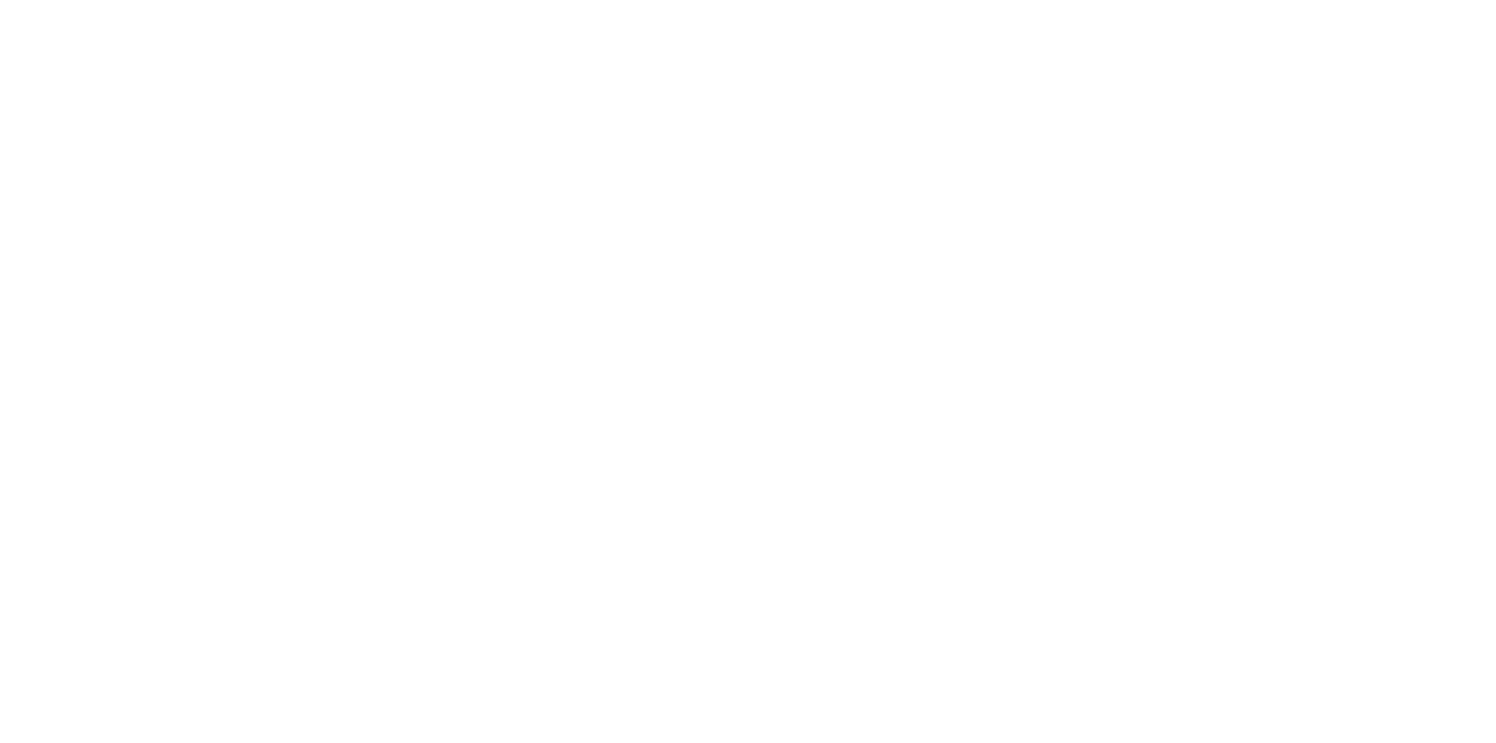 scroll, scrollTop: 0, scrollLeft: 0, axis: both 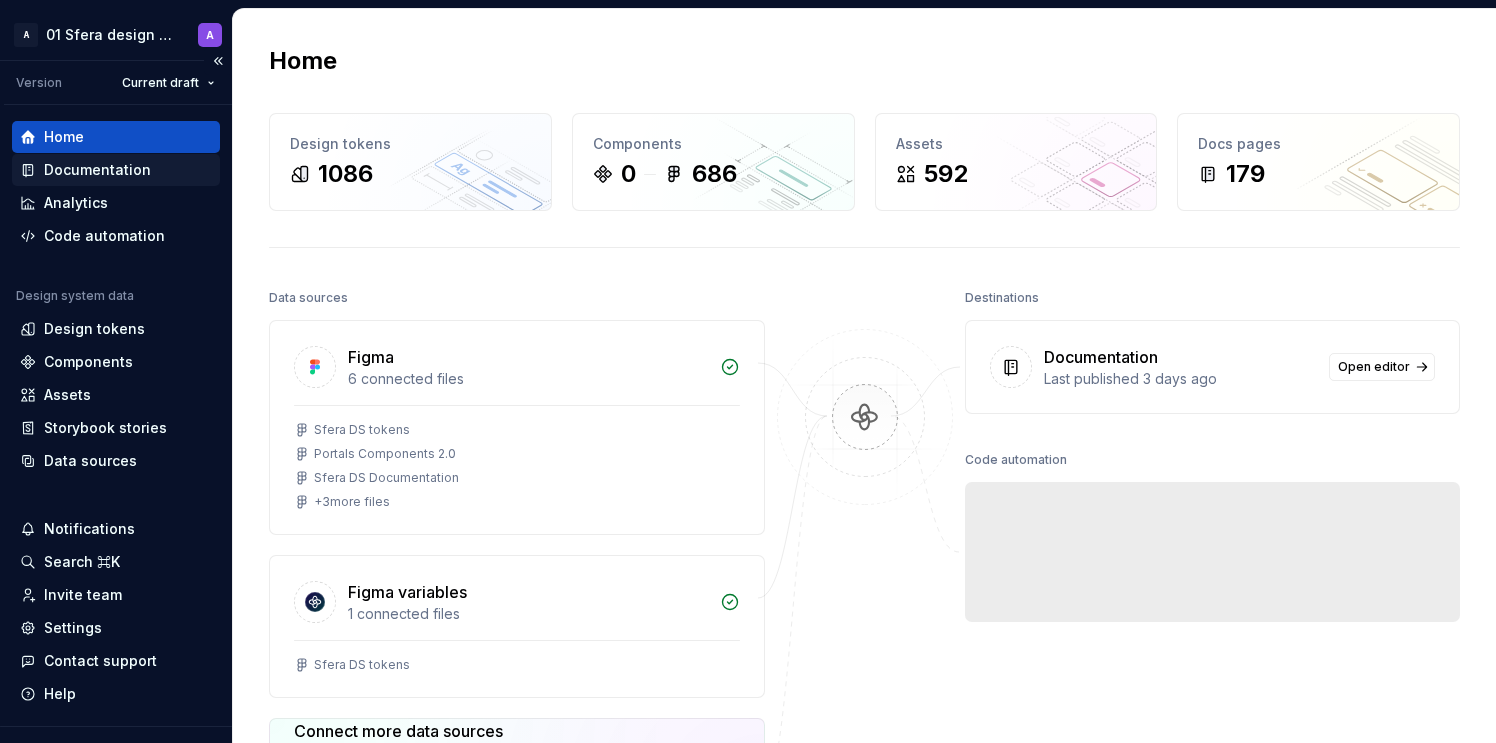 click on "Documentation" at bounding box center (97, 170) 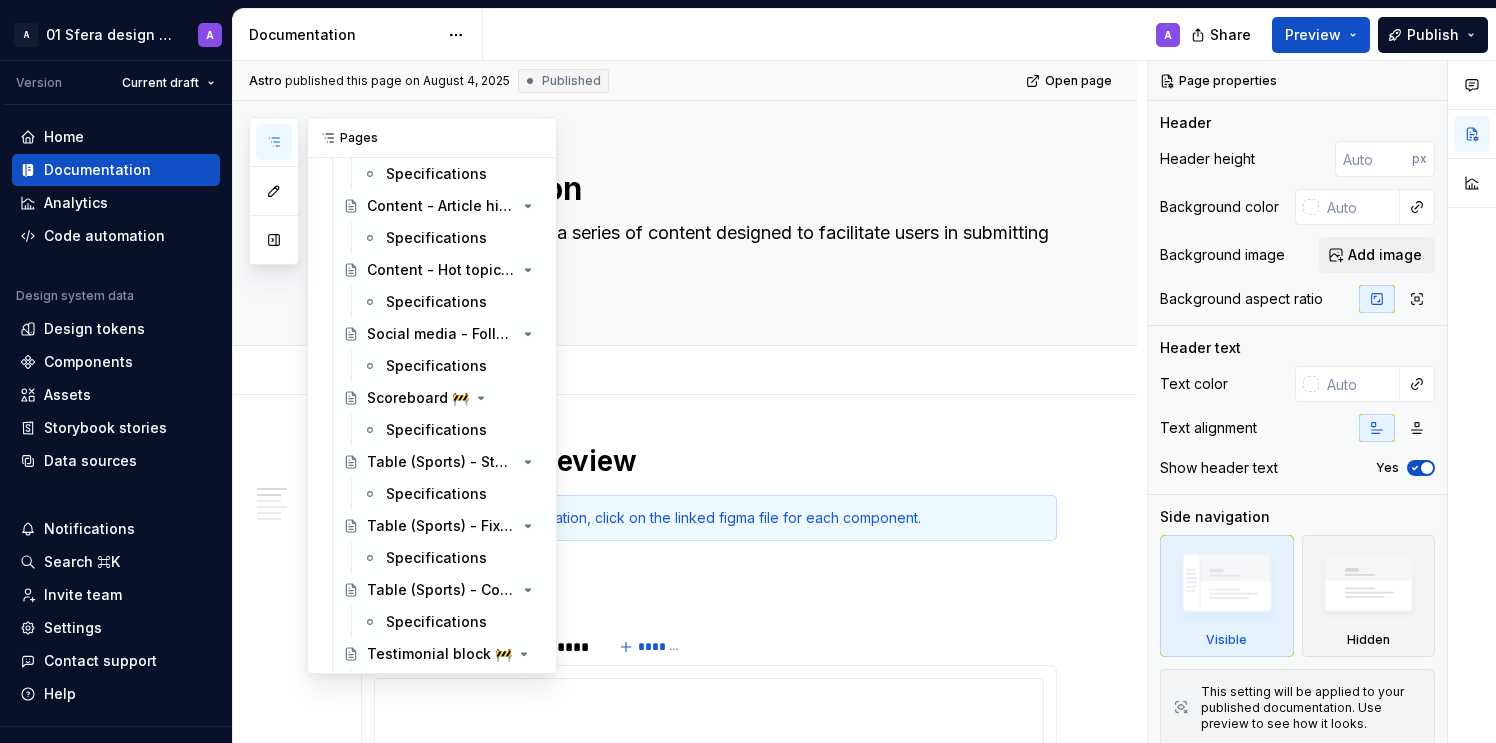 scroll, scrollTop: 5866, scrollLeft: 0, axis: vertical 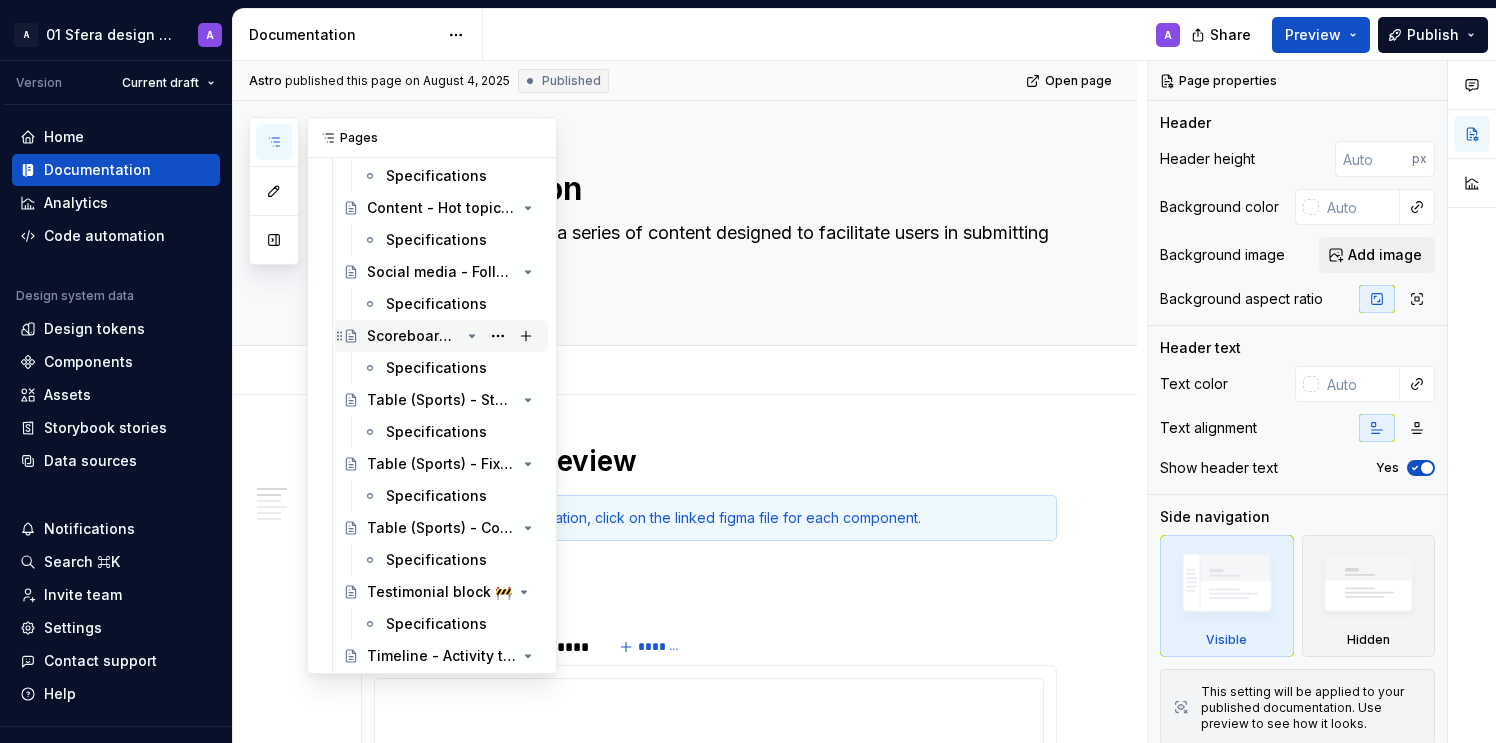 click on "Scoreboard 🚧" at bounding box center (413, 336) 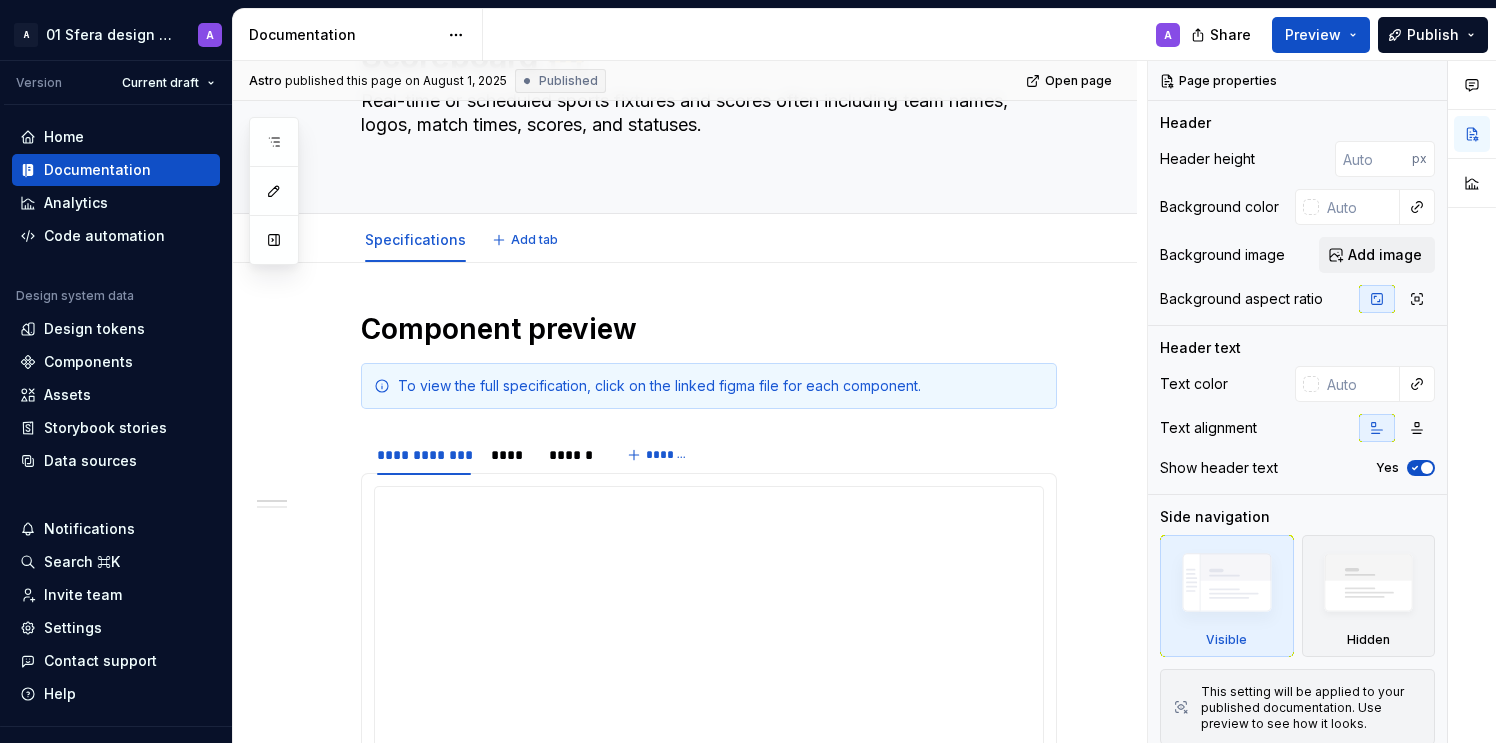 type on "*" 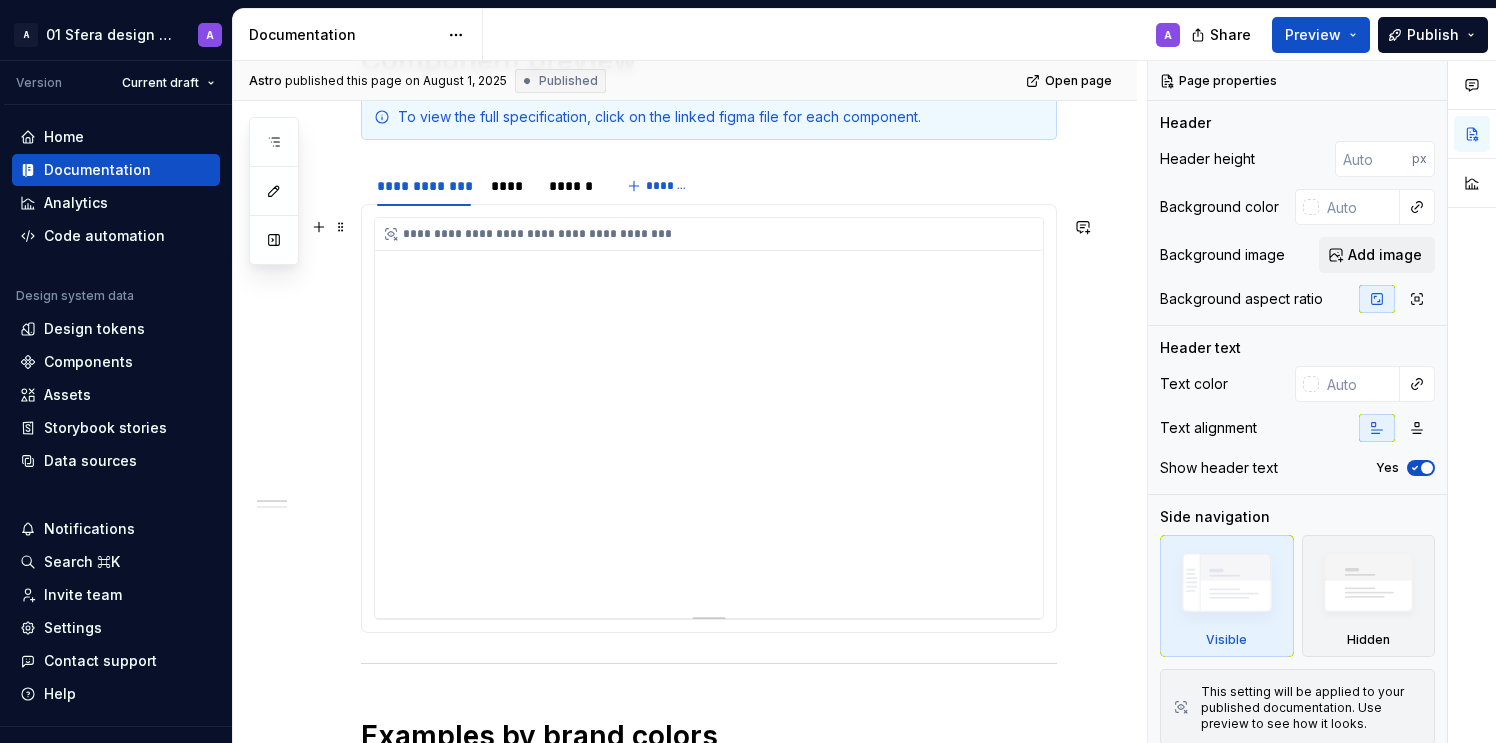 scroll, scrollTop: 367, scrollLeft: 0, axis: vertical 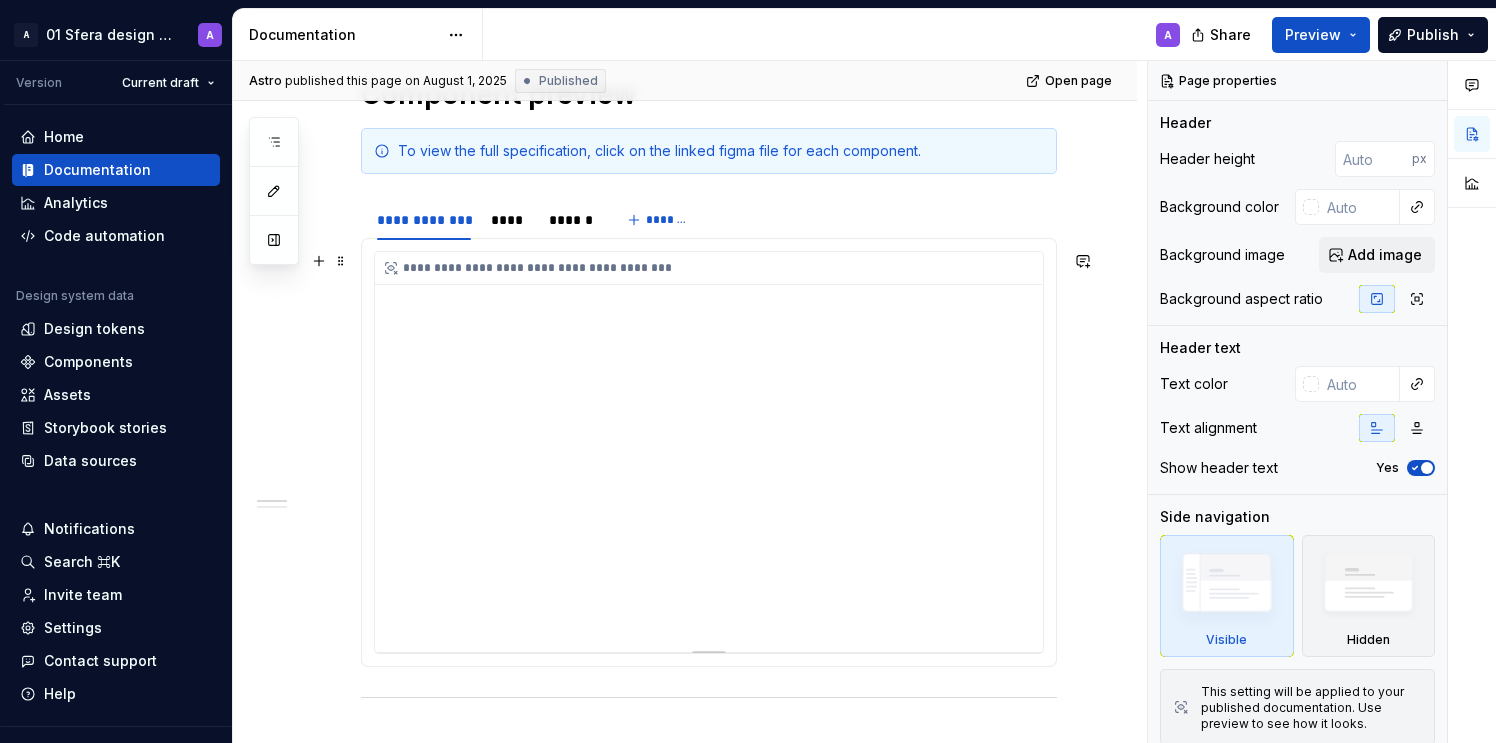 click on "**********" at bounding box center (709, 452) 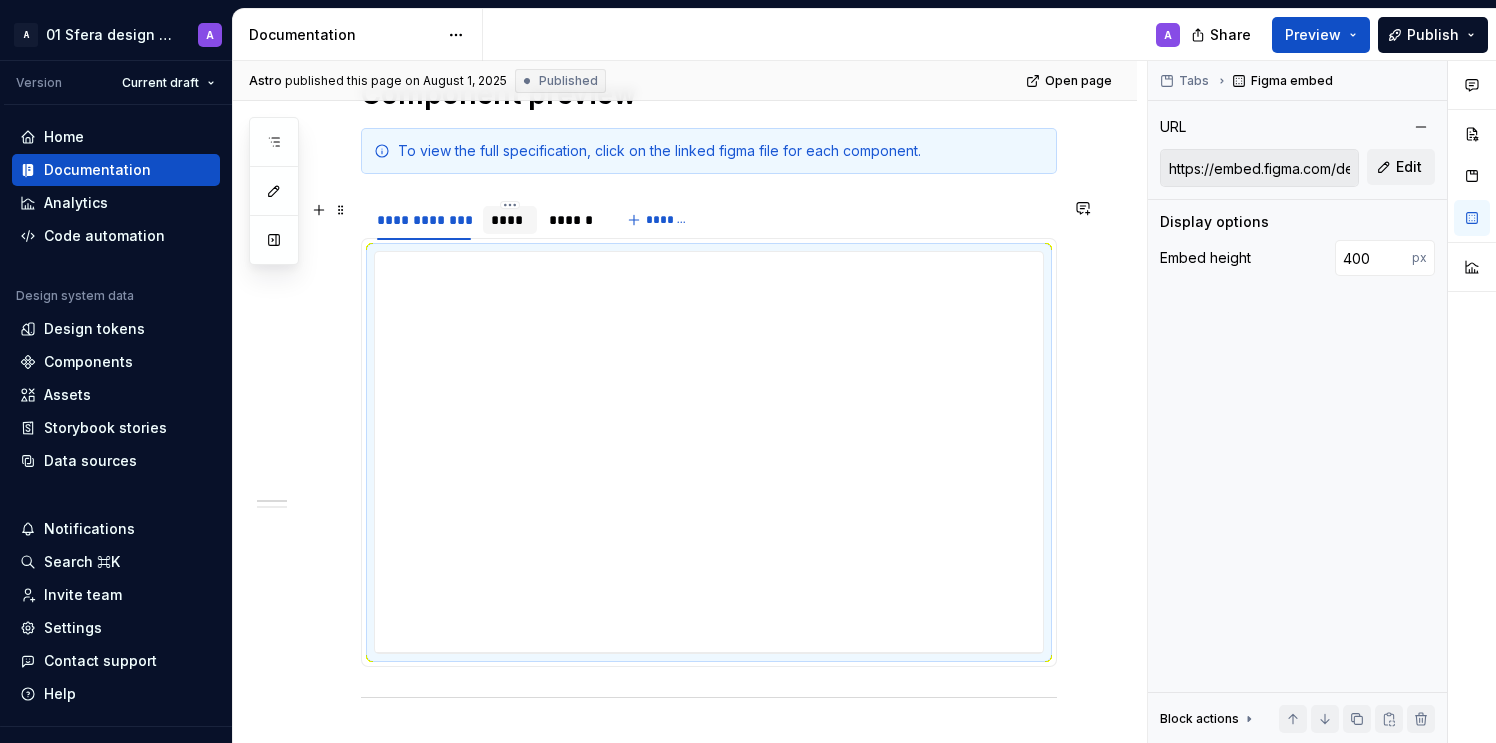 click on "****" at bounding box center (510, 220) 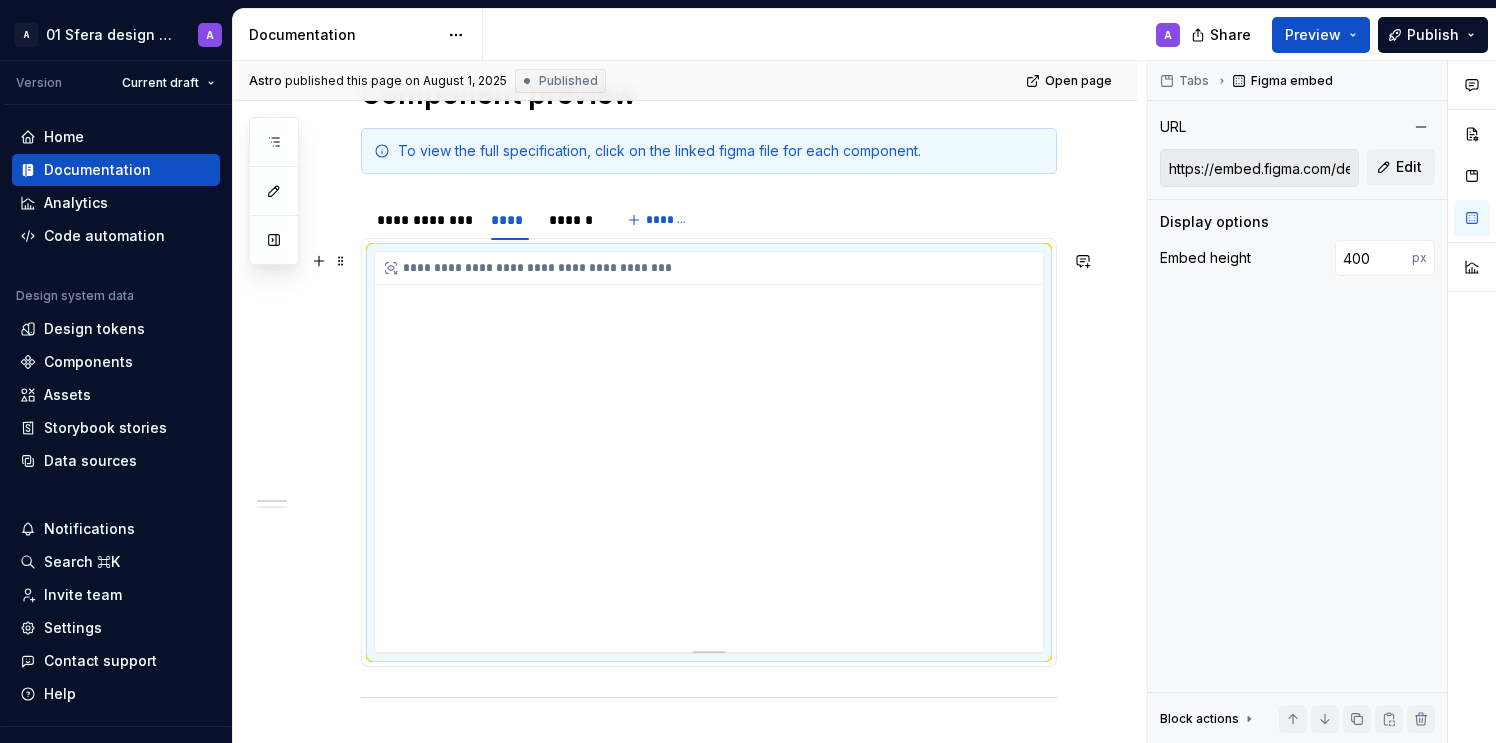 click on "**********" at bounding box center (709, 452) 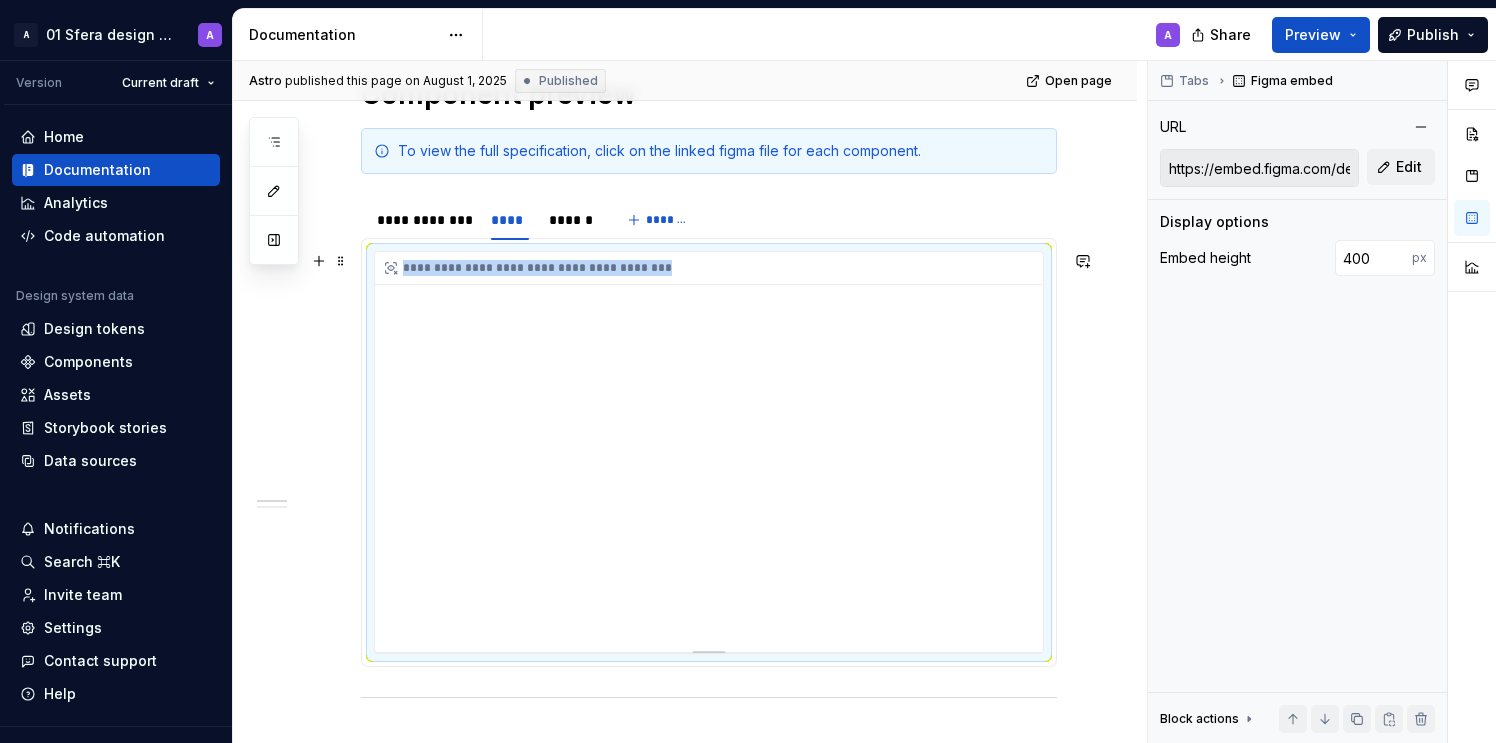 click on "**********" at bounding box center [709, 452] 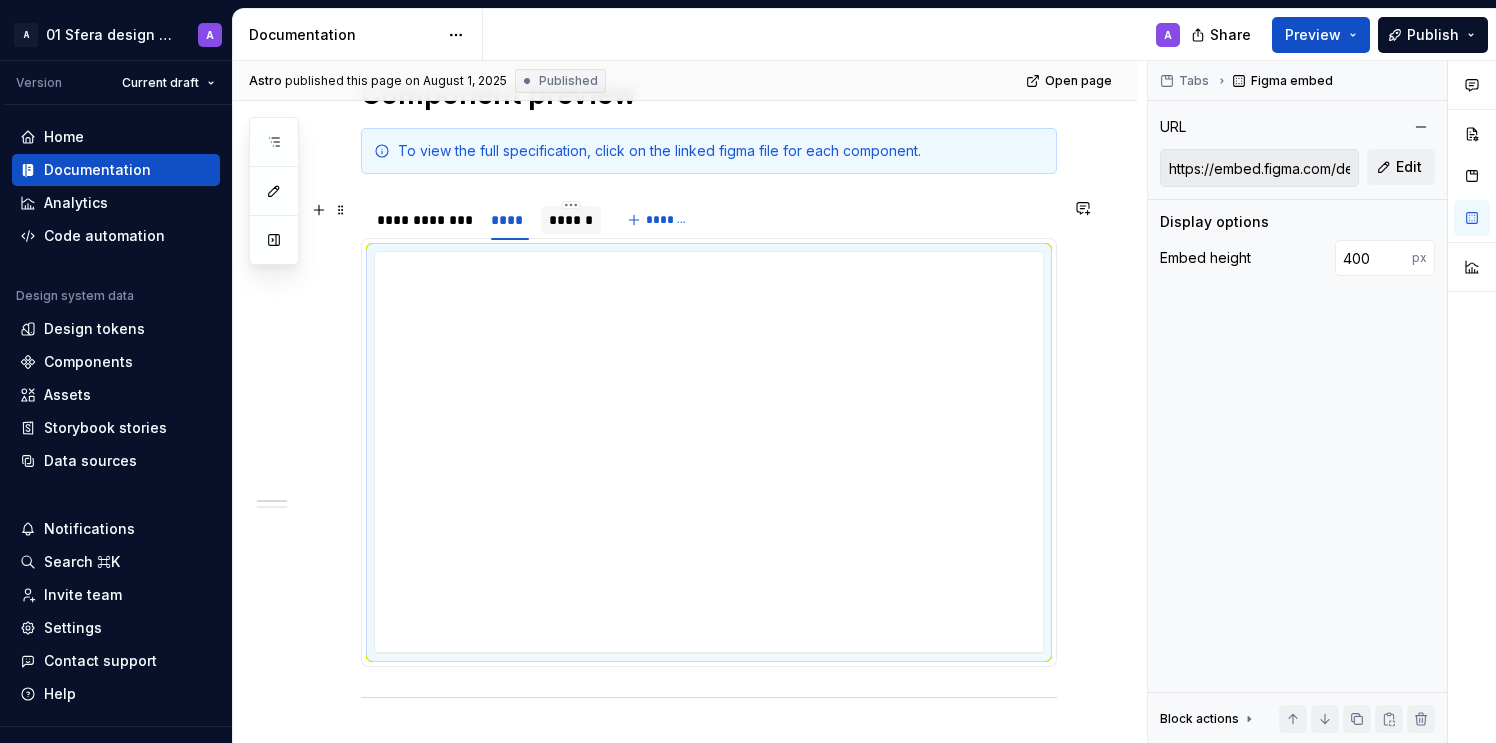 click on "******" at bounding box center (571, 220) 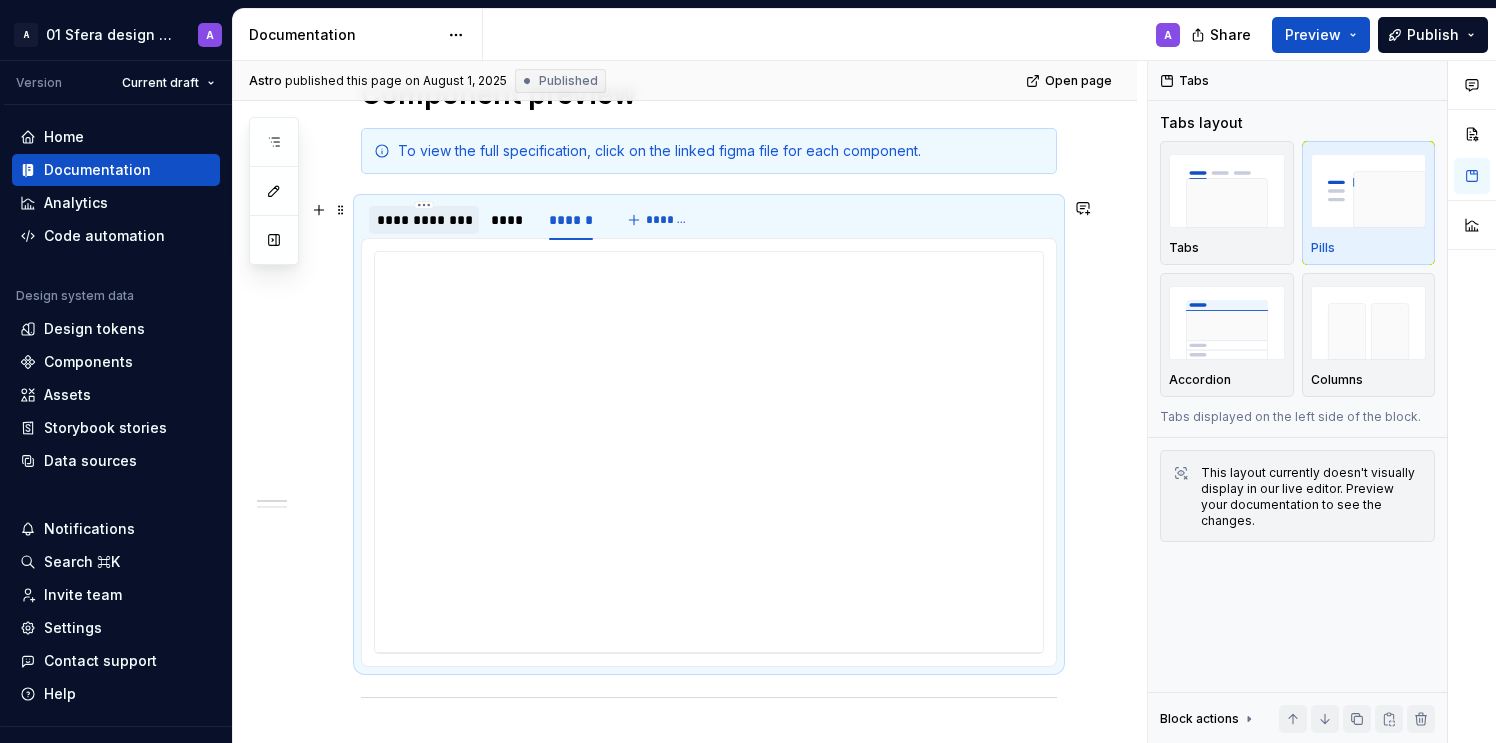 click on "**********" at bounding box center [424, 220] 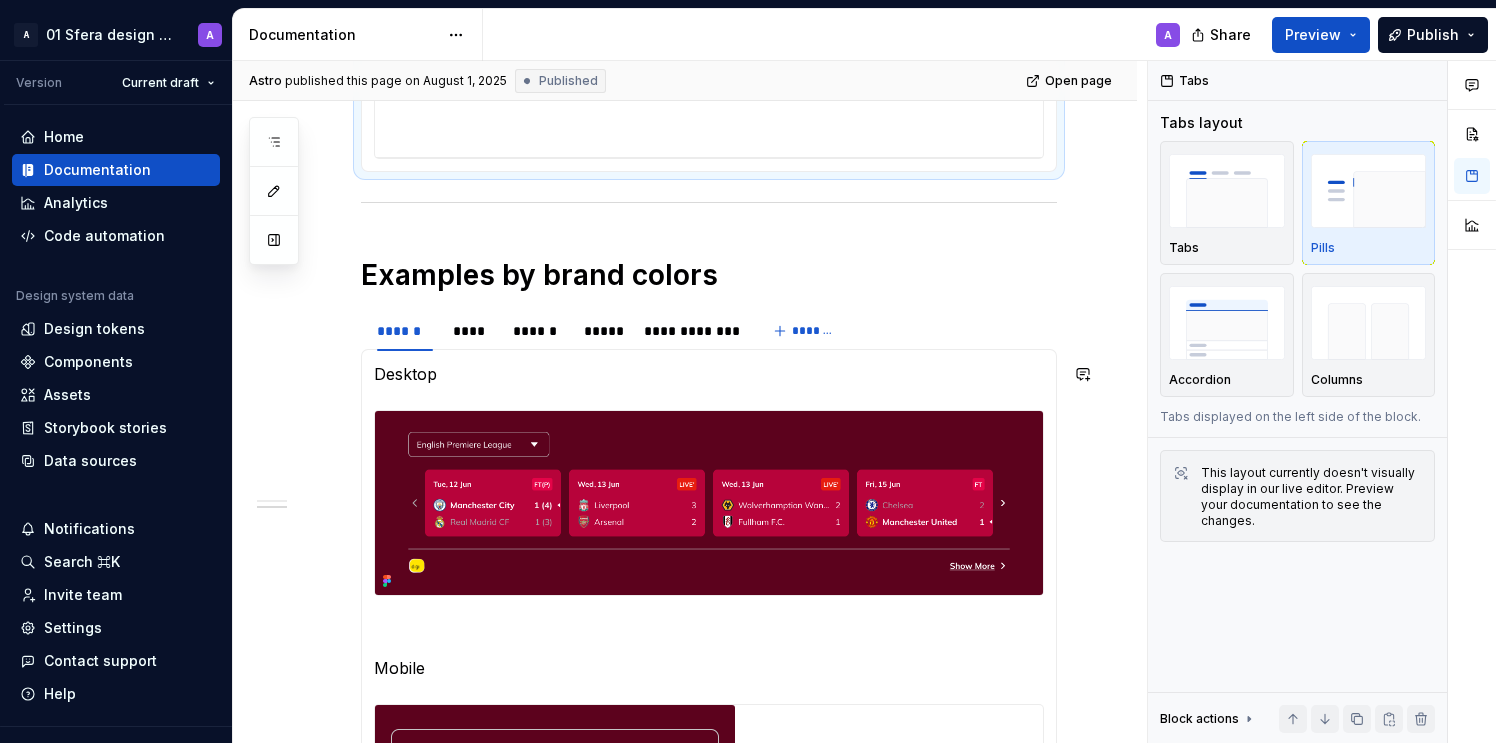 scroll, scrollTop: 865, scrollLeft: 0, axis: vertical 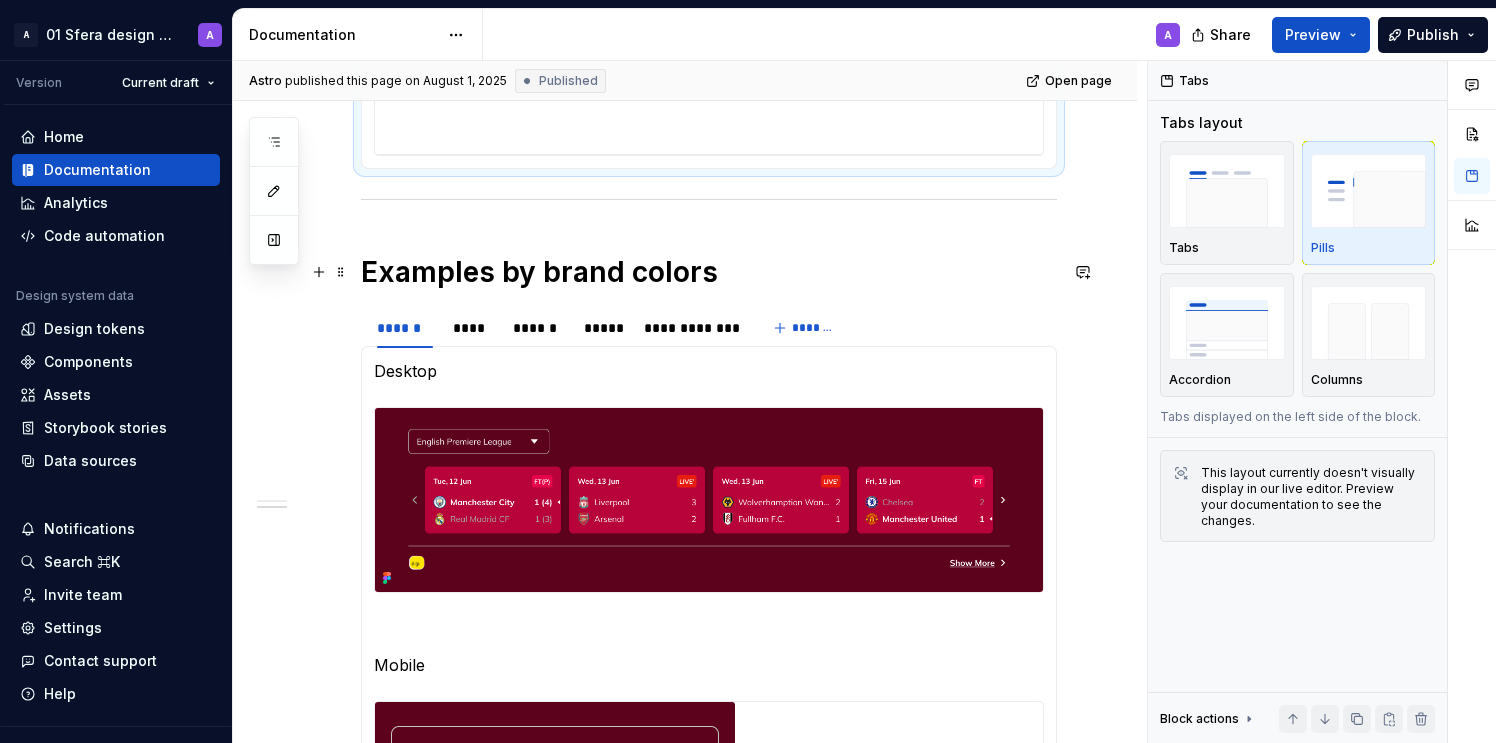 click on "Examples by brand colors" at bounding box center [709, 272] 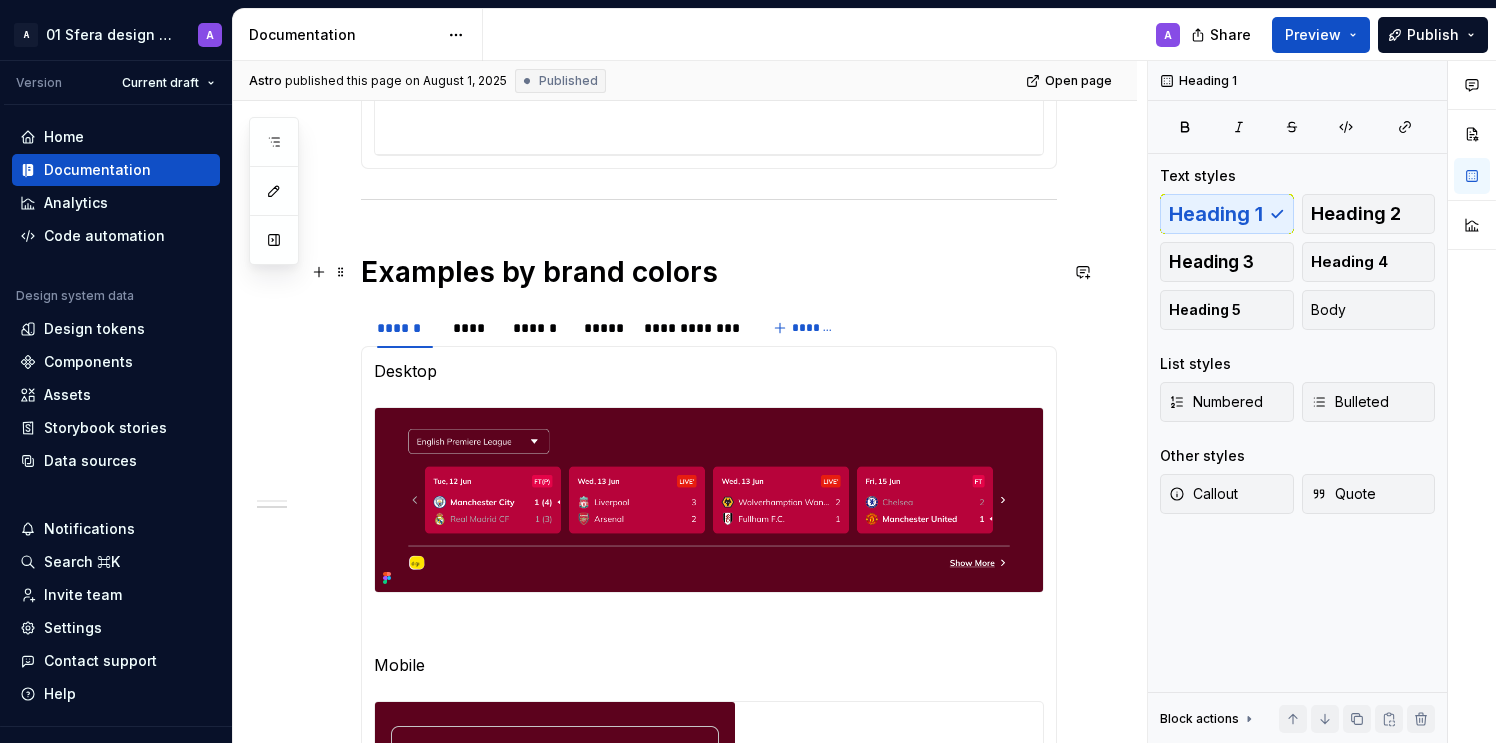 click on "Examples by brand colors" at bounding box center (709, 272) 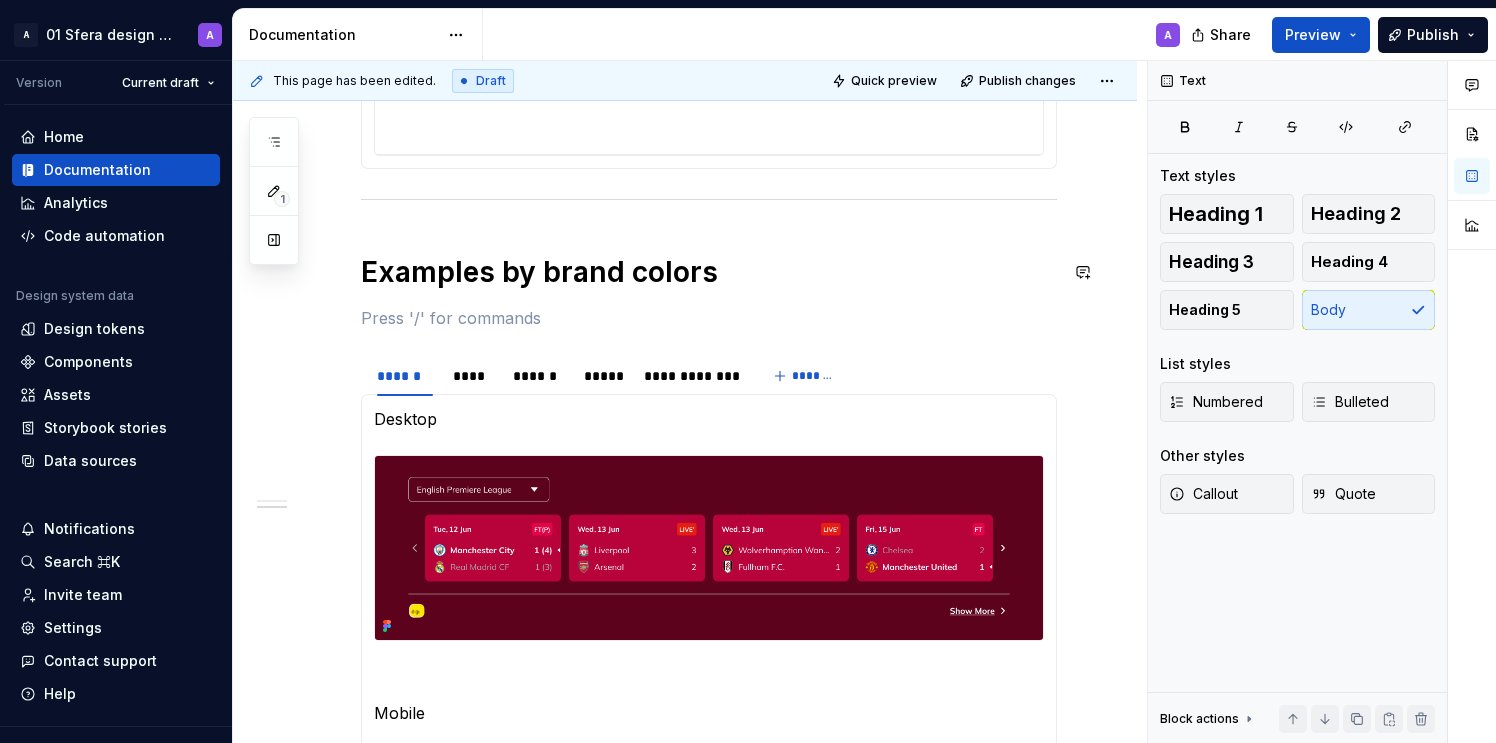 type 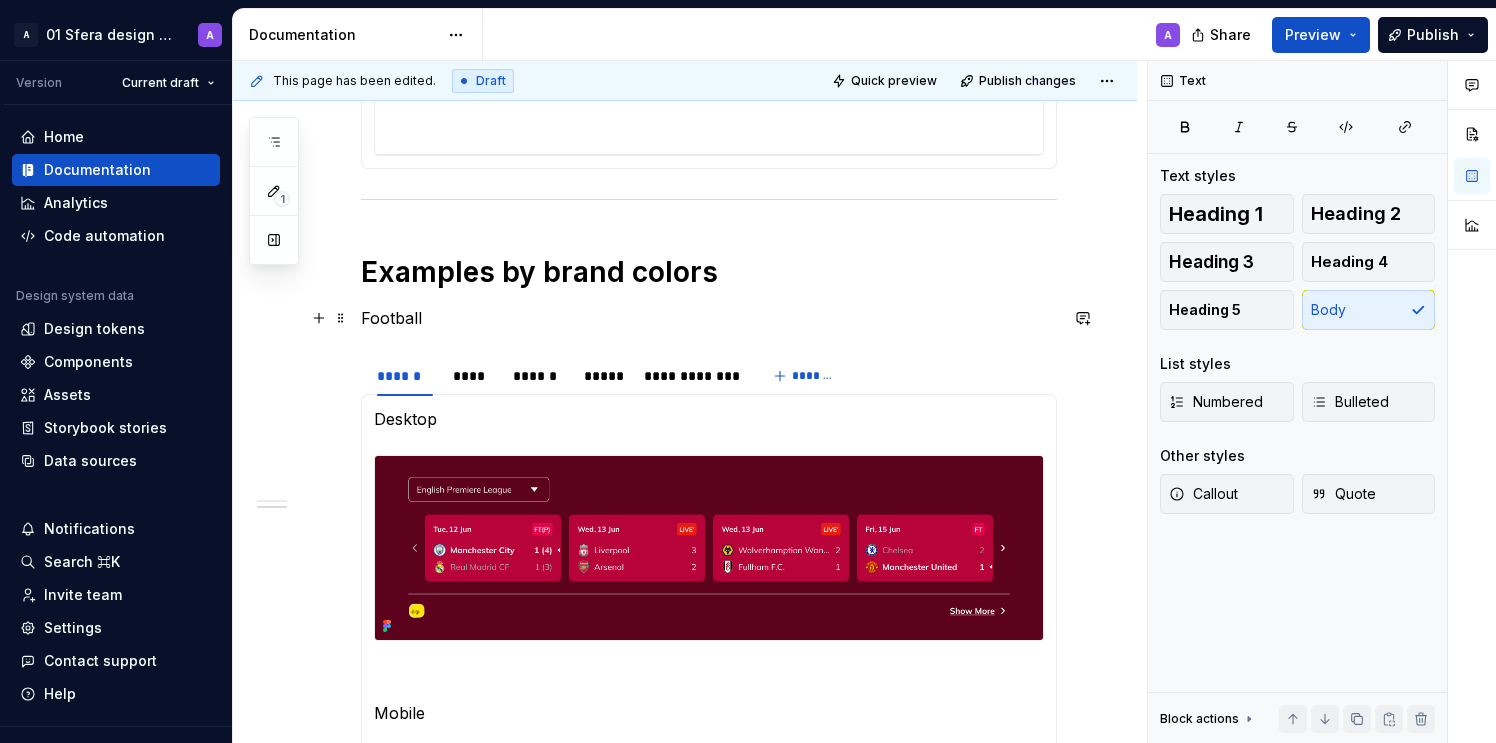 click on "Football" at bounding box center (709, 318) 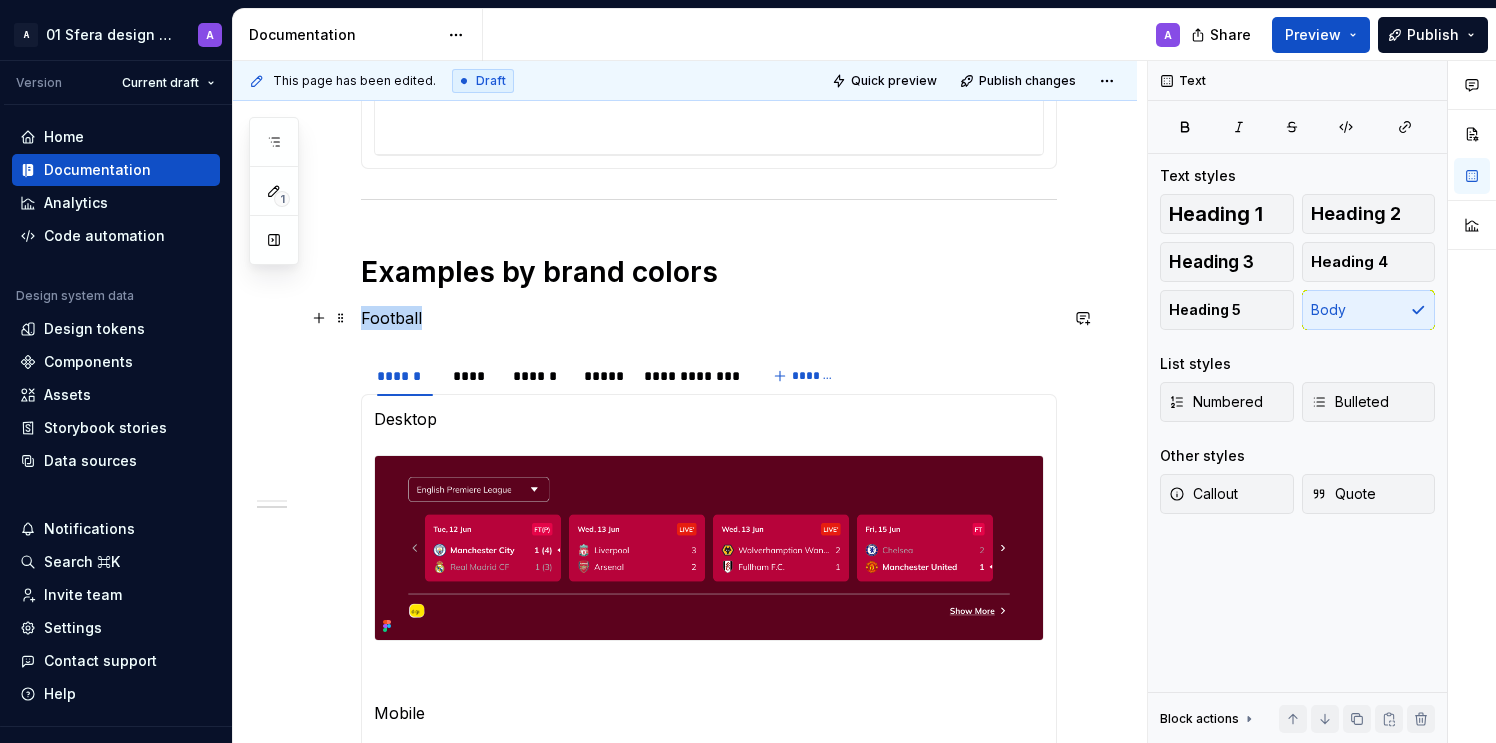 click on "Football" at bounding box center (709, 318) 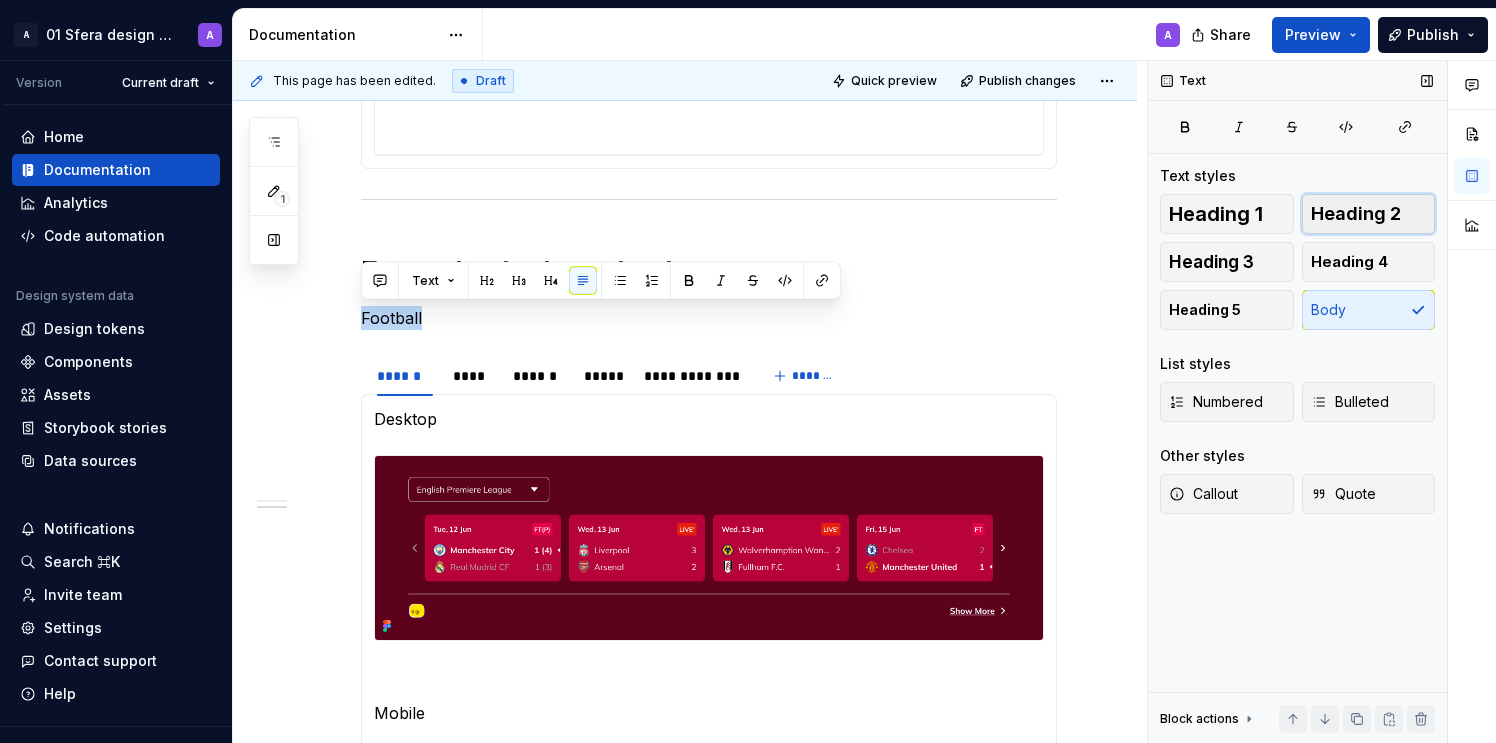 click on "Heading 2" at bounding box center [1356, 214] 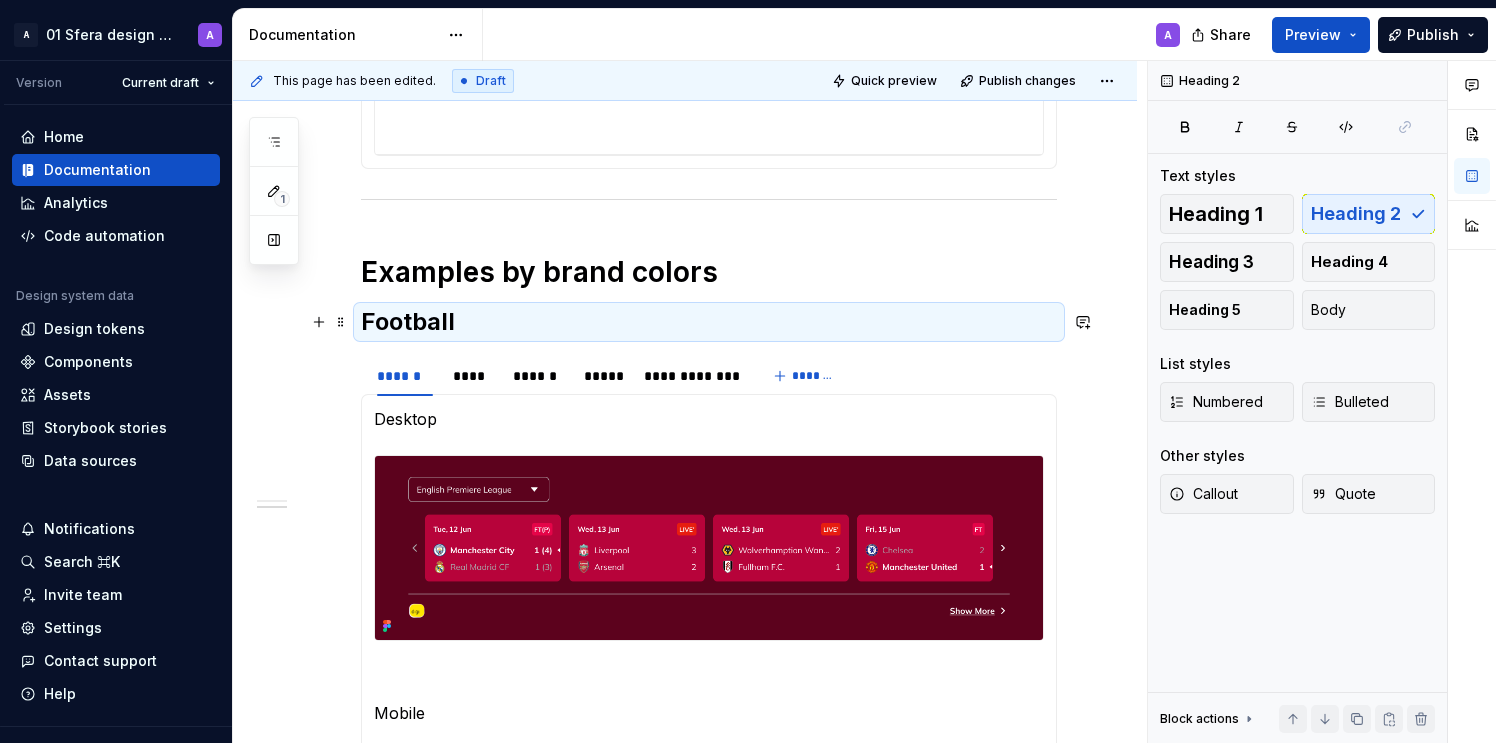 click on "Football" at bounding box center [709, 322] 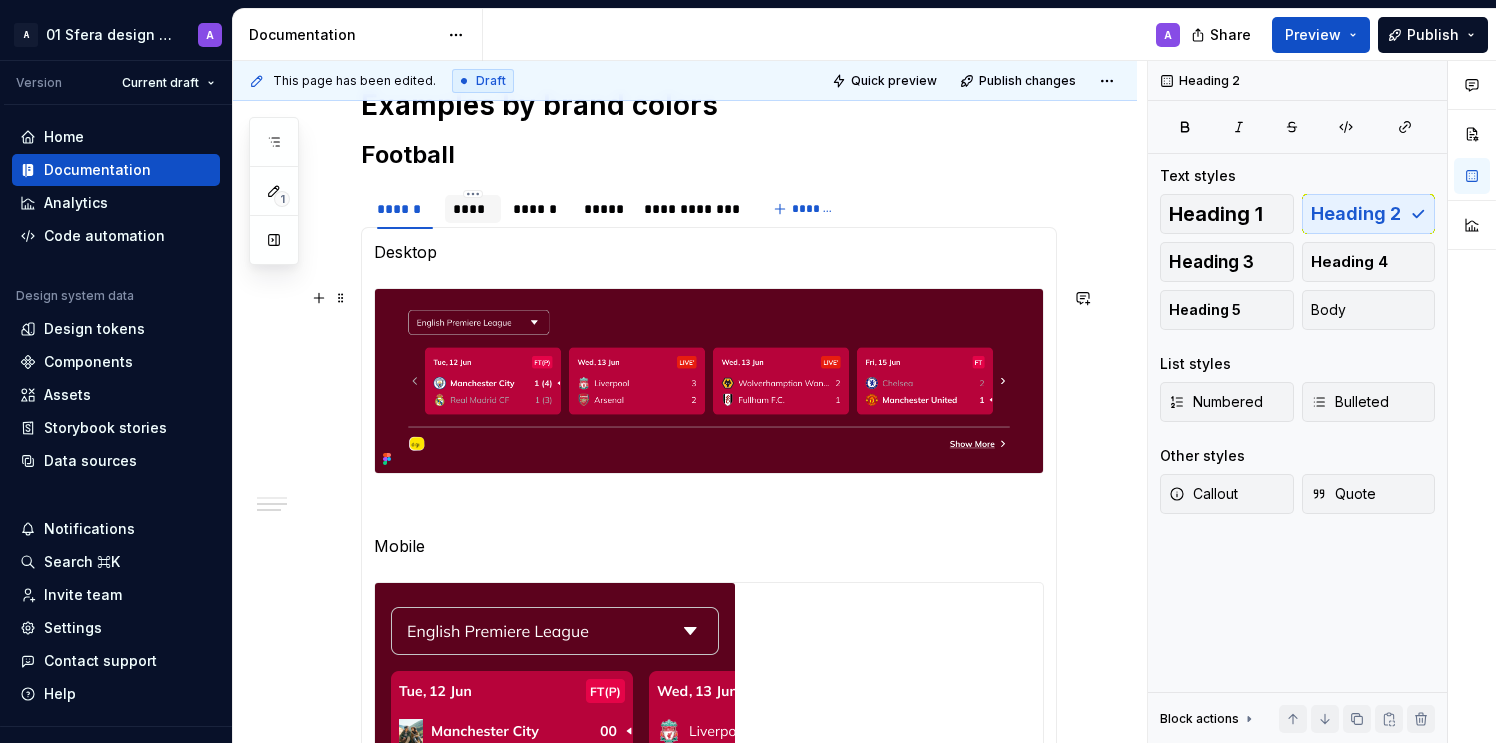 scroll, scrollTop: 1025, scrollLeft: 0, axis: vertical 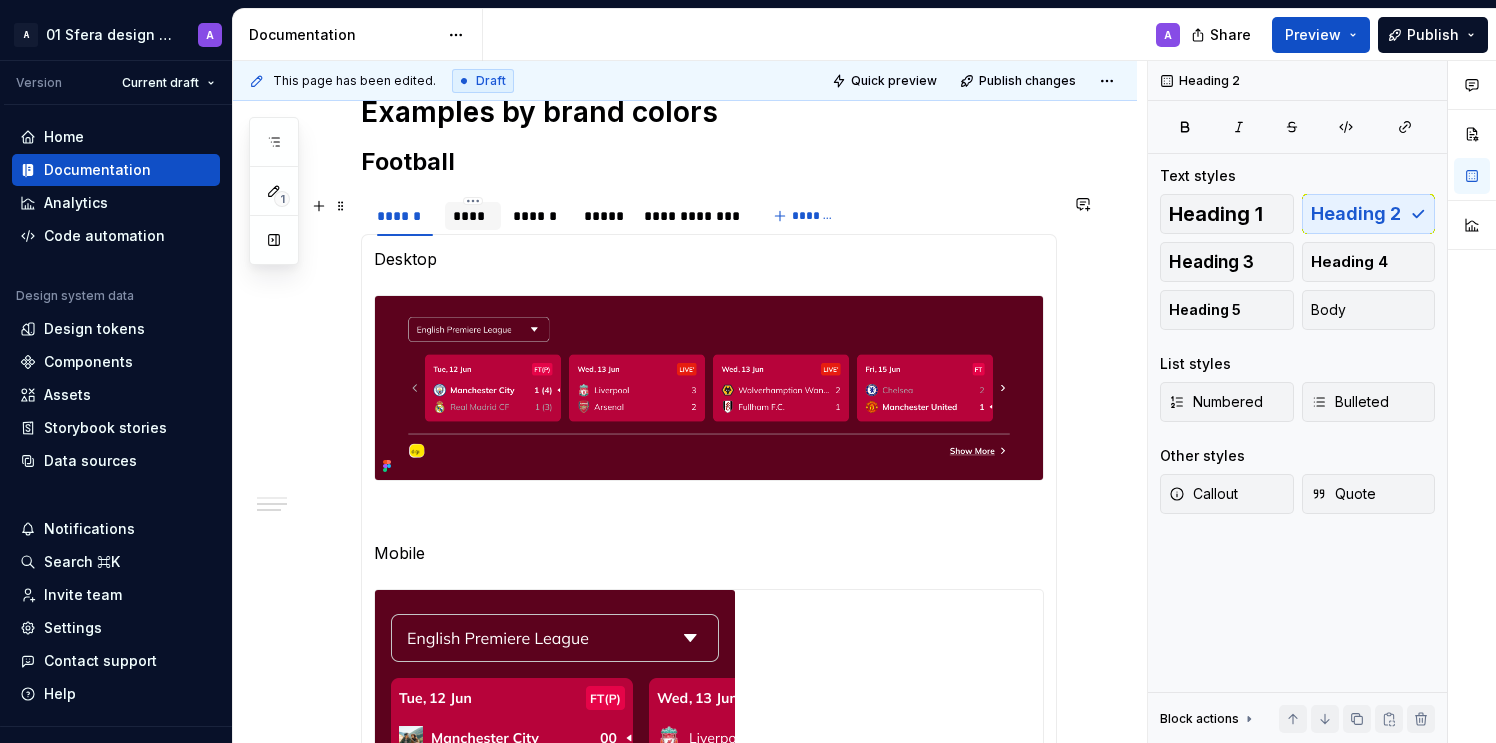 click on "****" at bounding box center (473, 216) 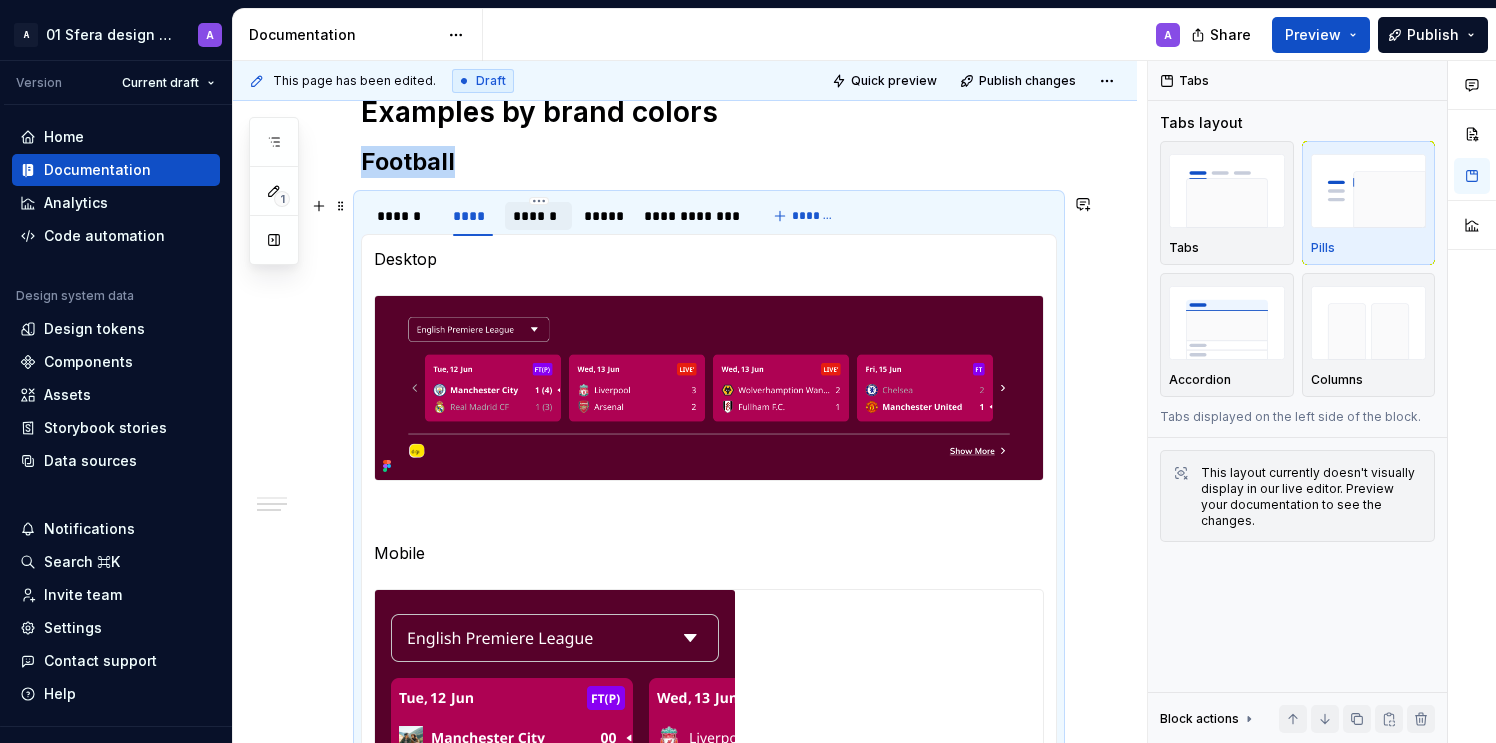 click on "******" at bounding box center (538, 216) 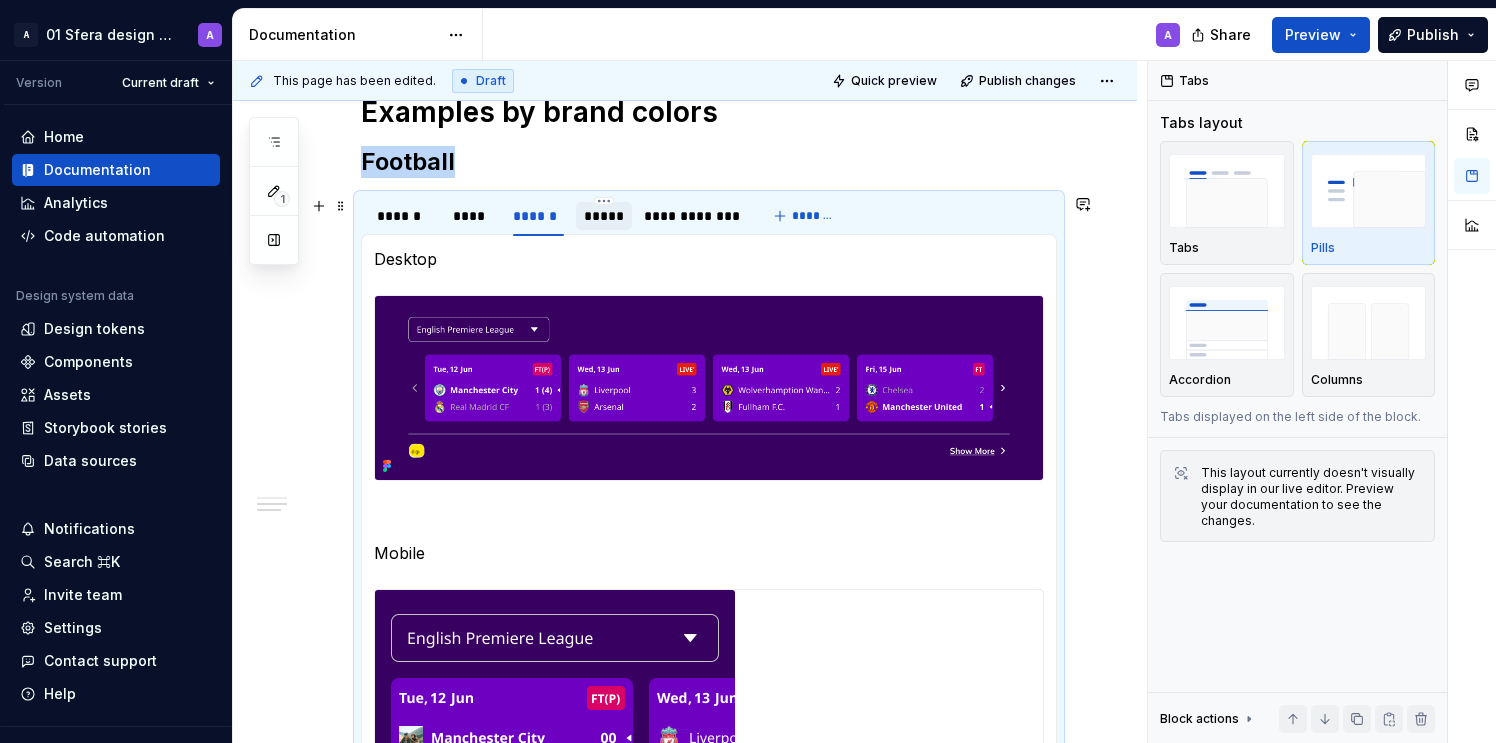 click on "*****" at bounding box center [604, 216] 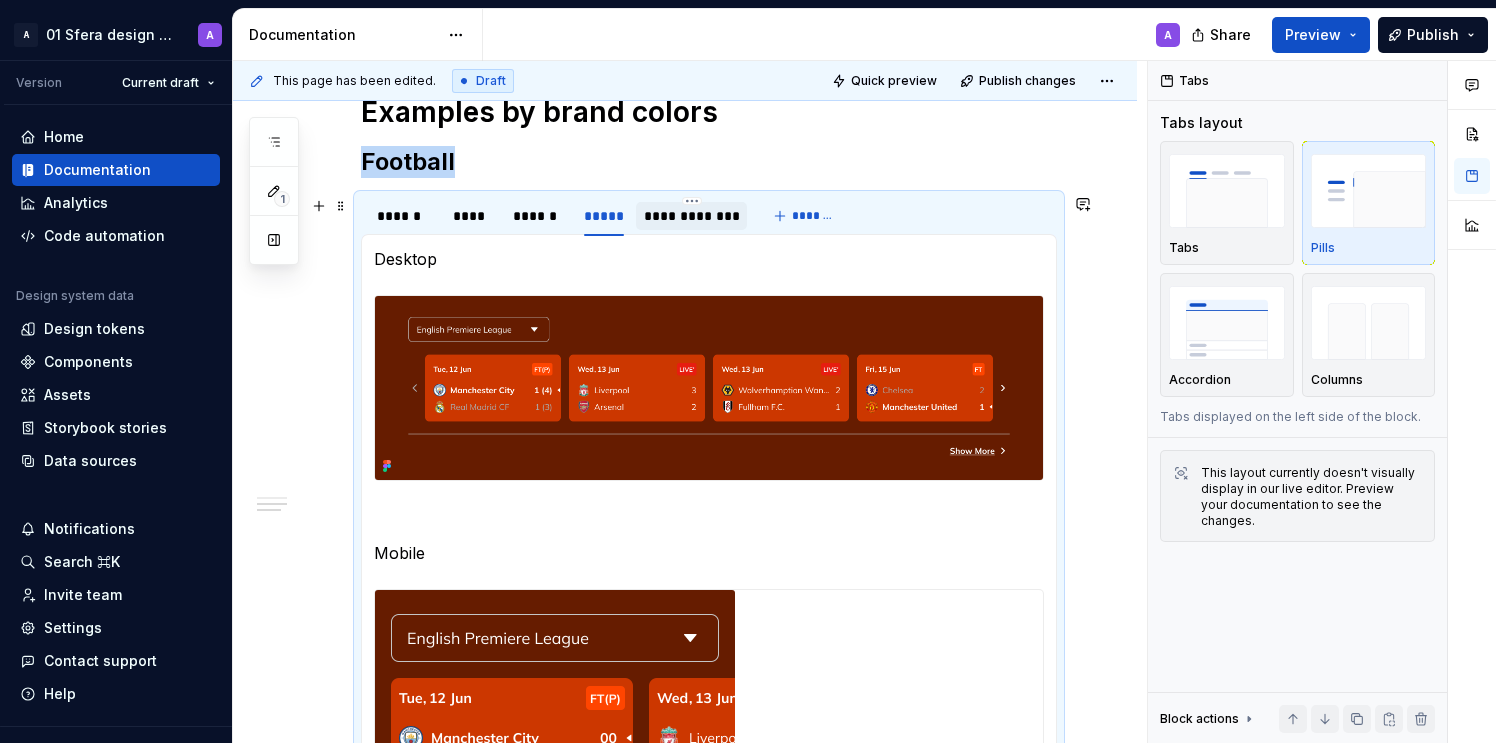 click on "**********" at bounding box center [691, 216] 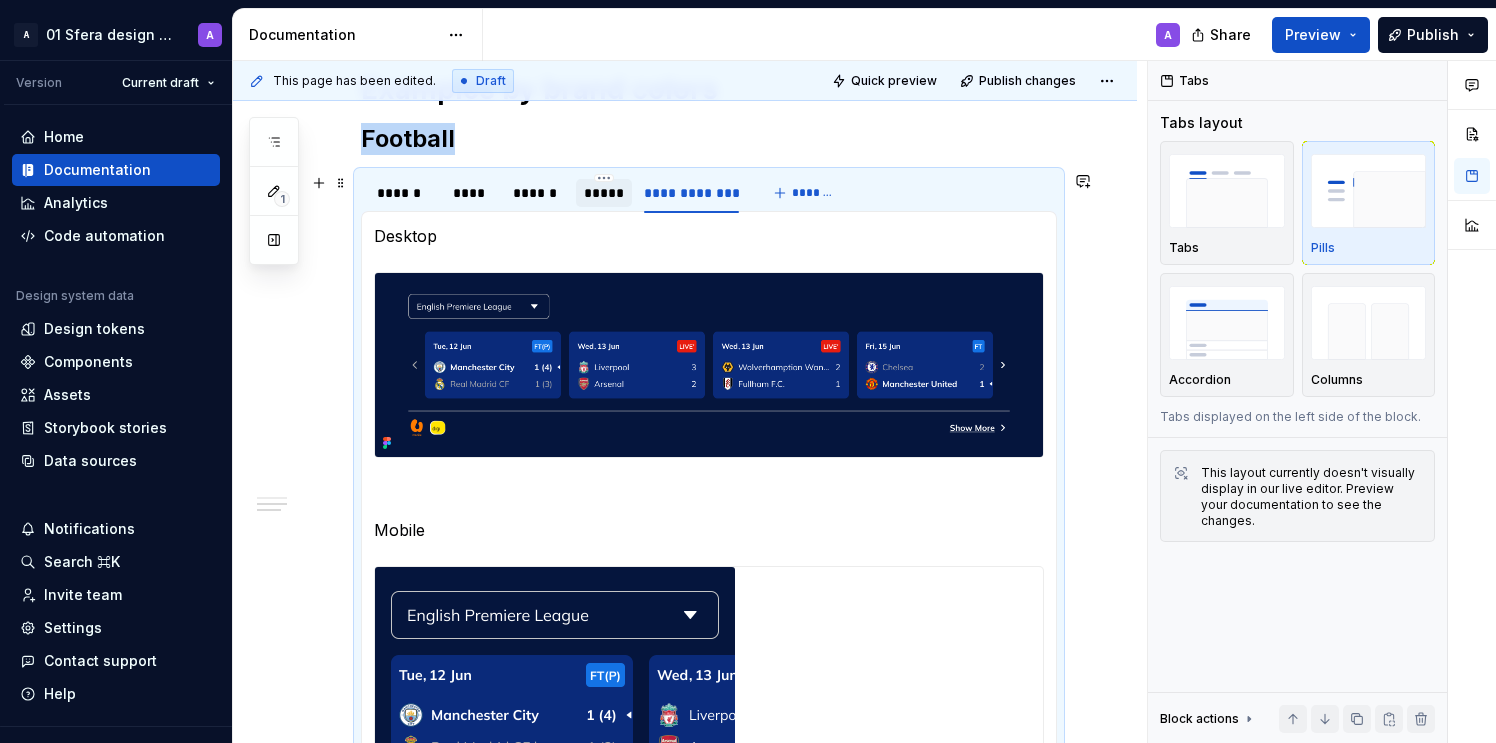 scroll, scrollTop: 1052, scrollLeft: 0, axis: vertical 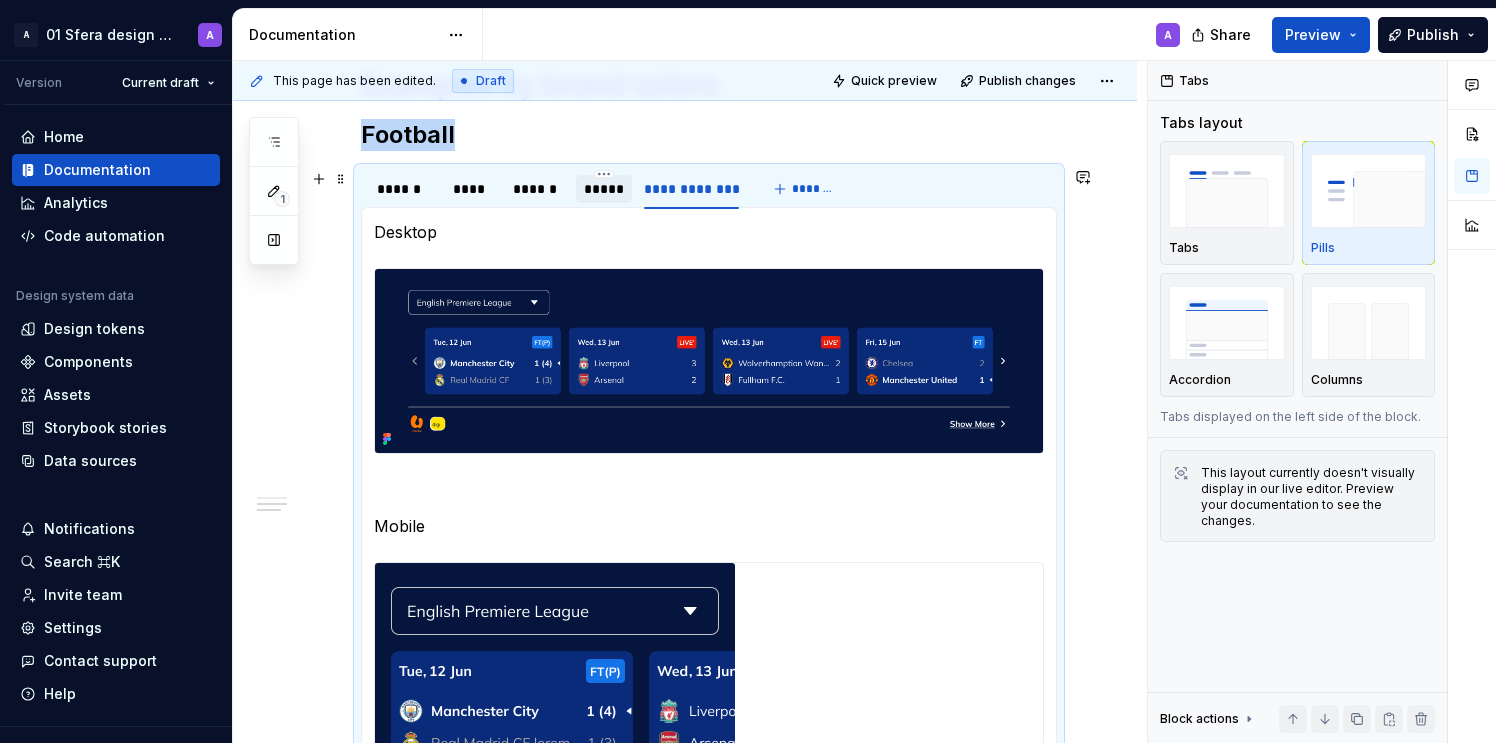 click on "*****" at bounding box center [604, 189] 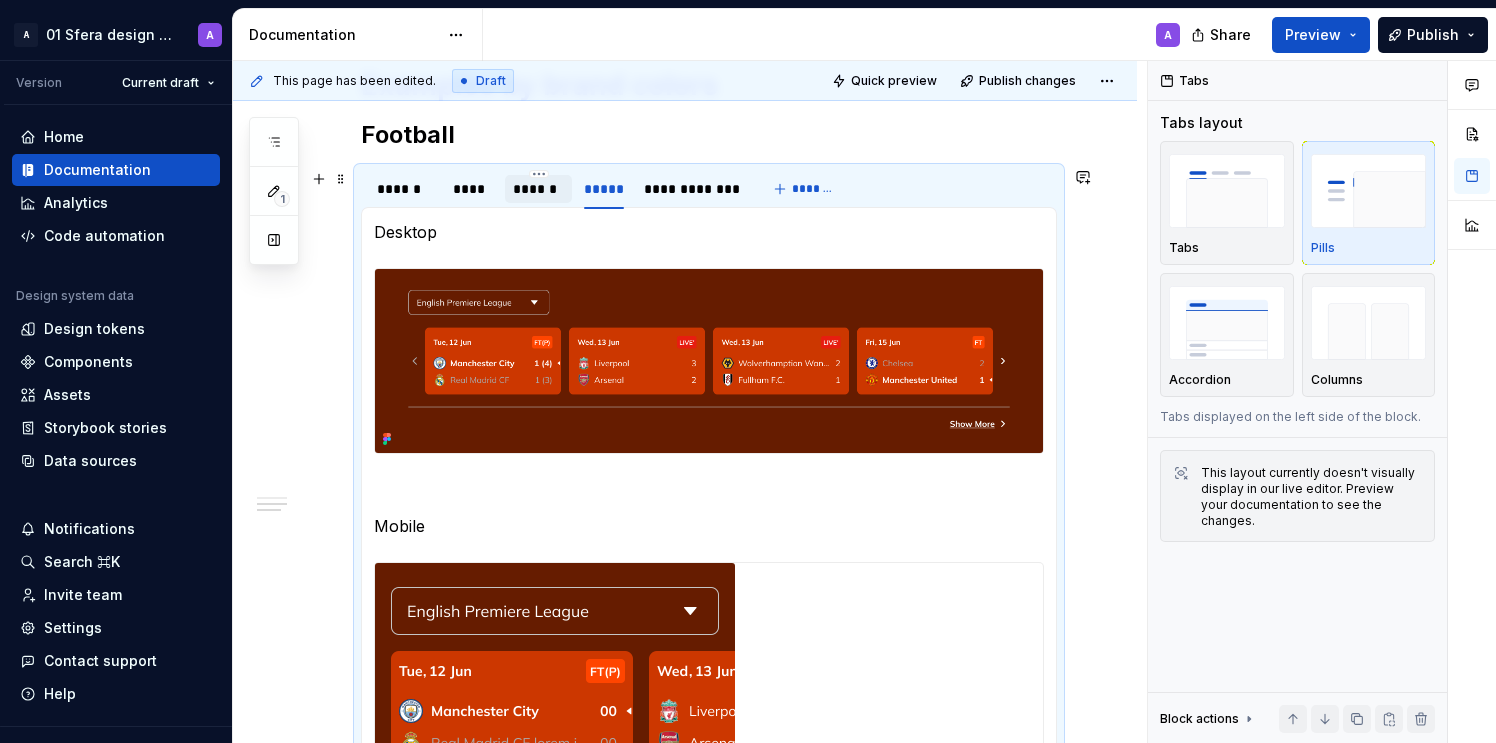 click on "******" at bounding box center (538, 189) 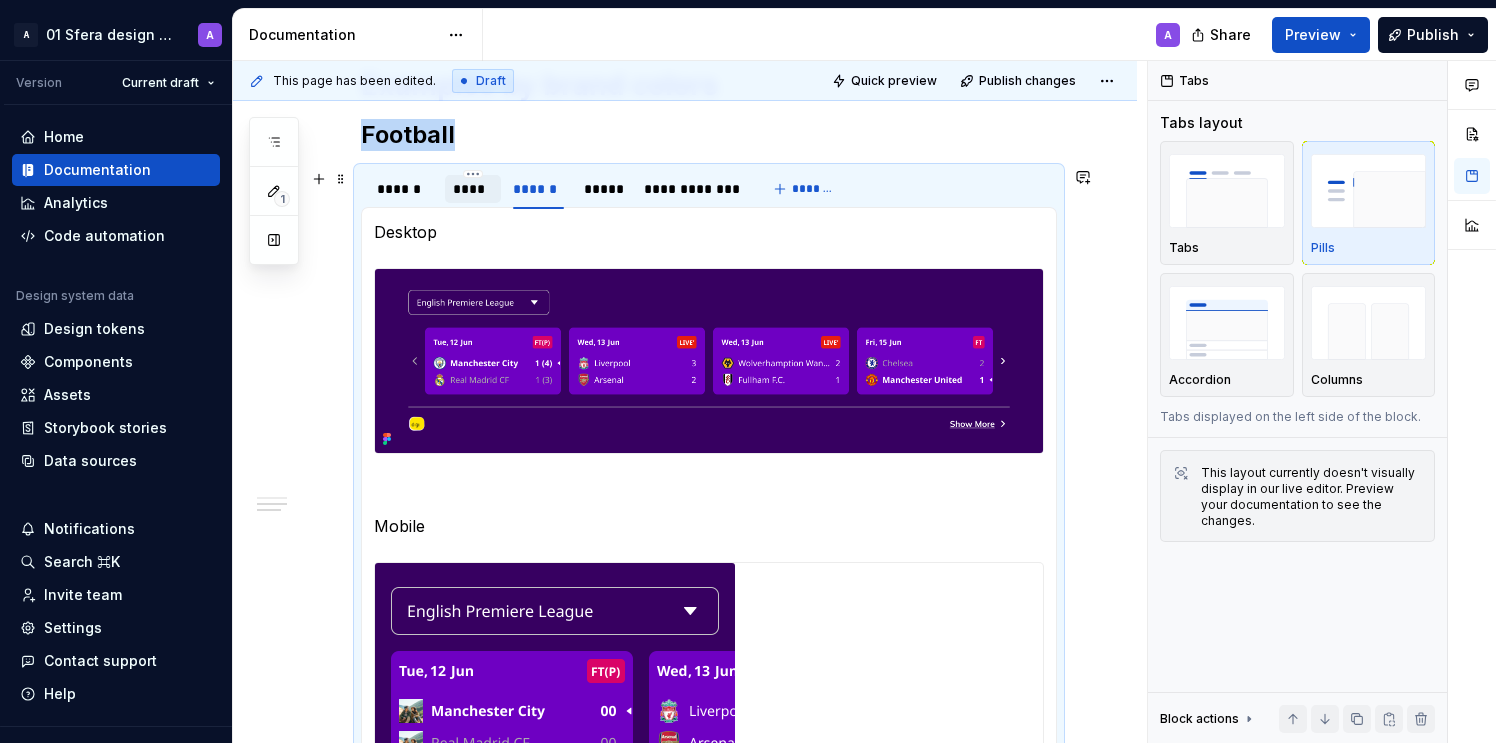 click on "****" at bounding box center (473, 189) 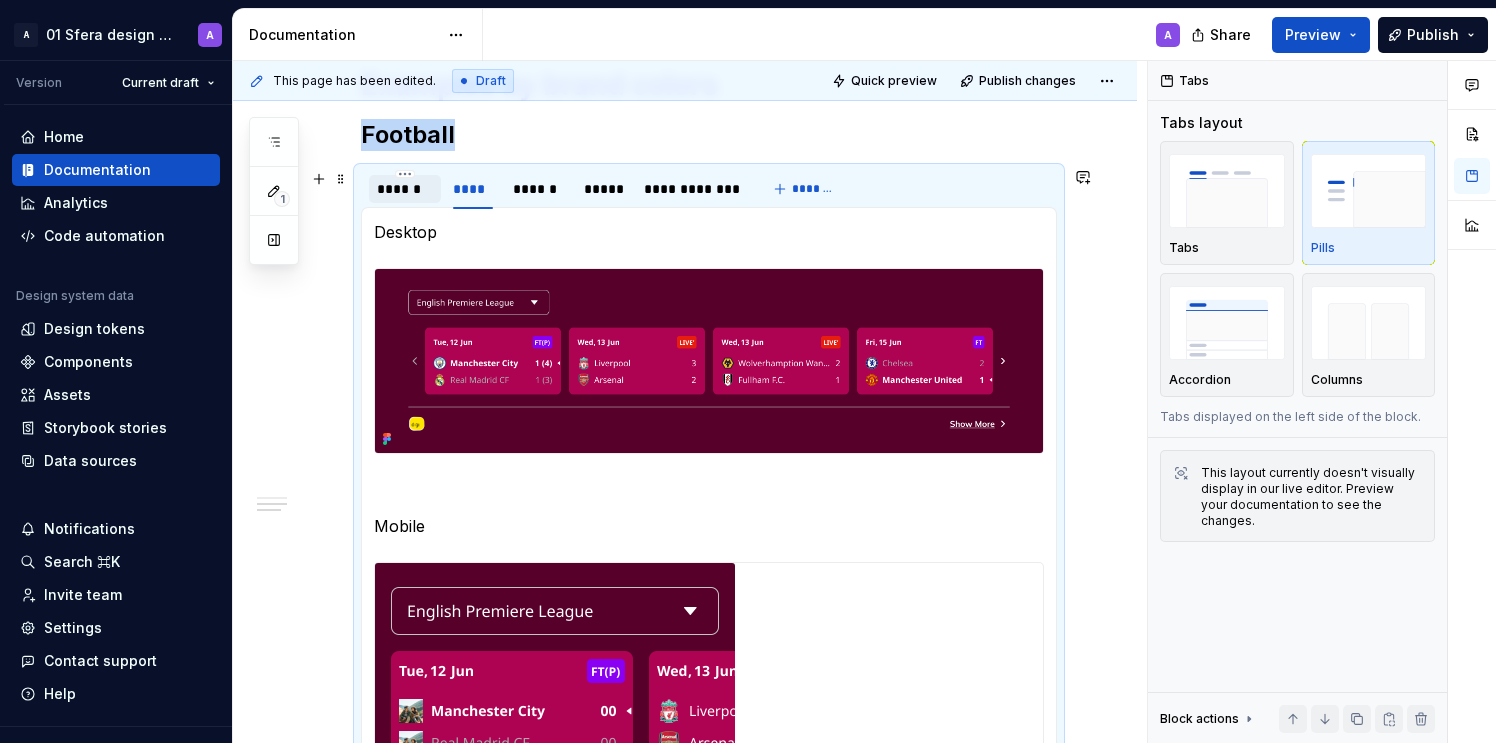 click on "******" at bounding box center [405, 189] 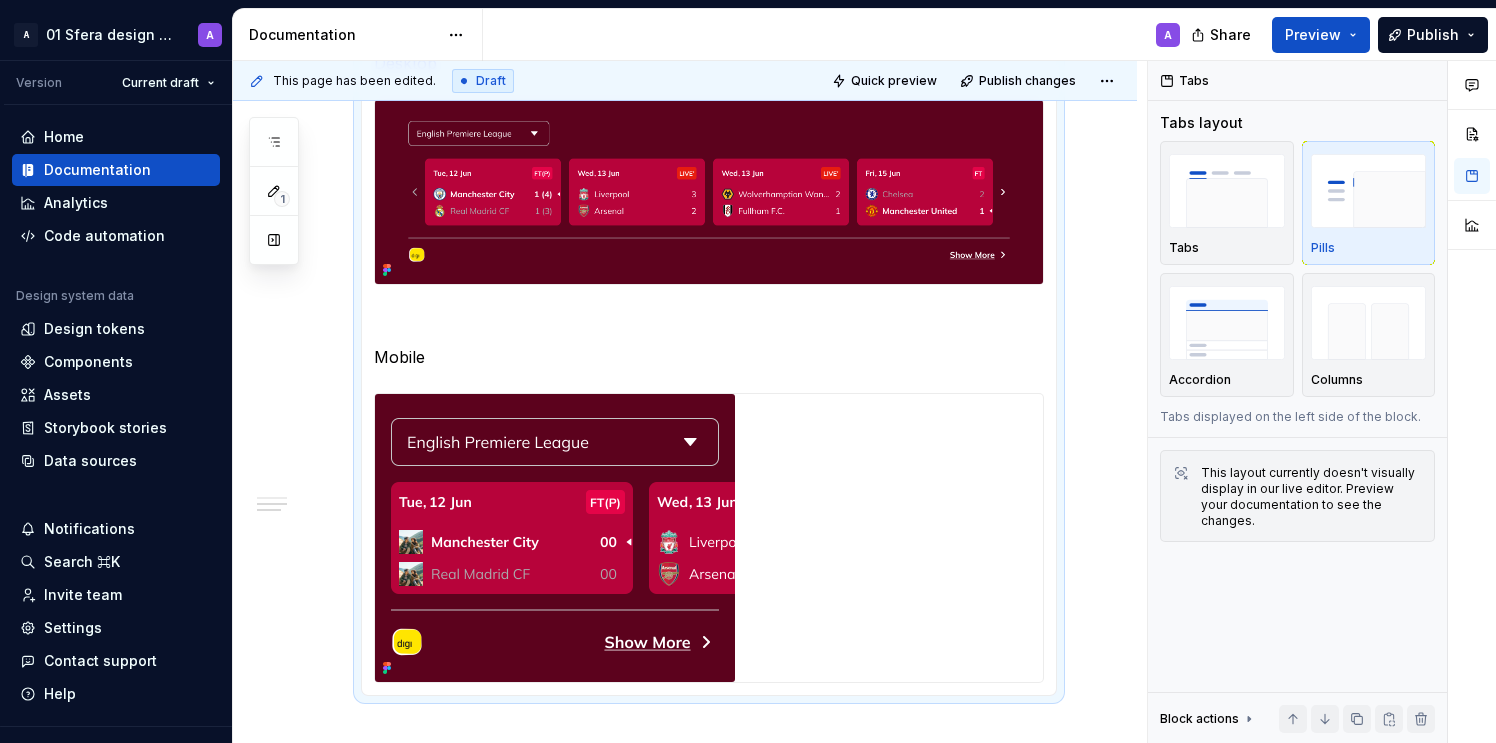 scroll, scrollTop: 1222, scrollLeft: 0, axis: vertical 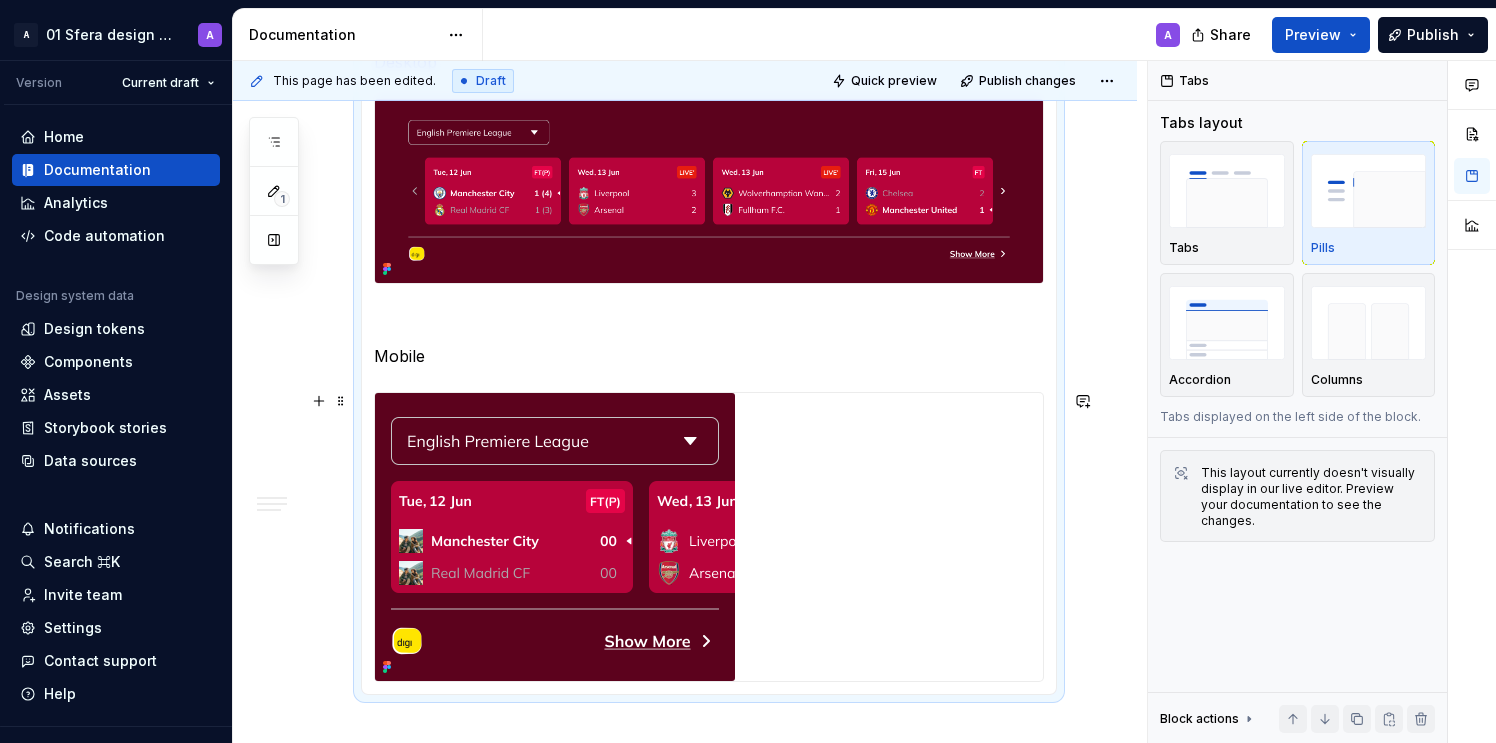 click at bounding box center [555, 537] 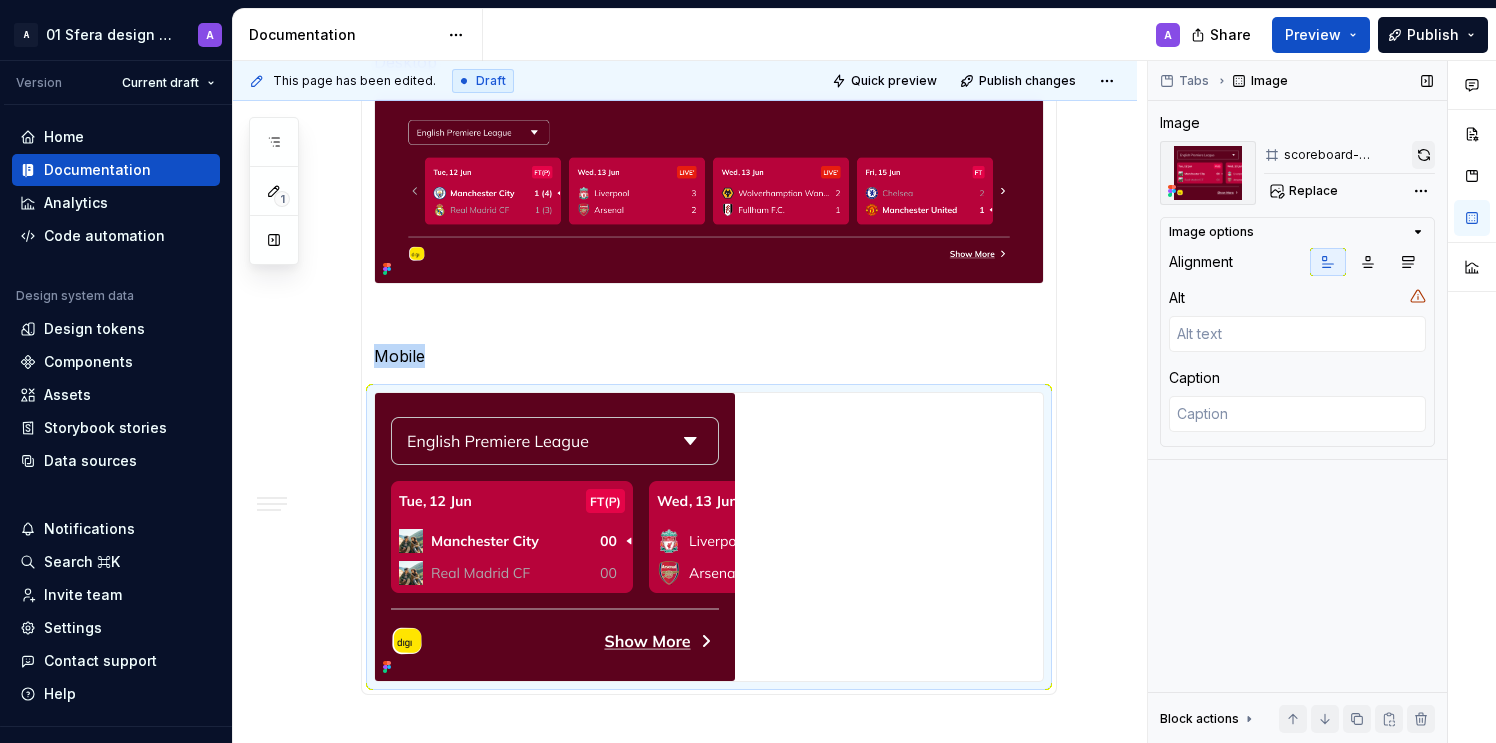 click at bounding box center (1423, 155) 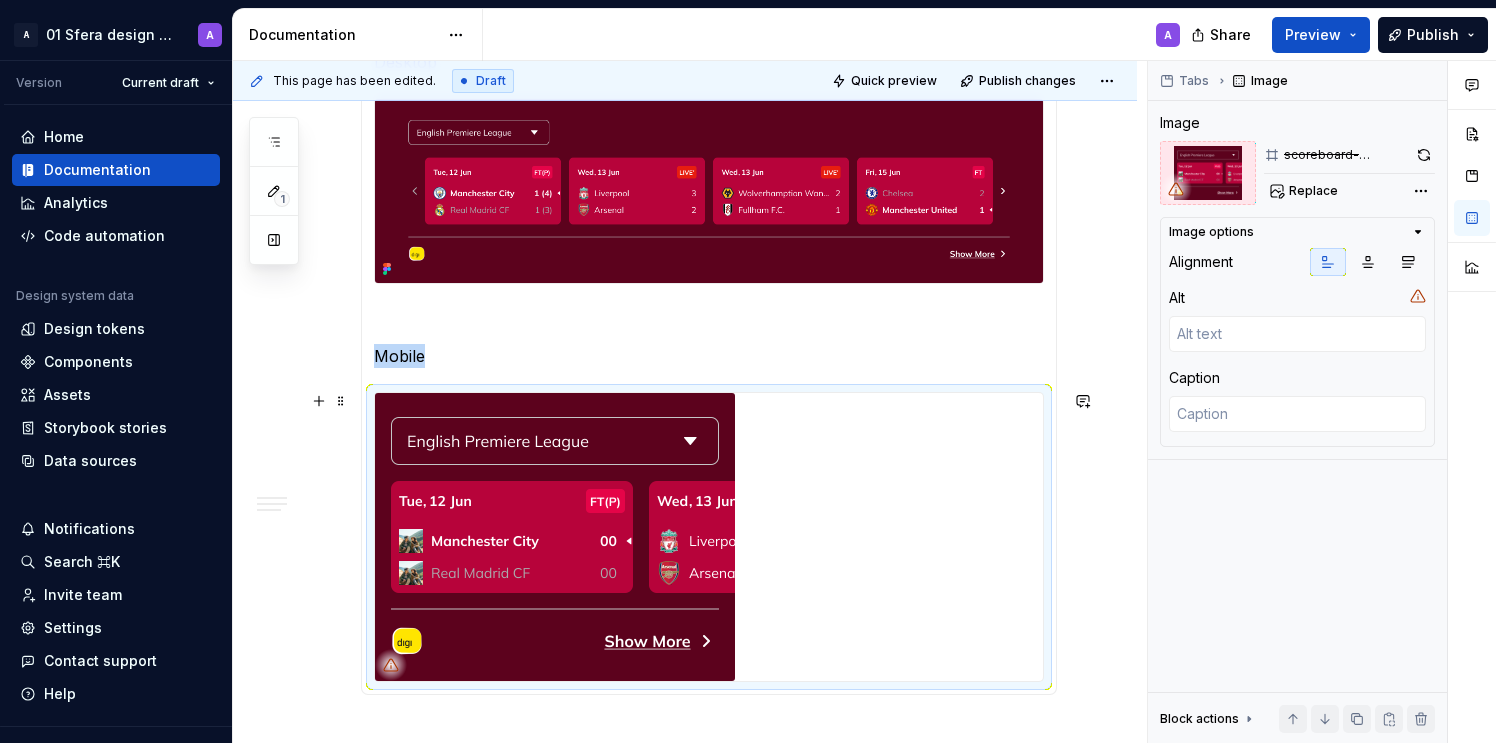 click at bounding box center (555, 537) 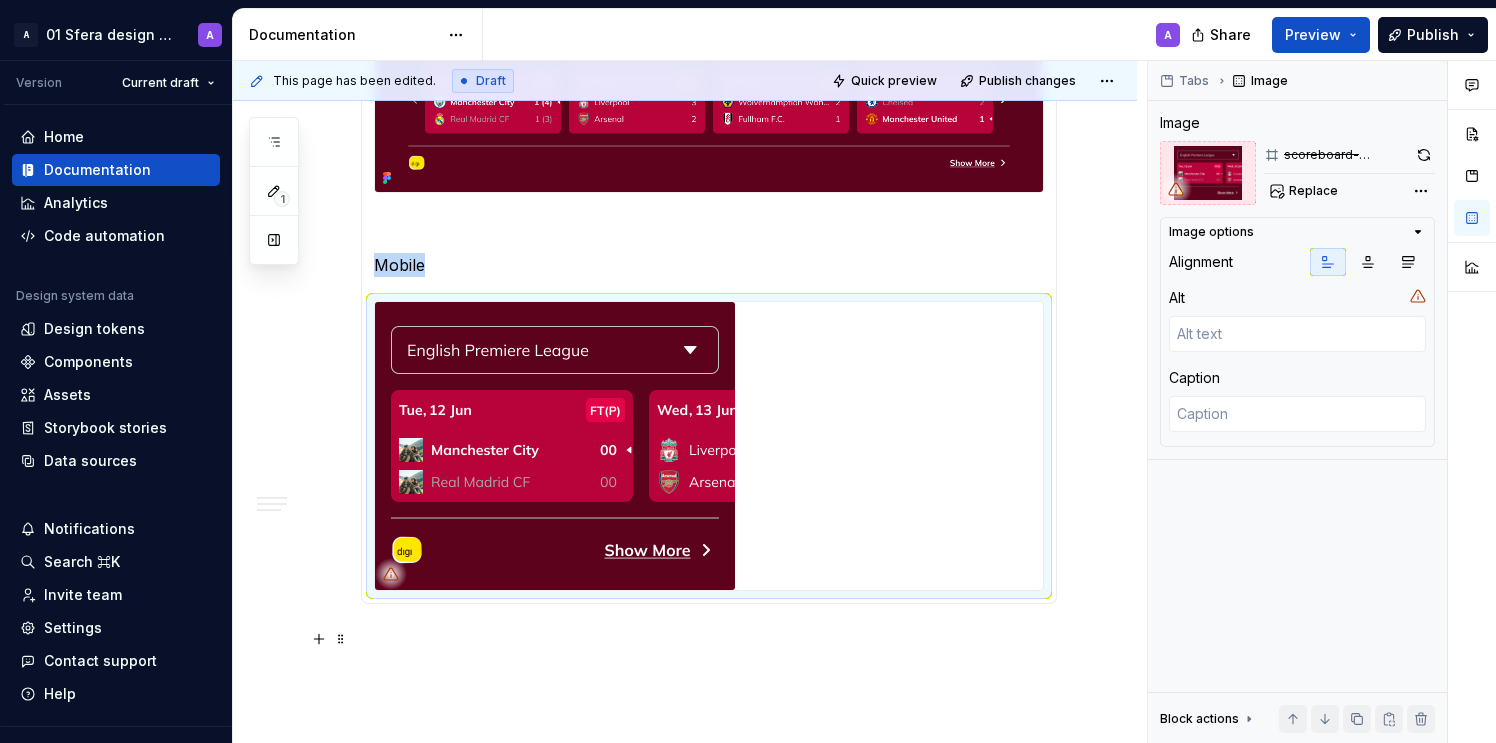 scroll, scrollTop: 1312, scrollLeft: 0, axis: vertical 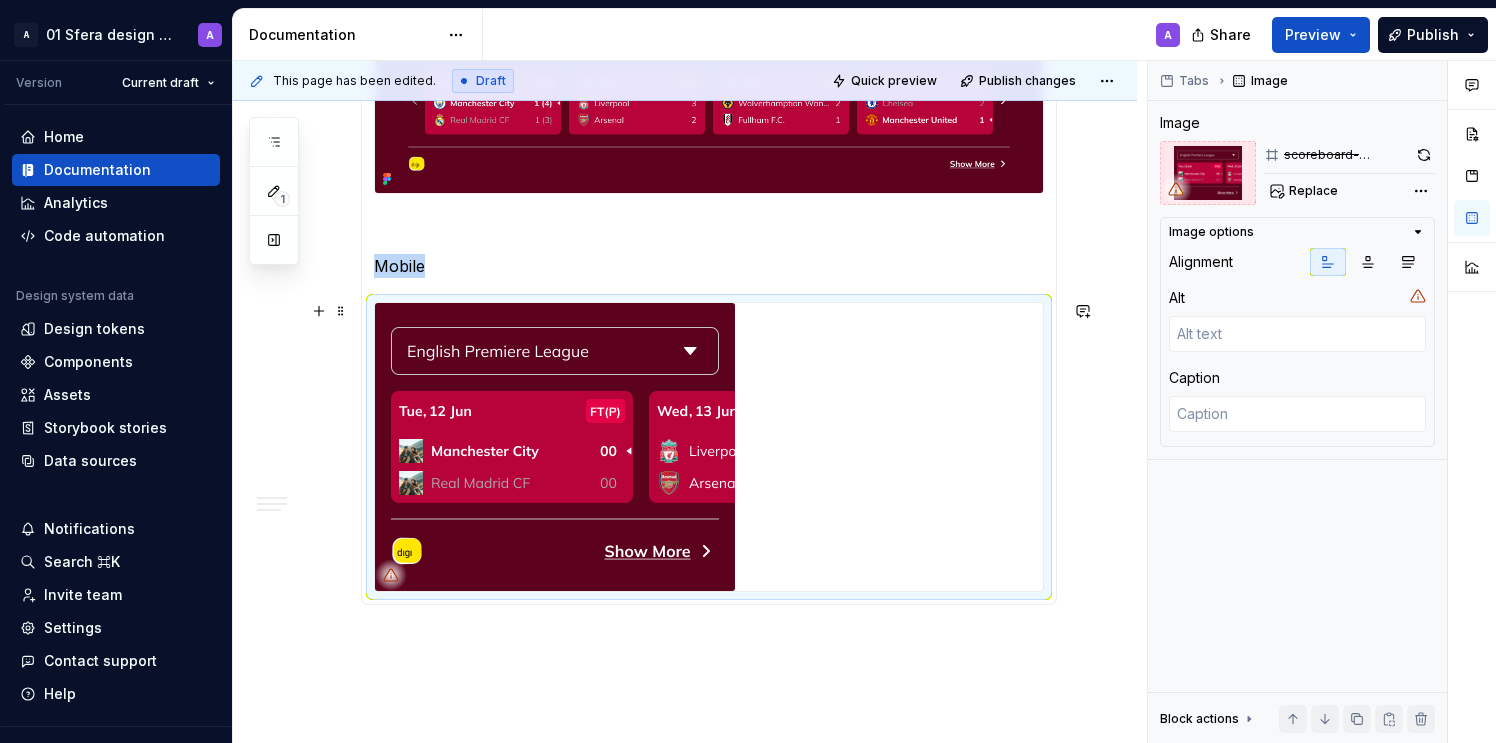 click at bounding box center [555, 447] 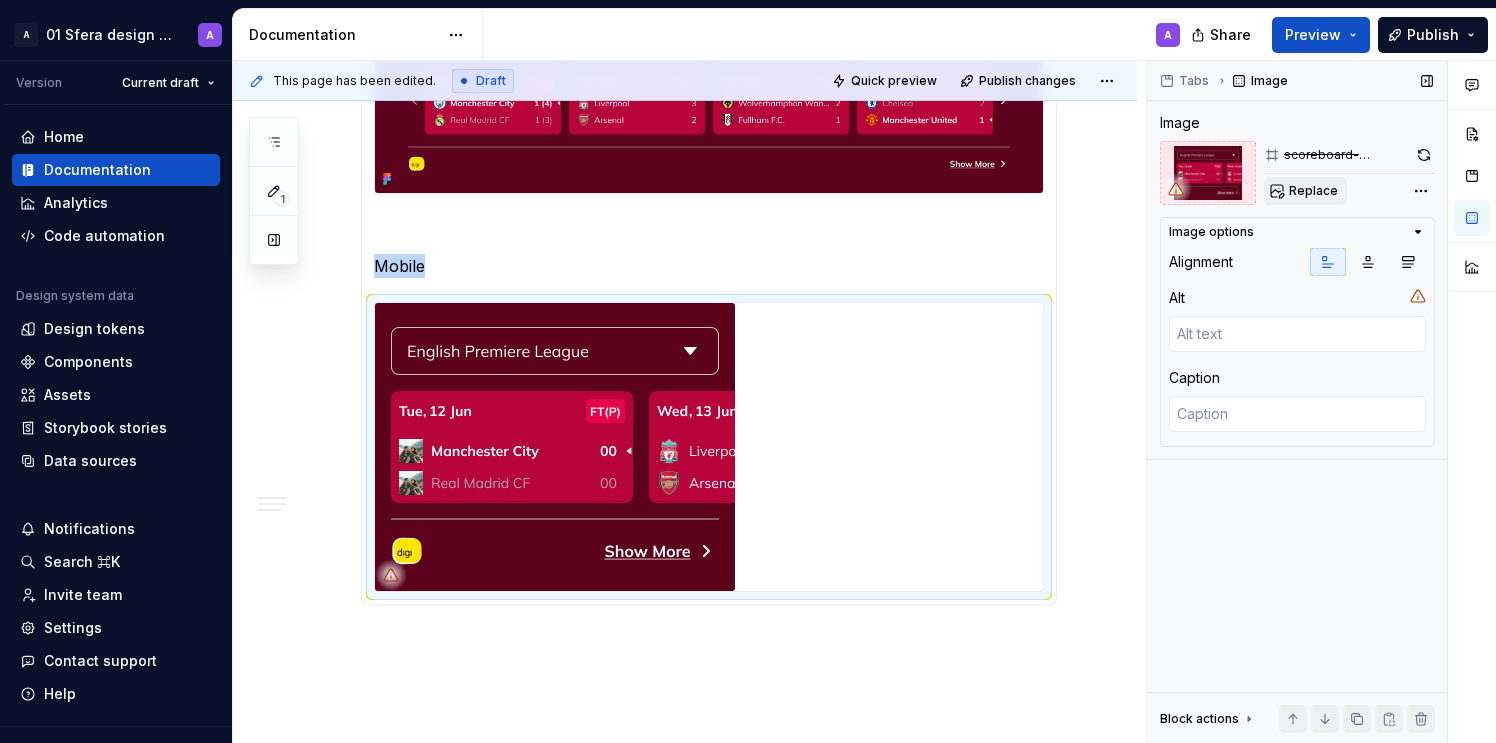 click on "Replace" at bounding box center [1313, 191] 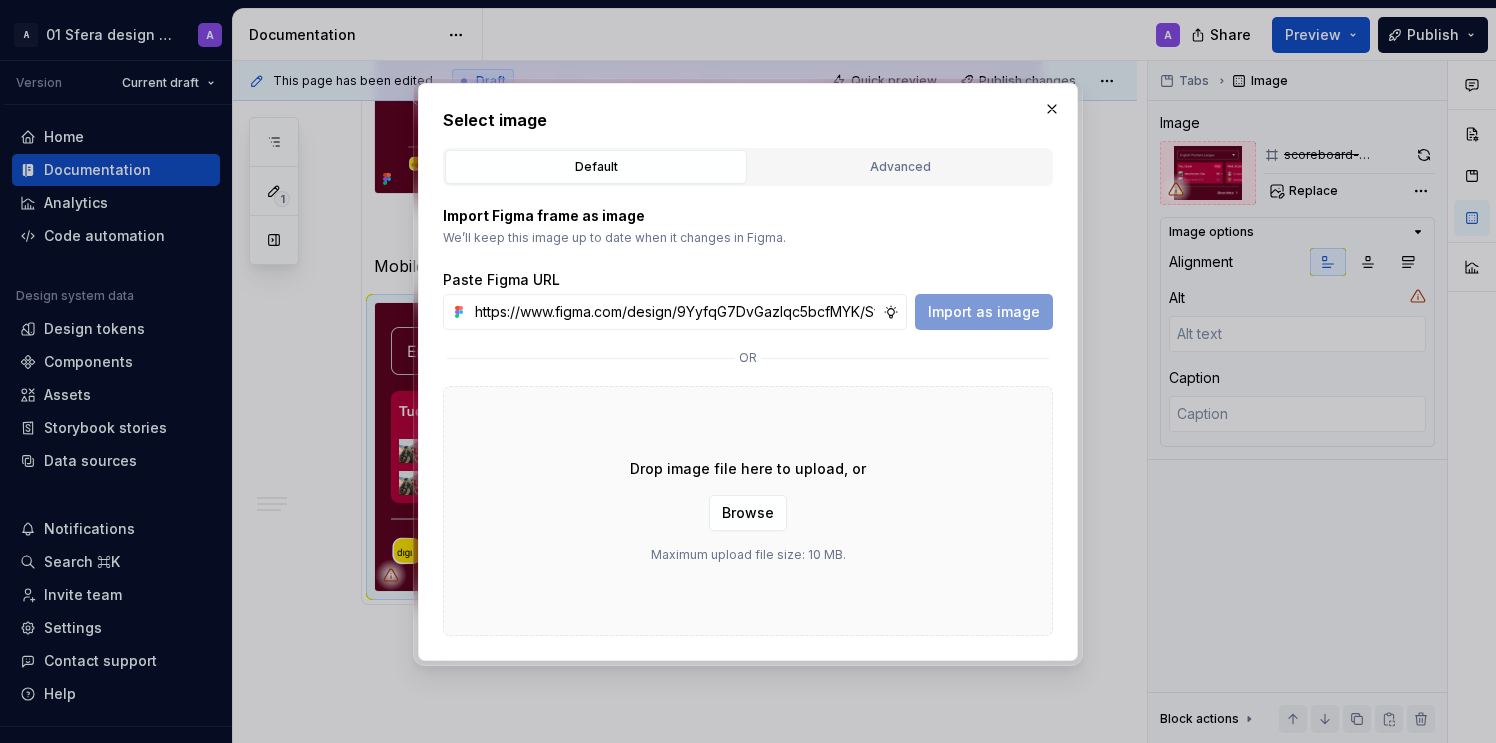 scroll, scrollTop: 0, scrollLeft: 461, axis: horizontal 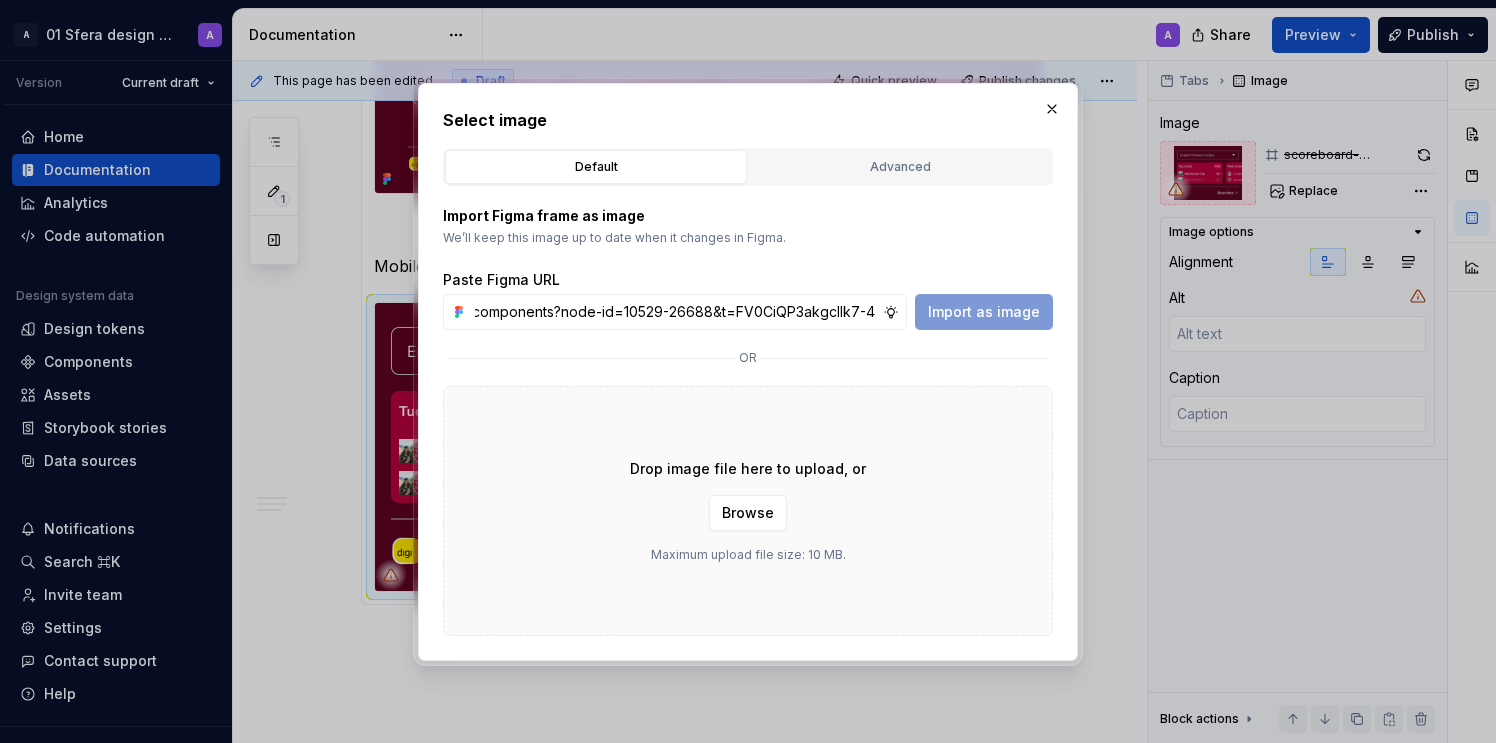 type on "https://www.figma.com/design/9YyfqG7DvGazIqc5bcfMYK/Sfera-DS-components?node-id=10529-26688&t=FV0CiQP3akgcIlk7-4" 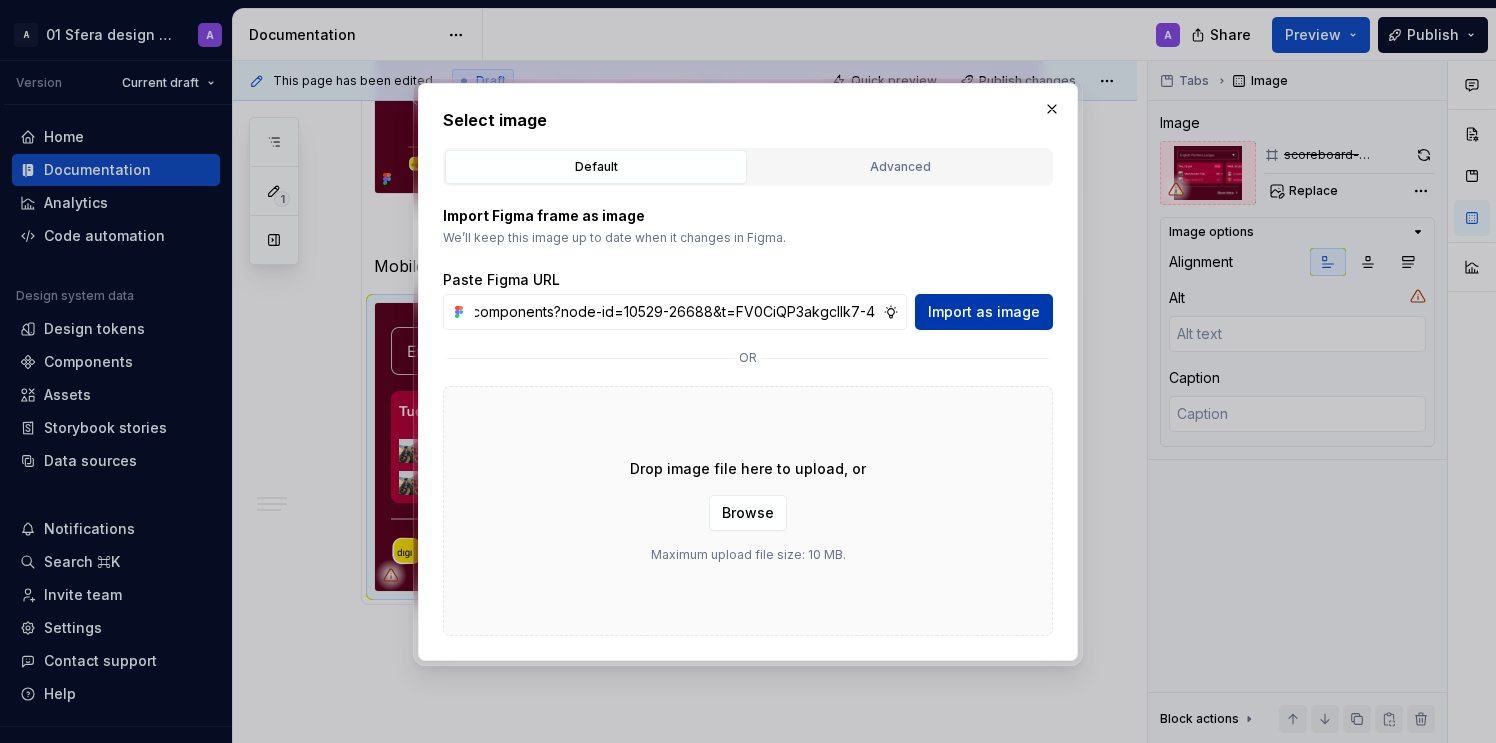 scroll, scrollTop: 0, scrollLeft: 0, axis: both 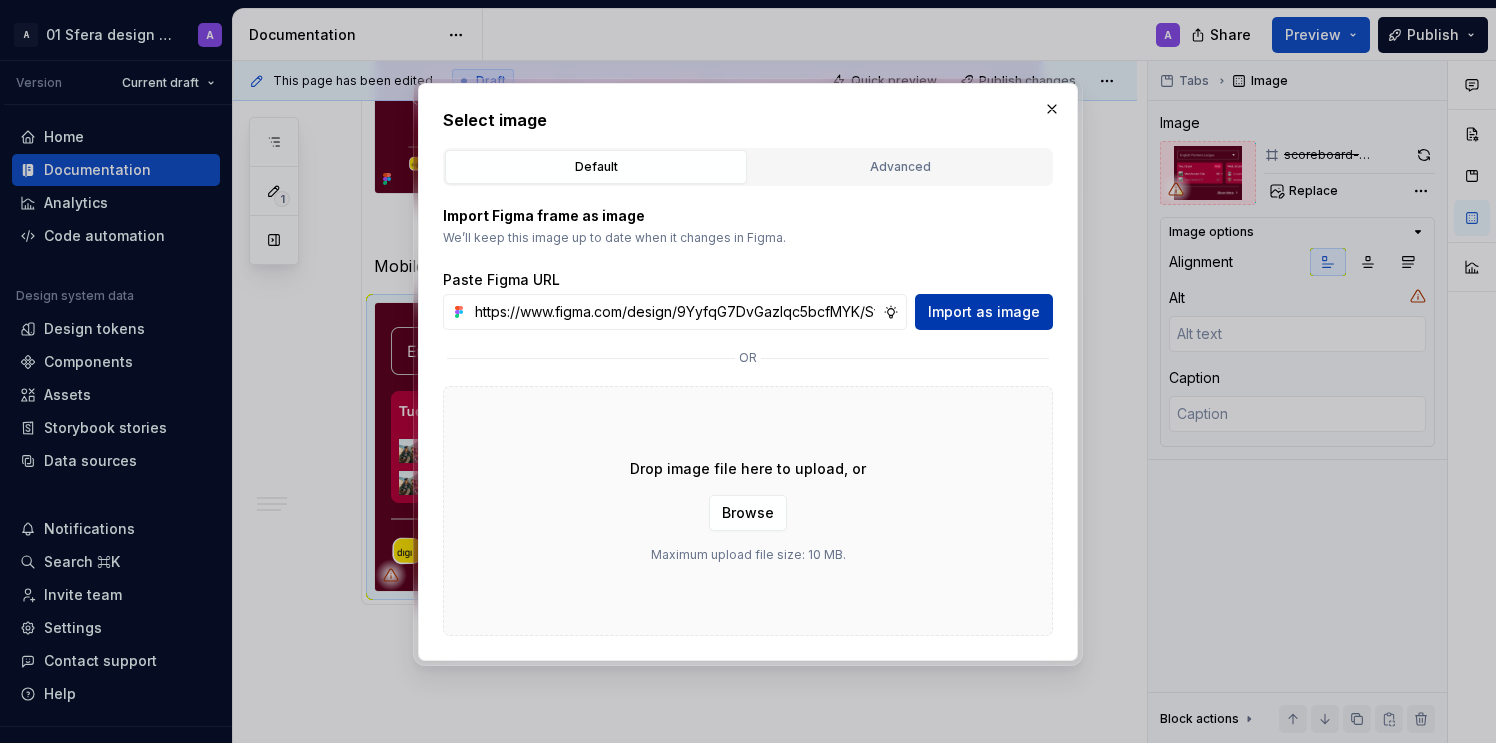 click on "Import as image" at bounding box center [984, 312] 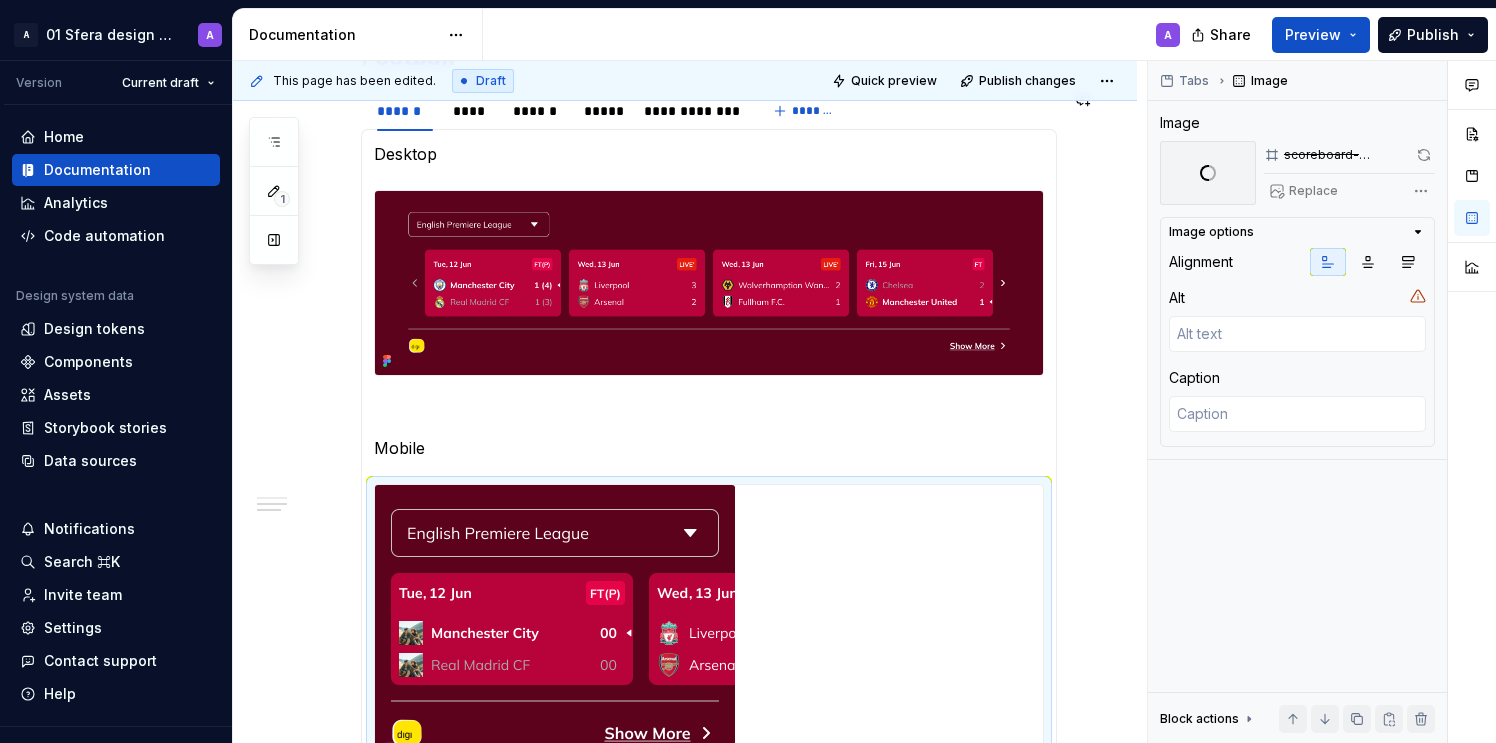 scroll, scrollTop: 898, scrollLeft: 0, axis: vertical 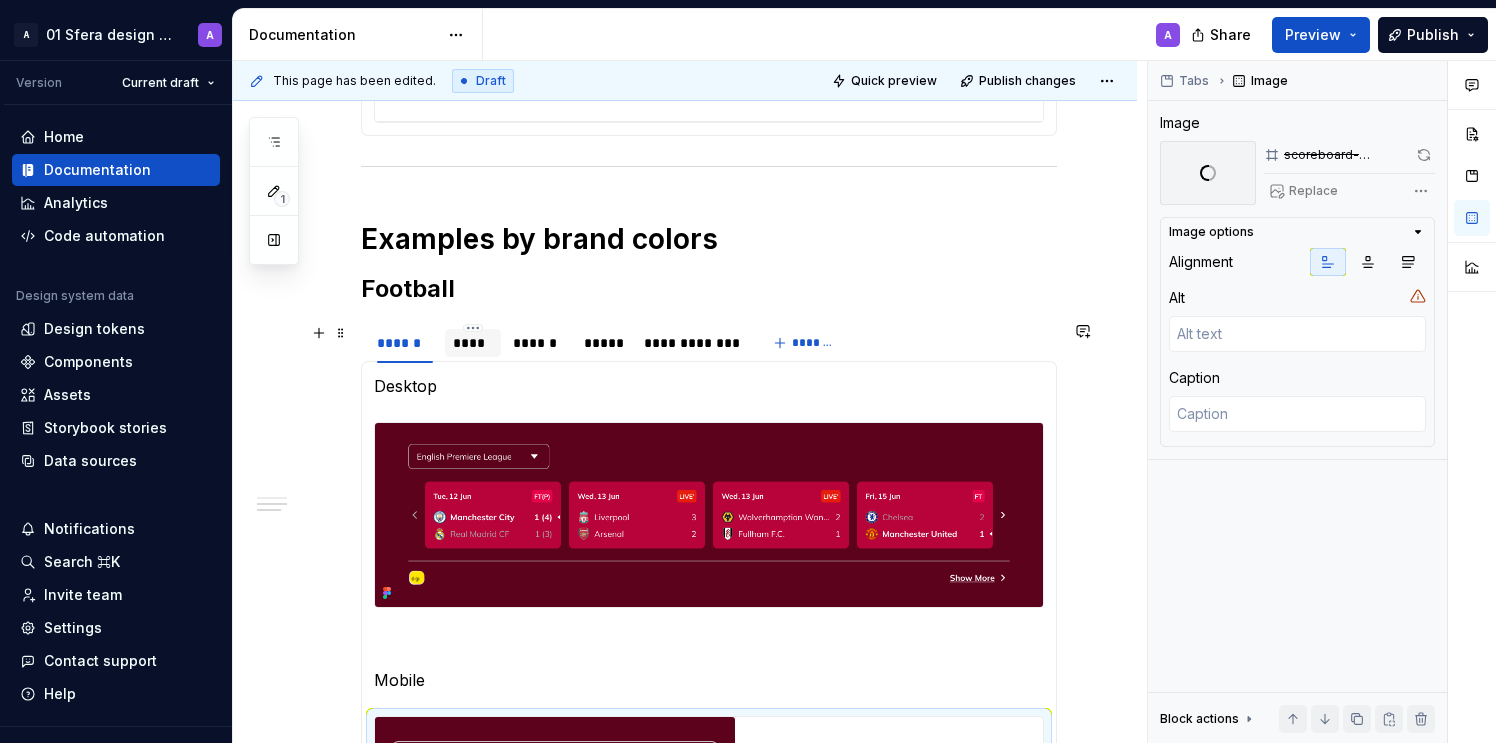 click on "****" at bounding box center (473, 343) 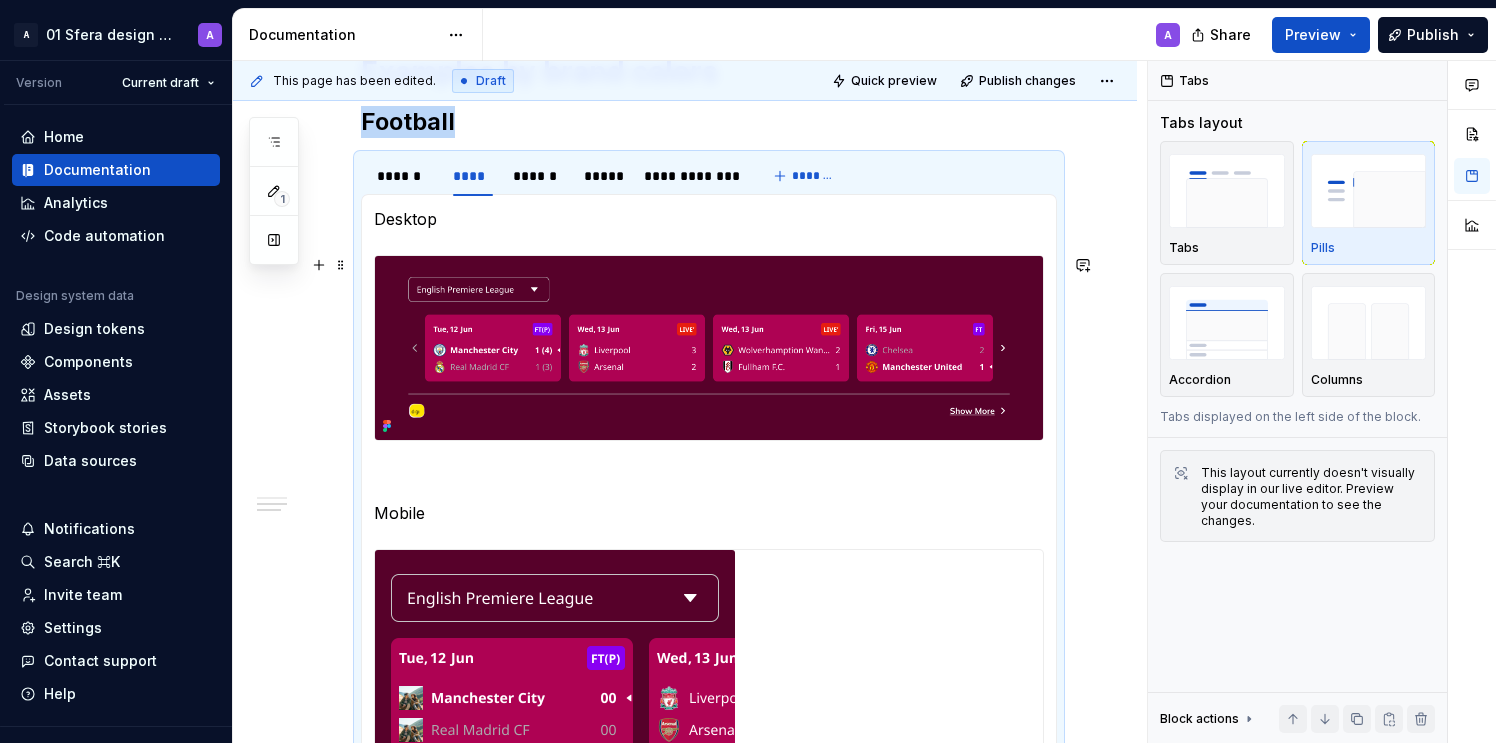 scroll, scrollTop: 1467, scrollLeft: 0, axis: vertical 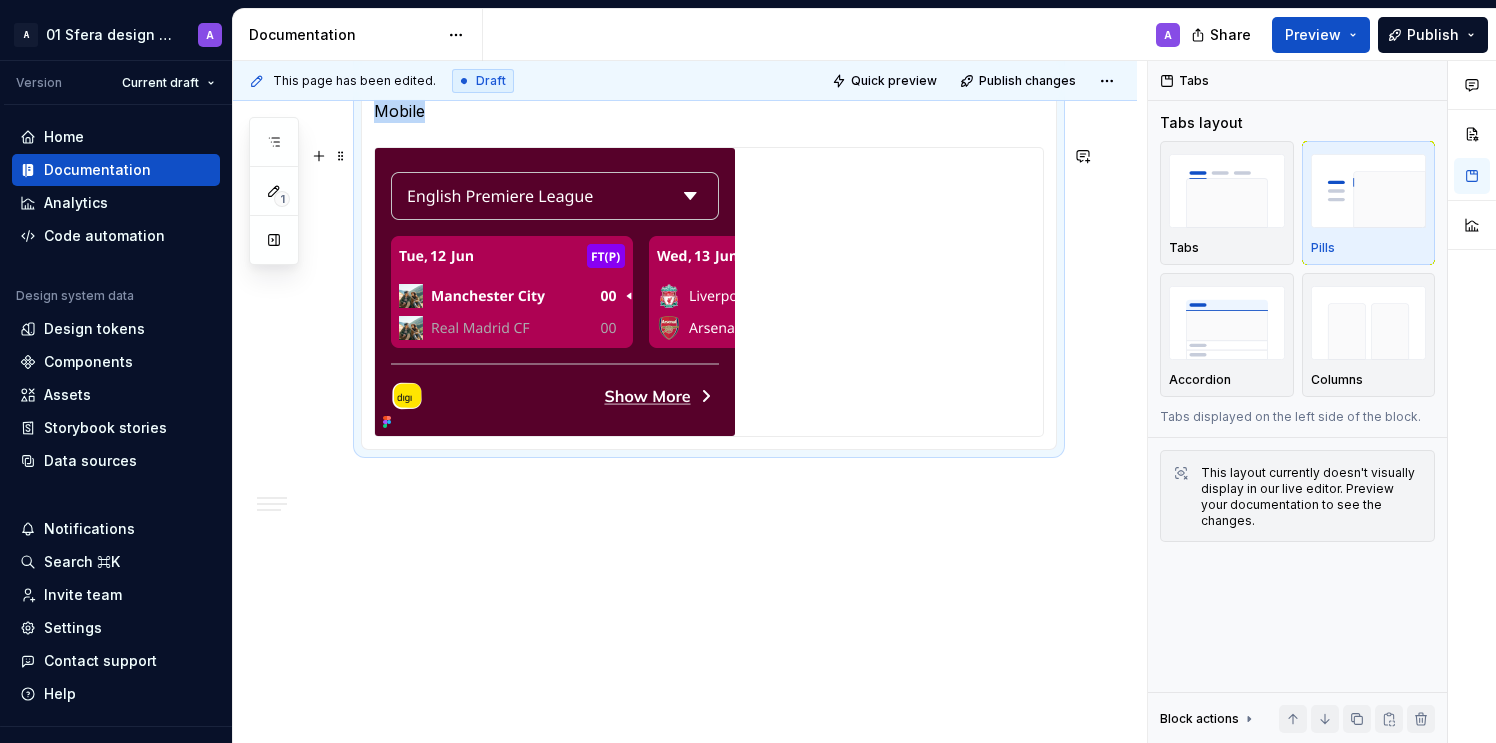 click at bounding box center [555, 292] 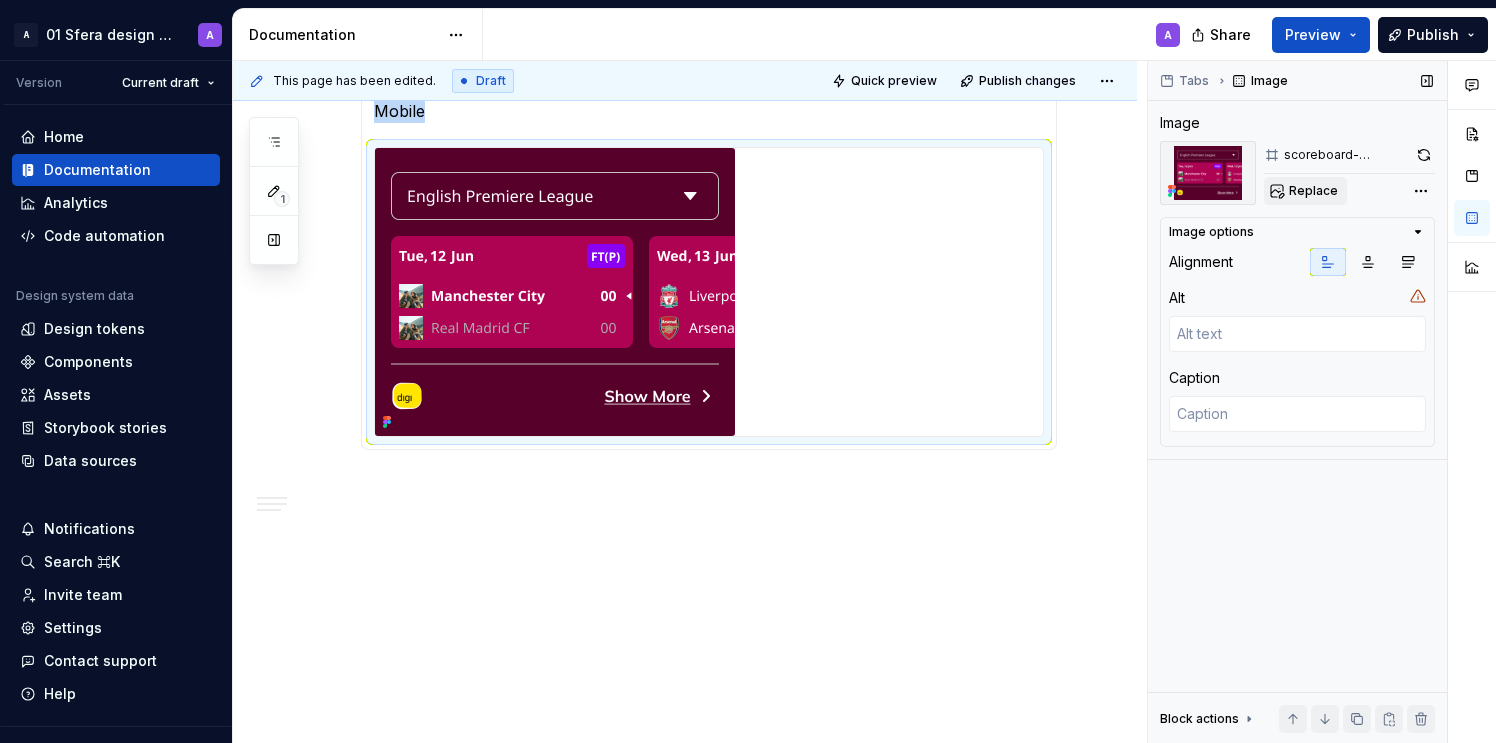 click on "Replace" at bounding box center [1313, 191] 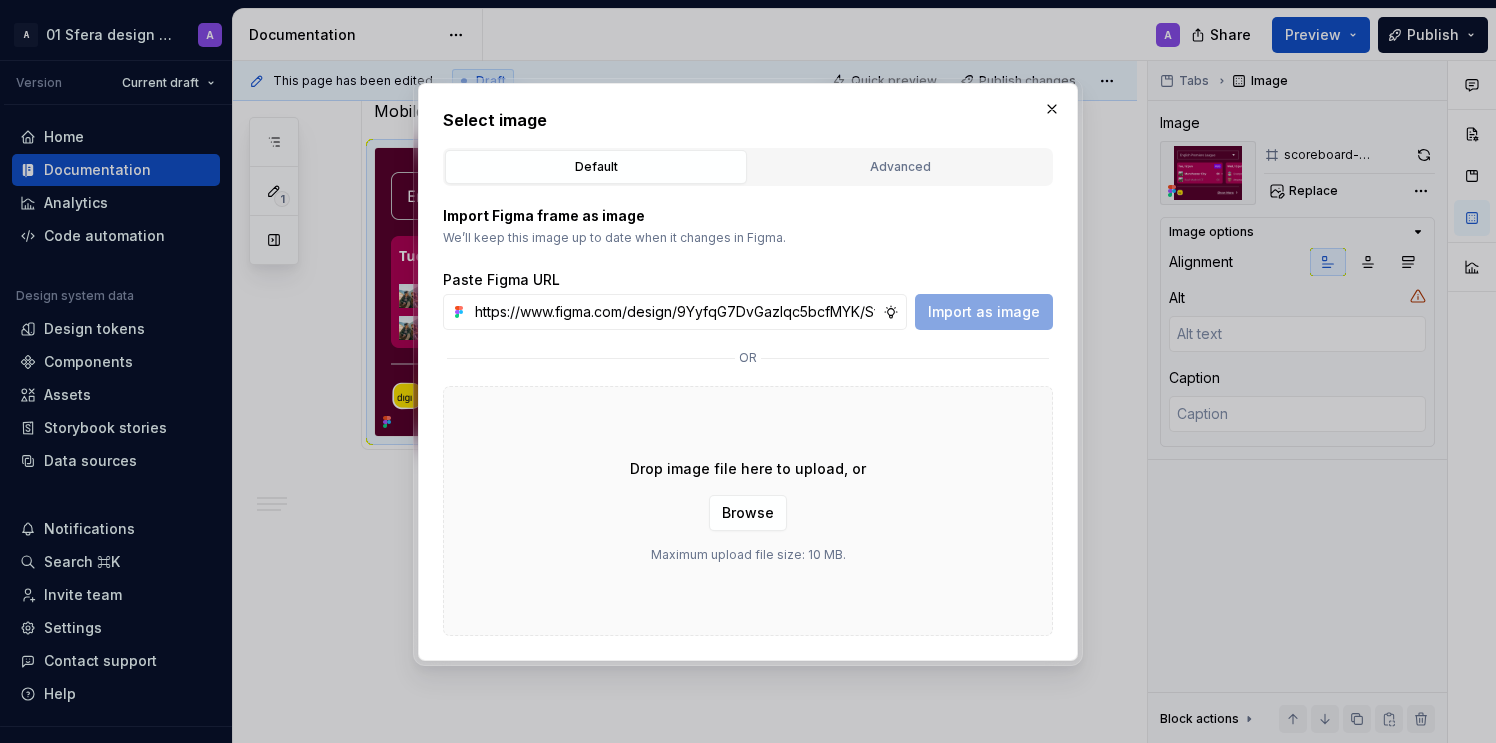 scroll, scrollTop: 0, scrollLeft: 457, axis: horizontal 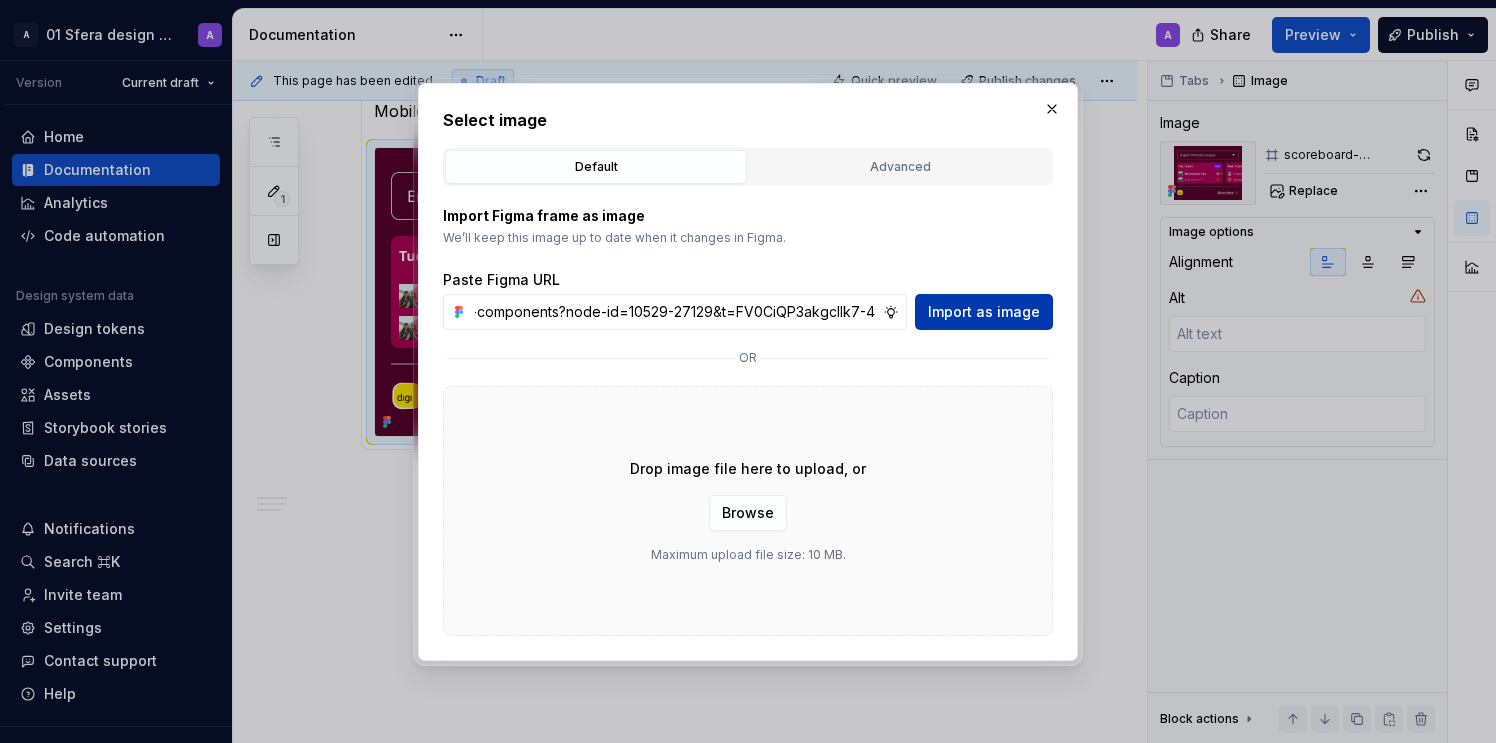 type on "https://www.figma.com/design/9YyfqG7DvGazIqc5bcfMYK/Sfera-DS-components?node-id=10529-27129&t=FV0CiQP3akgcIlk7-4" 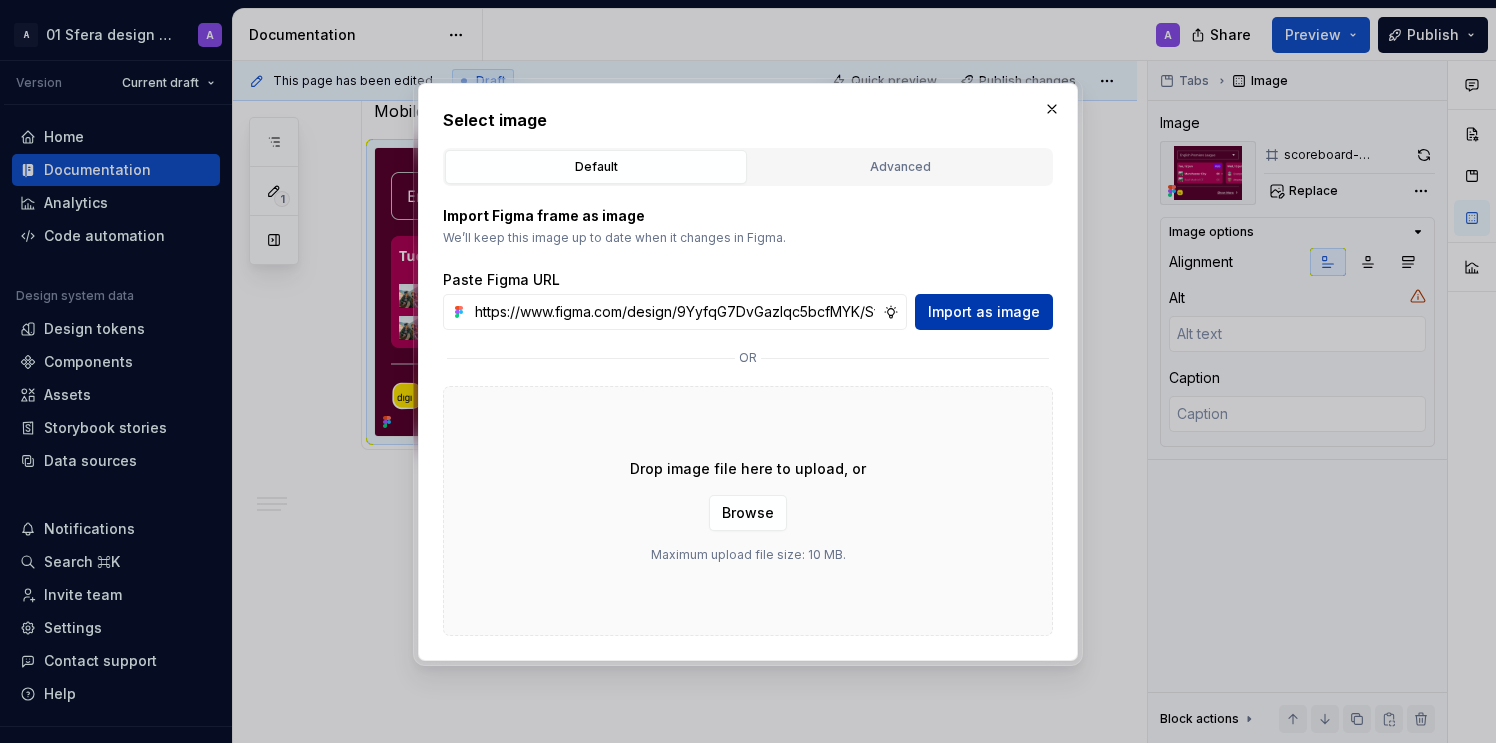 click on "Import as image" at bounding box center (984, 312) 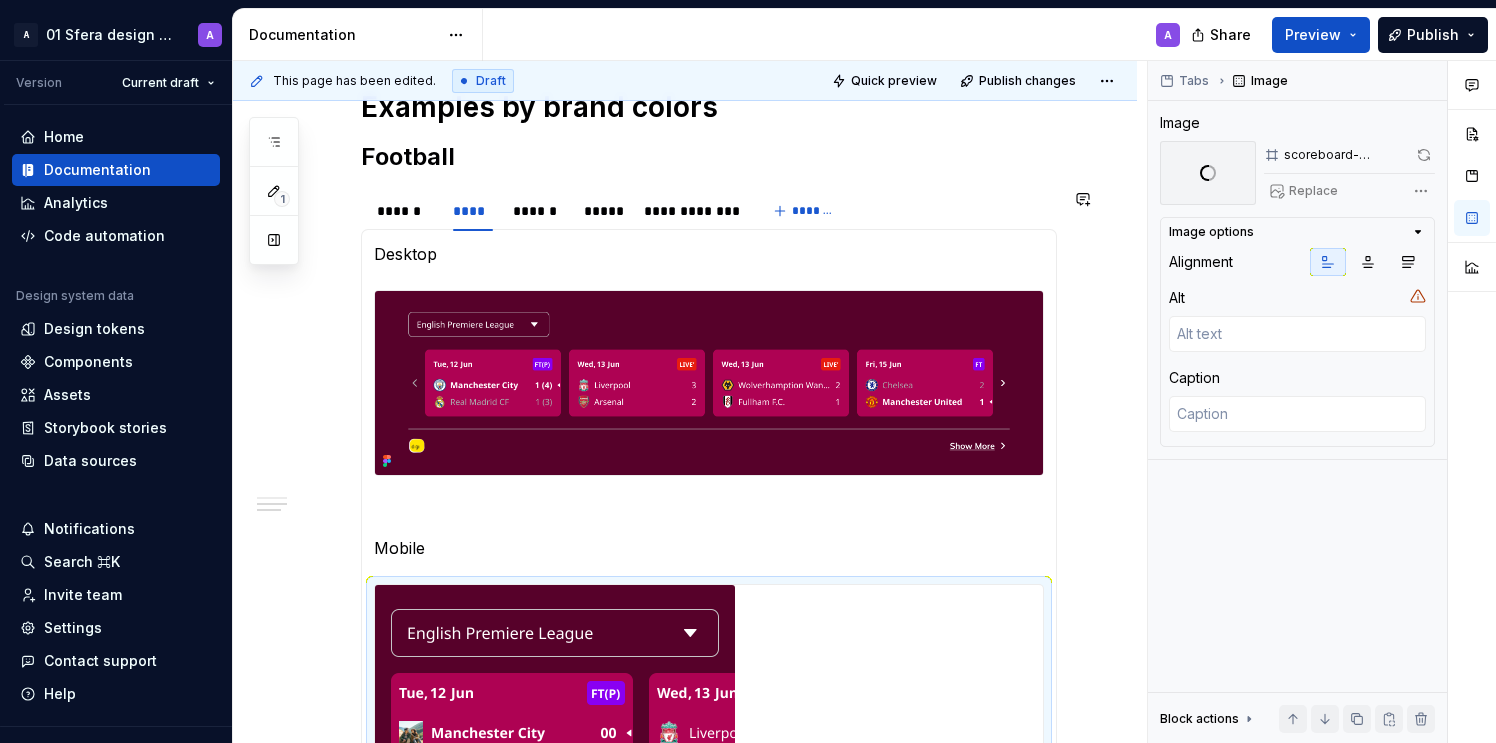 scroll, scrollTop: 1032, scrollLeft: 0, axis: vertical 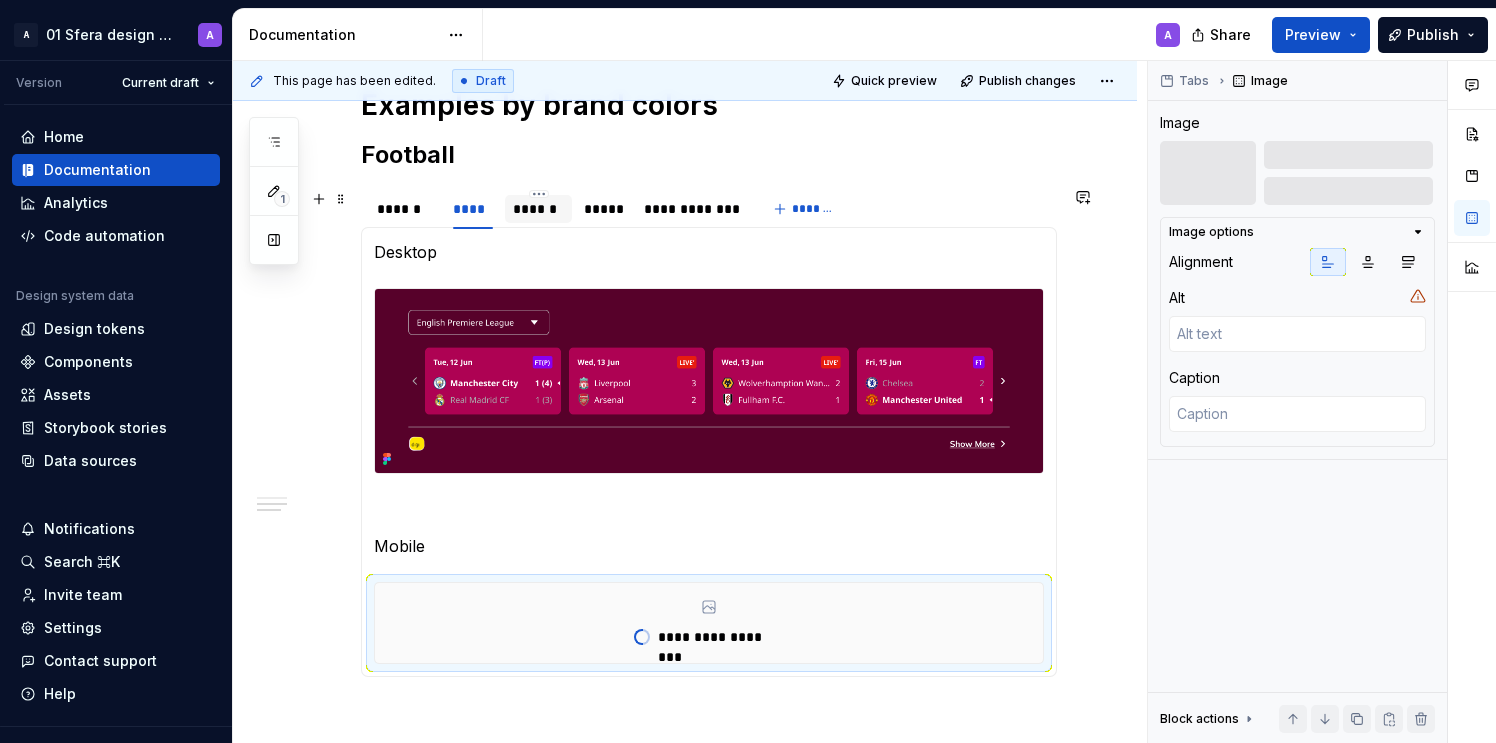 click on "******" at bounding box center [538, 209] 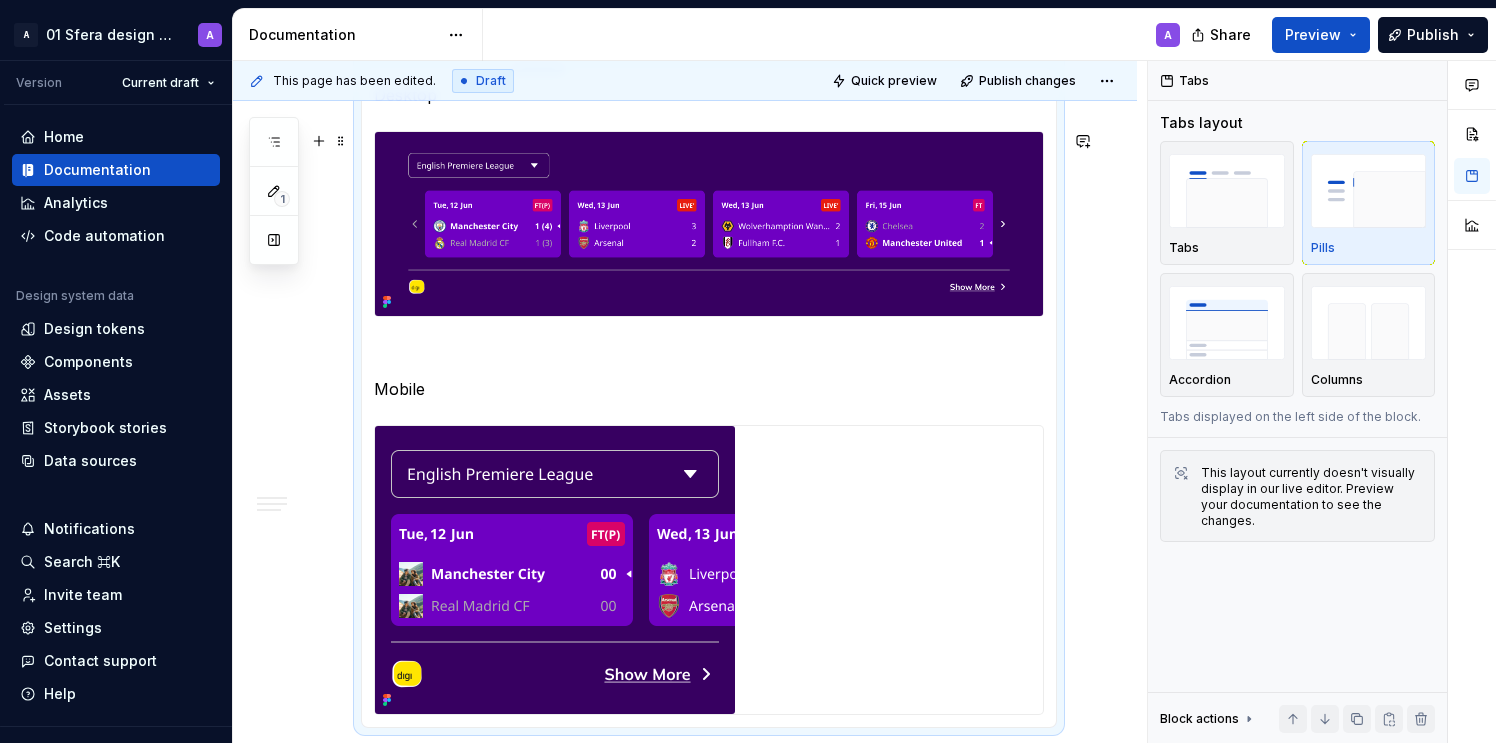 scroll, scrollTop: 1194, scrollLeft: 0, axis: vertical 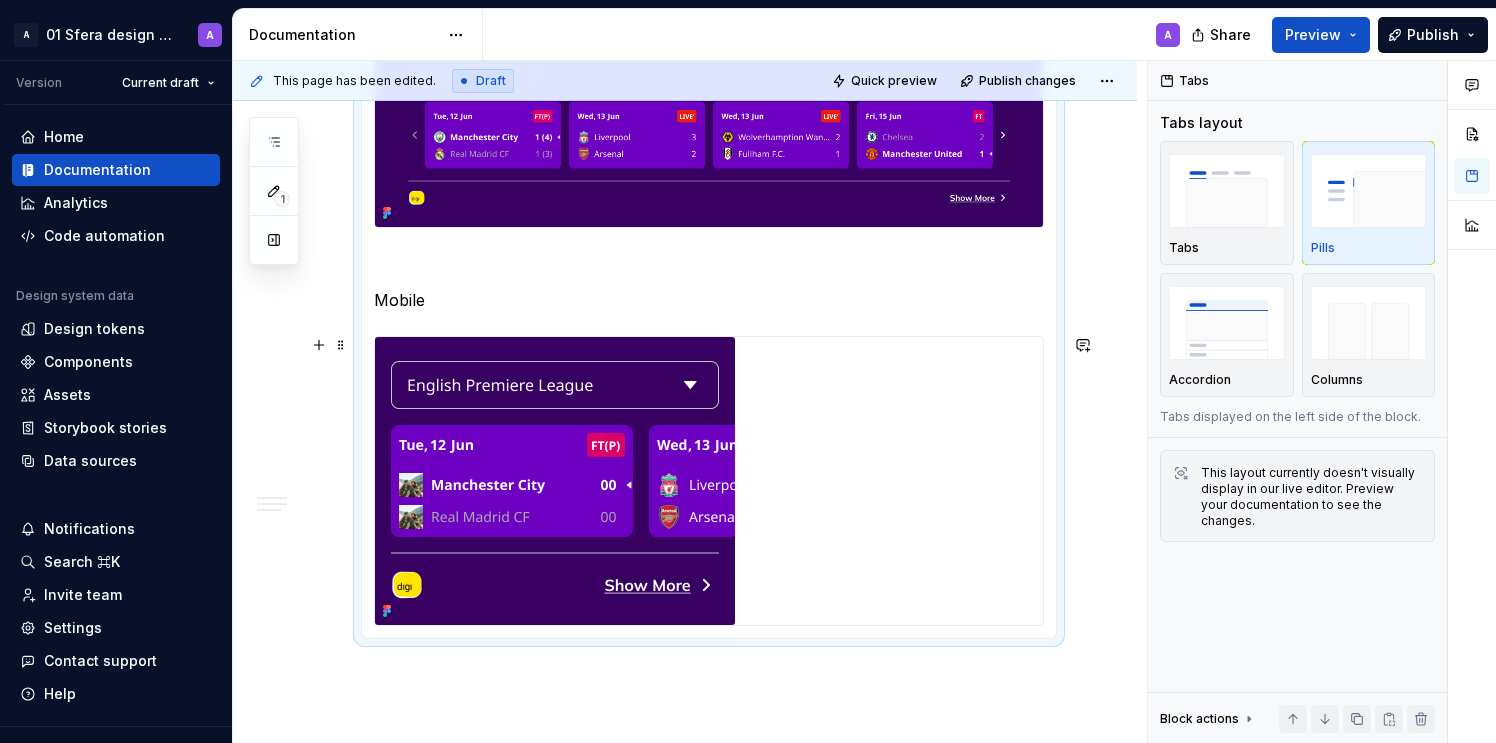 click at bounding box center (555, 481) 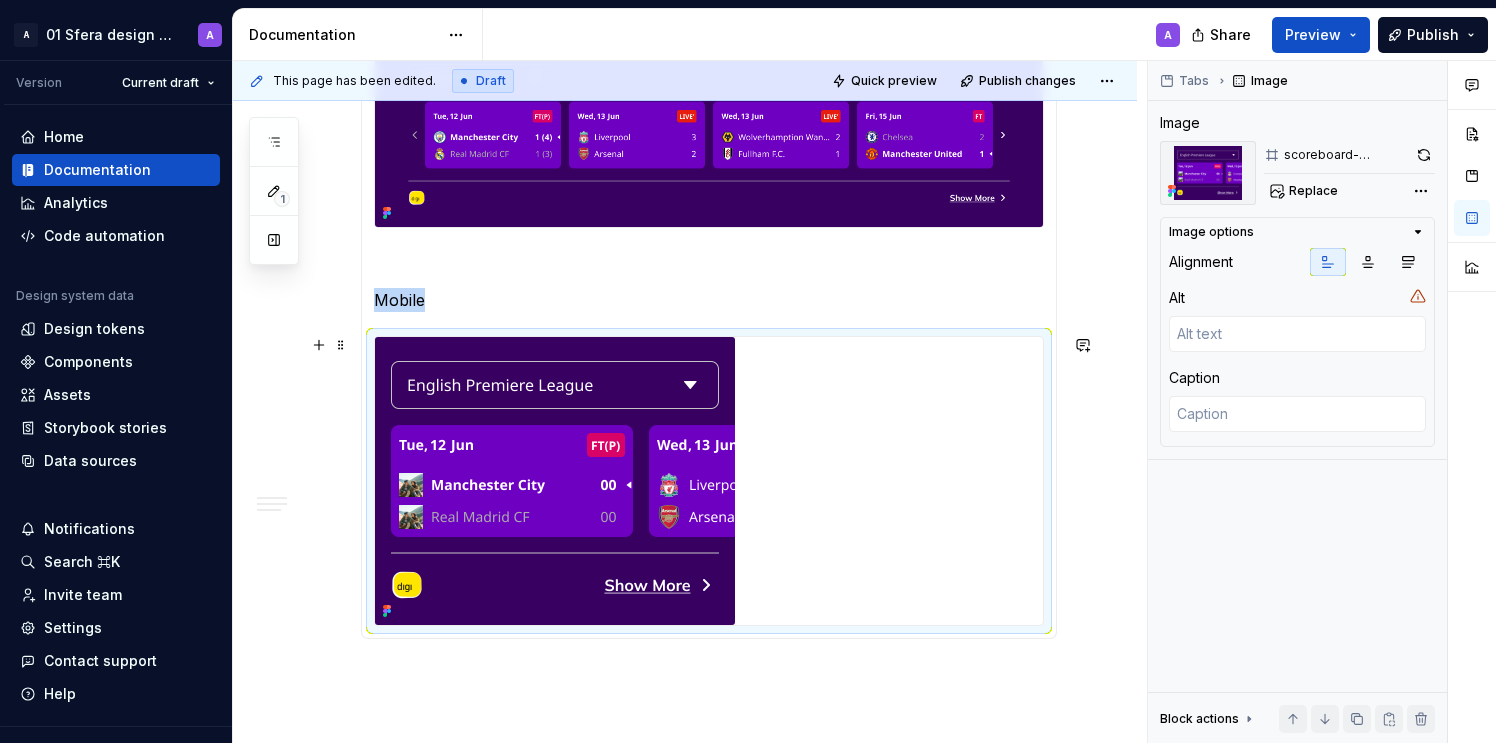 click at bounding box center (555, 481) 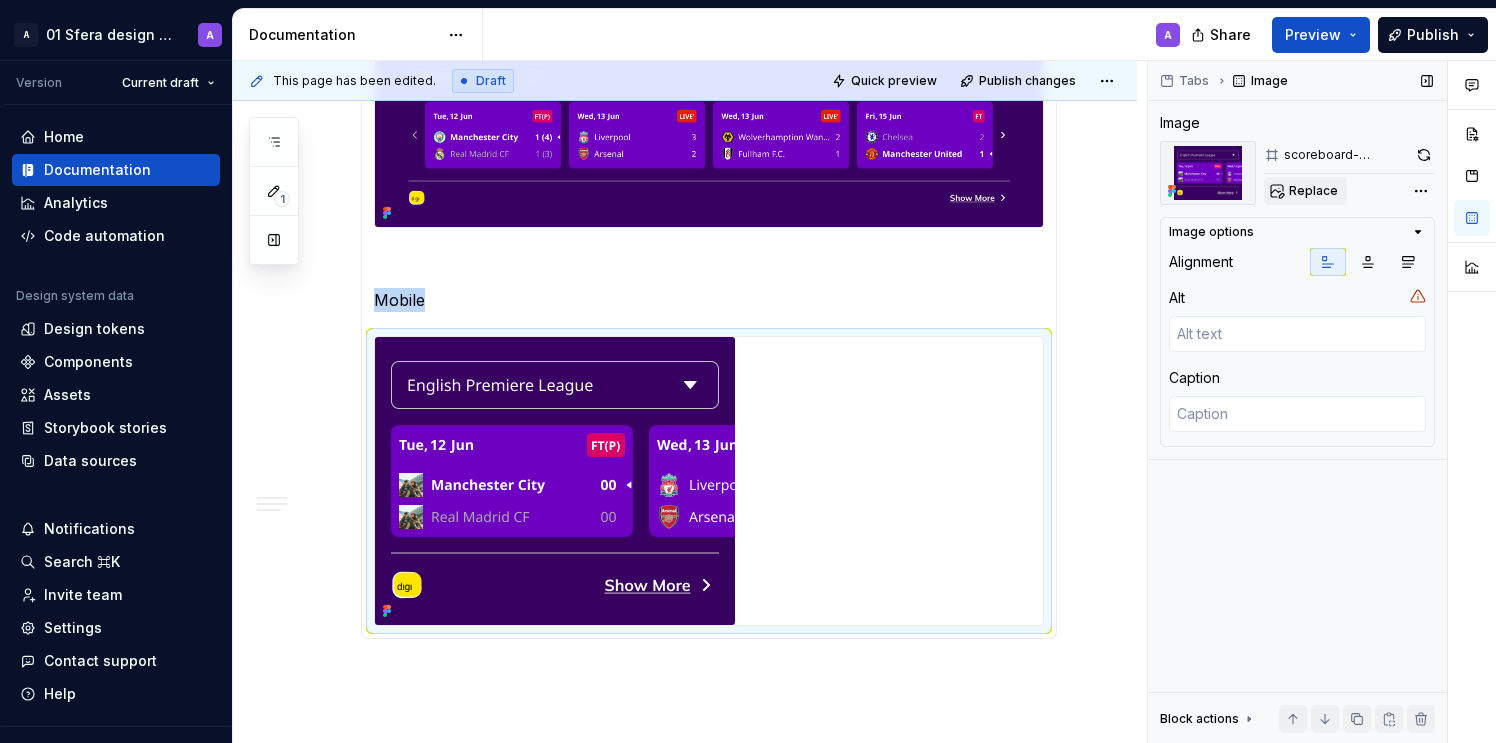 click on "Replace" at bounding box center (1313, 191) 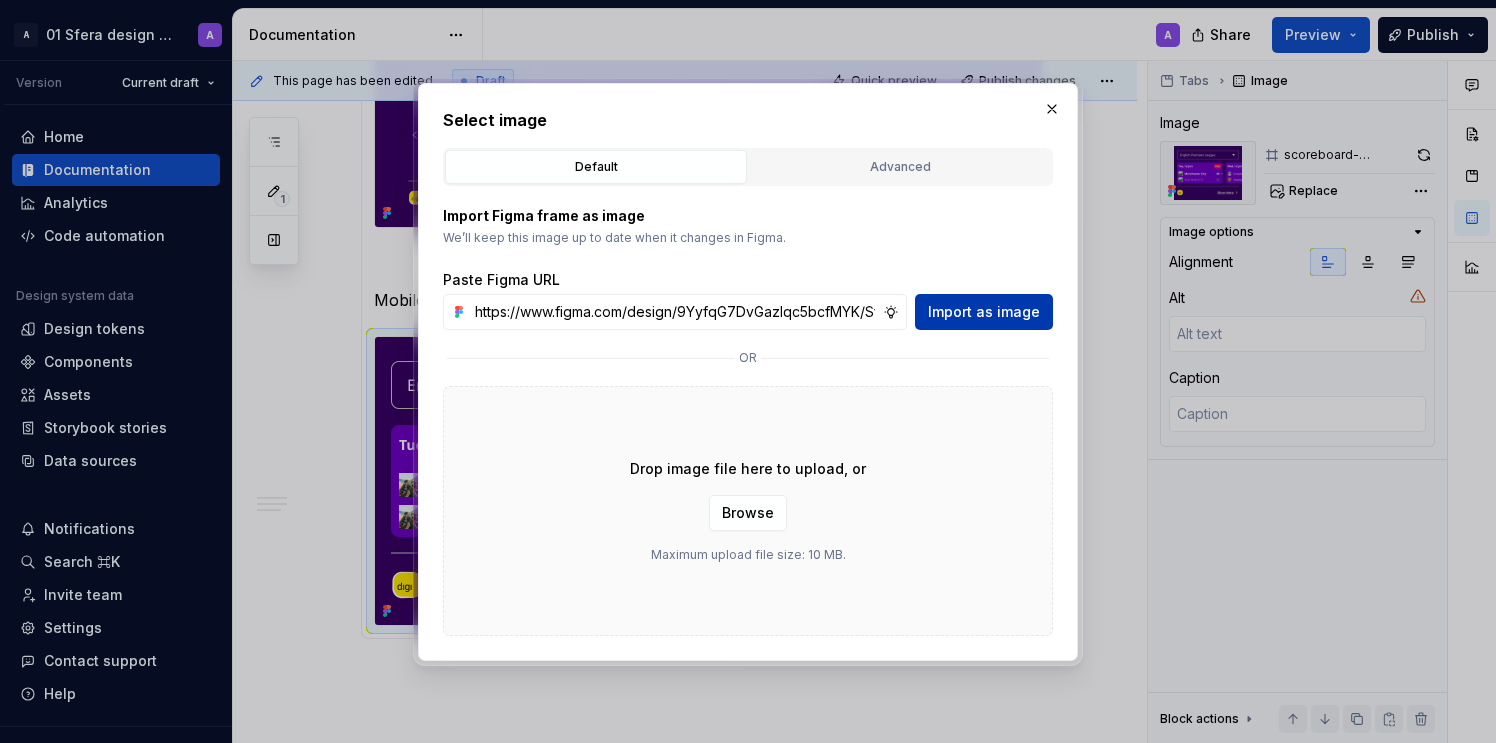 scroll, scrollTop: 0, scrollLeft: 453, axis: horizontal 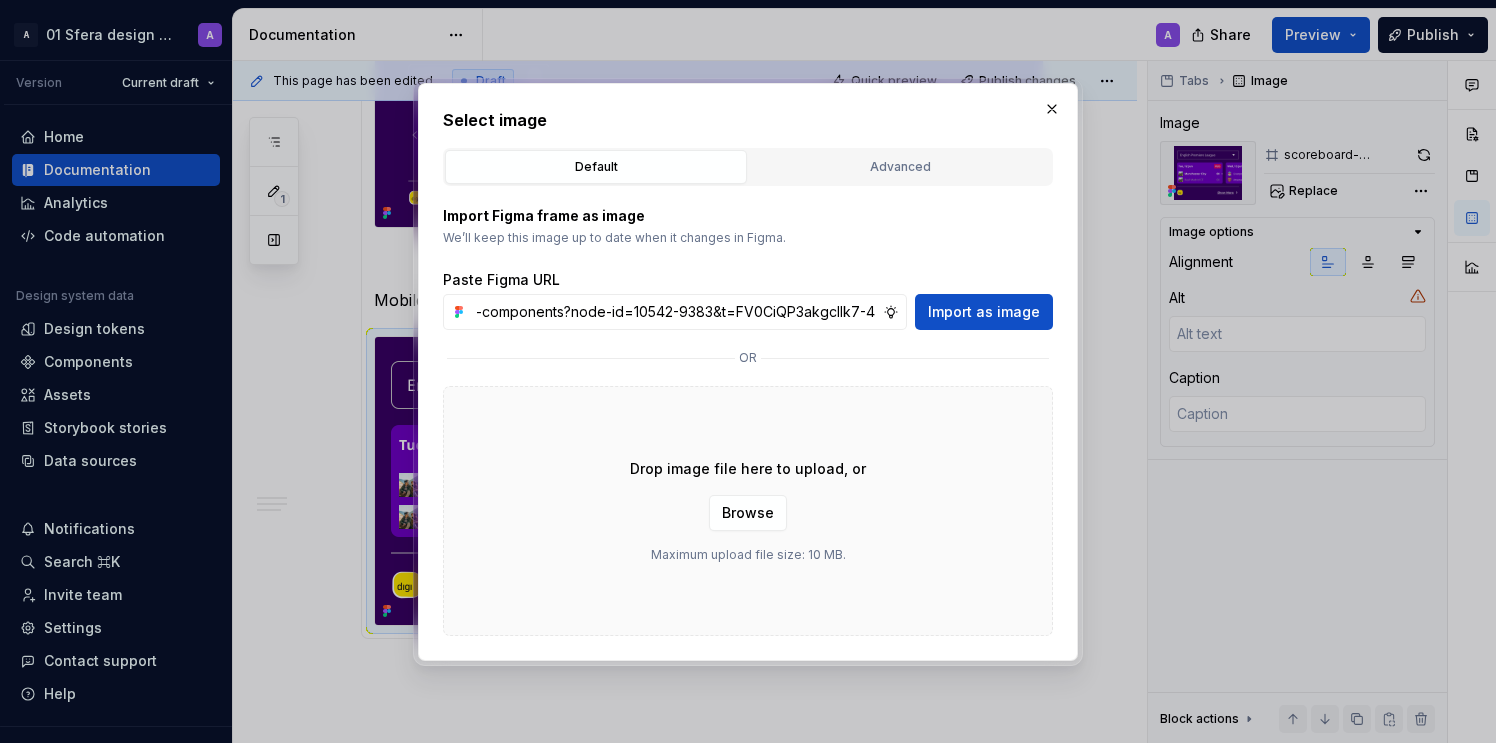 type on "https://www.figma.com/design/9YyfqG7DvGazIqc5bcfMYK/Sfera-DS-components?node-id=10542-9383&t=FV0CiQP3akgcIlk7-4" 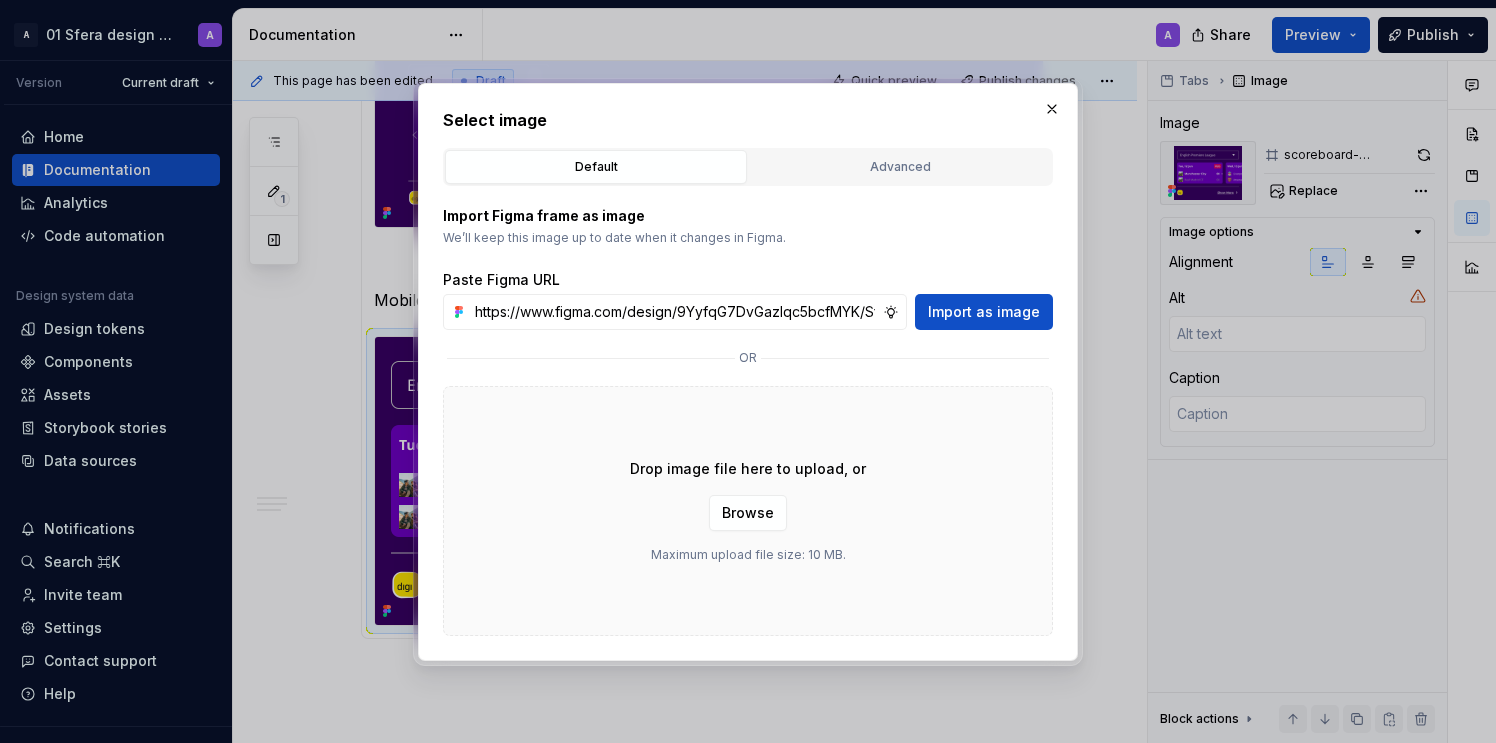 click on "Import as image" at bounding box center [984, 312] 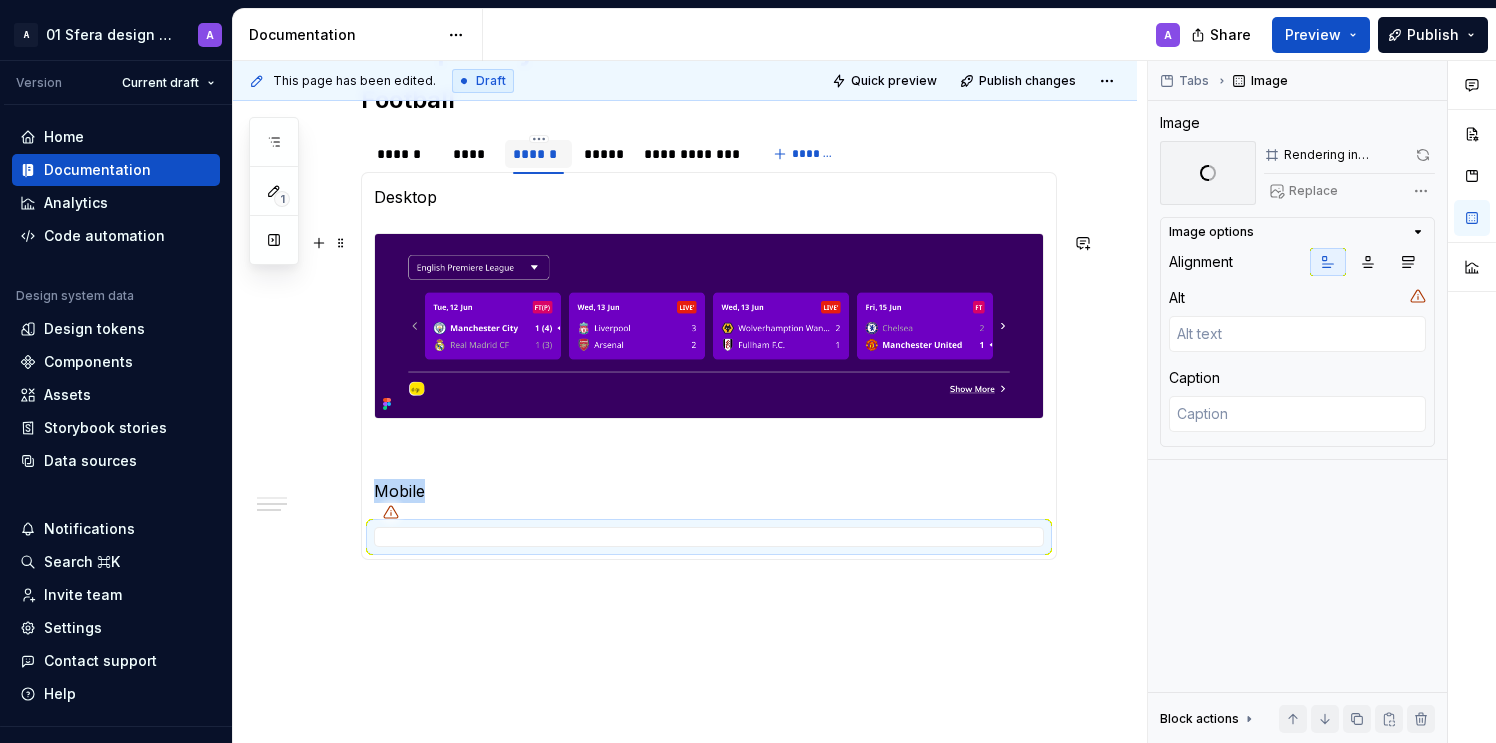 scroll, scrollTop: 1076, scrollLeft: 0, axis: vertical 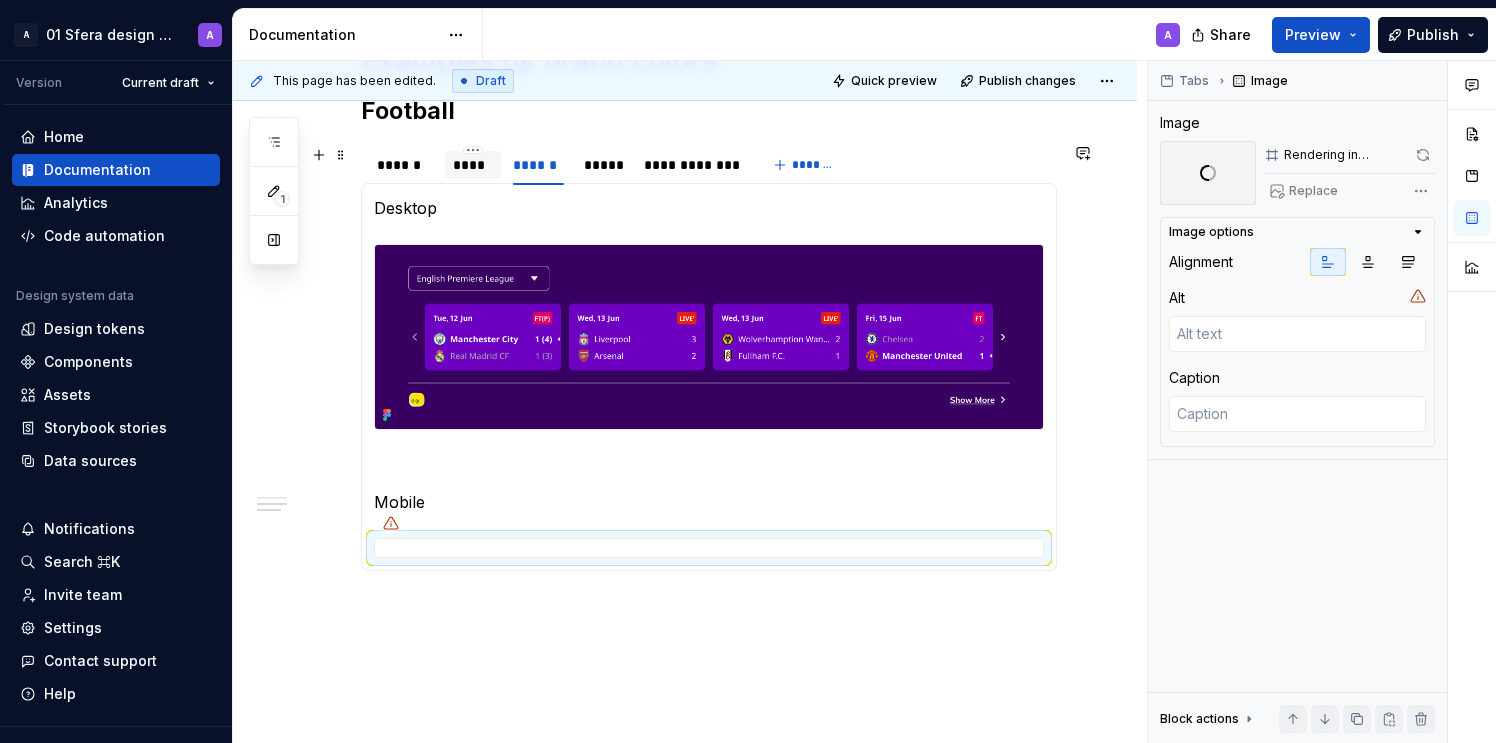 click on "****" at bounding box center (473, 165) 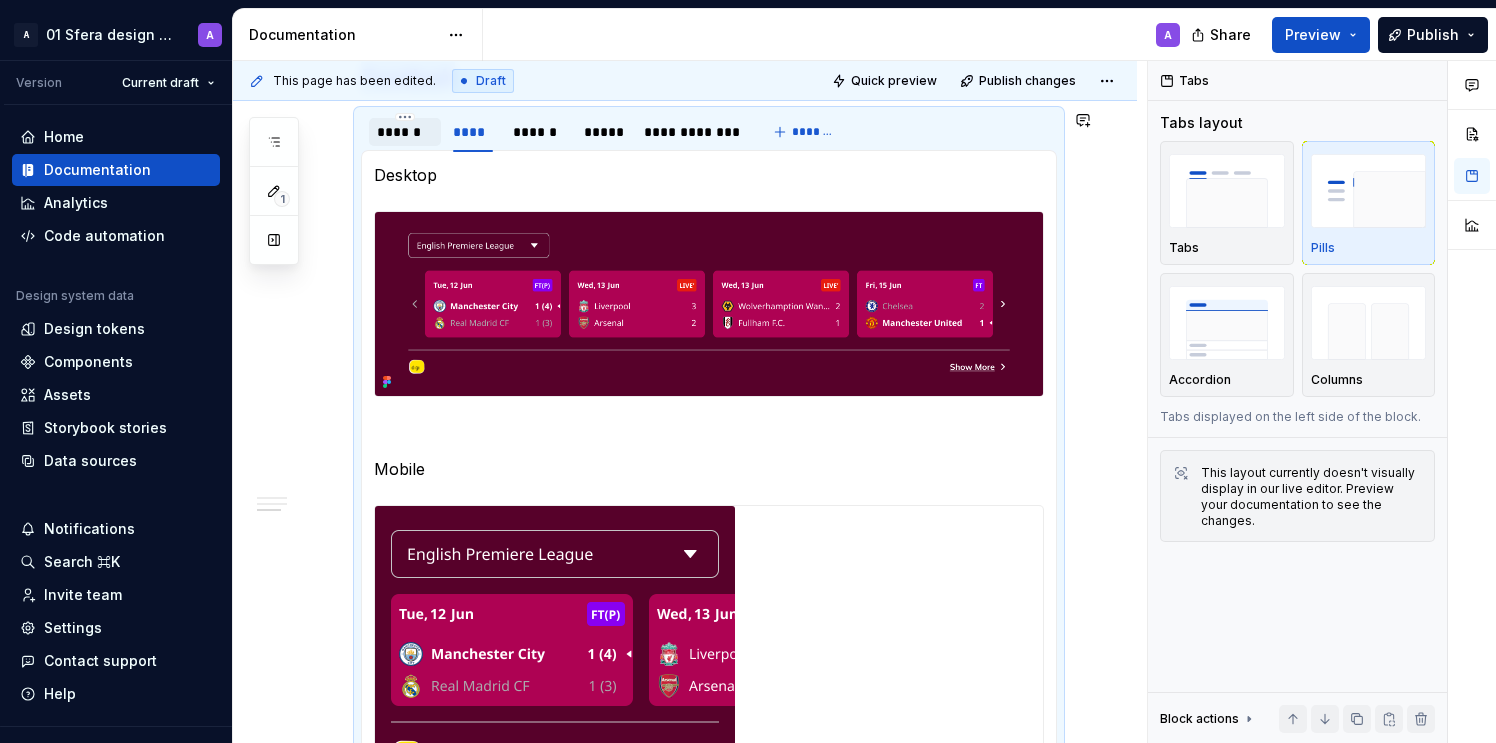 scroll, scrollTop: 1112, scrollLeft: 0, axis: vertical 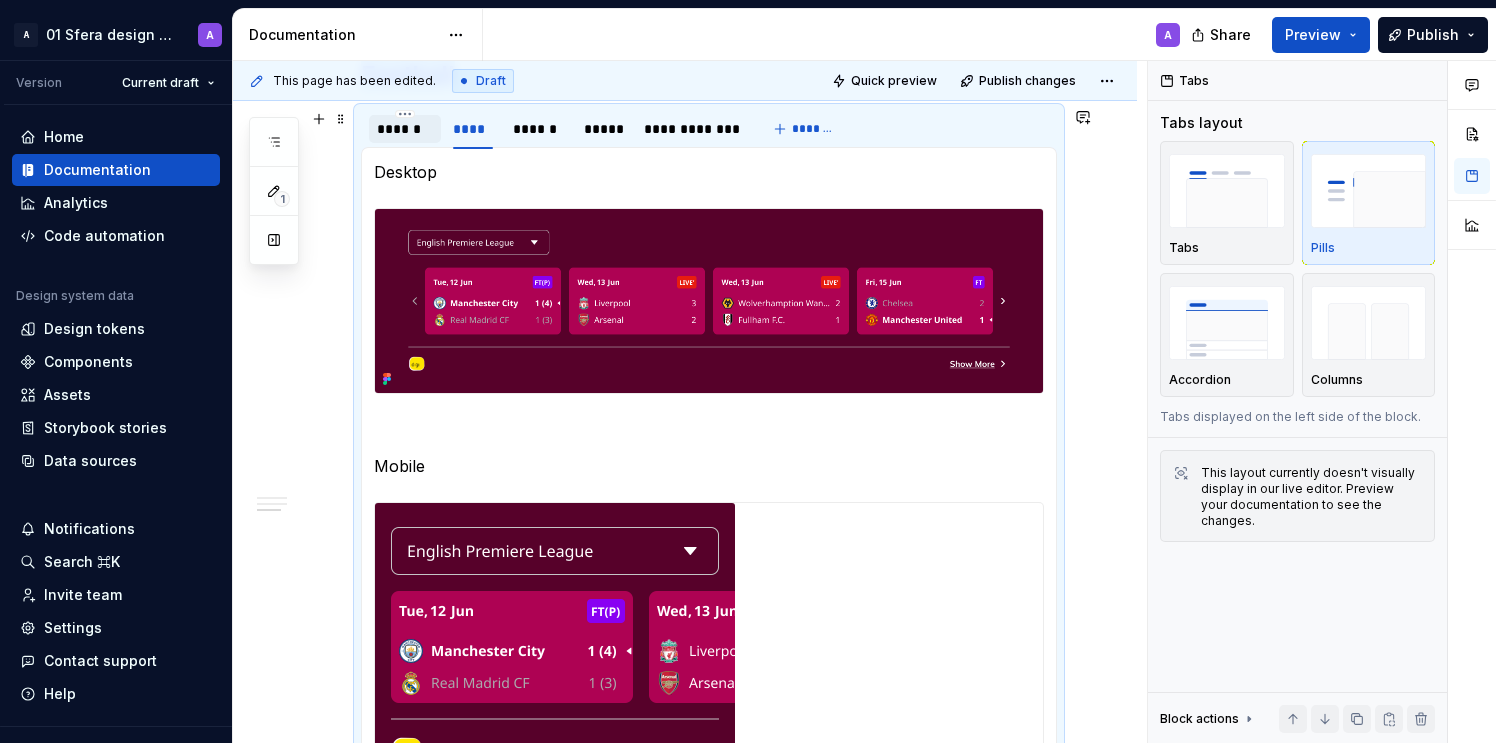 click on "******" at bounding box center [405, 129] 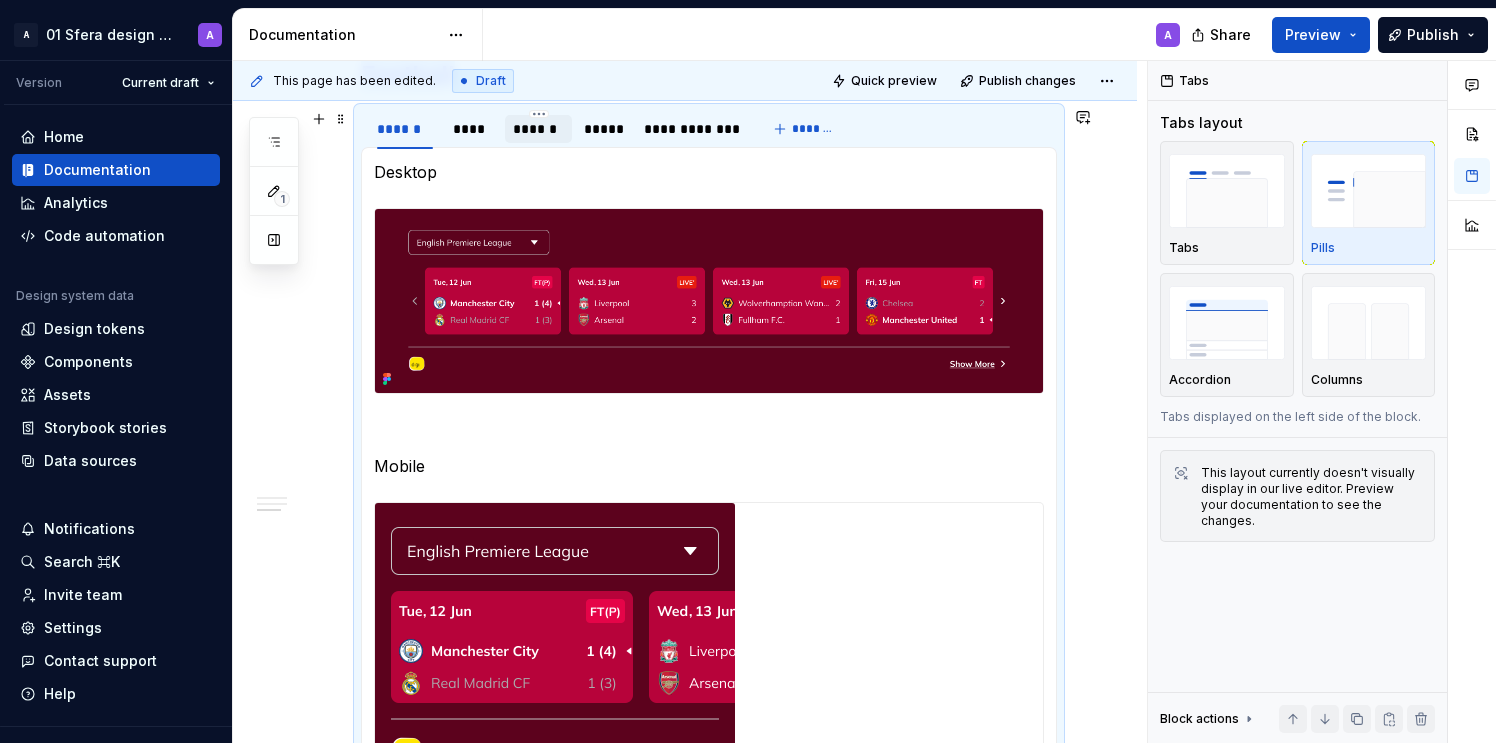 click on "******" at bounding box center (538, 129) 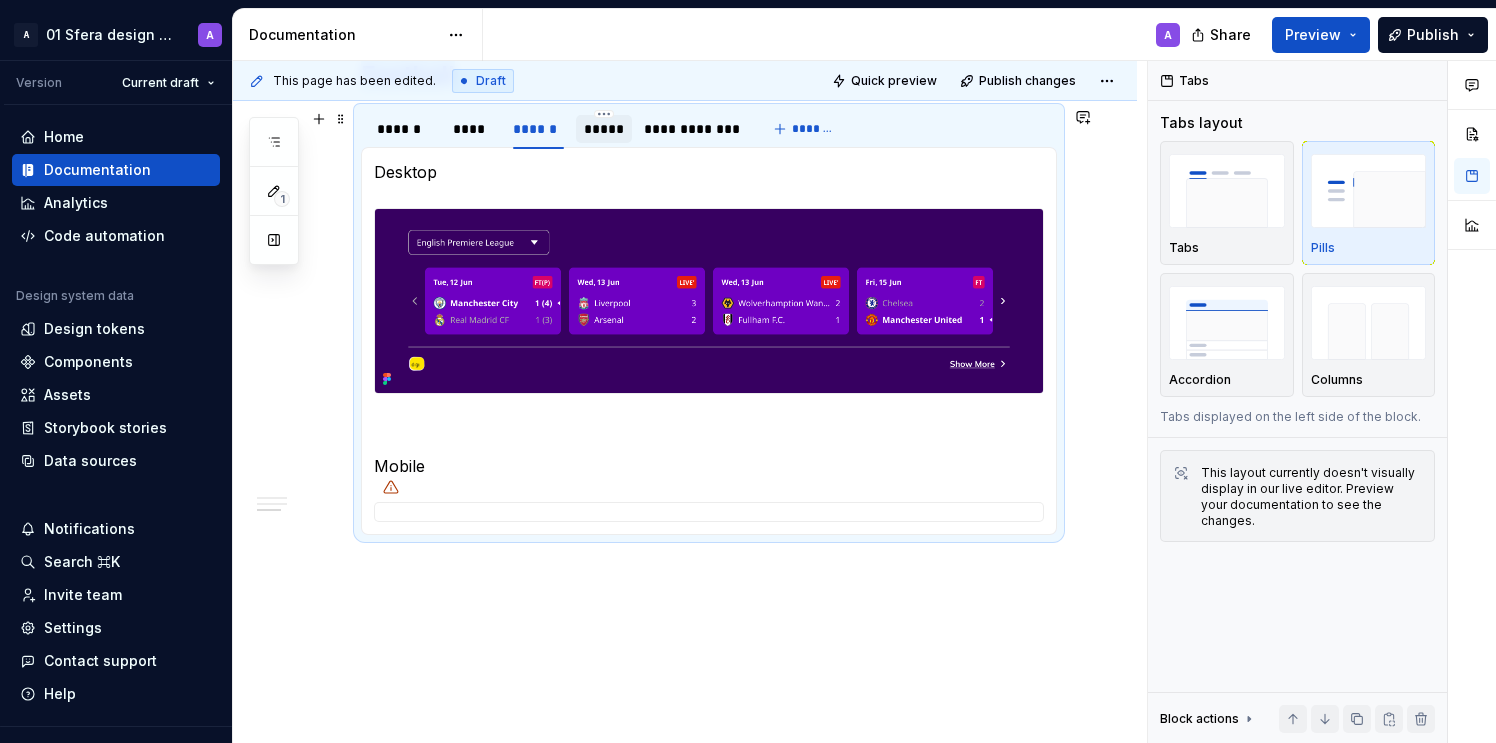 click on "*****" at bounding box center (604, 129) 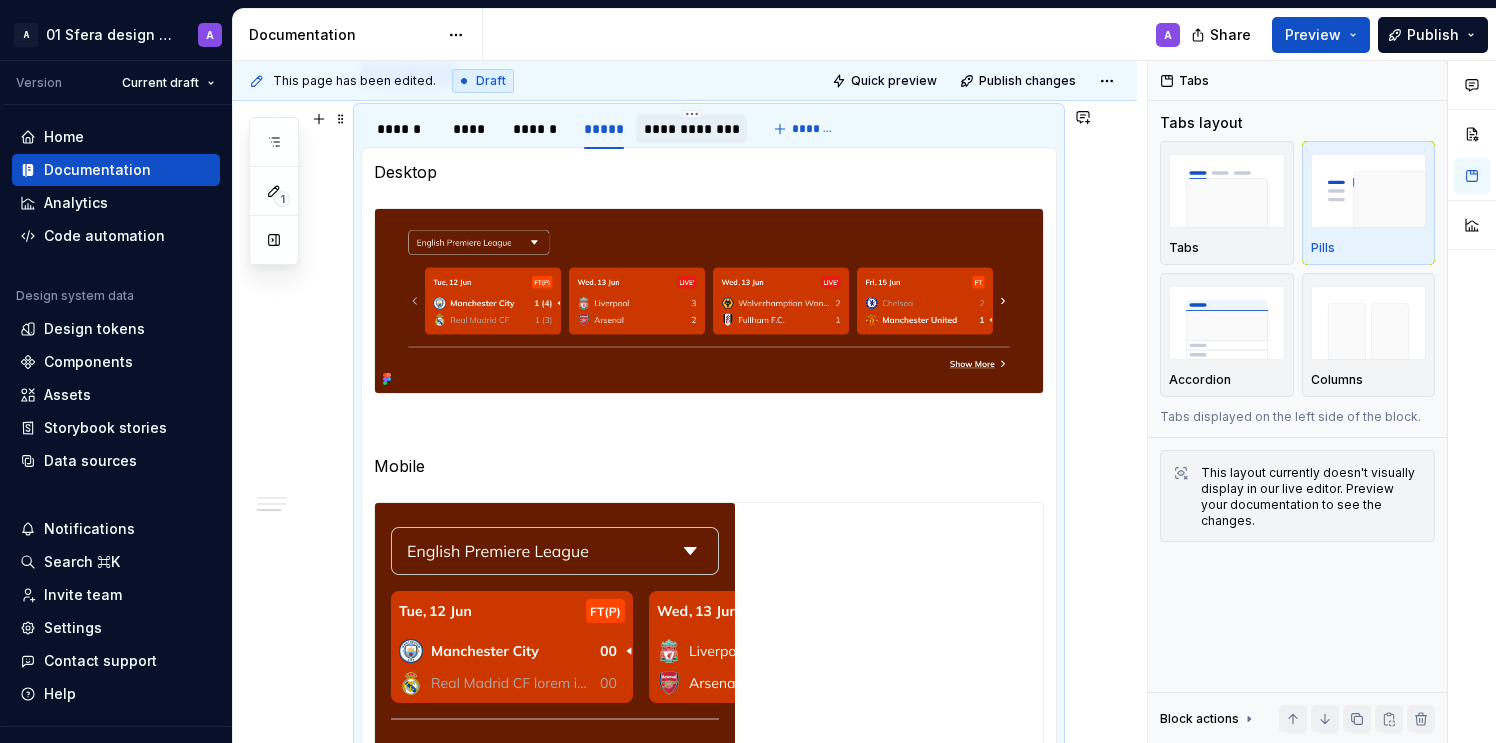 click on "**********" at bounding box center (691, 129) 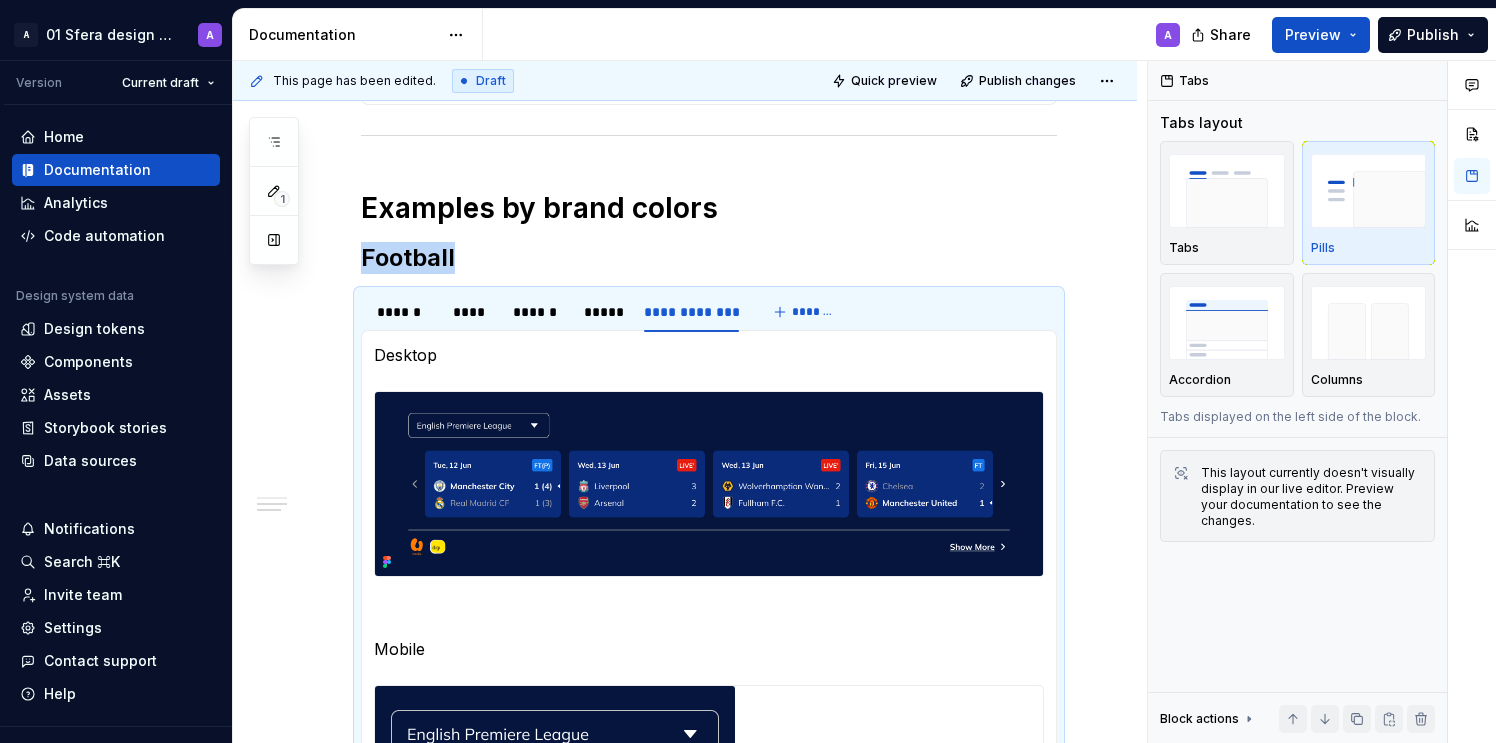scroll, scrollTop: 949, scrollLeft: 0, axis: vertical 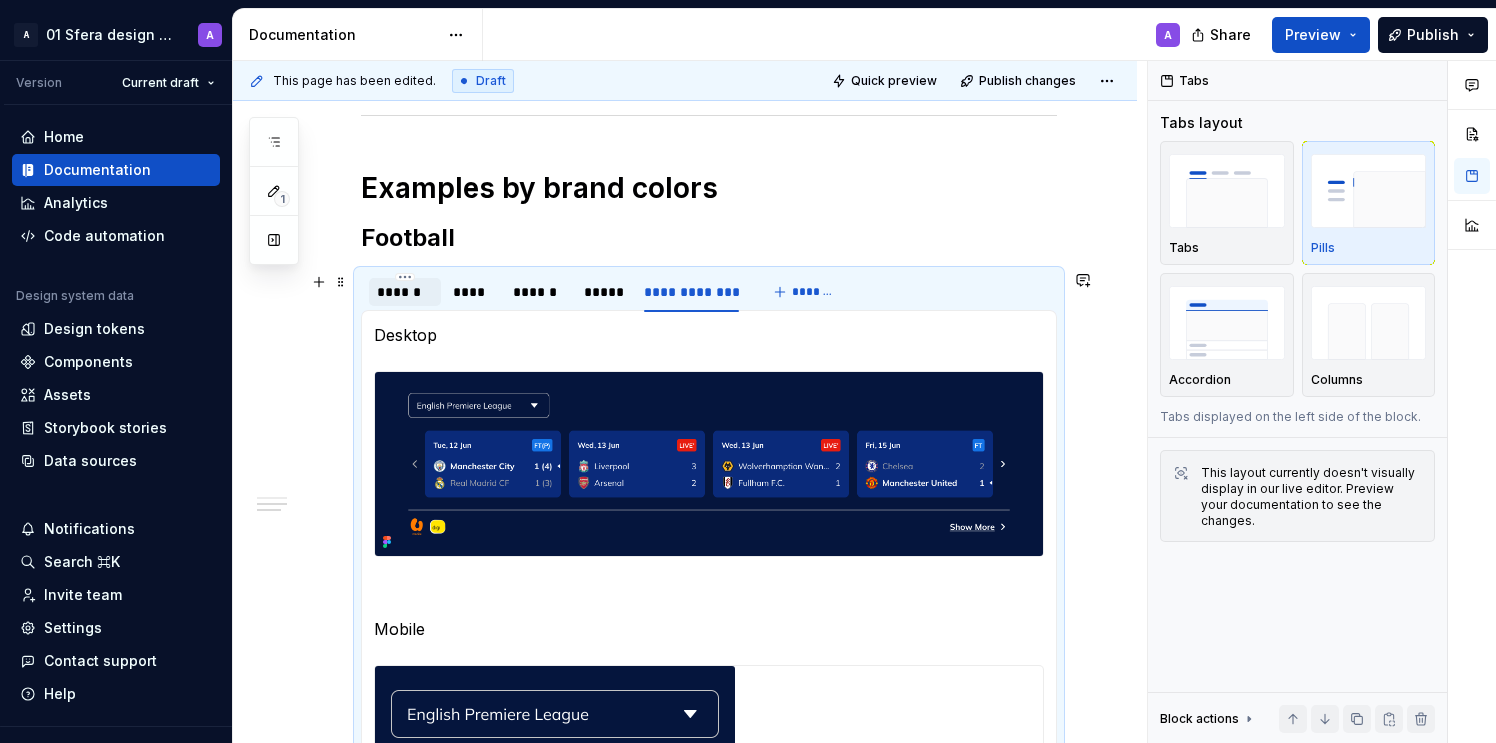 click on "******" at bounding box center [405, 292] 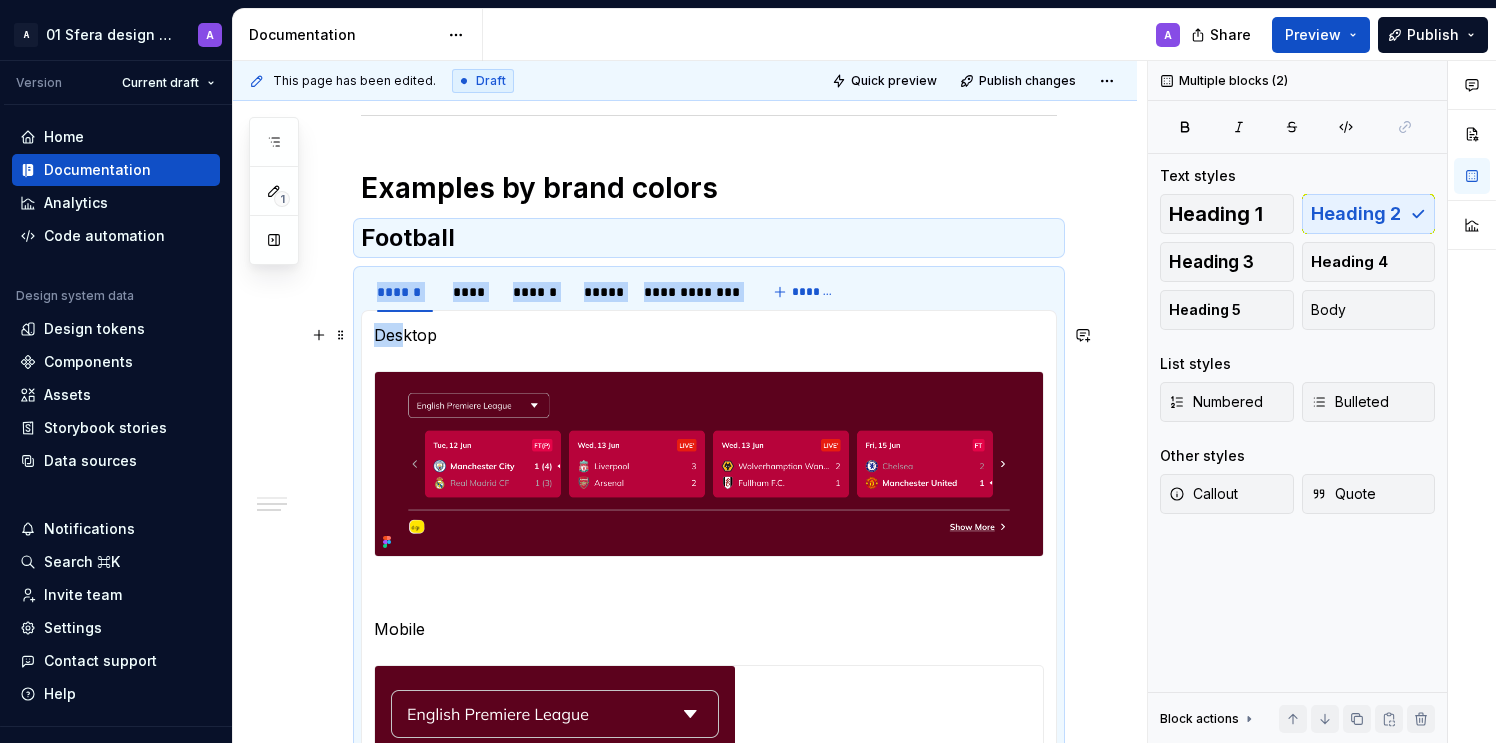 drag, startPoint x: 484, startPoint y: 224, endPoint x: 399, endPoint y: 342, distance: 145.42696 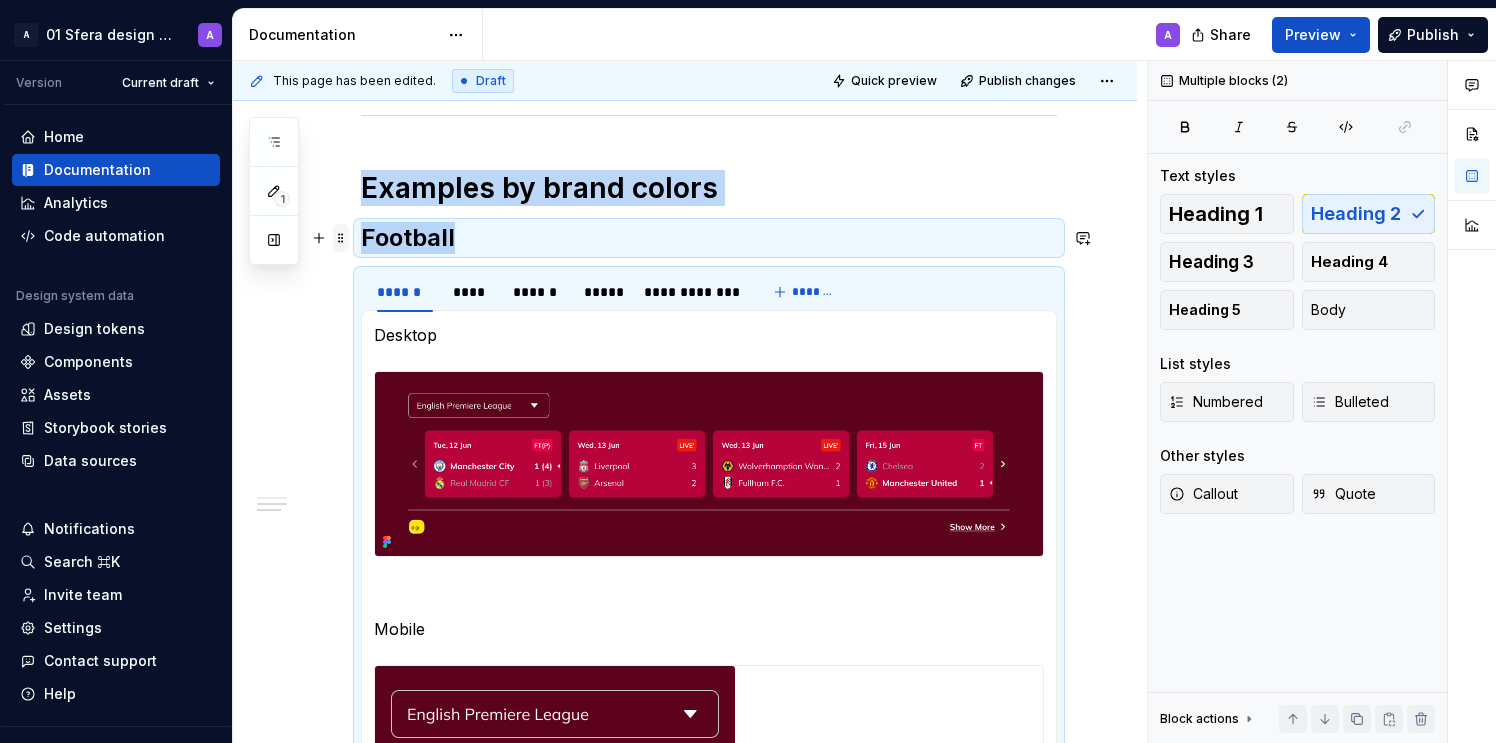click at bounding box center (341, 238) 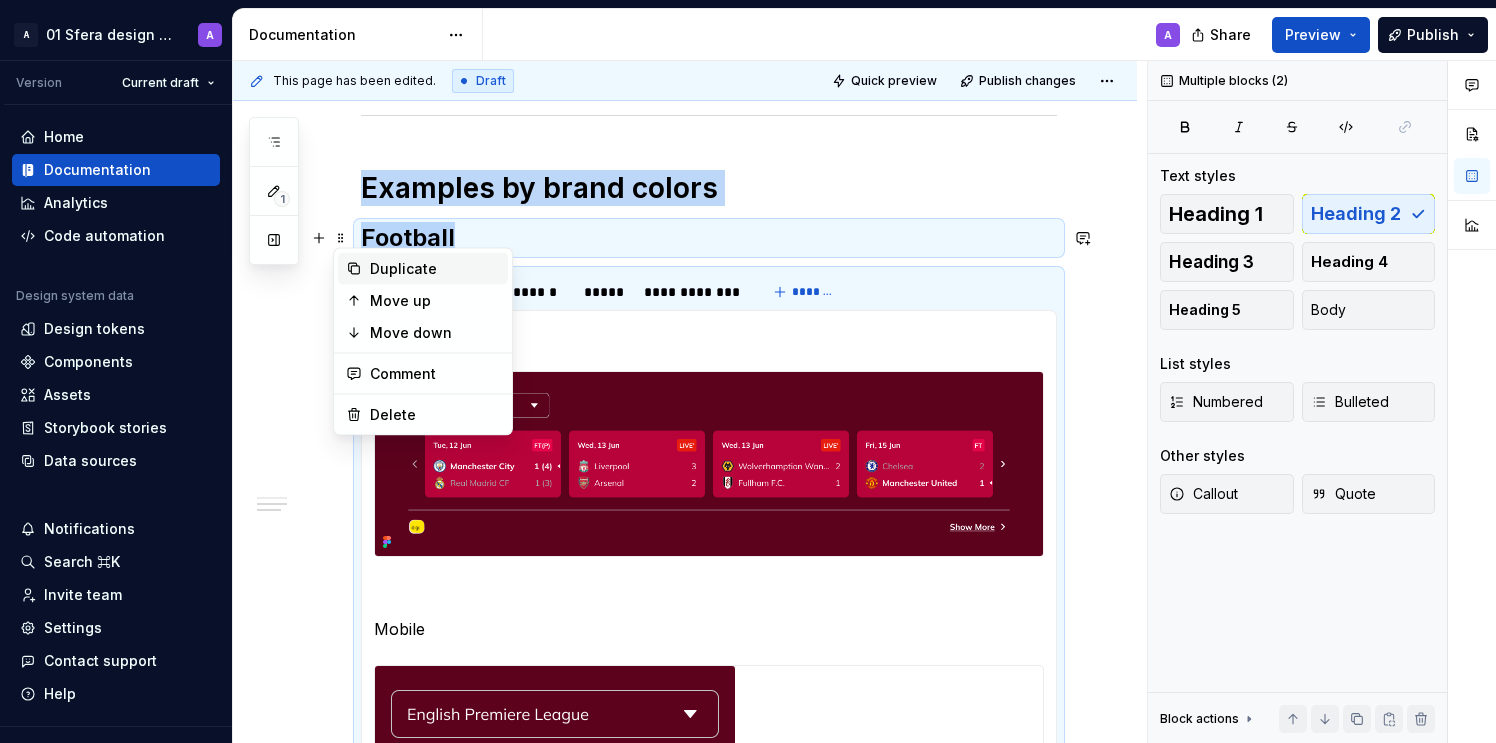 click on "Duplicate" at bounding box center [435, 269] 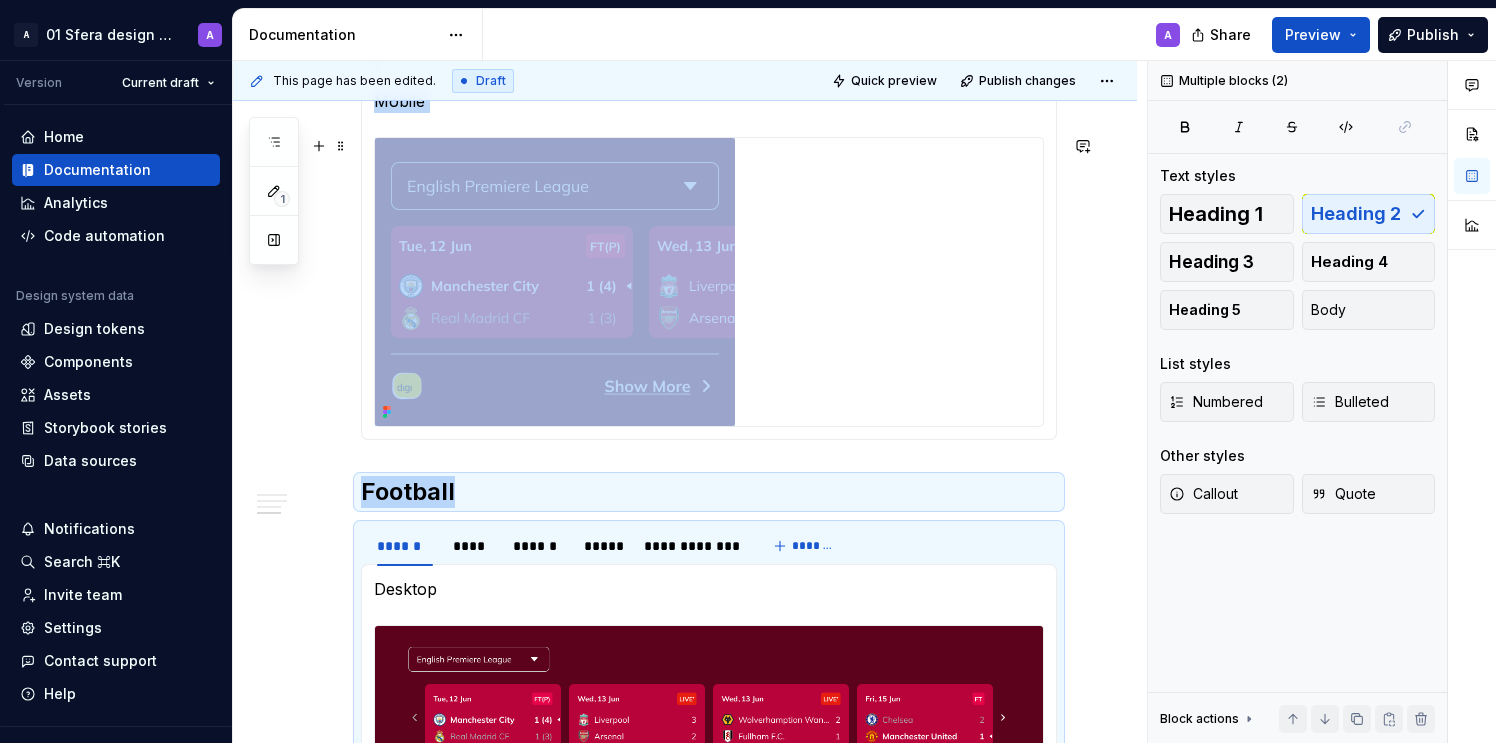 scroll, scrollTop: 1495, scrollLeft: 0, axis: vertical 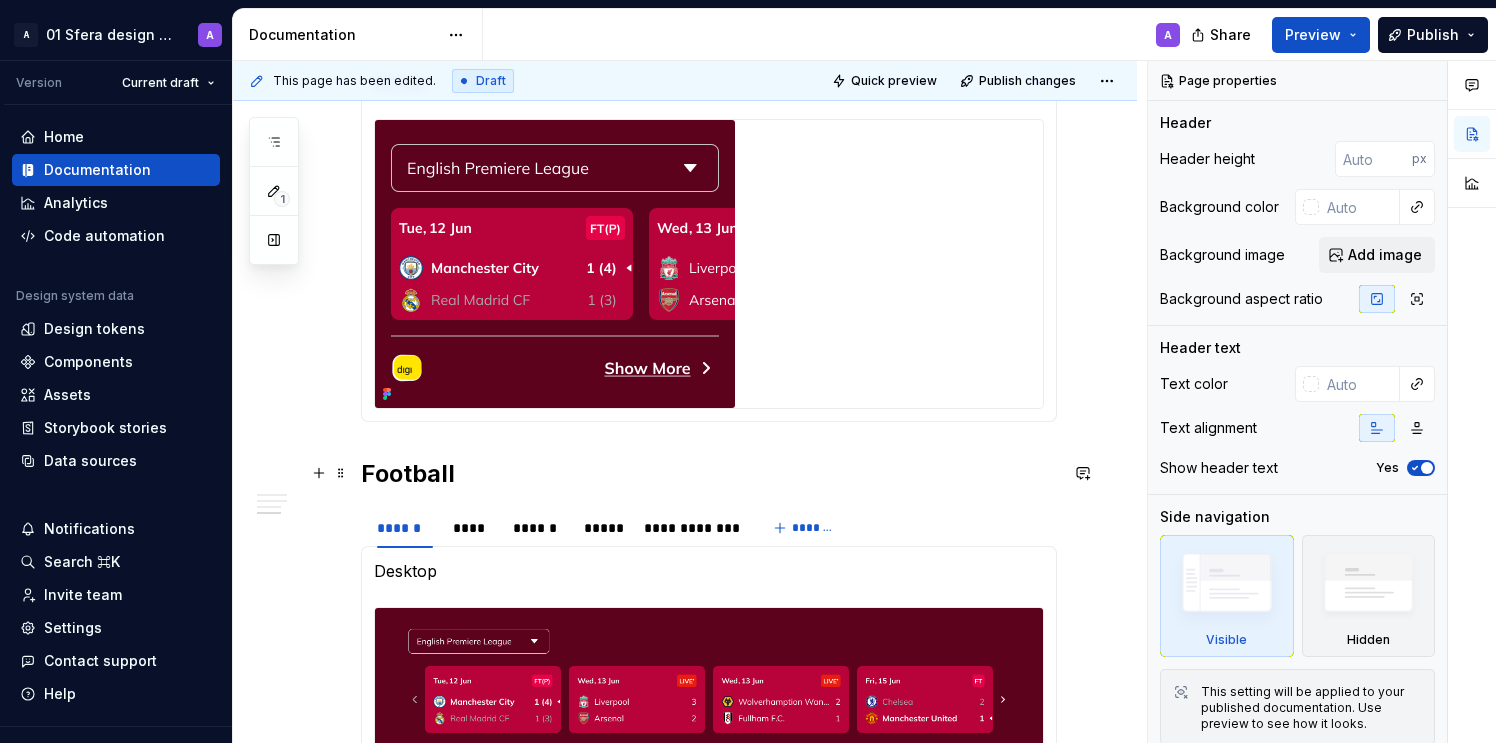 click on "Football" at bounding box center (709, 474) 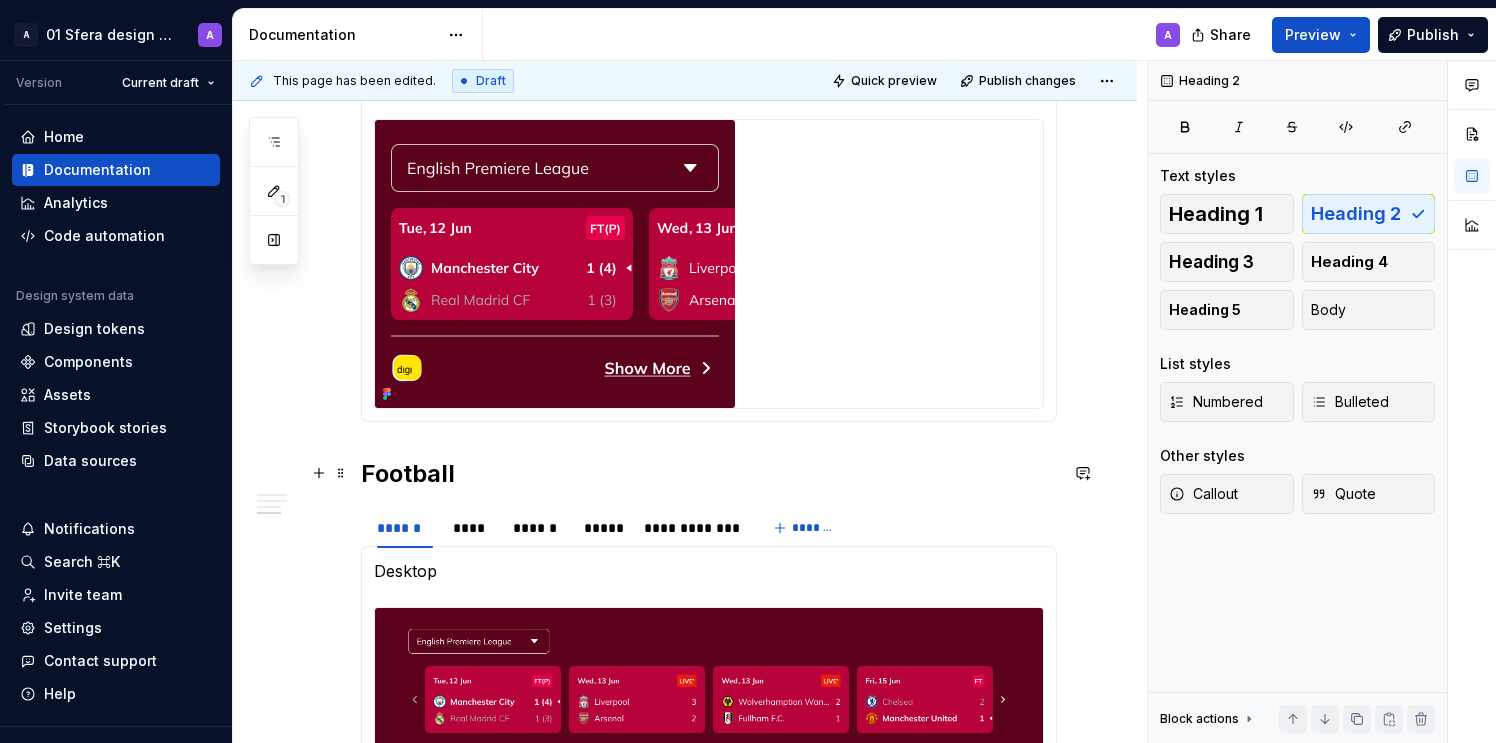 click on "Football" at bounding box center (709, 474) 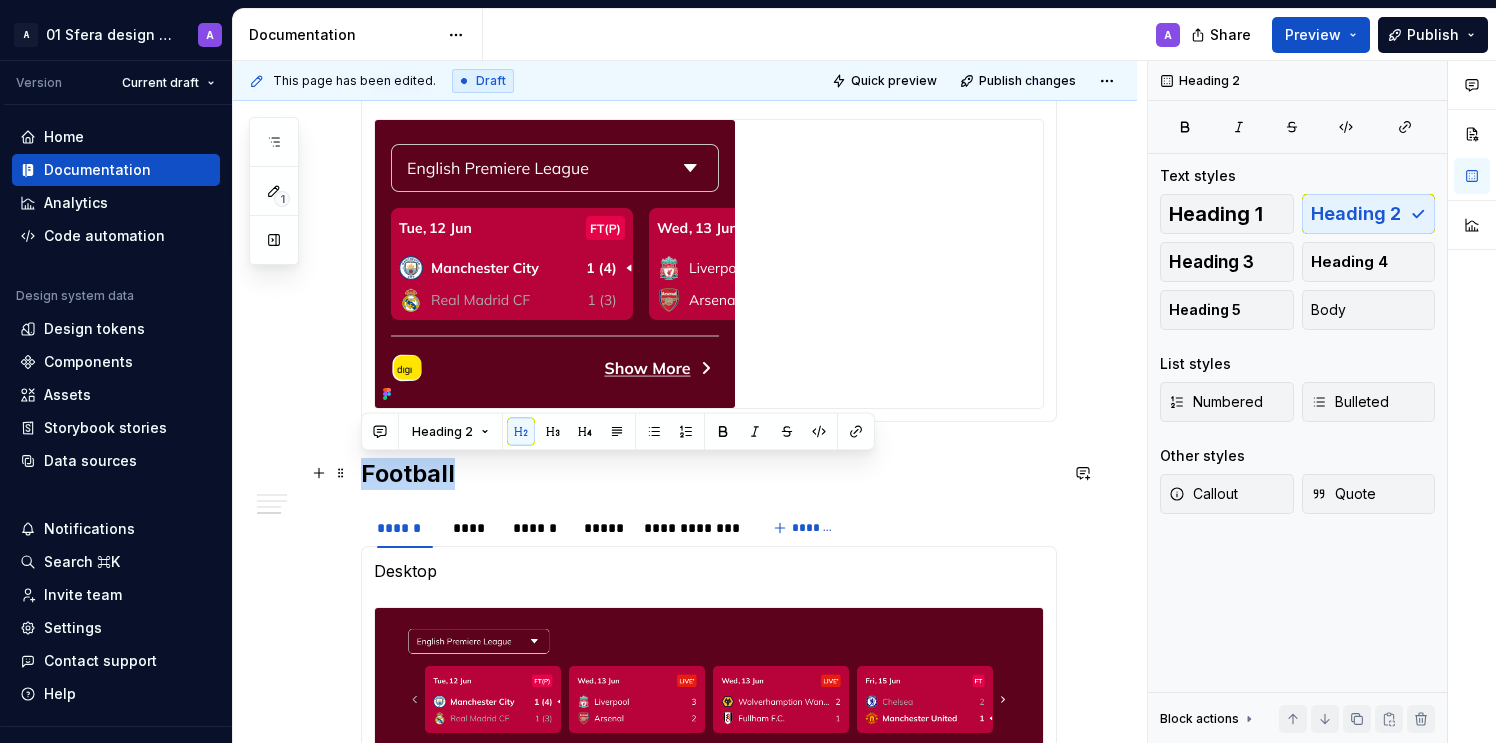 click on "Football" at bounding box center [709, 474] 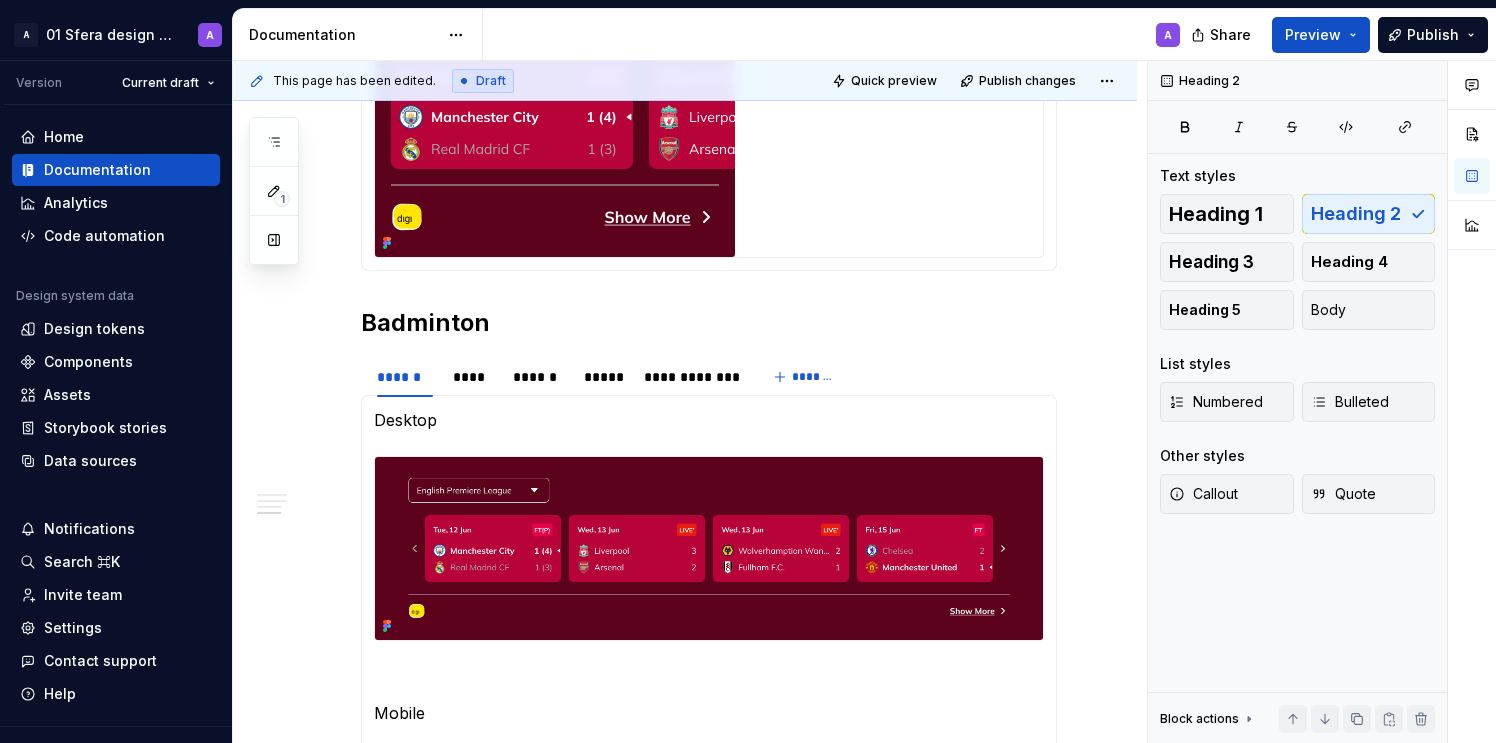 scroll, scrollTop: 1663, scrollLeft: 0, axis: vertical 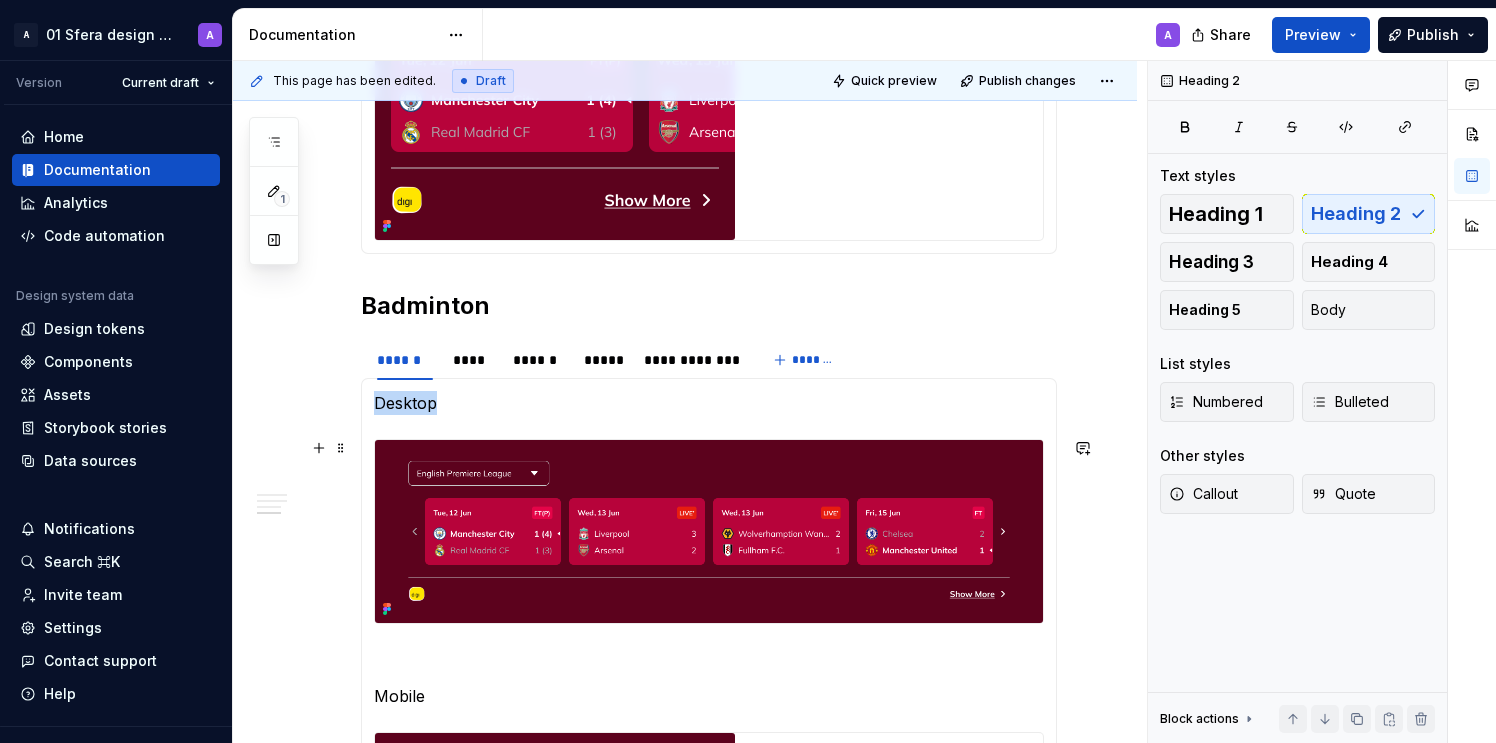click at bounding box center (709, 532) 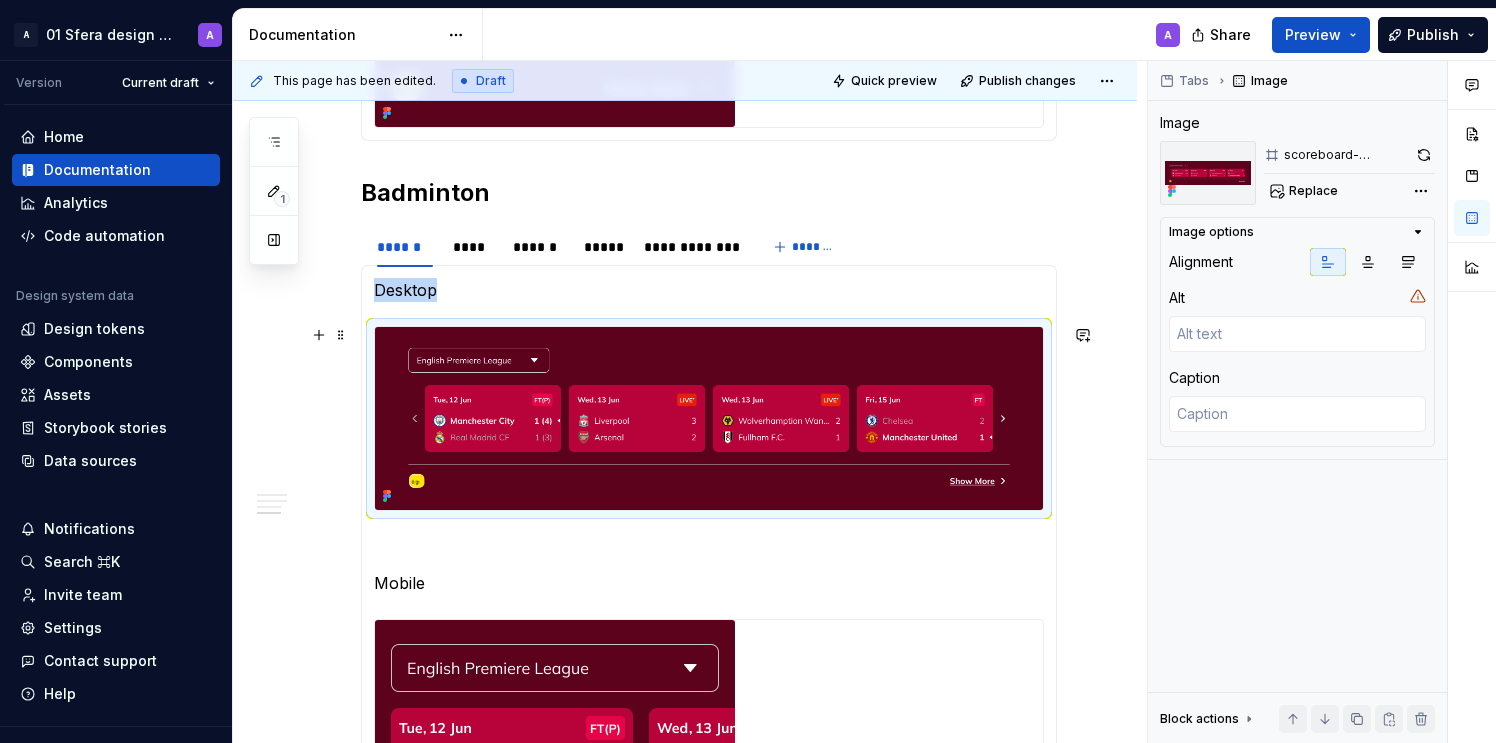 scroll, scrollTop: 1808, scrollLeft: 0, axis: vertical 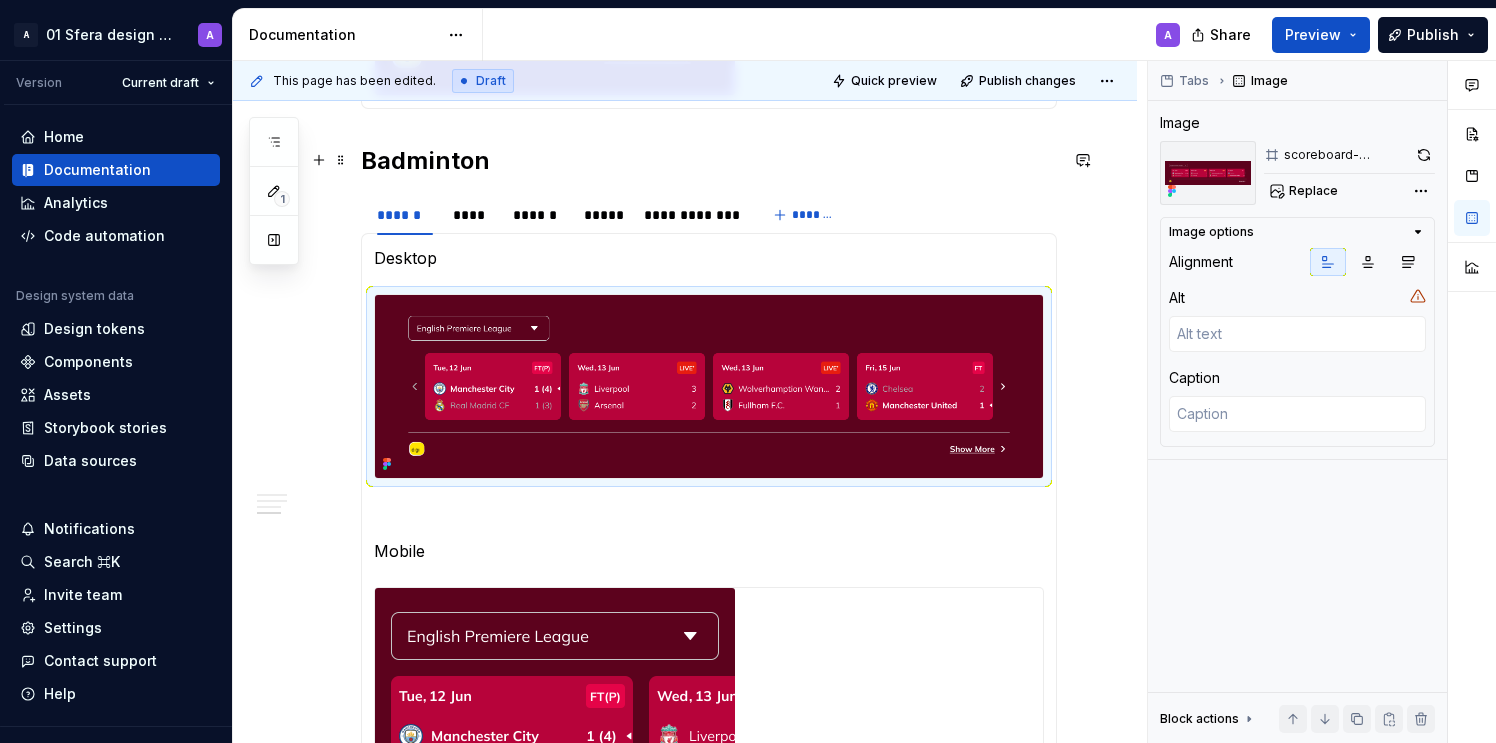 click on "**********" at bounding box center [709, -214] 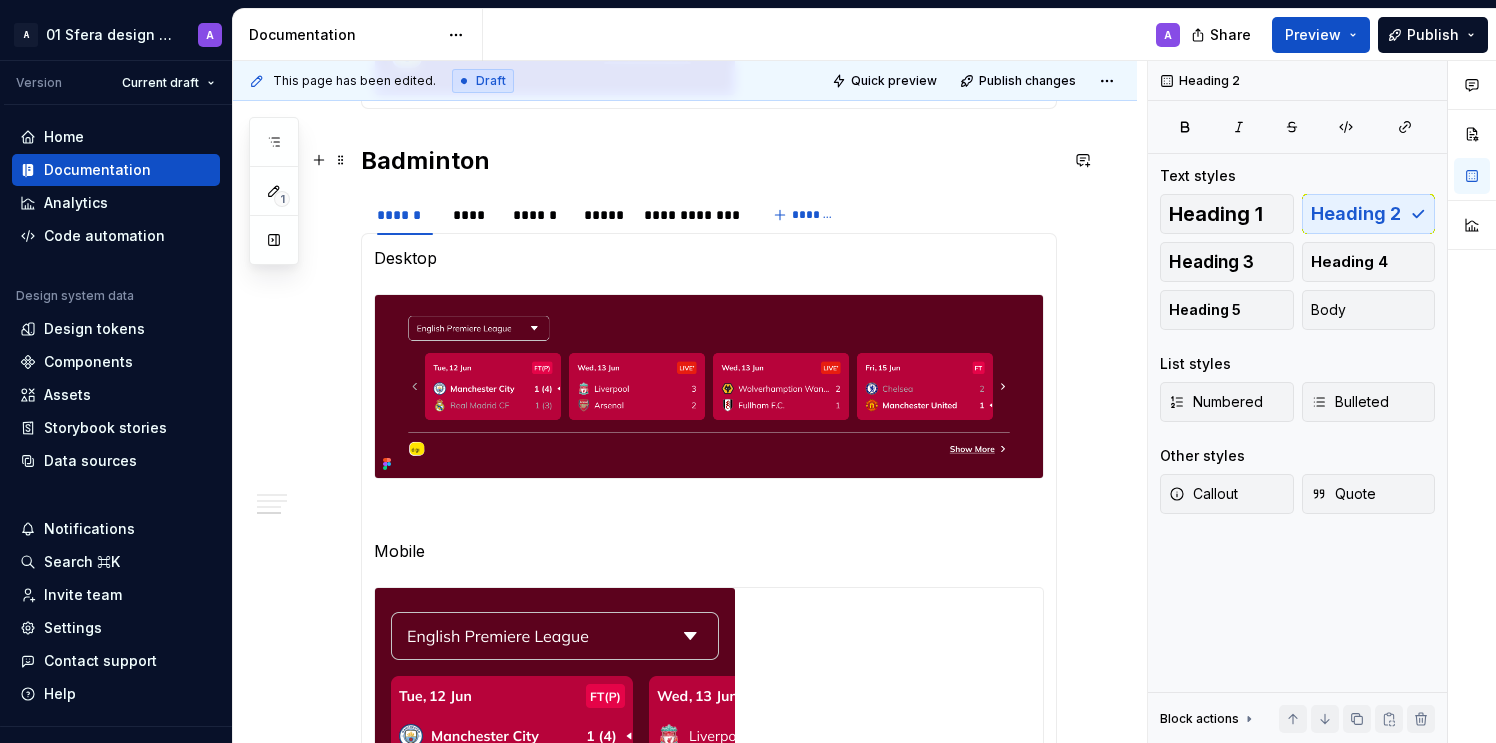 click on "Badminton" at bounding box center [709, 161] 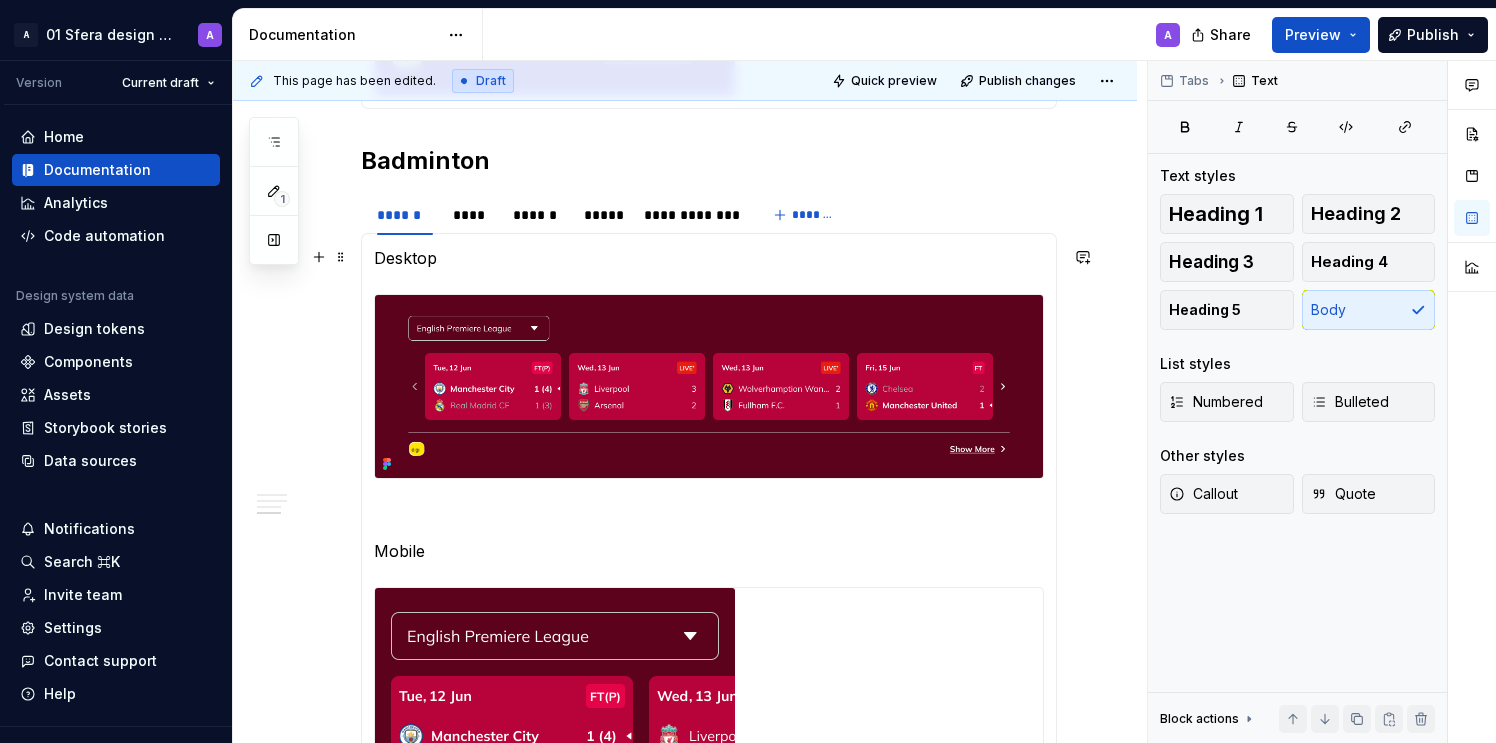 click on "Desktop" at bounding box center [709, 258] 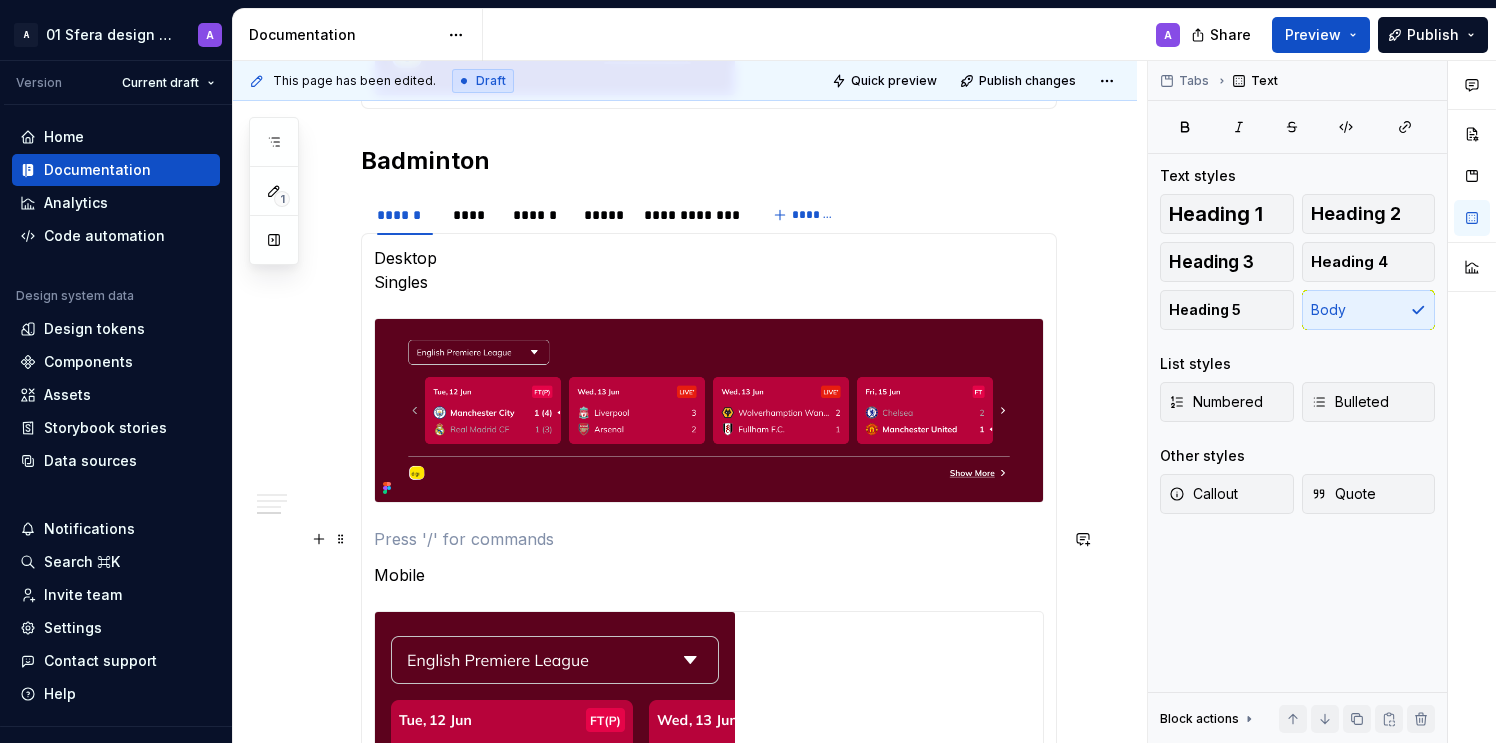 drag, startPoint x: 459, startPoint y: 536, endPoint x: 539, endPoint y: 530, distance: 80.224686 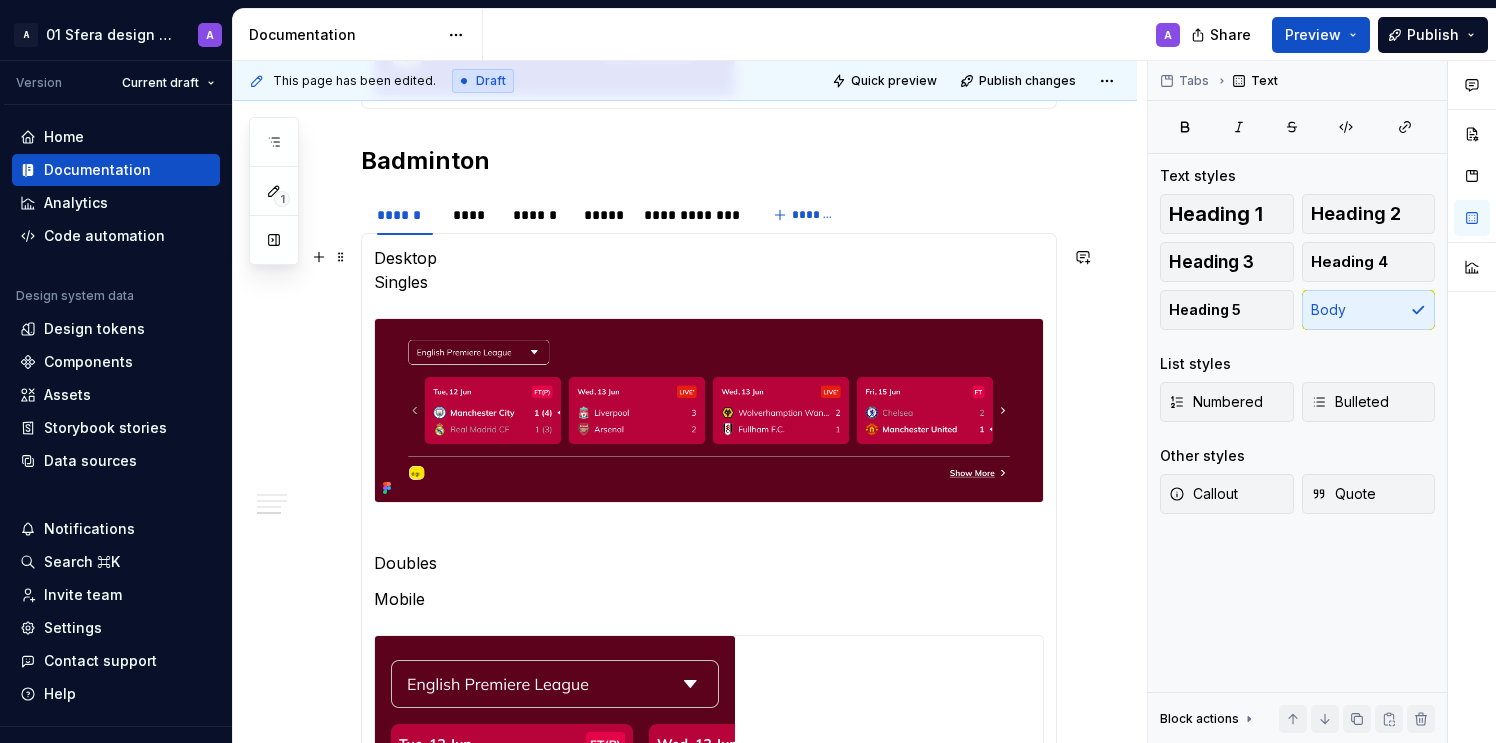 click on "Desktop Singles" at bounding box center (709, 270) 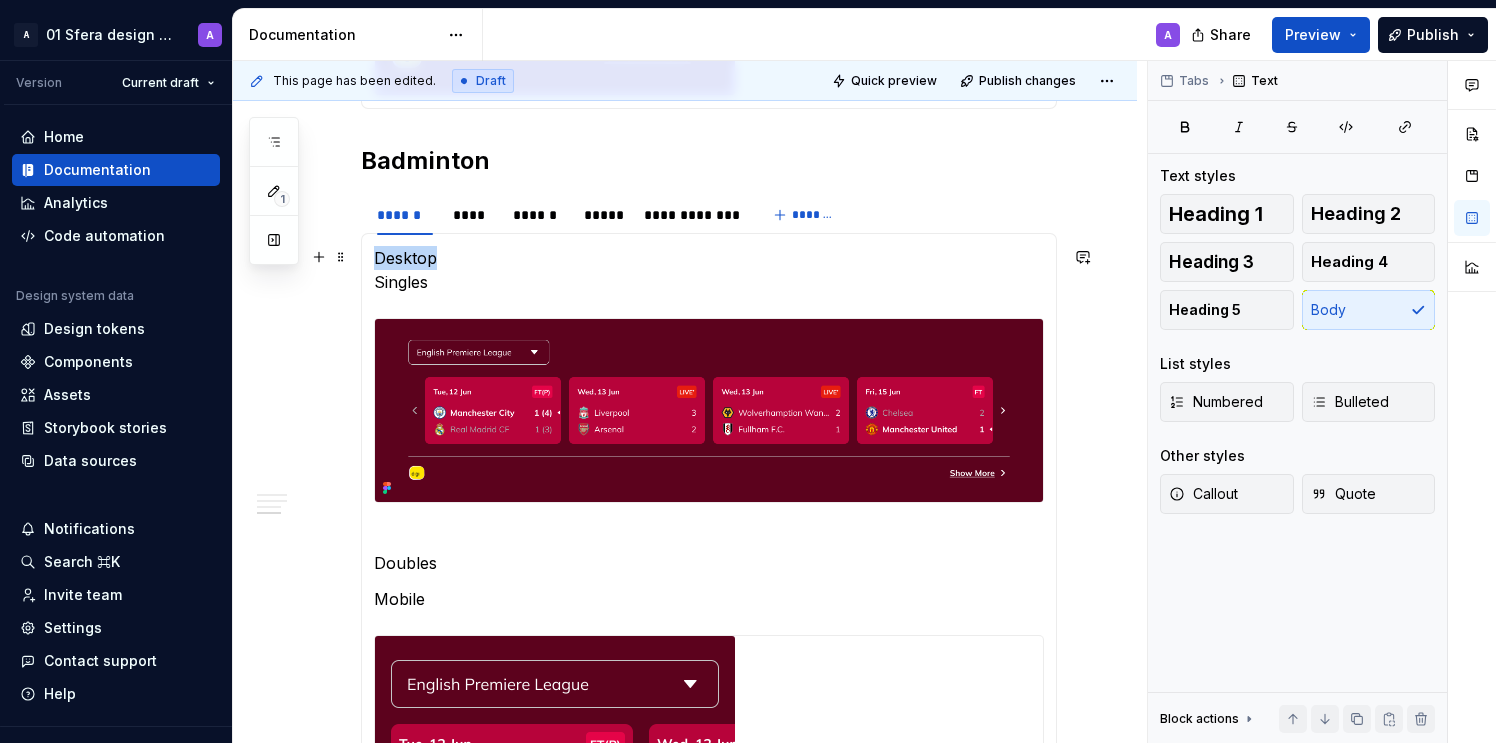 click on "Desktop Singles" at bounding box center (709, 270) 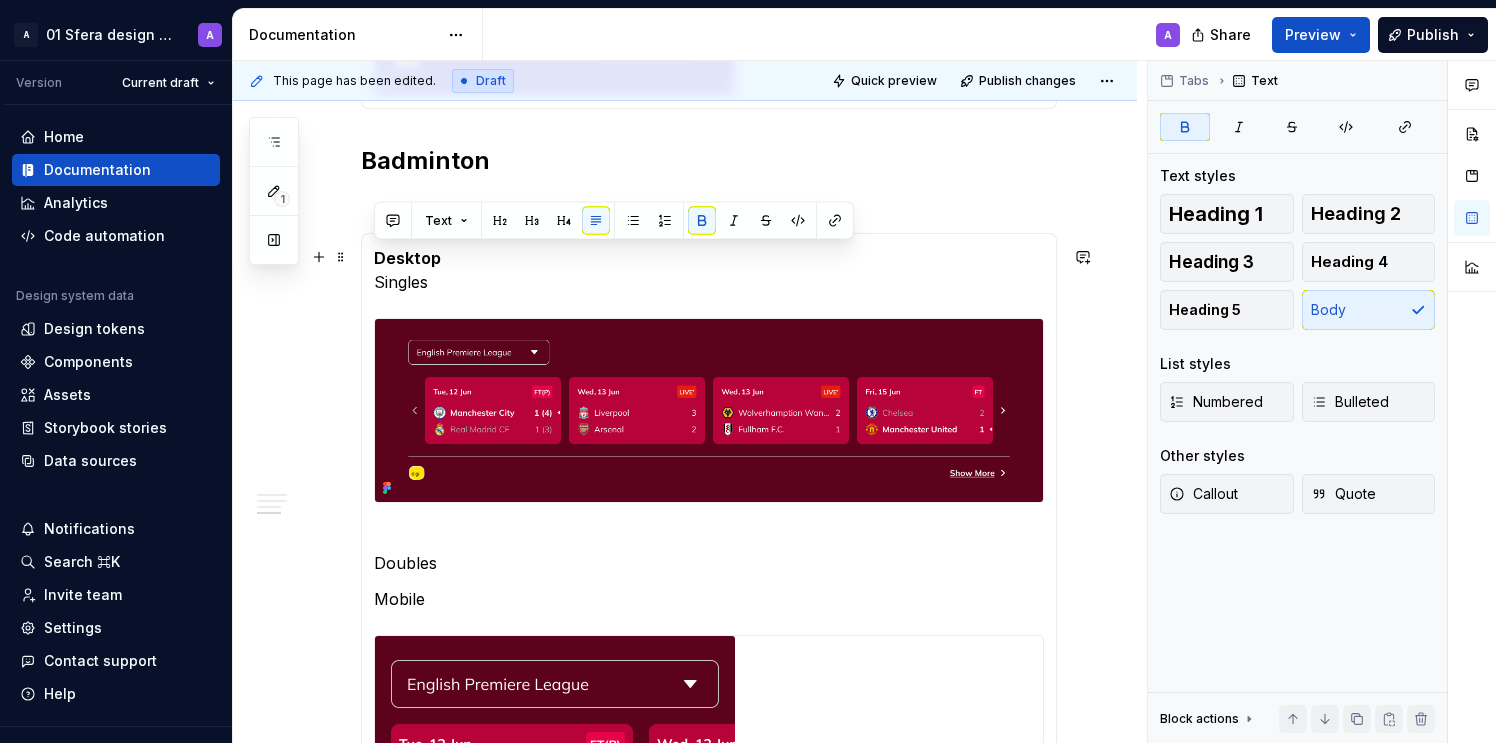 click on "Desktop Singles" at bounding box center (709, 270) 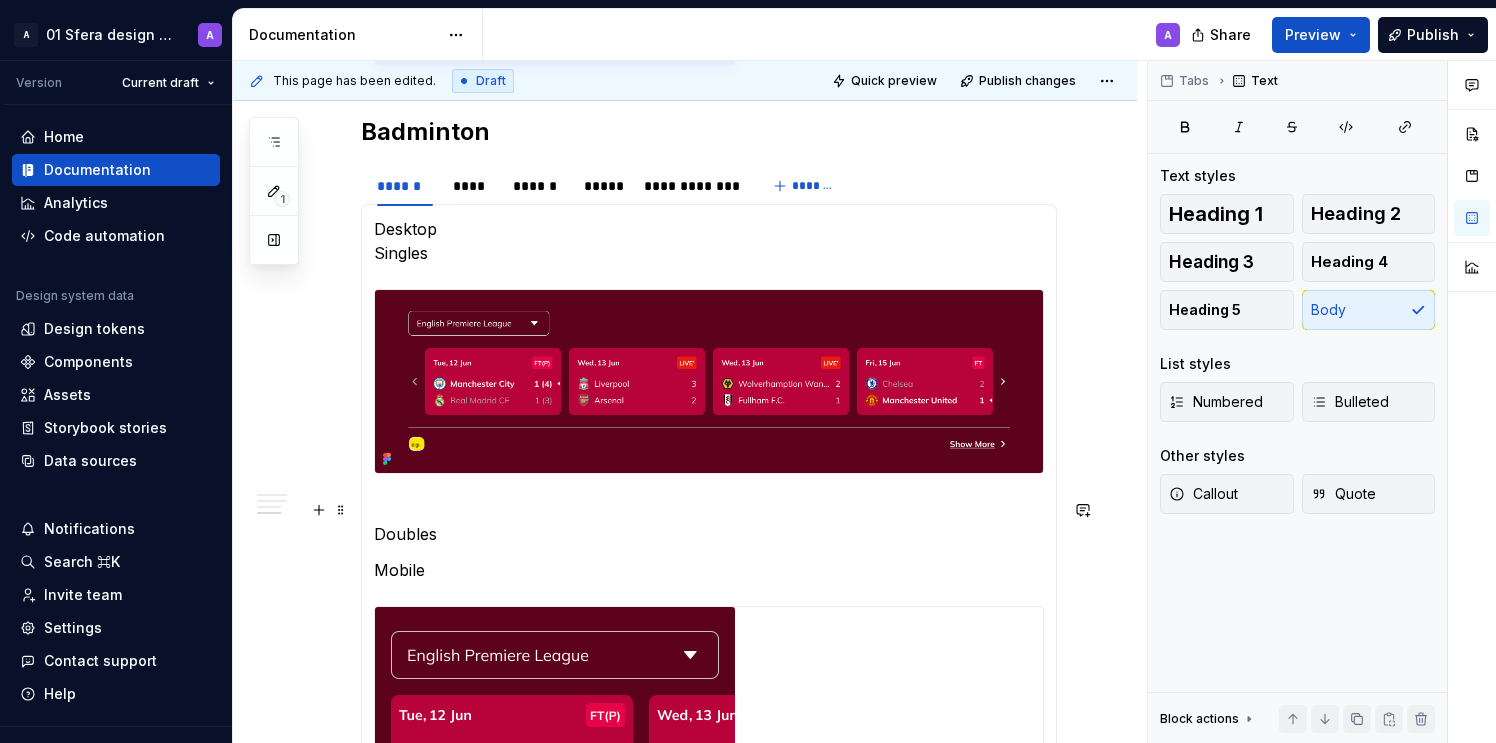 scroll, scrollTop: 1840, scrollLeft: 0, axis: vertical 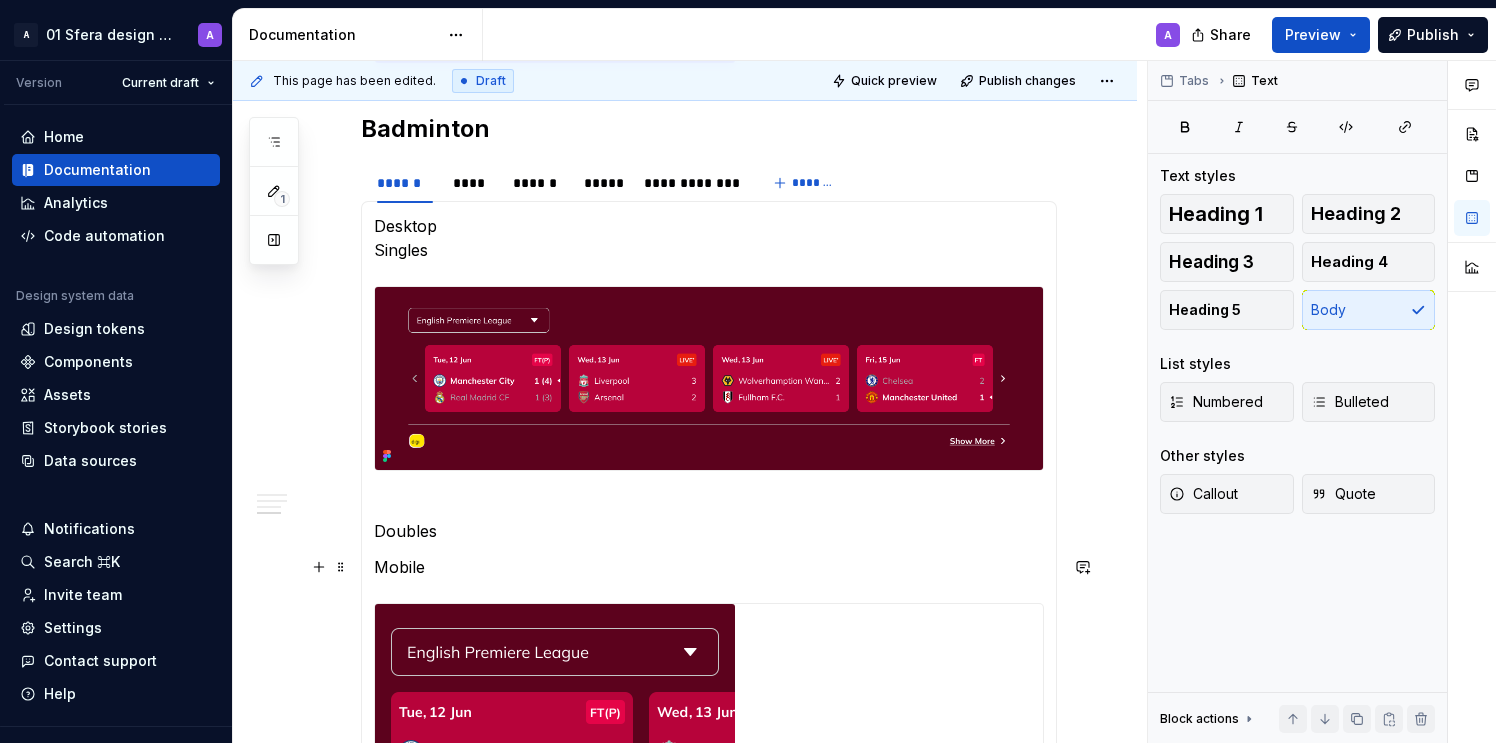 click on "Desktop Singles Doubles Mobile" at bounding box center [709, 554] 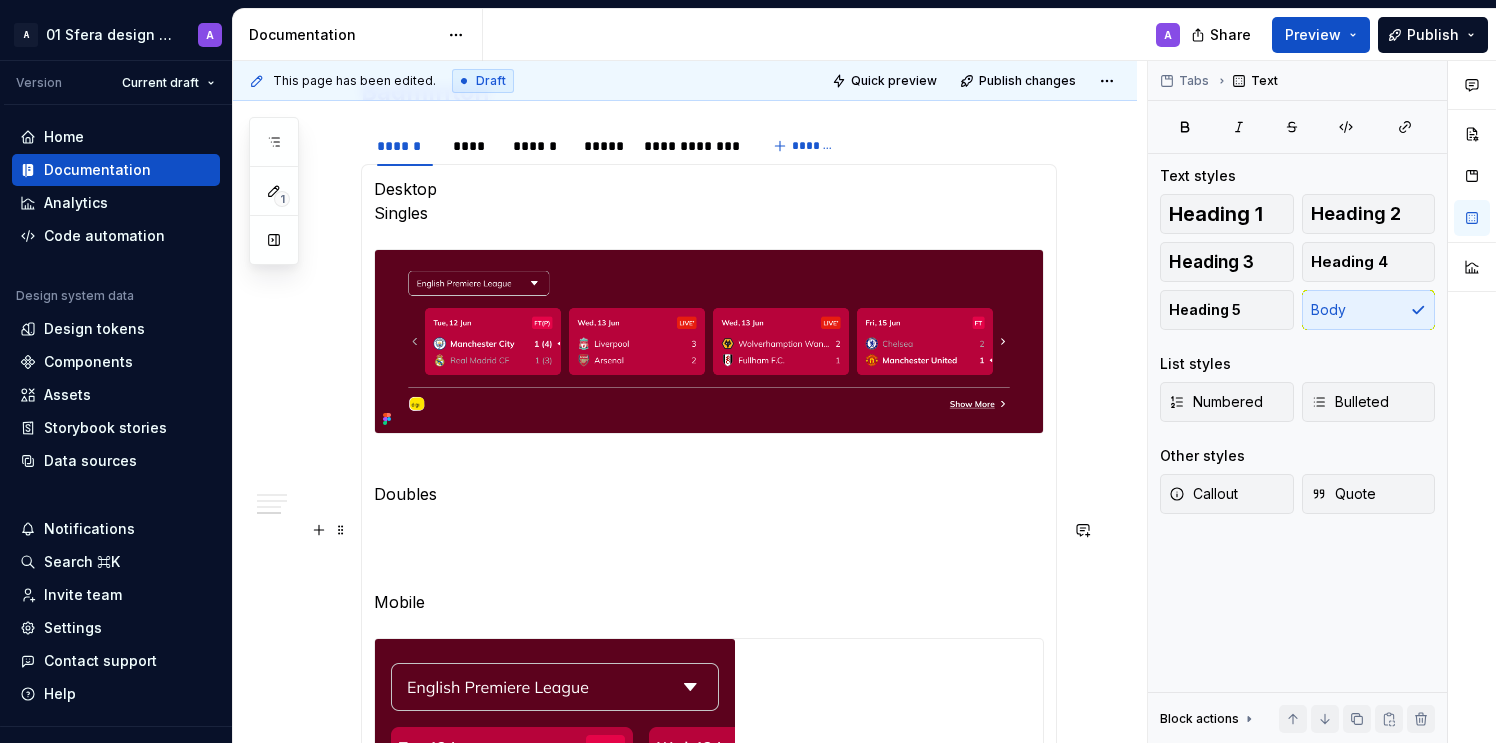 scroll, scrollTop: 1878, scrollLeft: 0, axis: vertical 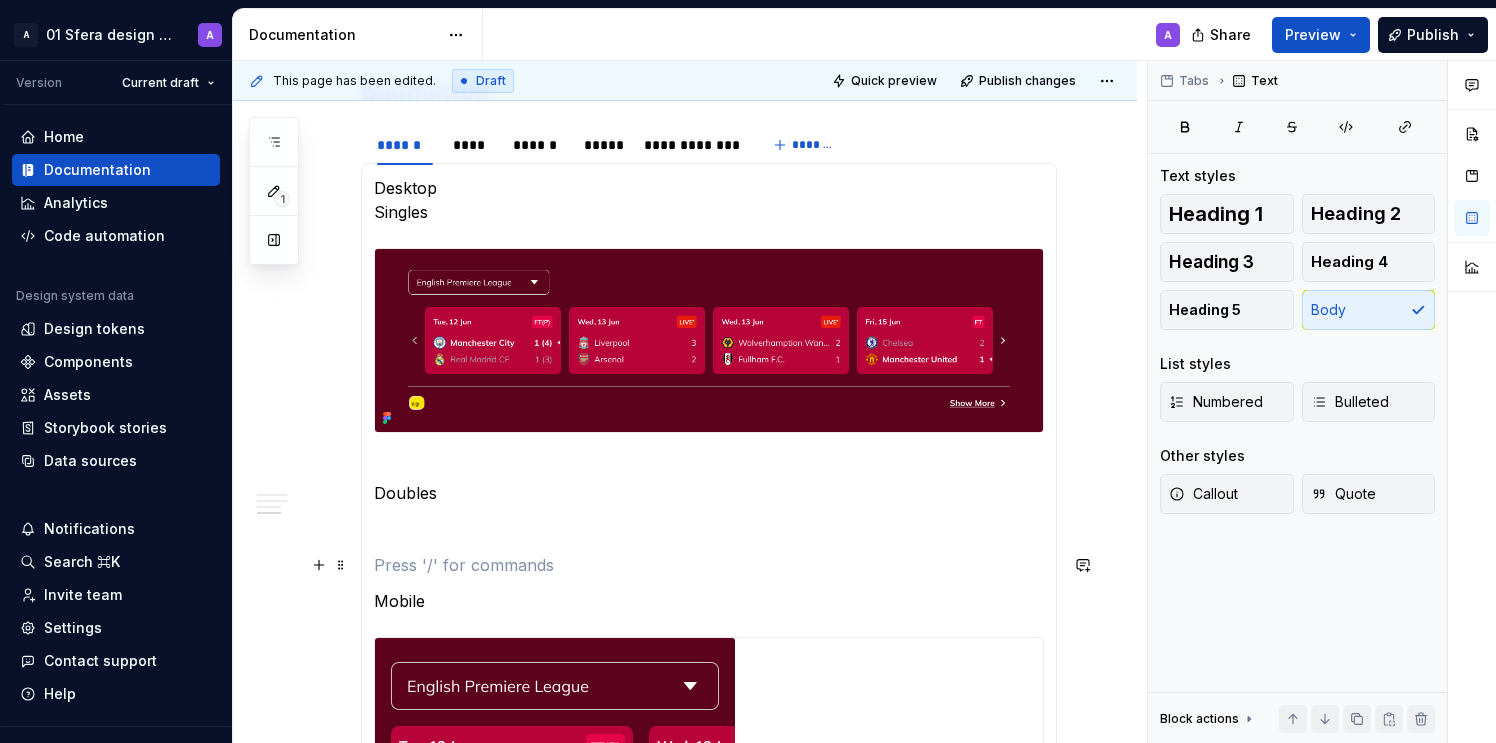 click on "Desktop Singles Doubles Mobile" at bounding box center [709, 552] 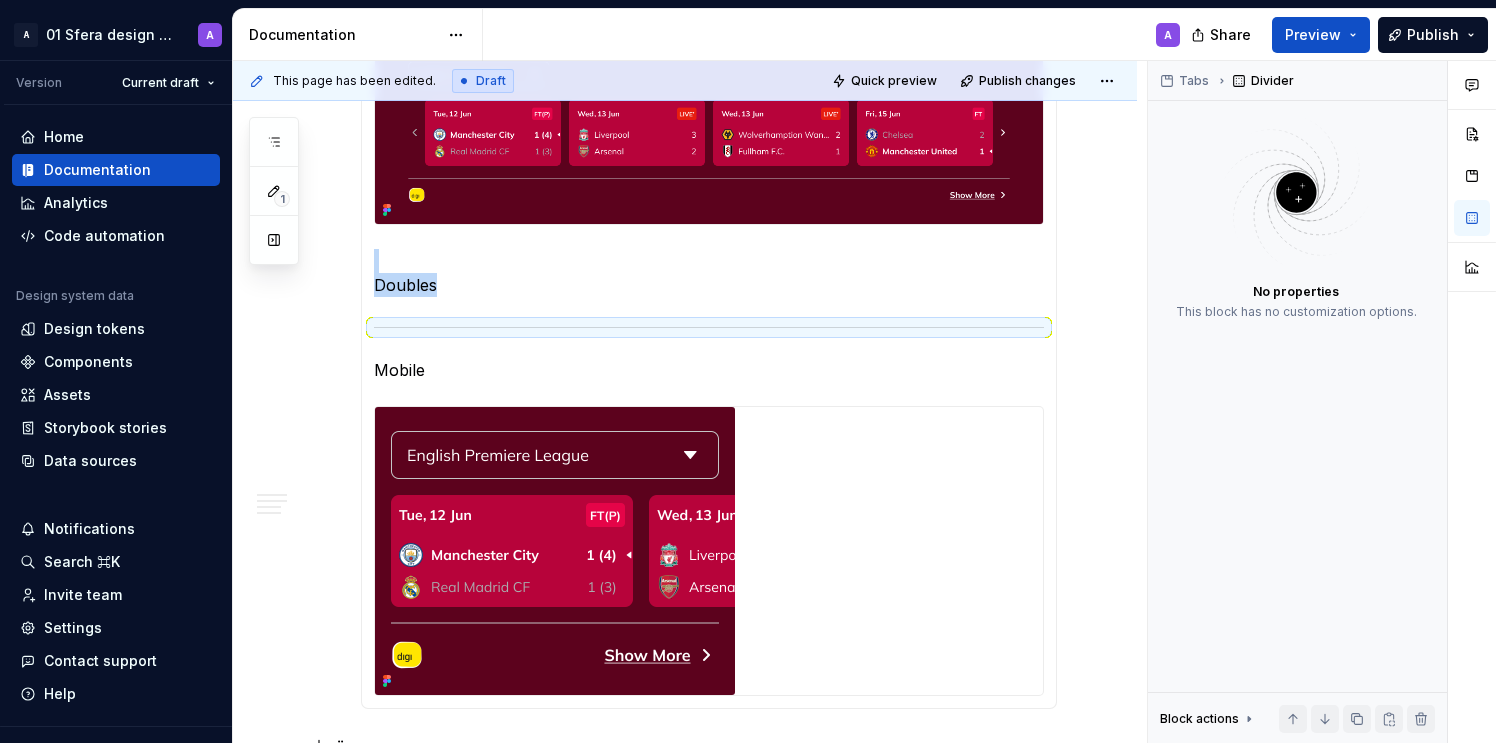 scroll, scrollTop: 2264, scrollLeft: 0, axis: vertical 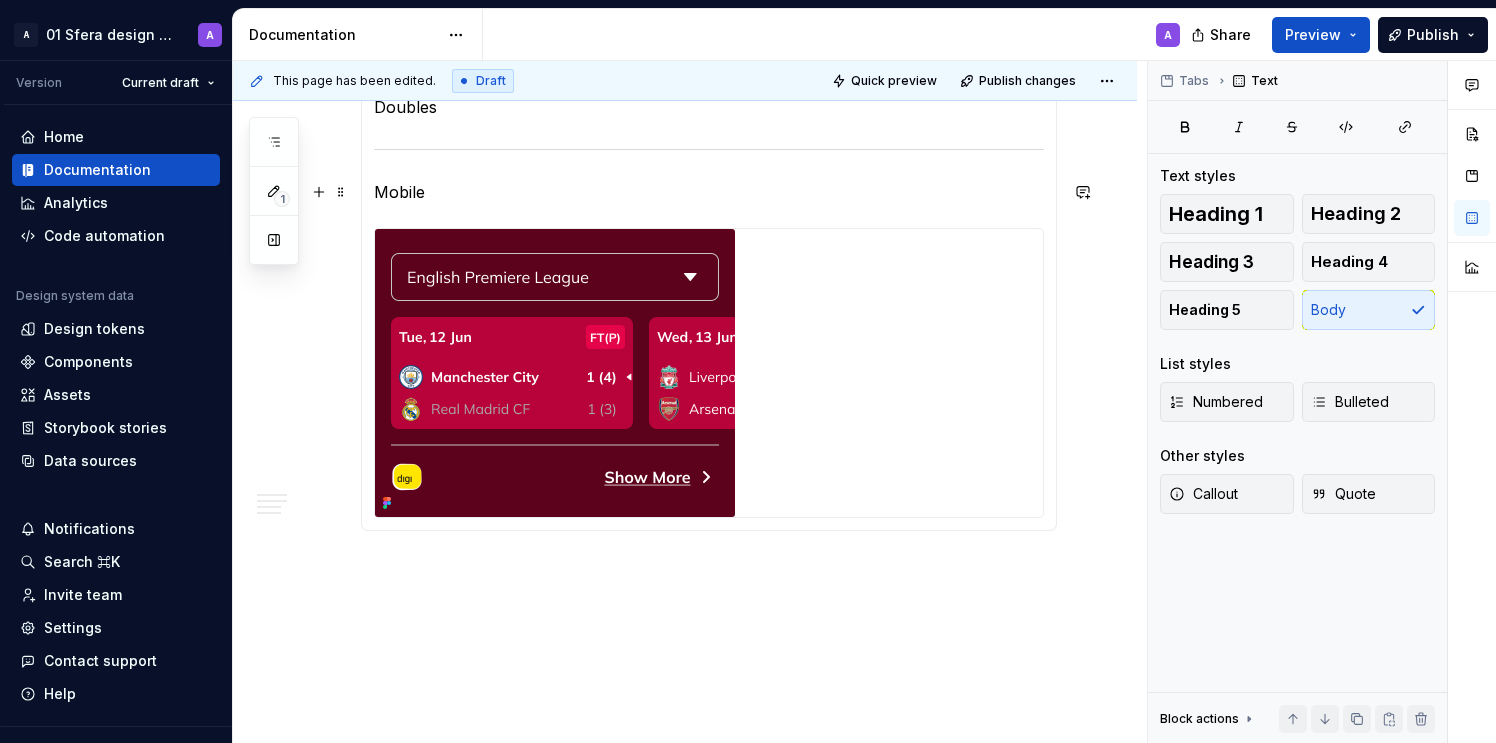 drag, startPoint x: 464, startPoint y: 200, endPoint x: 487, endPoint y: 218, distance: 29.206163 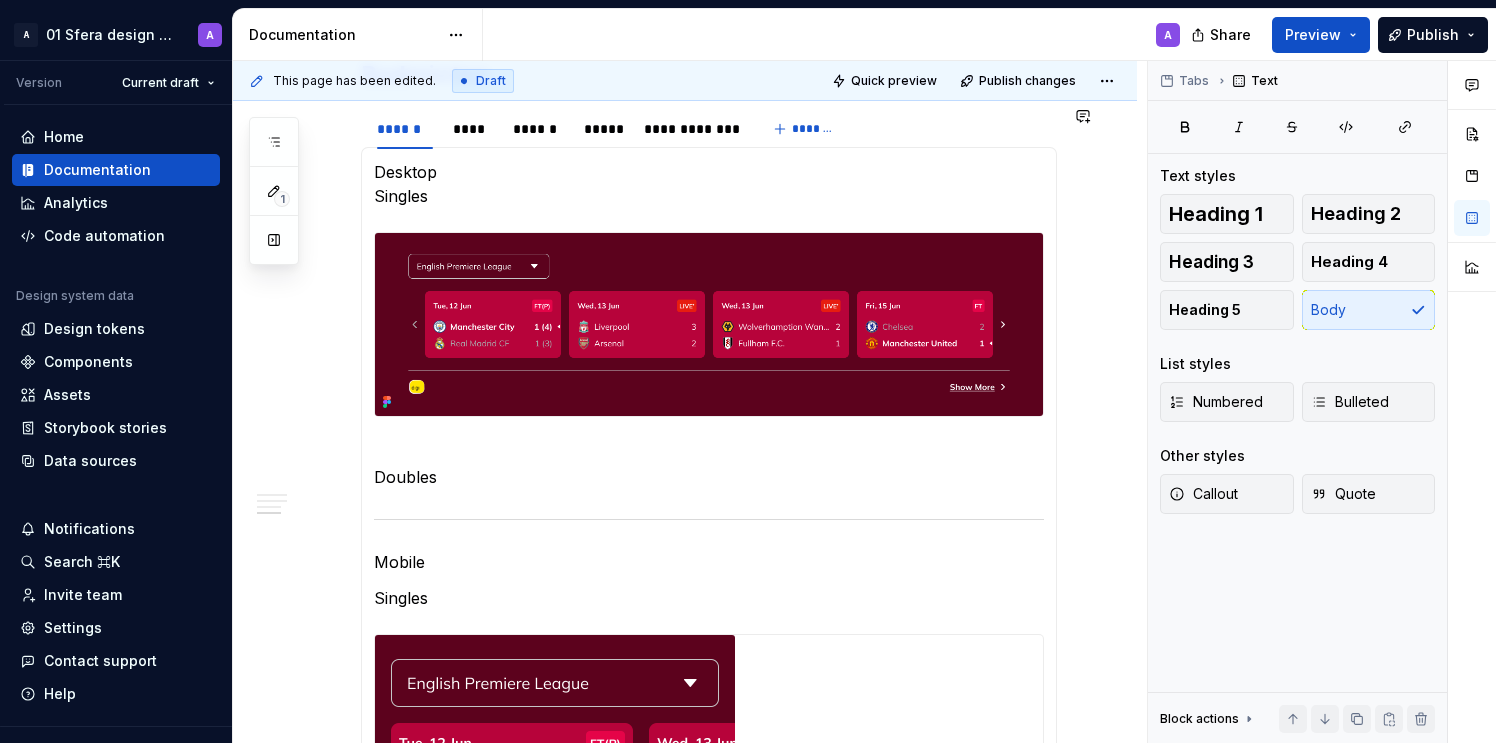 scroll, scrollTop: 1896, scrollLeft: 0, axis: vertical 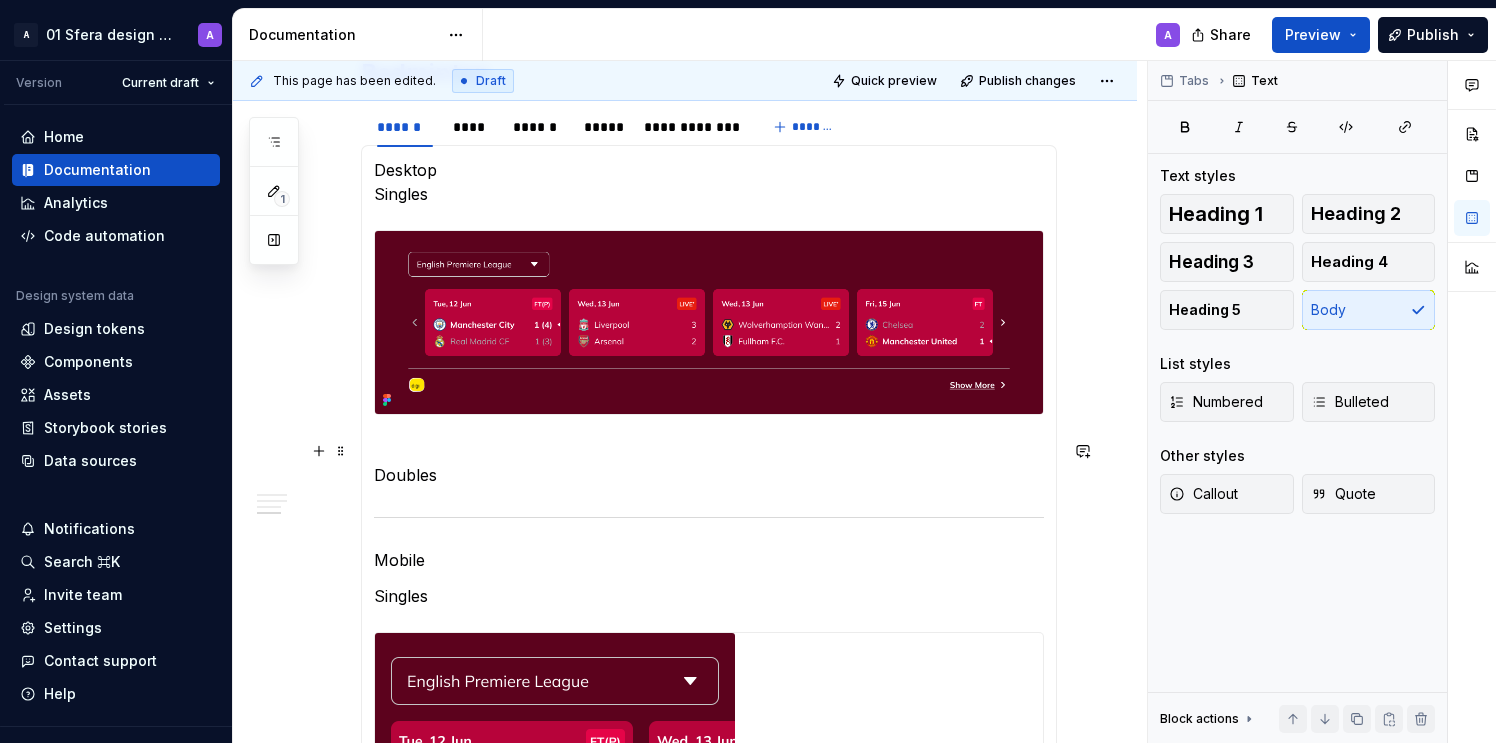 drag, startPoint x: 422, startPoint y: 449, endPoint x: 504, endPoint y: 455, distance: 82.219215 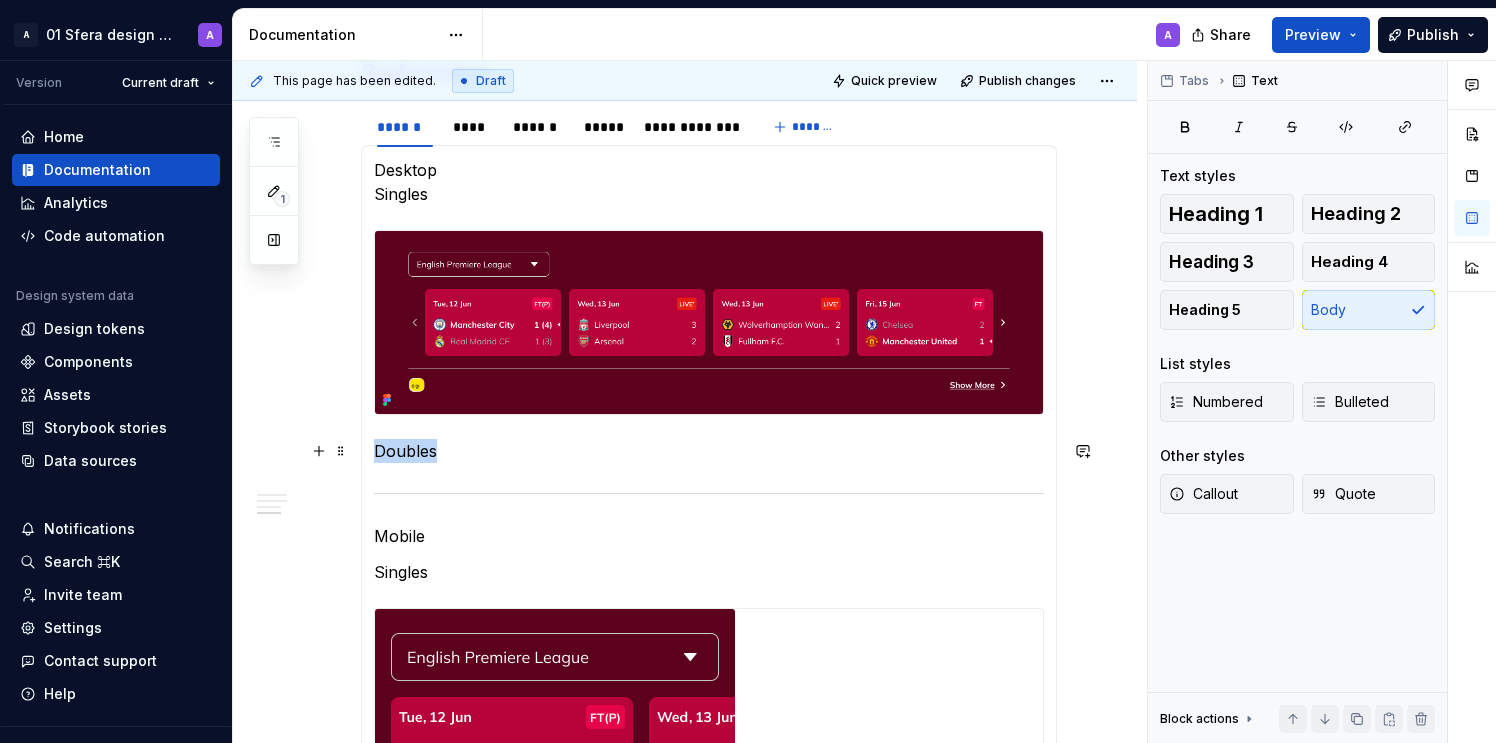 click on "Desktop Singles Doubles Mobile Singles" at bounding box center [709, 528] 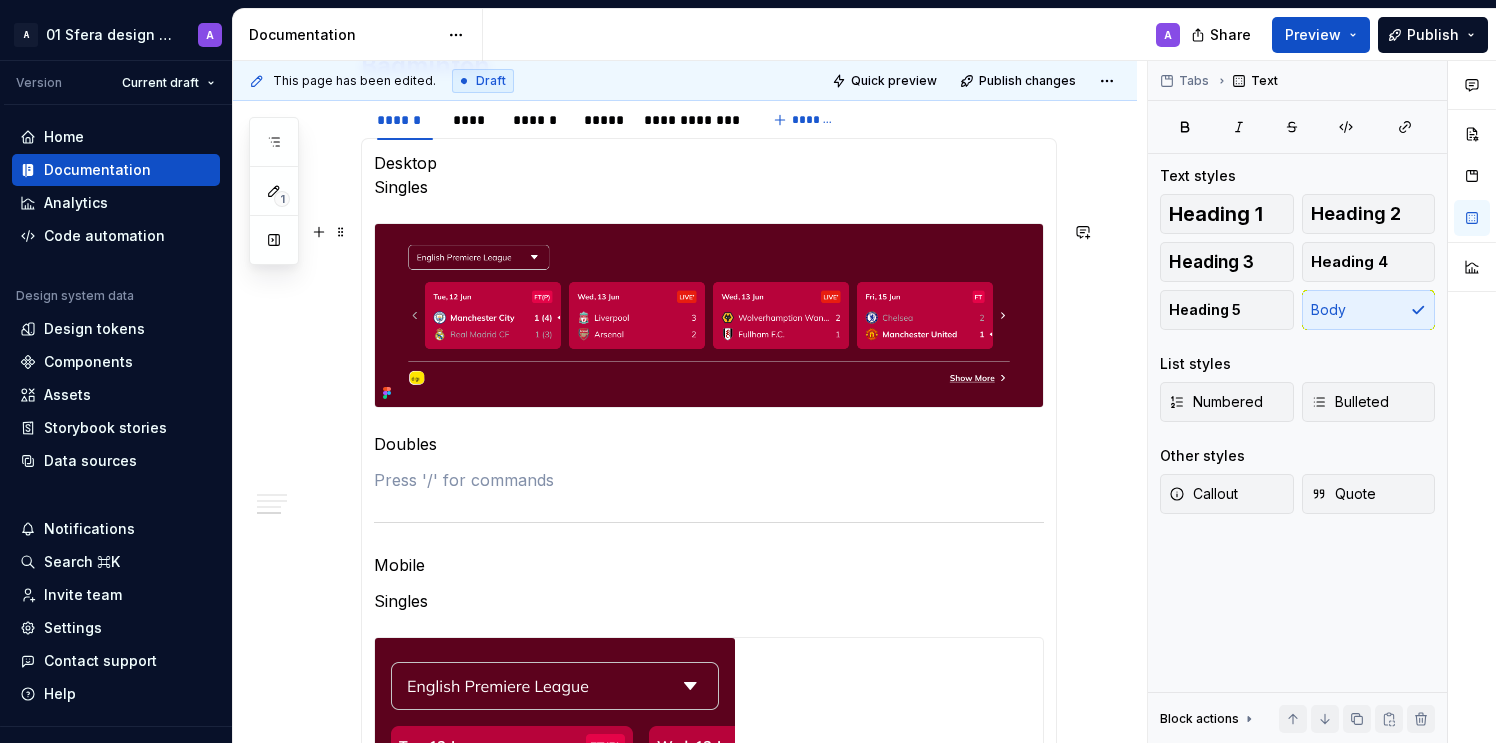 scroll, scrollTop: 1904, scrollLeft: 0, axis: vertical 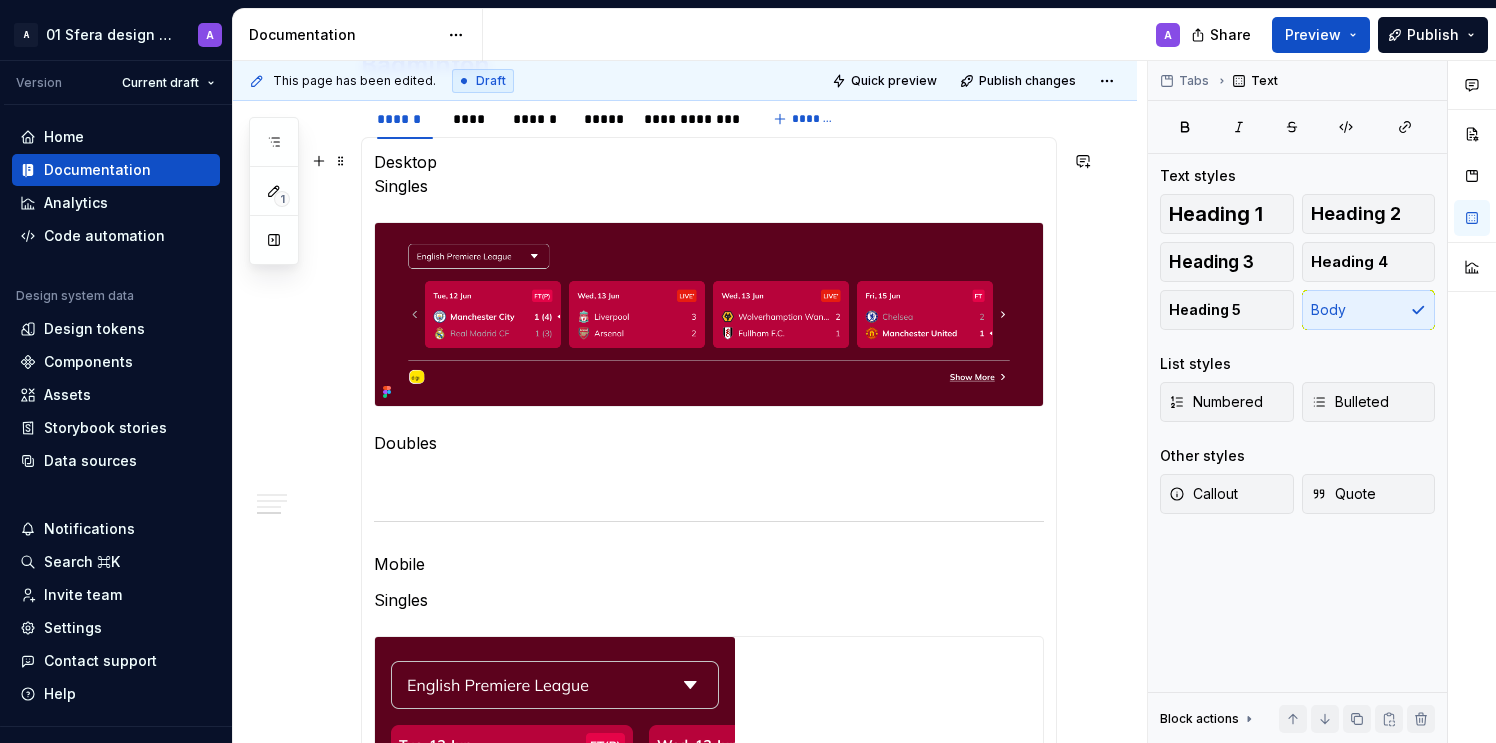 click on "Desktop Singles" at bounding box center [709, 174] 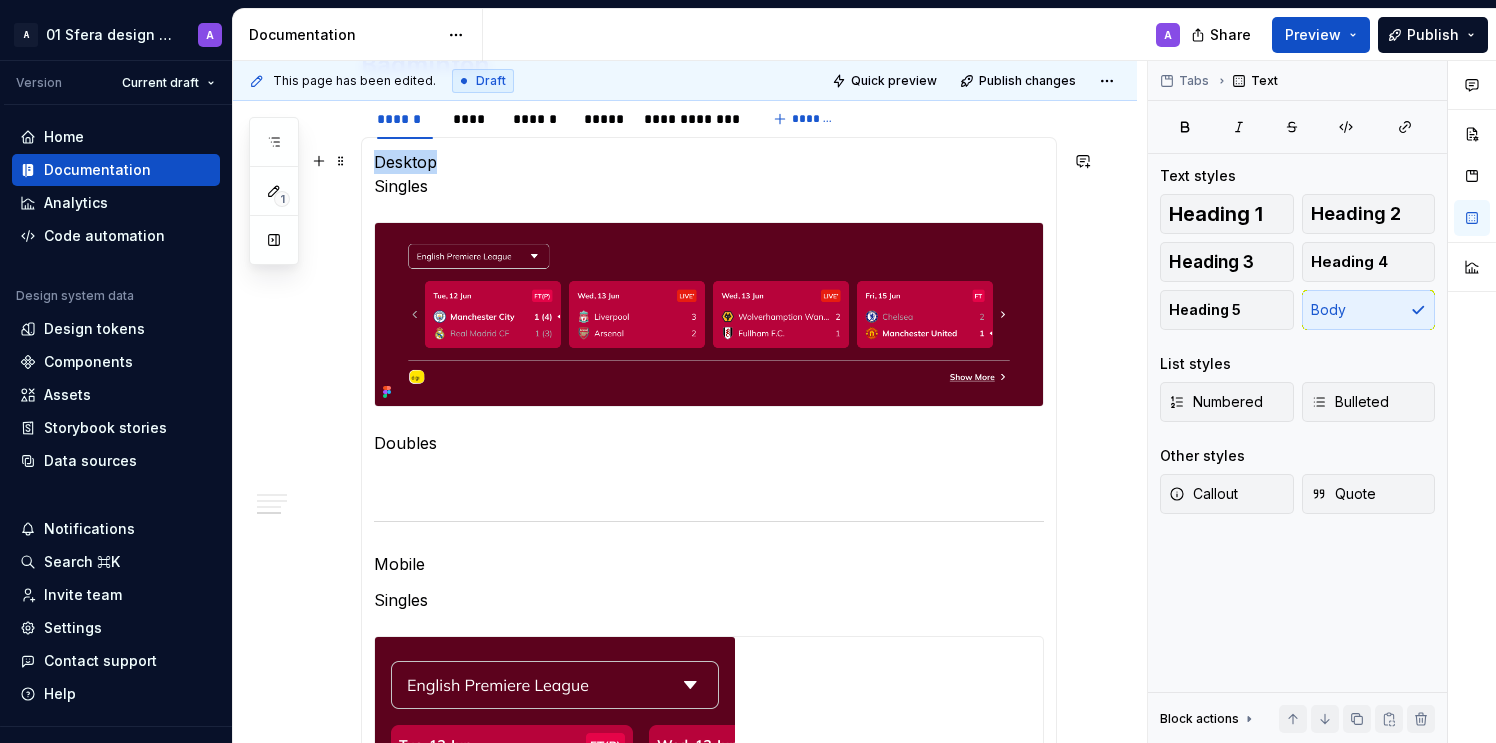 click on "Desktop Singles" at bounding box center [709, 174] 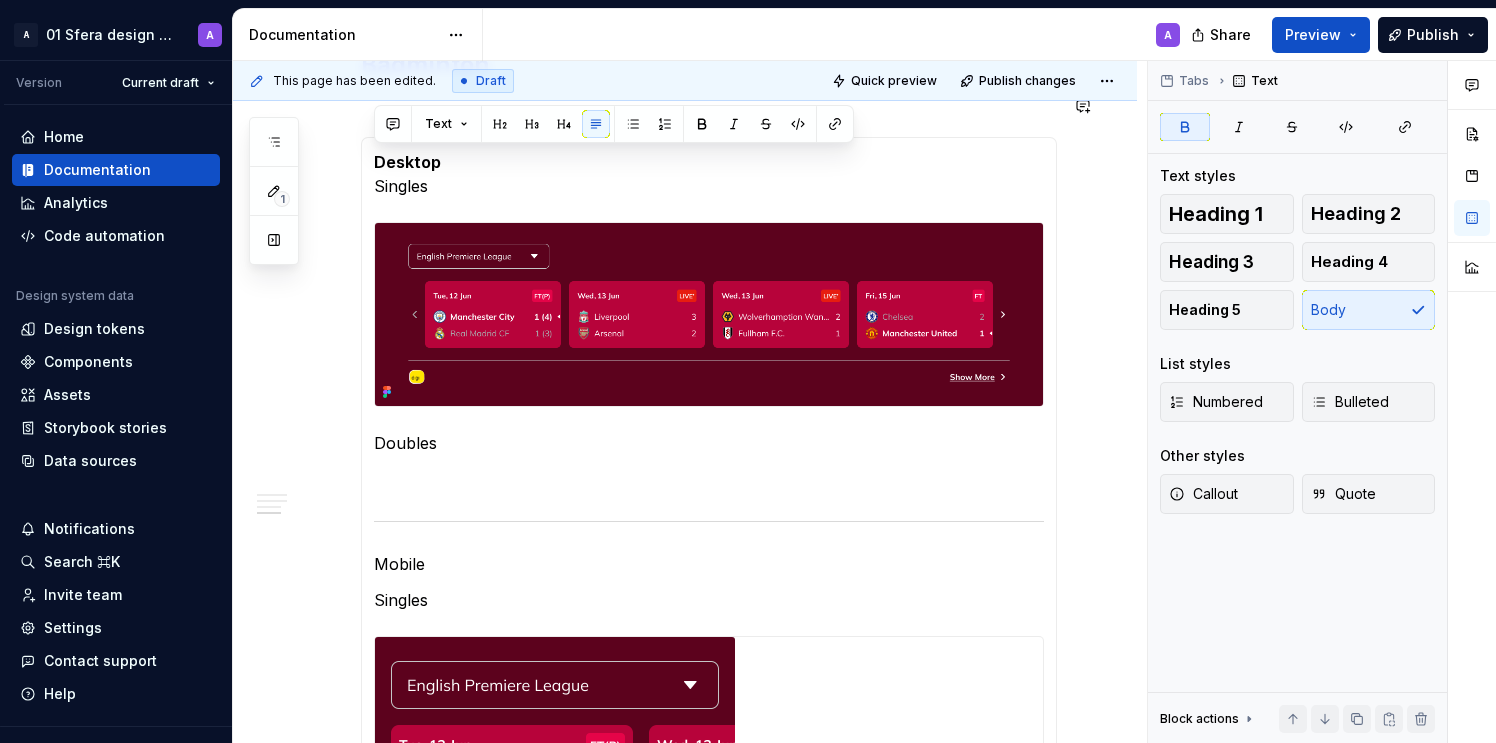 click on "Desktop Singles" at bounding box center [709, 174] 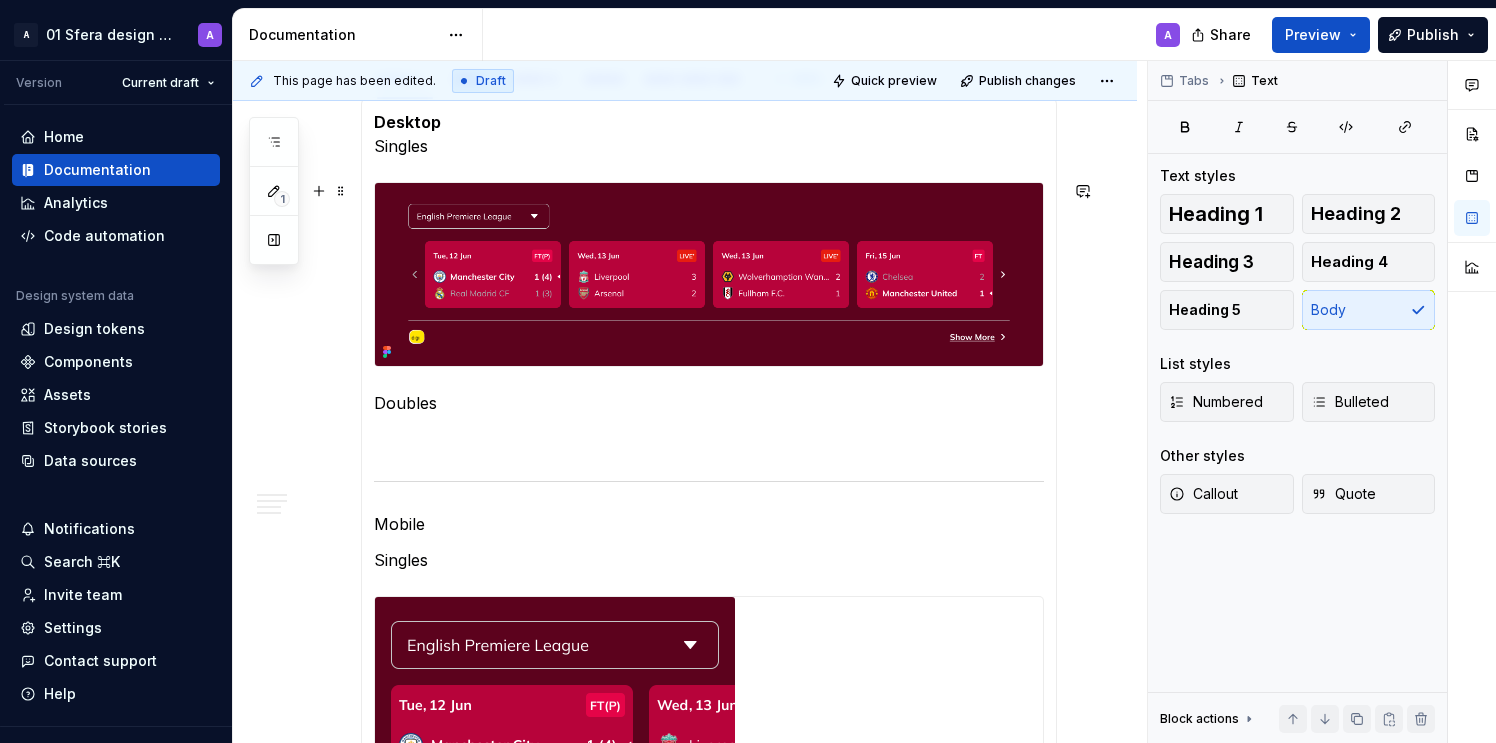 scroll, scrollTop: 1945, scrollLeft: 0, axis: vertical 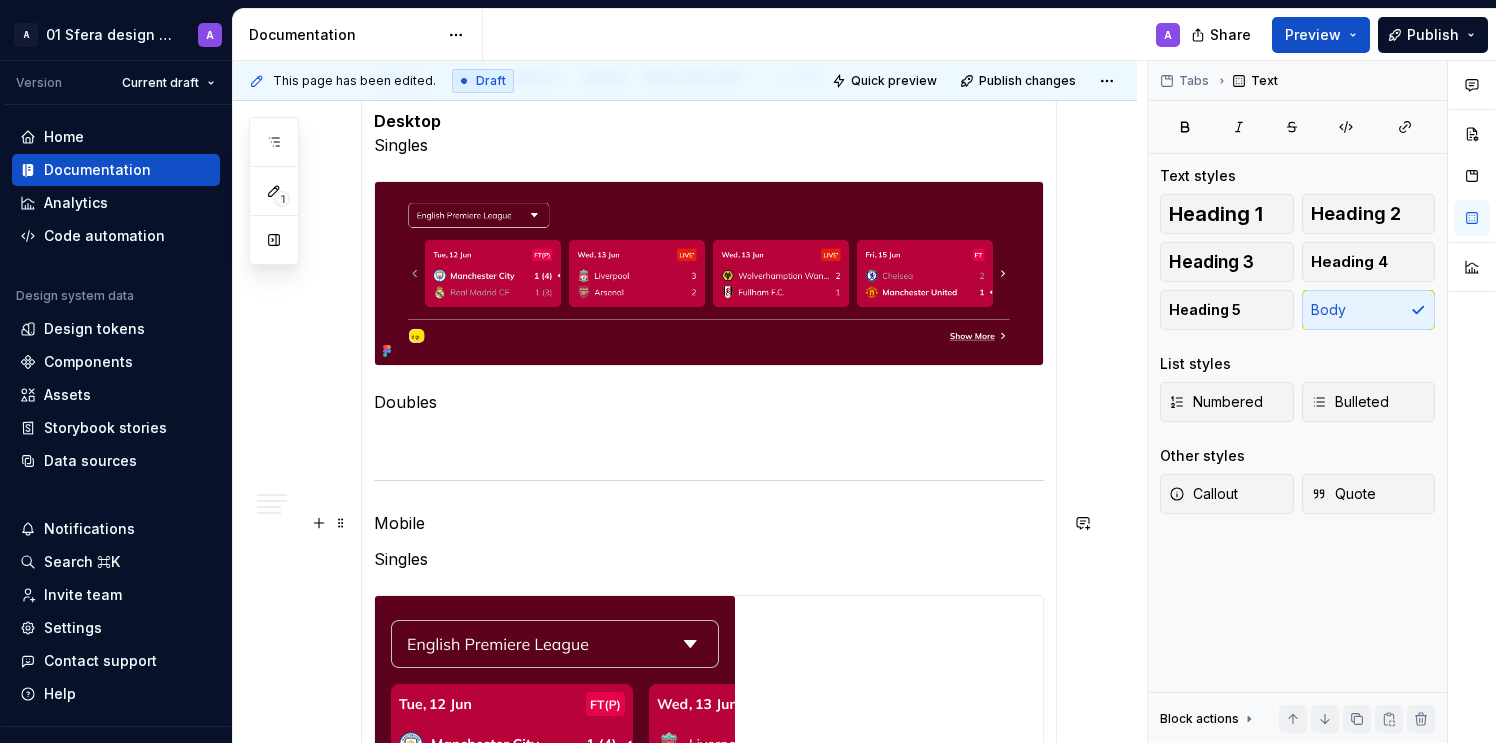click on "Mobile" at bounding box center (709, 523) 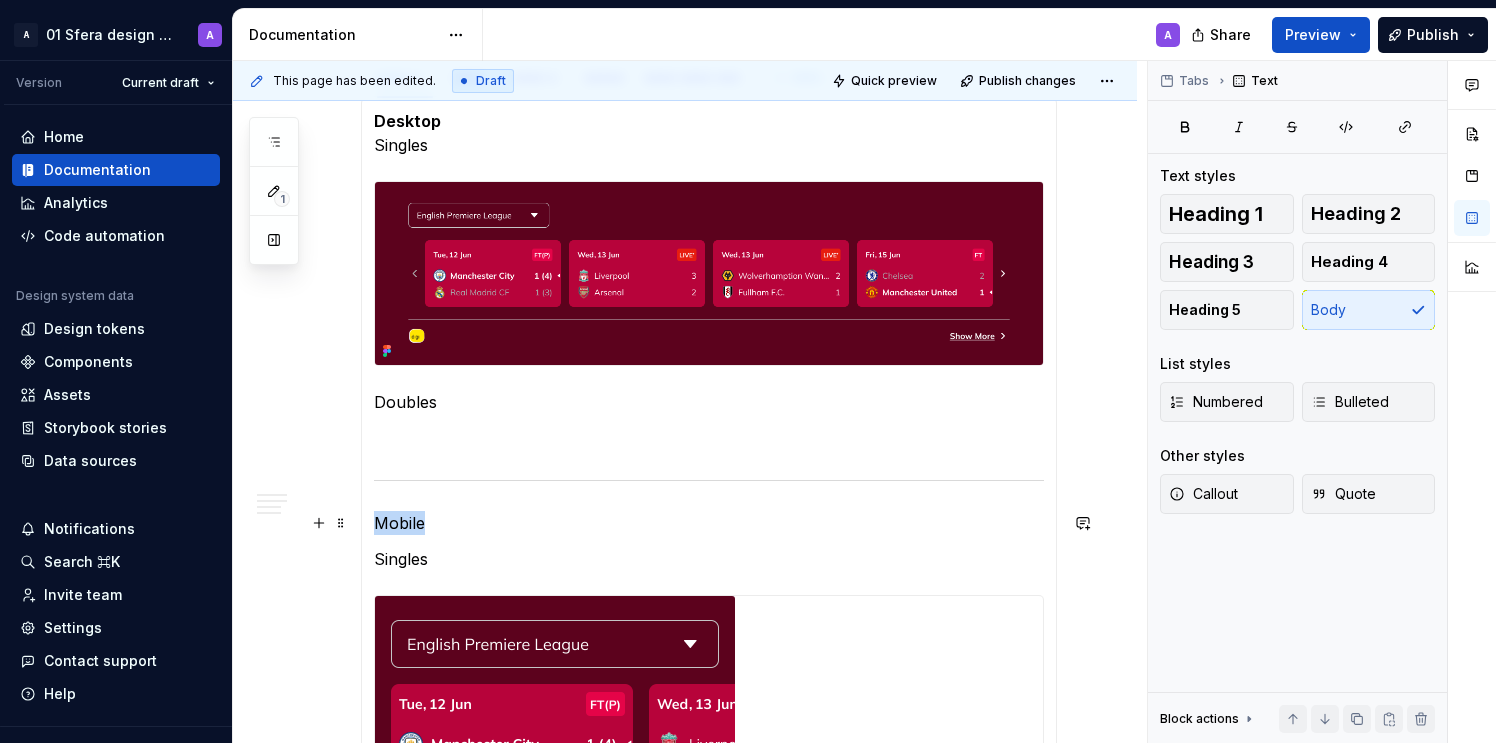 click on "Mobile" at bounding box center (709, 523) 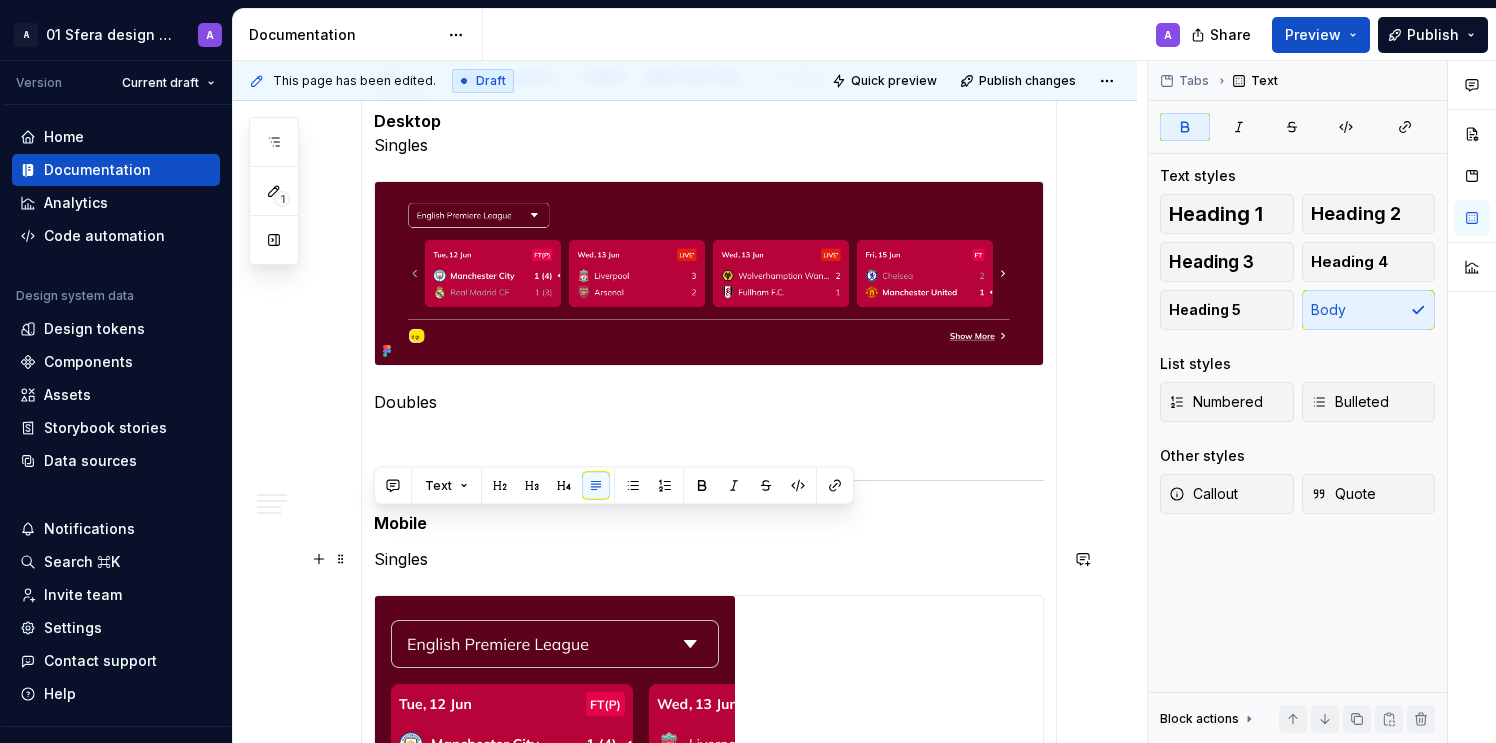 click on "Singles" at bounding box center (709, 559) 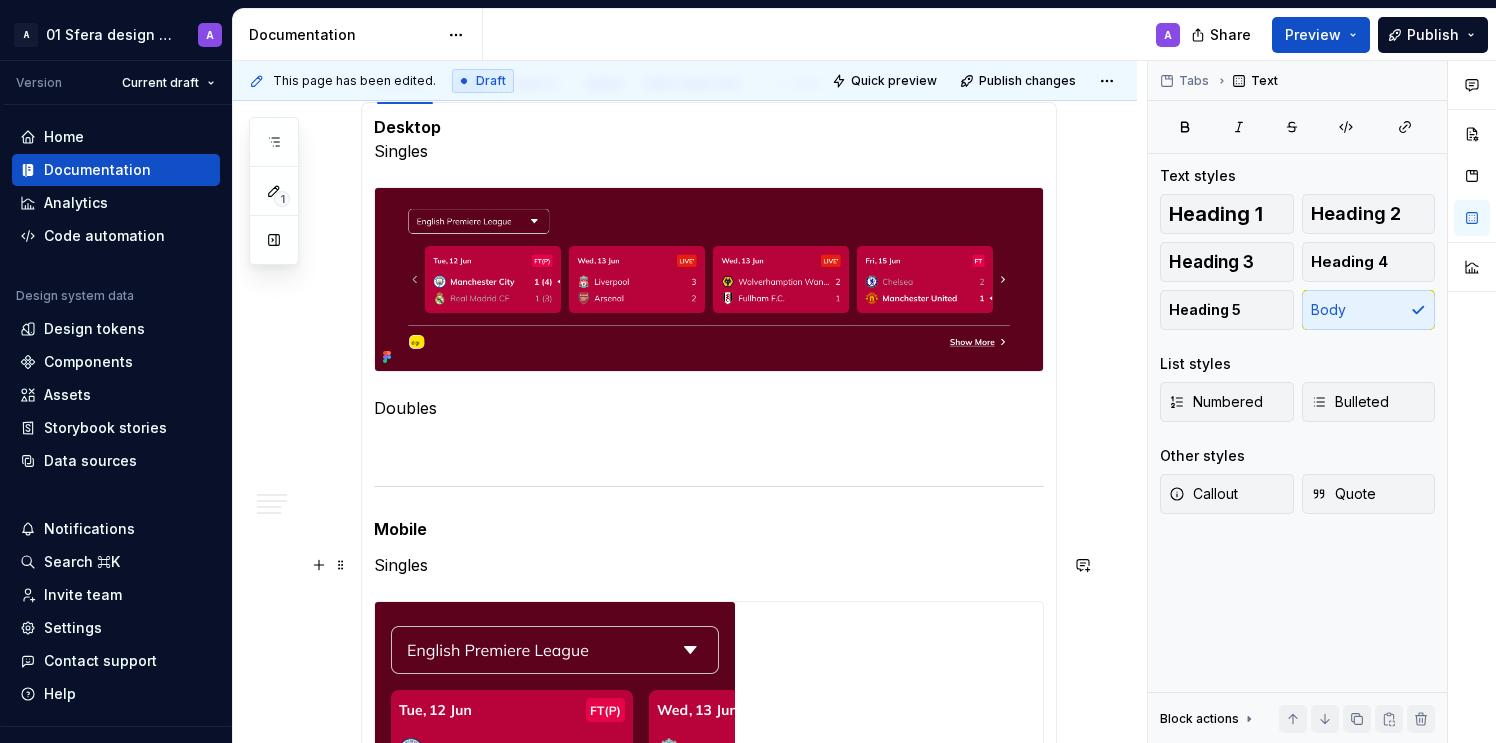 scroll, scrollTop: 1801, scrollLeft: 0, axis: vertical 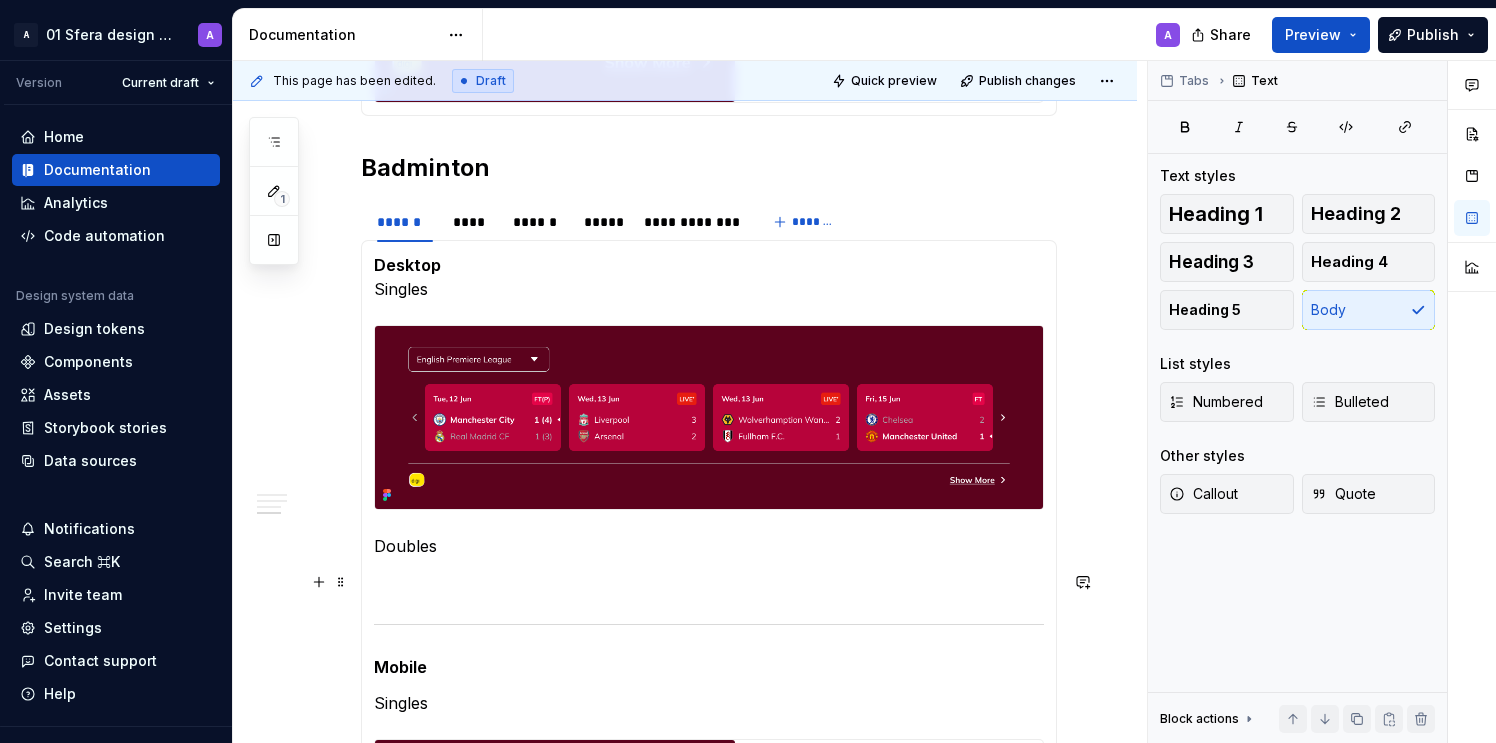 click on "Desktop Singles Doubles Mobile Singles" at bounding box center [709, 641] 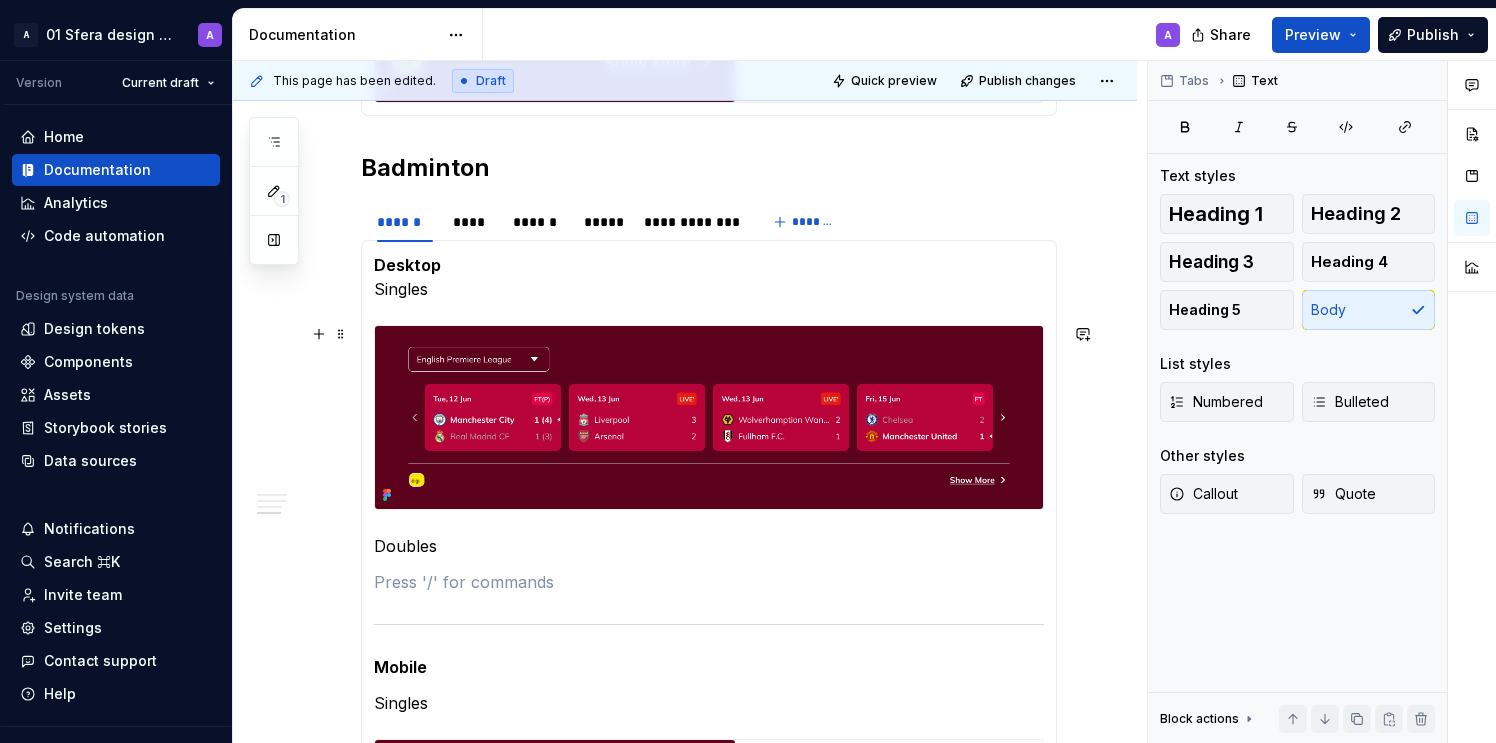 click at bounding box center [709, 418] 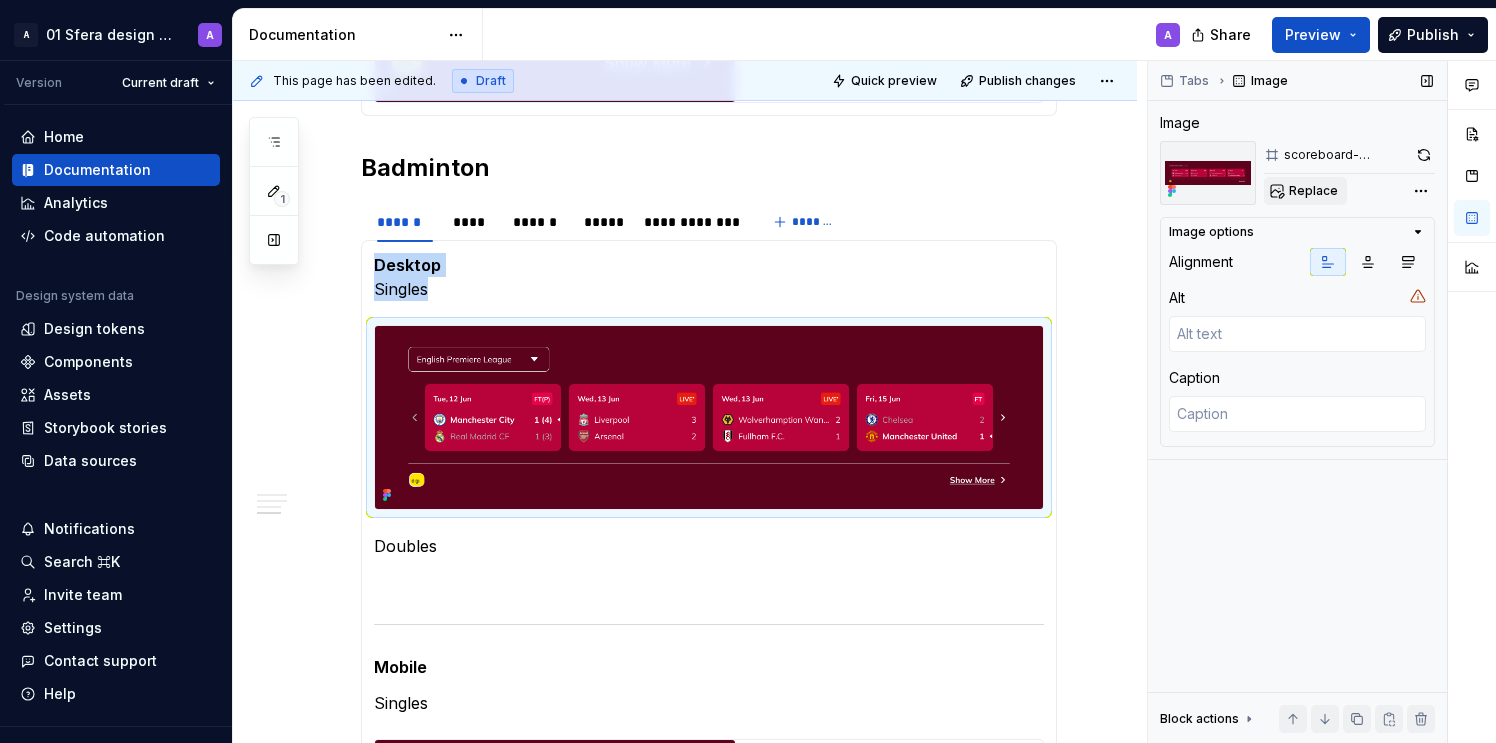 click on "Replace" at bounding box center [1313, 191] 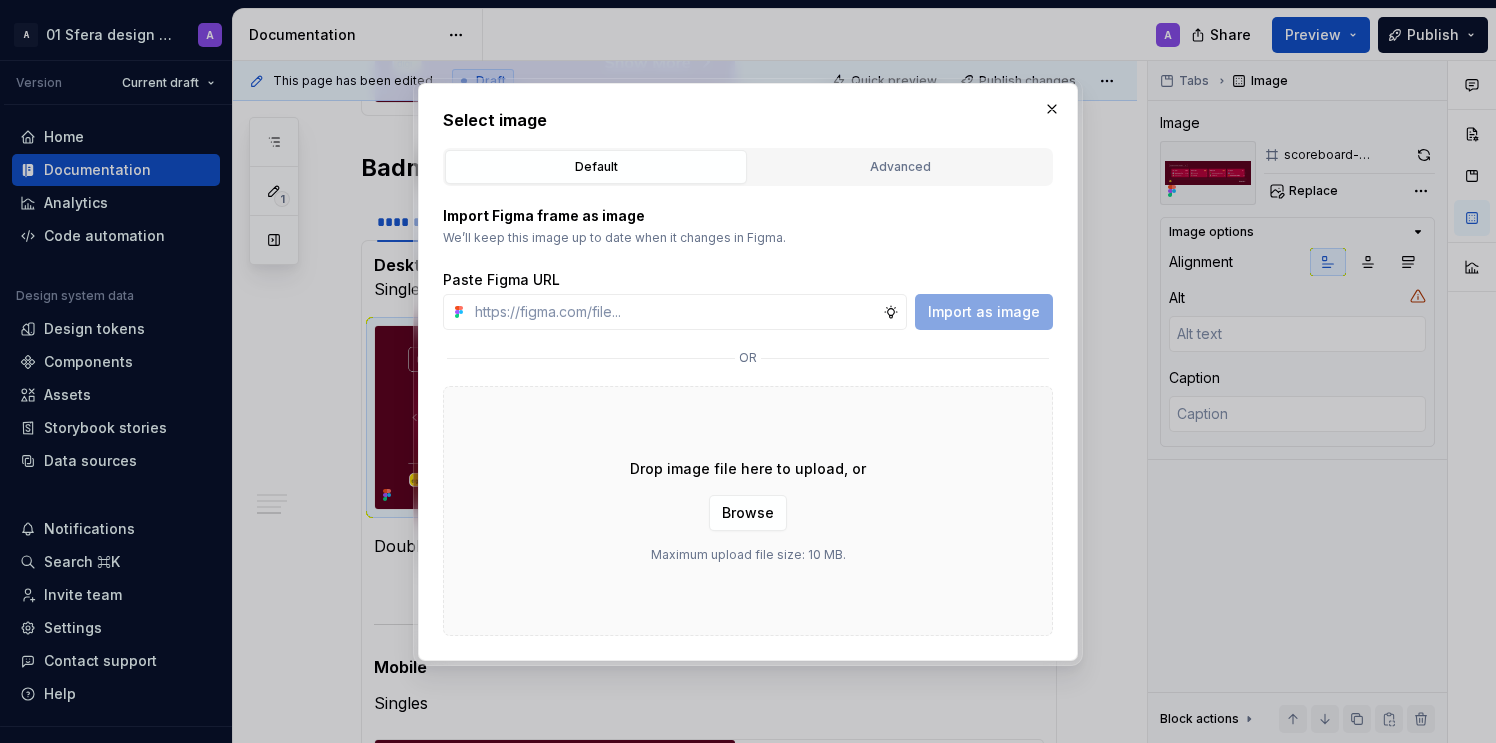 type on "*" 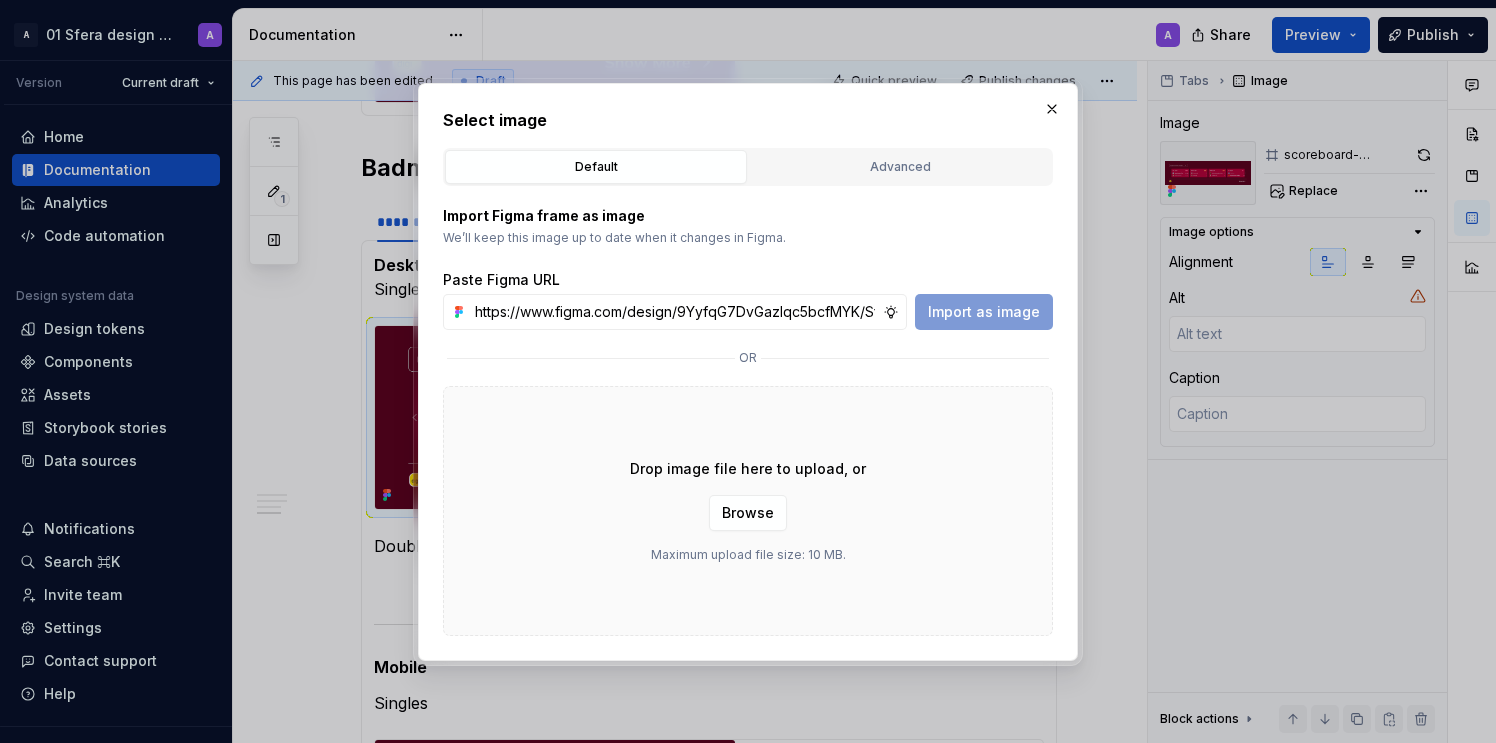 type on "*" 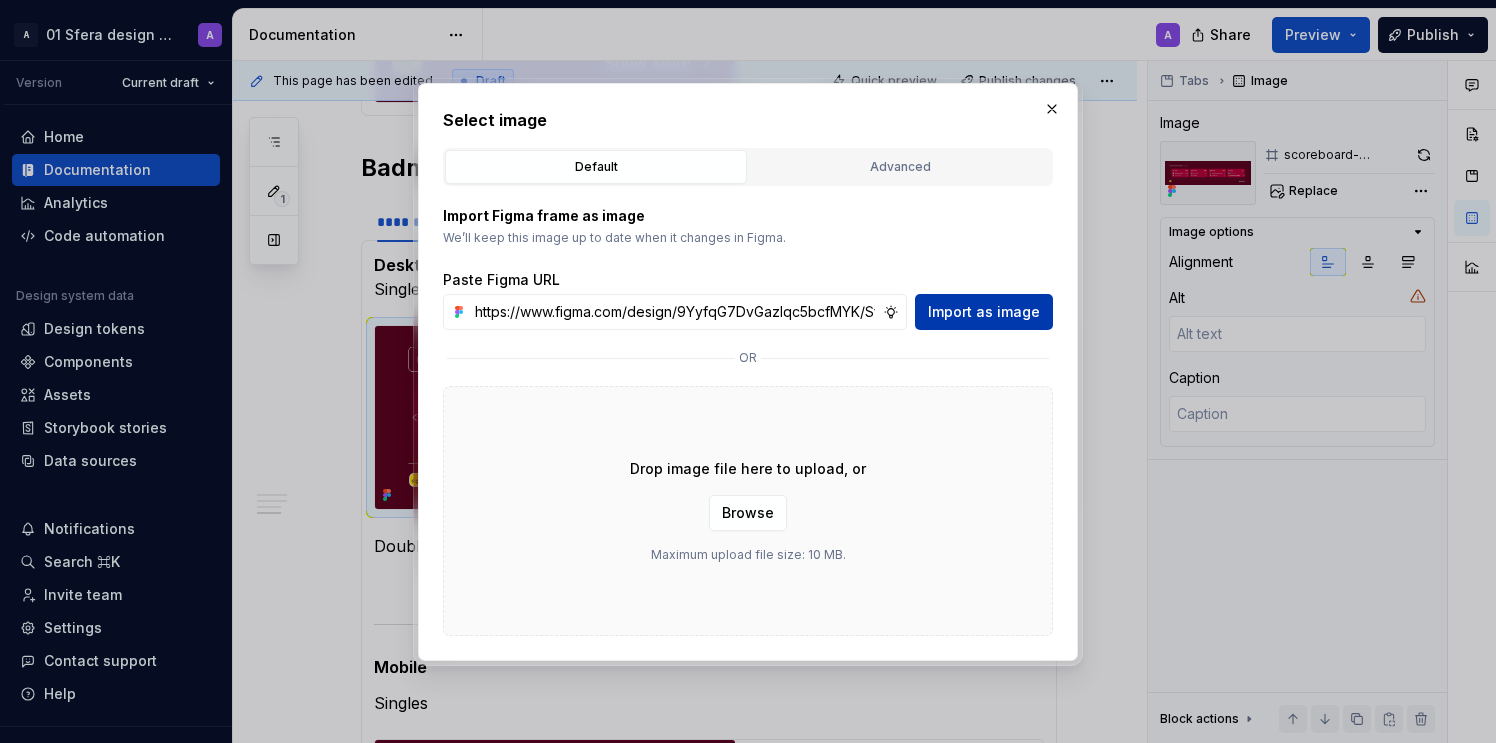 scroll, scrollTop: 0, scrollLeft: 0, axis: both 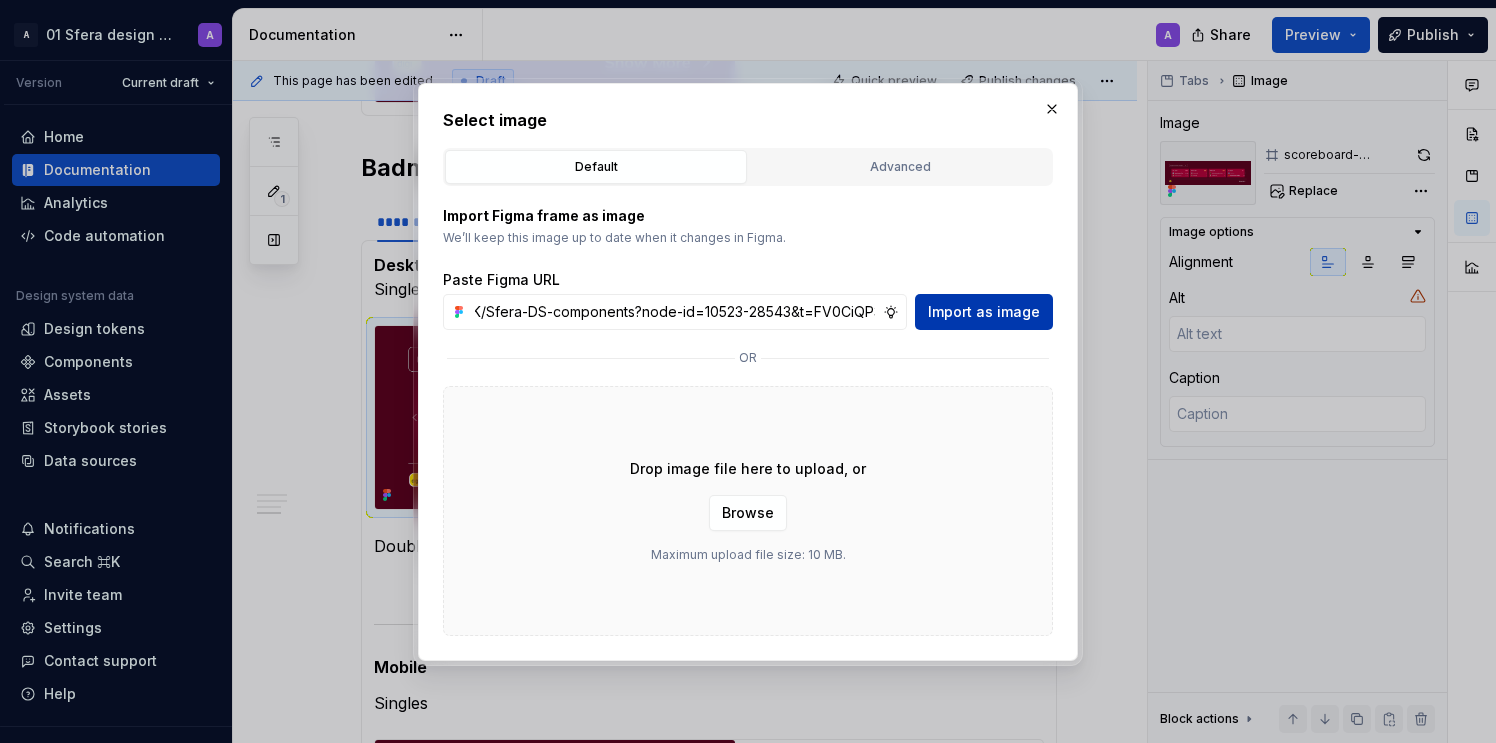 type on "https://www.figma.com/design/9YyfqG7DvGazIqc5bcfMYK/Sfera-DS-components?node-id=10523-28543&t=FV0CiQP3akgcIlk7-4" 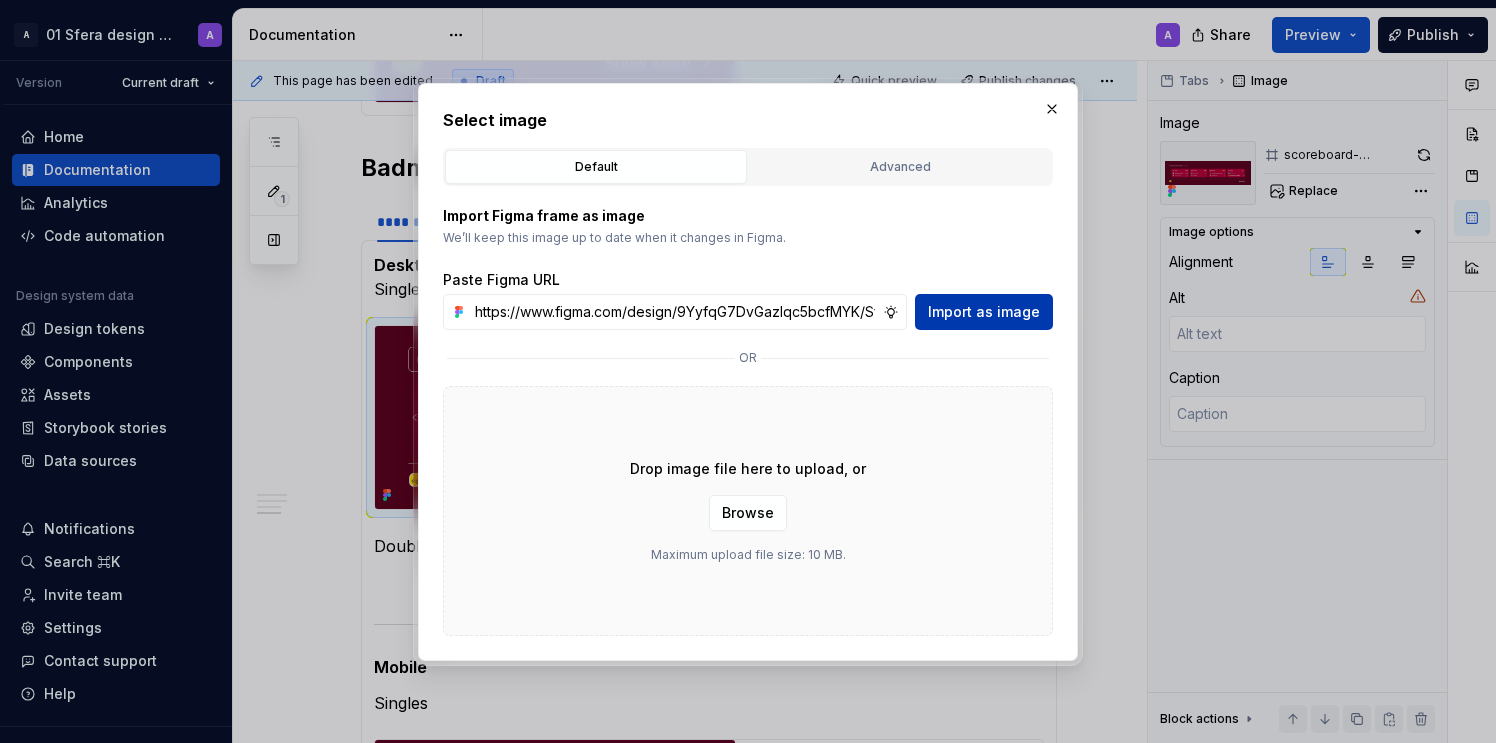 click on "Import as image" at bounding box center (984, 312) 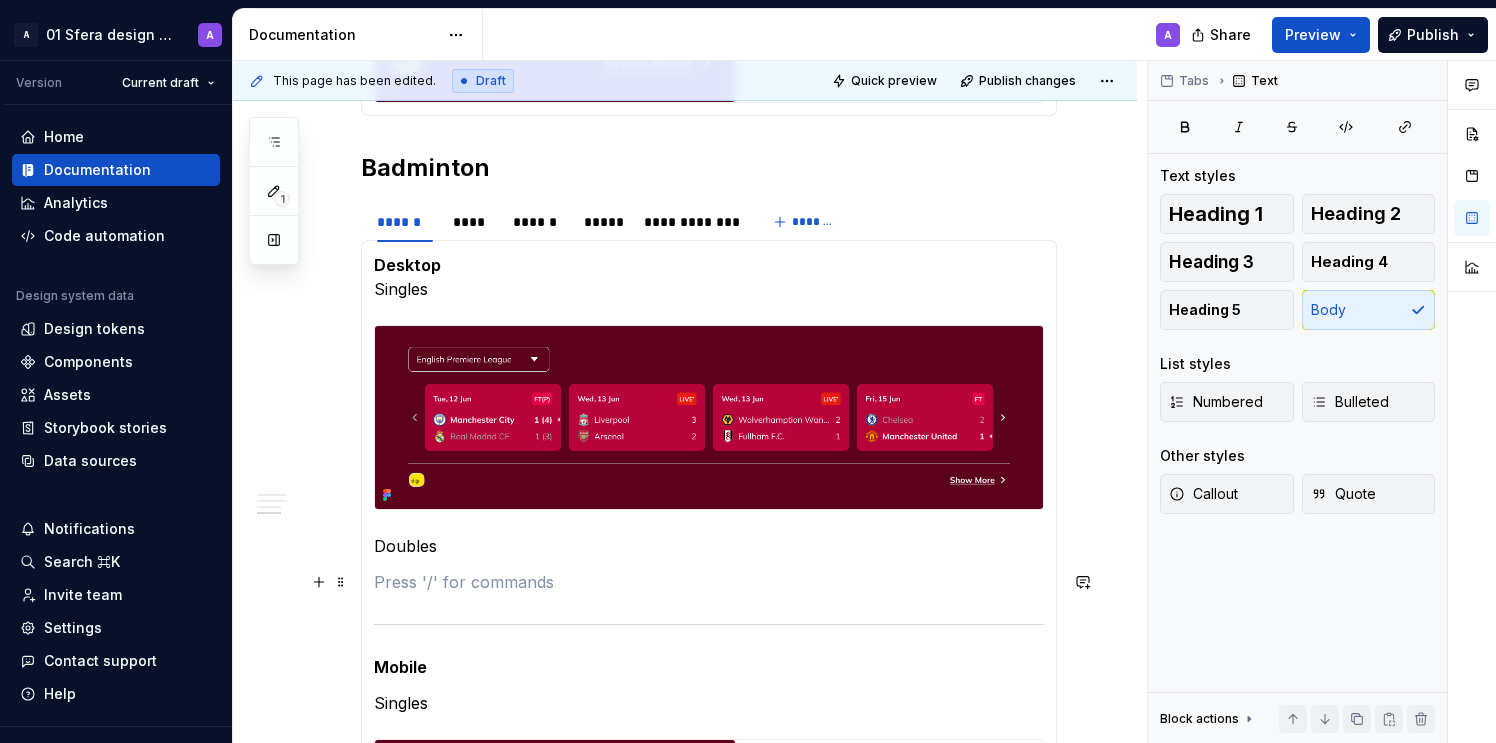 click on "Desktop Singles Doubles Mobile Singles" at bounding box center (709, 641) 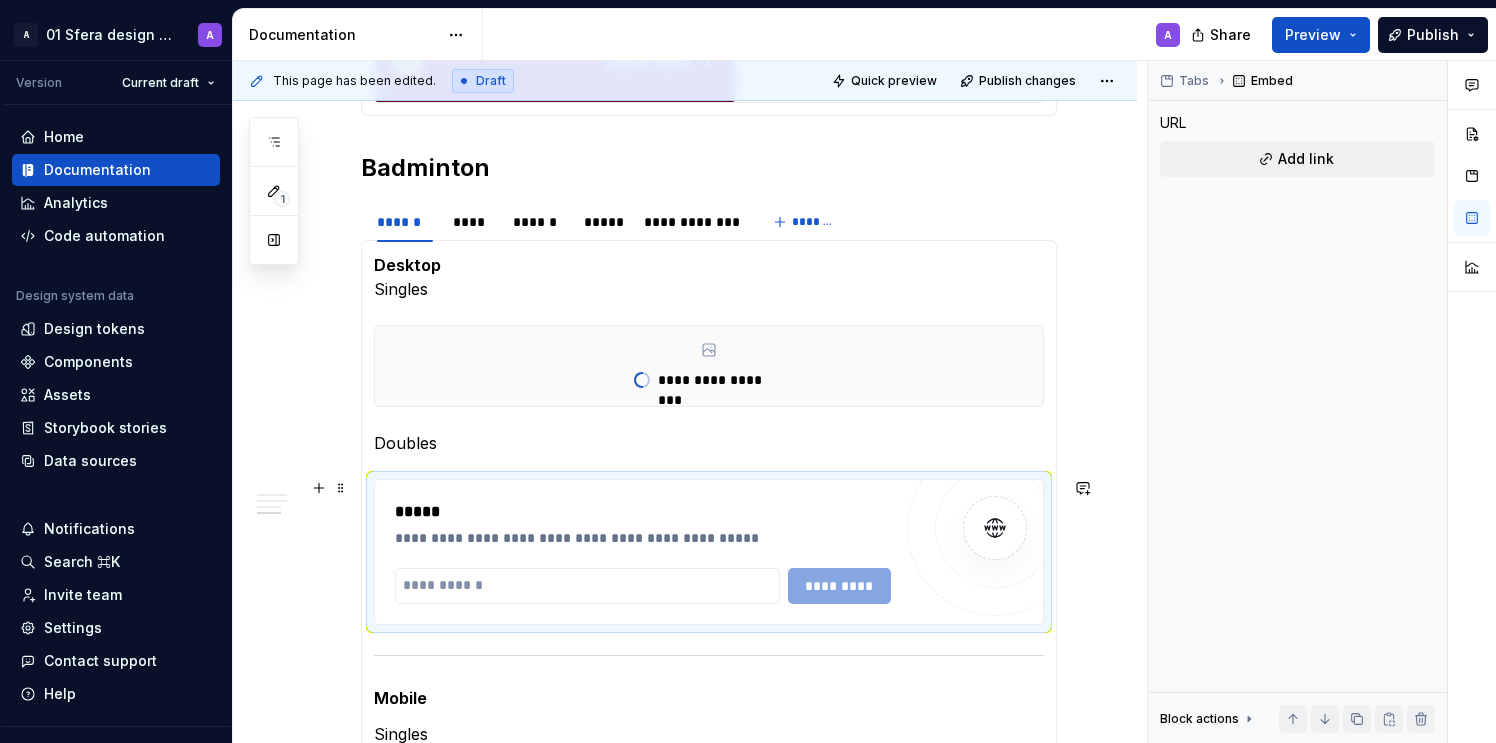 click on "**********" at bounding box center [642, 538] 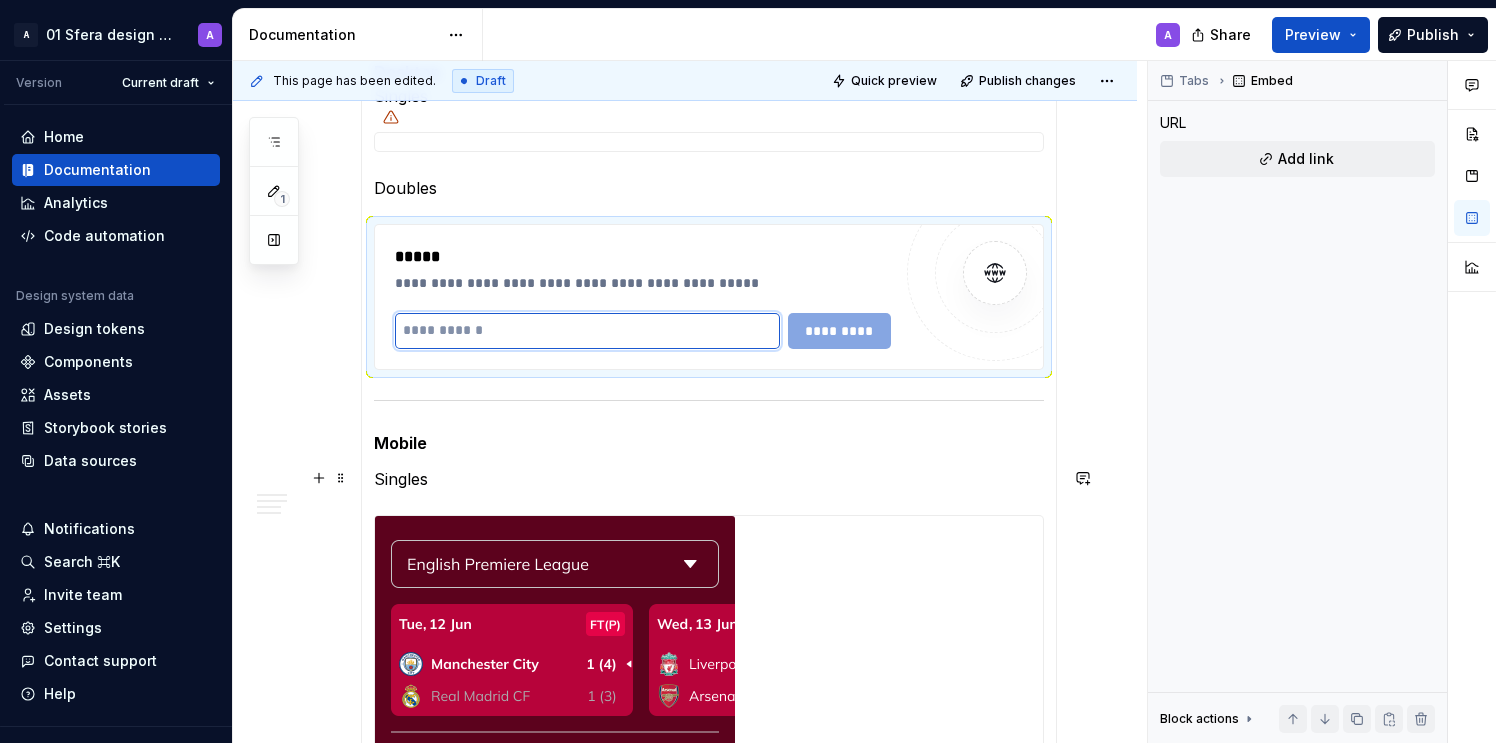 scroll, scrollTop: 1942, scrollLeft: 0, axis: vertical 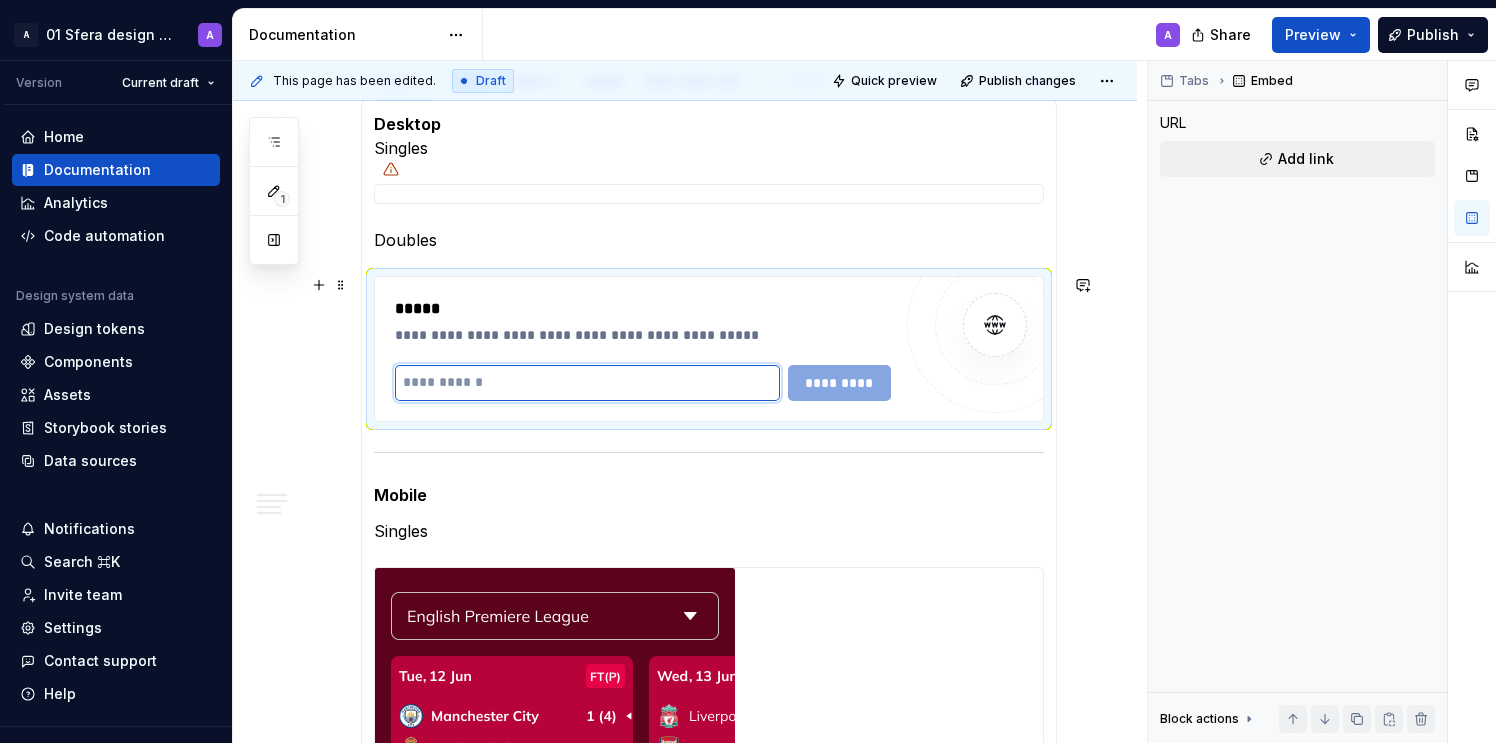 click at bounding box center (587, 383) 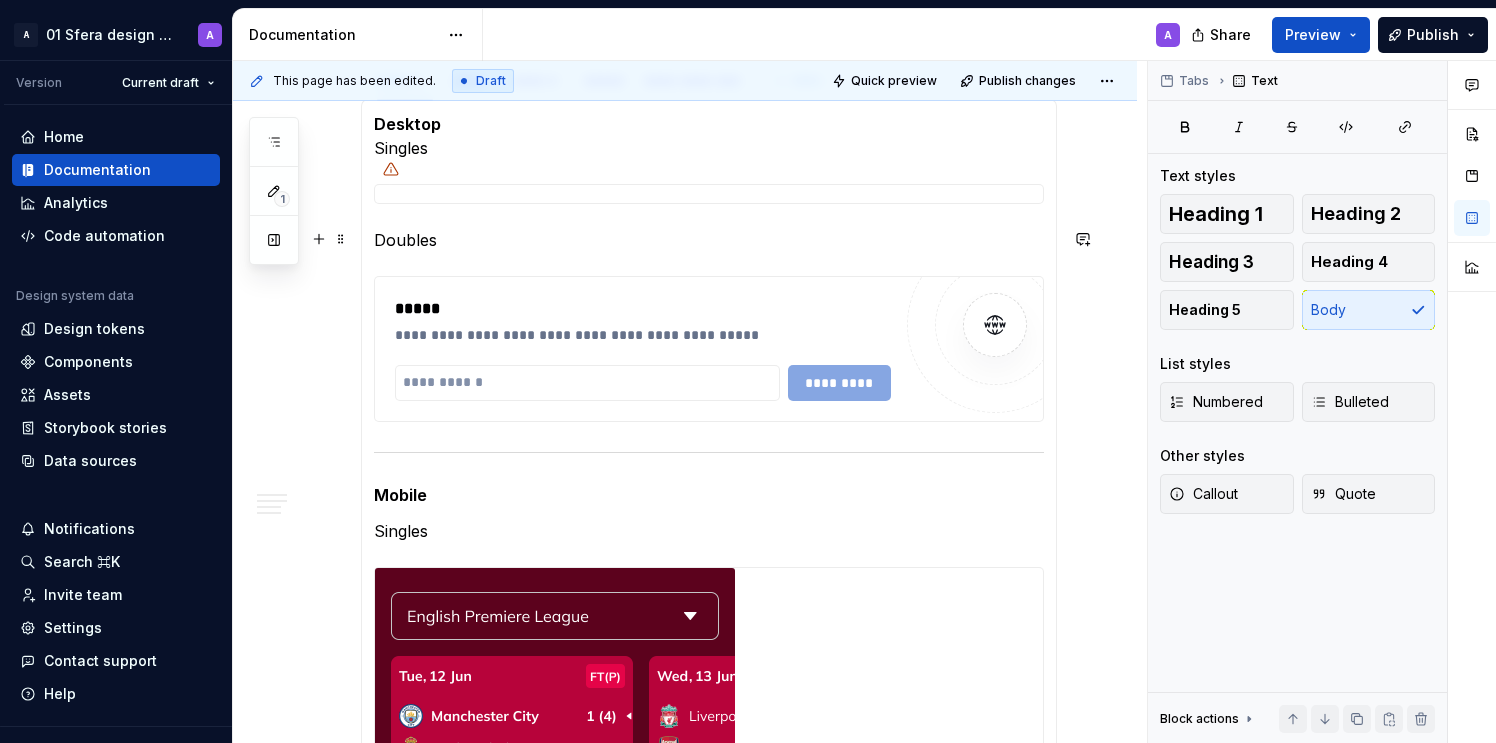 click on "Doubles" at bounding box center [709, 240] 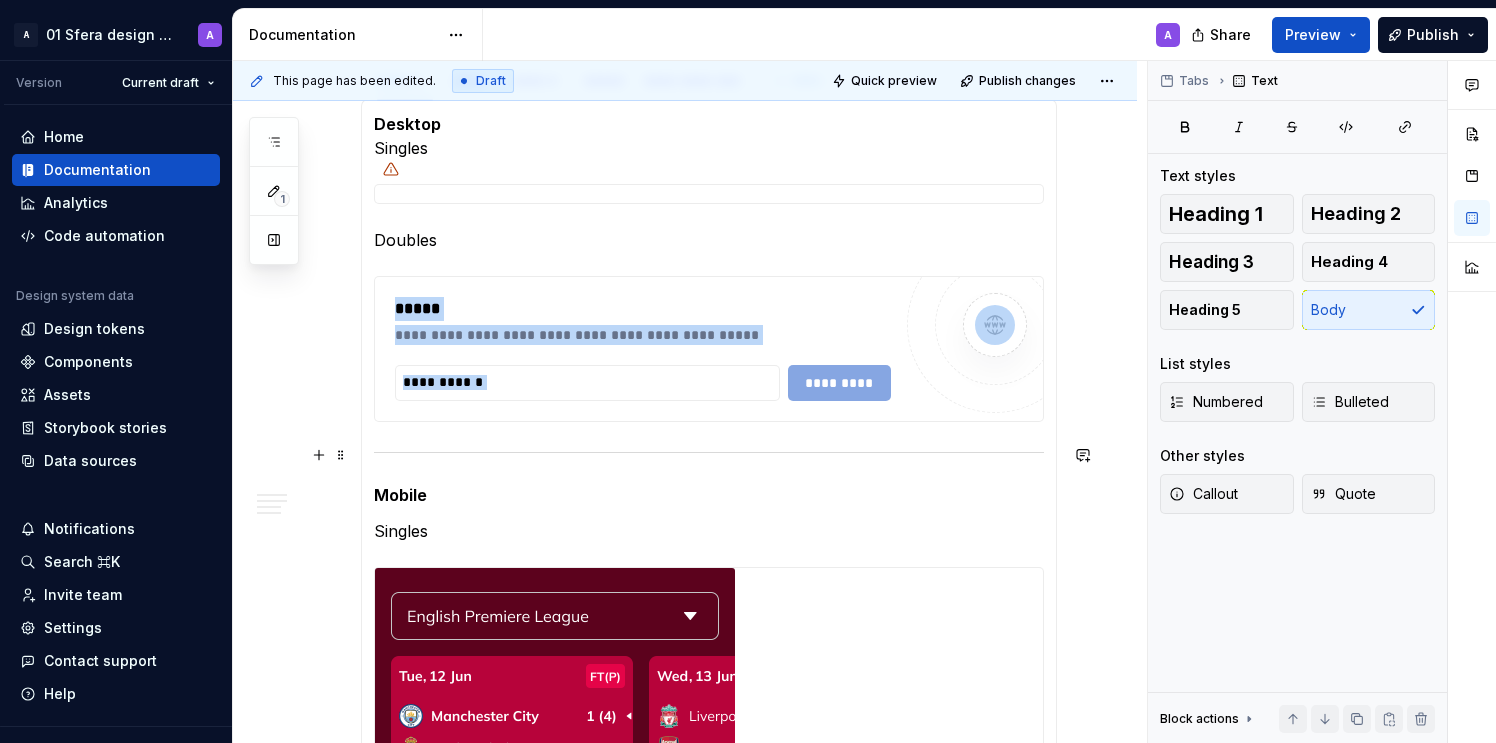 click at bounding box center (709, 452) 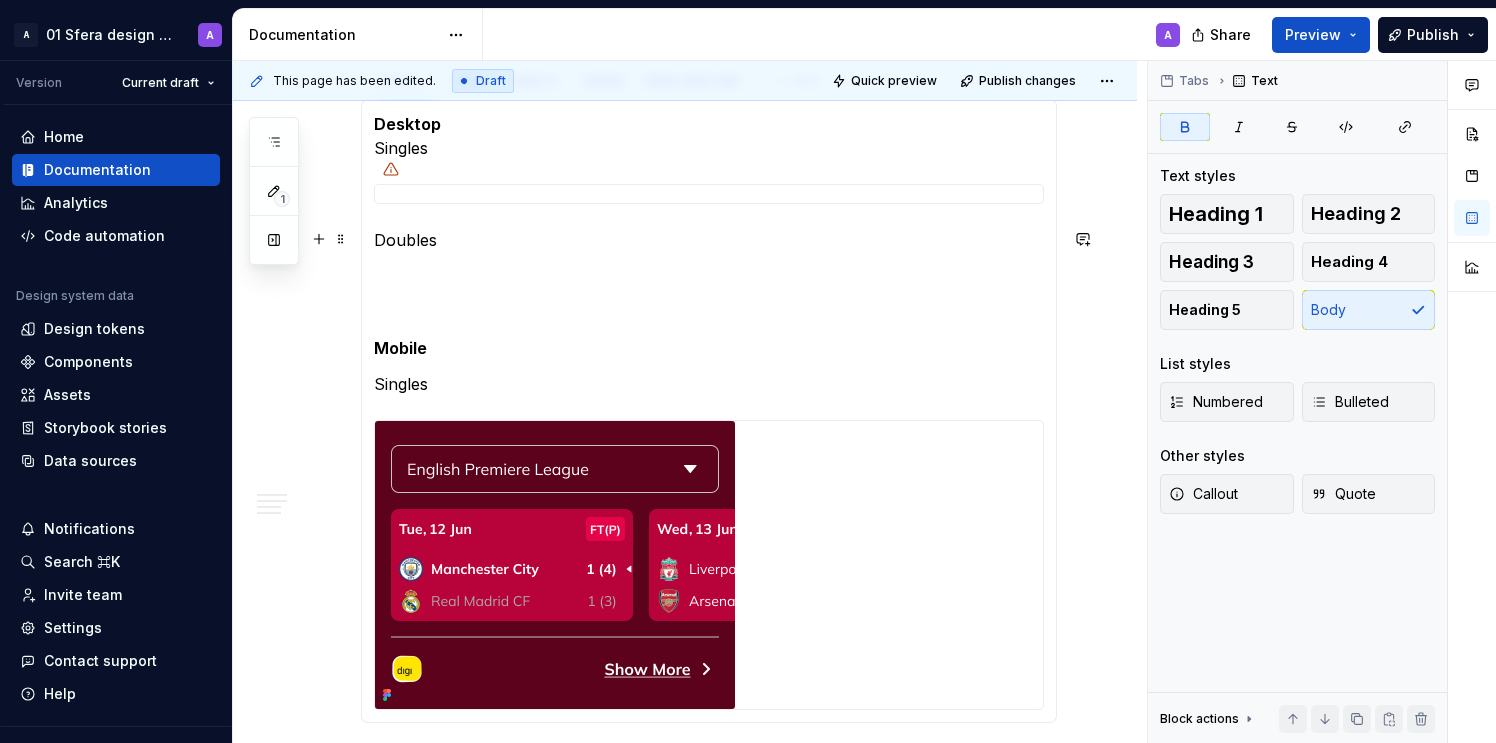 click on "Doubles" at bounding box center (709, 240) 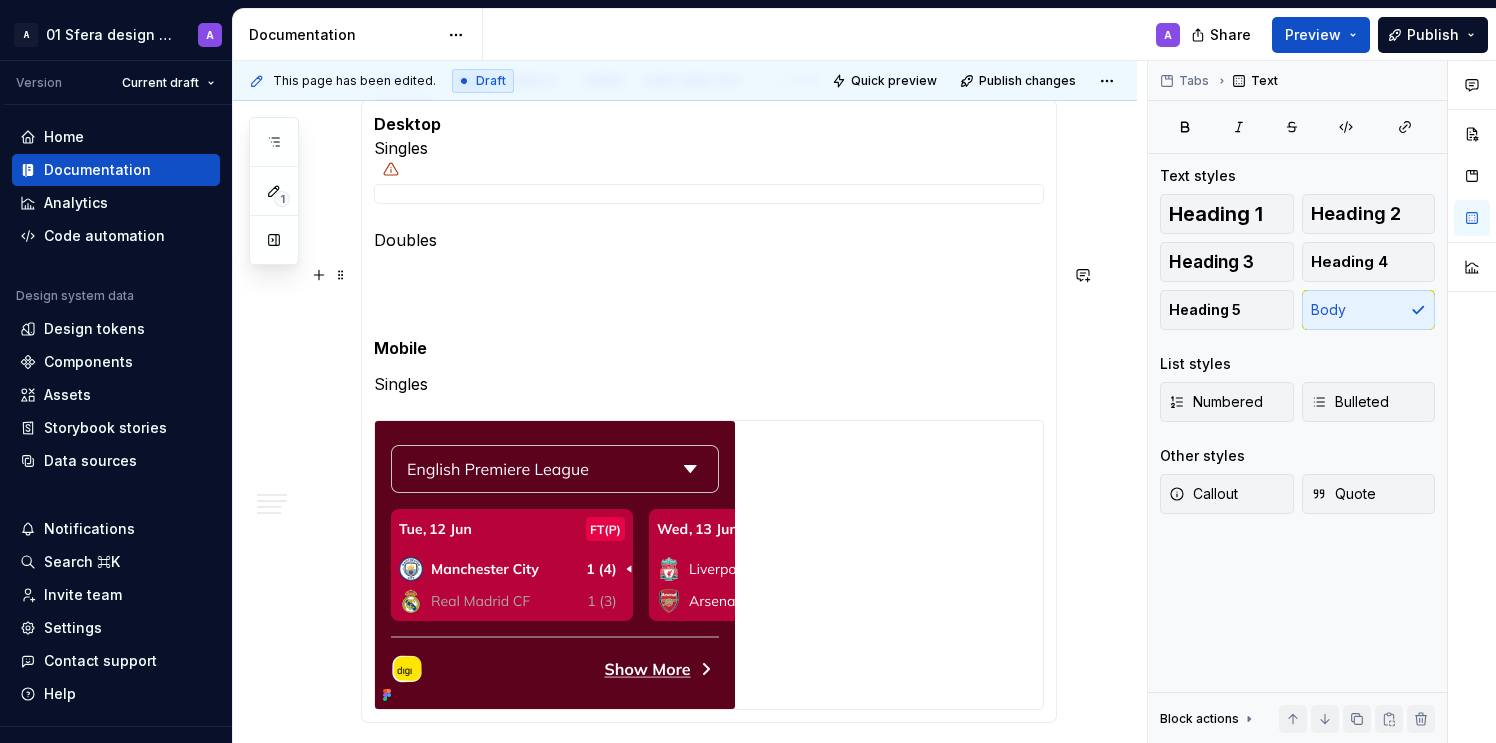 click at bounding box center (709, 276) 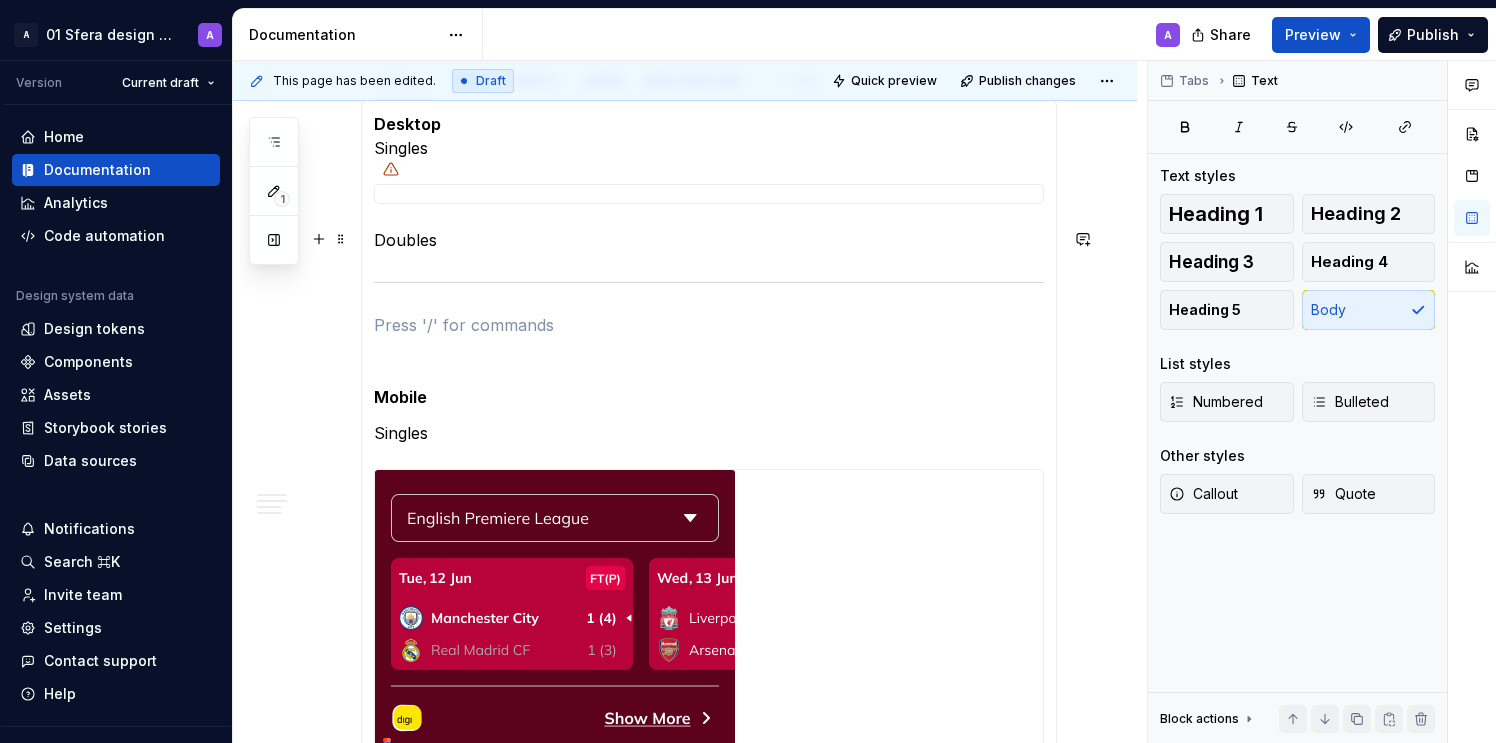 type on "*" 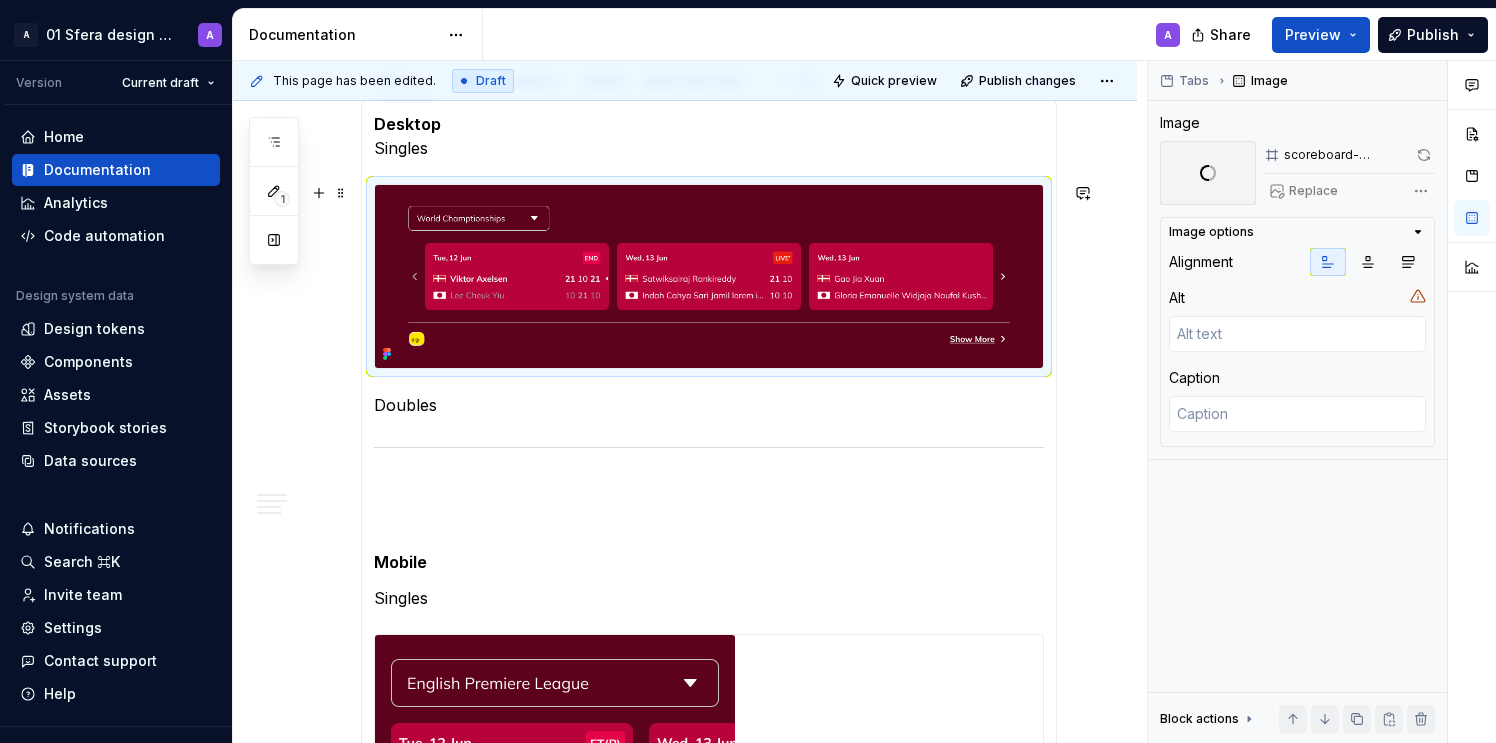 click on "Doubles" at bounding box center [709, 405] 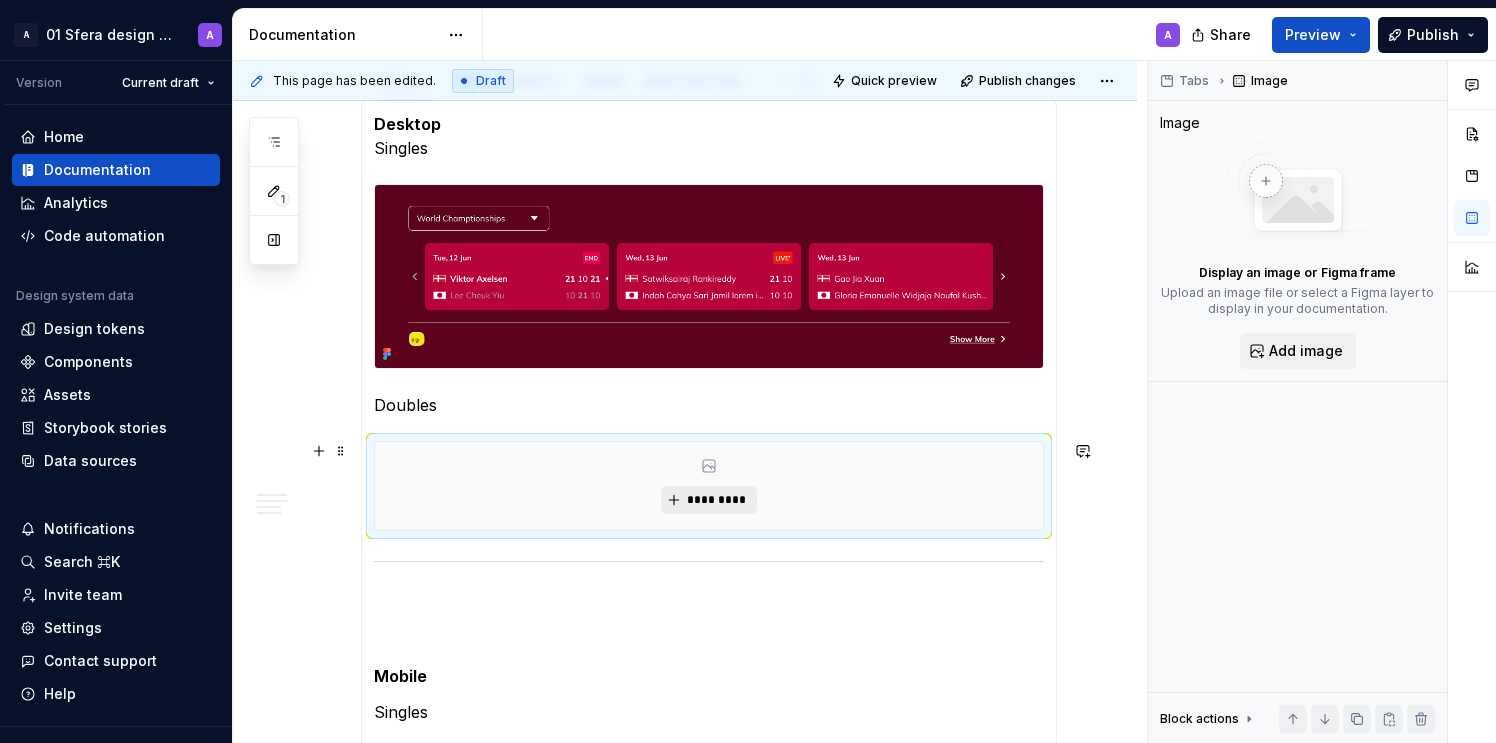 click on "*********" at bounding box center (708, 500) 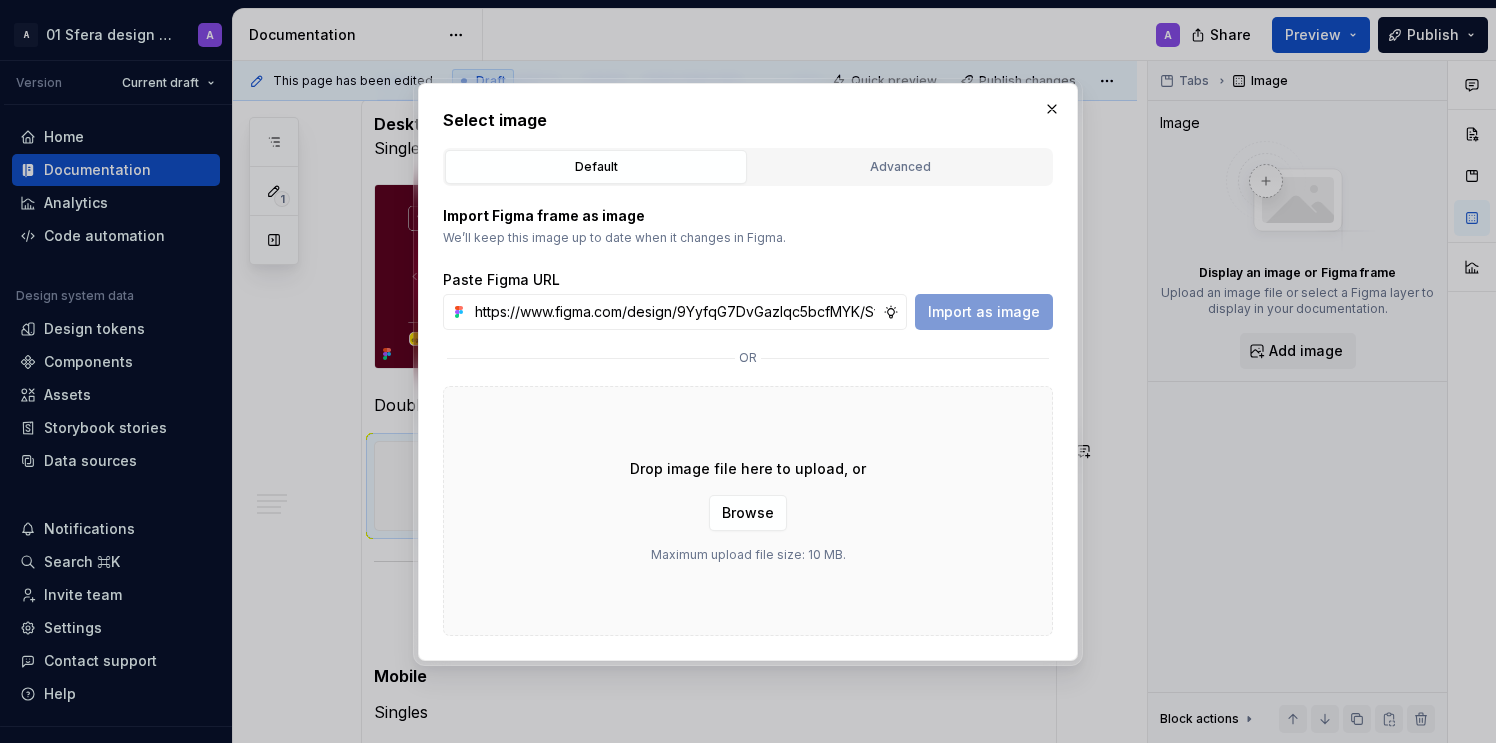 scroll, scrollTop: 0, scrollLeft: 457, axis: horizontal 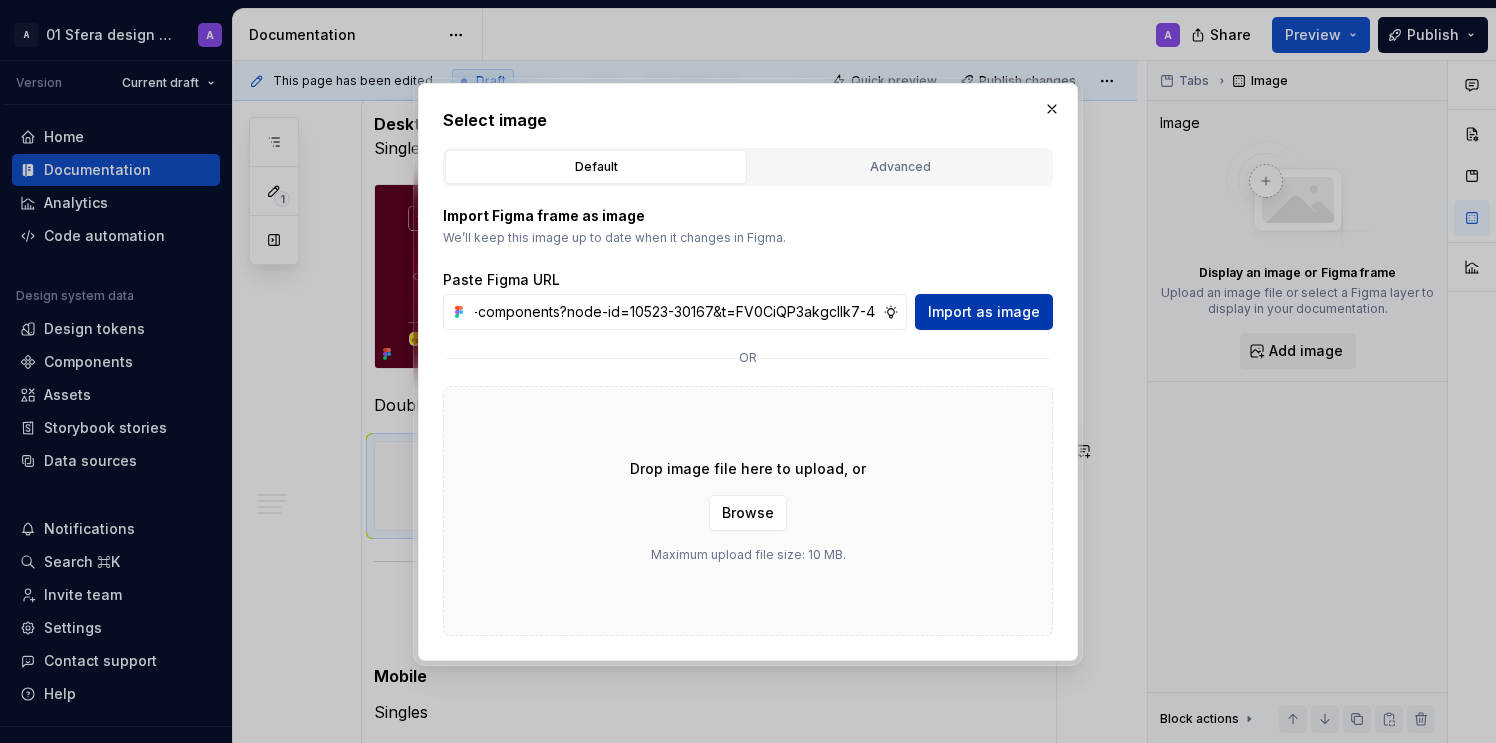type on "https://www.figma.com/design/9YyfqG7DvGazIqc5bcfMYK/Sfera-DS-components?node-id=10523-30167&t=FV0CiQP3akgcIlk7-4" 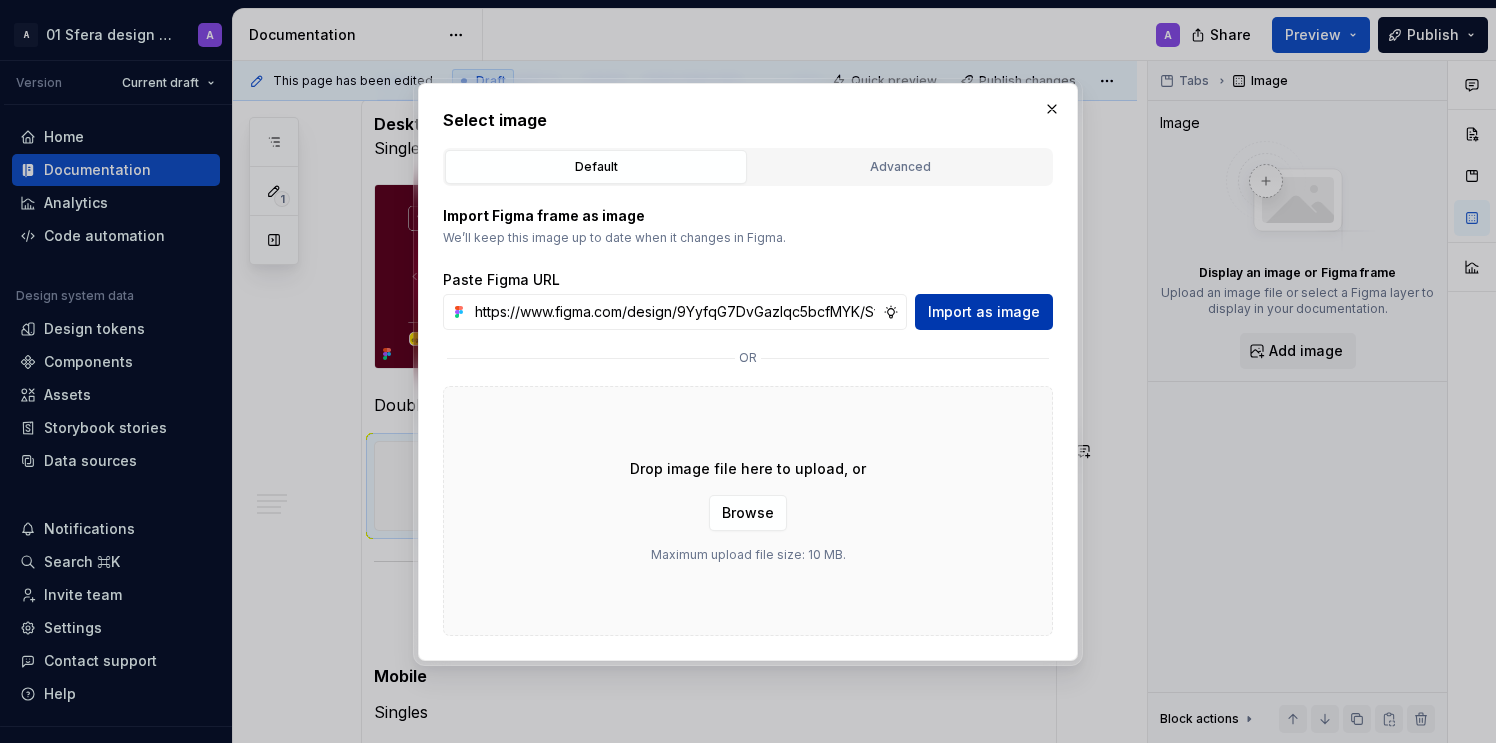 click on "Import as image" at bounding box center [984, 312] 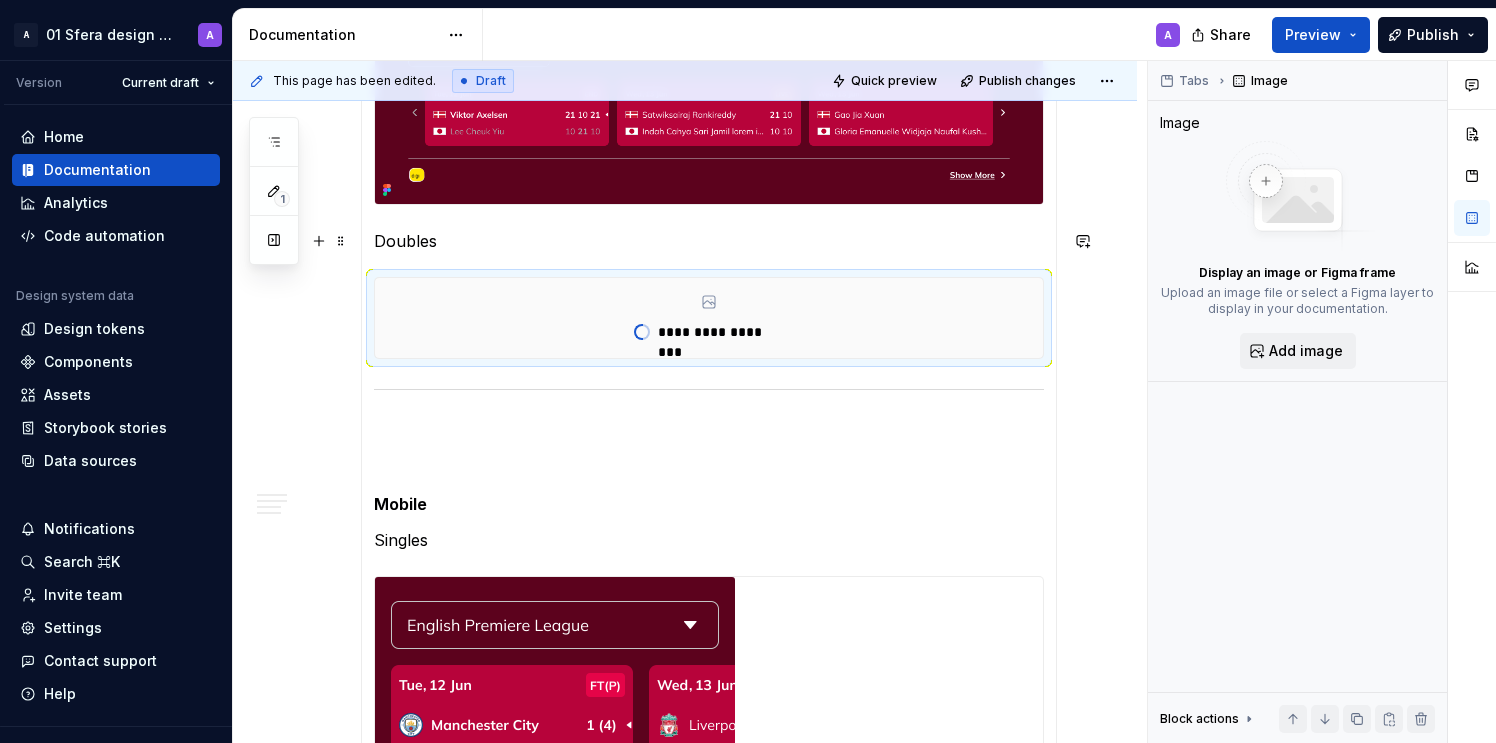 scroll, scrollTop: 2110, scrollLeft: 0, axis: vertical 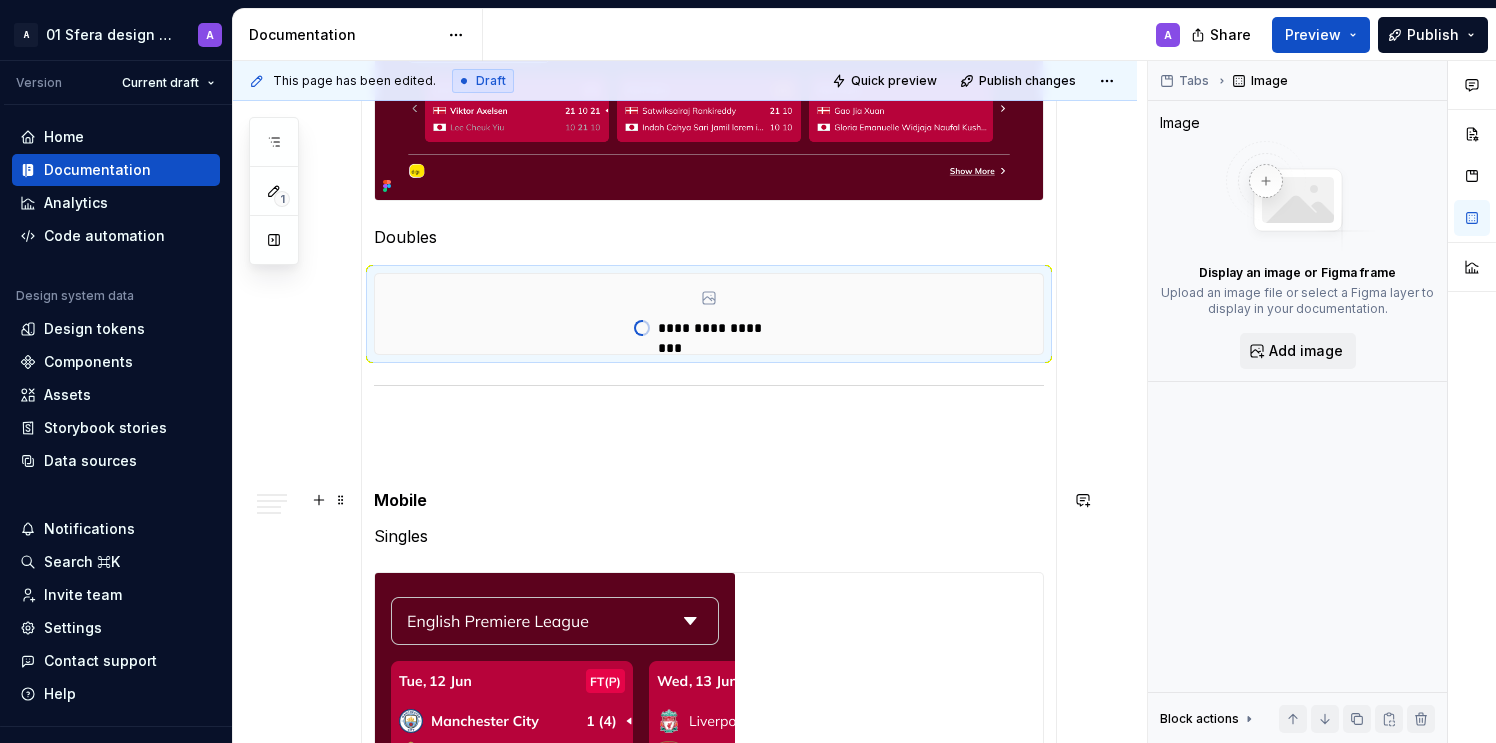 click on "Mobile" at bounding box center [400, 500] 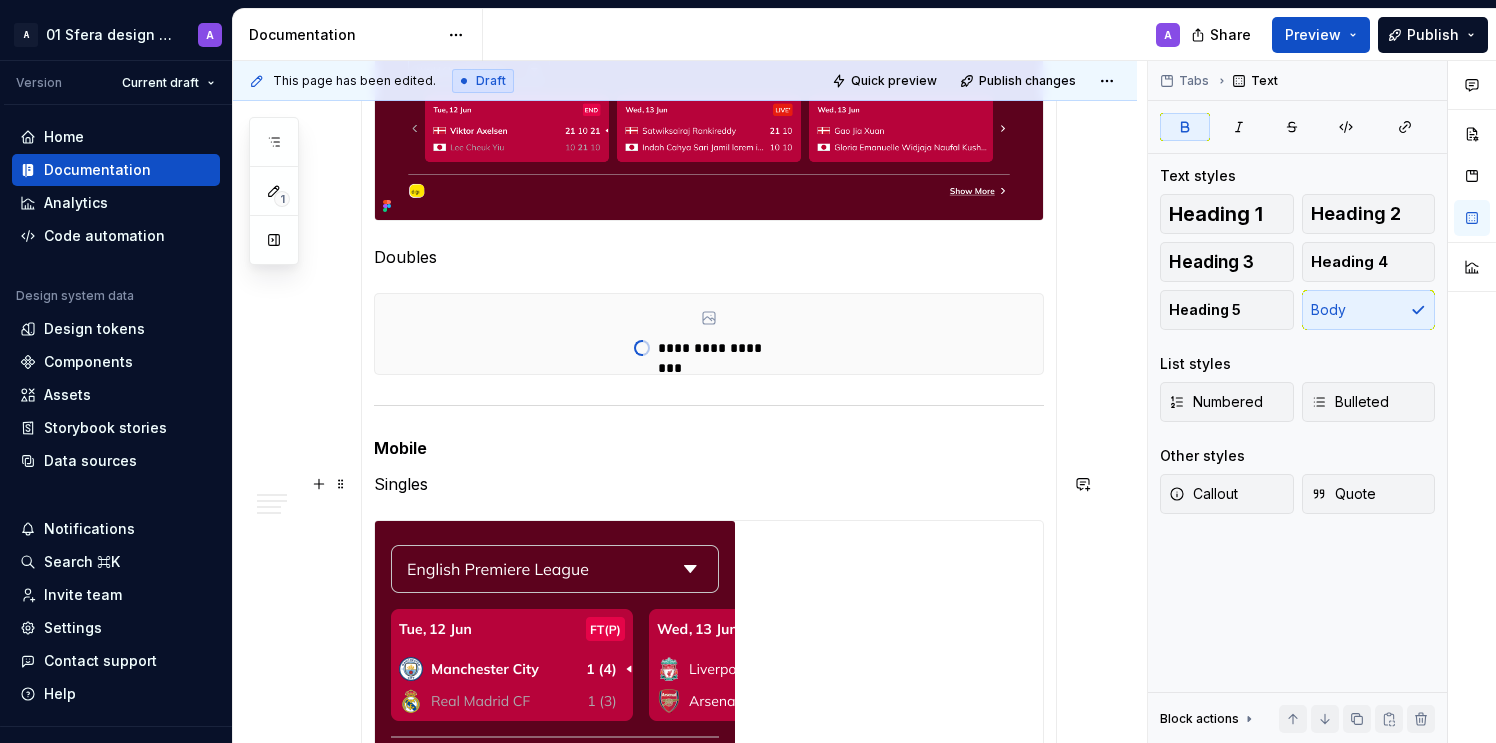 scroll, scrollTop: 1847, scrollLeft: 0, axis: vertical 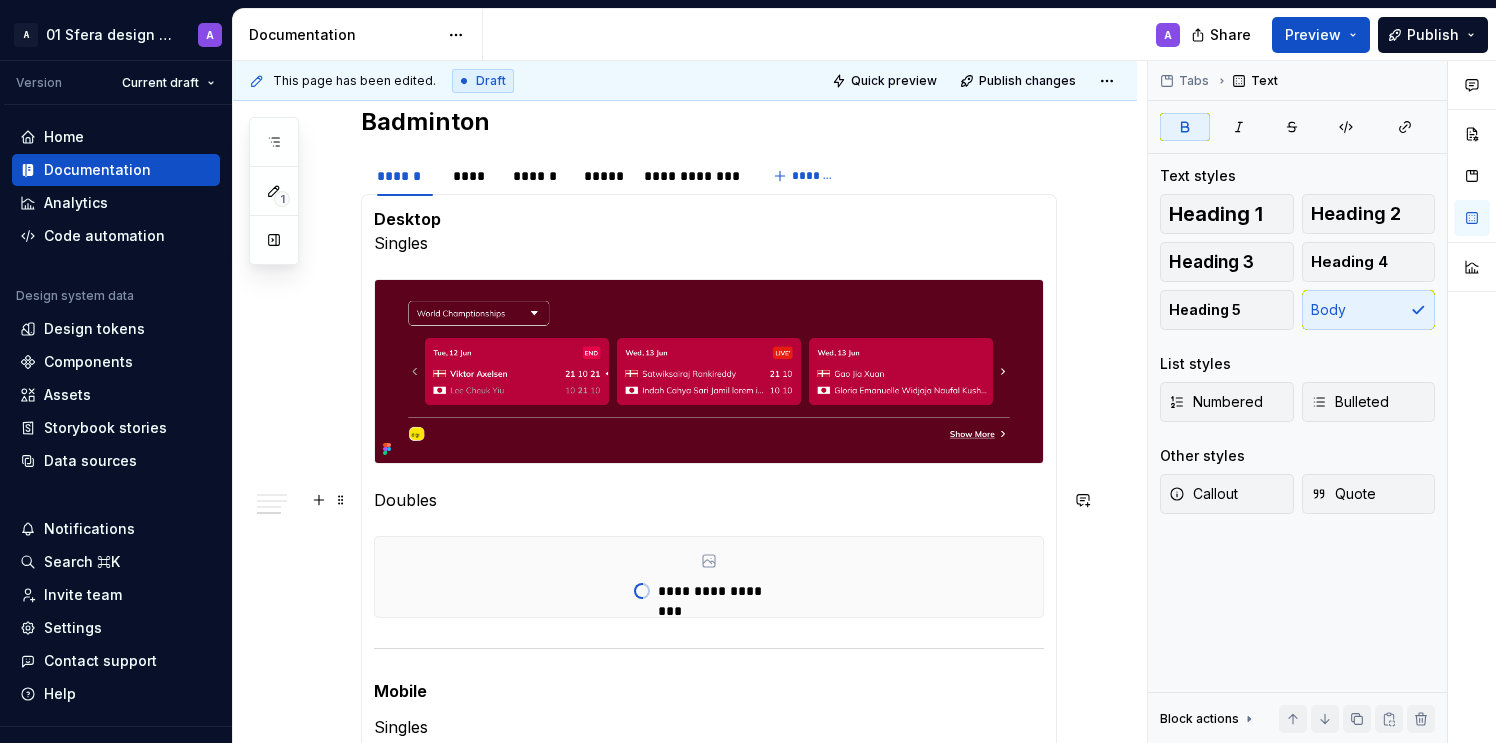 click on "Doubles" at bounding box center [709, 500] 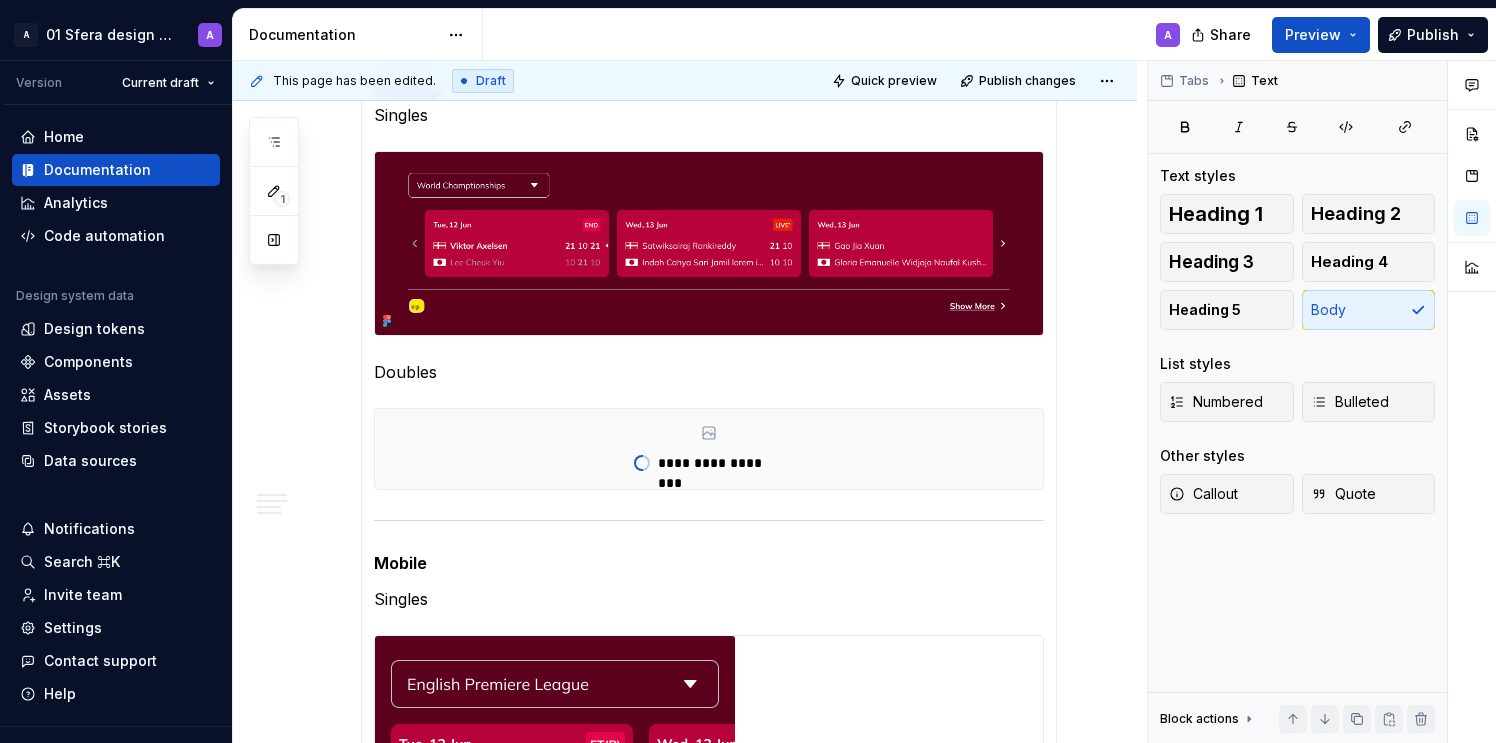 scroll, scrollTop: 1948, scrollLeft: 0, axis: vertical 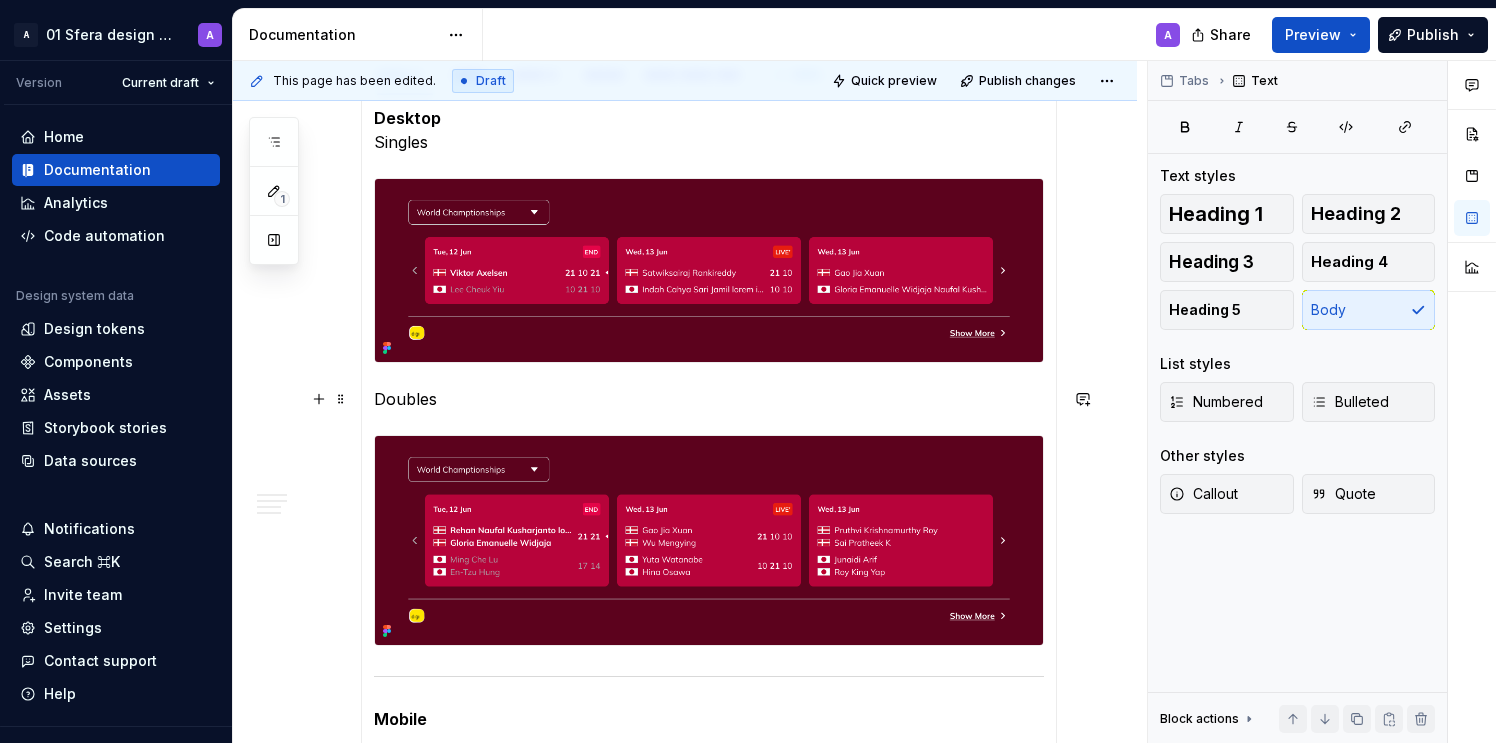 click on "Doubles" at bounding box center (709, 399) 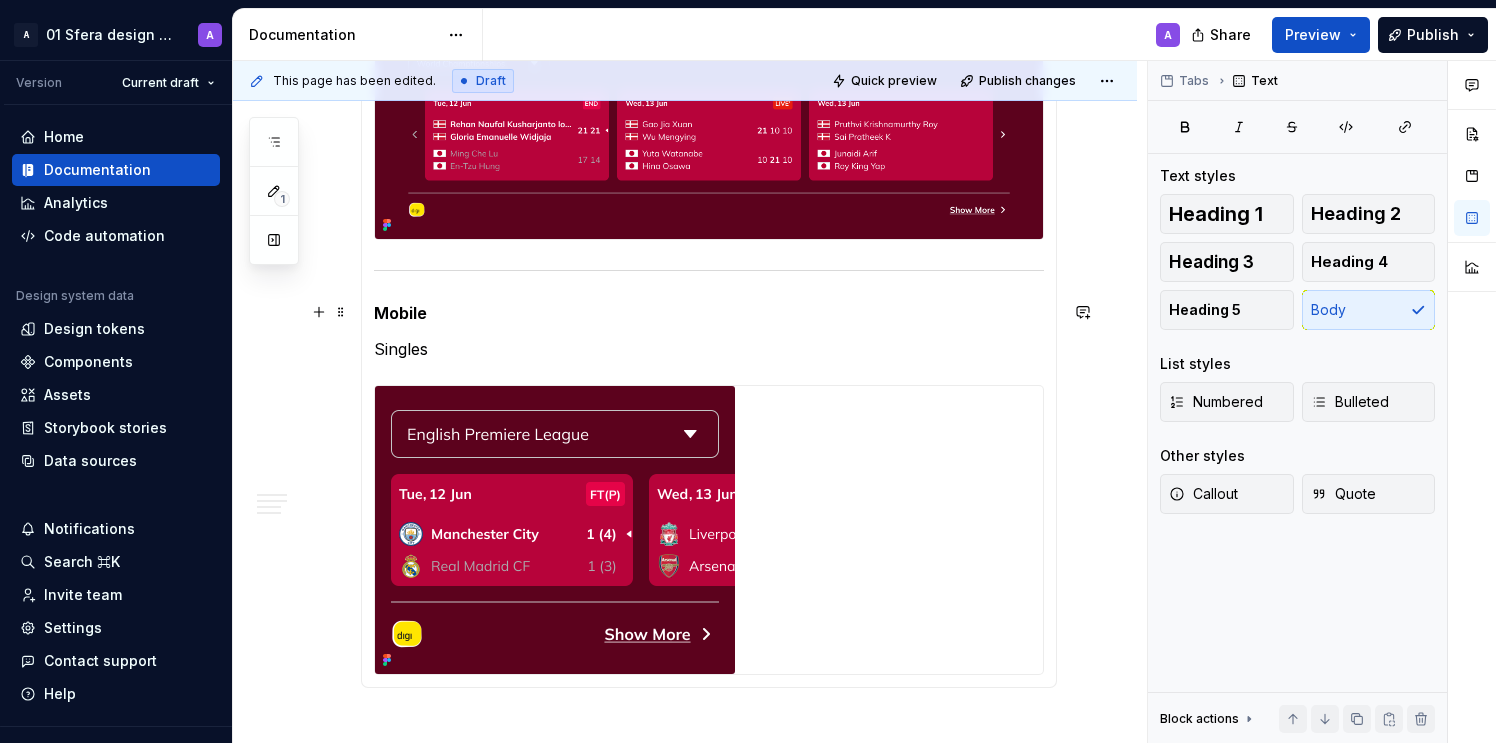 scroll, scrollTop: 2474, scrollLeft: 0, axis: vertical 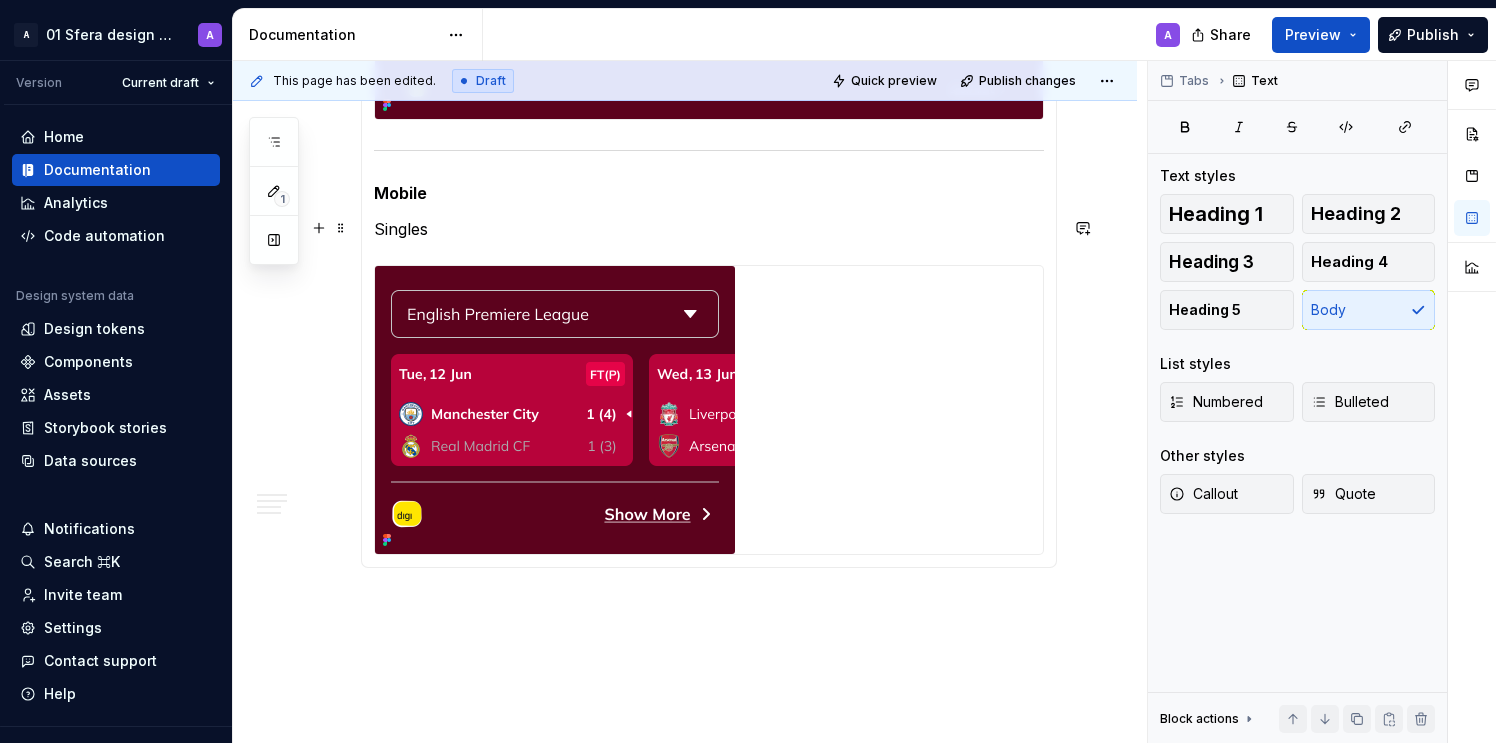 click on "Singles" at bounding box center (709, 229) 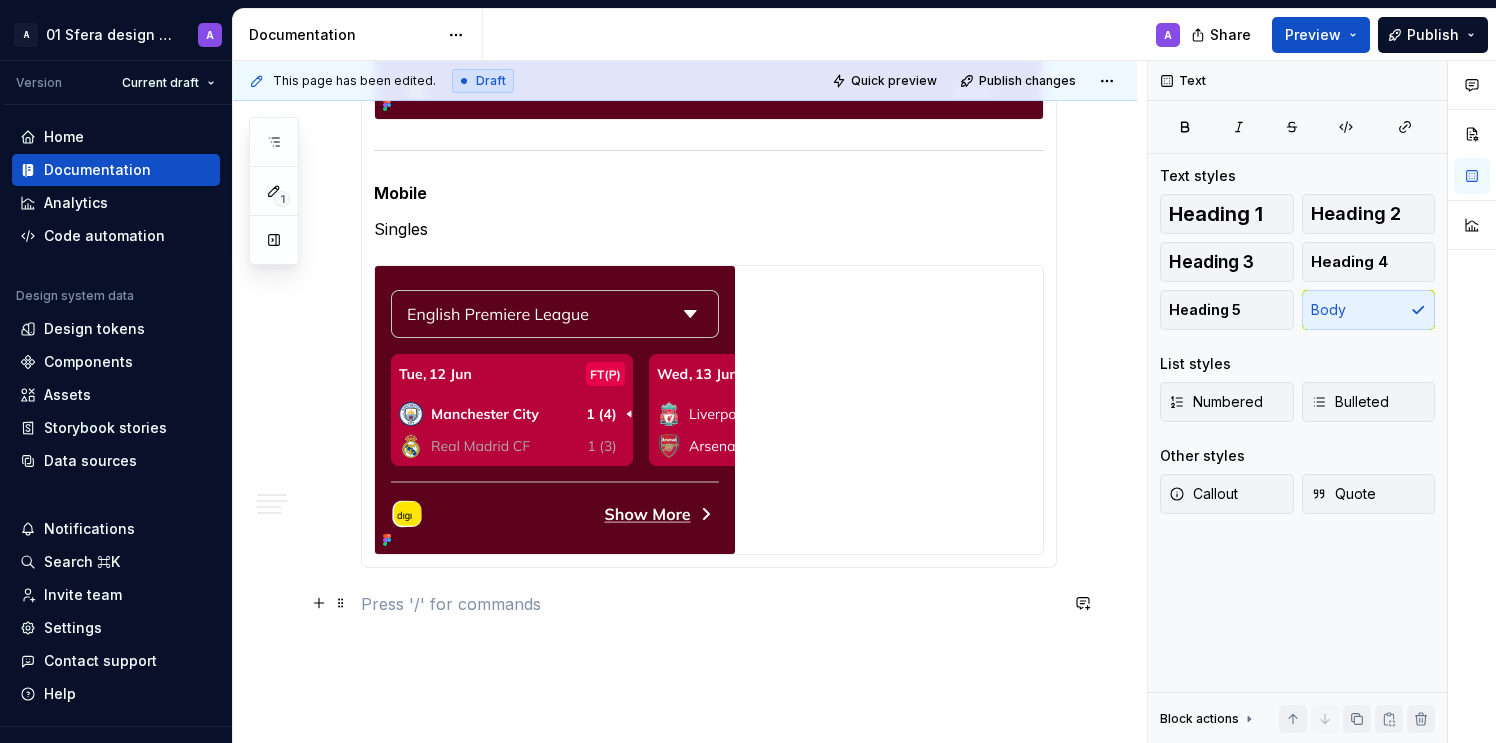 click at bounding box center (709, 604) 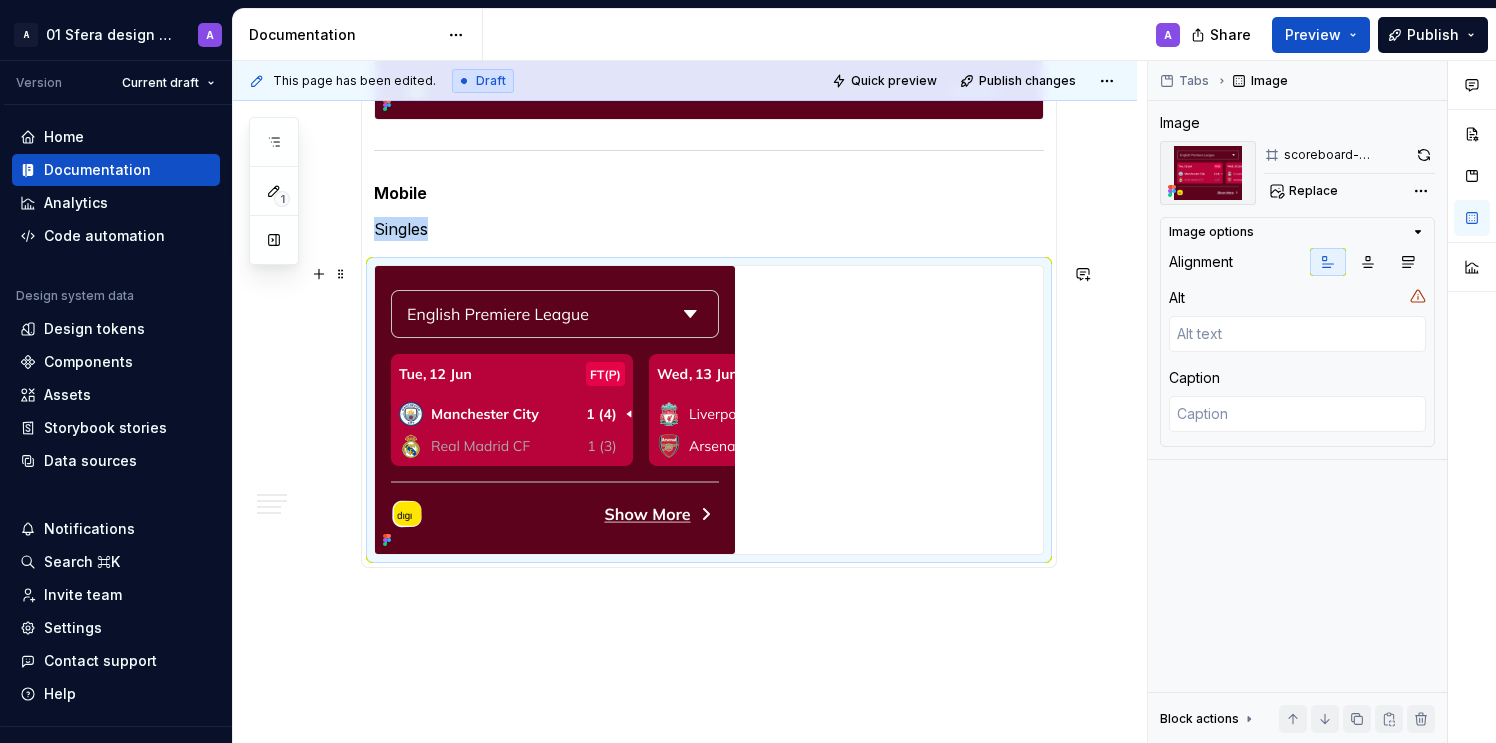 click at bounding box center (555, 410) 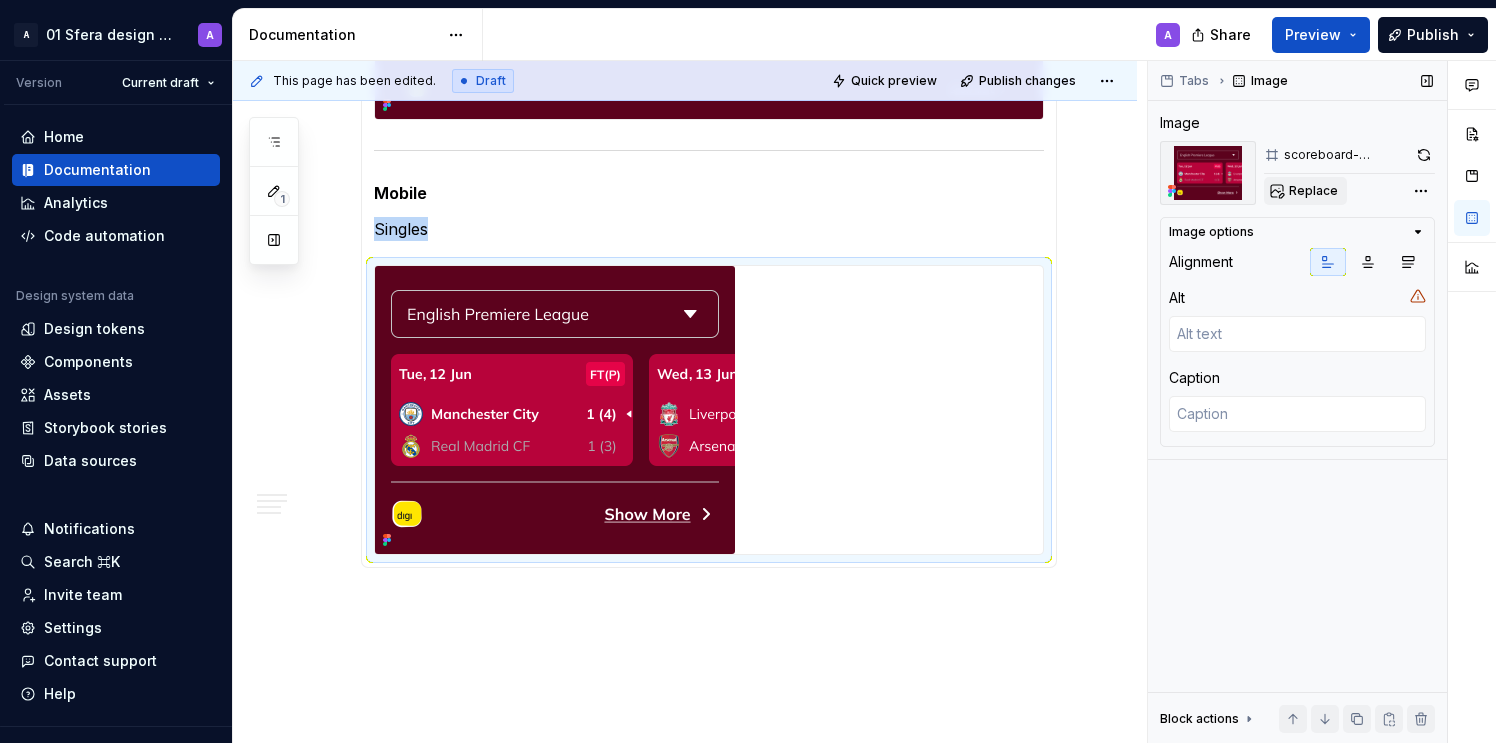 click on "Replace" at bounding box center [1313, 191] 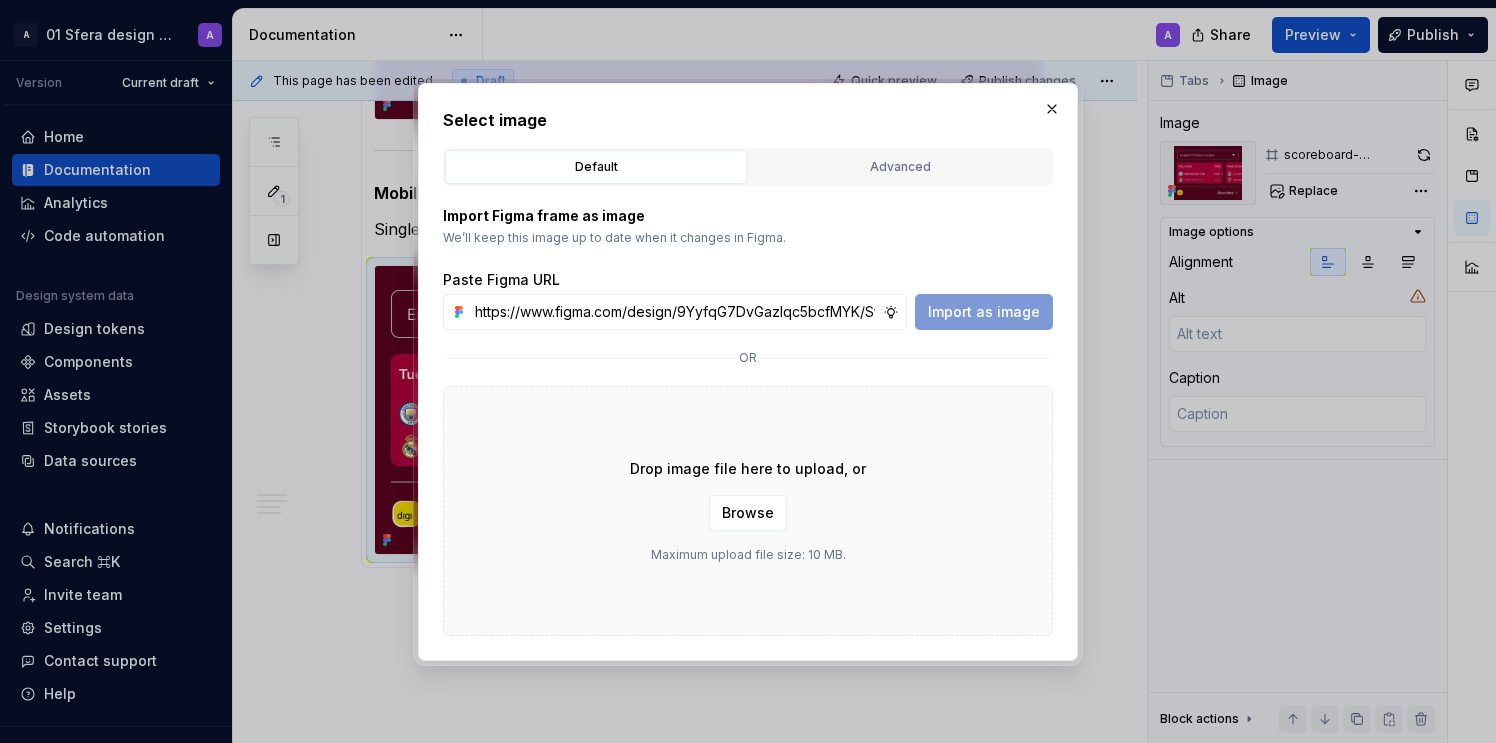 scroll, scrollTop: 0, scrollLeft: 459, axis: horizontal 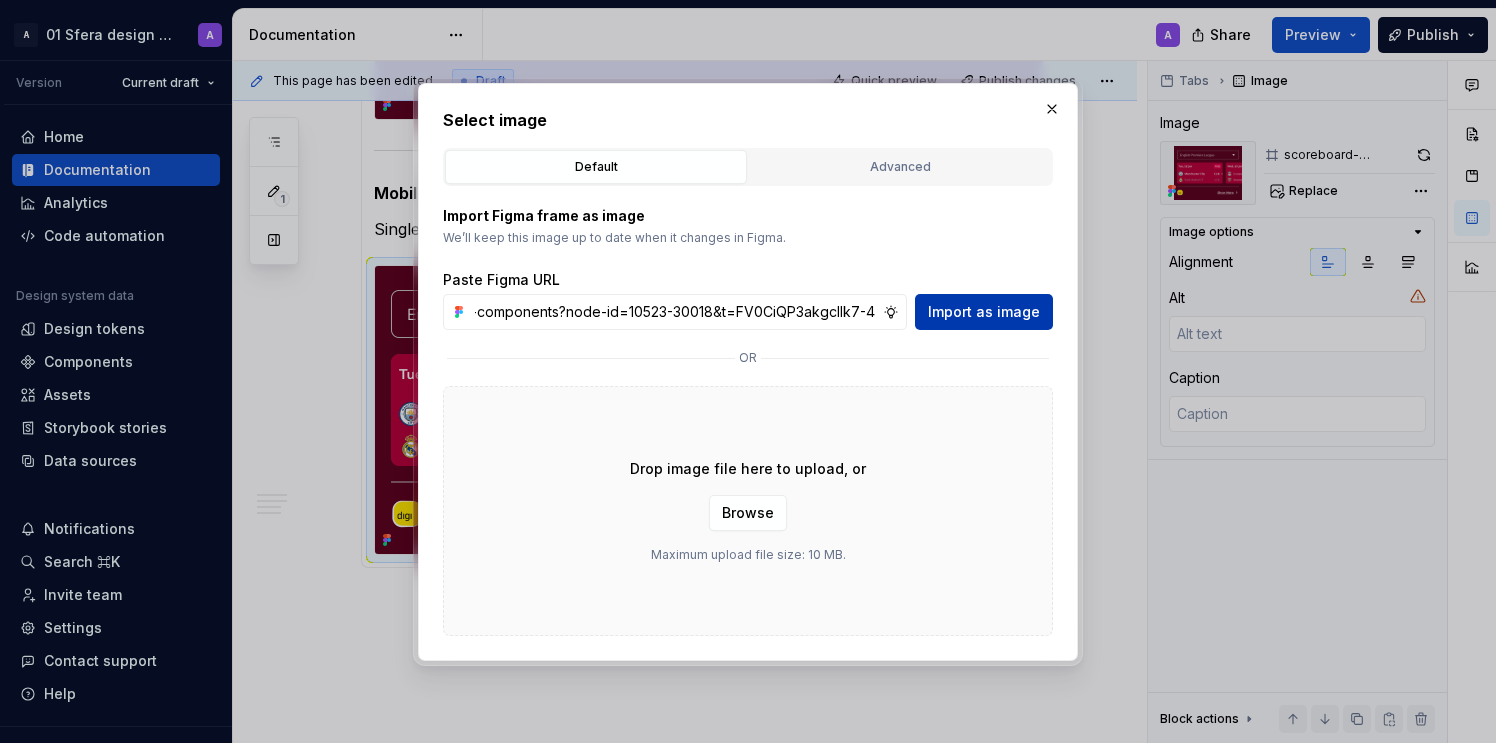 type on "https://www.figma.com/design/9YyfqG7DvGazIqc5bcfMYK/Sfera-DS-components?node-id=10523-30018&t=FV0CiQP3akgcIlk7-4" 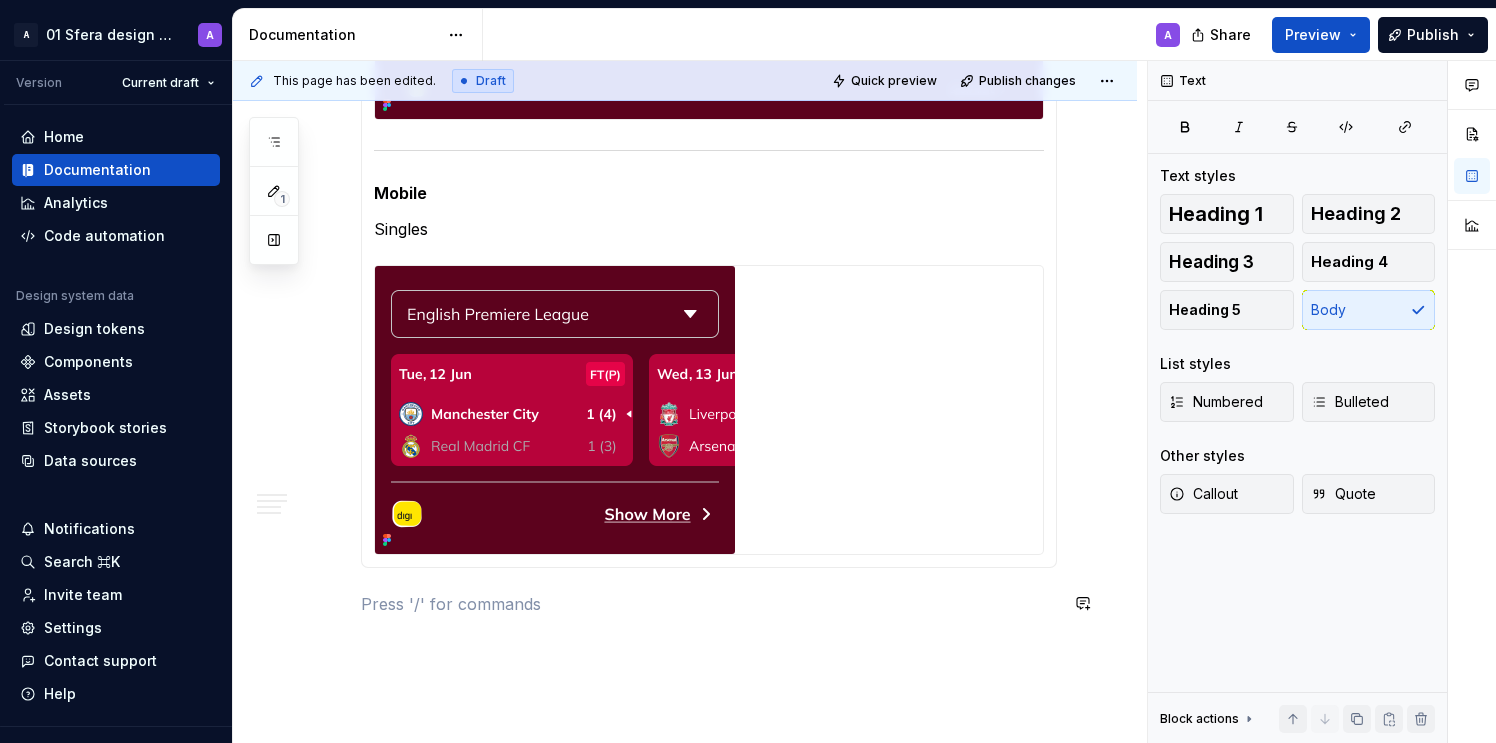 click on "**********" at bounding box center [709, -696] 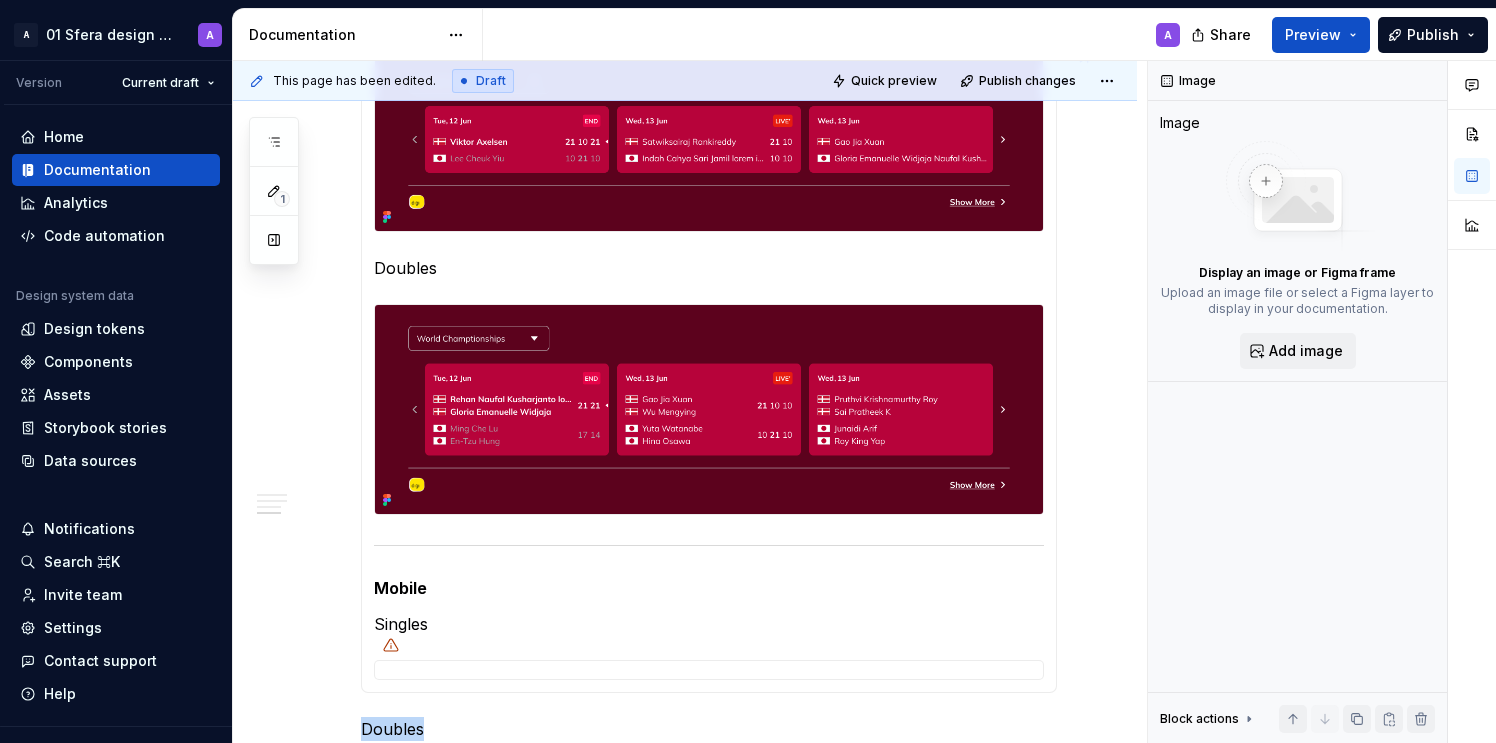 scroll, scrollTop: 2343, scrollLeft: 0, axis: vertical 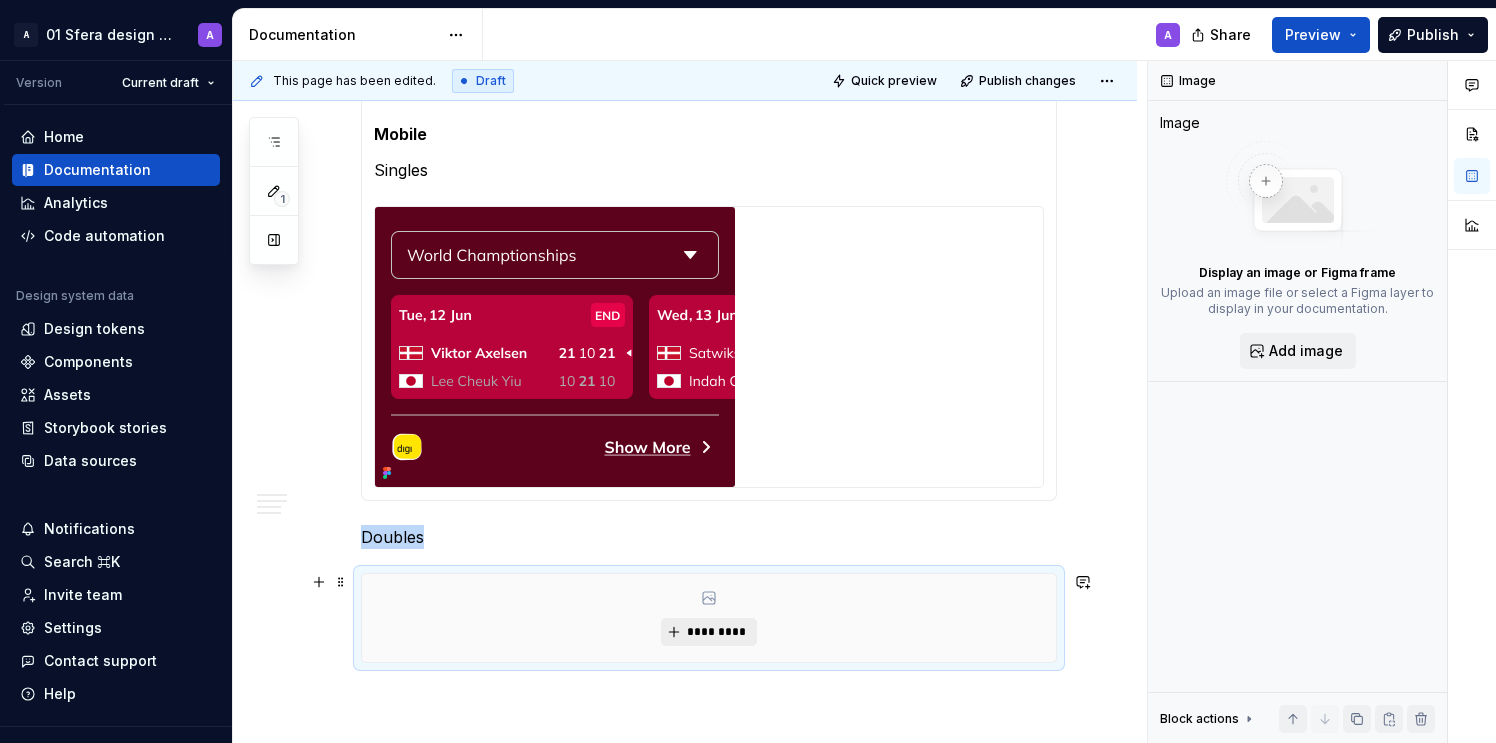 click on "*********" at bounding box center (716, 632) 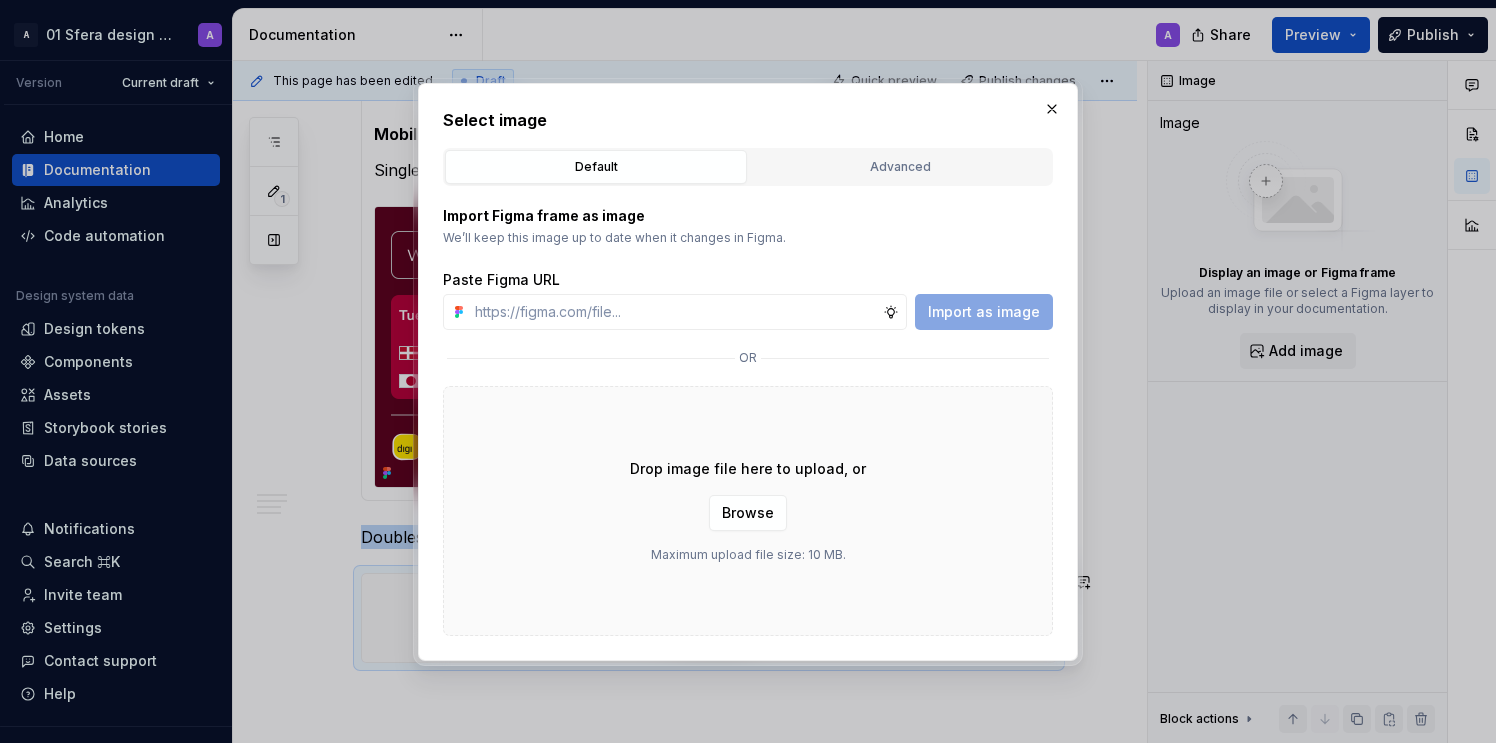 type on "*" 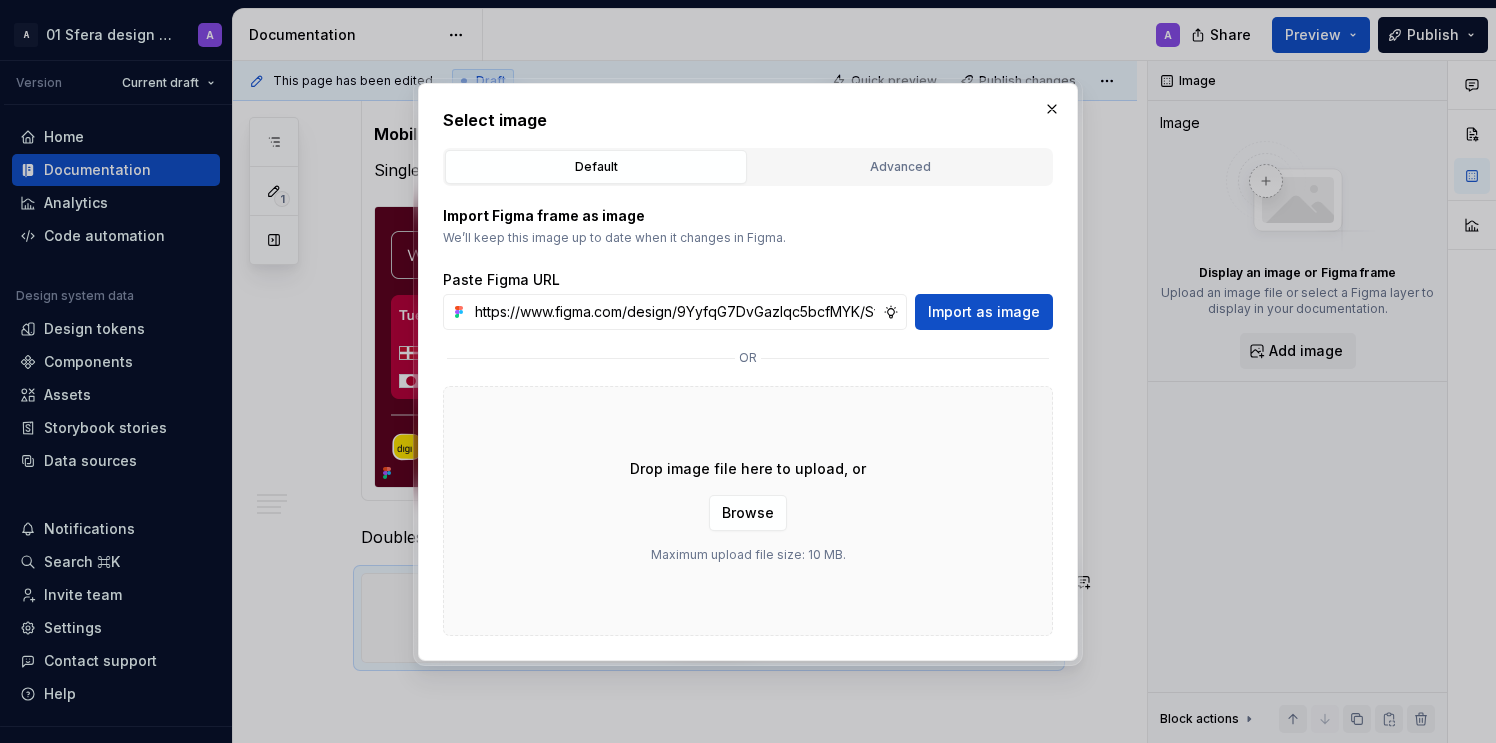 scroll, scrollTop: 0, scrollLeft: 455, axis: horizontal 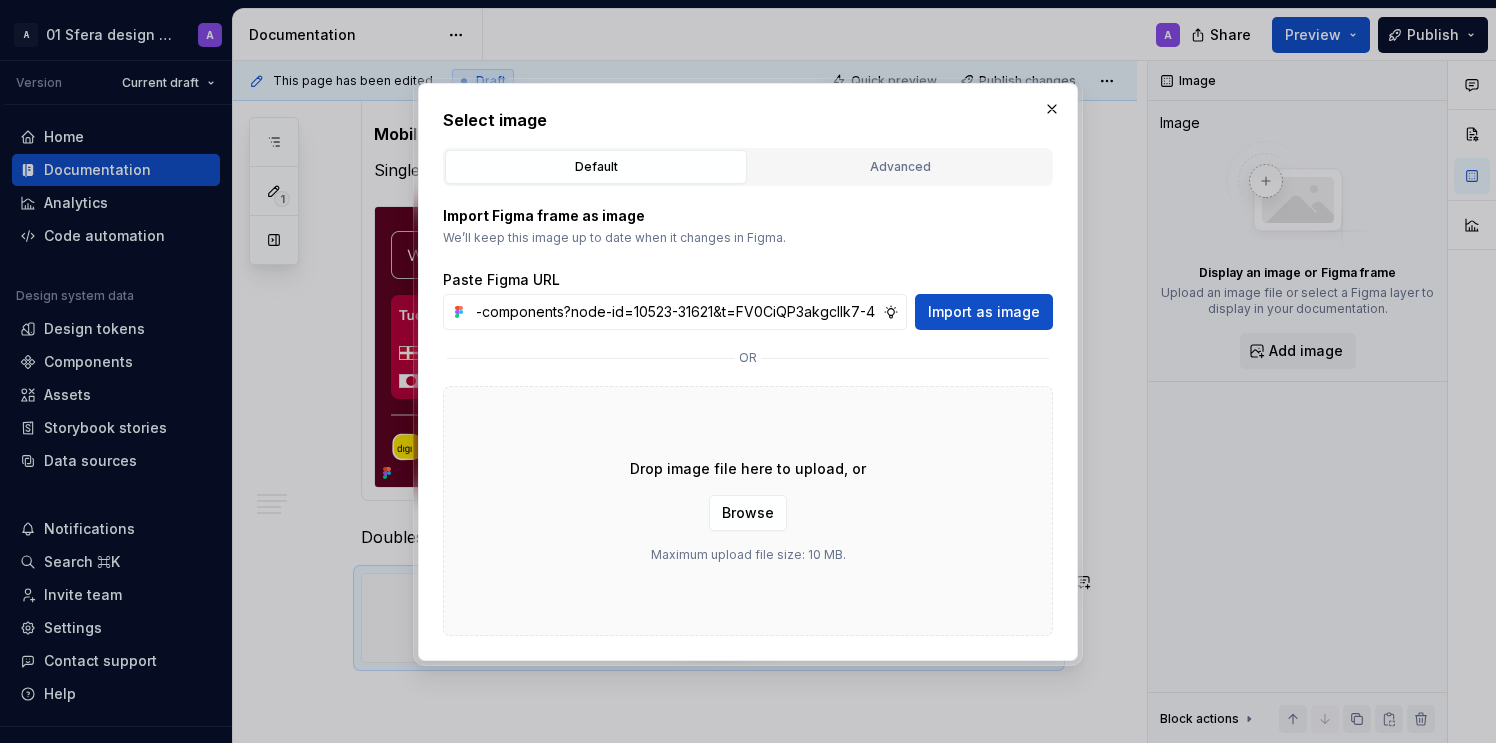 type on "https://www.figma.com/design/9YyfqG7DvGazIqc5bcfMYK/Sfera-DS-components?node-id=10523-31621&t=FV0CiQP3akgcIlk7-4" 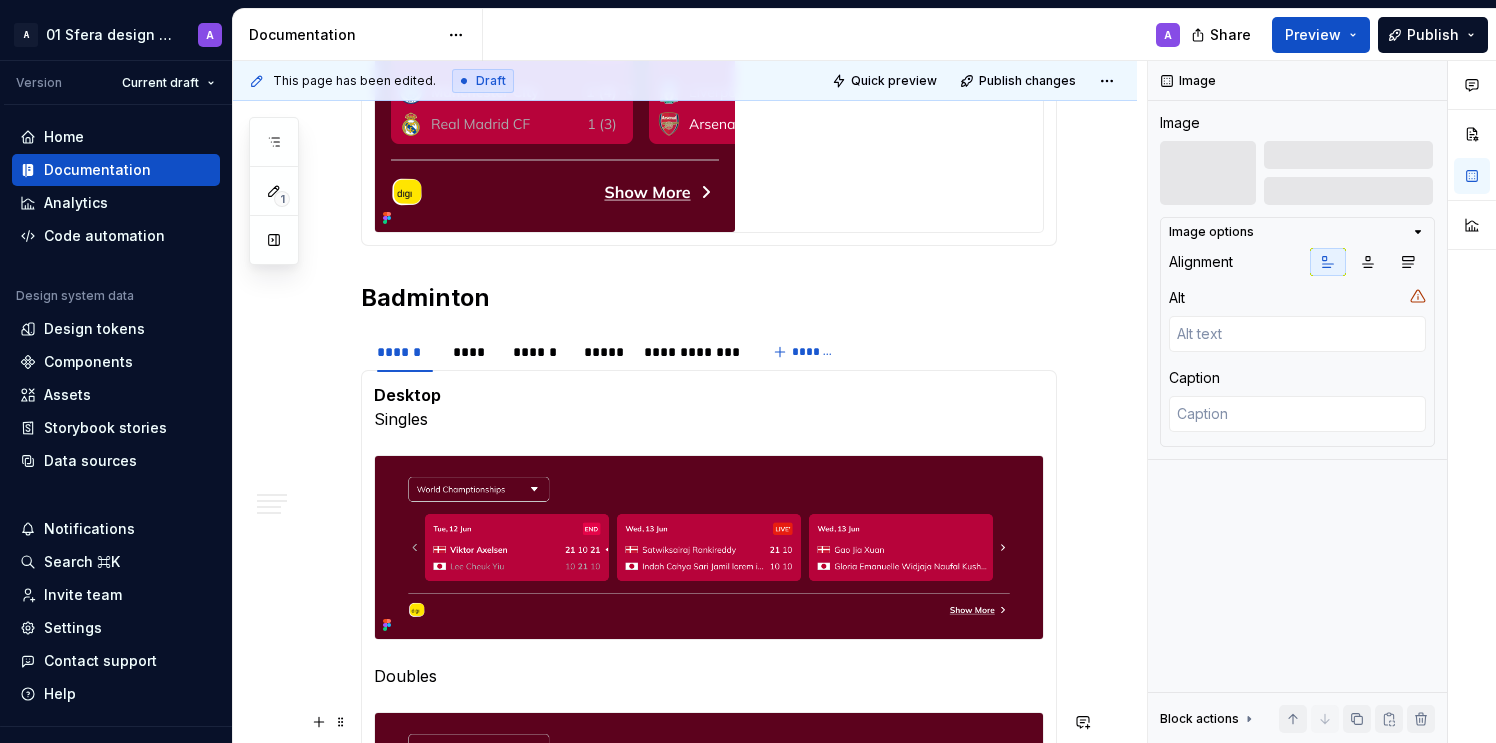 scroll, scrollTop: 1669, scrollLeft: 0, axis: vertical 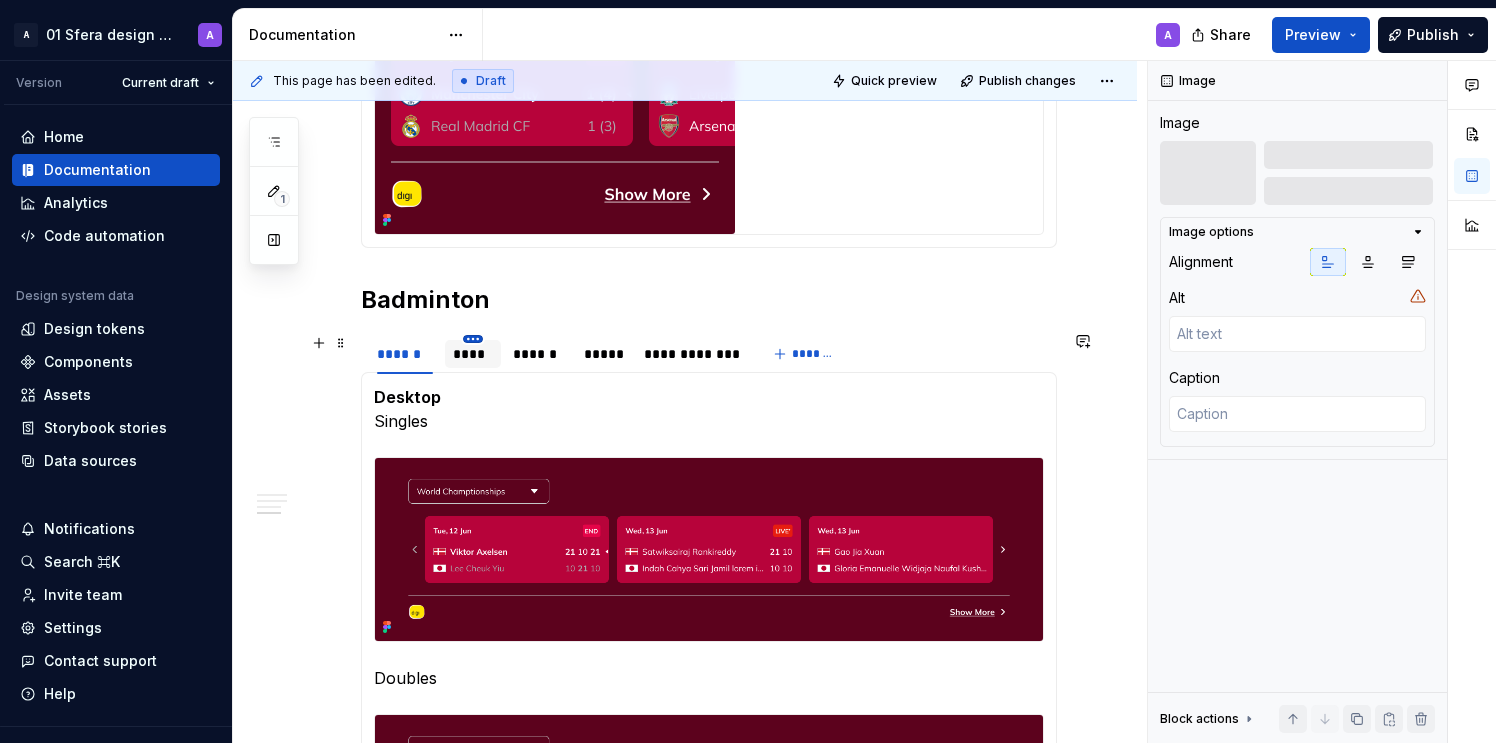 click on "A 01 Sfera design system A Version Current draft Home Documentation Analytics Code automation Design system data Design tokens Components Assets Storybook stories Data sources Notifications Search ⌘K Invite team Settings Contact support Help Documentation A Share Preview Publish 1 Pages Add
Accessibility guide for tree Page tree.
Navigate the tree with the arrow keys. Common tree hotkeys apply. Further keybindings are available:
enter to execute primary action on focused item
f2 to start renaming the focused item
escape to abort renaming an item
control+d to start dragging selected items
Welcome to Sfera Updates Foundations Design tokens Overview How to use Typography Overview Global tokens Semantic tokens How to use Colours Overview Global tokens Semantic tokens How to use Layout Overview Global tokens Semantic tokens Border Overview Global tokens How to use Logo - General Overview How to use Assets Logo - Support Overview How to use A" at bounding box center (748, 371) 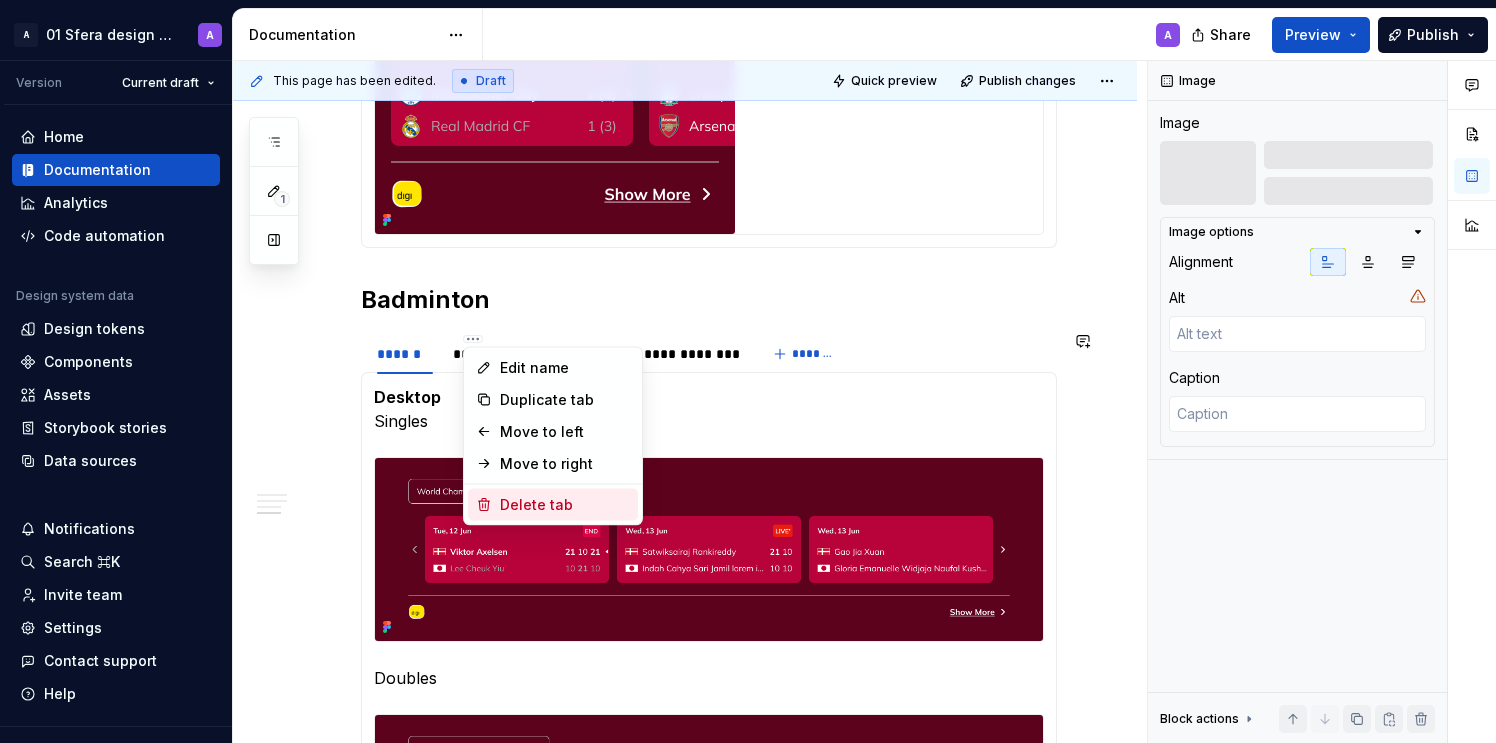 click on "Delete tab" at bounding box center [565, 505] 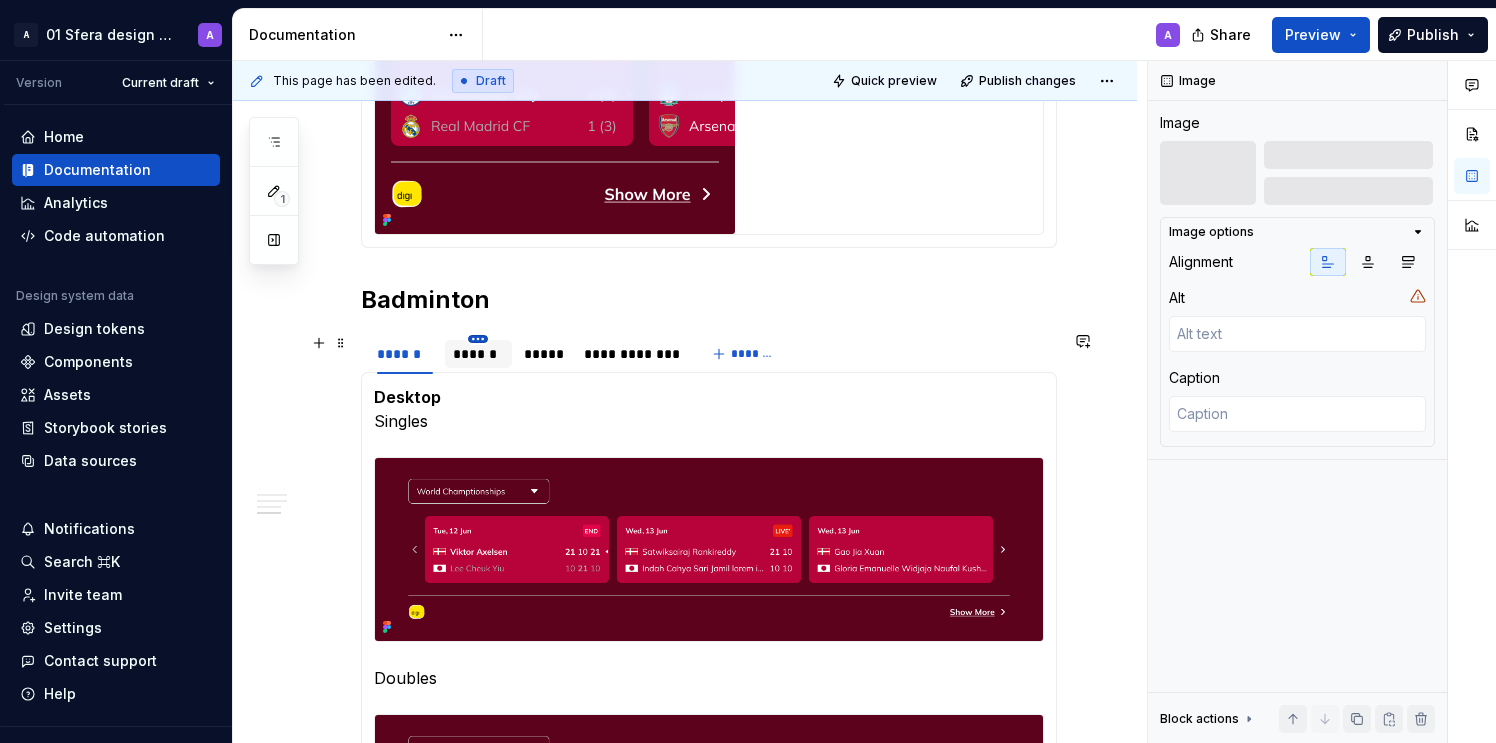 click on "A 01 Sfera design system A Version Current draft Home Documentation Analytics Code automation Design system data Design tokens Components Assets Storybook stories Data sources Notifications Search ⌘K Invite team Settings Contact support Help Documentation A Share Preview Publish 1 Pages Add
Accessibility guide for tree Page tree.
Navigate the tree with the arrow keys. Common tree hotkeys apply. Further keybindings are available:
enter to execute primary action on focused item
f2 to start renaming the focused item
escape to abort renaming an item
control+d to start dragging selected items
Welcome to Sfera Updates Foundations Design tokens Overview How to use Typography Overview Global tokens Semantic tokens How to use Colours Overview Global tokens Semantic tokens How to use Layout Overview Global tokens Semantic tokens Border Overview Global tokens How to use Logo - General Overview How to use Assets Logo - Support Overview How to use A" at bounding box center [748, 371] 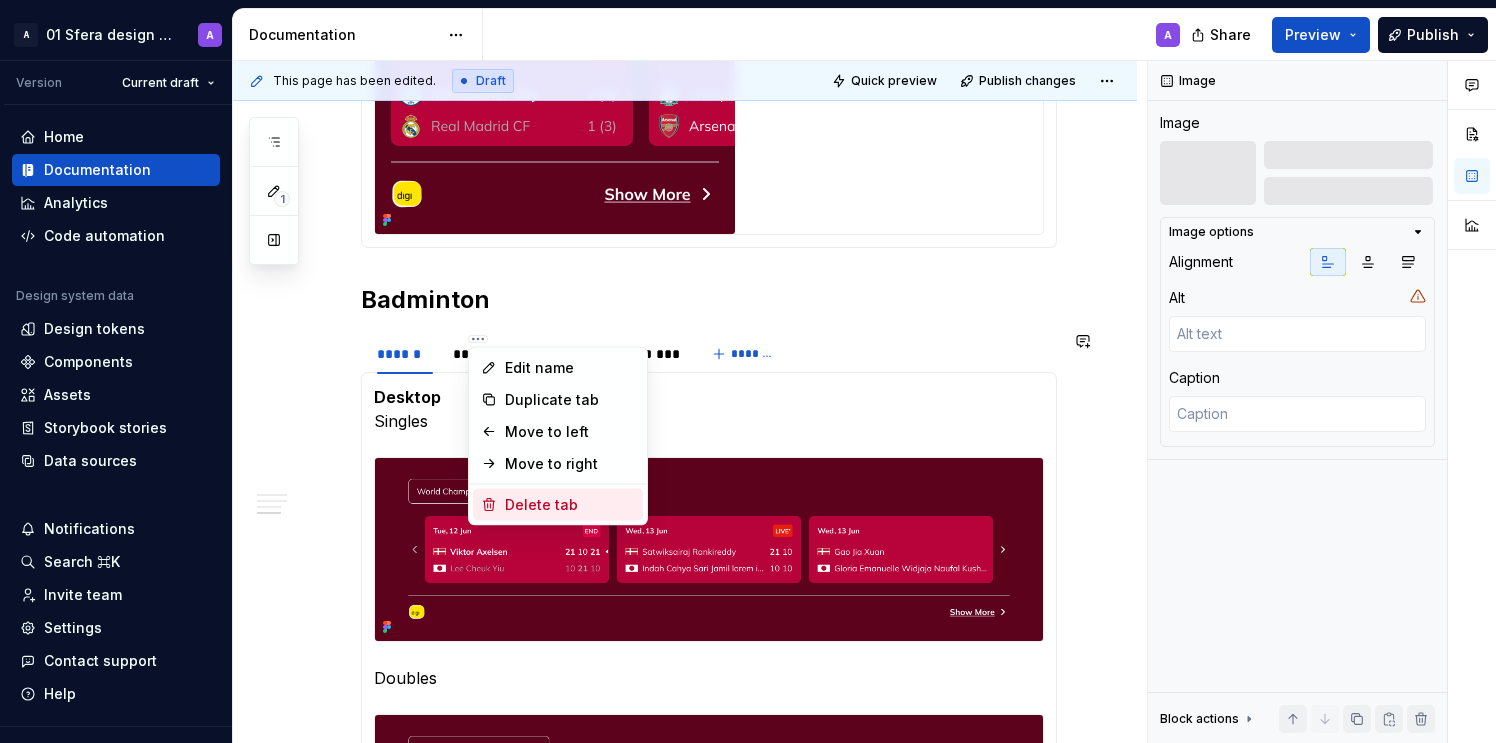 click on "Delete tab" at bounding box center (570, 505) 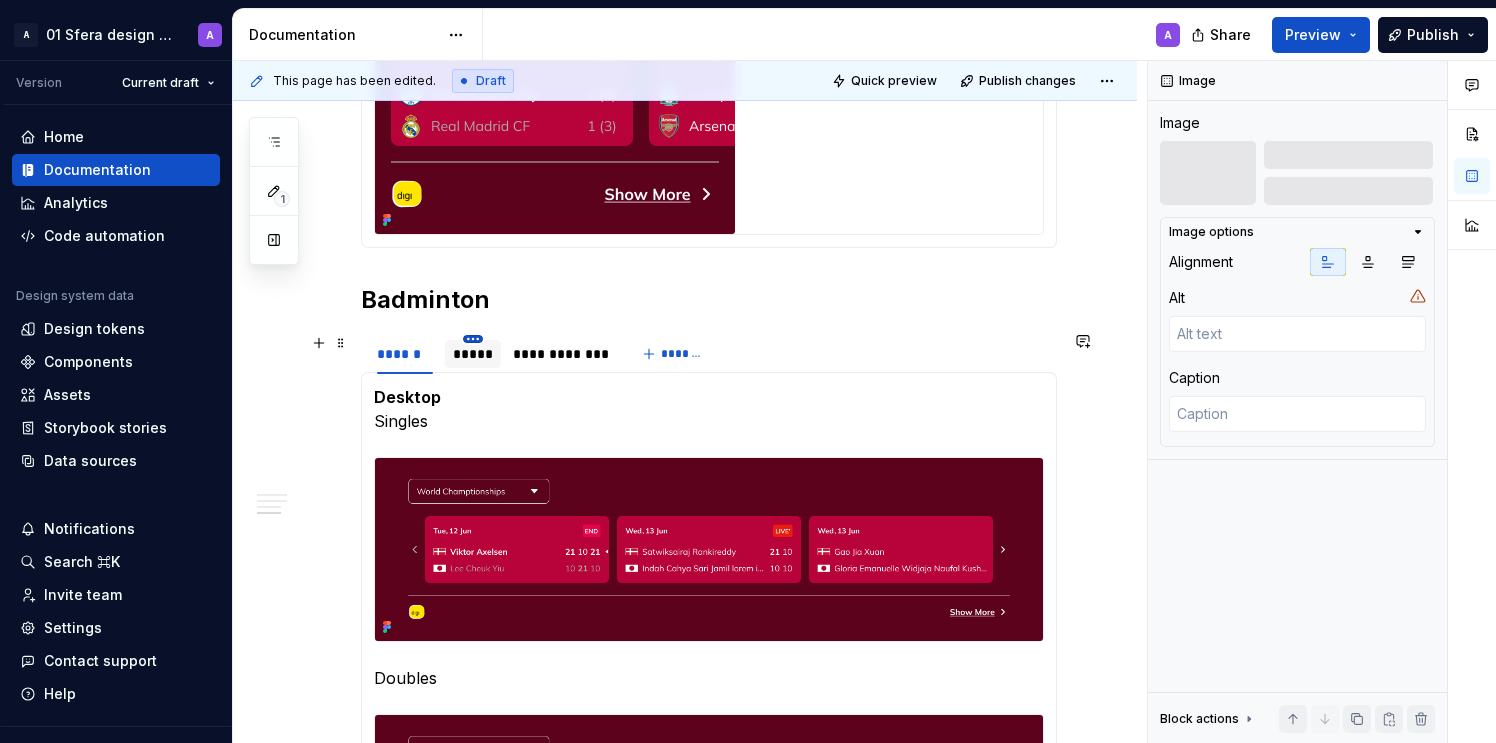 click on "A 01 Sfera design system A Version Current draft Home Documentation Analytics Code automation Design system data Design tokens Components Assets Storybook stories Data sources Notifications Search ⌘K Invite team Settings Contact support Help Documentation A Share Preview Publish 1 Pages Add
Accessibility guide for tree Page tree.
Navigate the tree with the arrow keys. Common tree hotkeys apply. Further keybindings are available:
enter to execute primary action on focused item
f2 to start renaming the focused item
escape to abort renaming an item
control+d to start dragging selected items
Welcome to Sfera Updates Foundations Design tokens Overview How to use Typography Overview Global tokens Semantic tokens How to use Colours Overview Global tokens Semantic tokens How to use Layout Overview Global tokens Semantic tokens Border Overview Global tokens How to use Logo - General Overview How to use Assets Logo - Support Overview How to use A" at bounding box center [748, 371] 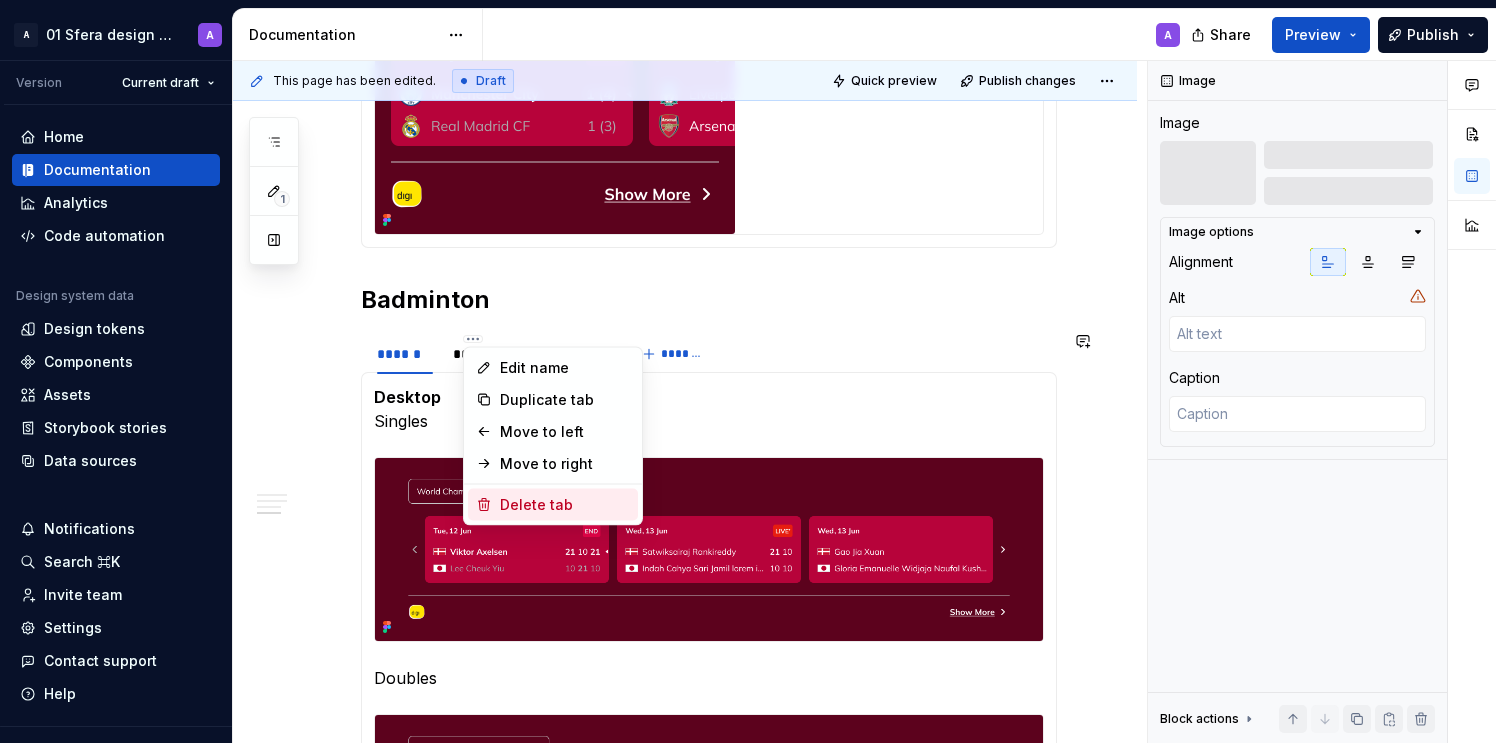 click on "Delete tab" at bounding box center [565, 505] 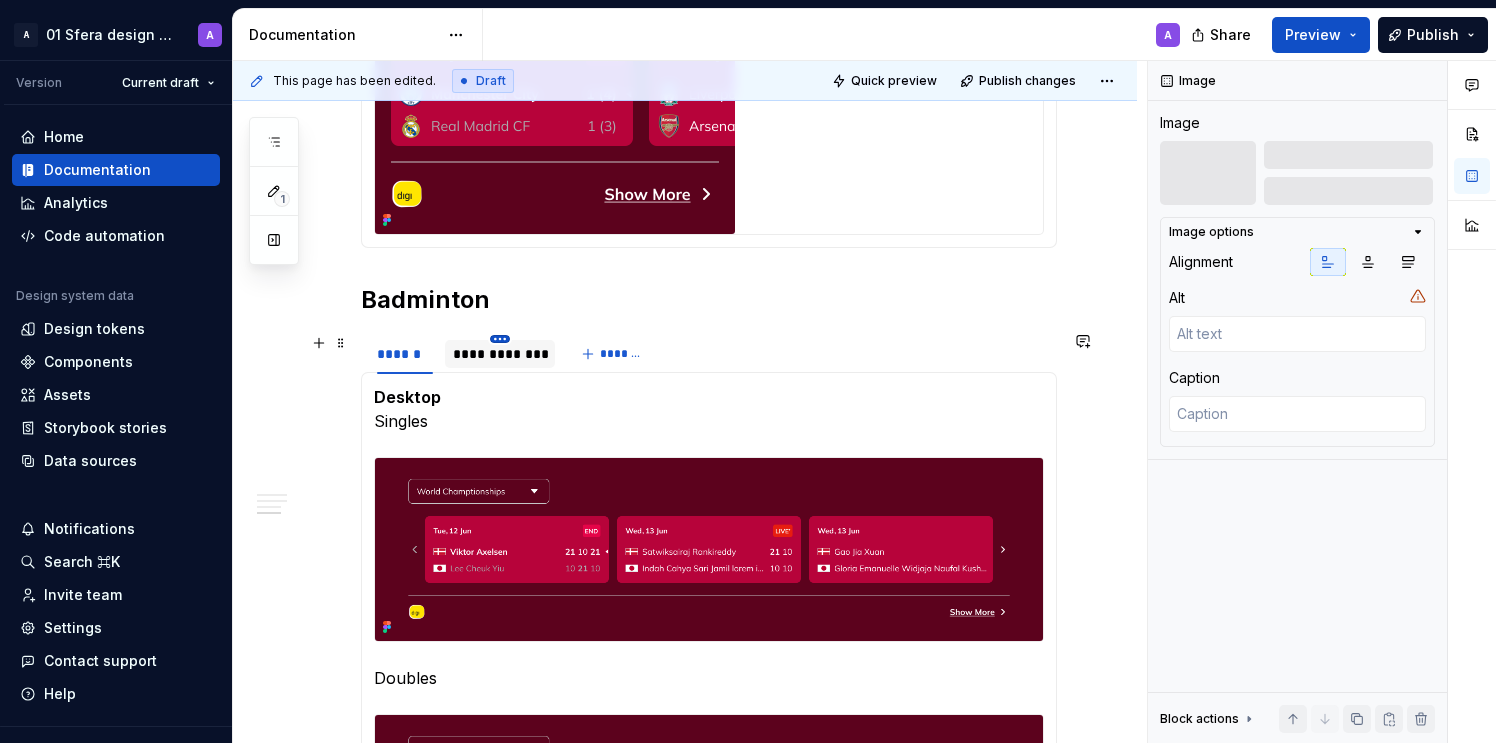 click on "A 01 Sfera design system A Version Current draft Home Documentation Analytics Code automation Design system data Design tokens Components Assets Storybook stories Data sources Notifications Search ⌘K Invite team Settings Contact support Help Documentation A Share Preview Publish 1 Pages Add
Accessibility guide for tree Page tree.
Navigate the tree with the arrow keys. Common tree hotkeys apply. Further keybindings are available:
enter to execute primary action on focused item
f2 to start renaming the focused item
escape to abort renaming an item
control+d to start dragging selected items
Welcome to Sfera Updates Foundations Design tokens Overview How to use Typography Overview Global tokens Semantic tokens How to use Colours Overview Global tokens Semantic tokens How to use Layout Overview Global tokens Semantic tokens Border Overview Global tokens How to use Logo - General Overview How to use Assets Logo - Support Overview How to use A" at bounding box center [748, 371] 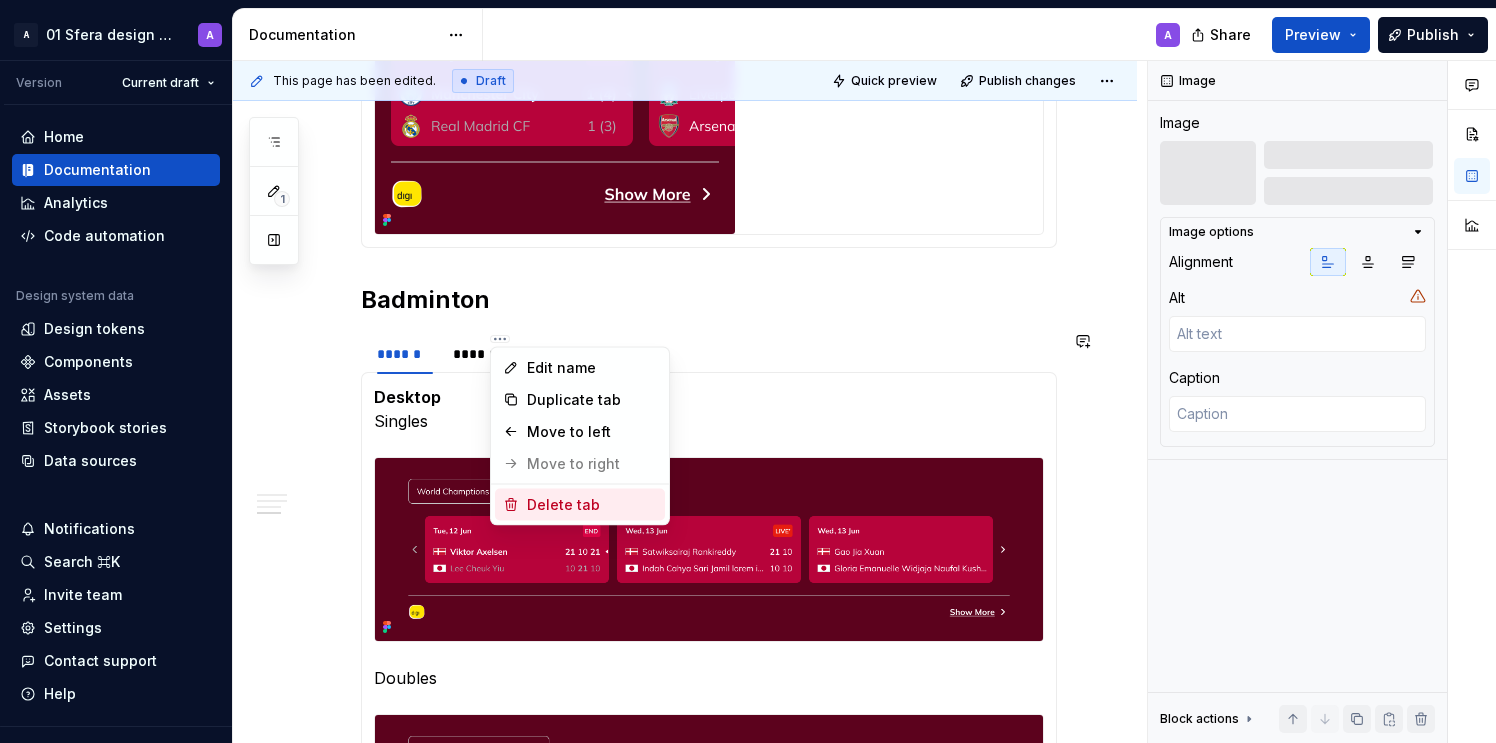 click on "Delete tab" at bounding box center [592, 505] 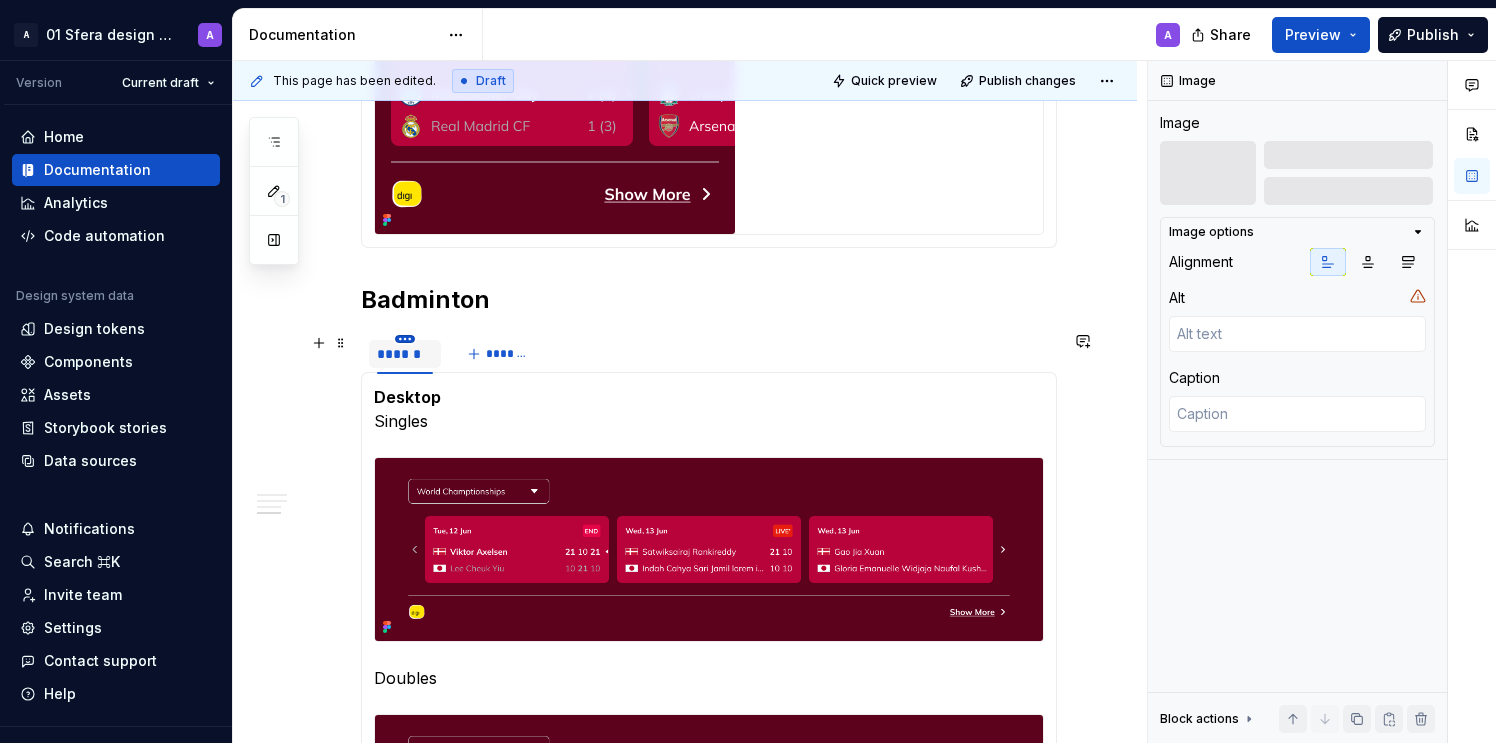 type on "*" 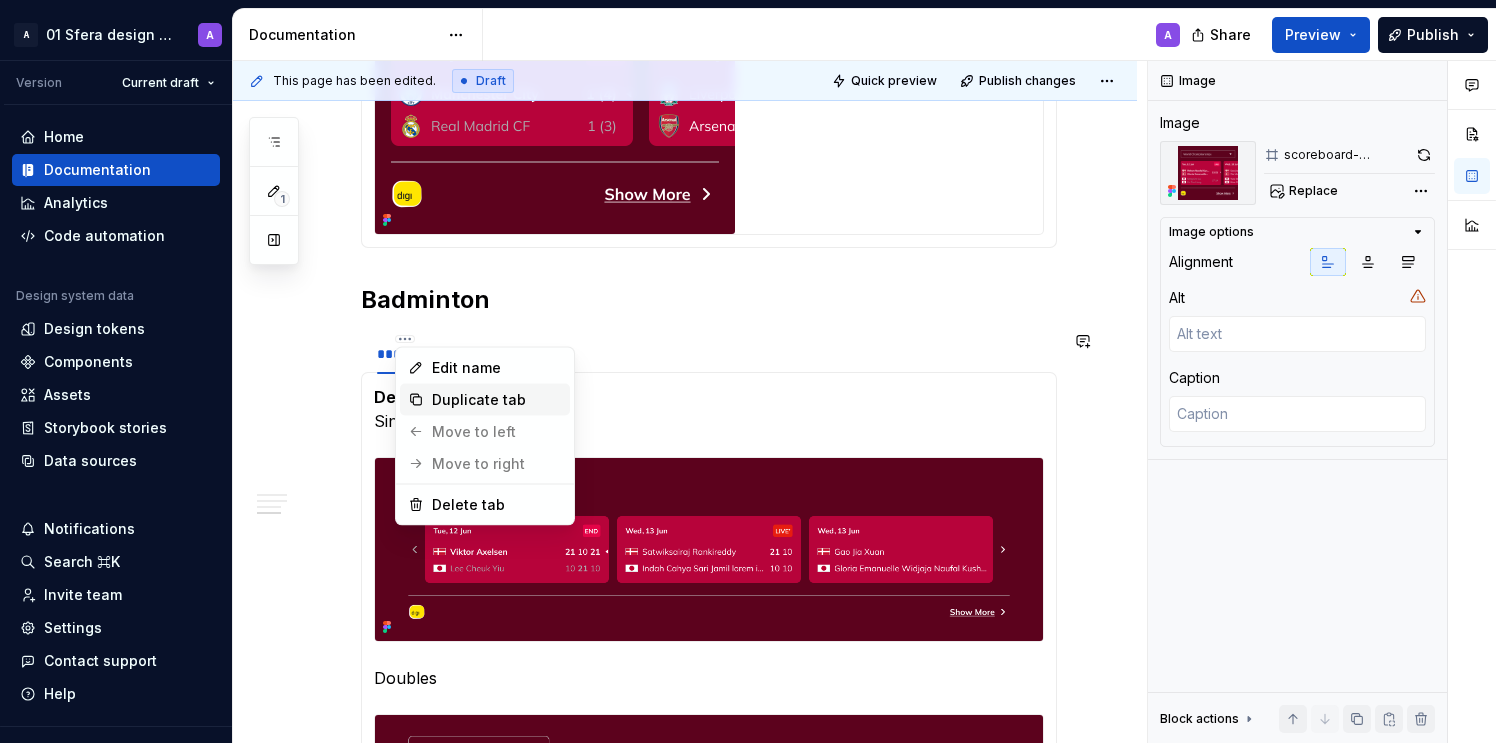 click on "Duplicate tab" at bounding box center (497, 400) 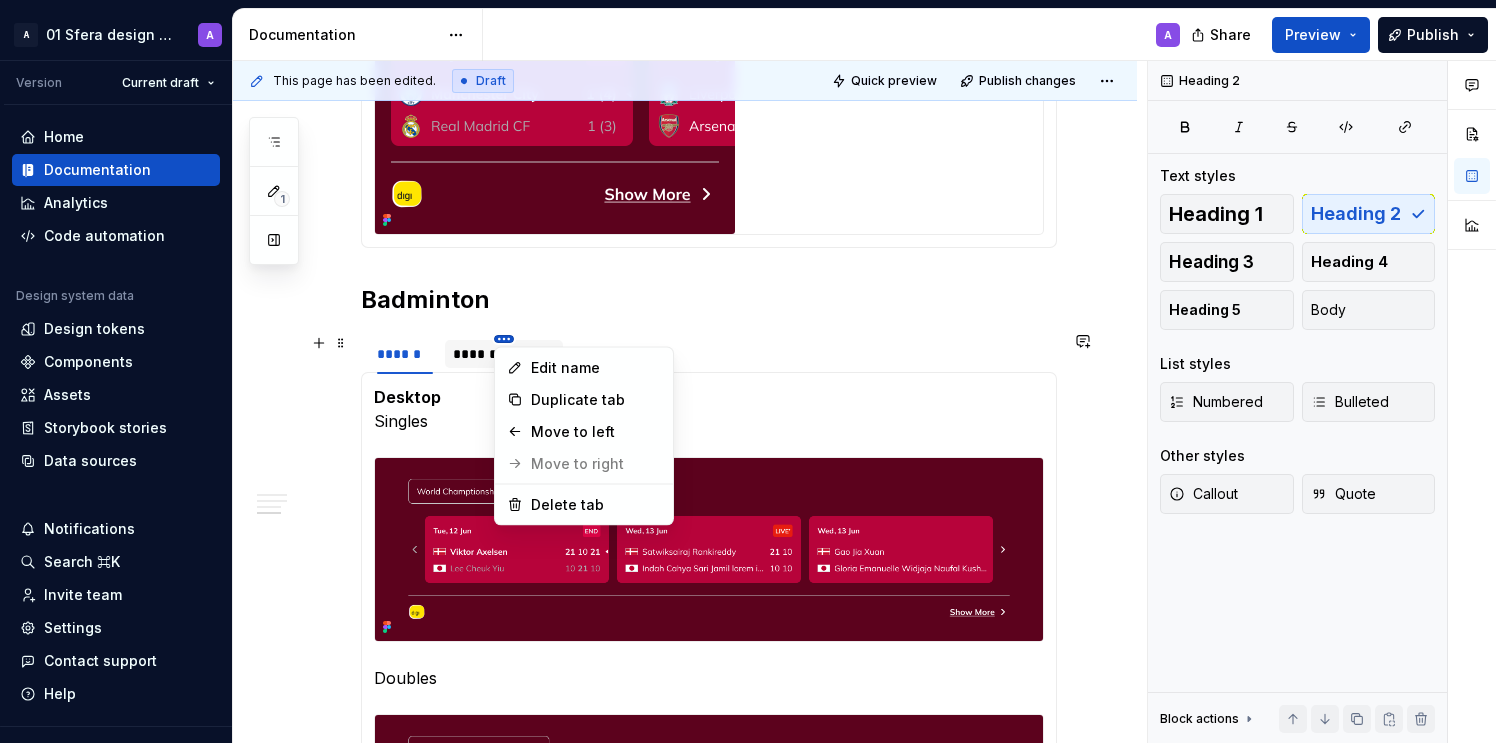 click on "A 01 Sfera design system A Version Current draft Home Documentation Analytics Code automation Design system data Design tokens Components Assets Storybook stories Data sources Notifications Search ⌘K Invite team Settings Contact support Help Documentation A Share Preview Publish 1 Pages Add
Accessibility guide for tree Page tree.
Navigate the tree with the arrow keys. Common tree hotkeys apply. Further keybindings are available:
enter to execute primary action on focused item
f2 to start renaming the focused item
escape to abort renaming an item
control+d to start dragging selected items
Welcome to Sfera Updates Foundations Design tokens Overview How to use Typography Overview Global tokens Semantic tokens How to use Colours Overview Global tokens Semantic tokens How to use Layout Overview Global tokens Semantic tokens Border Overview Global tokens How to use Logo - General Overview How to use Assets Logo - Support Overview How to use A" at bounding box center (748, 371) 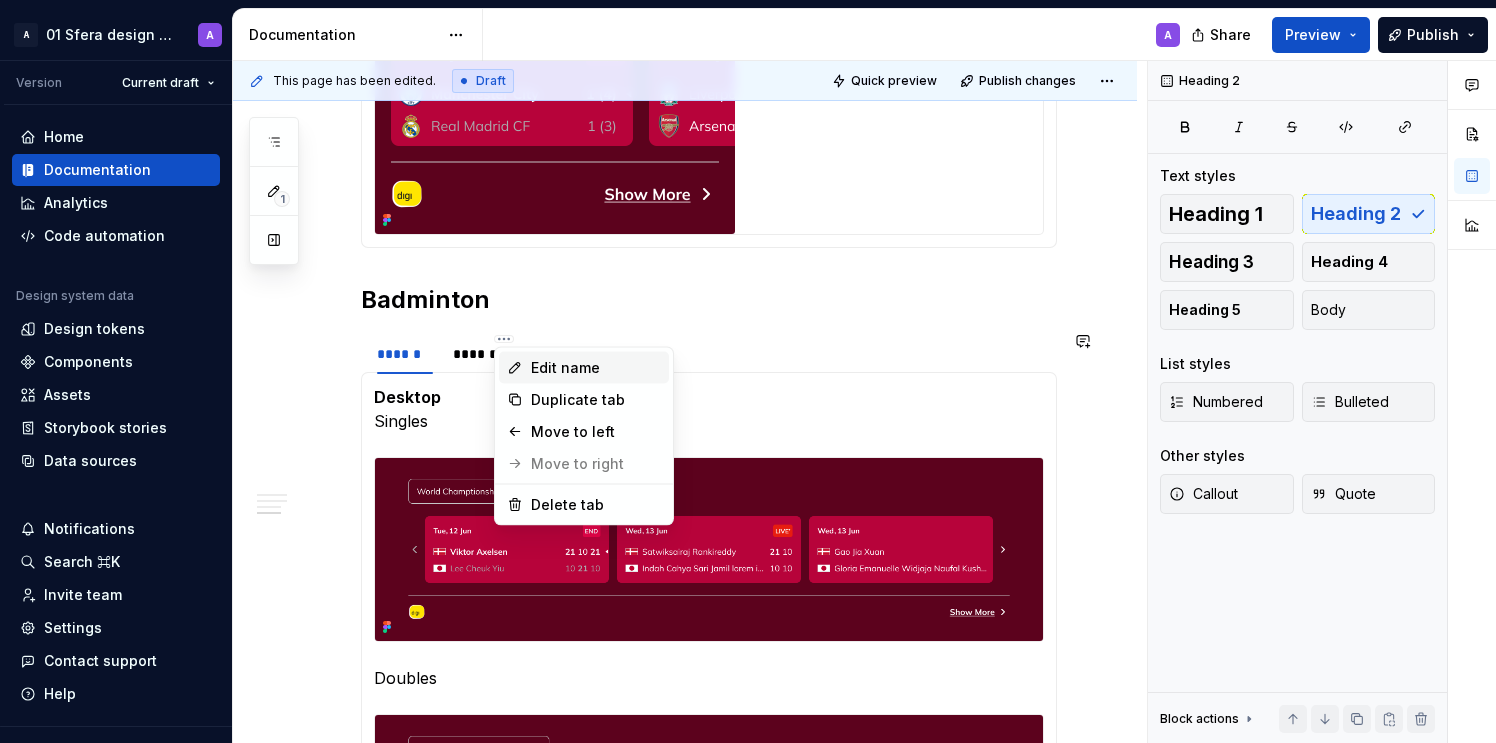 click on "Edit name" at bounding box center [584, 368] 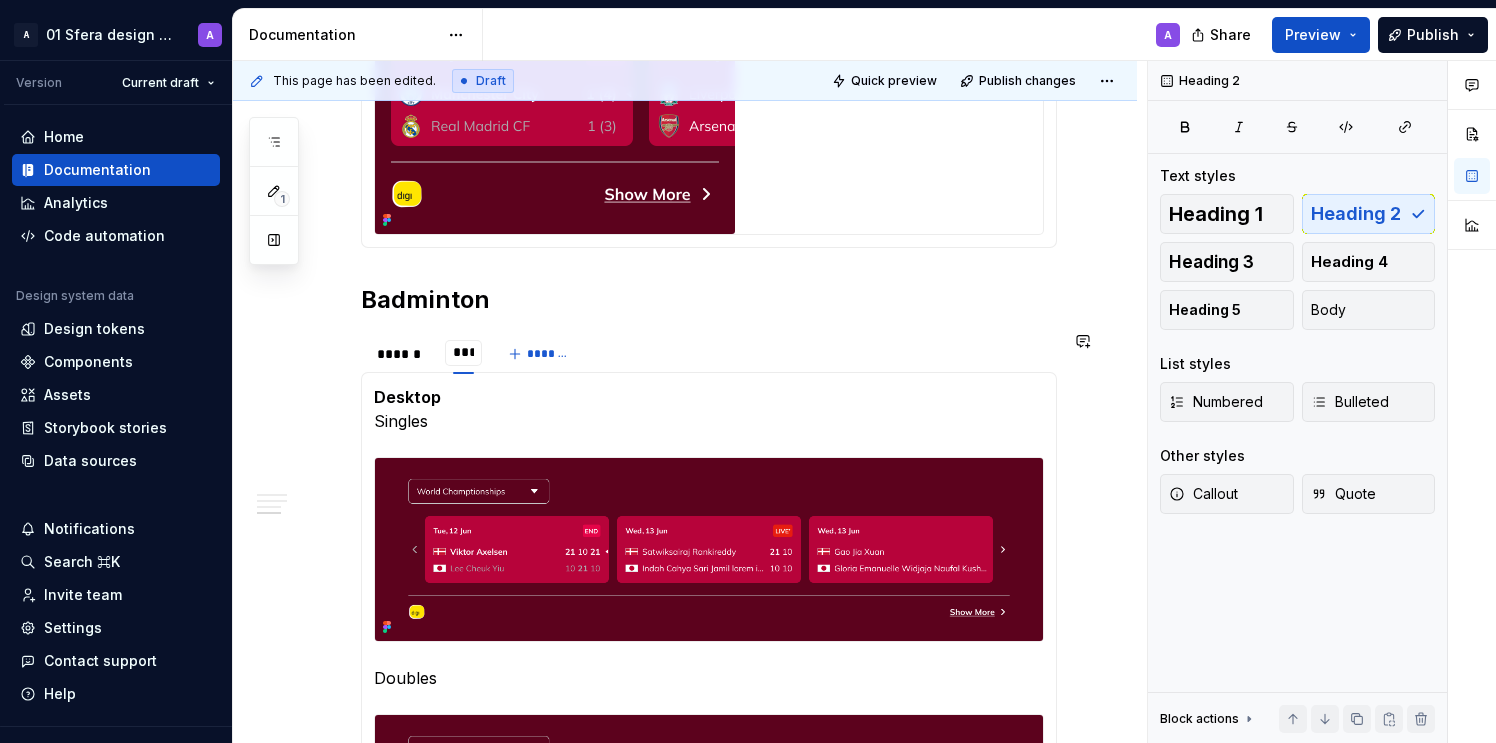 type on "****" 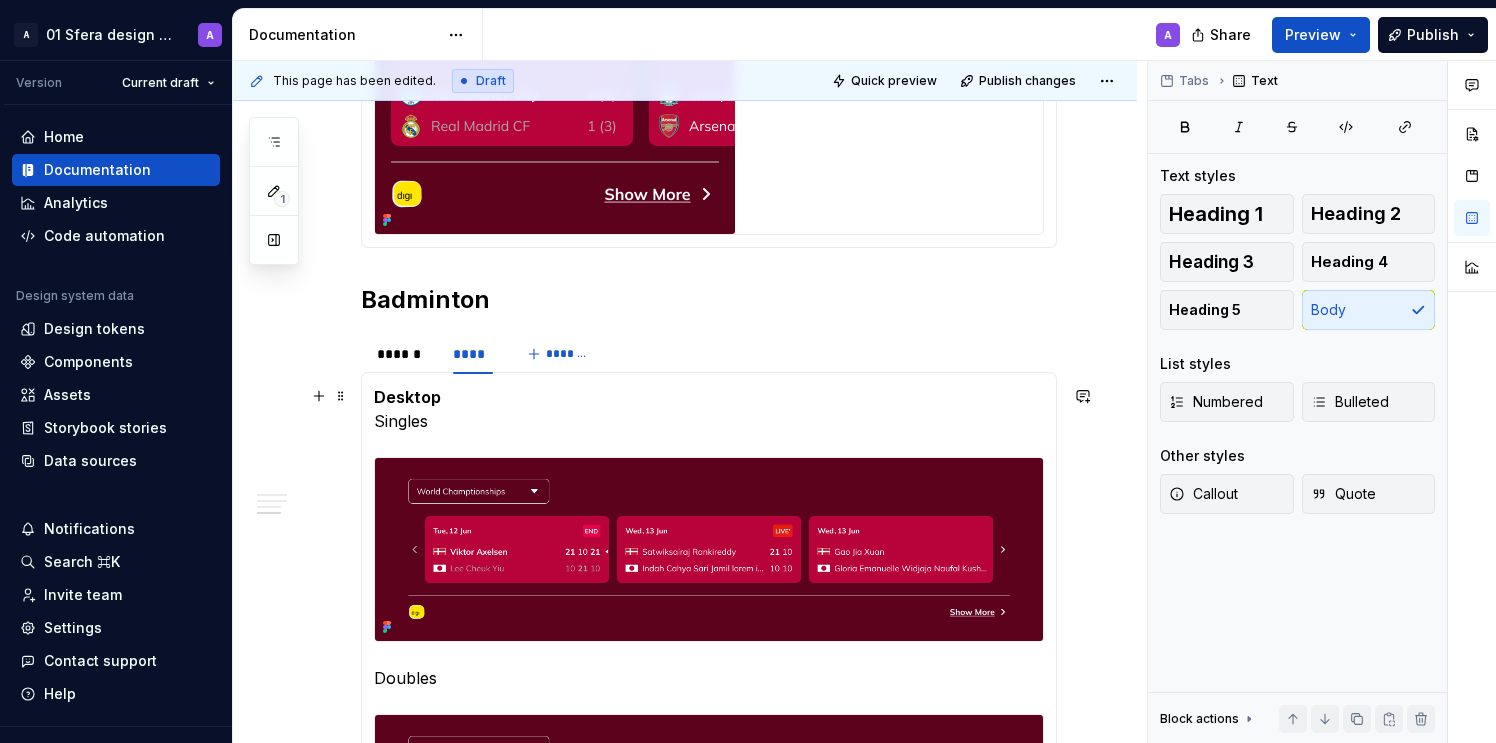 click on "Desktop Singles" at bounding box center [709, 409] 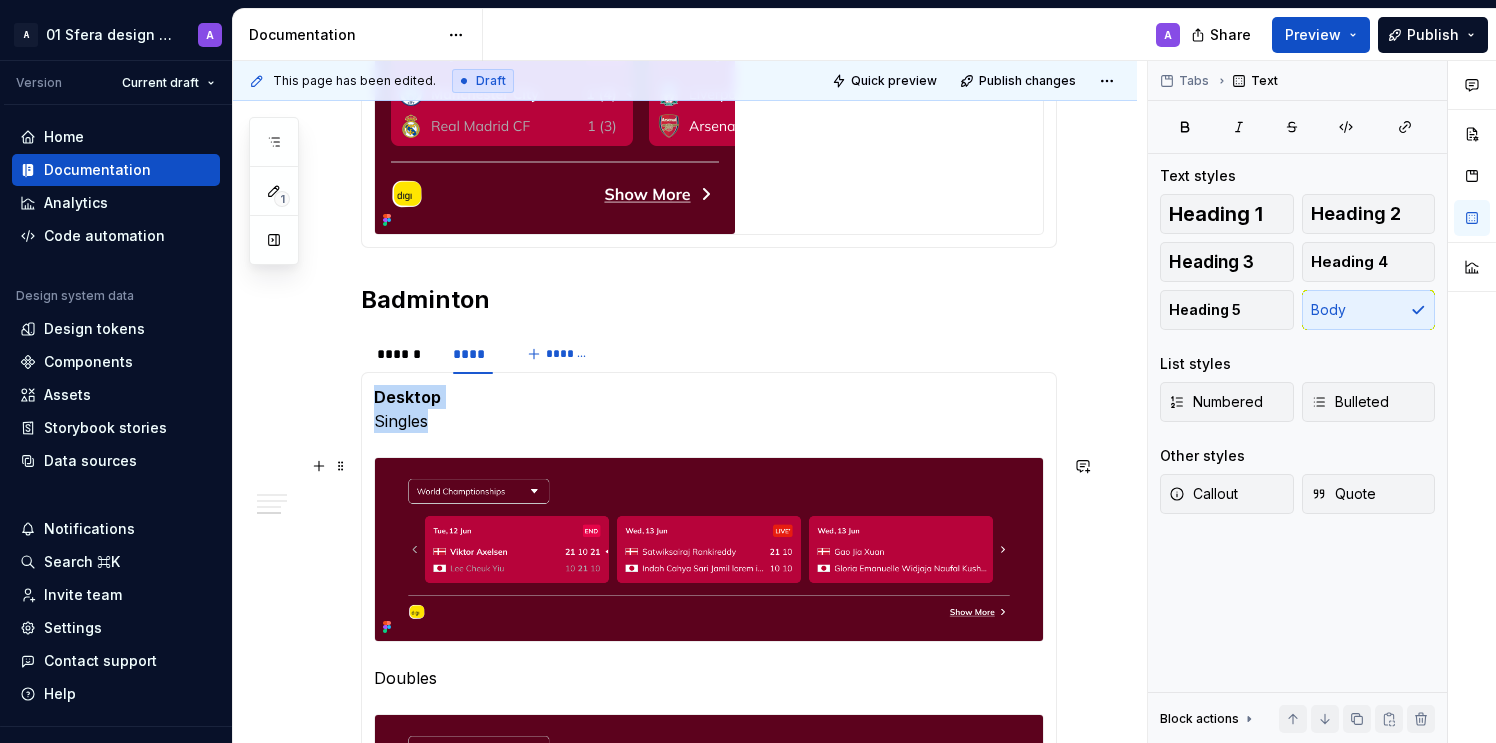 click at bounding box center (709, 550) 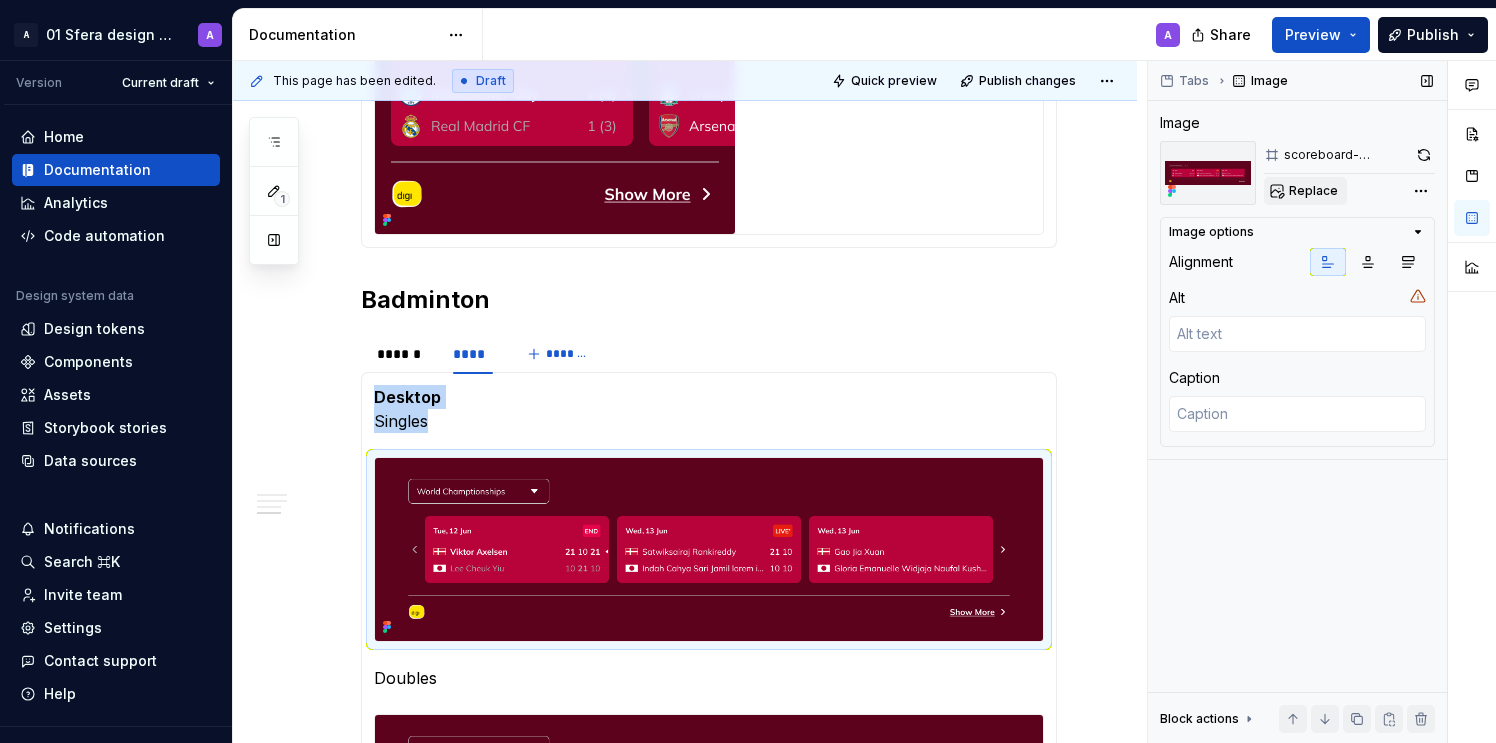 click on "Replace" at bounding box center (1313, 191) 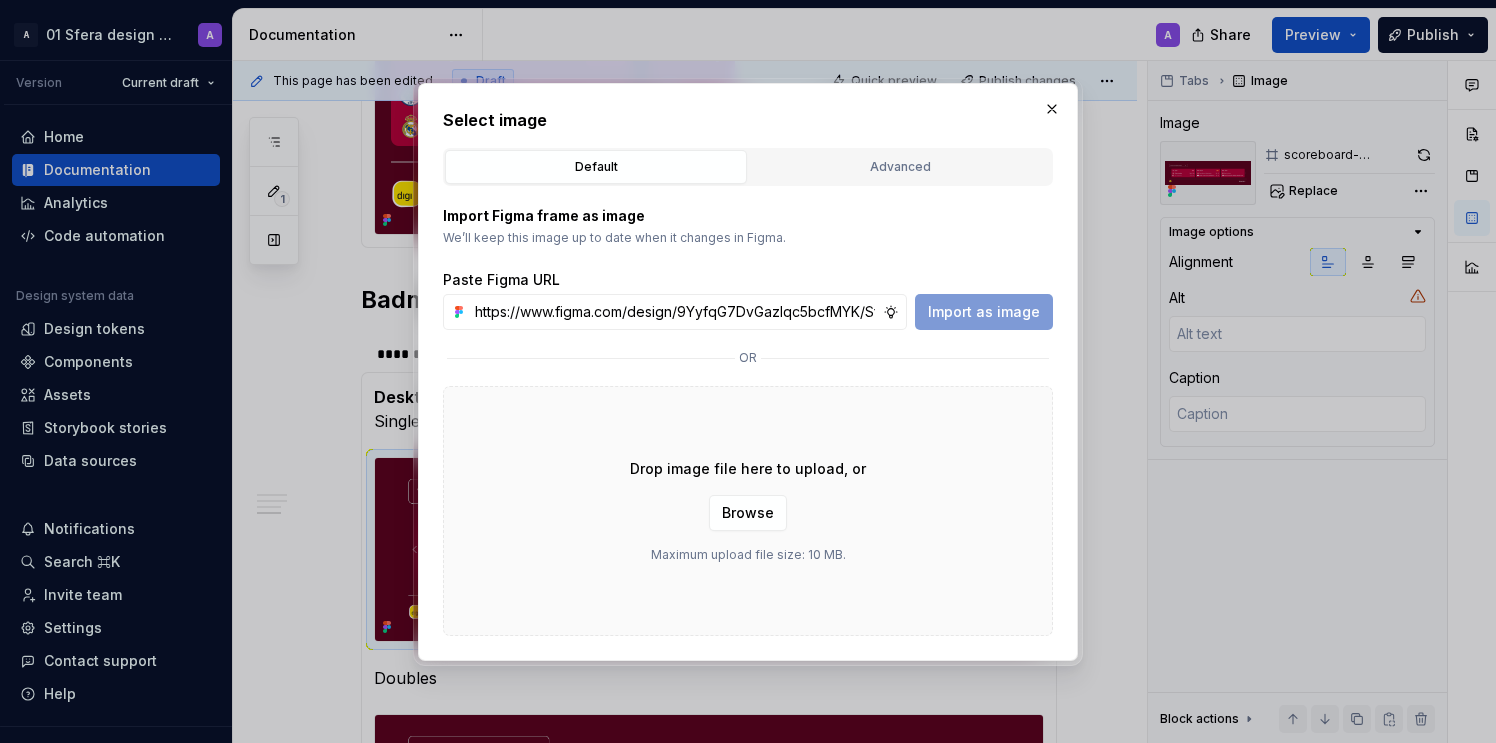 scroll, scrollTop: 0, scrollLeft: 460, axis: horizontal 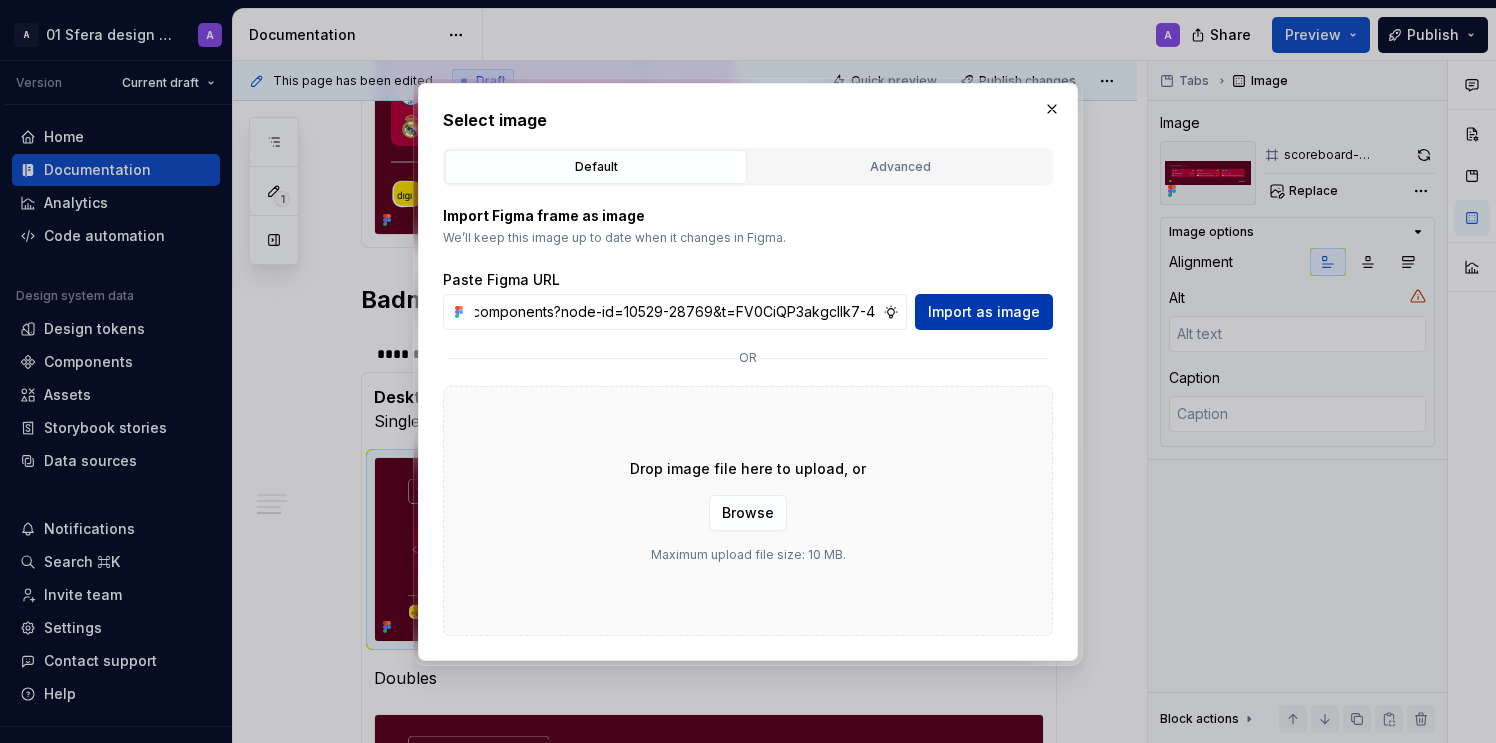 type on "https://www.figma.com/design/9YyfqG7DvGazIqc5bcfMYK/Sfera-DS-components?node-id=10529-28769&t=FV0CiQP3akgcIlk7-4" 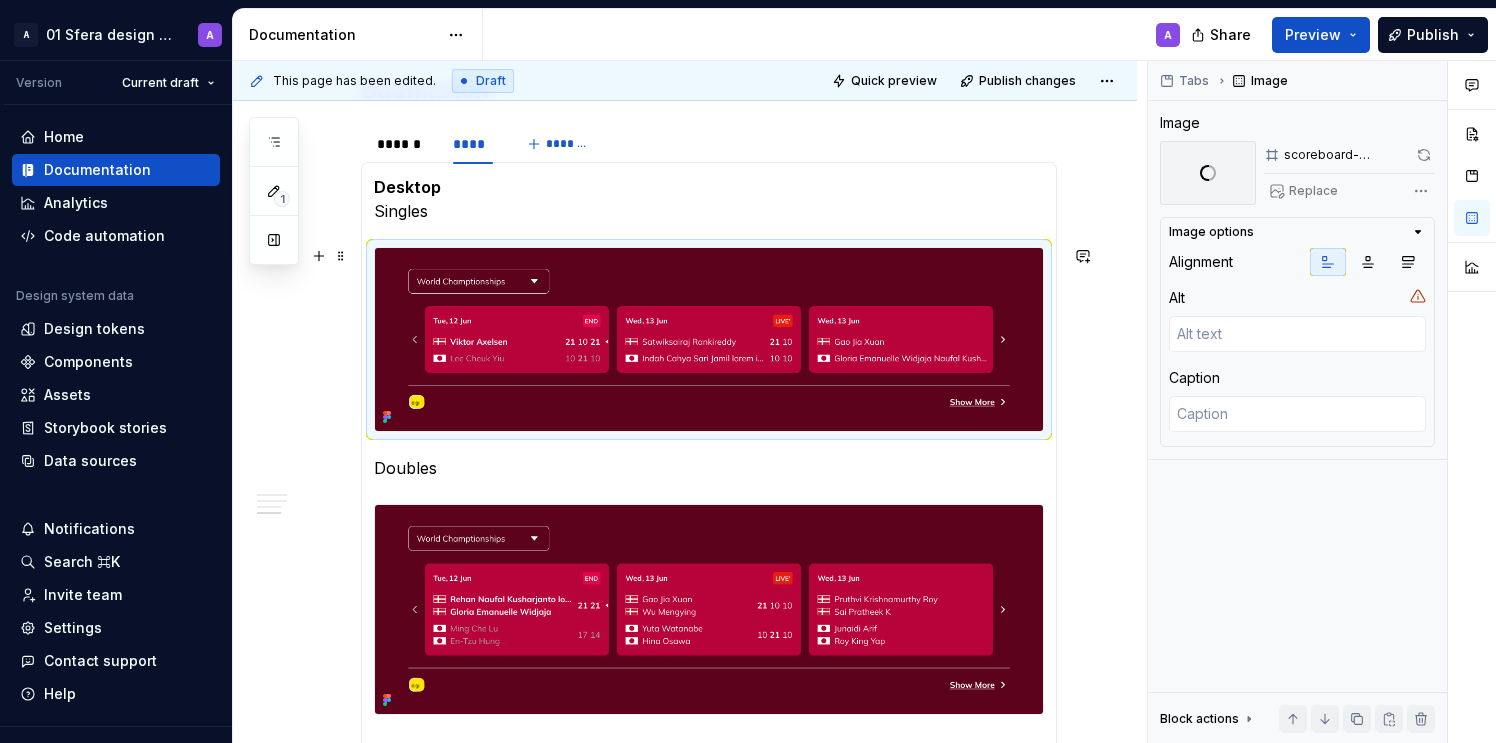 scroll, scrollTop: 1901, scrollLeft: 0, axis: vertical 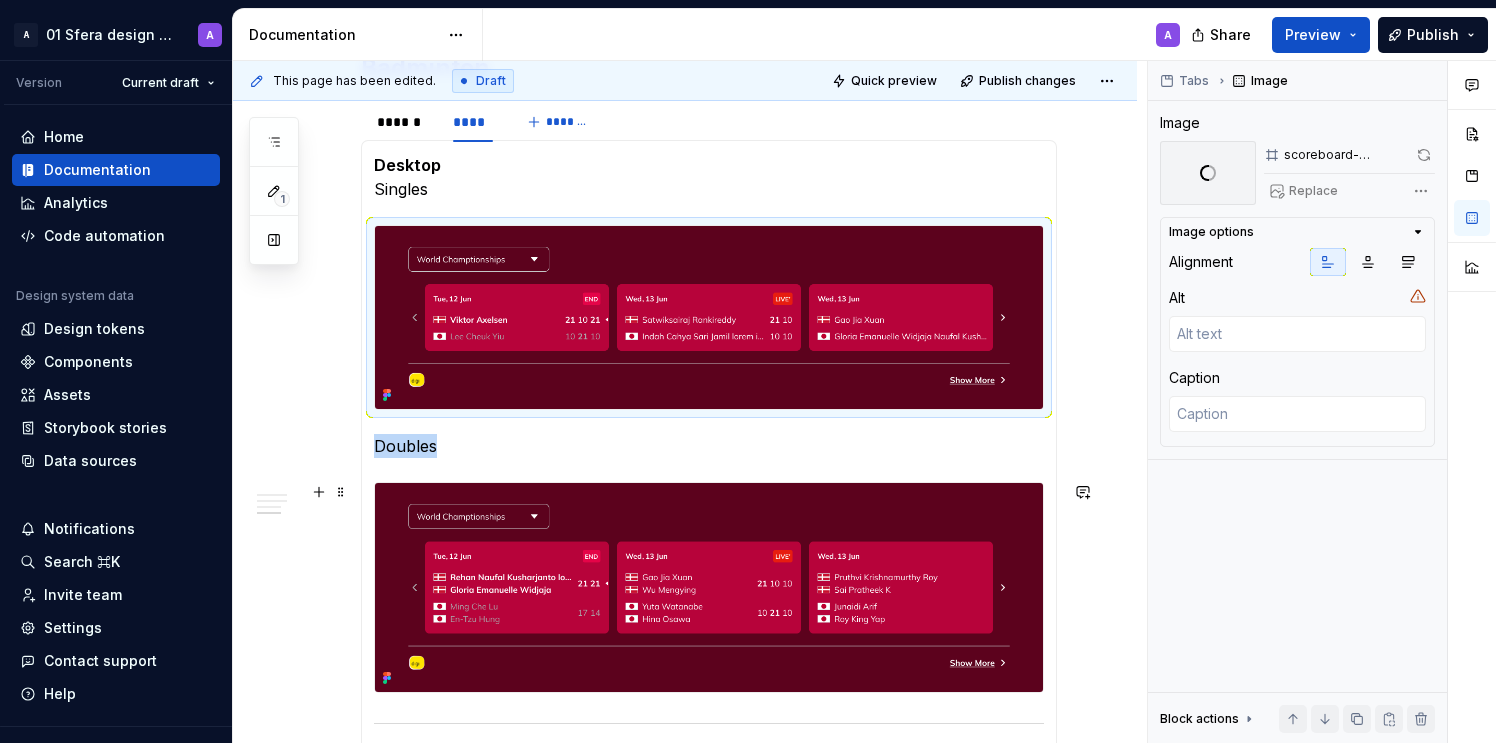 click at bounding box center [709, 587] 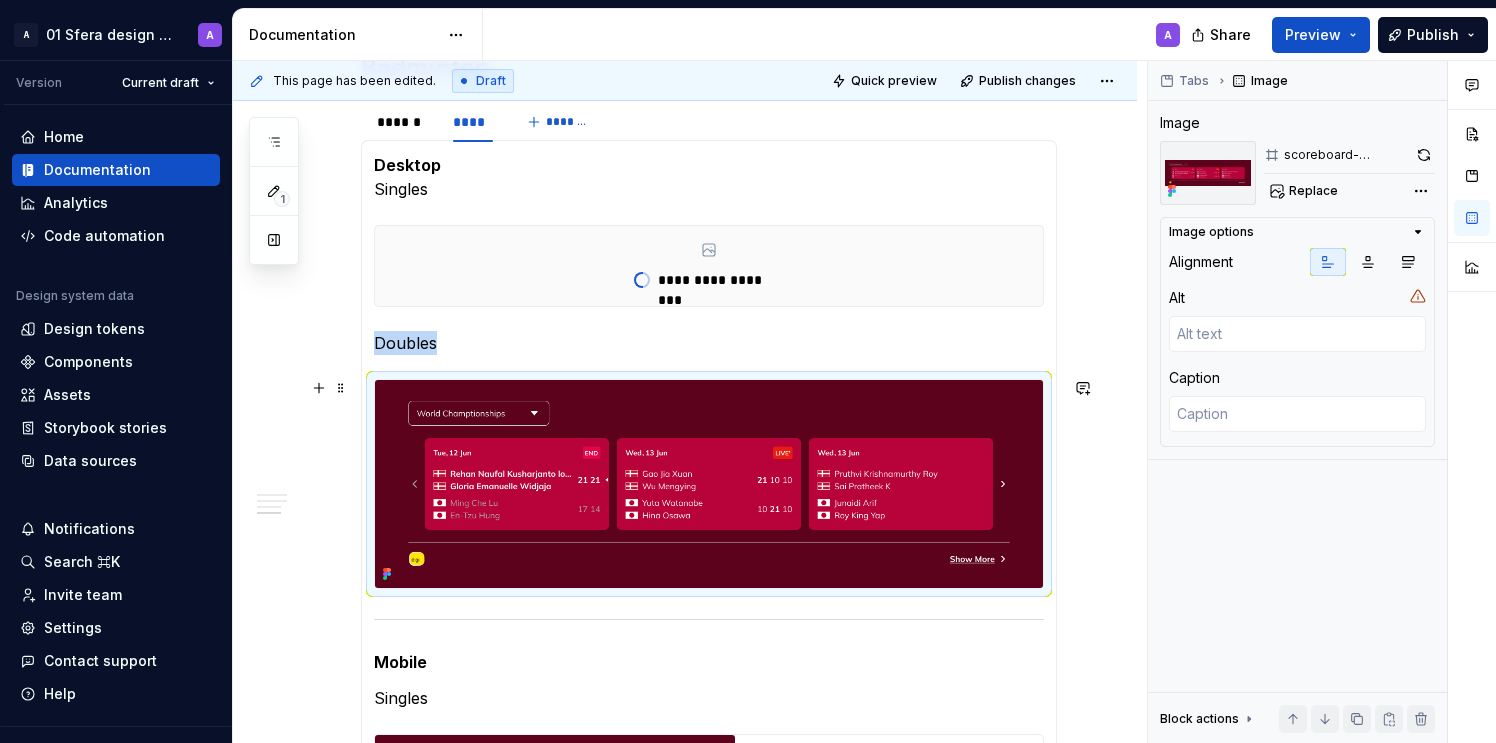 drag, startPoint x: 823, startPoint y: 463, endPoint x: 902, endPoint y: 426, distance: 87.23531 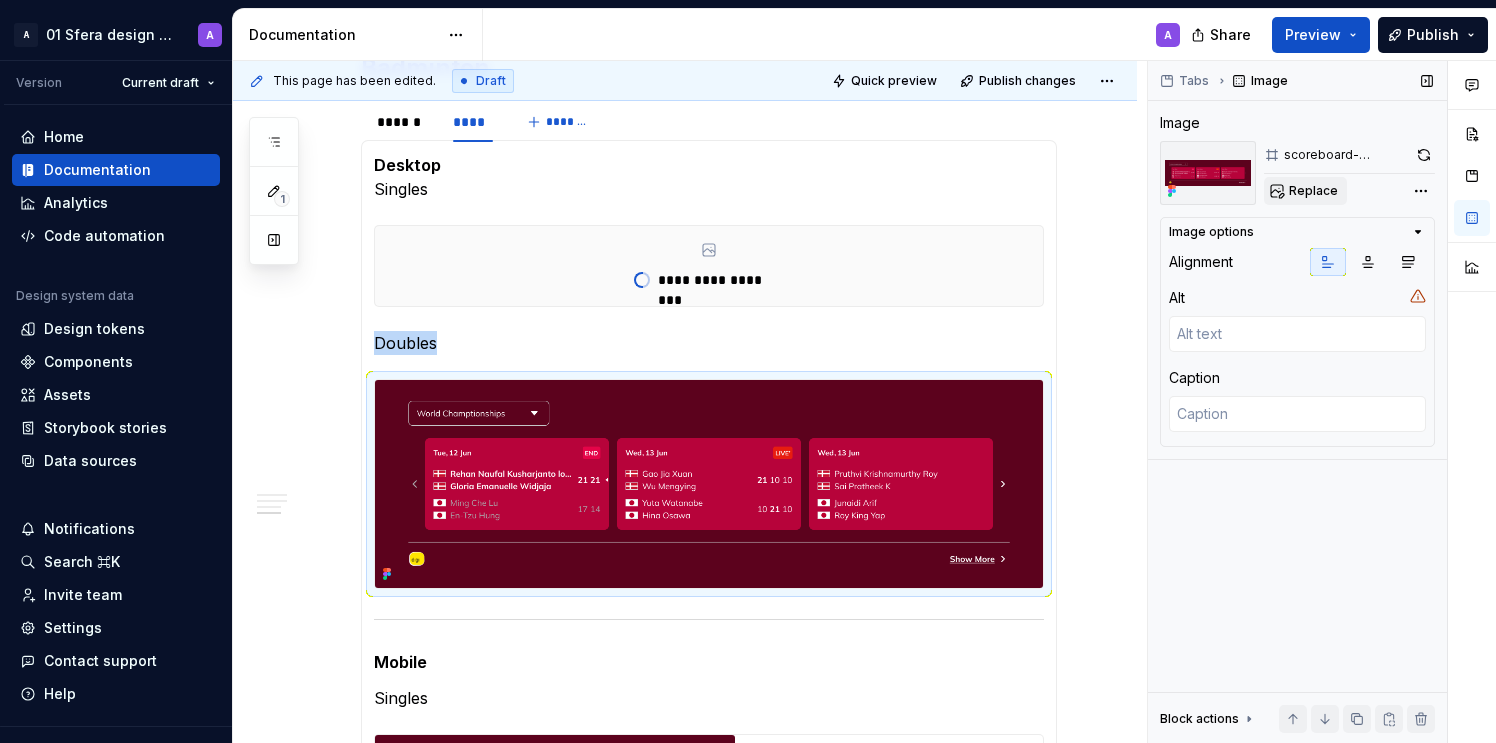 click on "Replace" at bounding box center (1313, 191) 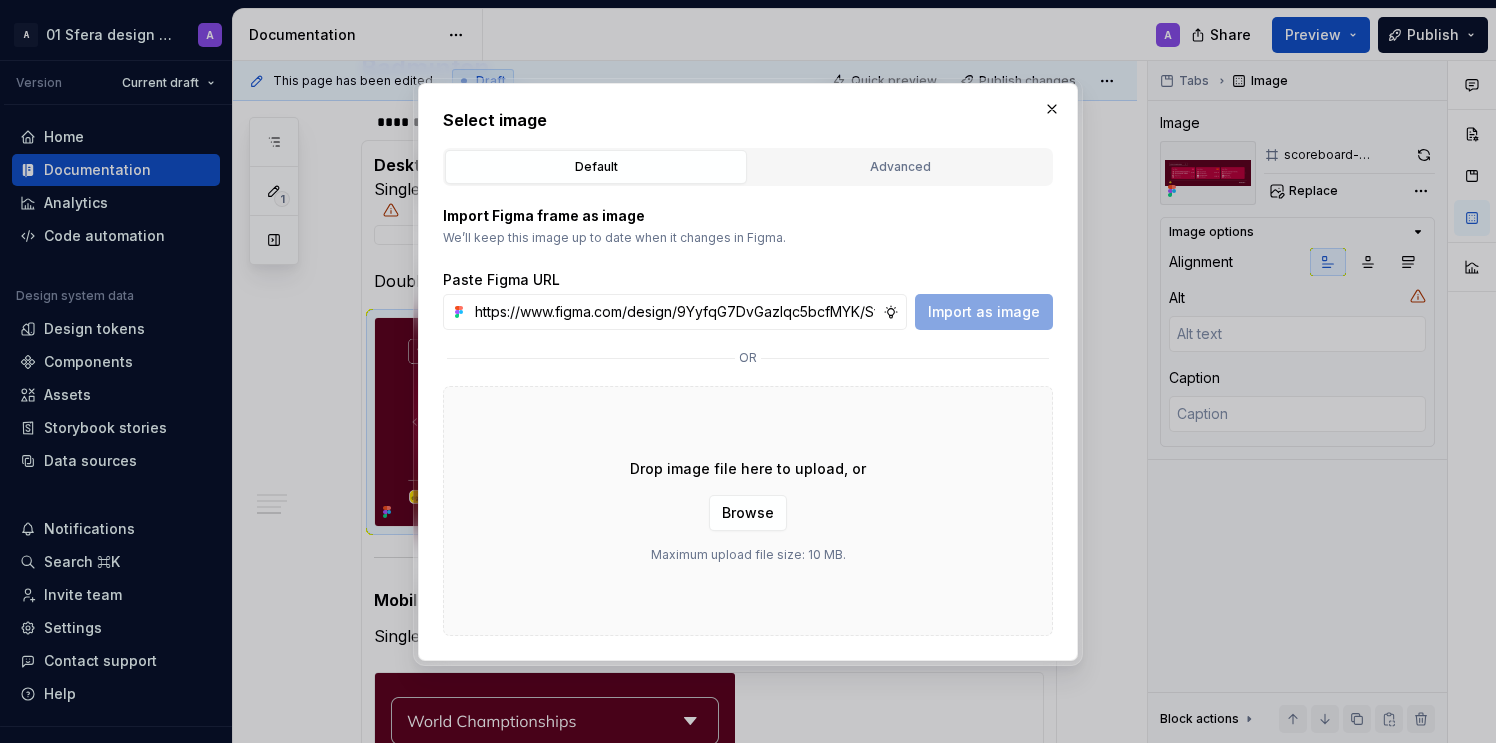 scroll, scrollTop: 0, scrollLeft: 460, axis: horizontal 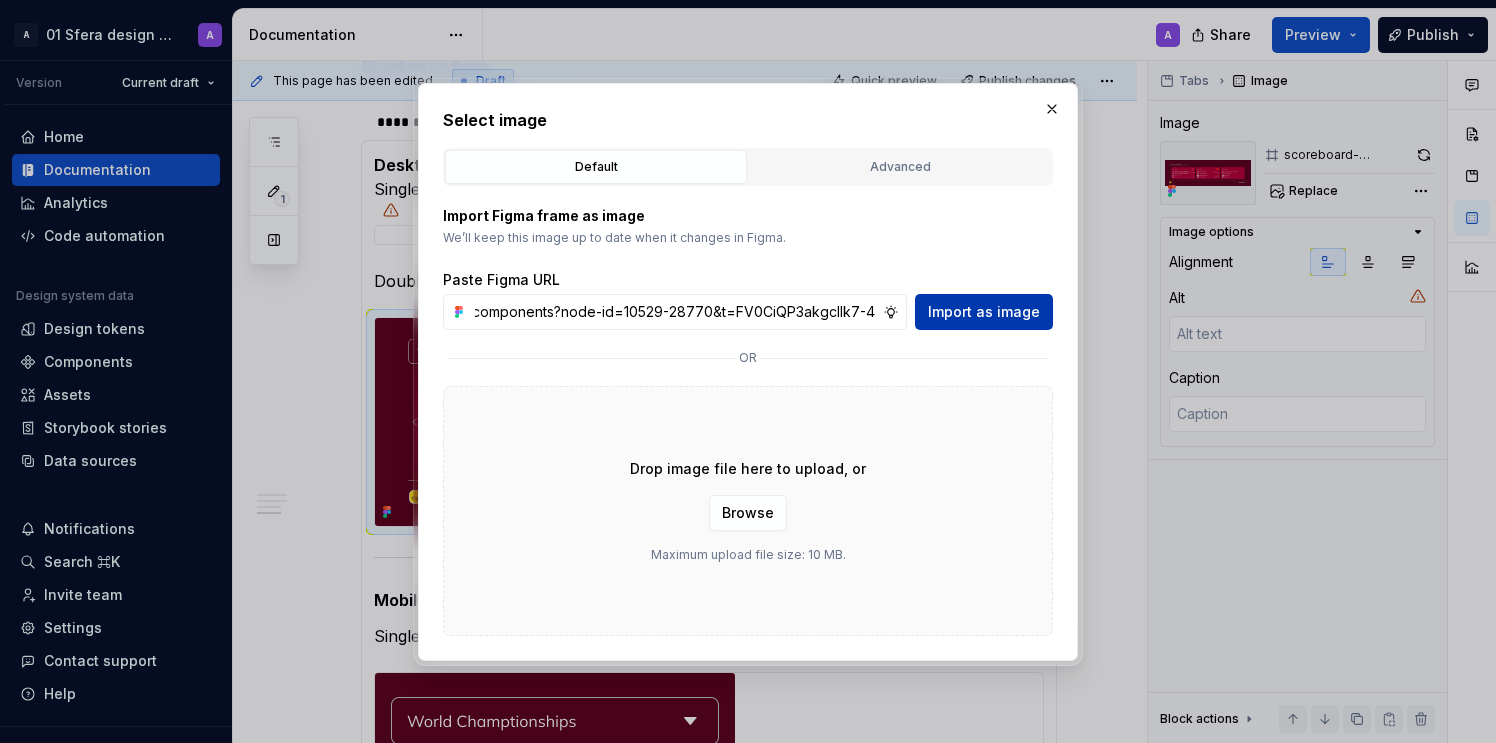 type on "https://www.figma.com/design/9YyfqG7DvGazIqc5bcfMYK/Sfera-DS-components?node-id=10529-28770&t=FV0CiQP3akgcIlk7-4" 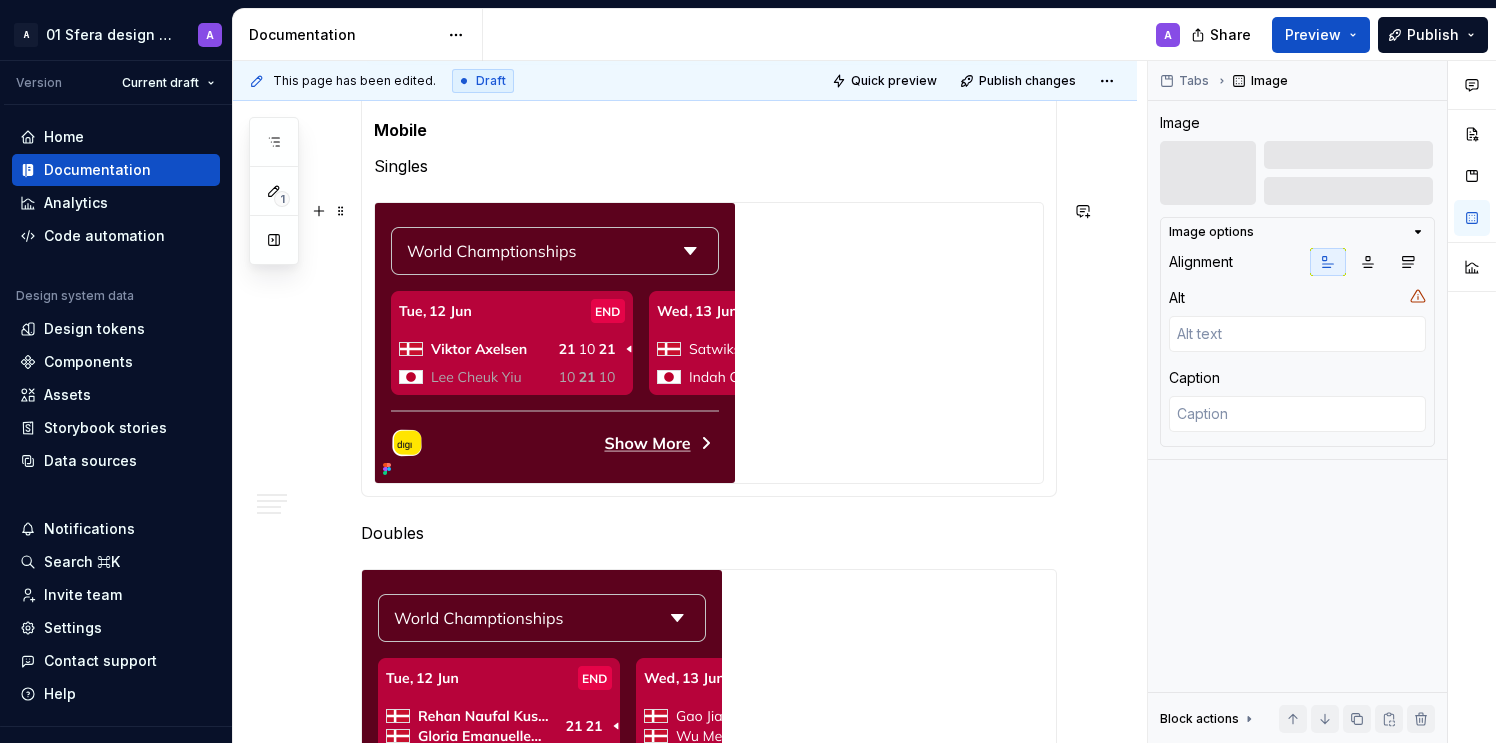 scroll, scrollTop: 2188, scrollLeft: 0, axis: vertical 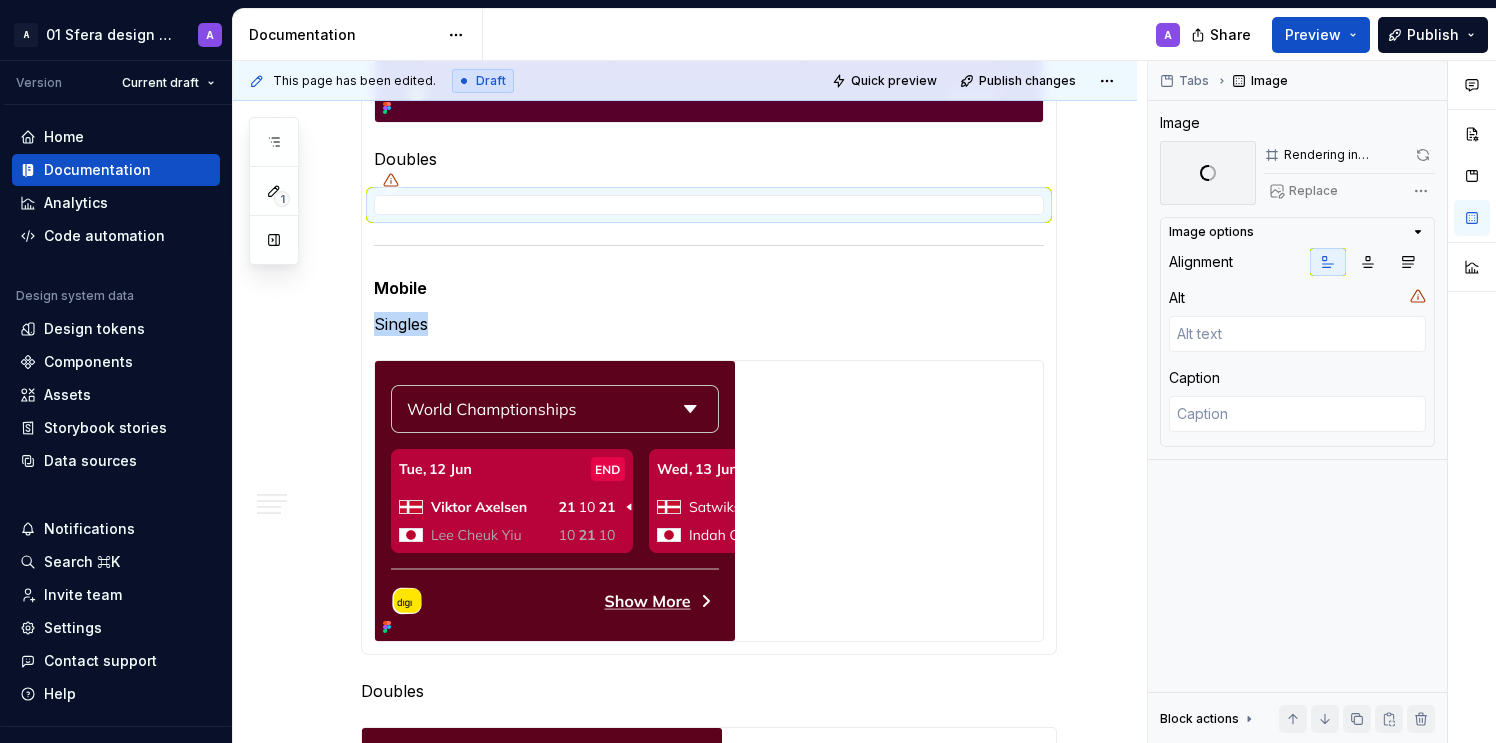 click at bounding box center (555, 501) 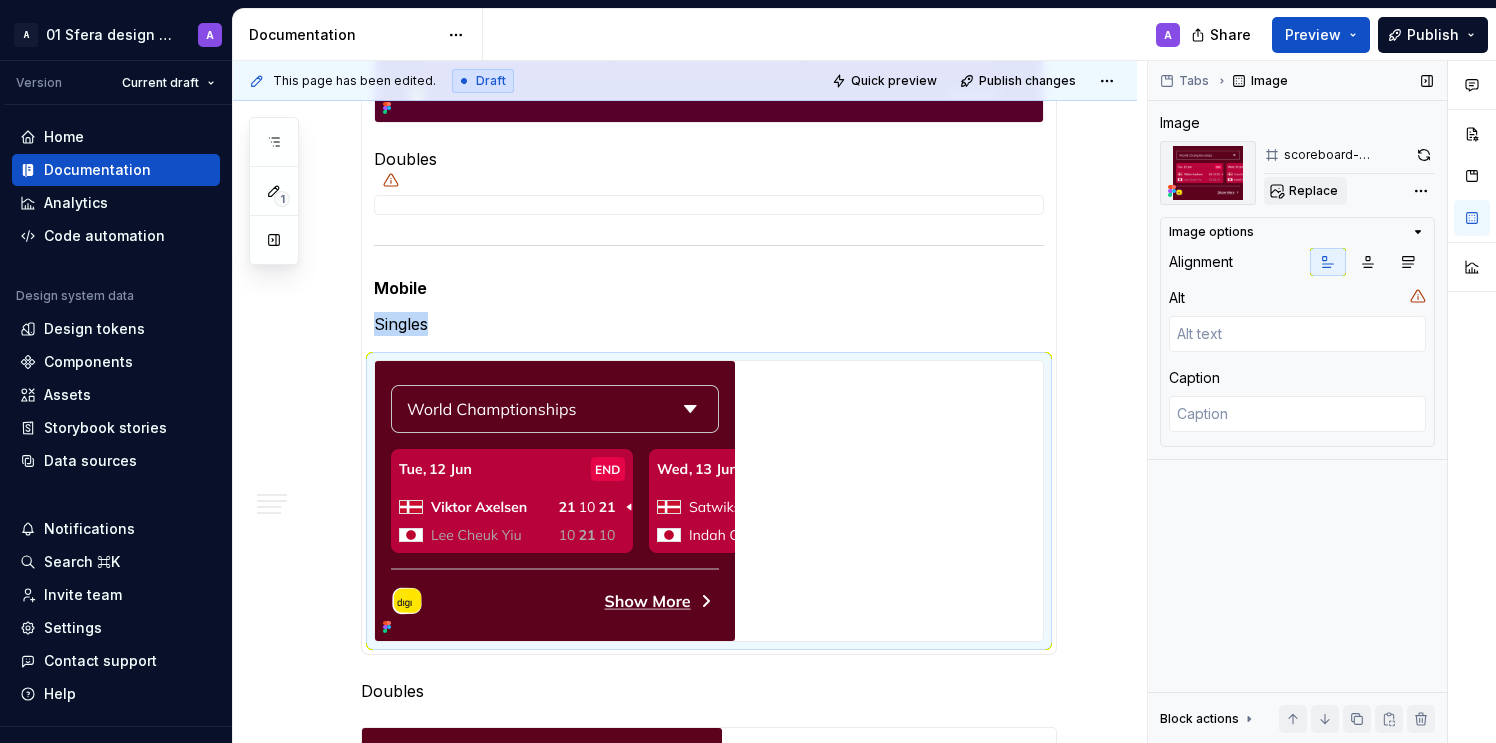 click on "Replace" at bounding box center [1313, 191] 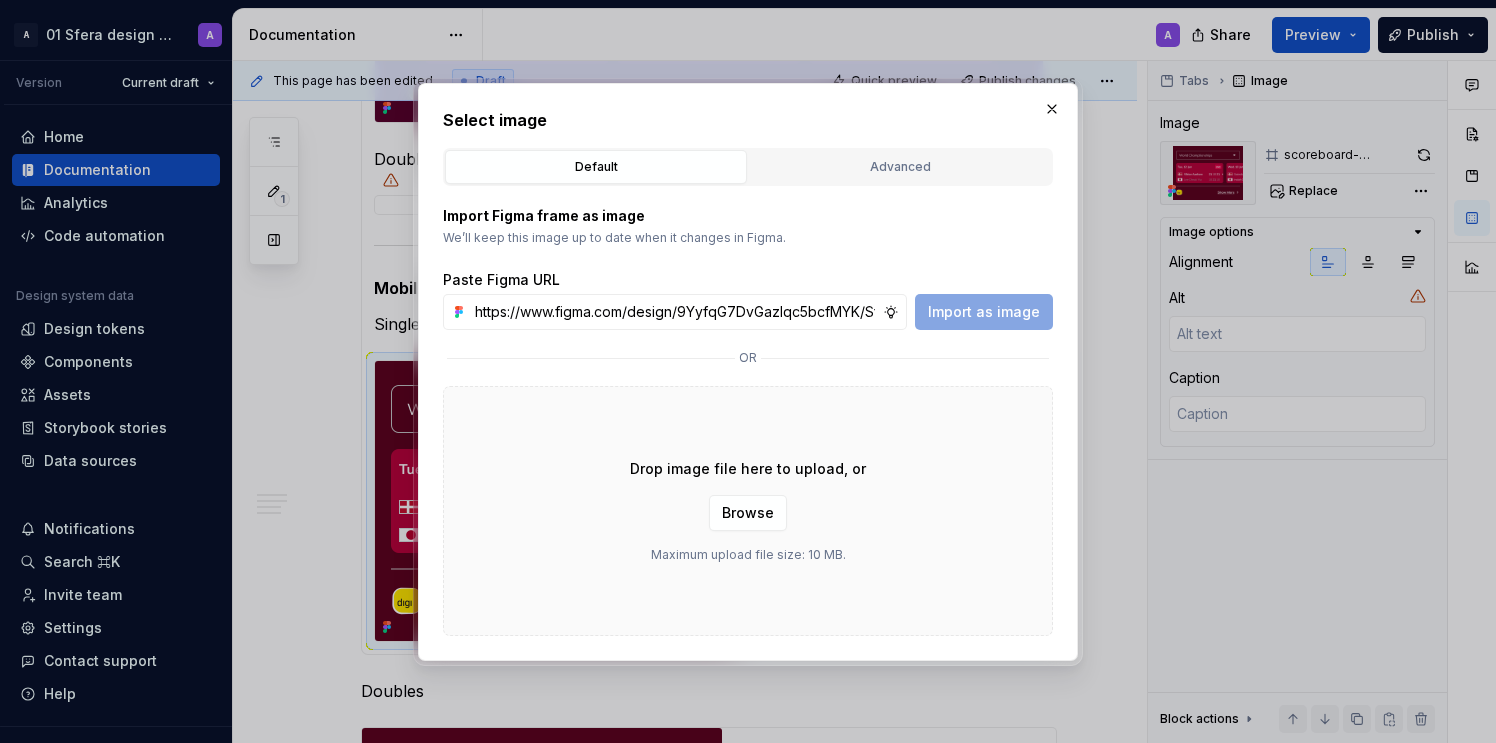 scroll, scrollTop: 0, scrollLeft: 459, axis: horizontal 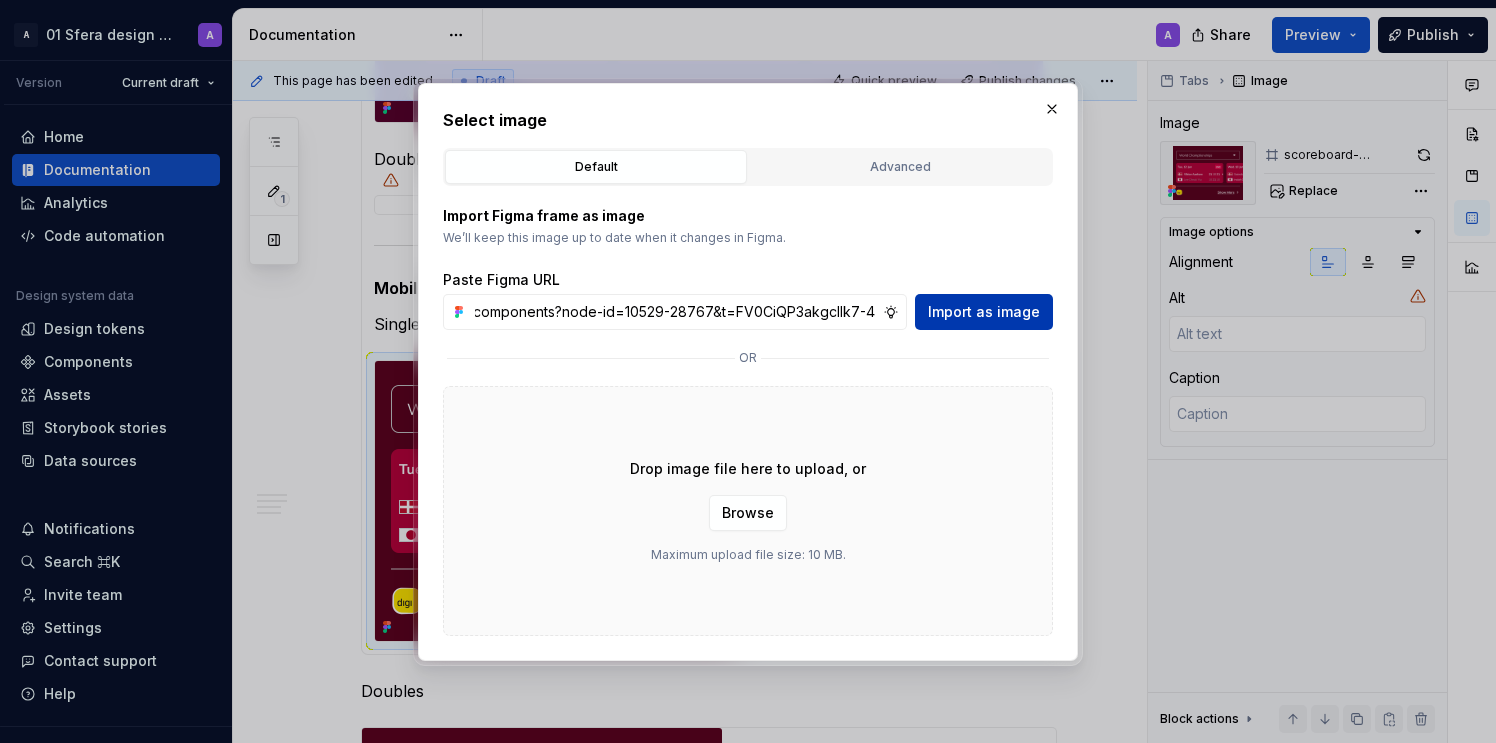 type on "https://www.figma.com/design/9YyfqG7DvGazIqc5bcfMYK/Sfera-DS-components?node-id=10529-28767&t=FV0CiQP3akgcIlk7-4" 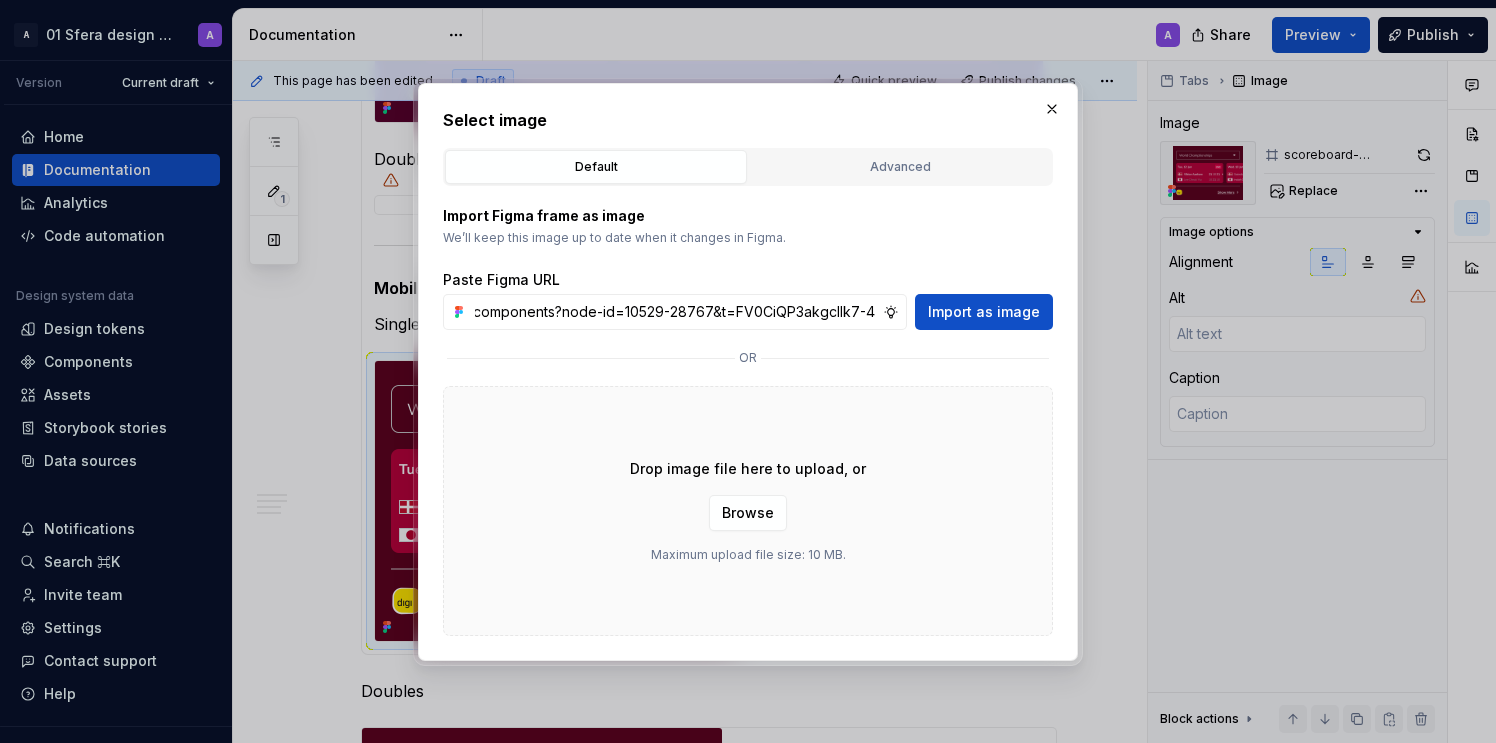 scroll, scrollTop: 0, scrollLeft: 0, axis: both 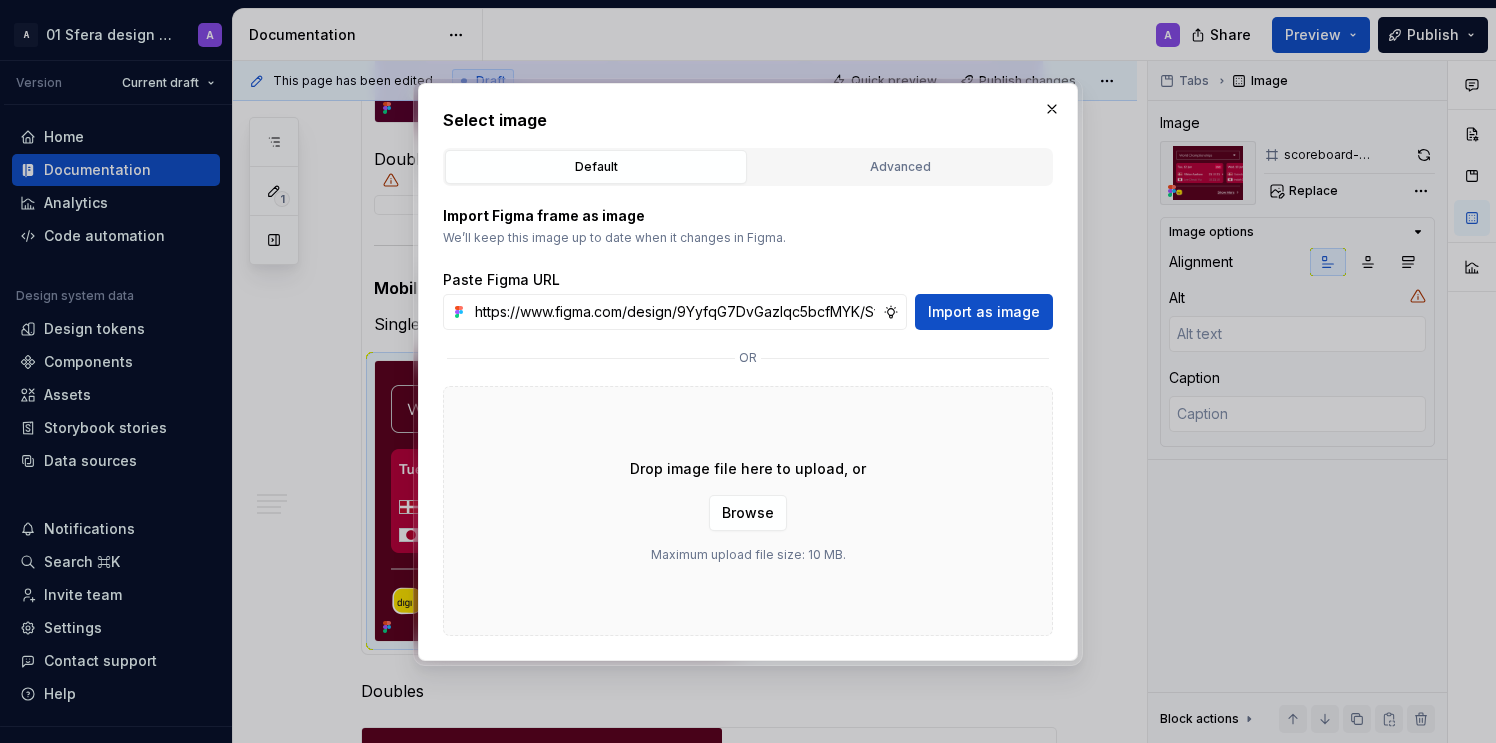 drag, startPoint x: 1000, startPoint y: 313, endPoint x: 991, endPoint y: 334, distance: 22.847319 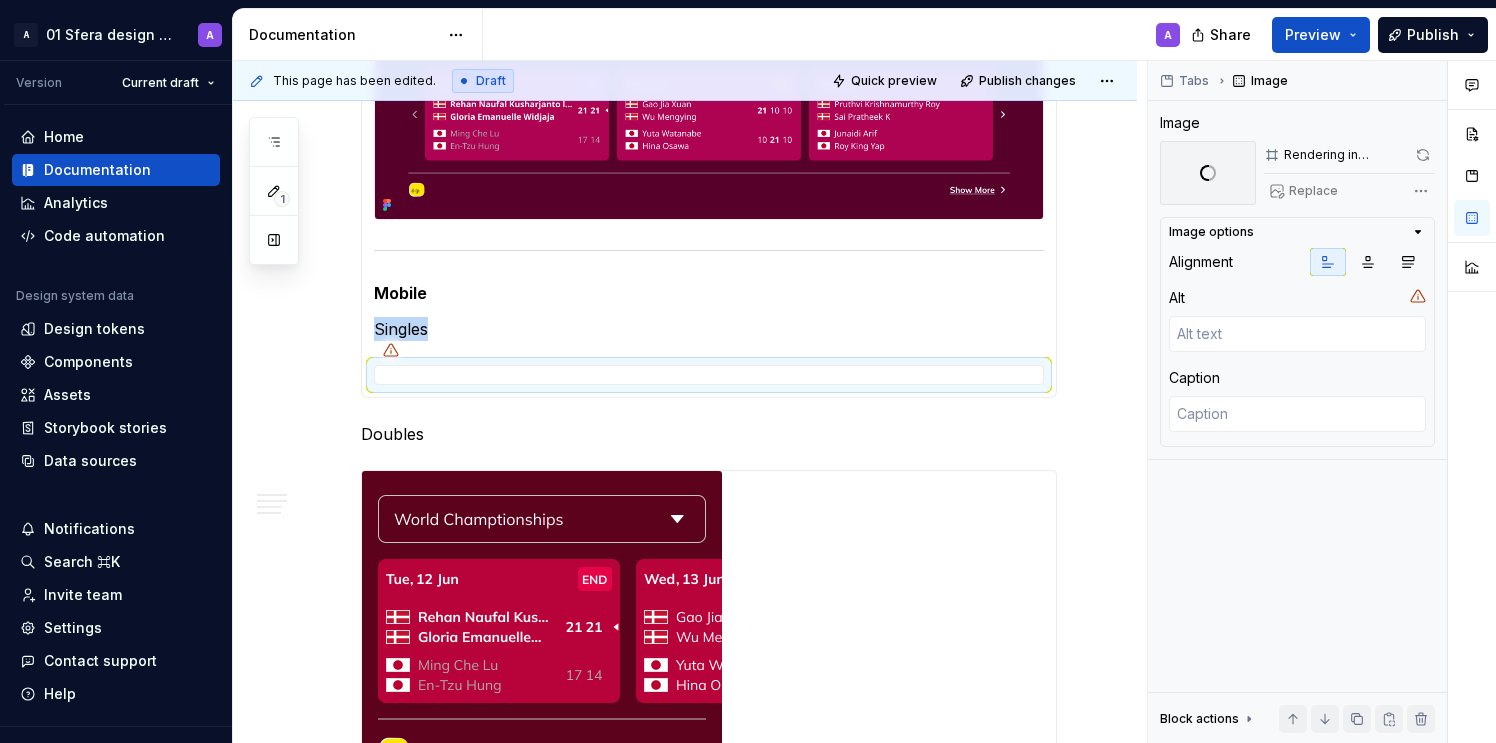 scroll, scrollTop: 2569, scrollLeft: 0, axis: vertical 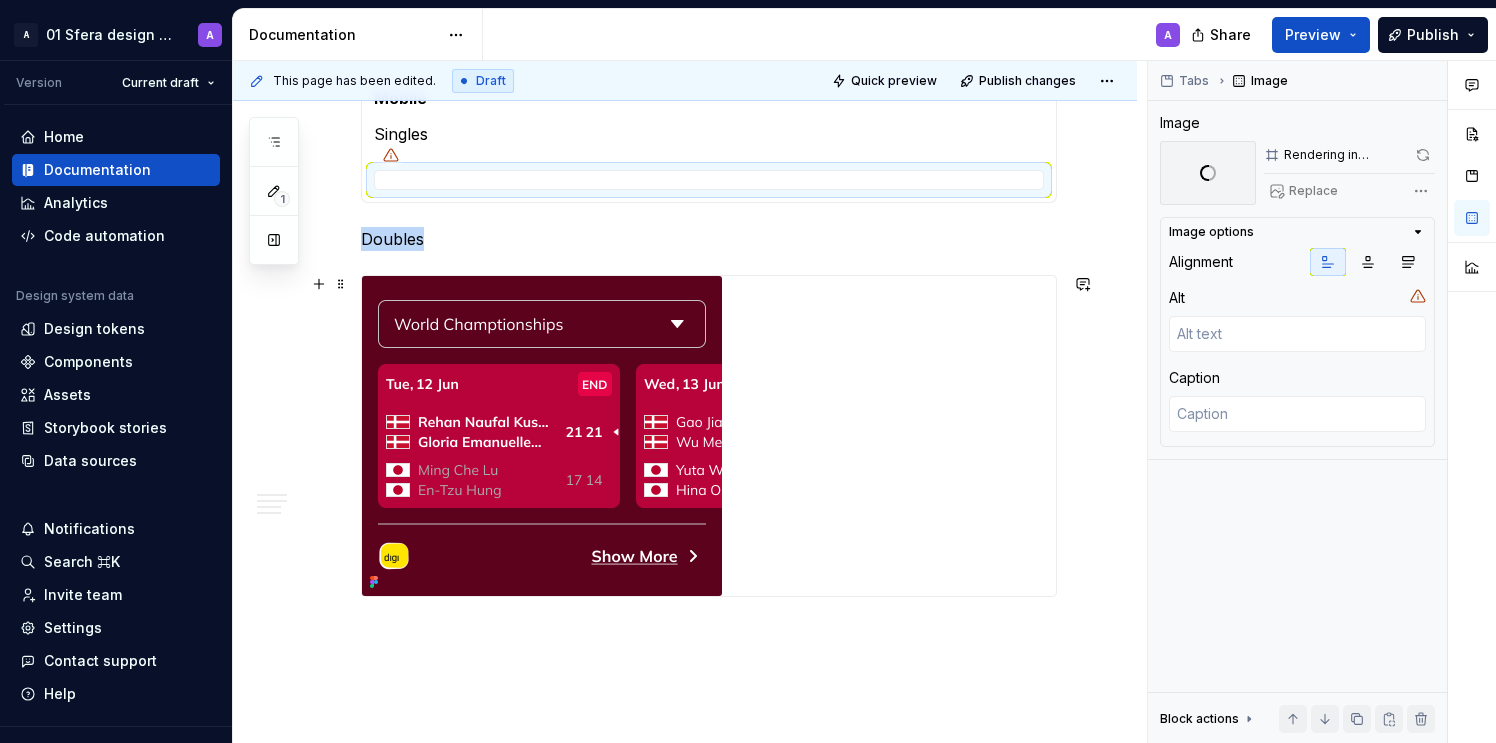 click at bounding box center [542, 436] 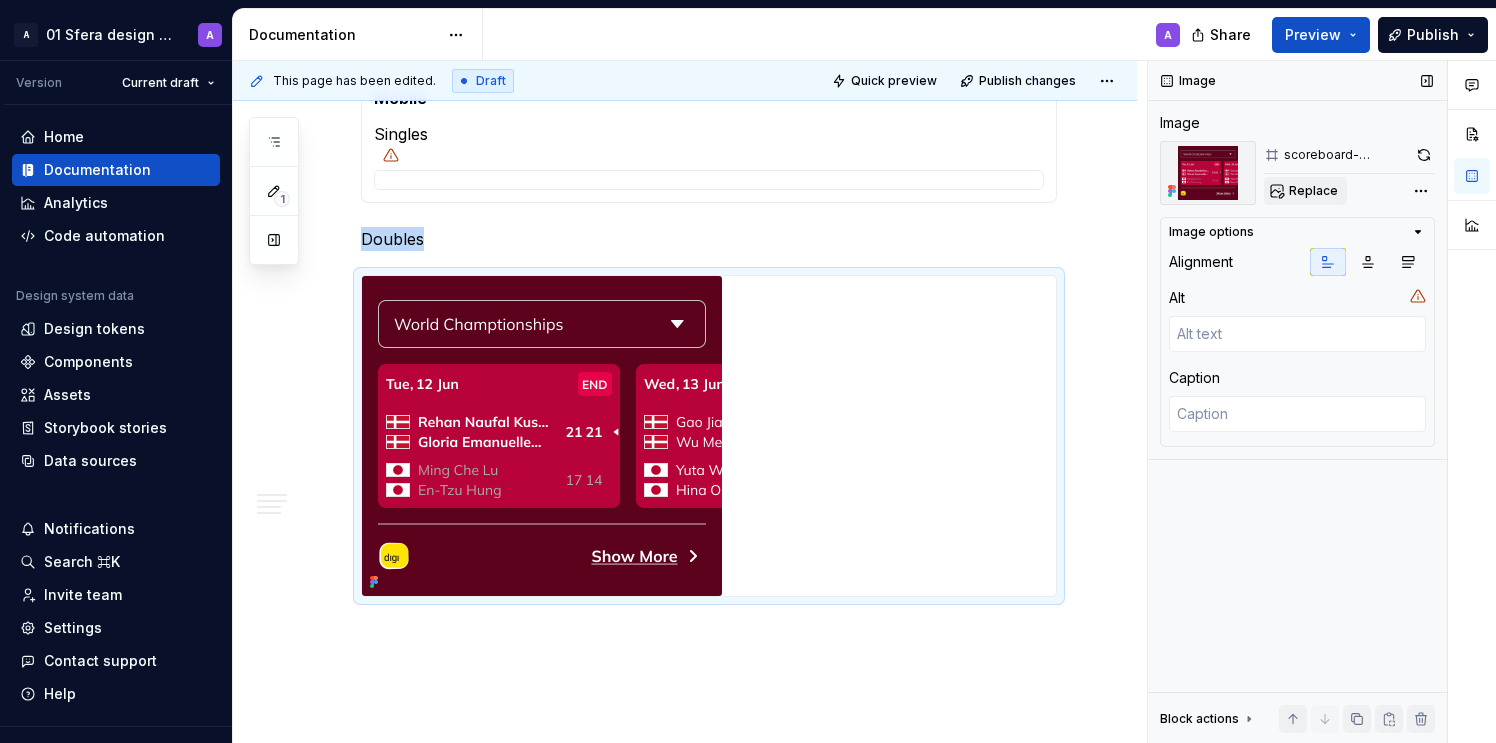 click on "Replace" at bounding box center (1313, 191) 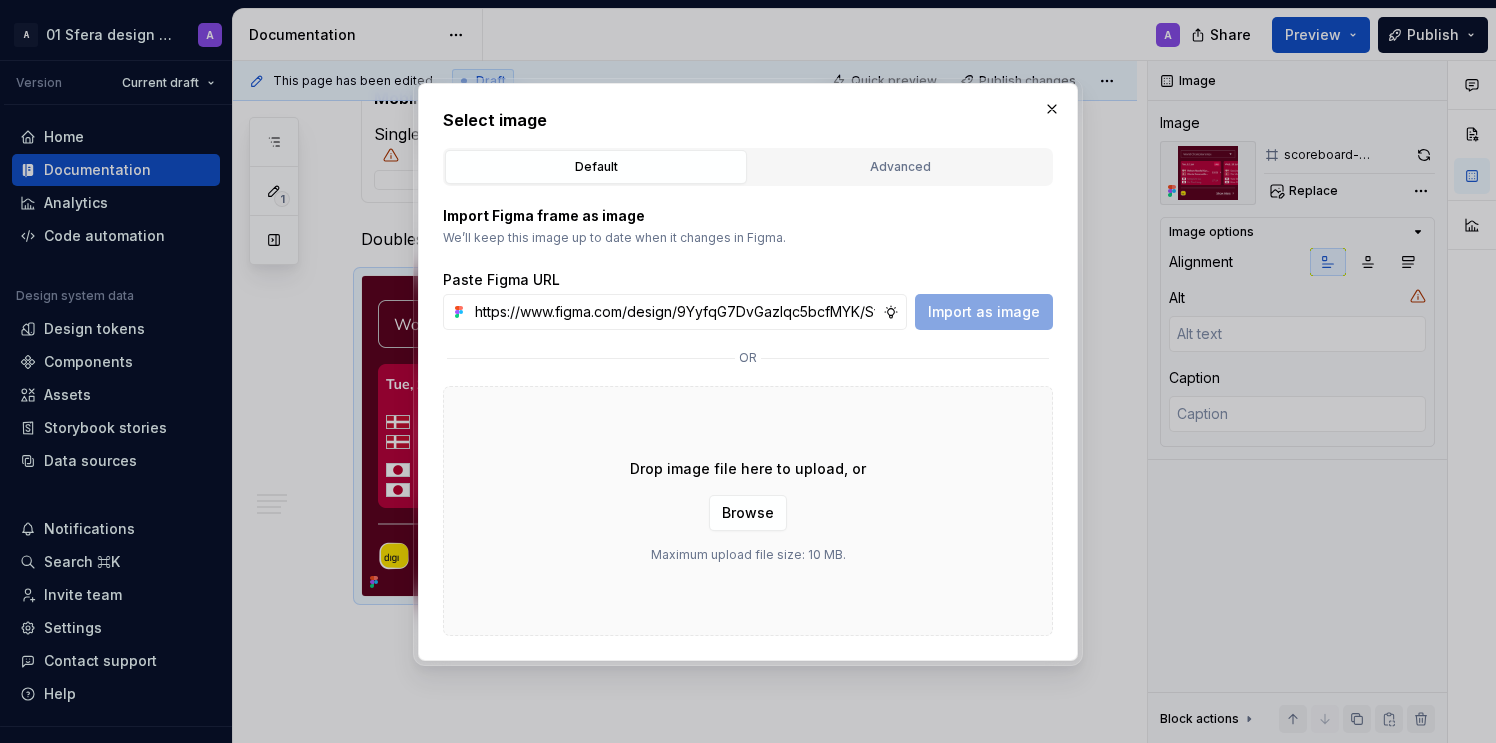 scroll, scrollTop: 0, scrollLeft: 460, axis: horizontal 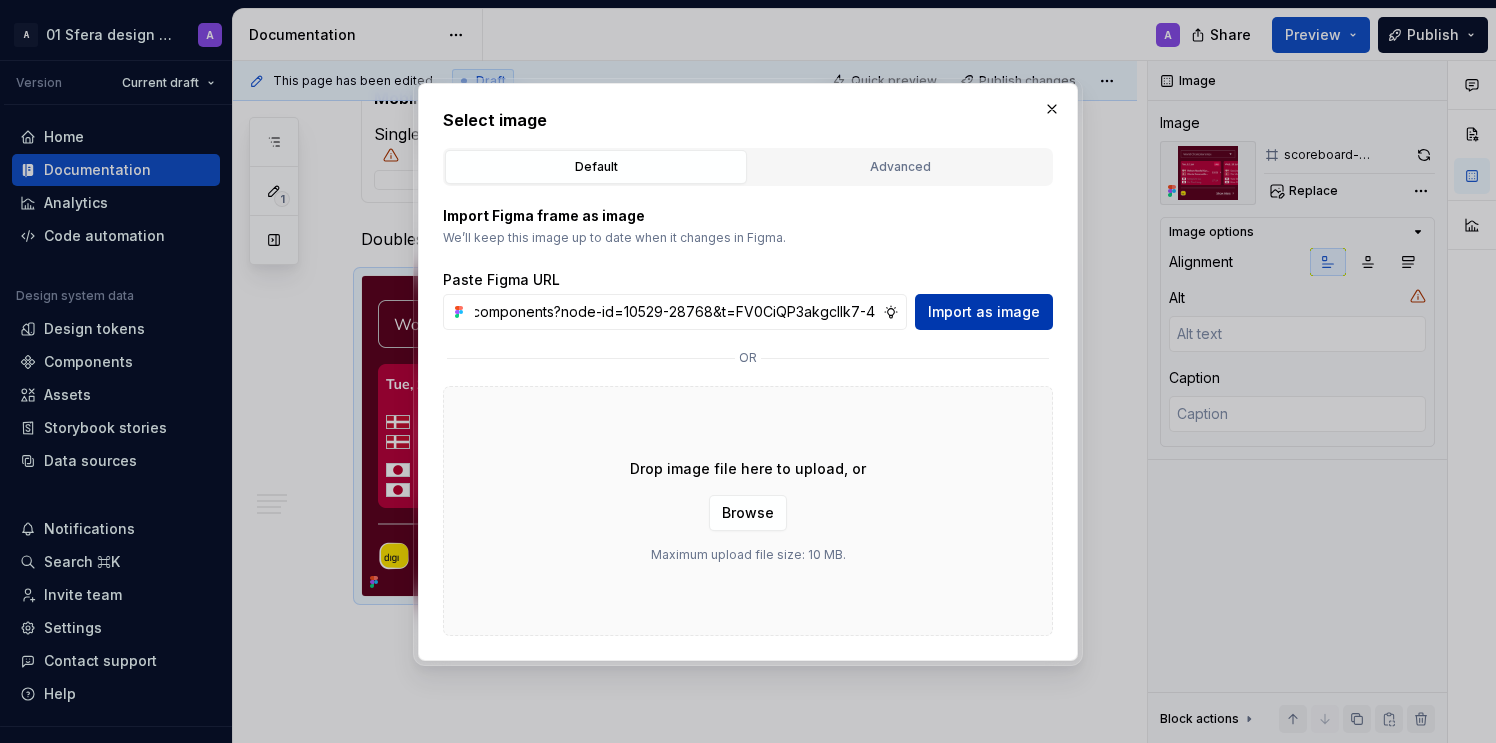 type on "https://www.figma.com/design/9YyfqG7DvGazIqc5bcfMYK/Sfera-DS-components?node-id=10529-28768&t=FV0CiQP3akgcIlk7-4" 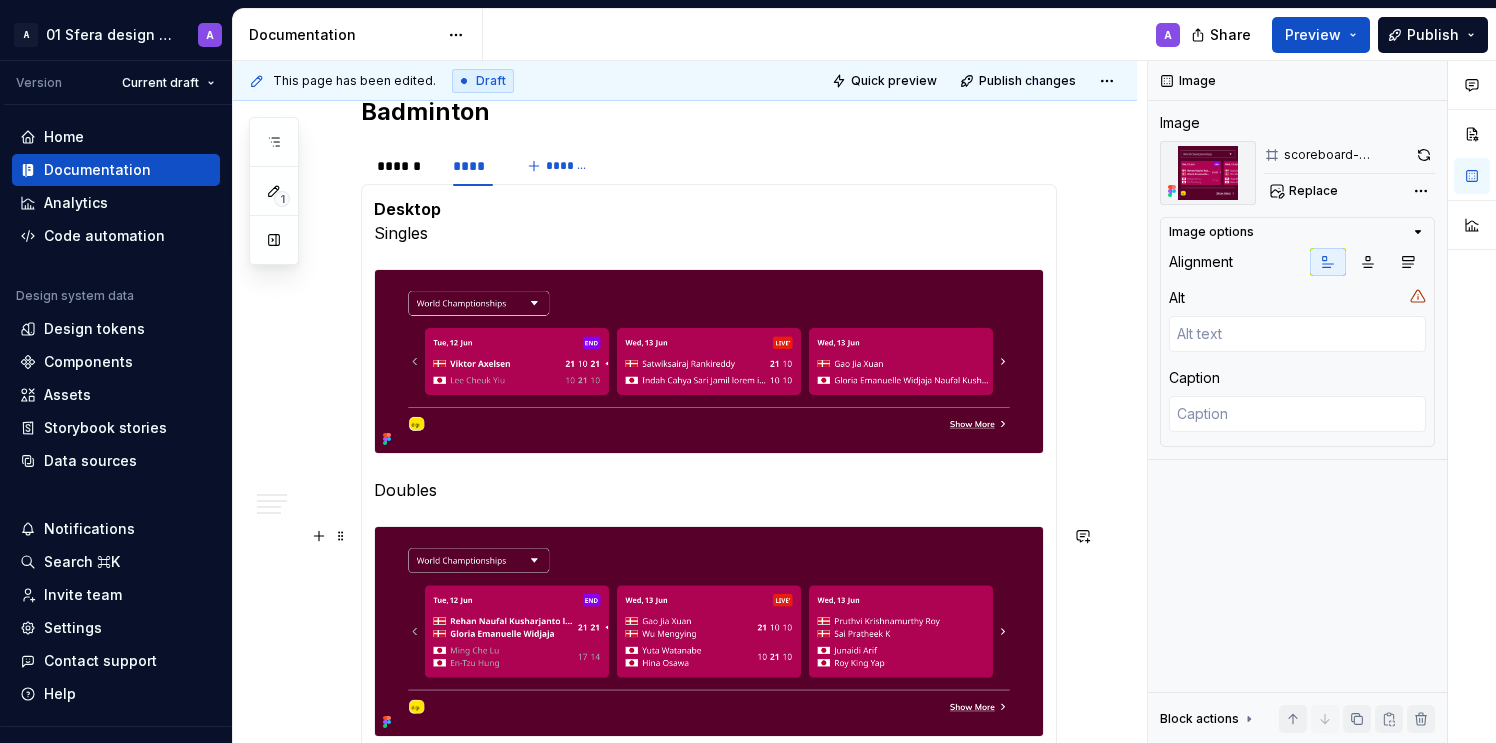 scroll, scrollTop: 1844, scrollLeft: 0, axis: vertical 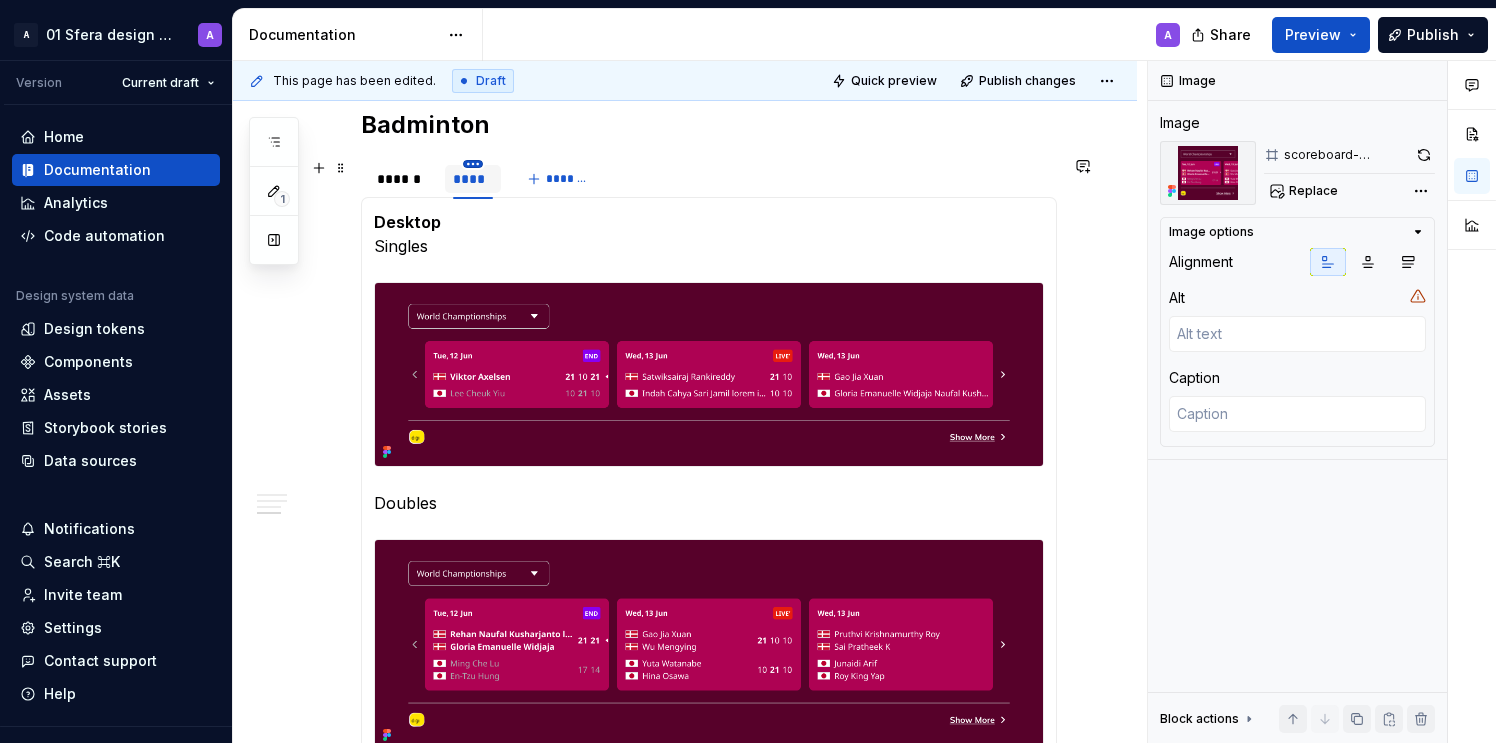 click on "A 01 Sfera design system A Version Current draft Home Documentation Analytics Code automation Design system data Design tokens Components Assets Storybook stories Data sources Notifications Search ⌘K Invite team Settings Contact support Help Documentation A Share Preview Publish 1 Pages Add
Accessibility guide for tree Page tree.
Navigate the tree with the arrow keys. Common tree hotkeys apply. Further keybindings are available:
enter to execute primary action on focused item
f2 to start renaming the focused item
escape to abort renaming an item
control+d to start dragging selected items
Welcome to Sfera Updates Foundations Design tokens Overview How to use Typography Overview Global tokens Semantic tokens How to use Colours Overview Global tokens Semantic tokens How to use Layout Overview Global tokens Semantic tokens Border Overview Global tokens How to use Logo - General Overview How to use Assets Logo - Support Overview How to use A" at bounding box center (748, 371) 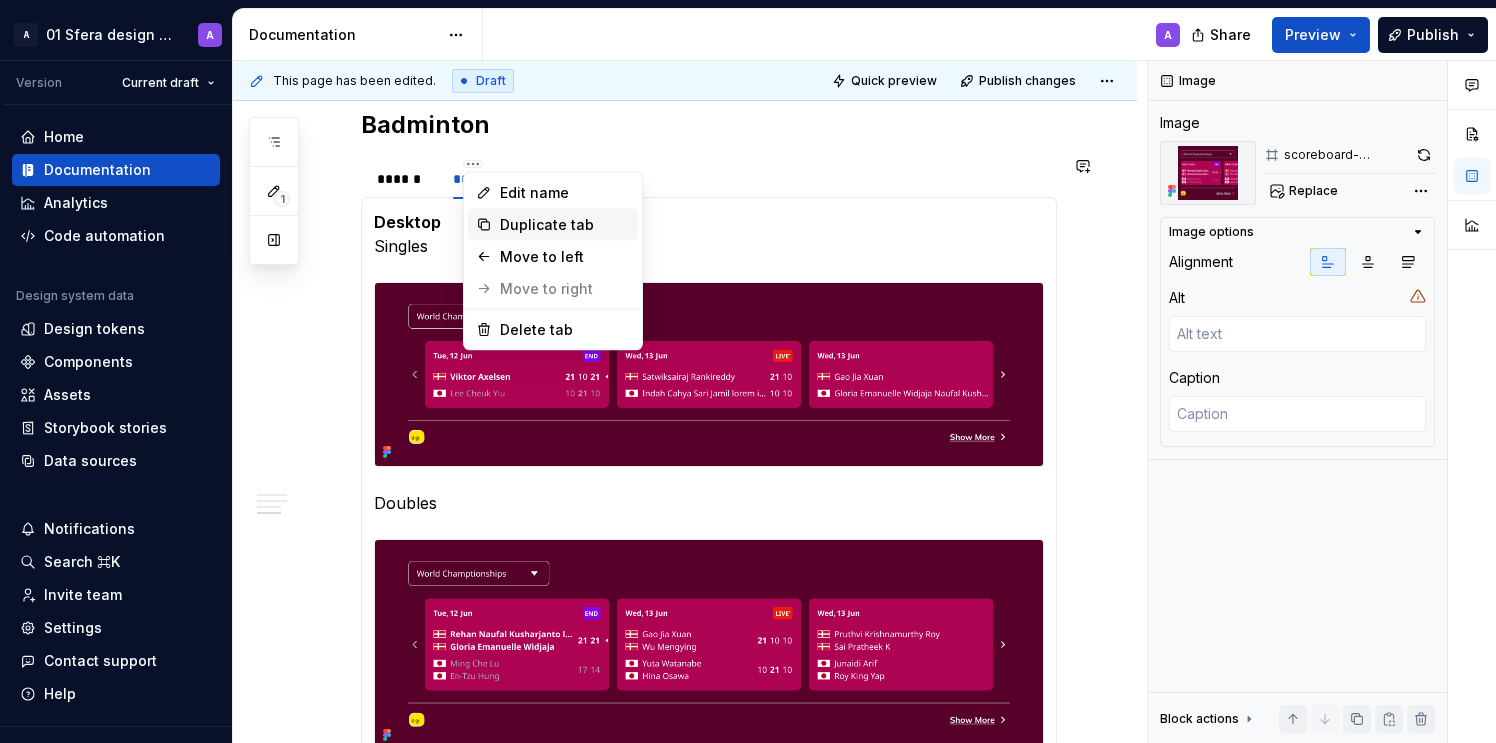click on "Duplicate tab" at bounding box center (565, 225) 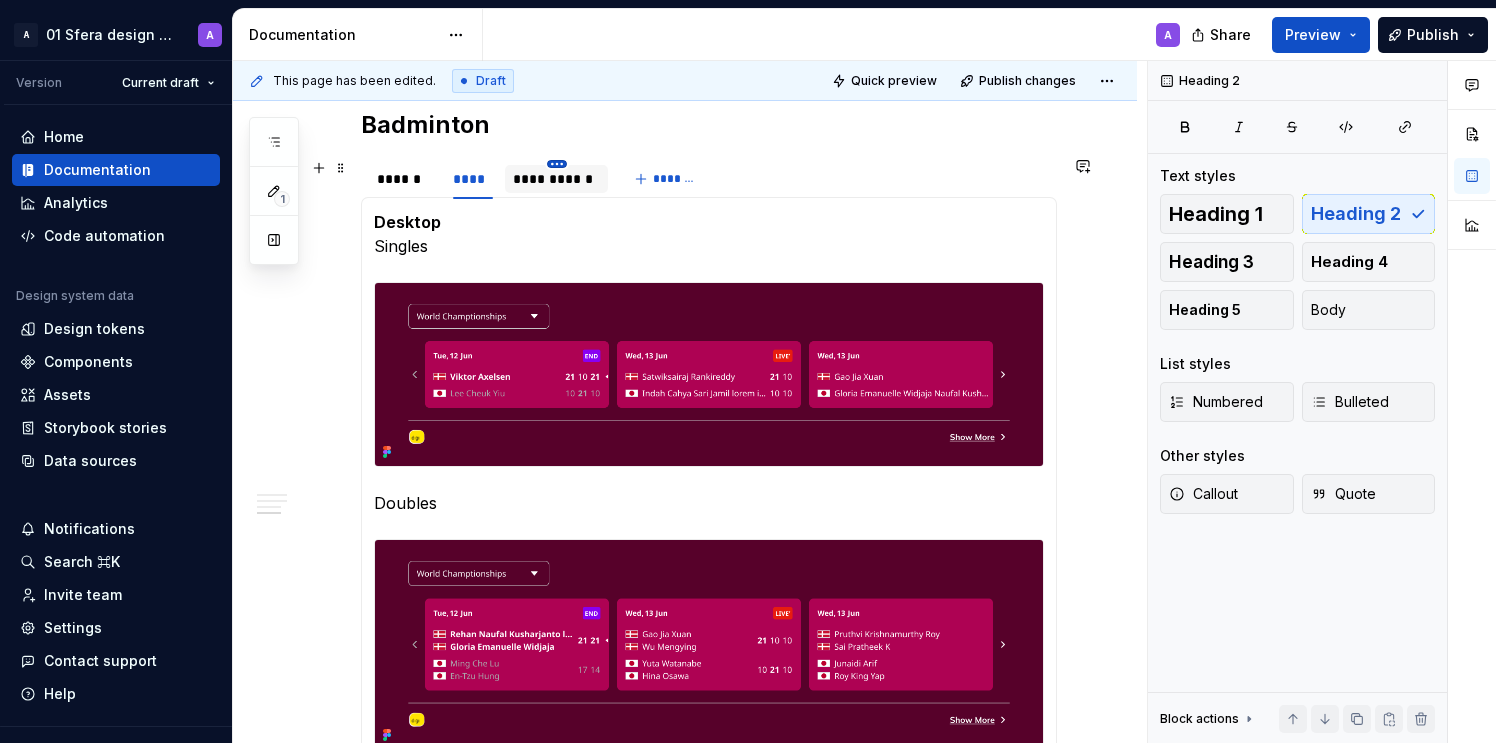 click on "A 01 Sfera design system A Version Current draft Home Documentation Analytics Code automation Design system data Design tokens Components Assets Storybook stories Data sources Notifications Search ⌘K Invite team Settings Contact support Help Documentation A Share Preview Publish 1 Pages Add
Accessibility guide for tree Page tree.
Navigate the tree with the arrow keys. Common tree hotkeys apply. Further keybindings are available:
enter to execute primary action on focused item
f2 to start renaming the focused item
escape to abort renaming an item
control+d to start dragging selected items
Welcome to Sfera Updates Foundations Design tokens Overview How to use Typography Overview Global tokens Semantic tokens How to use Colours Overview Global tokens Semantic tokens How to use Layout Overview Global tokens Semantic tokens Border Overview Global tokens How to use Logo - General Overview How to use Assets Logo - Support Overview How to use A" at bounding box center (748, 371) 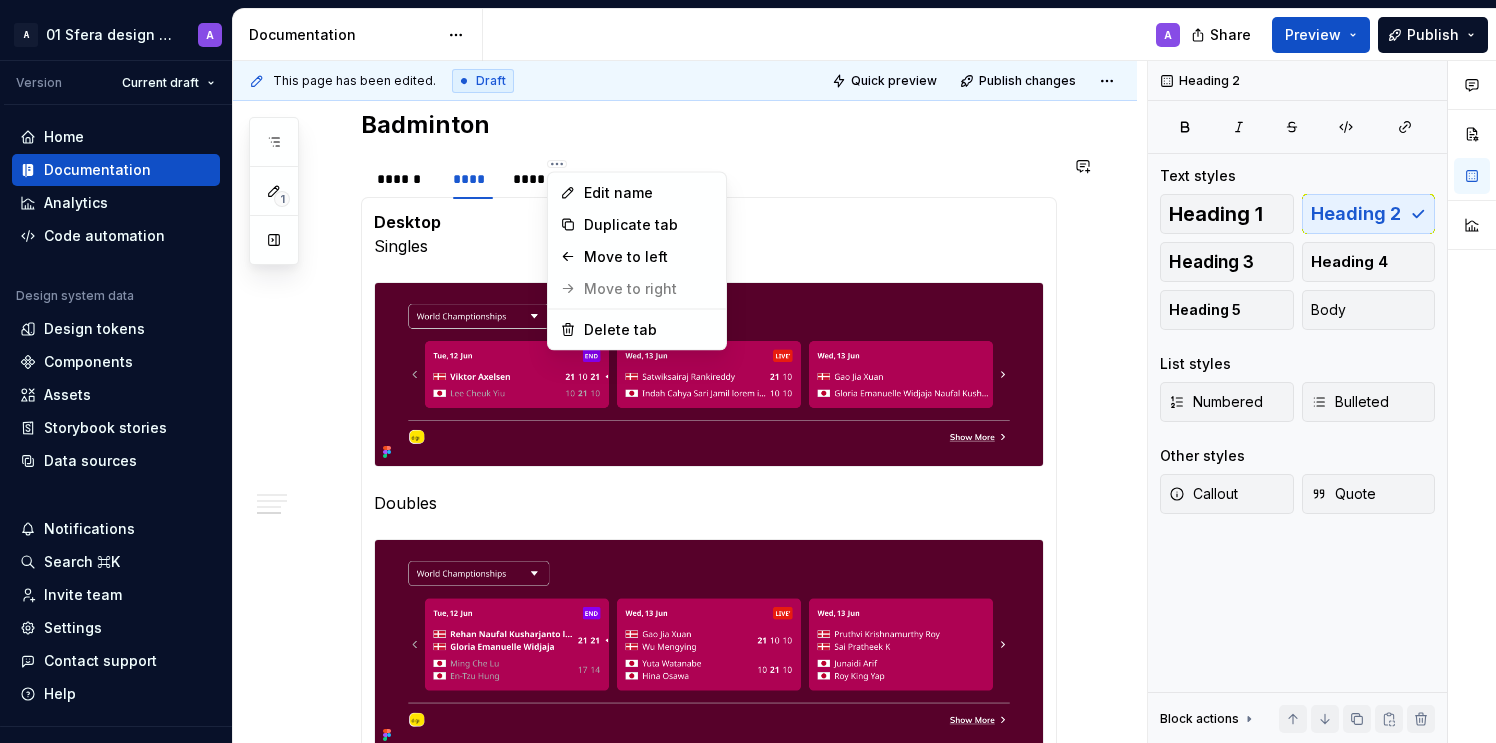 type on "*" 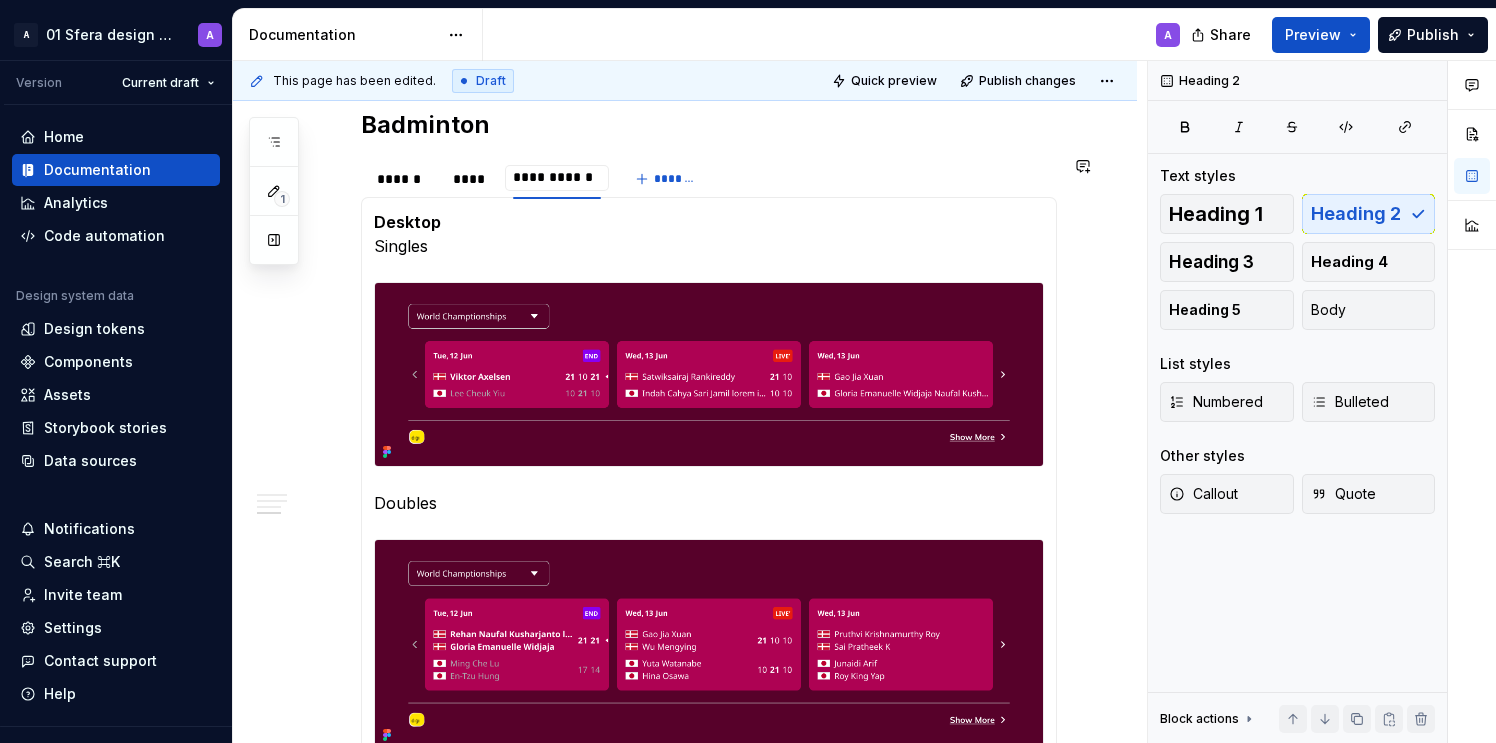 scroll, scrollTop: 1841, scrollLeft: 0, axis: vertical 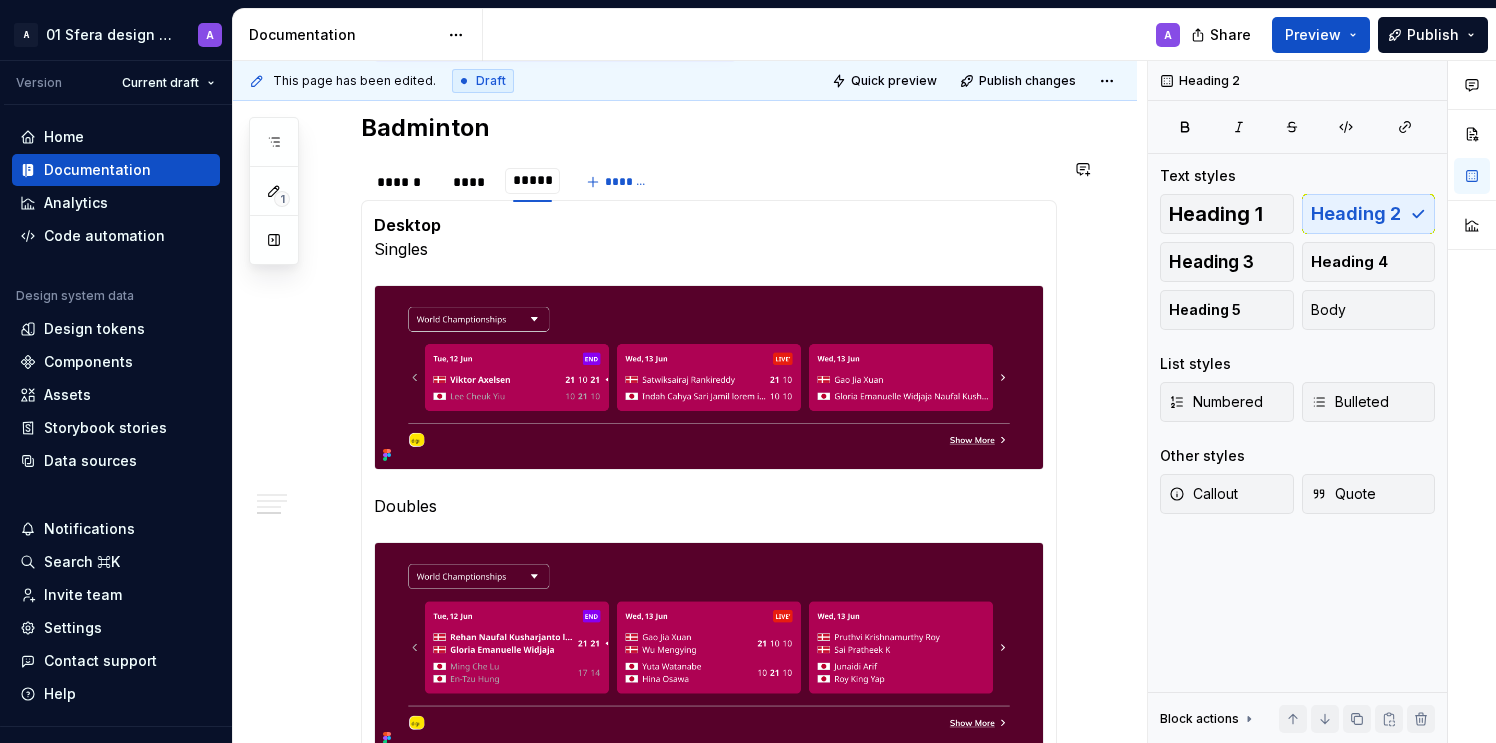 type on "******" 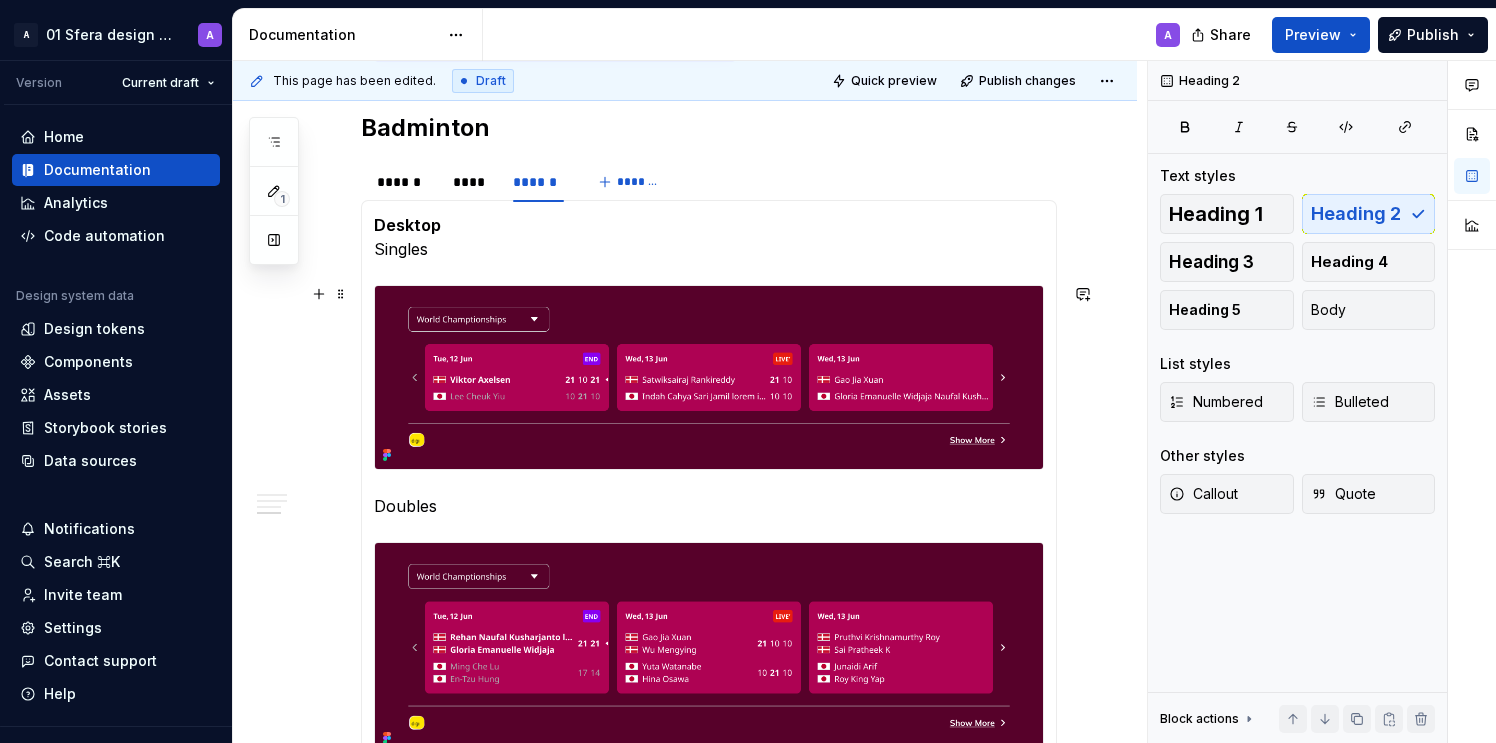 click at bounding box center (709, 378) 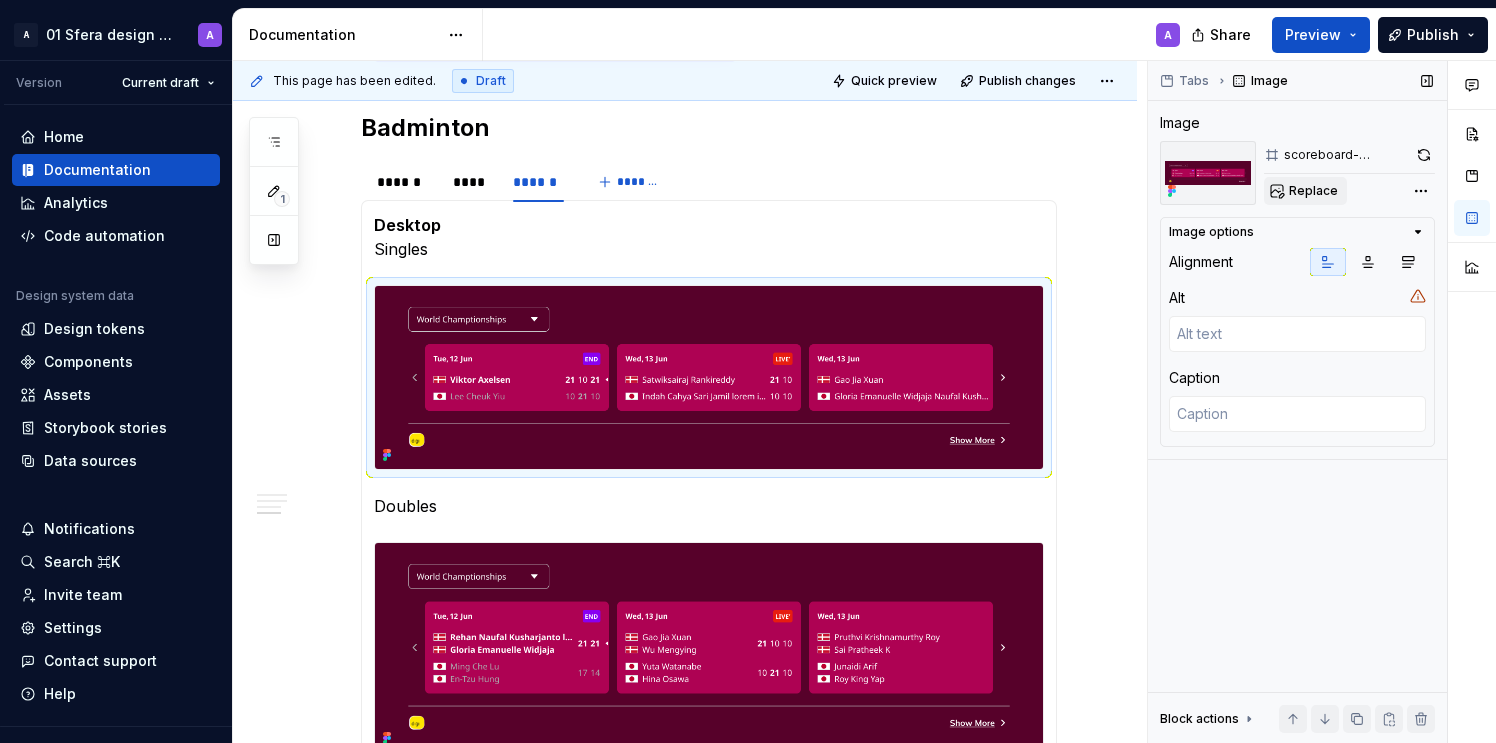 click on "Replace" at bounding box center (1313, 191) 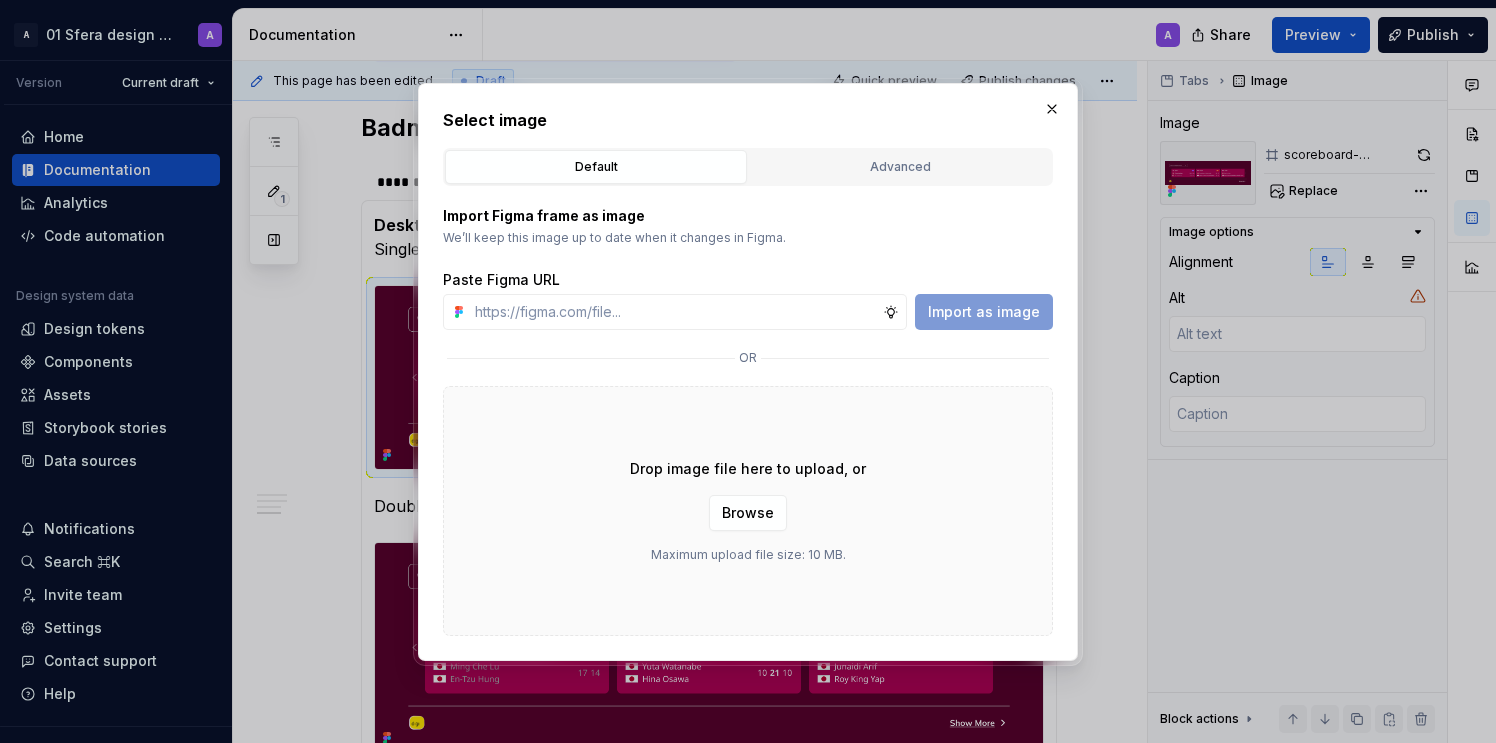 type on "https://www.figma.com/design/9YyfqG7DvGazIqc5bcfMYK/Sfera-DS-components?node-id=10529-29464&t=FV0CiQP3akgcIlk7-4" 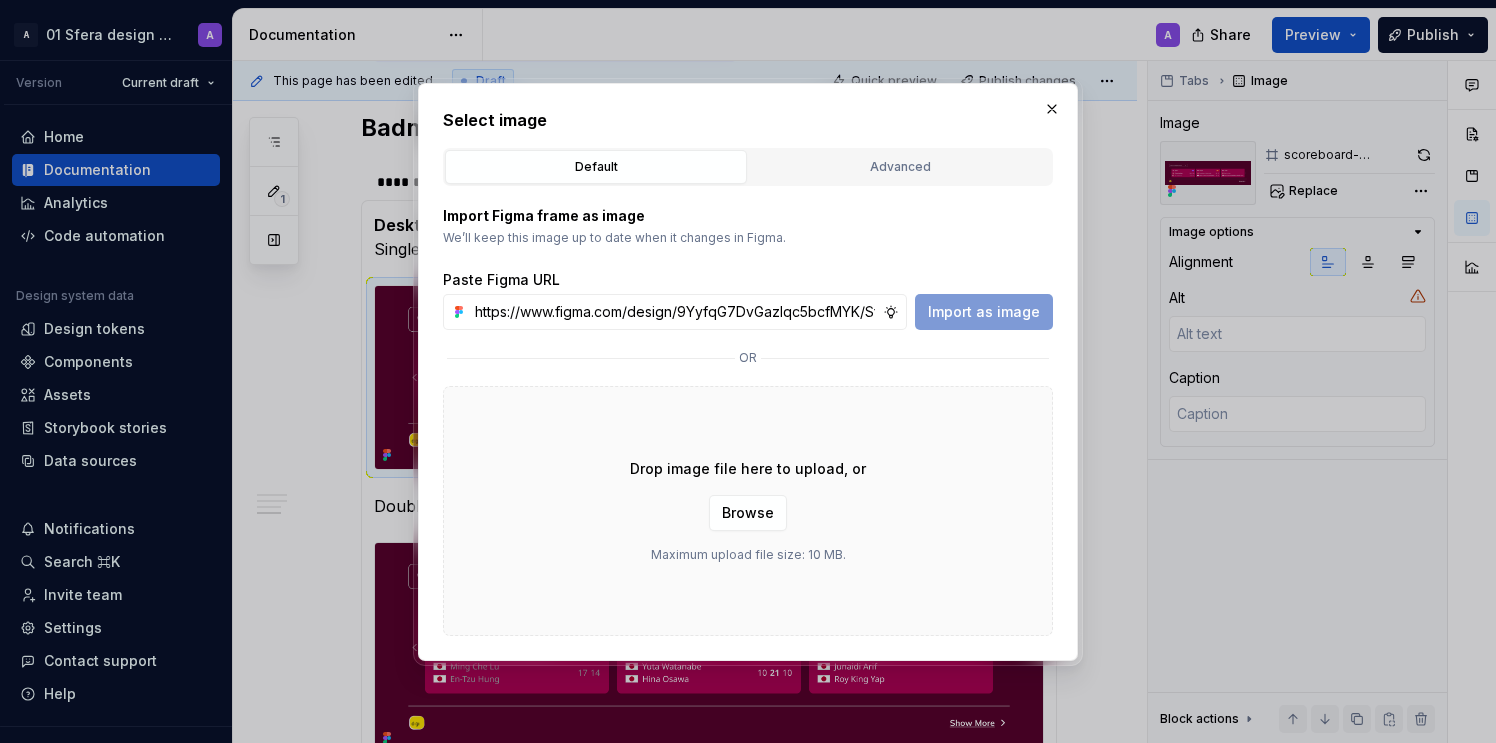 scroll, scrollTop: 0, scrollLeft: 462, axis: horizontal 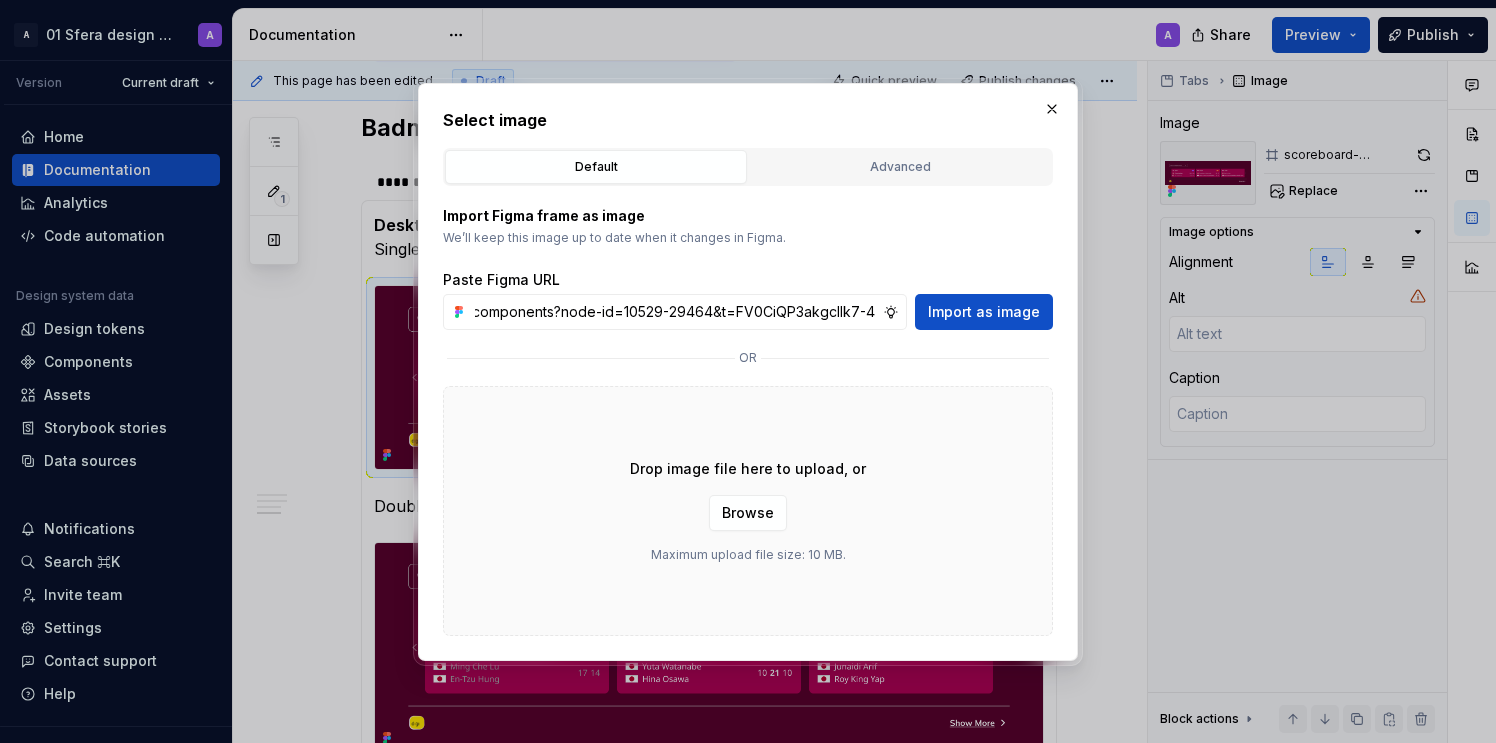 click on "Import as image" at bounding box center [984, 312] 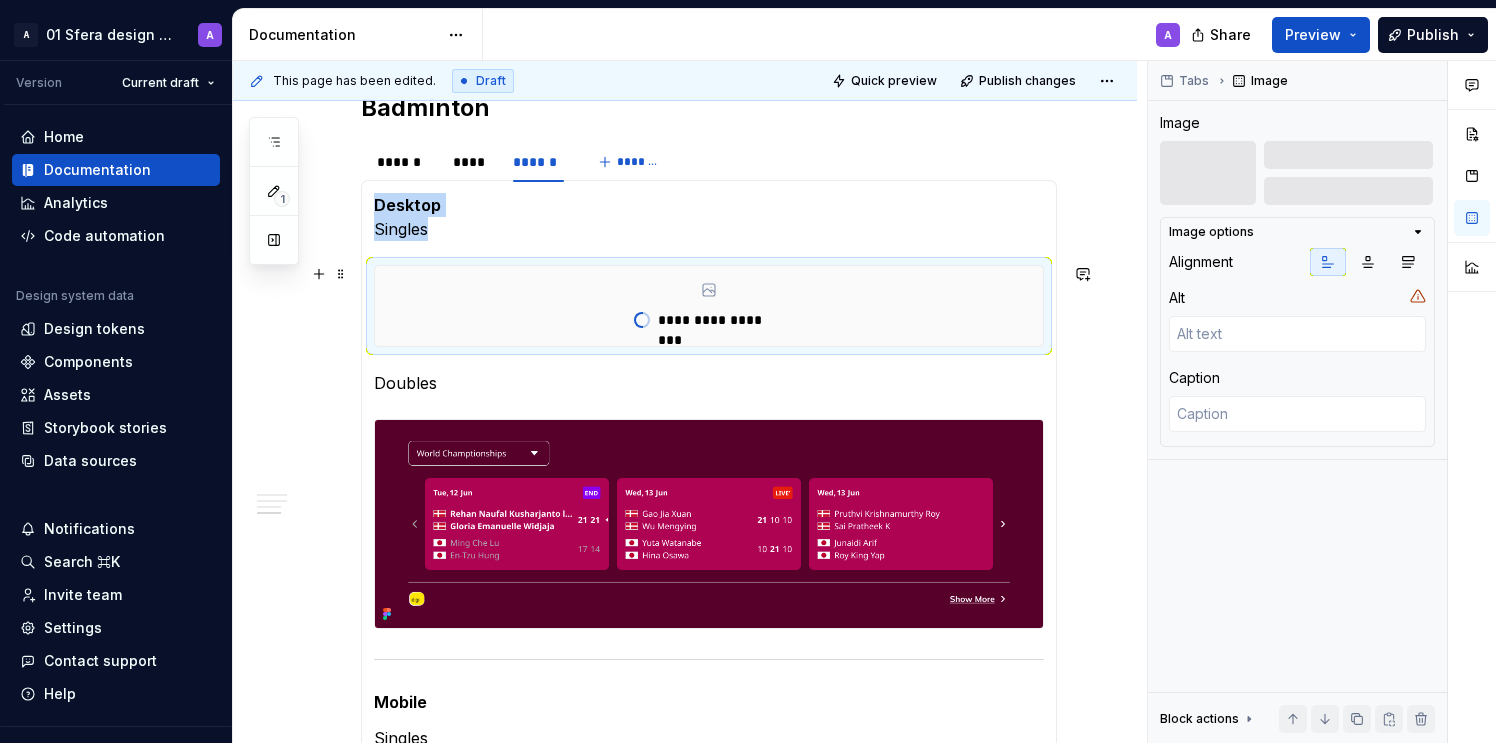 scroll, scrollTop: 1865, scrollLeft: 0, axis: vertical 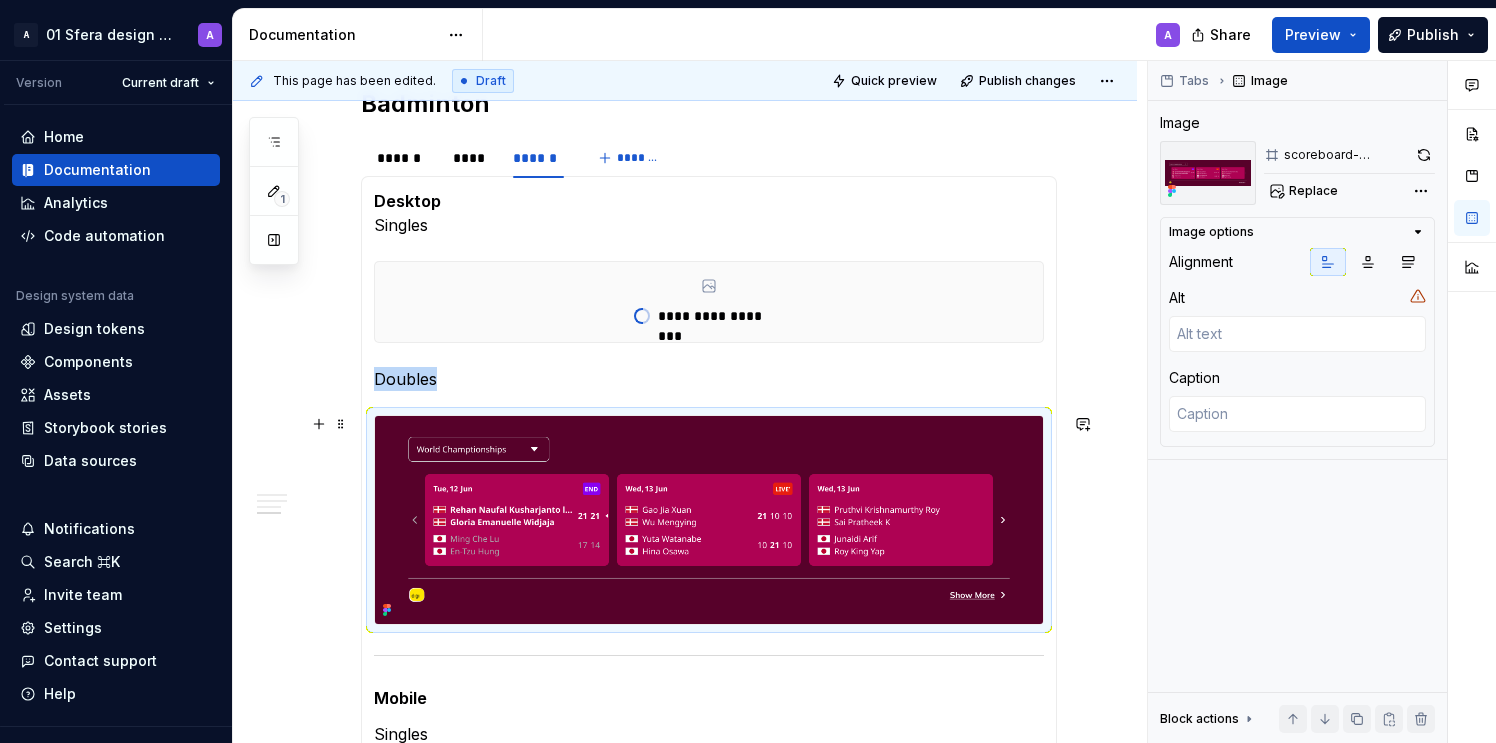 click at bounding box center (709, 520) 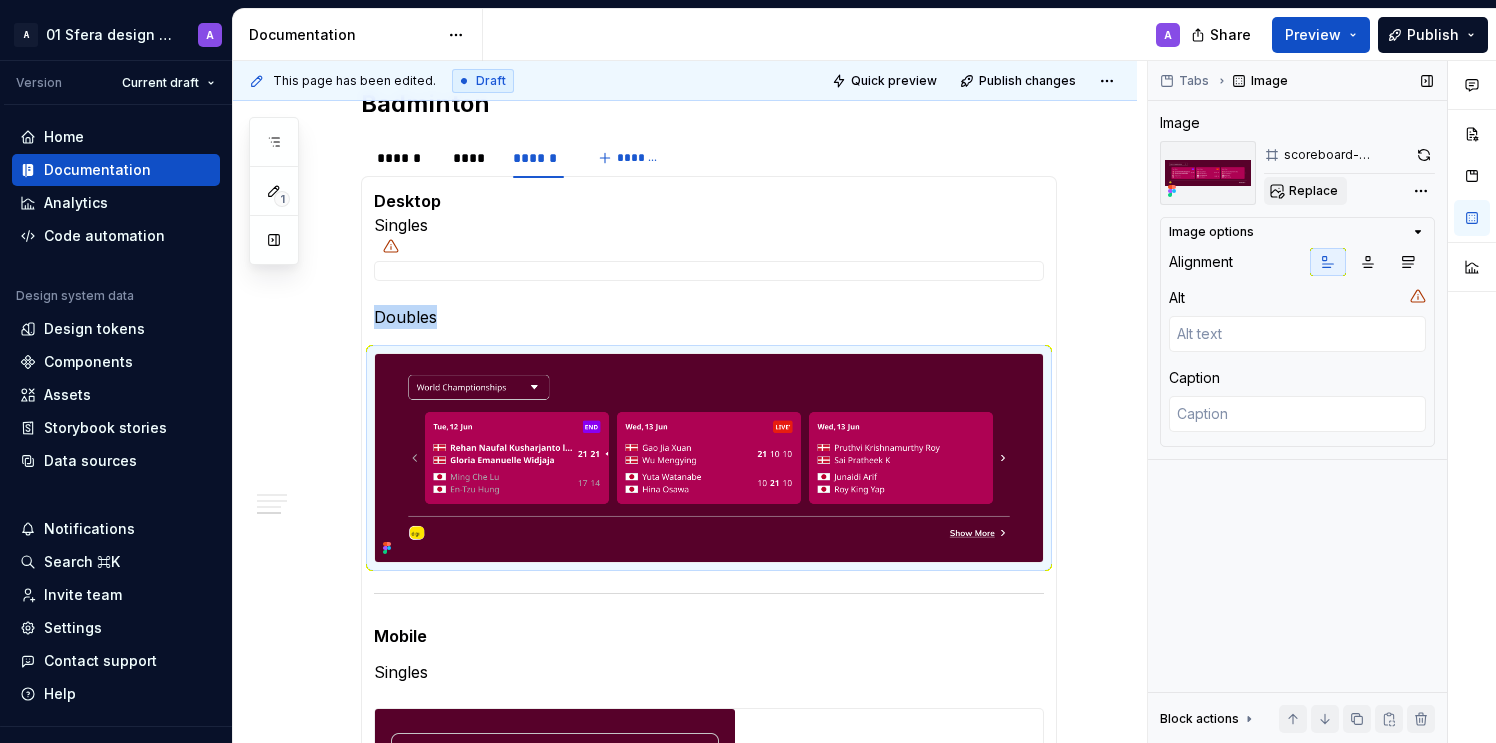click on "Replace" at bounding box center (1305, 191) 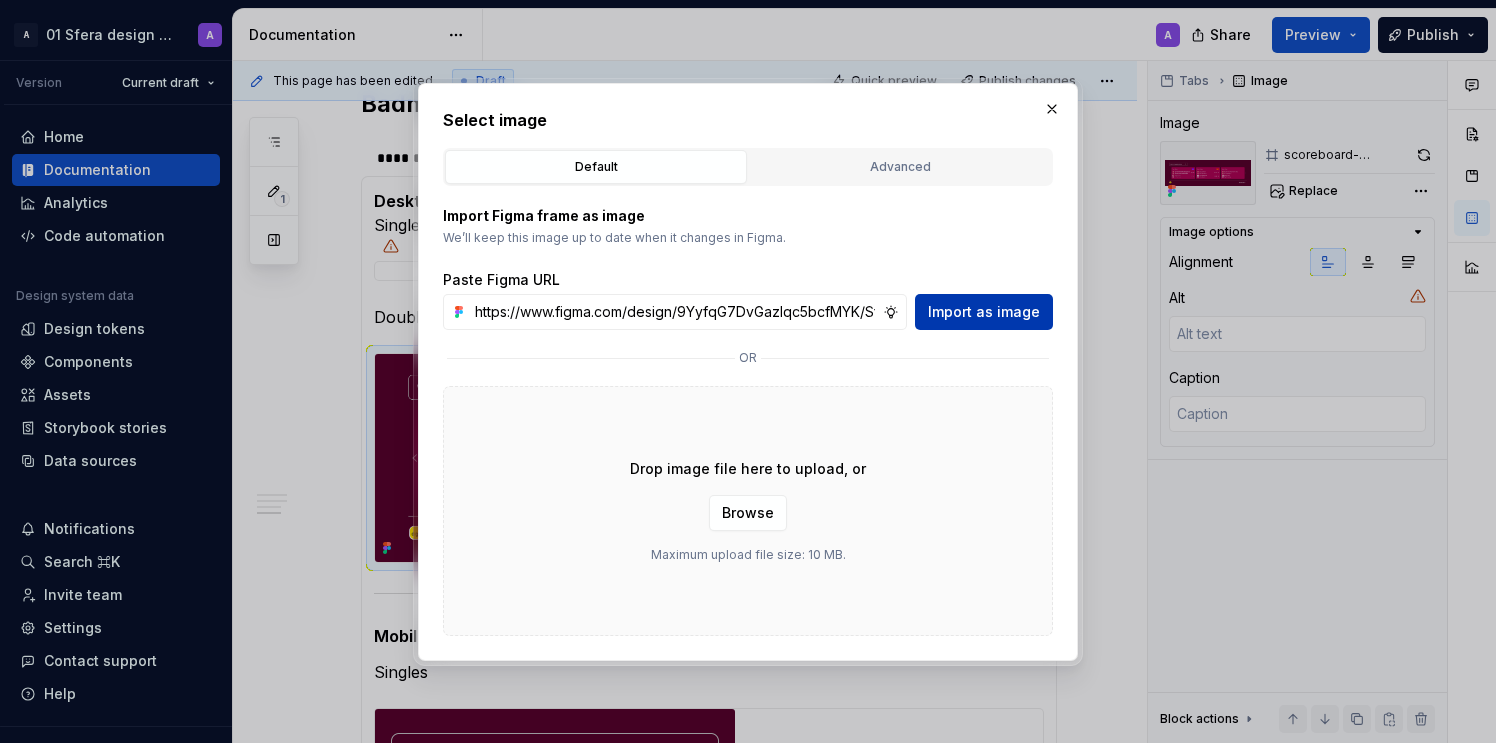 scroll, scrollTop: 0, scrollLeft: 461, axis: horizontal 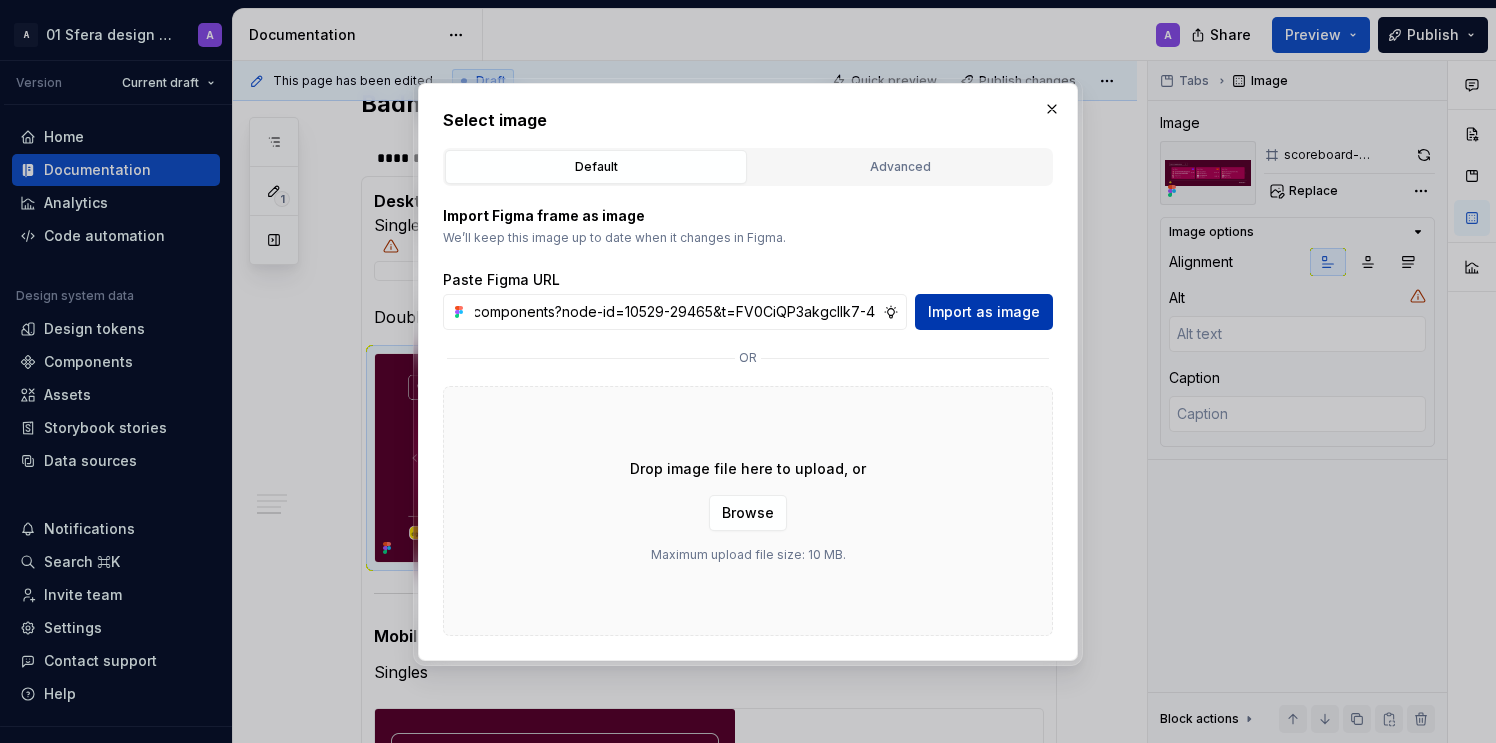 type on "https://www.figma.com/design/9YyfqG7DvGazIqc5bcfMYK/Sfera-DS-components?node-id=10529-29465&t=FV0CiQP3akgcIlk7-4" 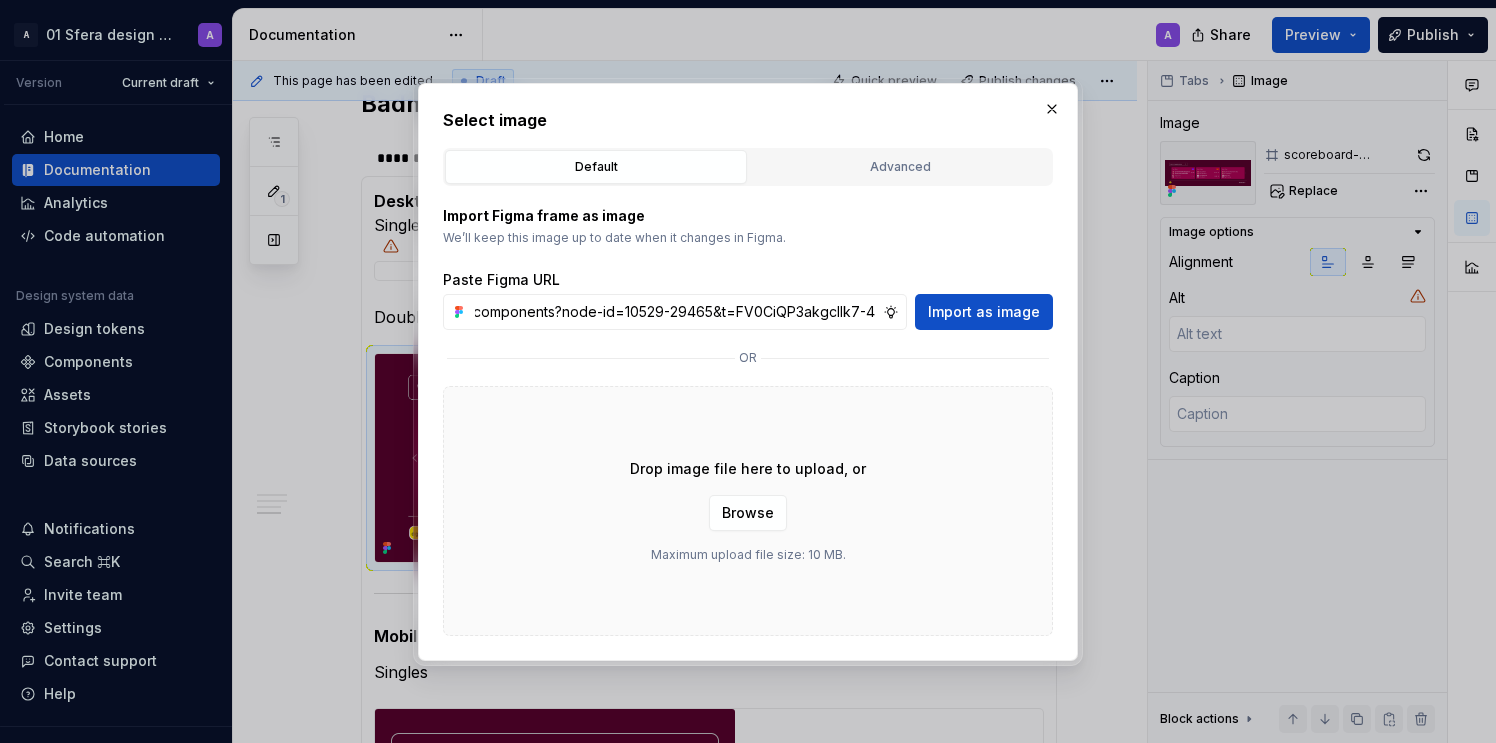 scroll, scrollTop: 0, scrollLeft: 0, axis: both 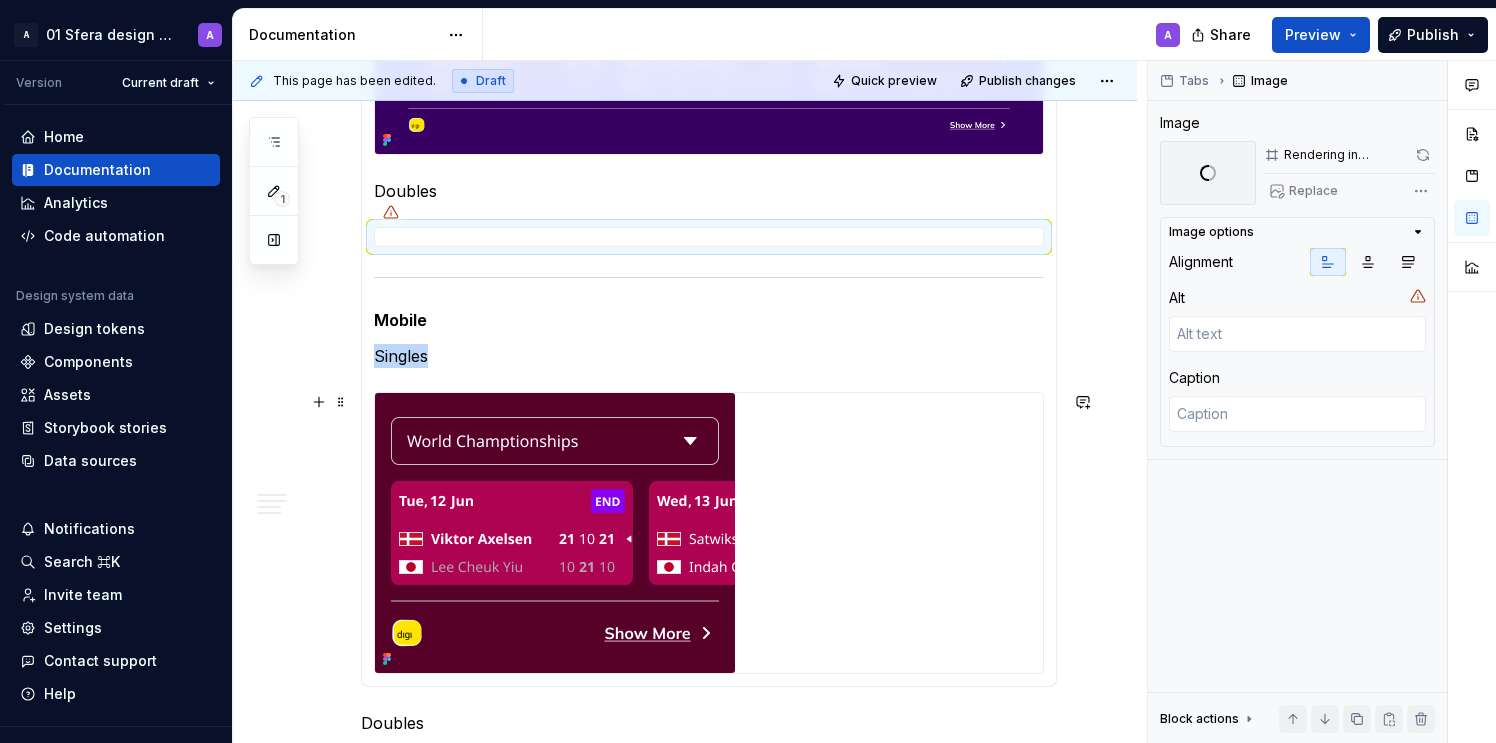 click at bounding box center [555, 533] 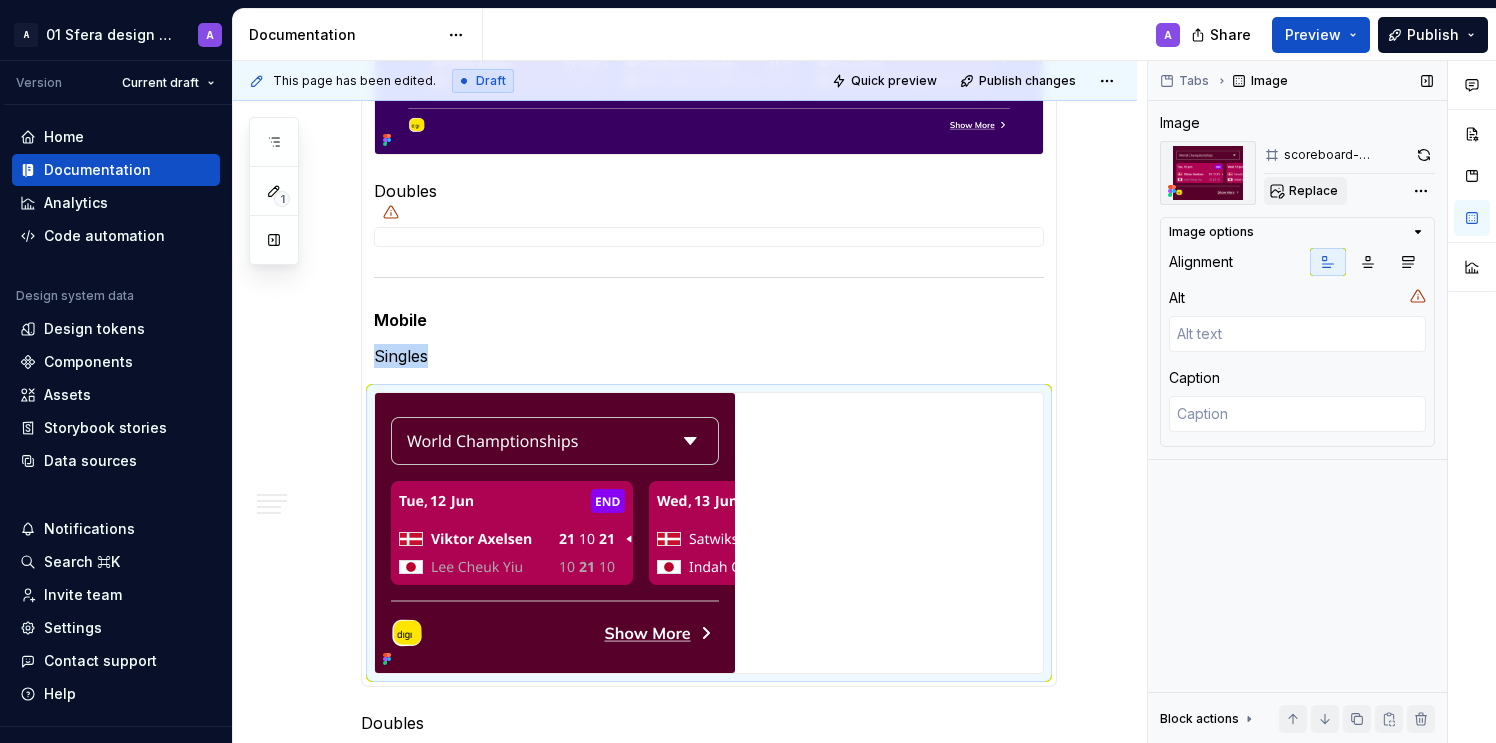 click on "Replace" at bounding box center [1305, 191] 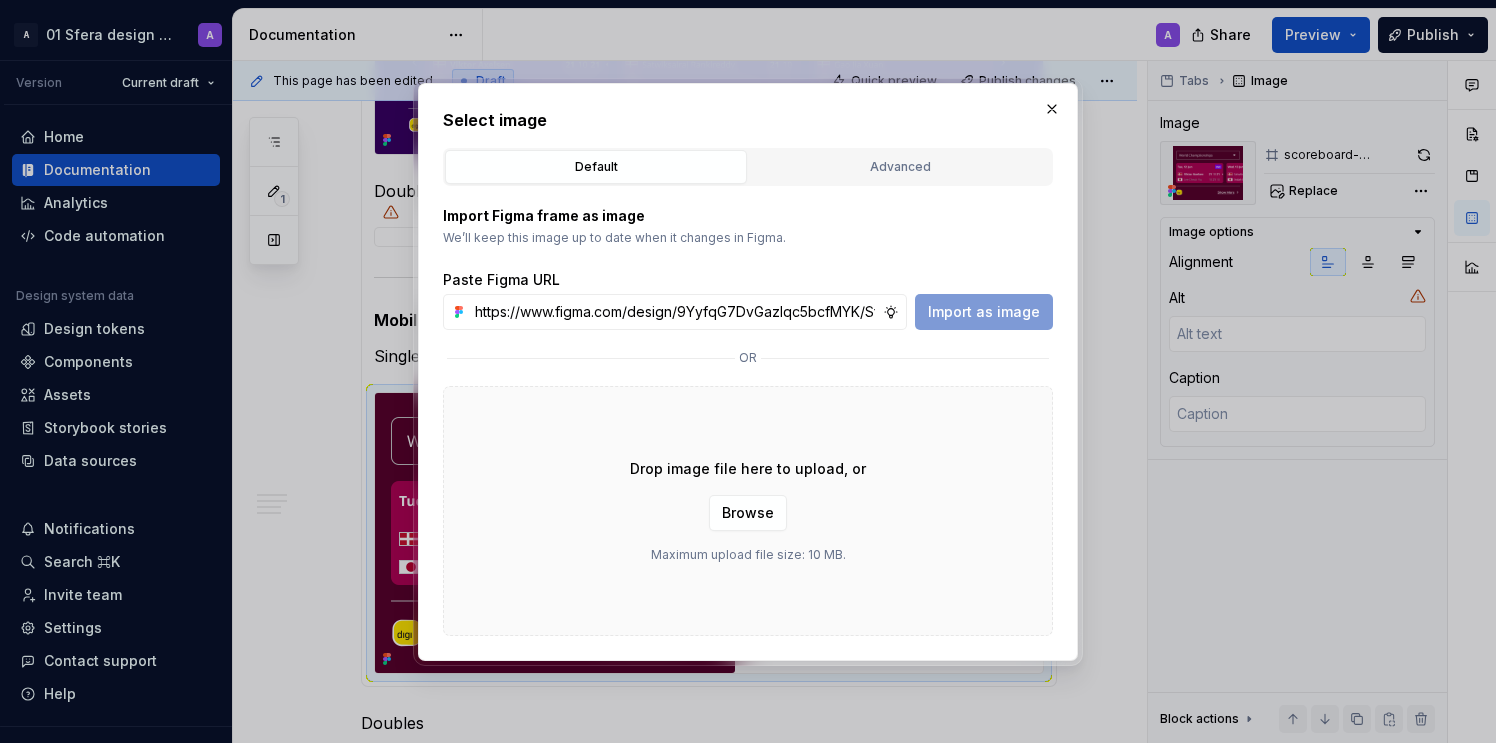 scroll, scrollTop: 0, scrollLeft: 461, axis: horizontal 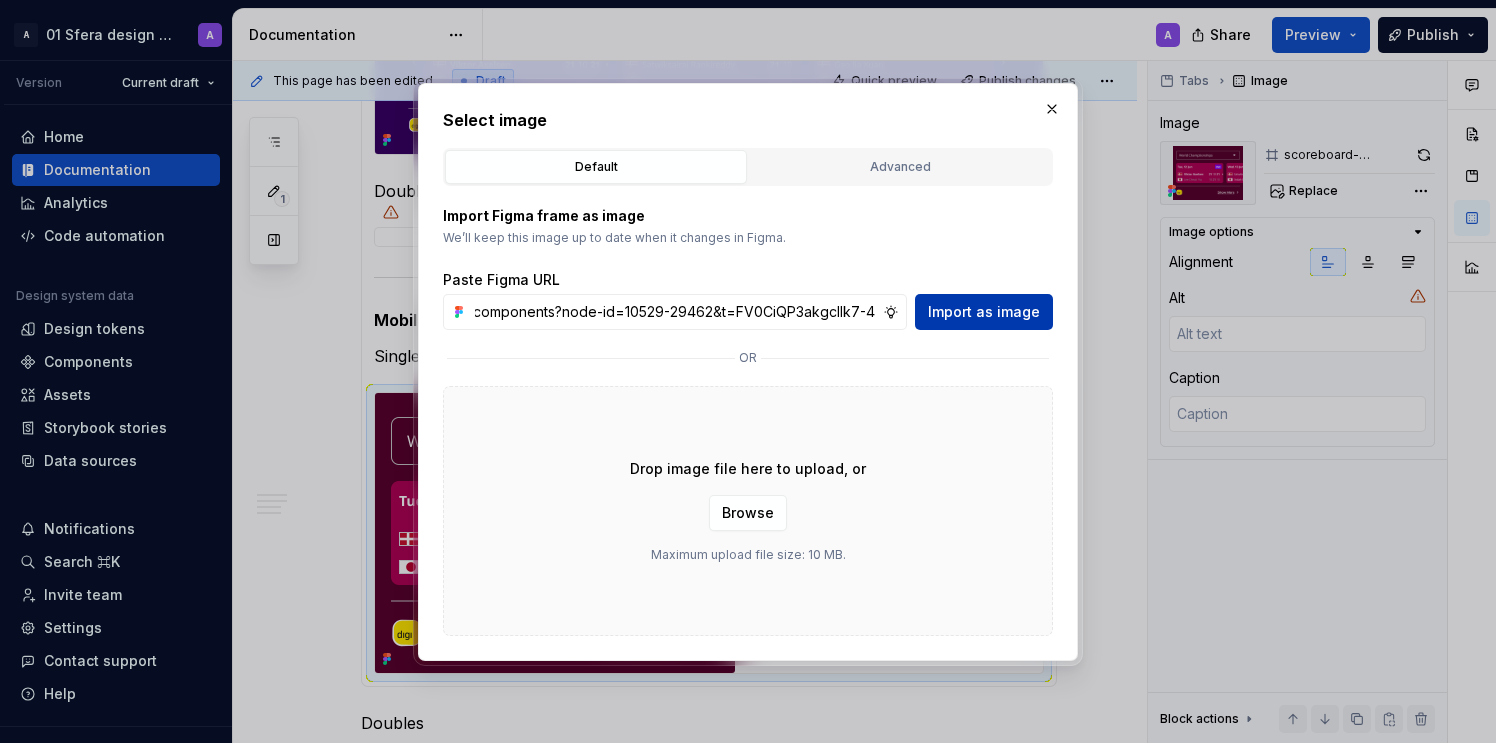 type on "https://www.figma.com/design/9YyfqG7DvGazIqc5bcfMYK/Sfera-DS-components?node-id=10529-29462&t=FV0CiQP3akgcIlk7-4" 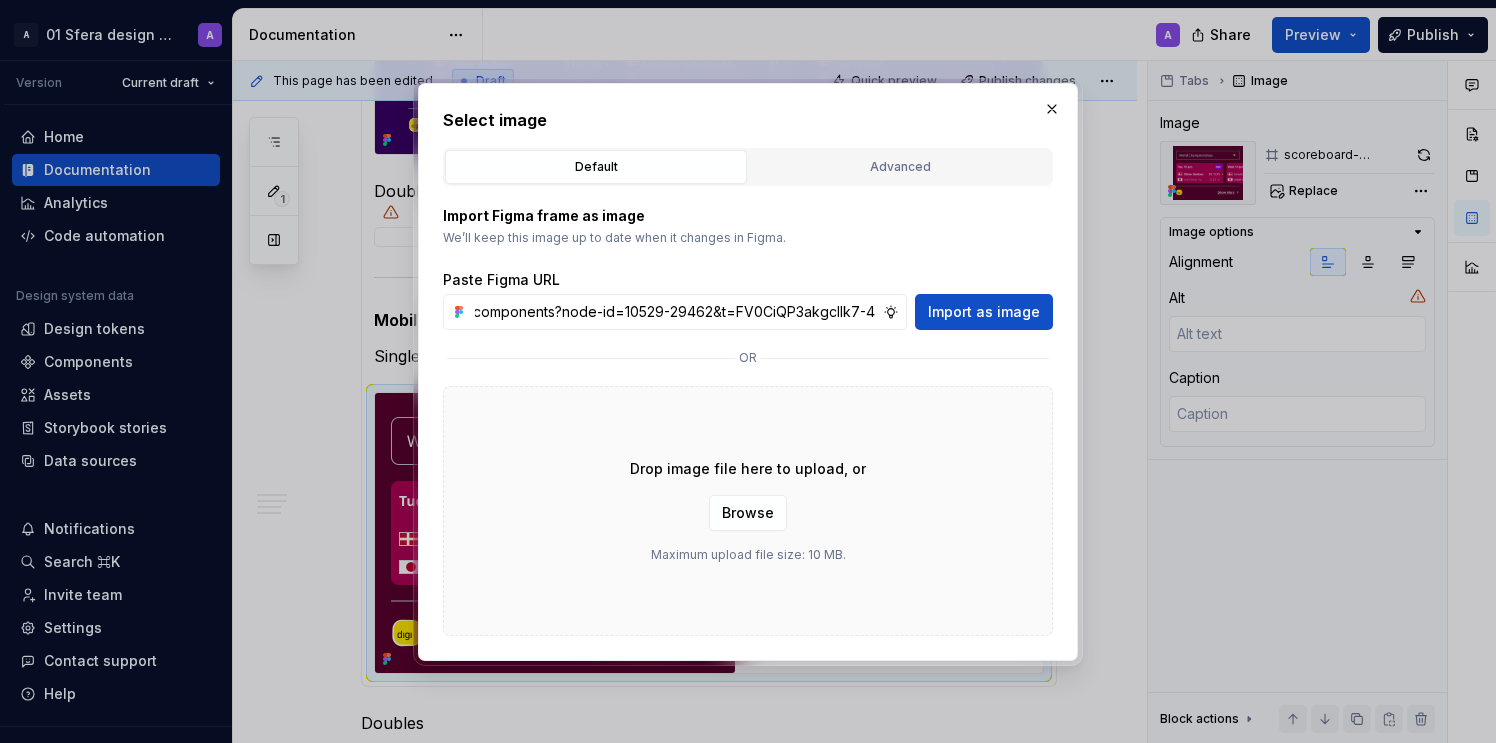 click on "Import as image" at bounding box center (984, 312) 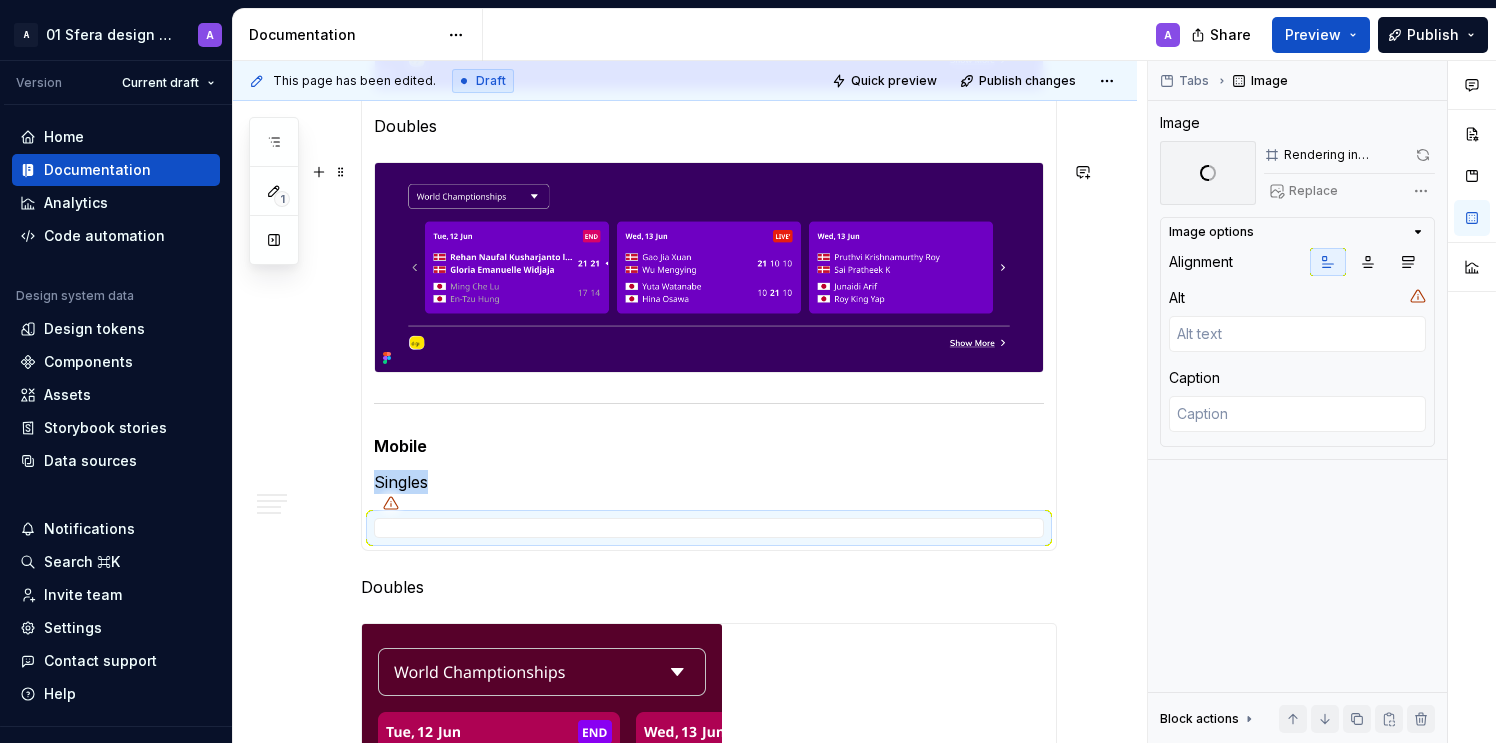 scroll, scrollTop: 2507, scrollLeft: 0, axis: vertical 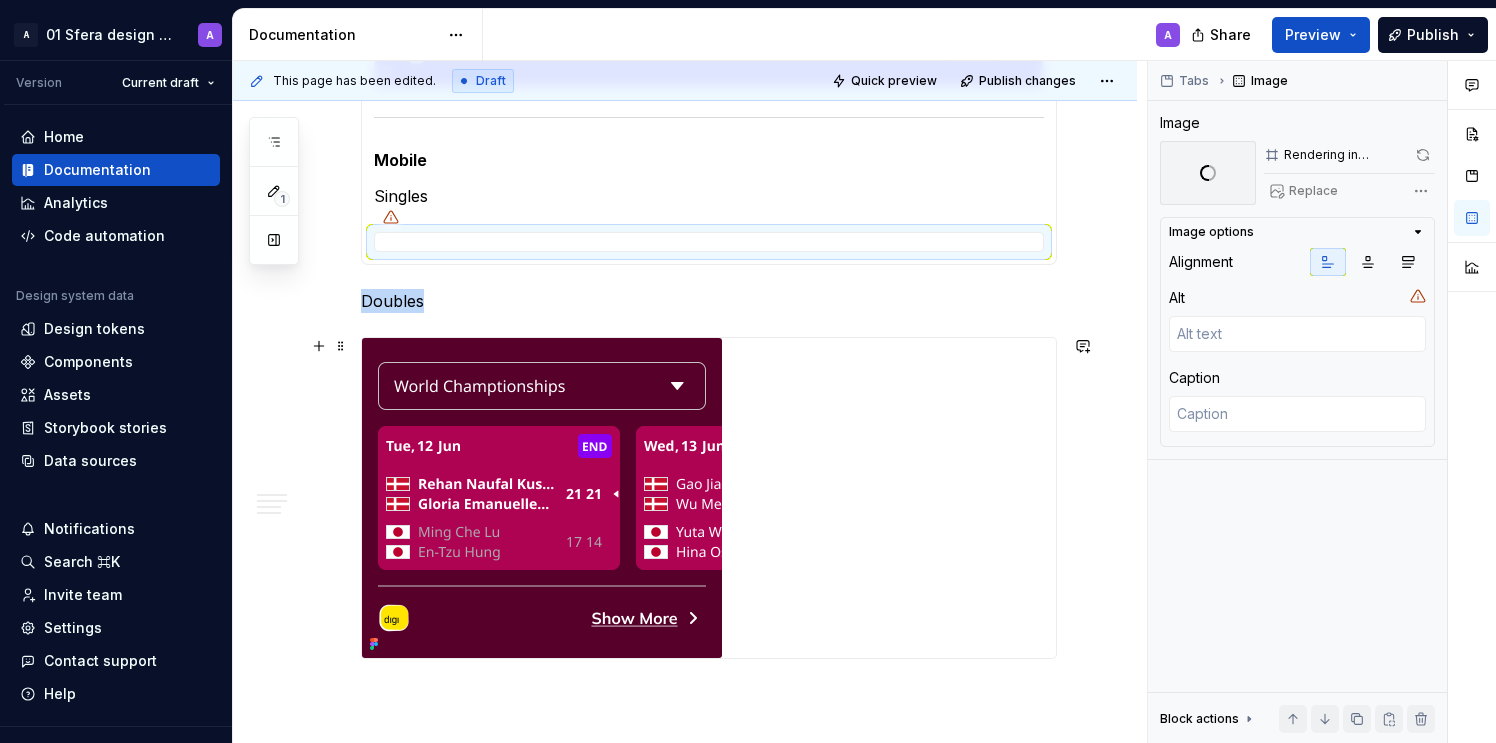 click at bounding box center (542, 498) 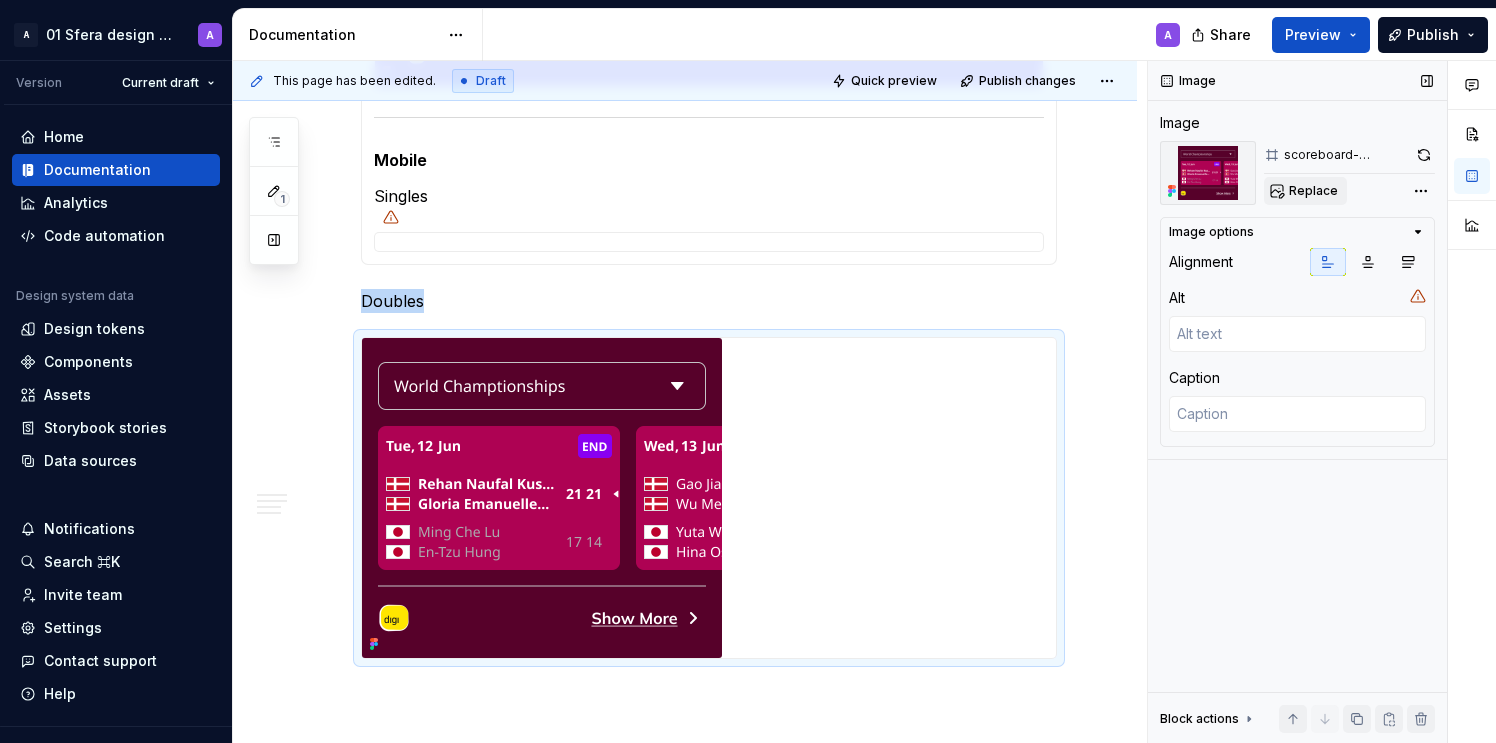 click on "Replace" at bounding box center (1313, 191) 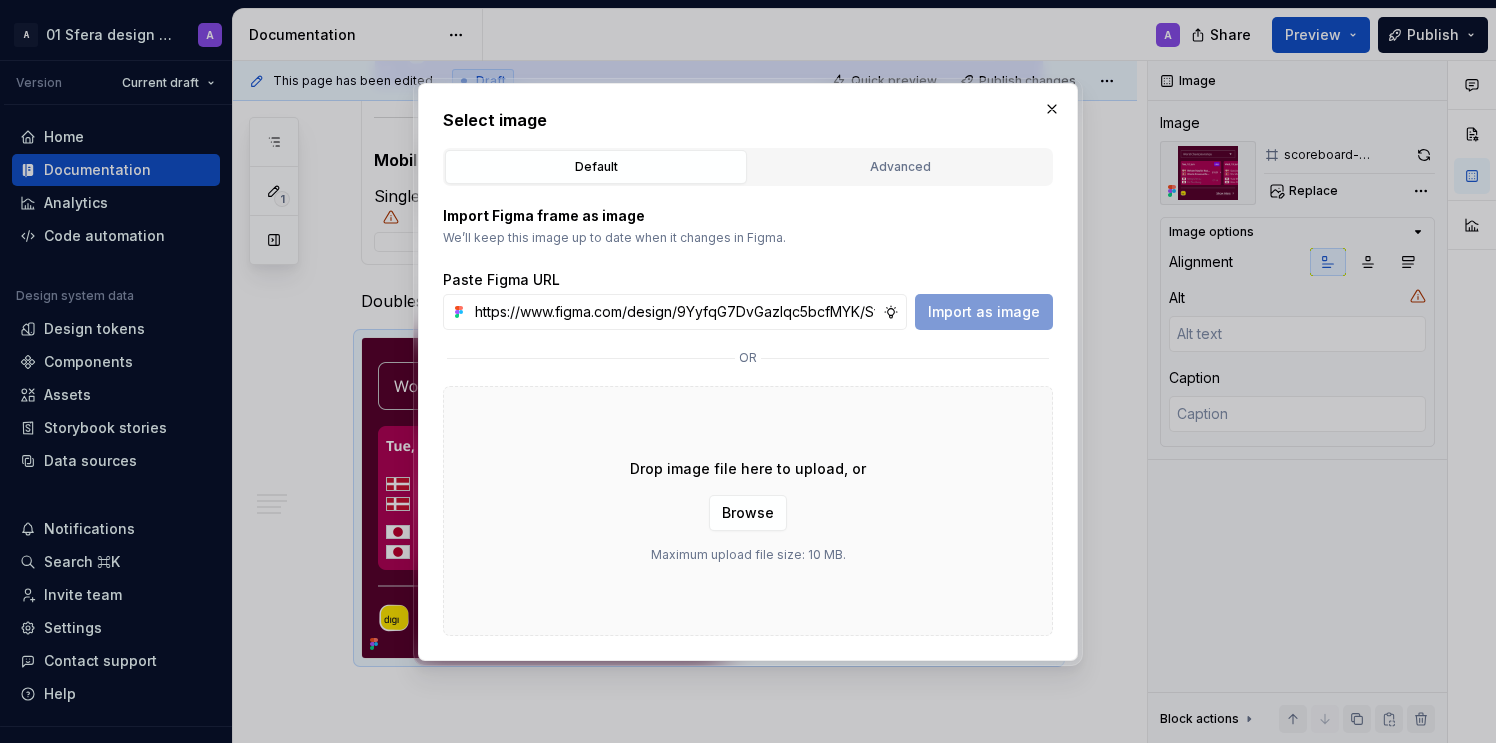 scroll, scrollTop: 0, scrollLeft: 461, axis: horizontal 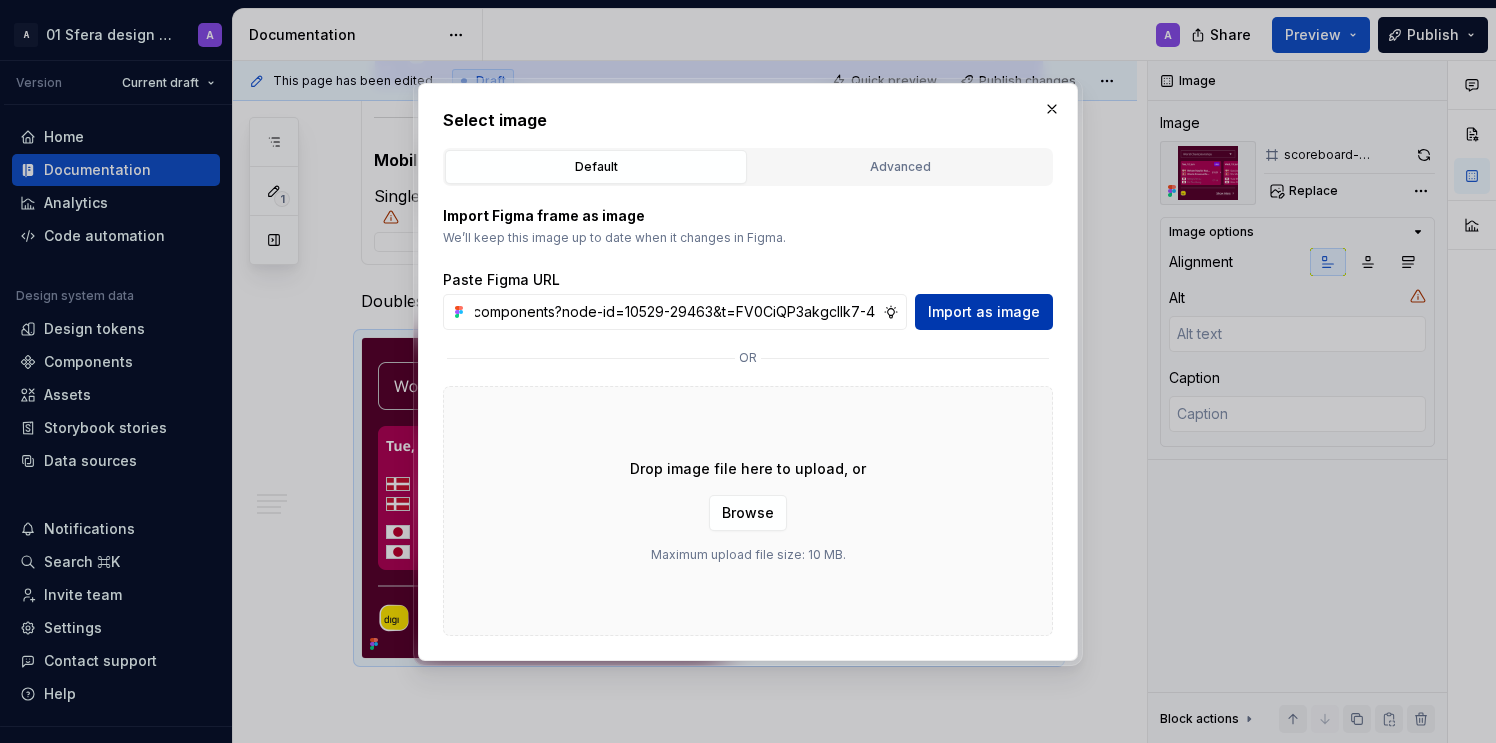 type on "https://www.figma.com/design/9YyfqG7DvGazIqc5bcfMYK/Sfera-DS-components?node-id=10529-29463&t=FV0CiQP3akgcIlk7-4" 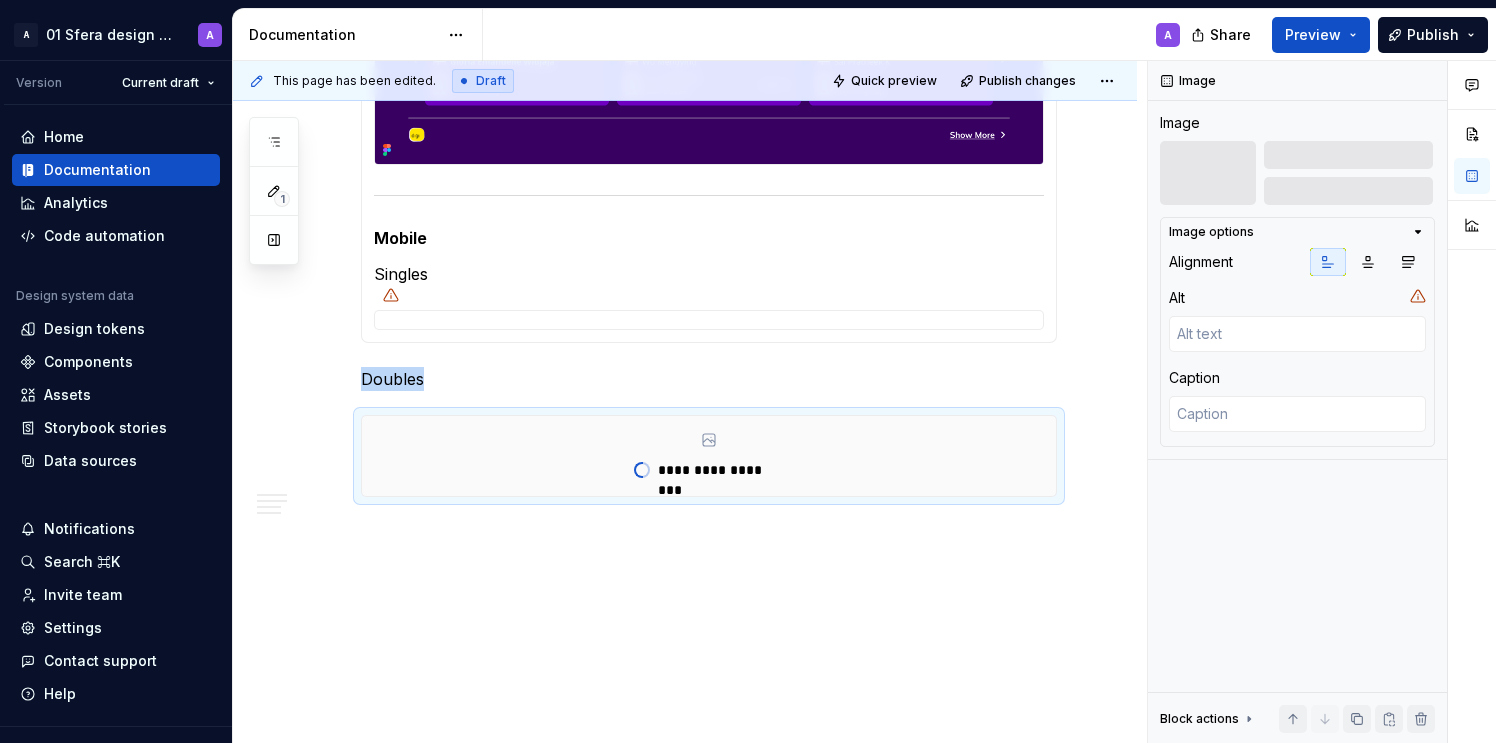 scroll, scrollTop: 2428, scrollLeft: 0, axis: vertical 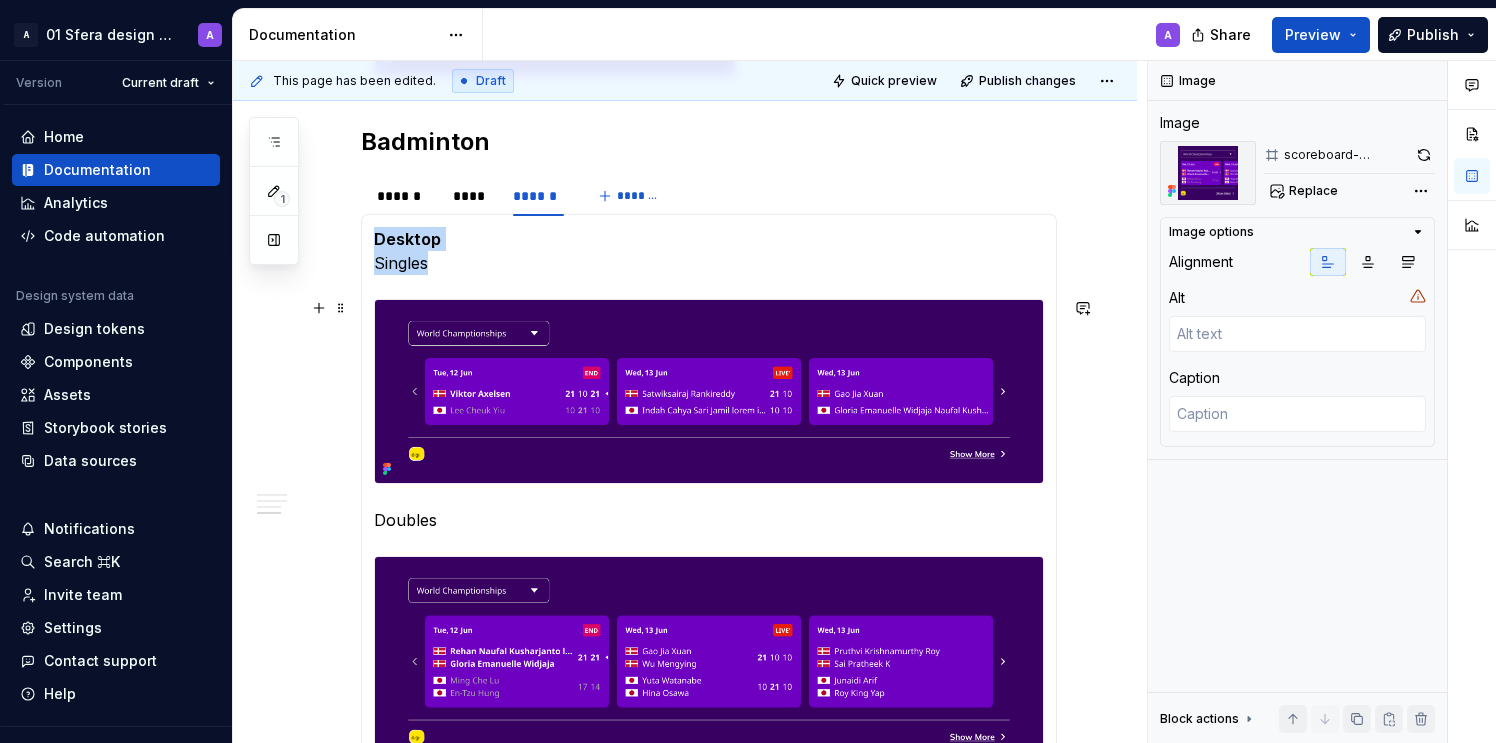 click at bounding box center [709, 392] 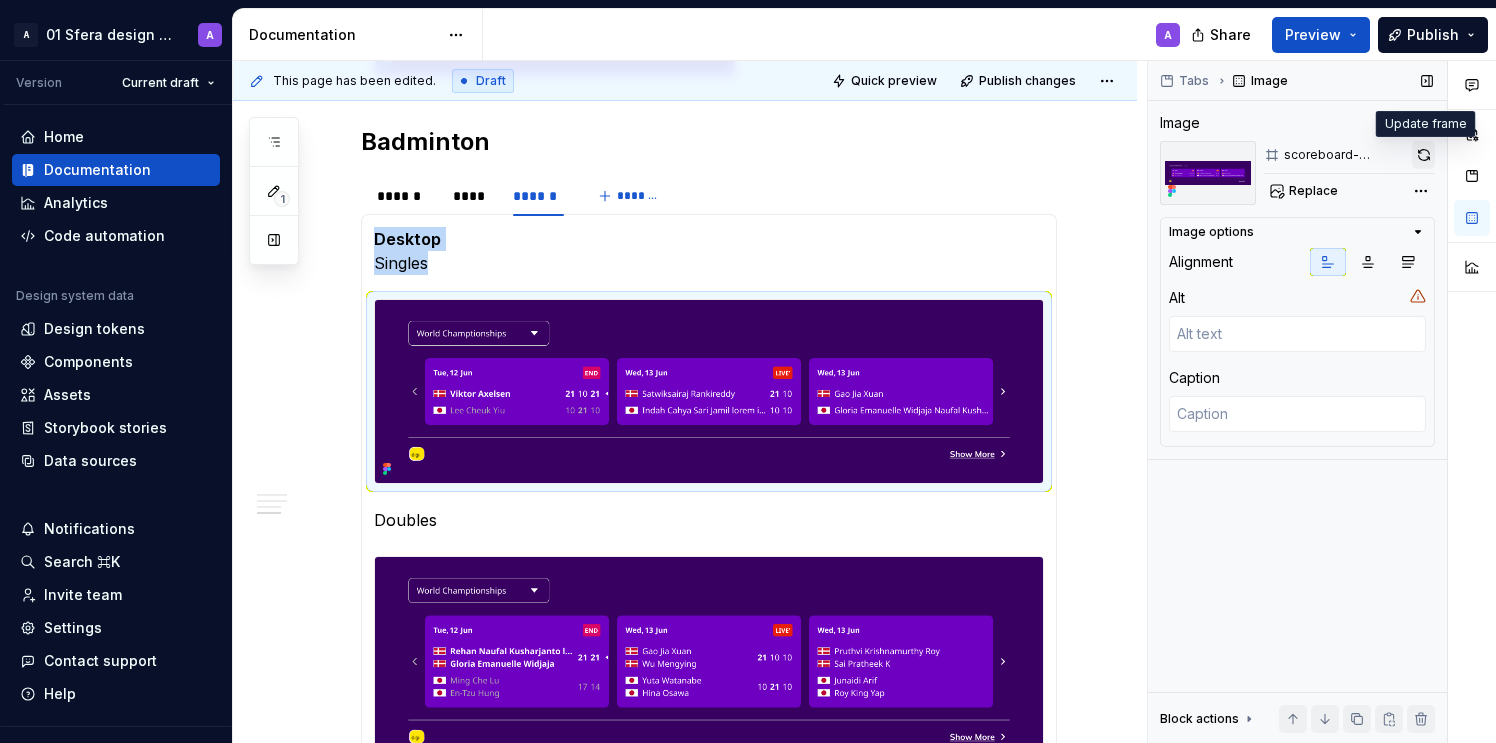 click at bounding box center (1423, 155) 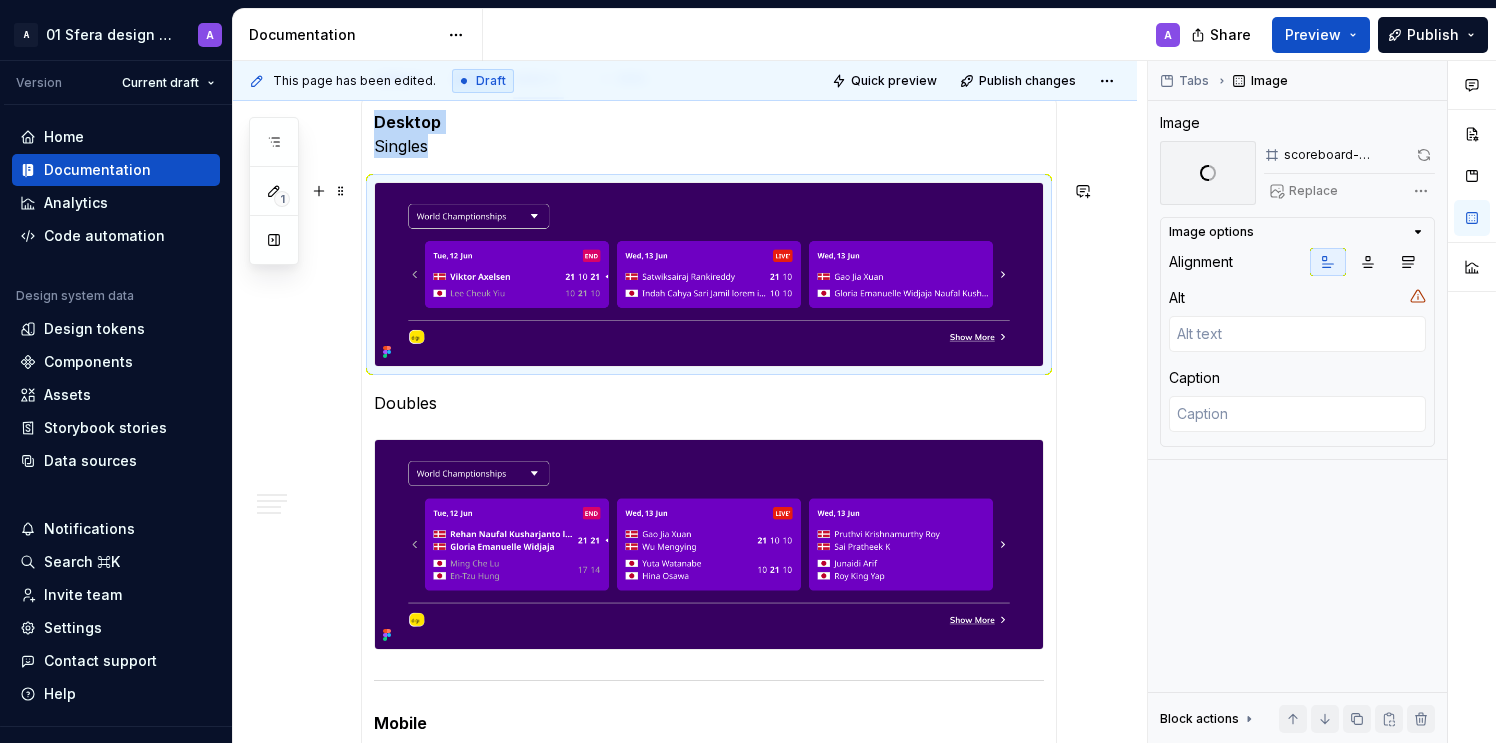 scroll, scrollTop: 2013, scrollLeft: 0, axis: vertical 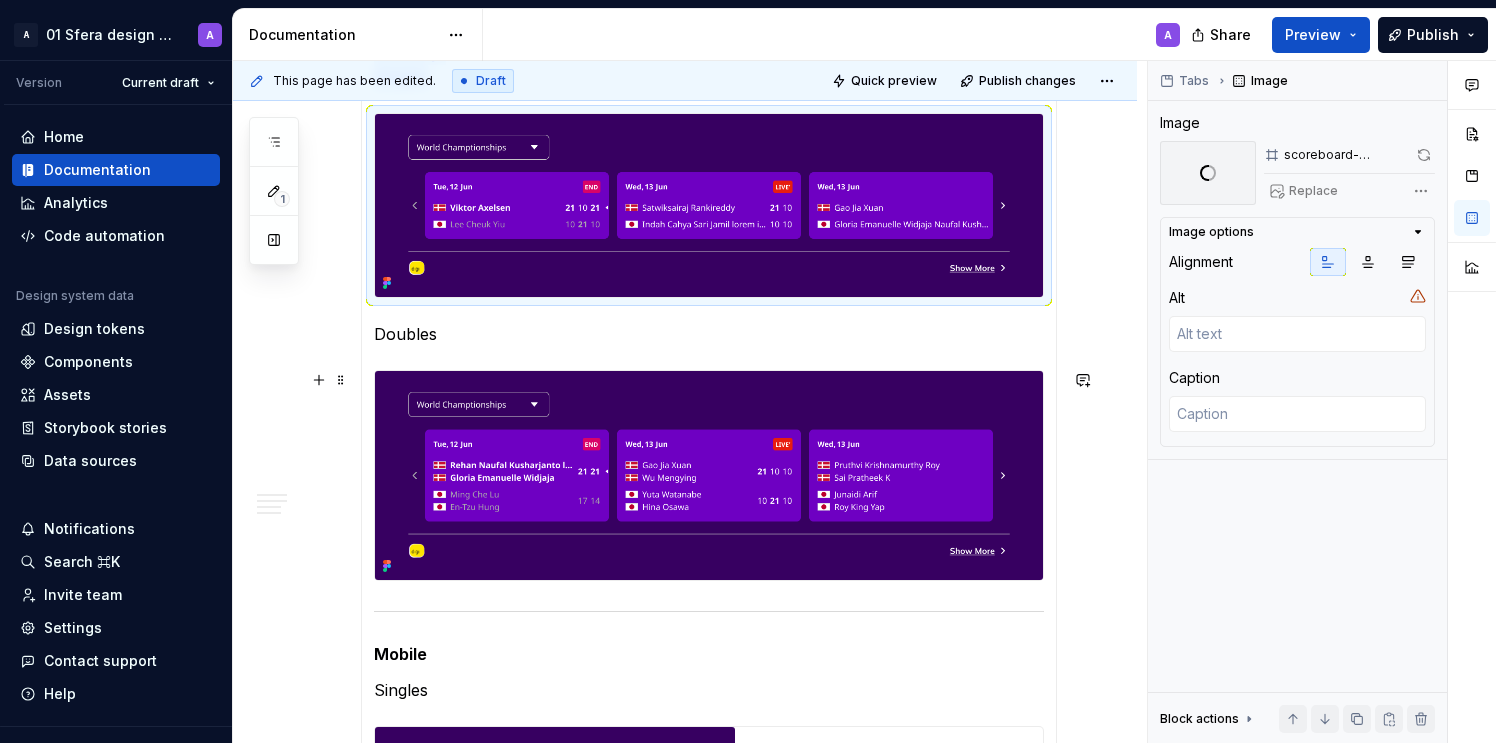 click at bounding box center [709, 475] 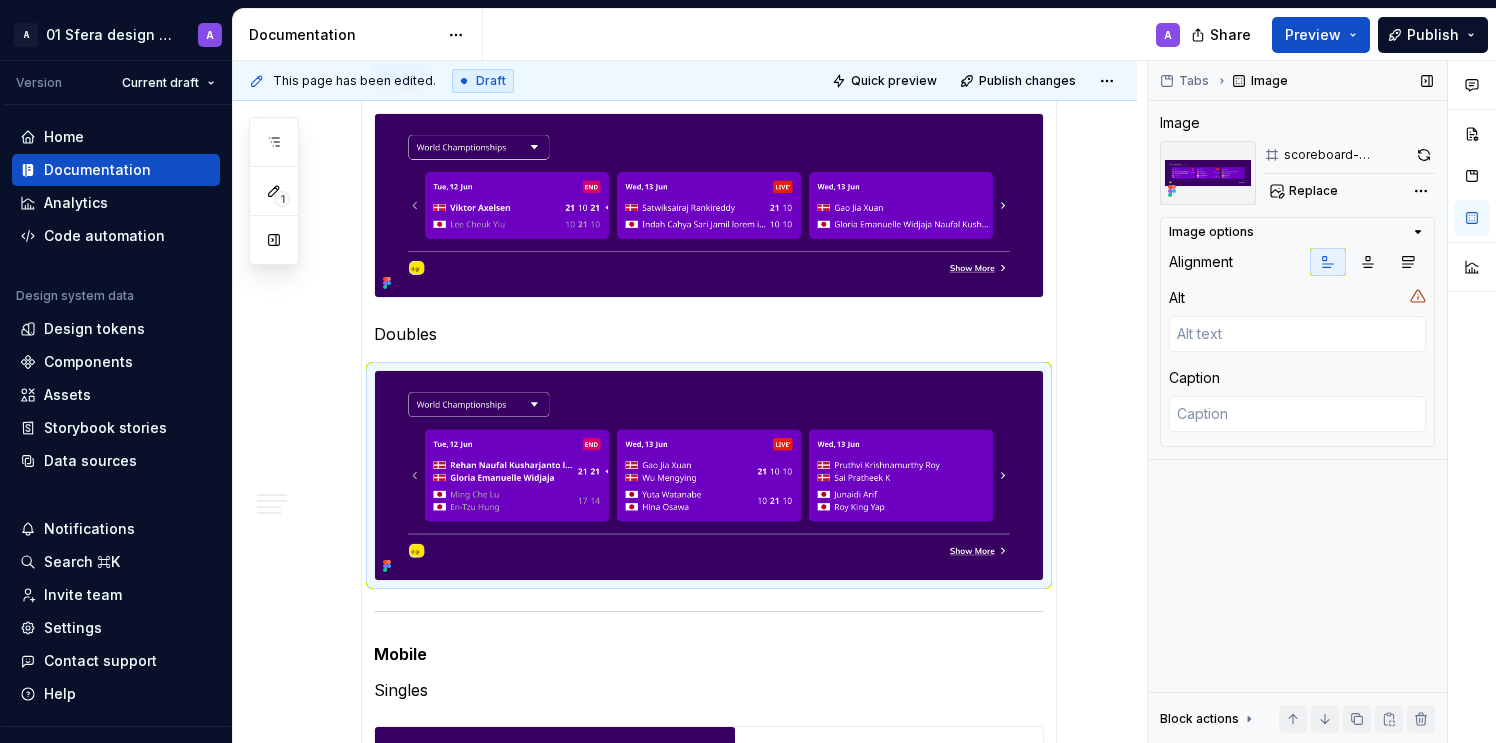 drag, startPoint x: 1431, startPoint y: 149, endPoint x: 1380, endPoint y: 173, distance: 56.364883 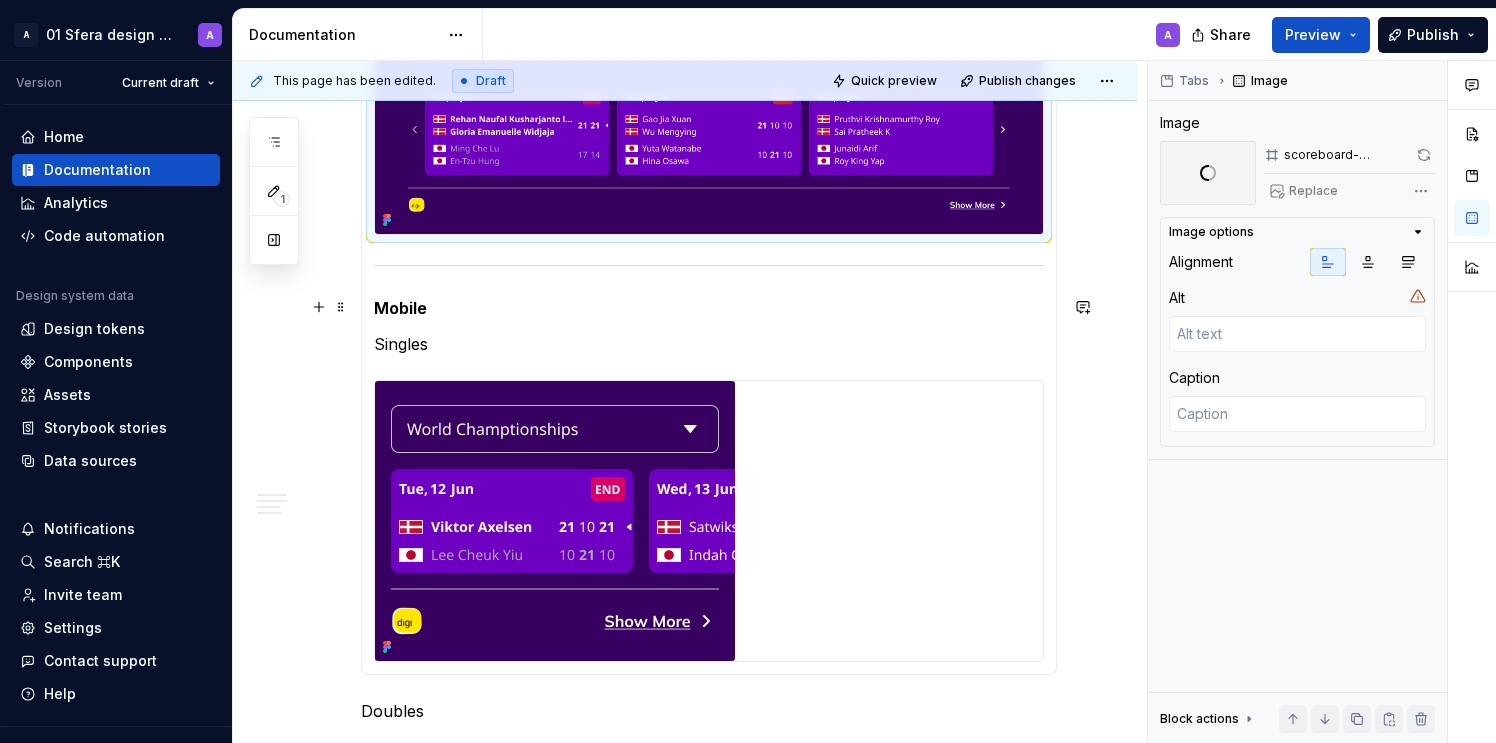 scroll, scrollTop: 2523, scrollLeft: 0, axis: vertical 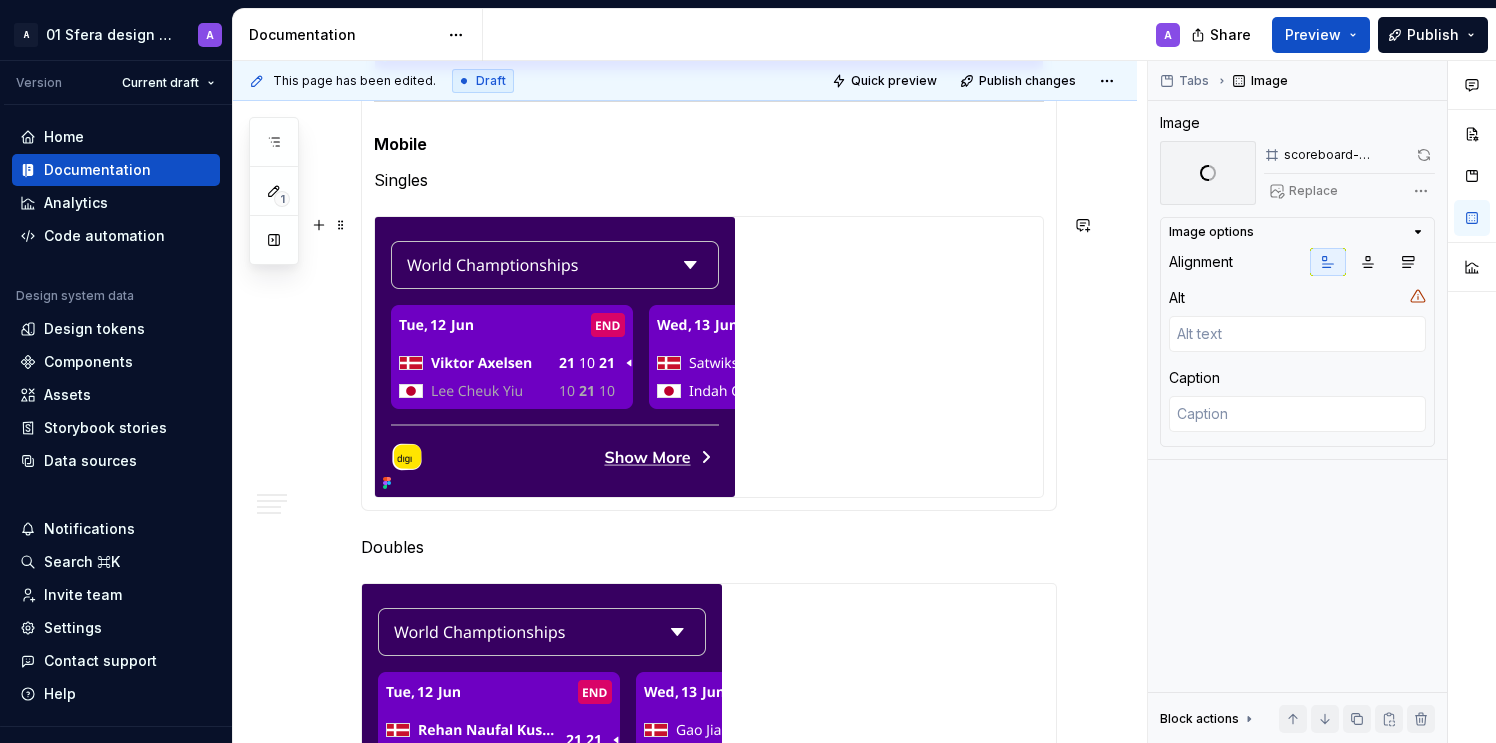 drag, startPoint x: 510, startPoint y: 375, endPoint x: 551, endPoint y: 363, distance: 42.72002 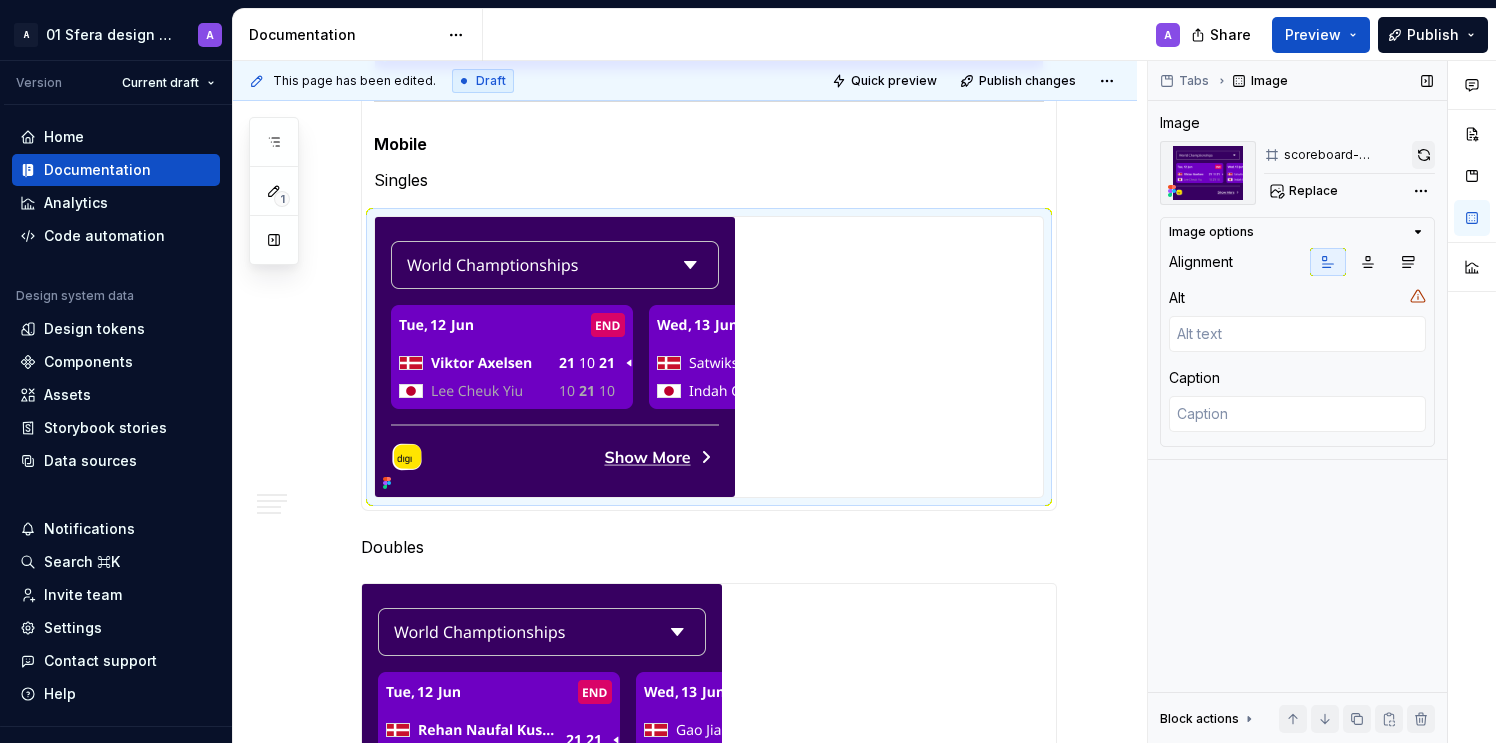 click at bounding box center [1423, 155] 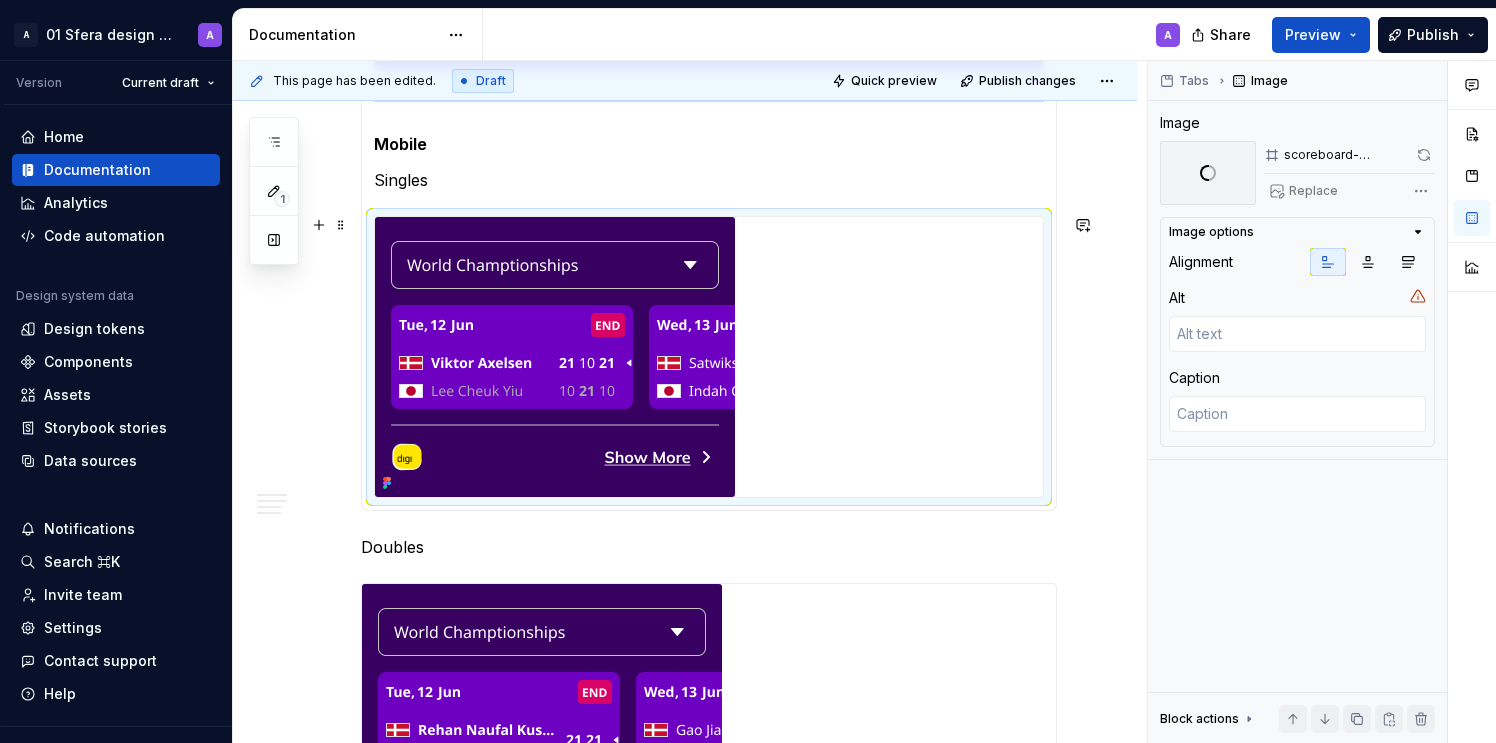 scroll, scrollTop: 2899, scrollLeft: 0, axis: vertical 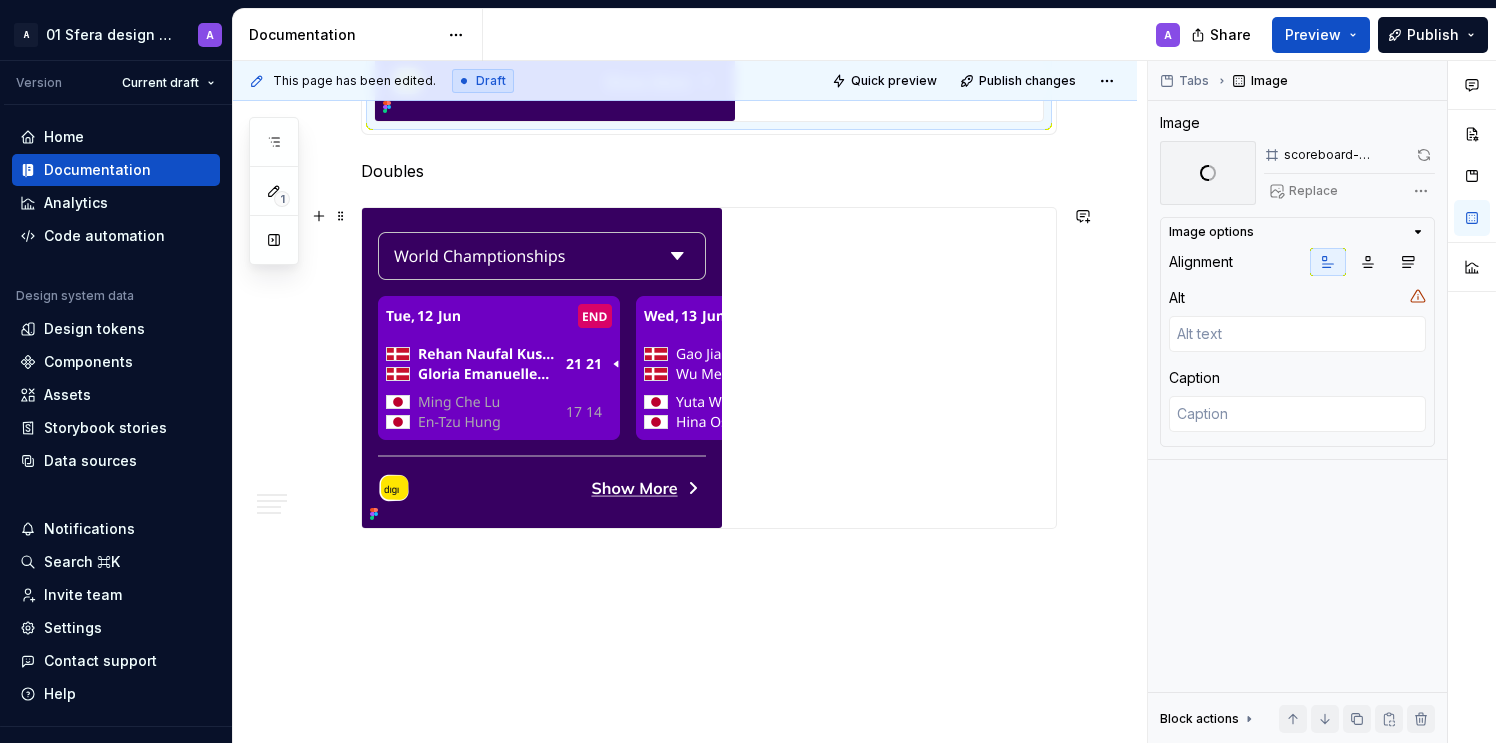click at bounding box center [542, 368] 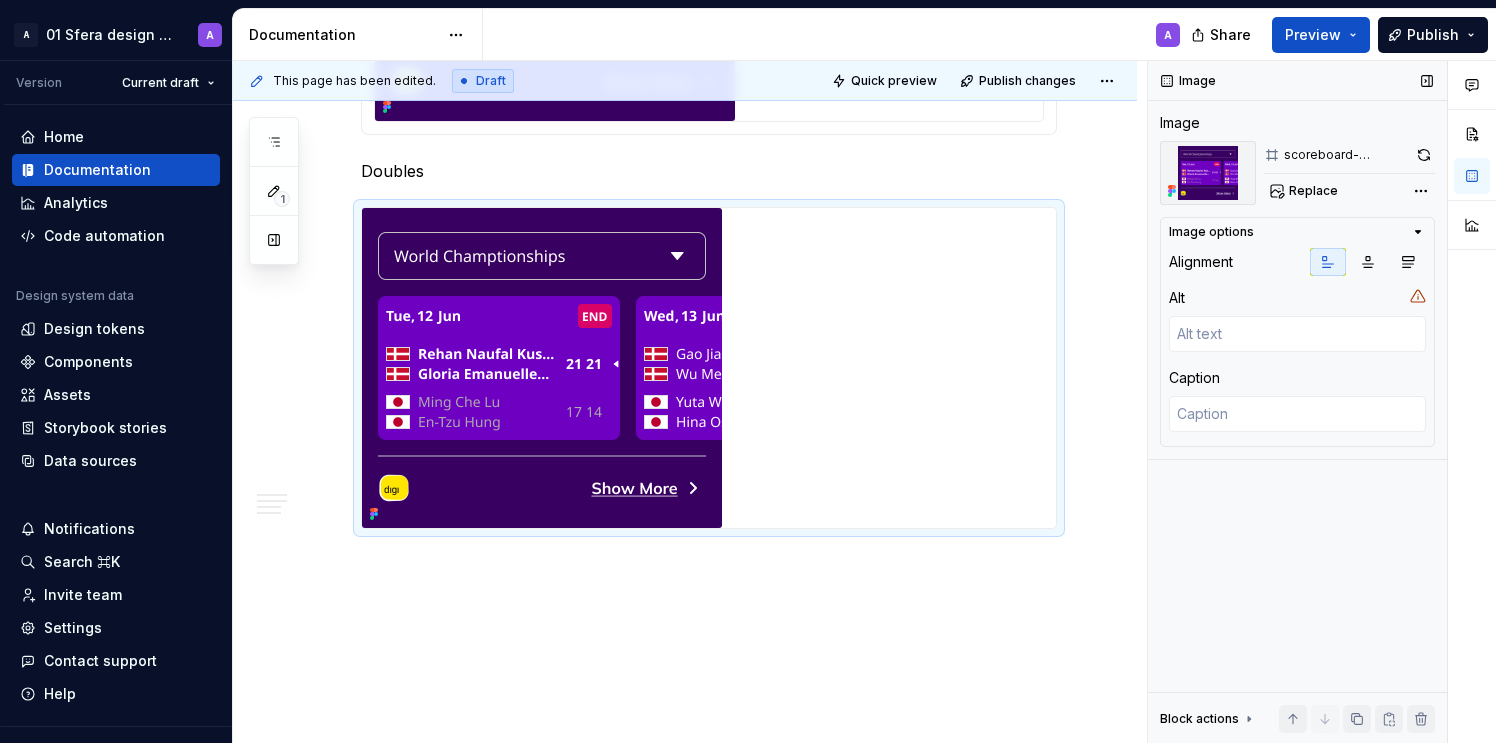 click at bounding box center (1423, 155) 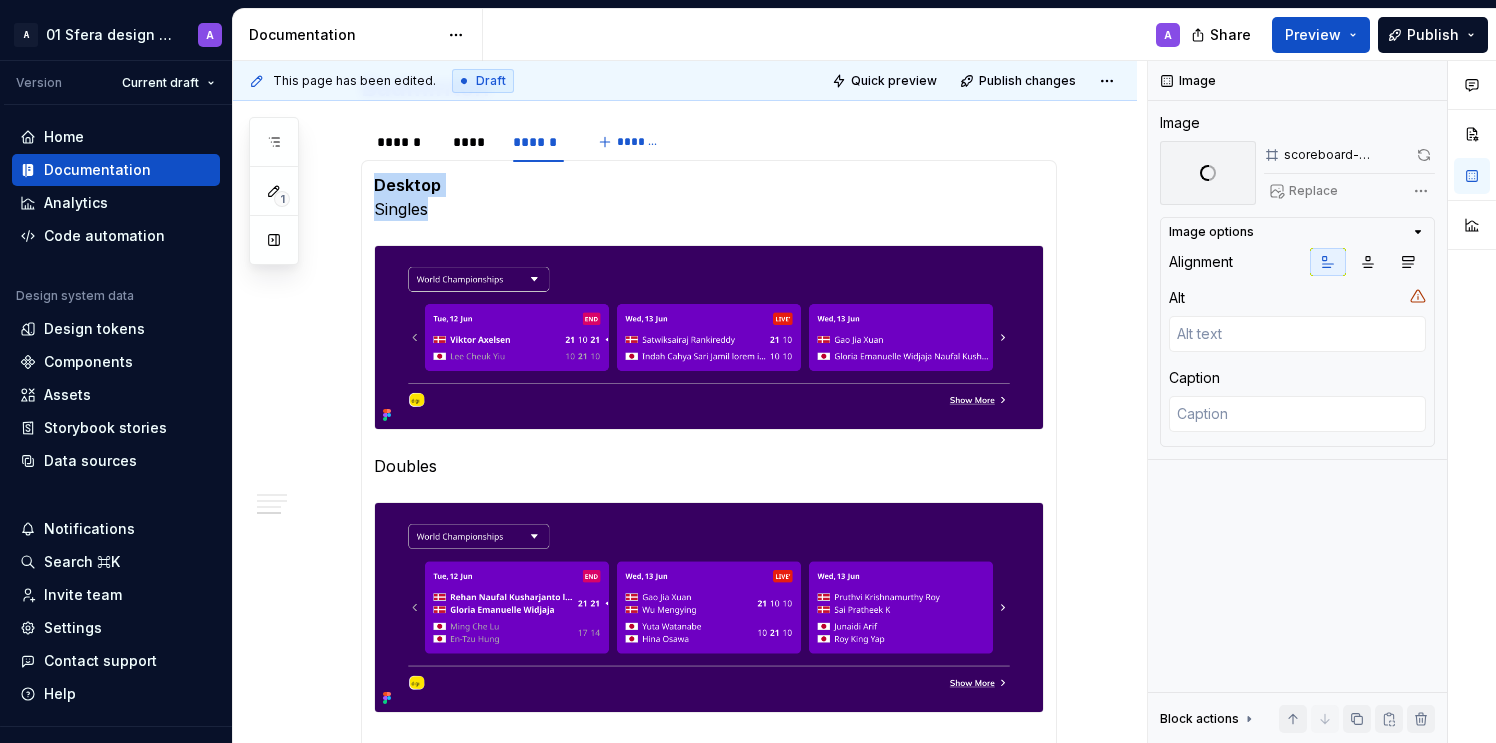 scroll, scrollTop: 1882, scrollLeft: 0, axis: vertical 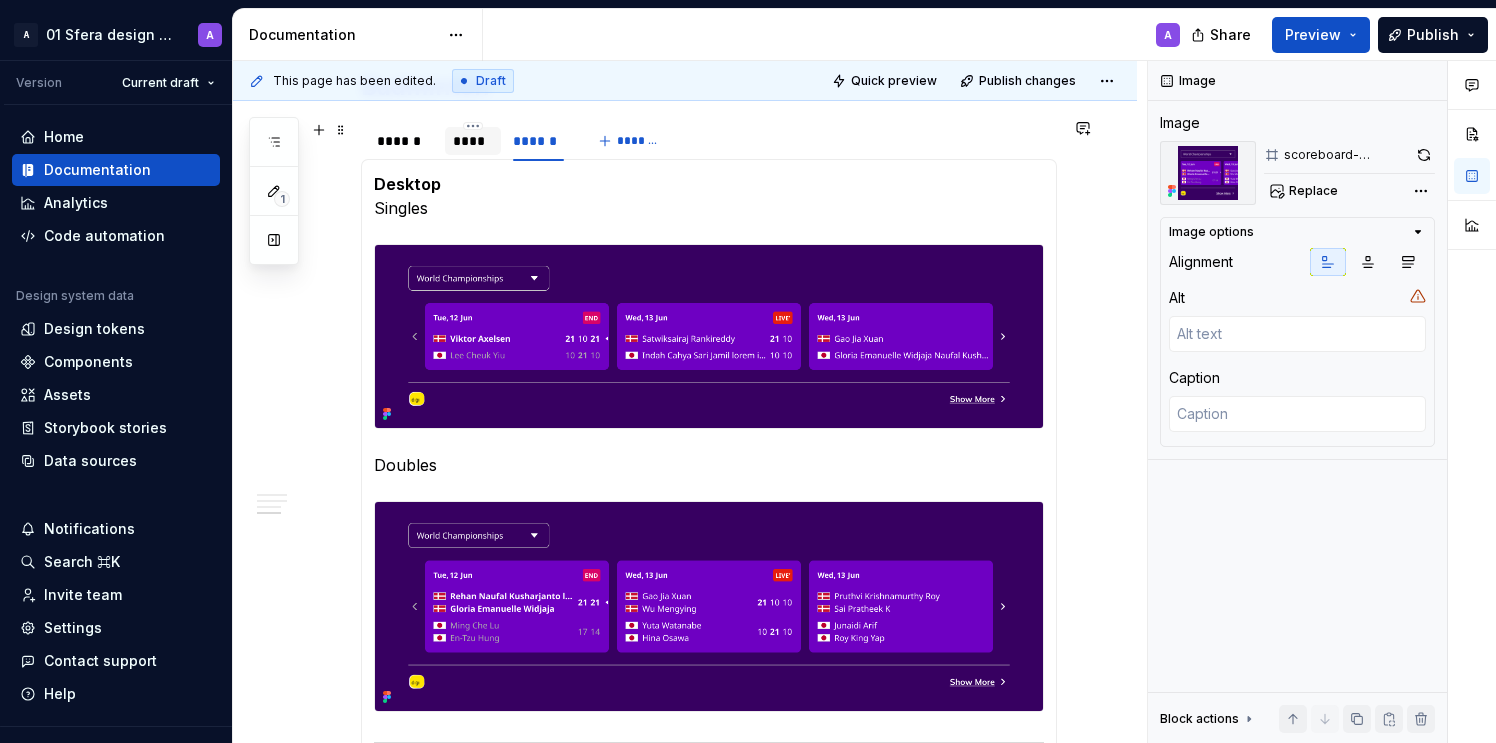 click on "****" at bounding box center [473, 141] 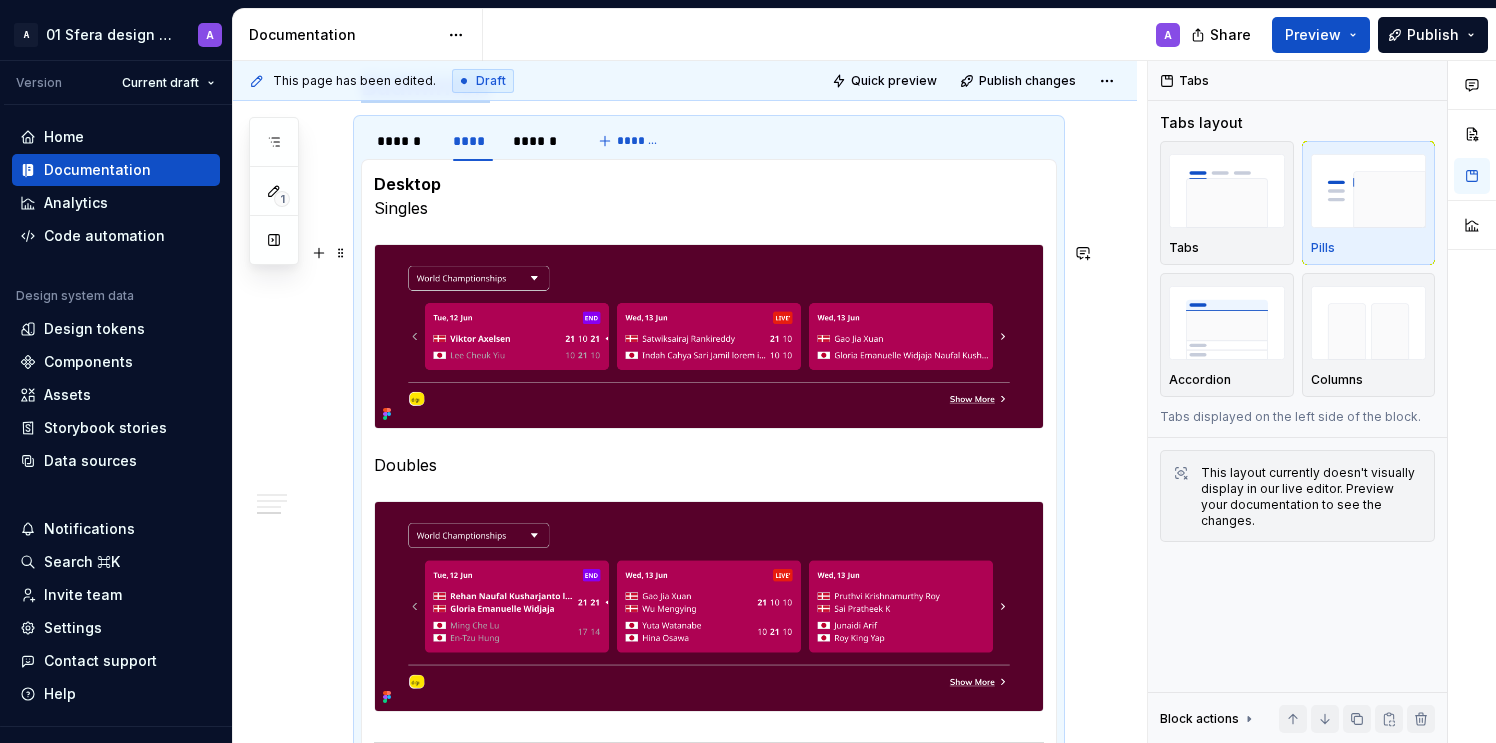click at bounding box center (709, 337) 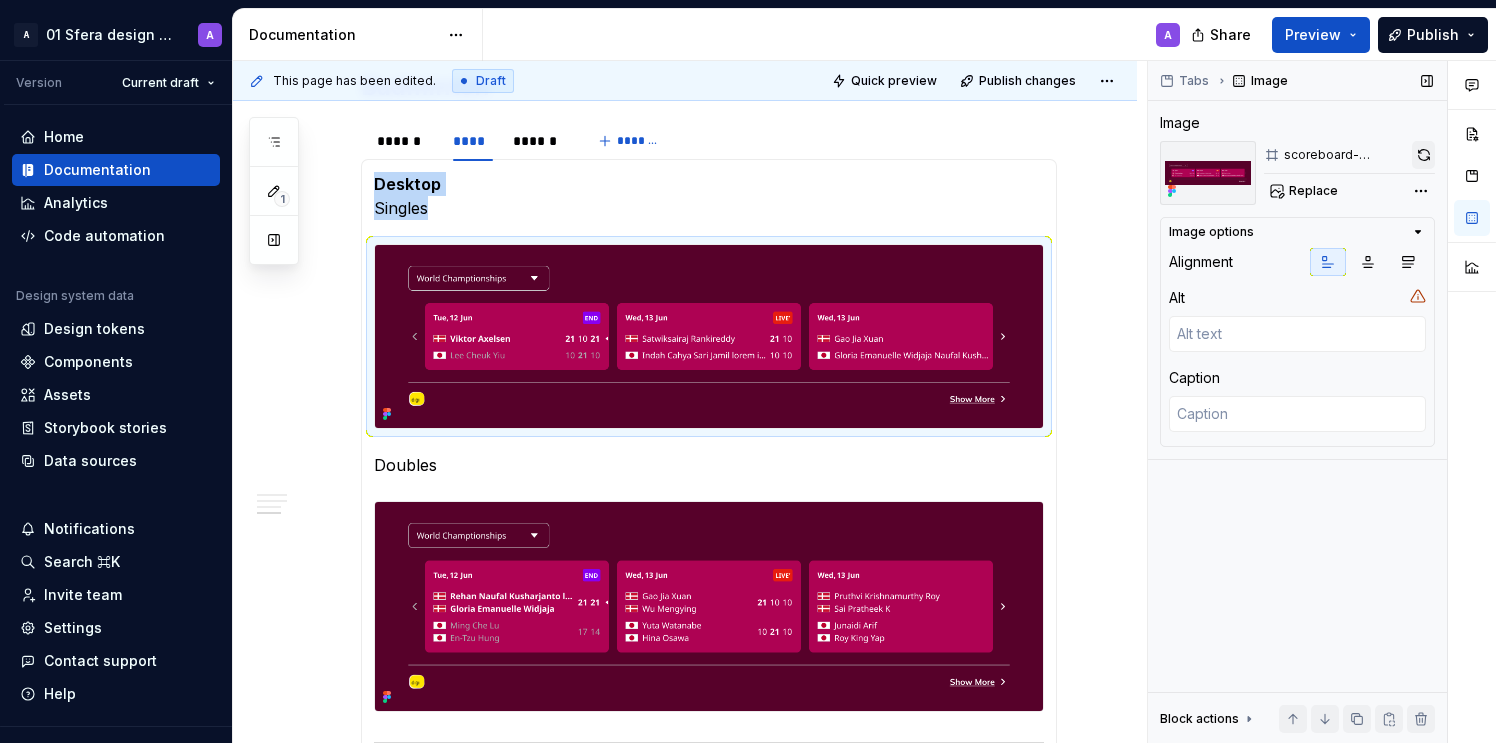 click at bounding box center (1423, 155) 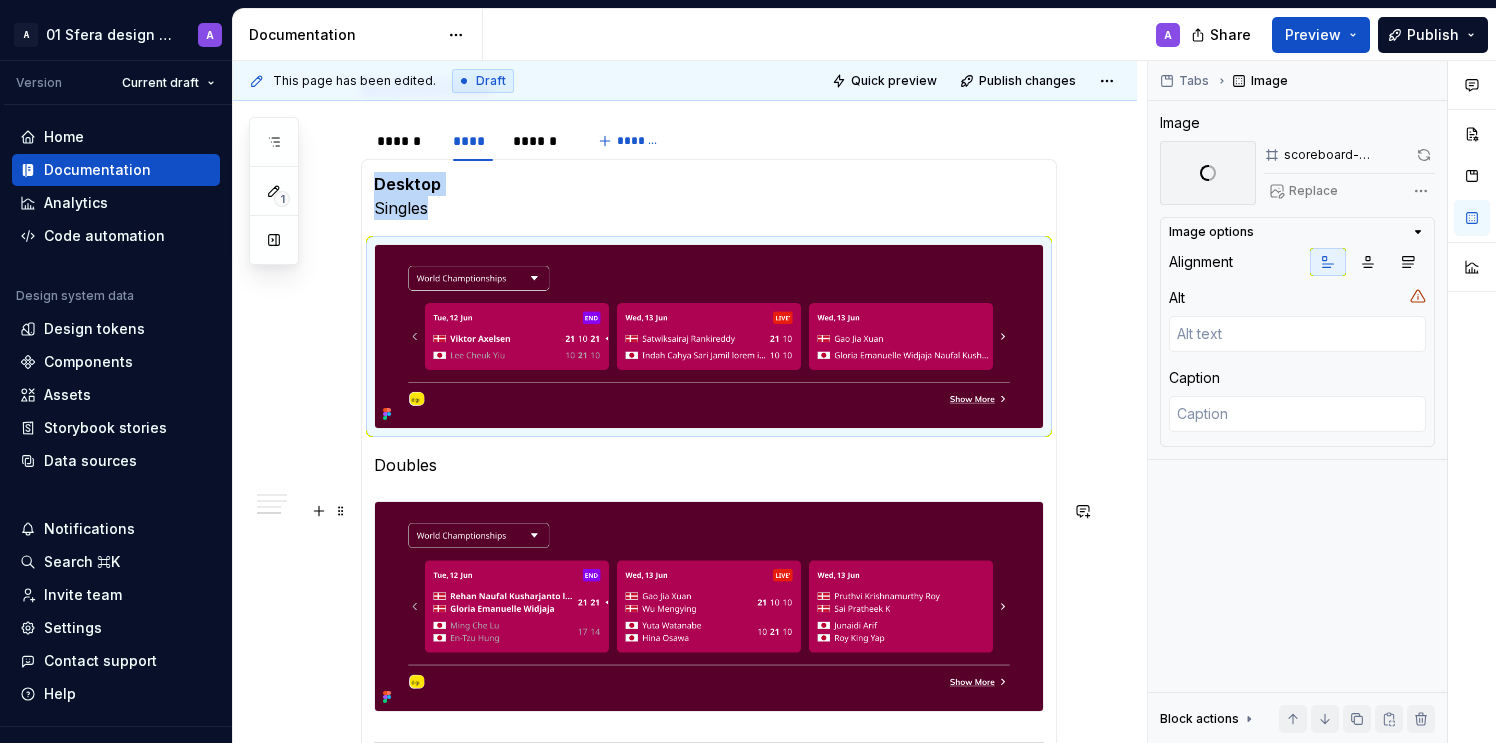 click at bounding box center [709, 606] 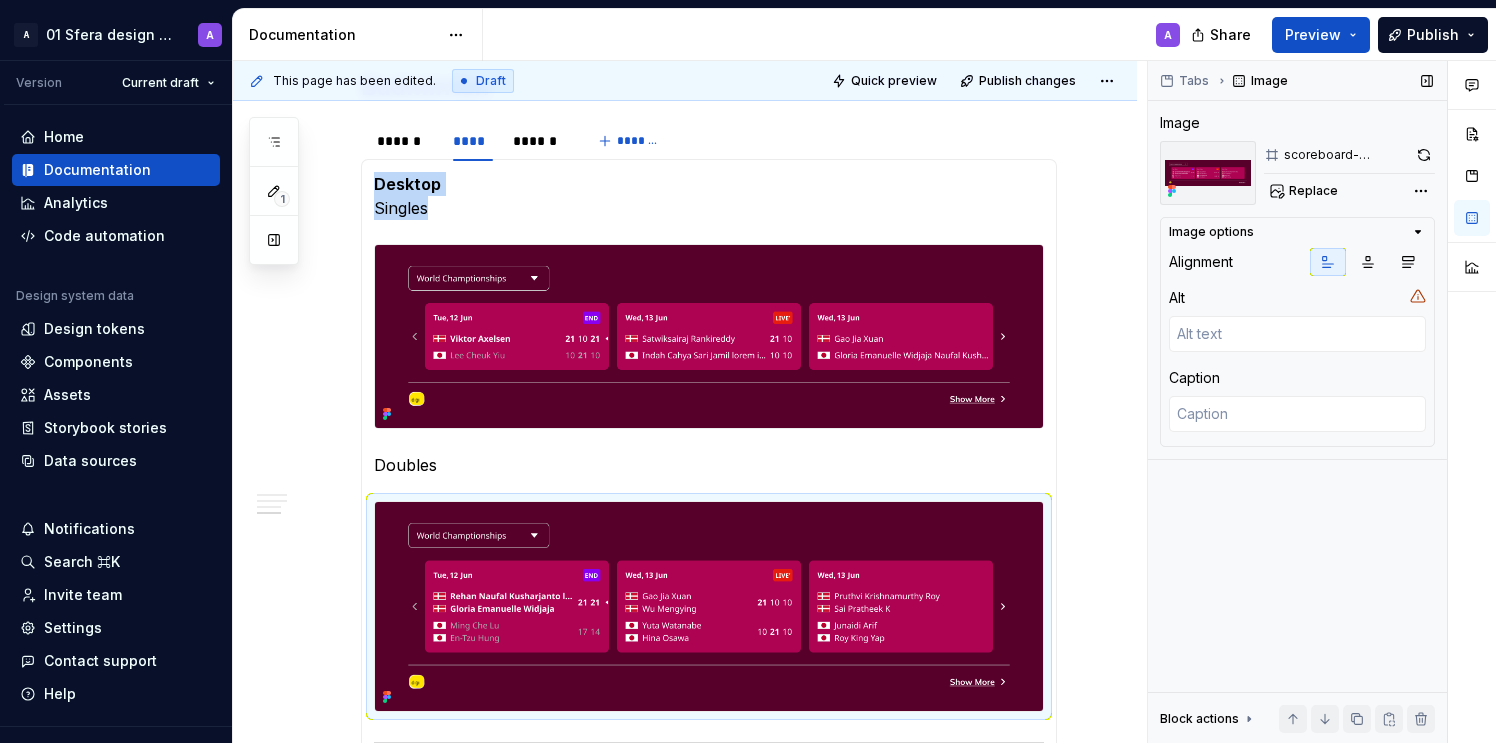 click at bounding box center [1423, 155] 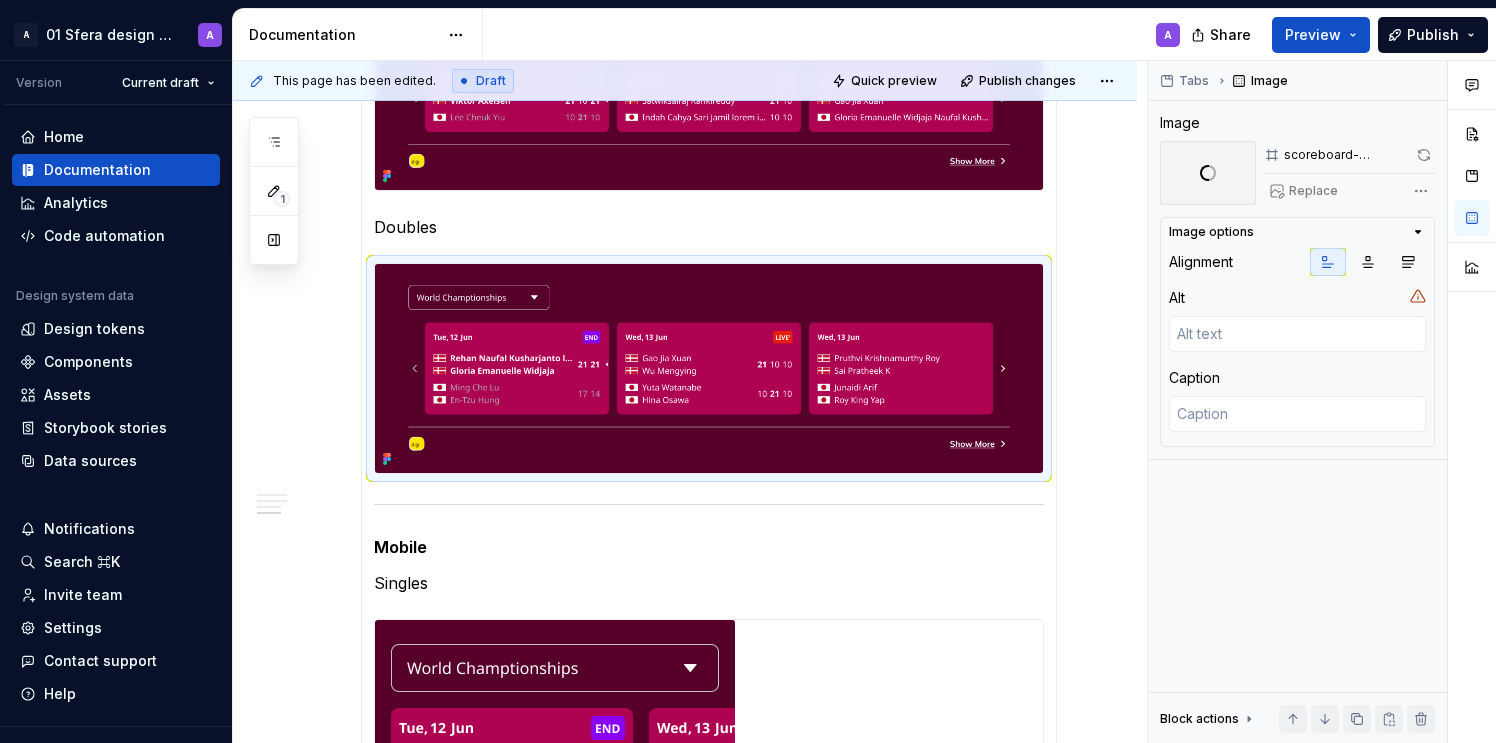 scroll, scrollTop: 2316, scrollLeft: 0, axis: vertical 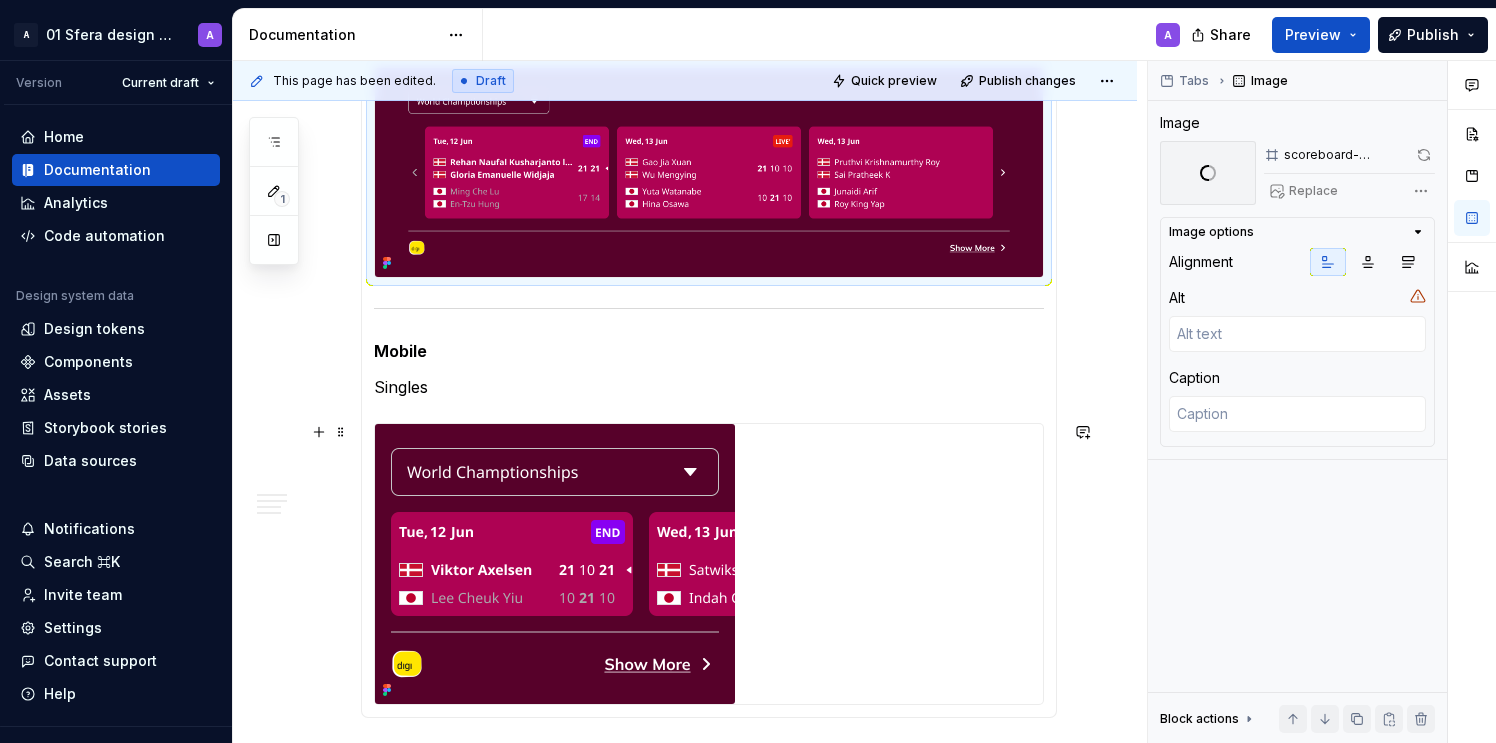 click at bounding box center (555, 564) 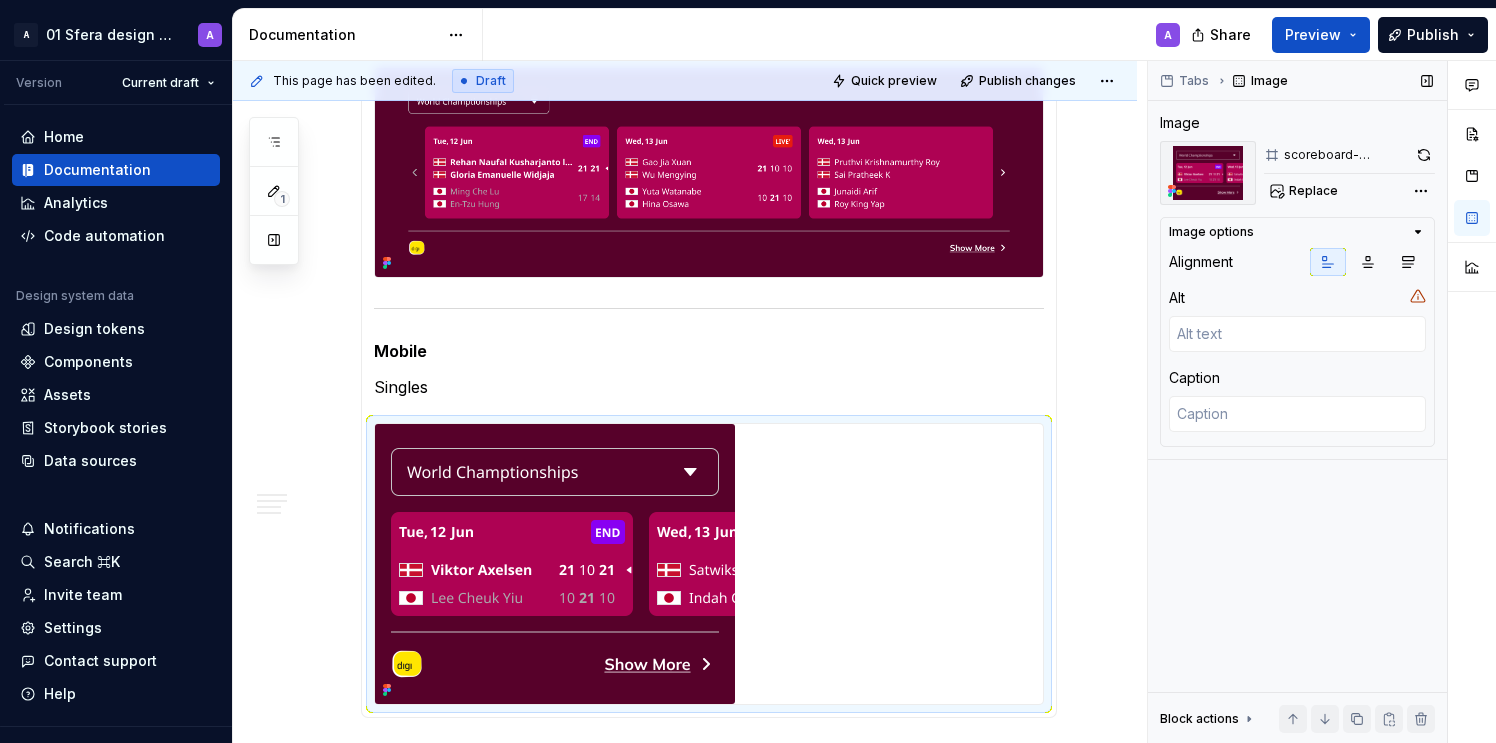 click on "Tabs Image Image scoreboard-entertainment Replace Image options Alignment Alt Caption Block actions Move up Move down Duplicate Copy (⌘C) Cut (⌘X) Delete" at bounding box center [1297, 402] 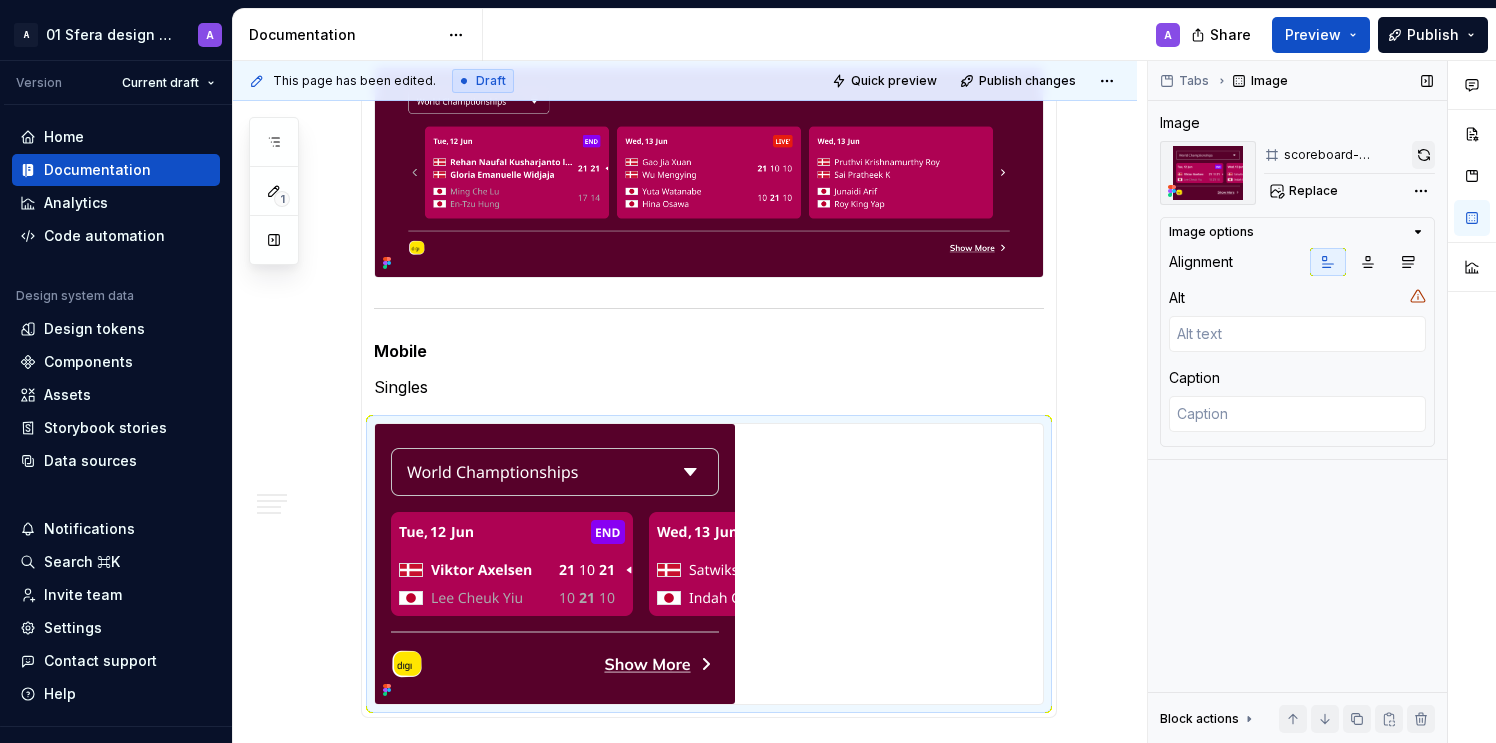 click at bounding box center [1423, 155] 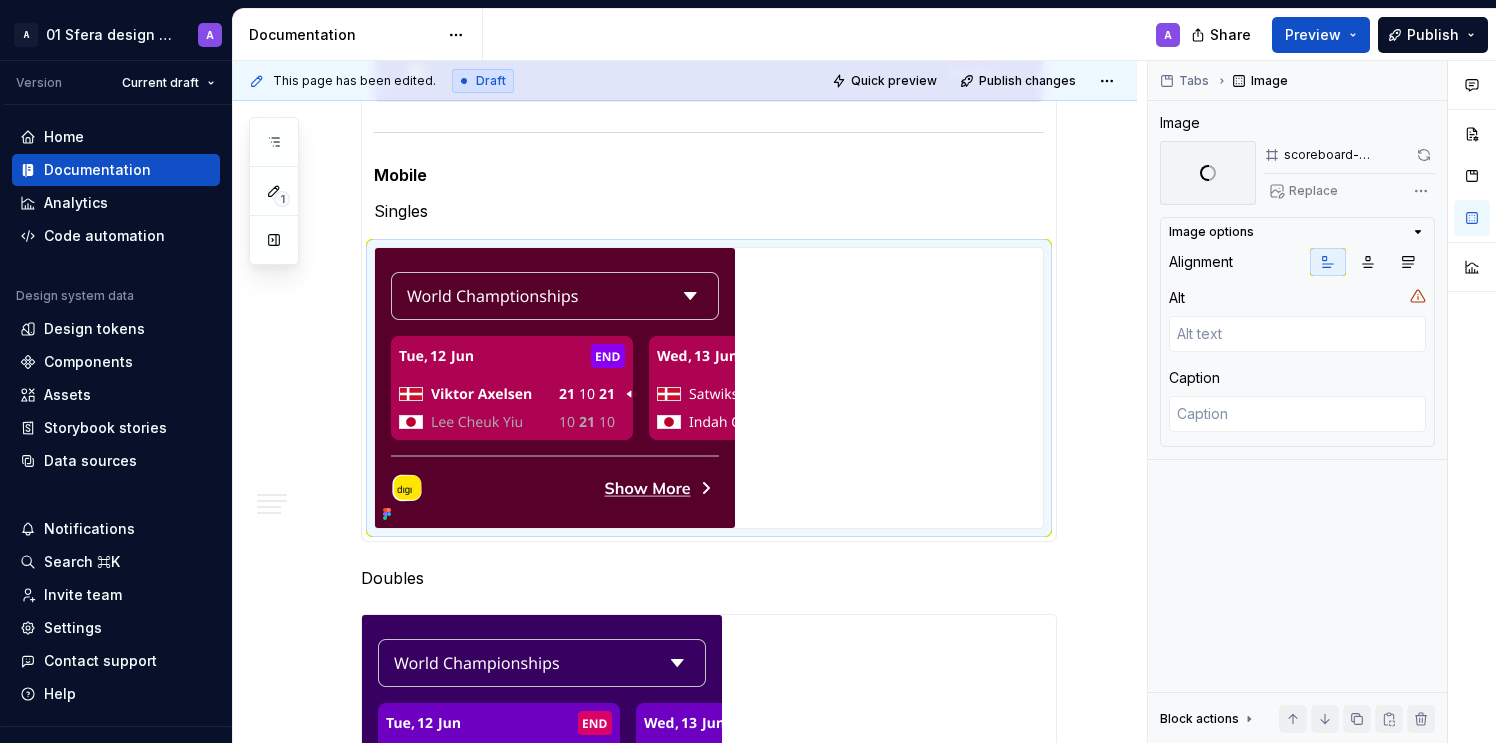 scroll, scrollTop: 2930, scrollLeft: 0, axis: vertical 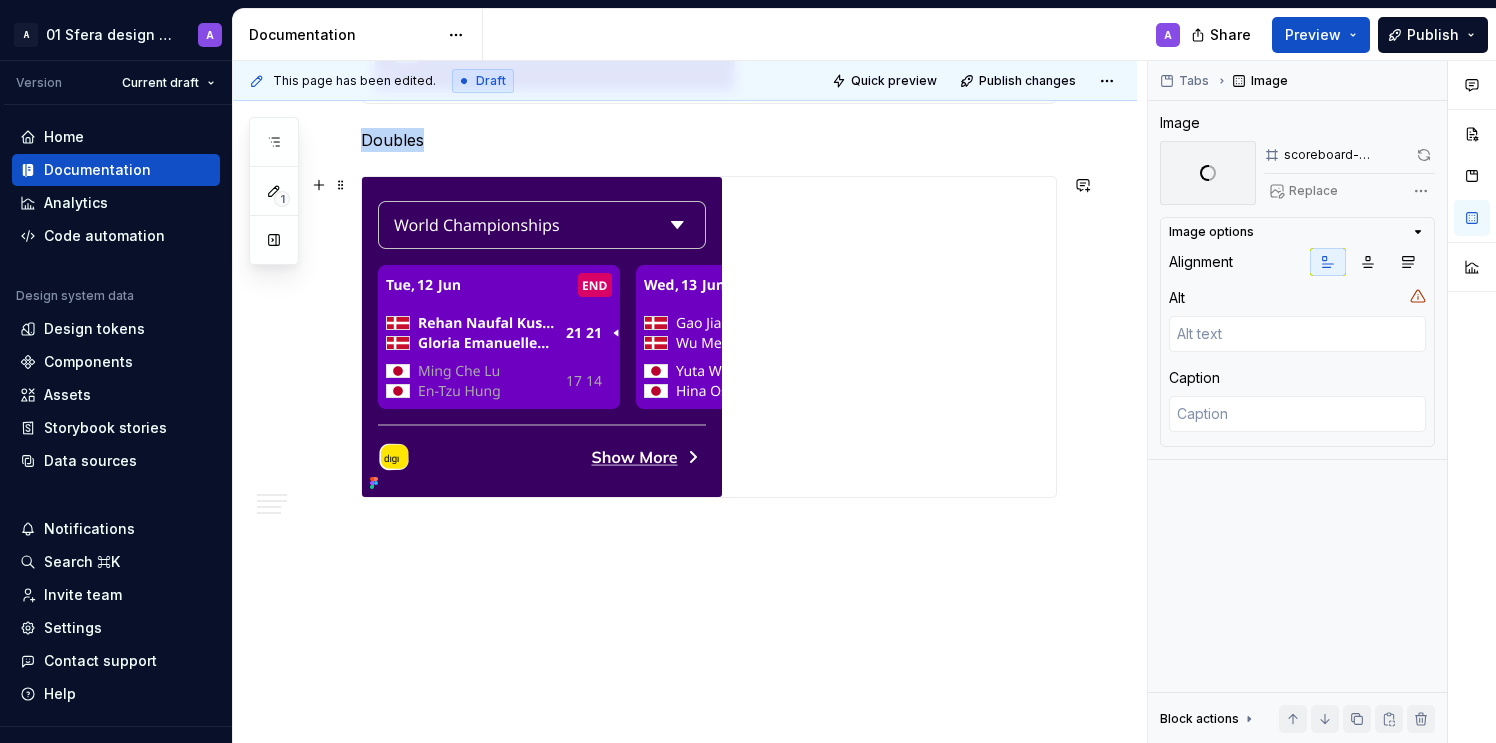 click at bounding box center [542, 337] 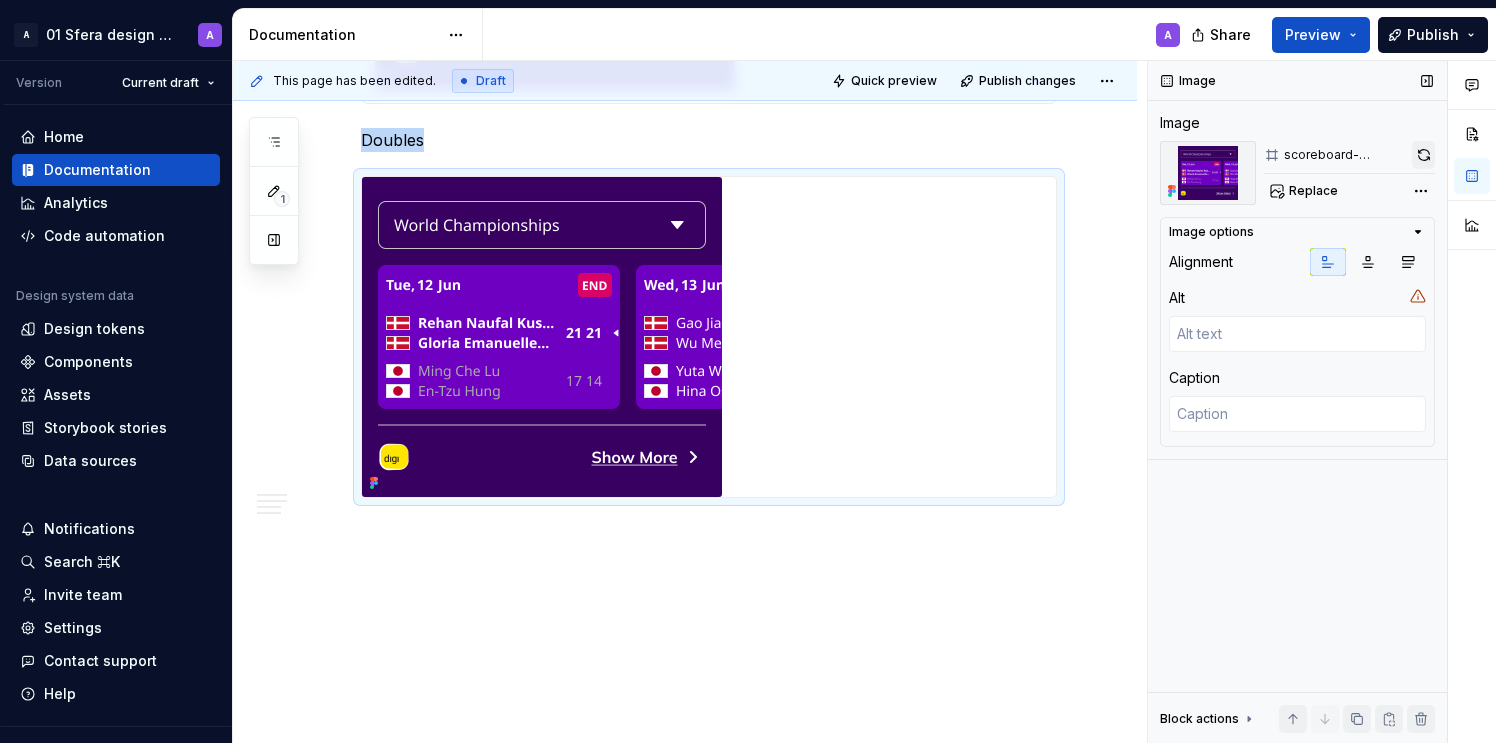 click at bounding box center [1423, 155] 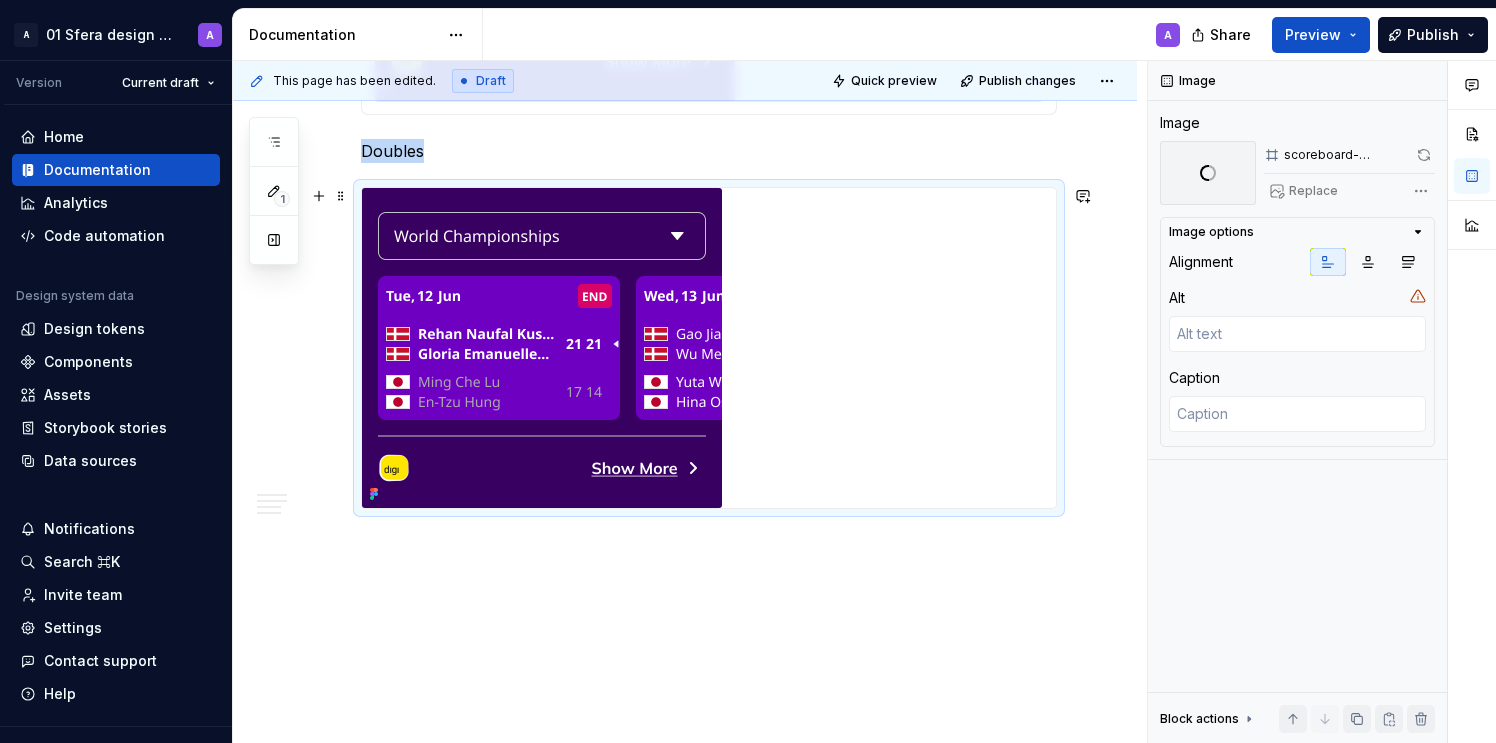 scroll, scrollTop: 2930, scrollLeft: 0, axis: vertical 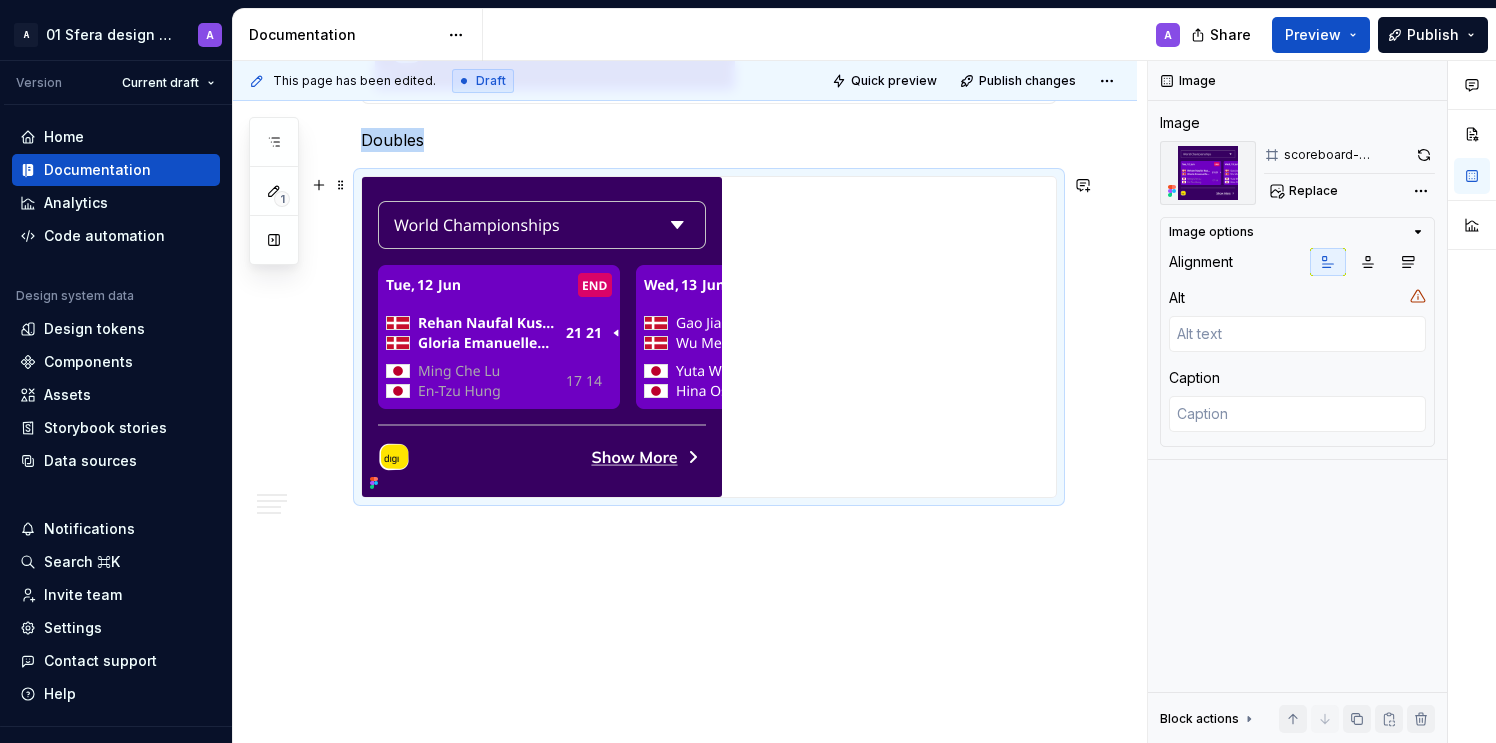 click at bounding box center (542, 337) 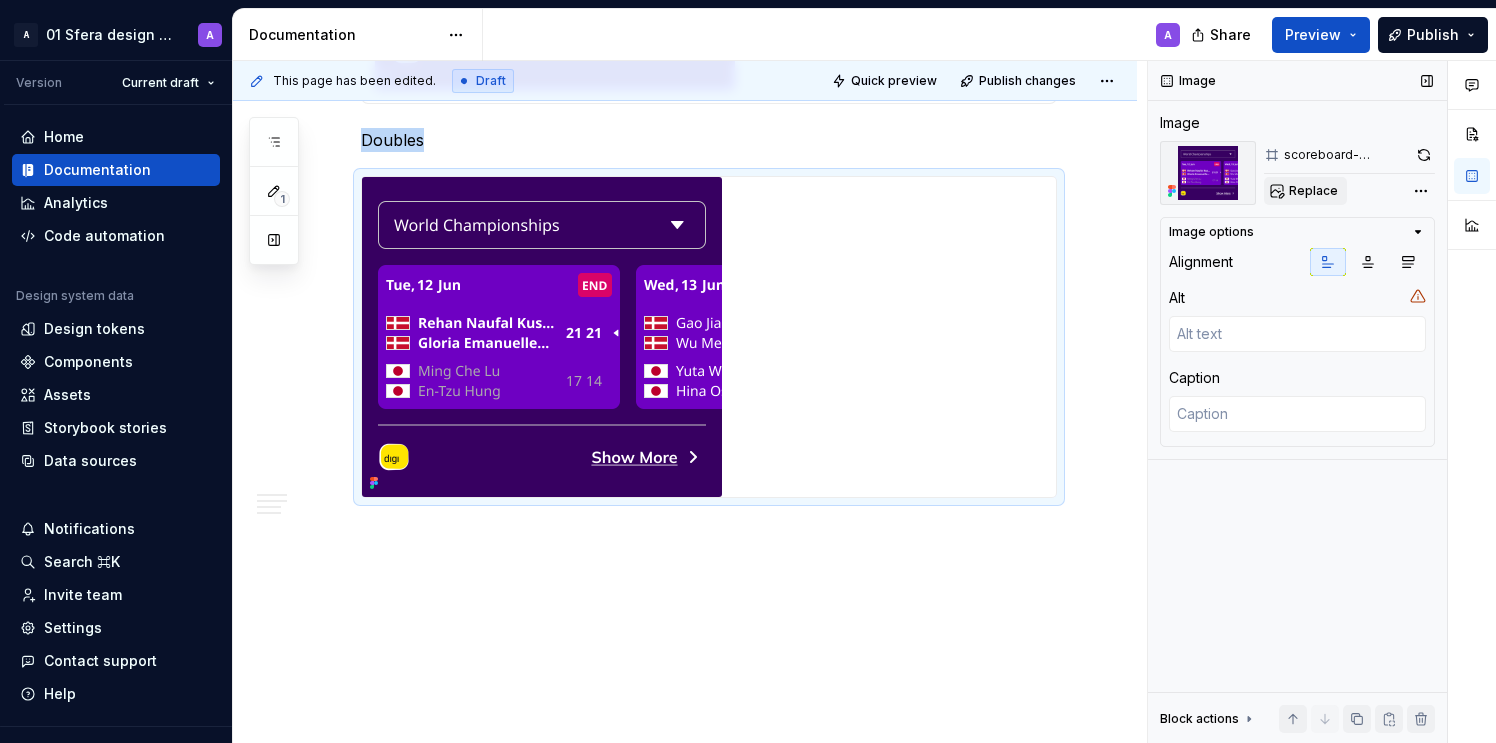 click on "Replace" at bounding box center (1313, 191) 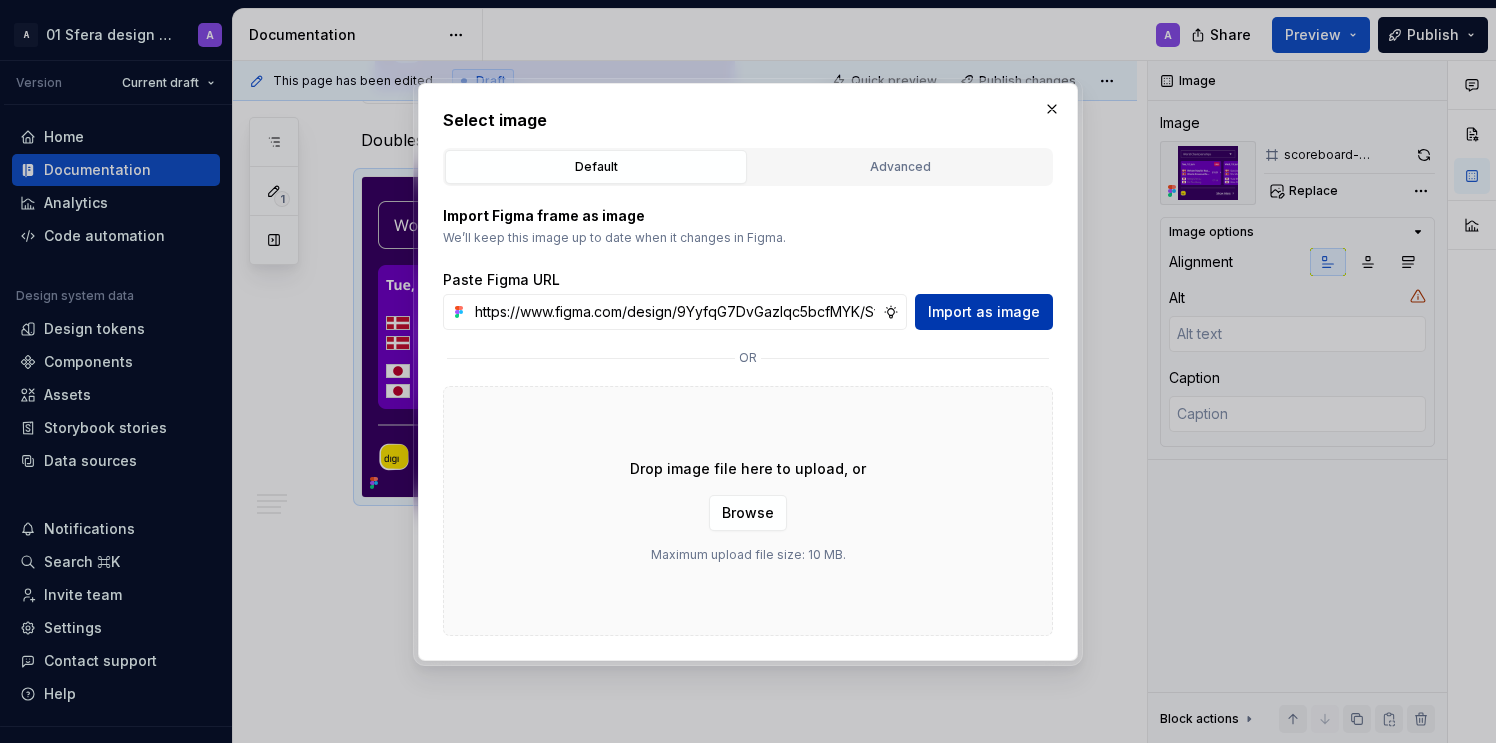 scroll, scrollTop: 0, scrollLeft: 460, axis: horizontal 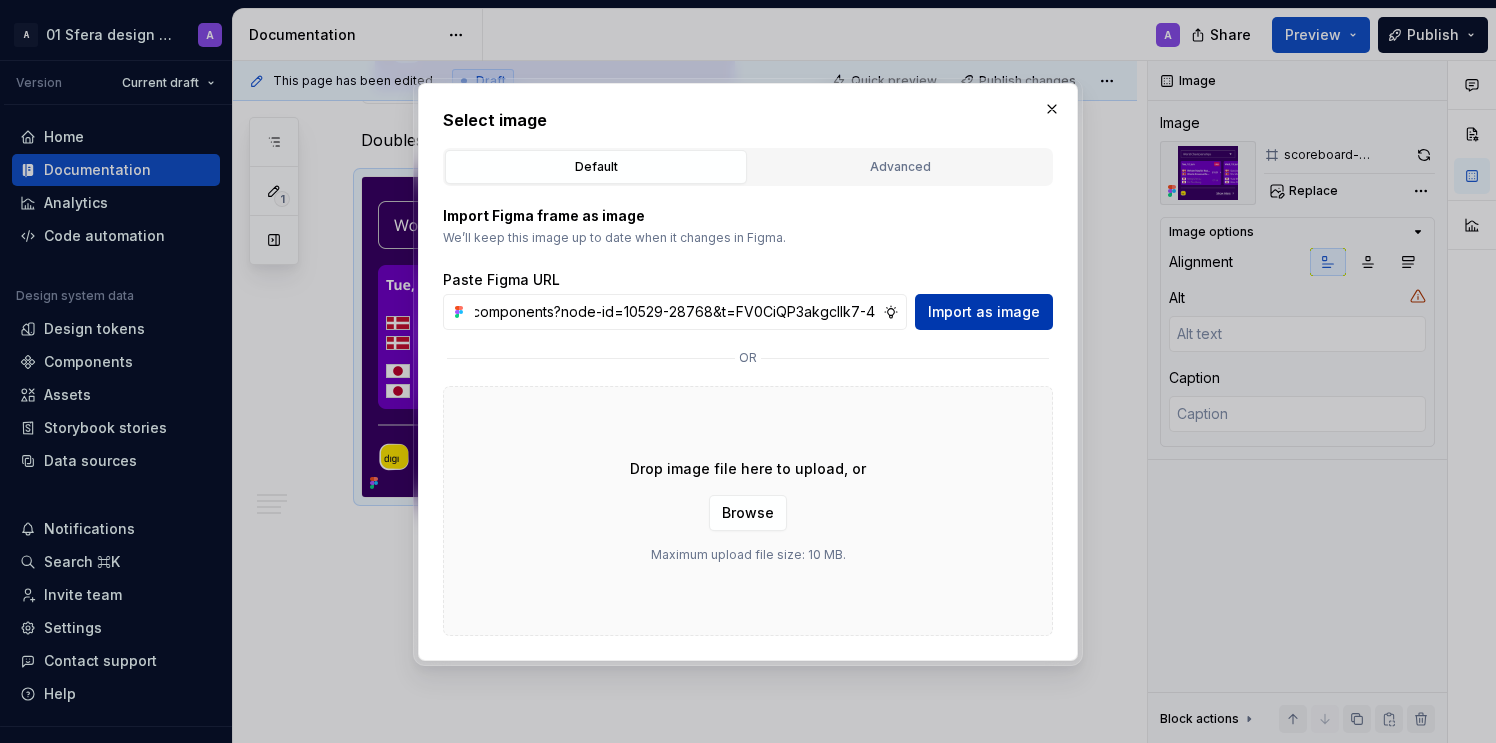 type on "https://www.figma.com/design/9YyfqG7DvGazIqc5bcfMYK/Sfera-DS-components?node-id=10529-28768&t=FV0CiQP3akgcIlk7-4" 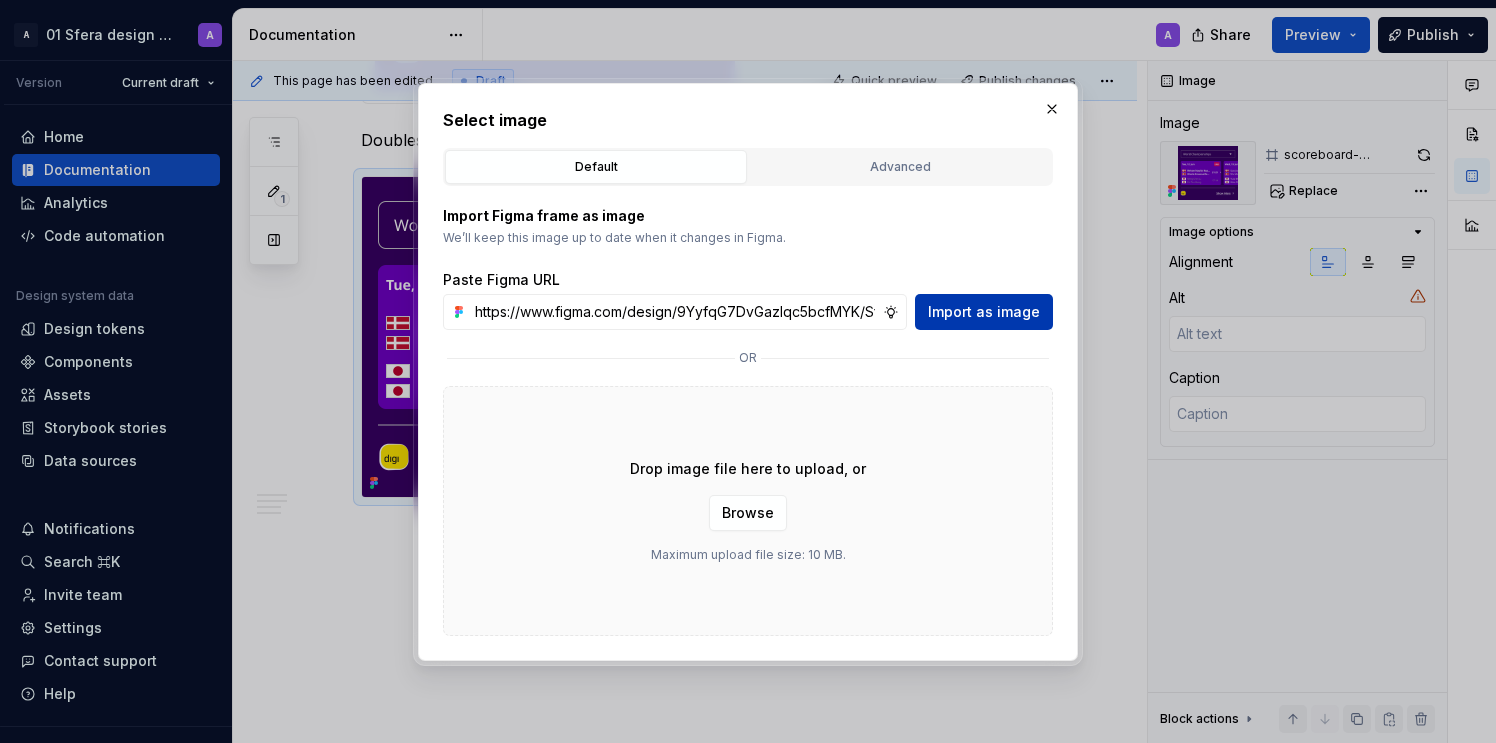click on "Import as image" at bounding box center [984, 312] 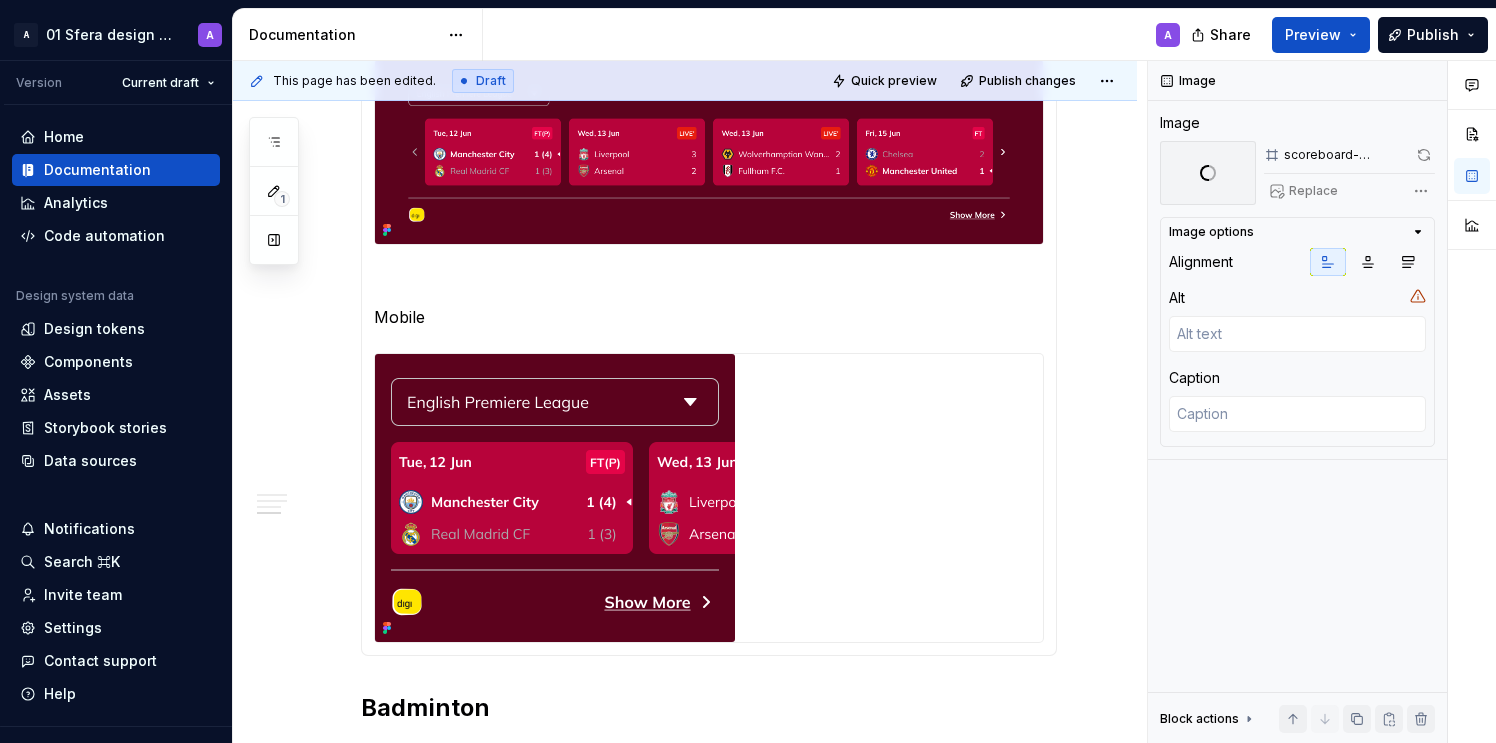 scroll, scrollTop: 1672, scrollLeft: 0, axis: vertical 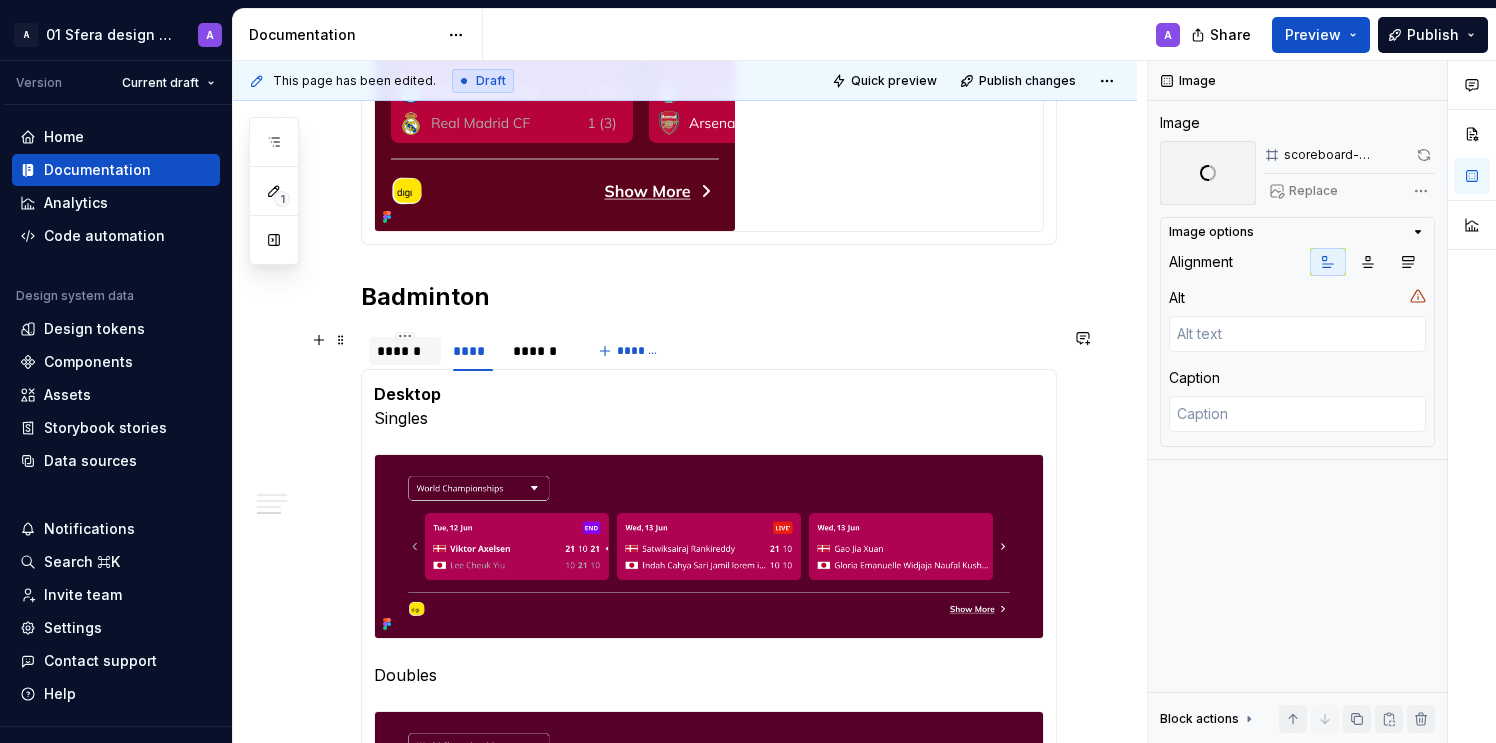 click on "******" at bounding box center (405, 351) 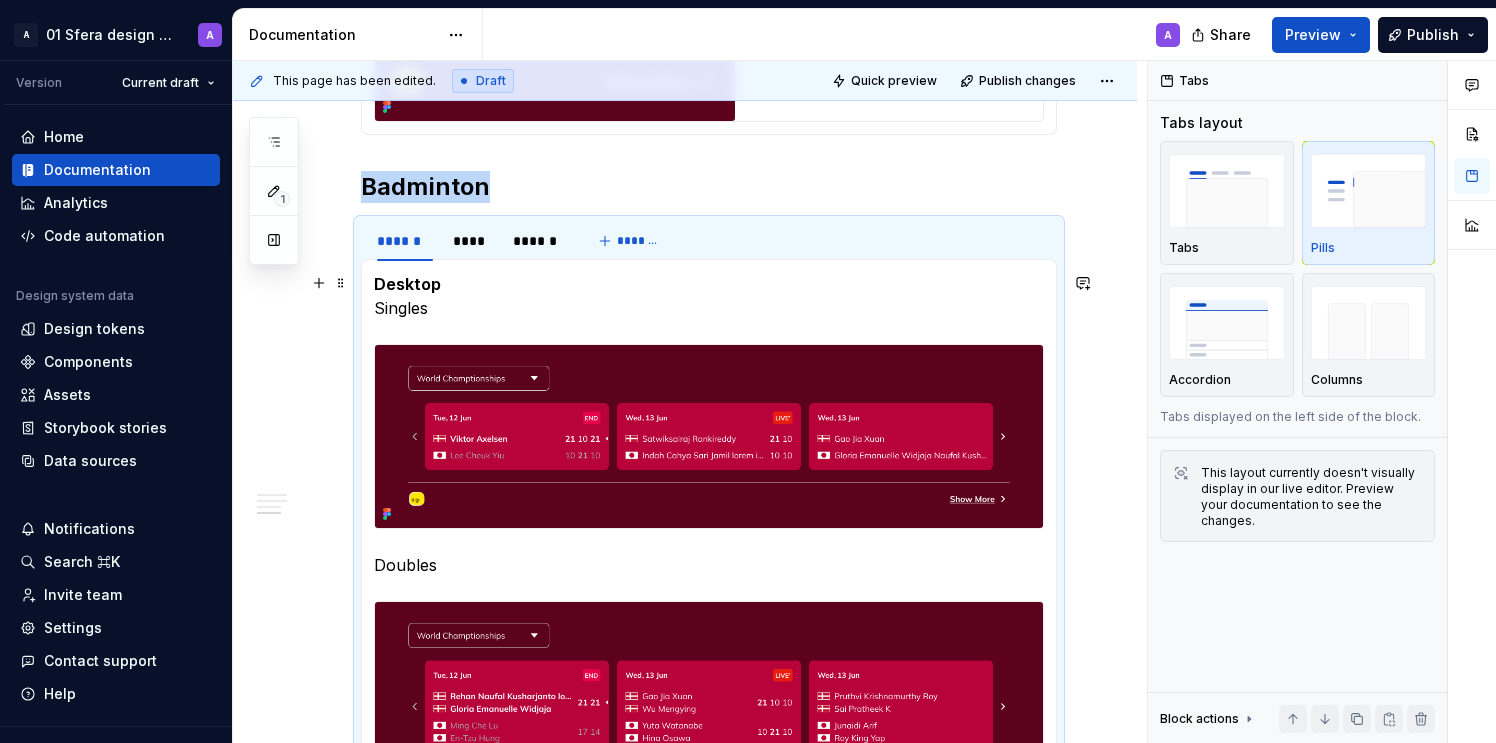 scroll, scrollTop: 2054, scrollLeft: 0, axis: vertical 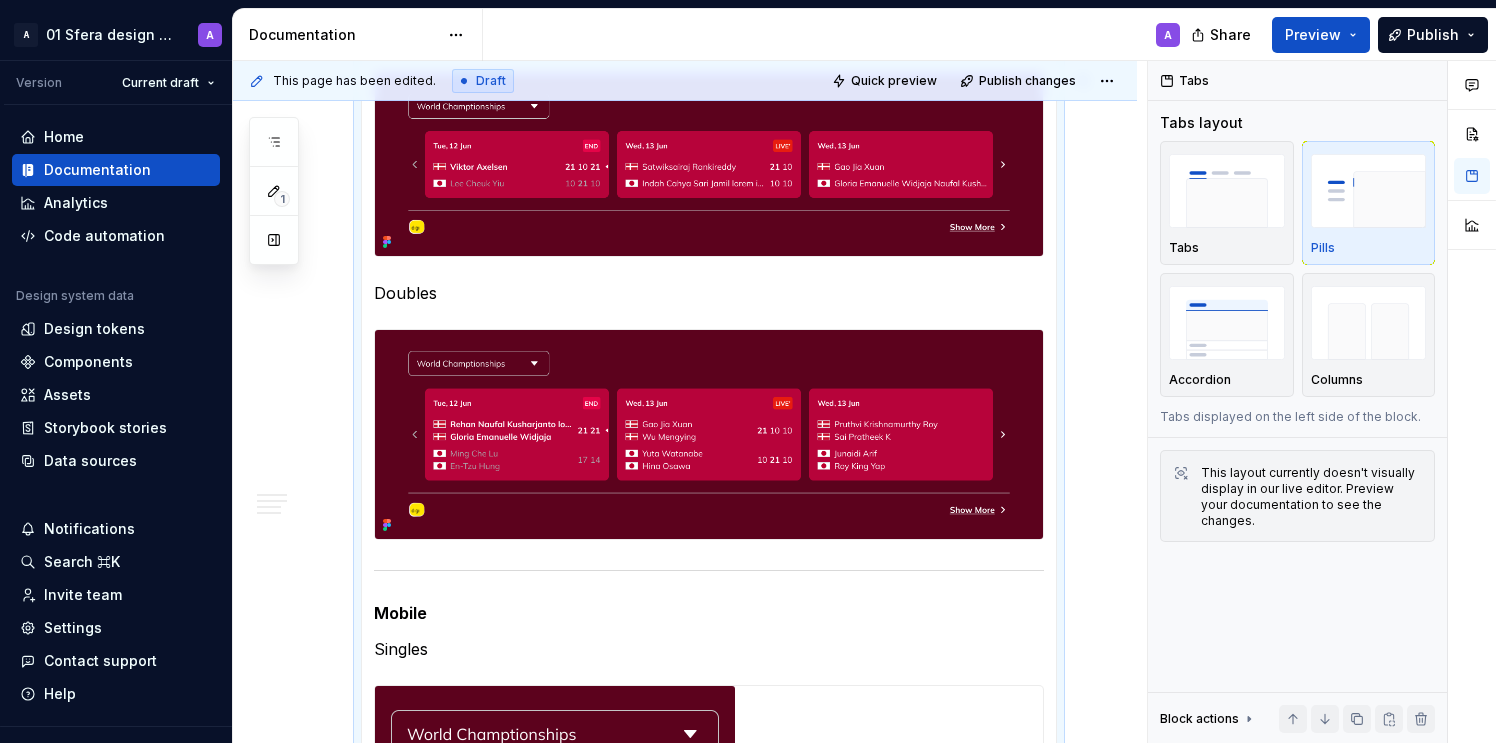 click at bounding box center [709, 165] 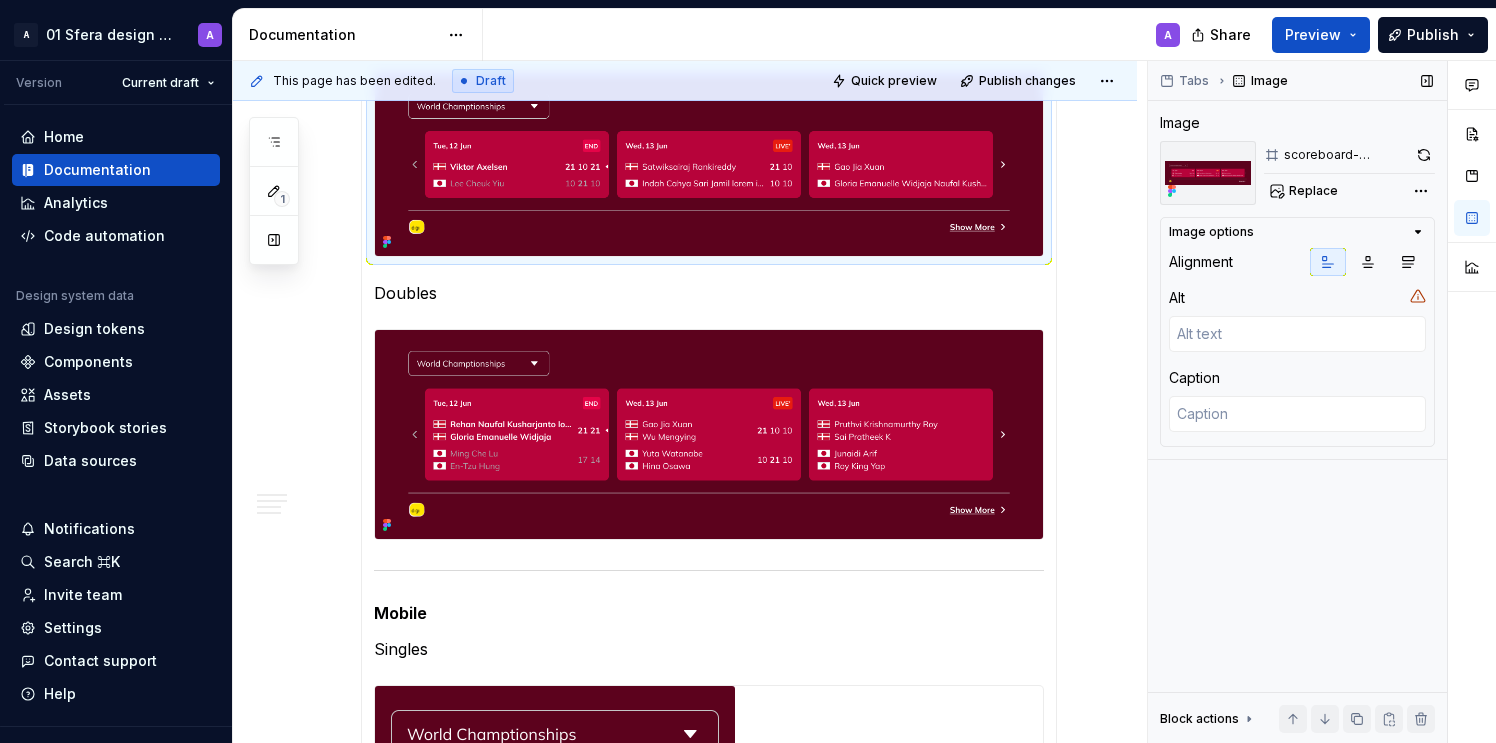 click at bounding box center [1423, 155] 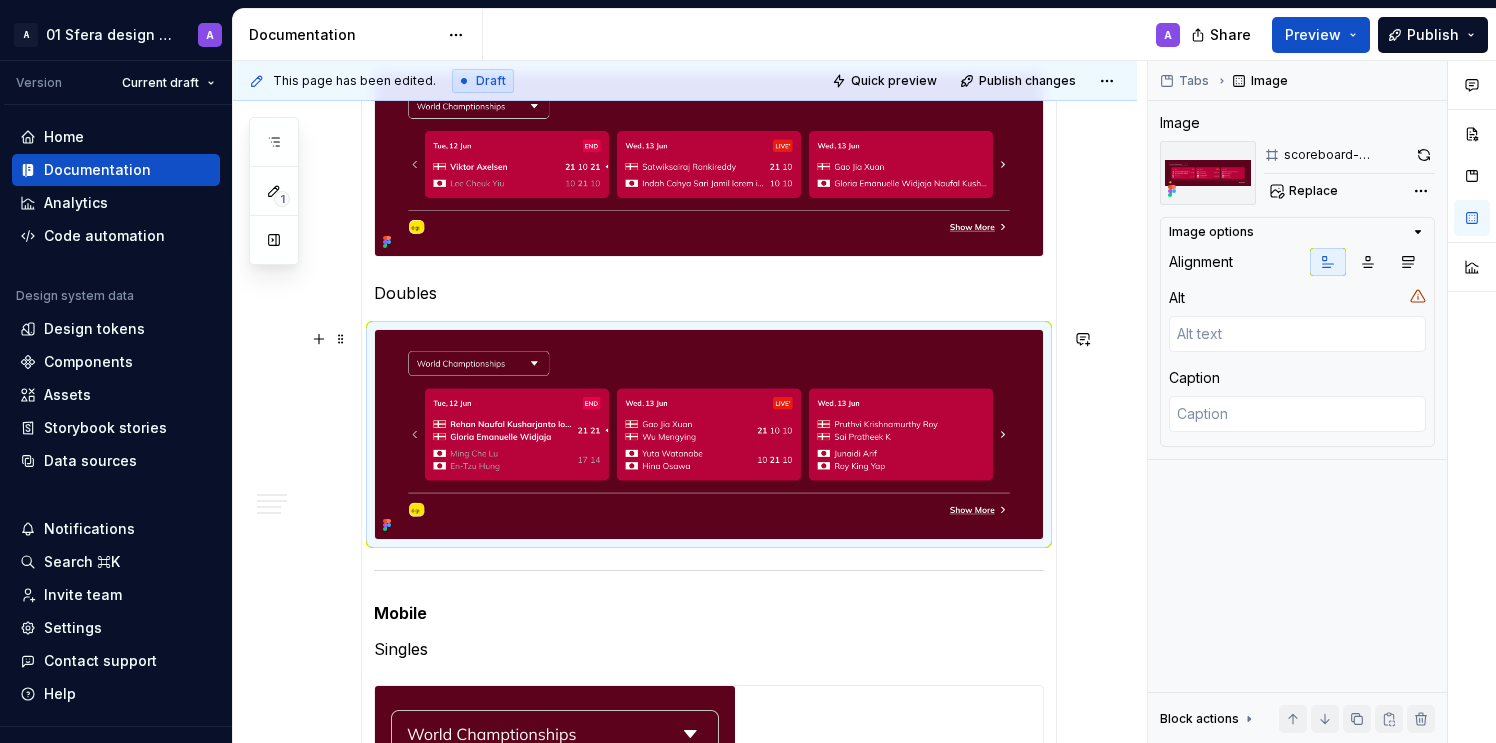 click at bounding box center [709, 434] 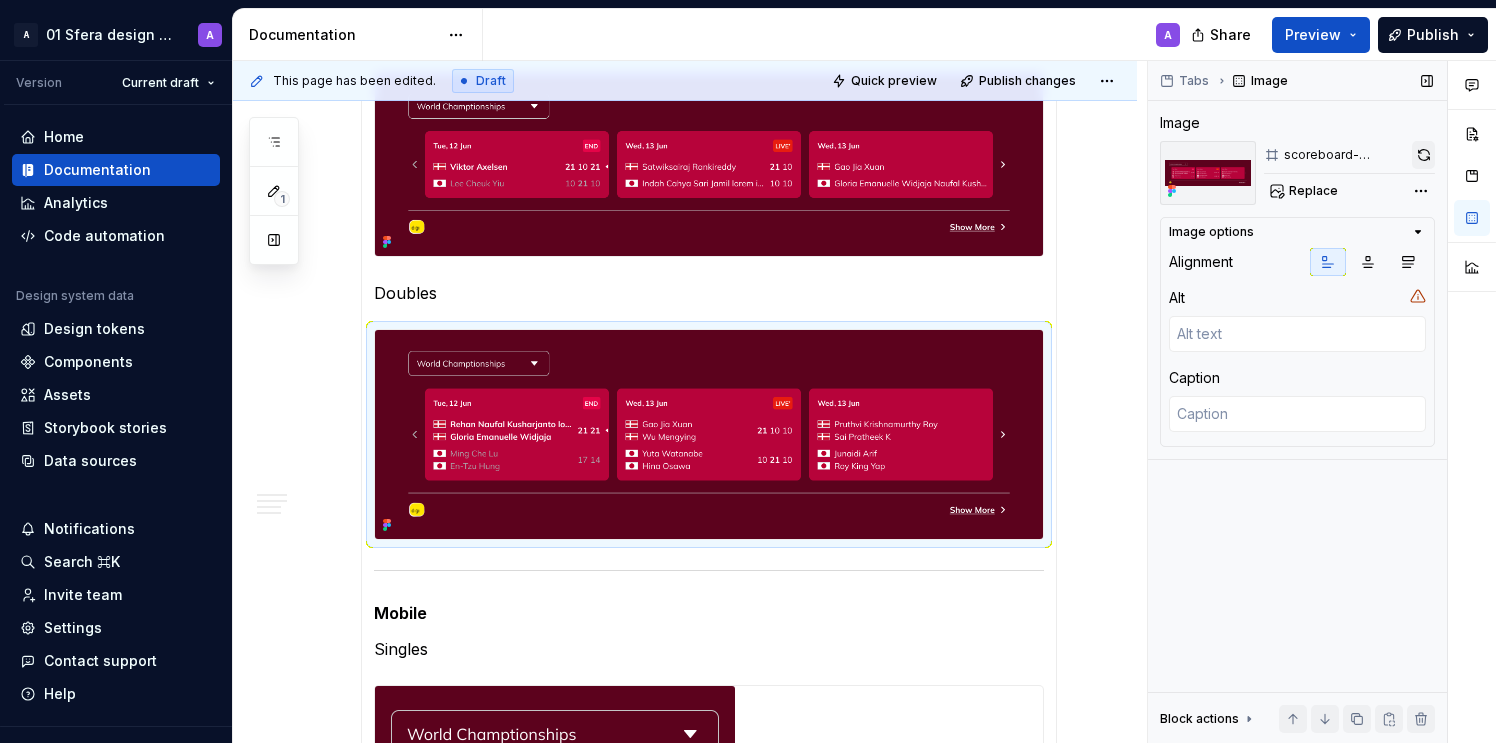 click at bounding box center [1423, 155] 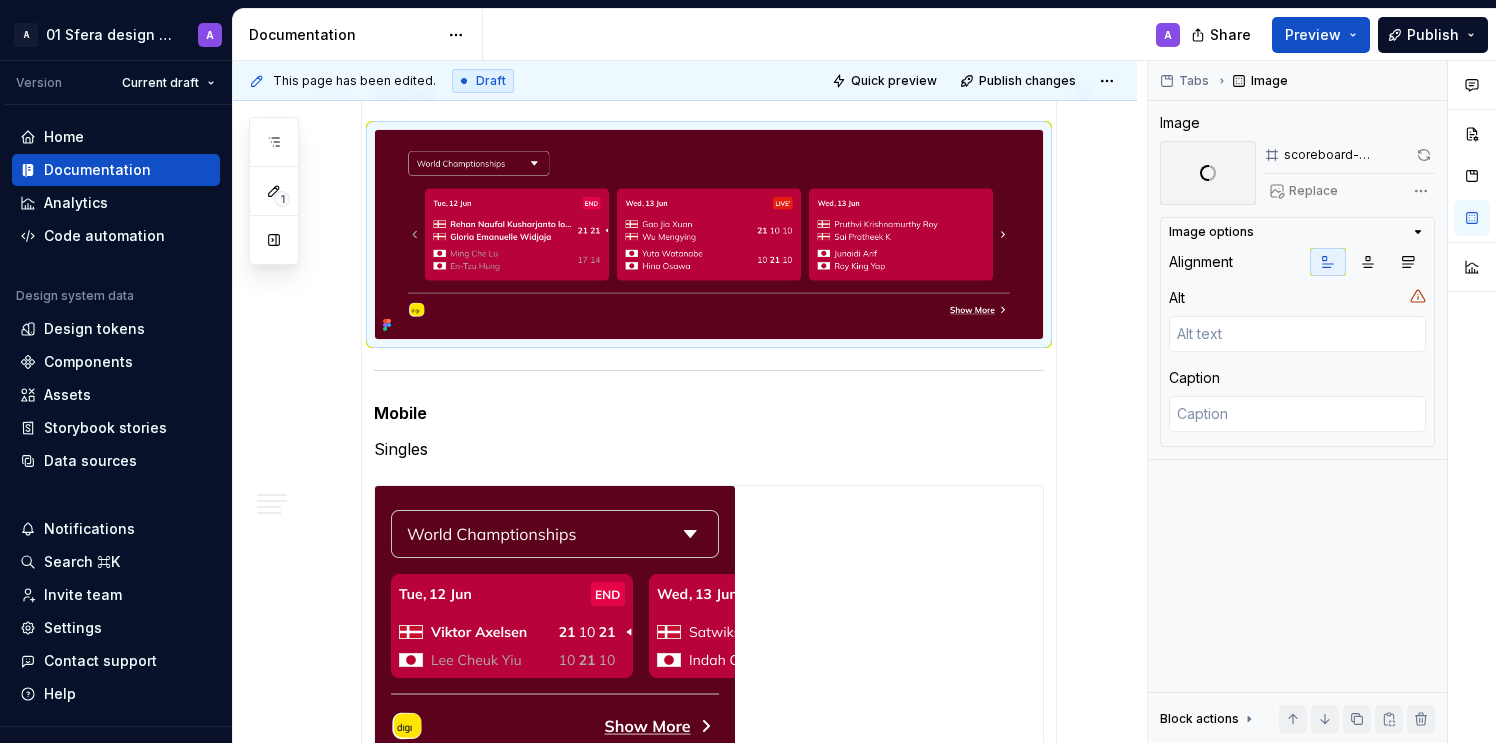 scroll, scrollTop: 2483, scrollLeft: 0, axis: vertical 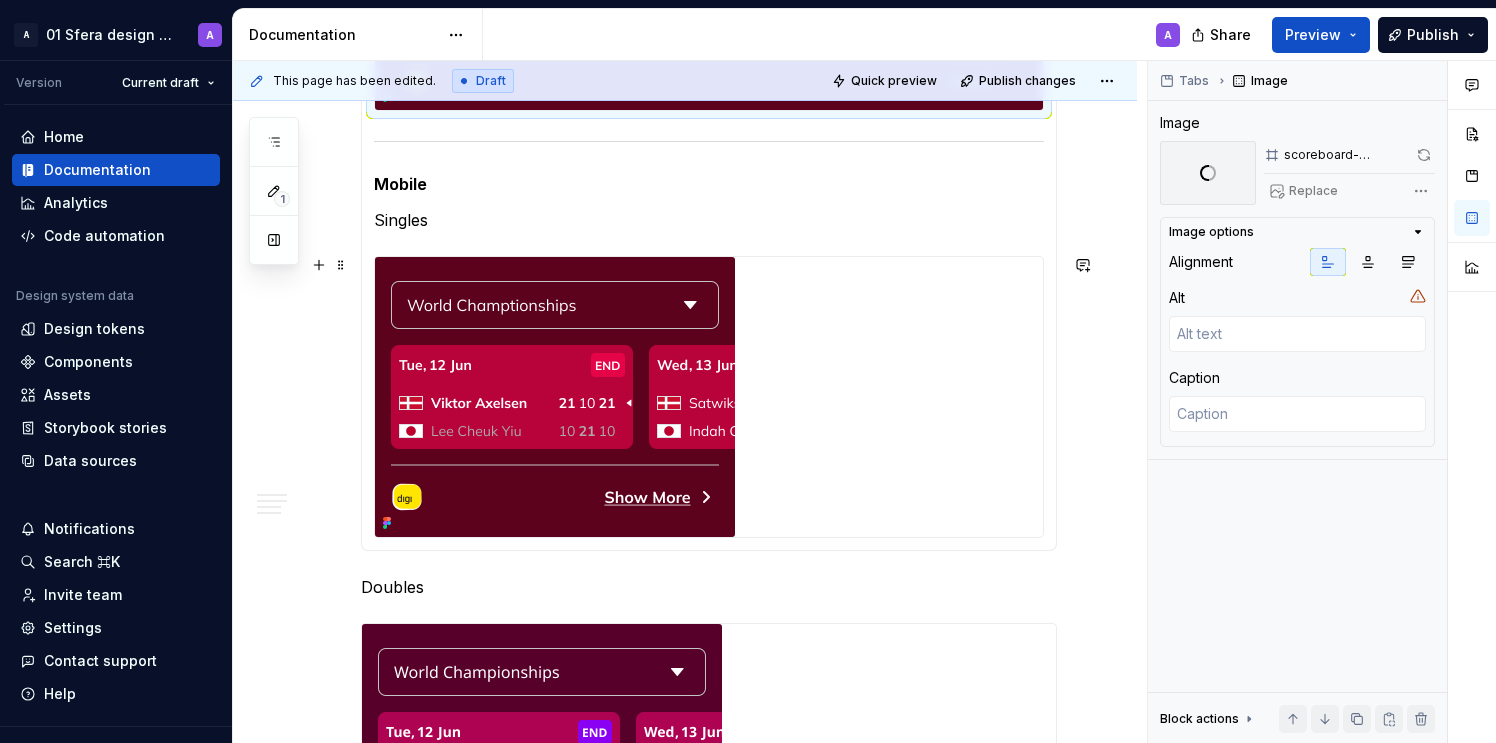 drag, startPoint x: 562, startPoint y: 355, endPoint x: 892, endPoint y: 275, distance: 339.55853 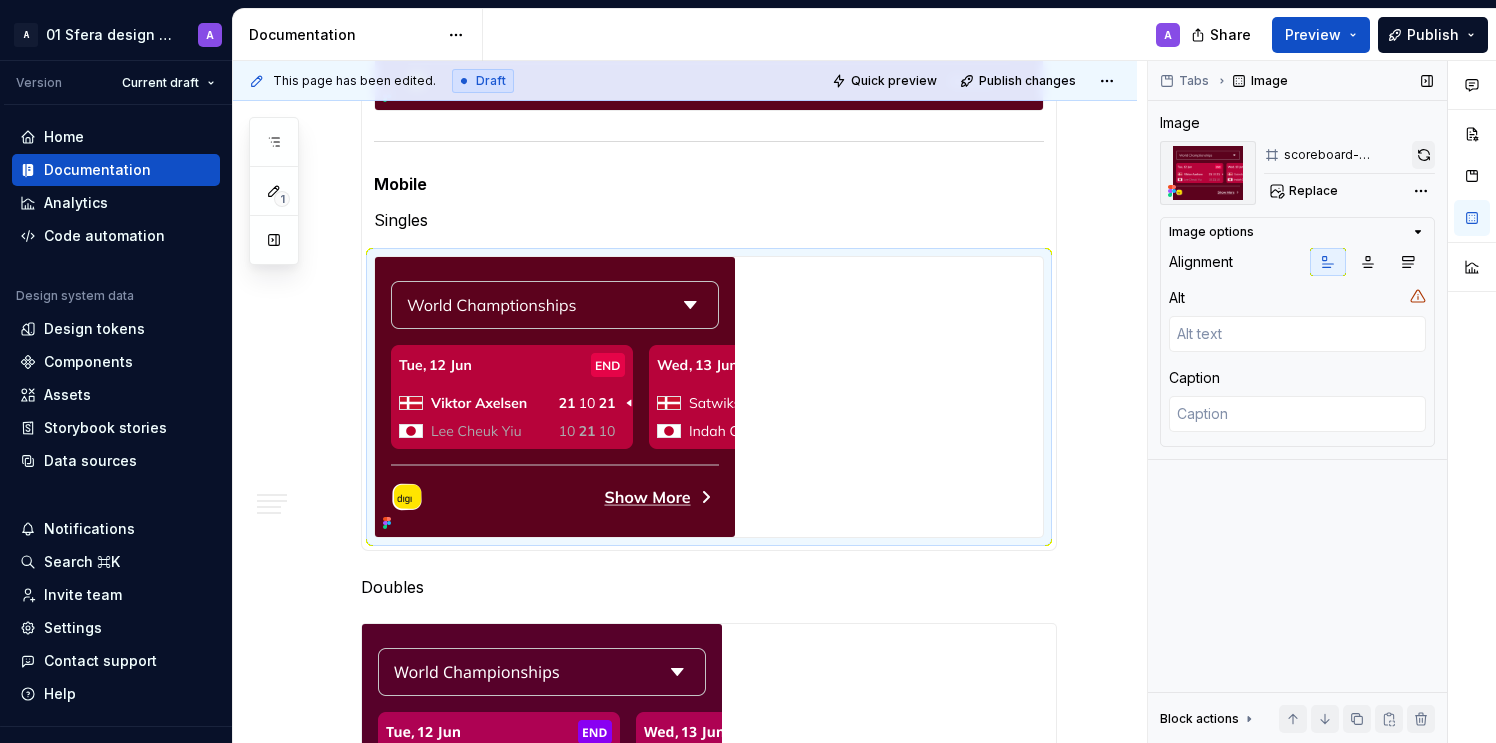 click at bounding box center (1423, 155) 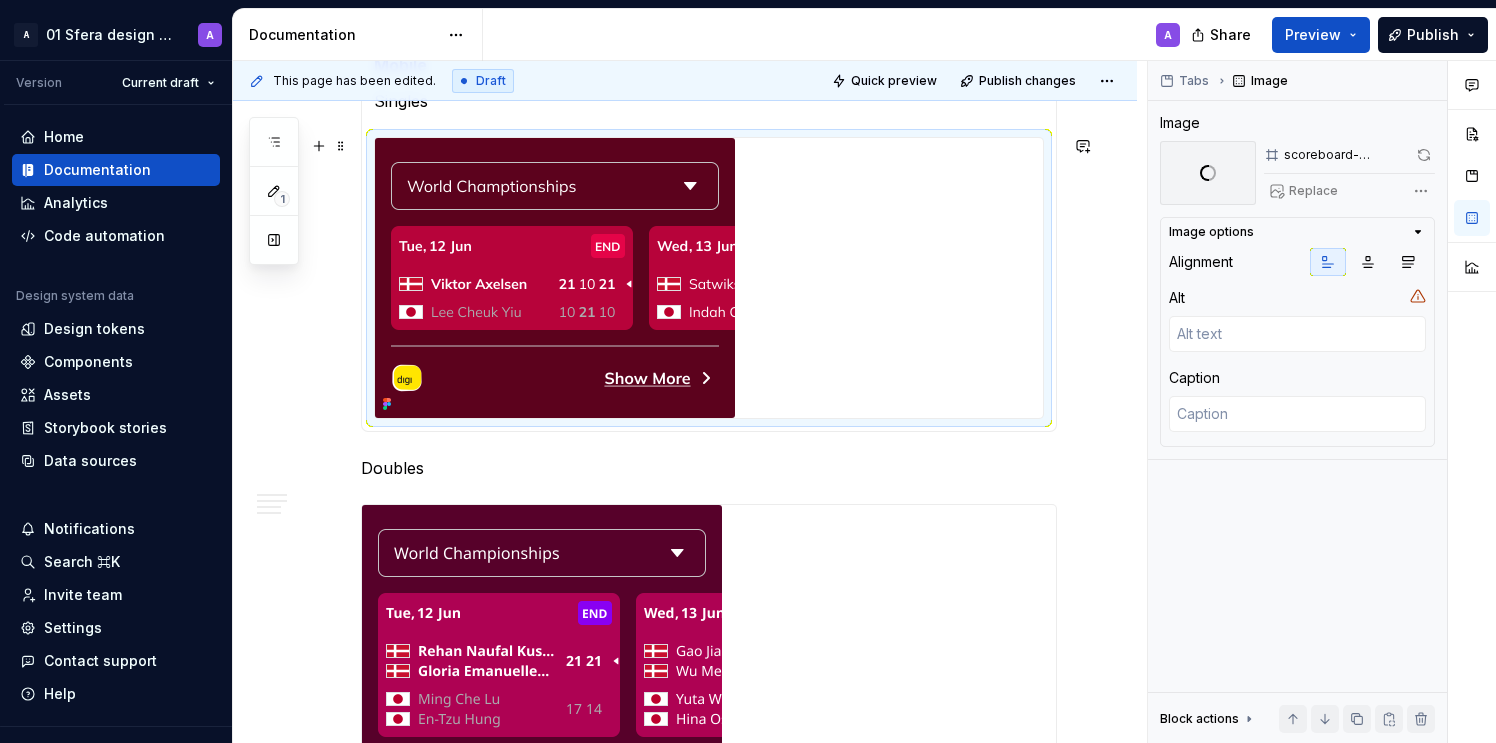 scroll, scrollTop: 2865, scrollLeft: 0, axis: vertical 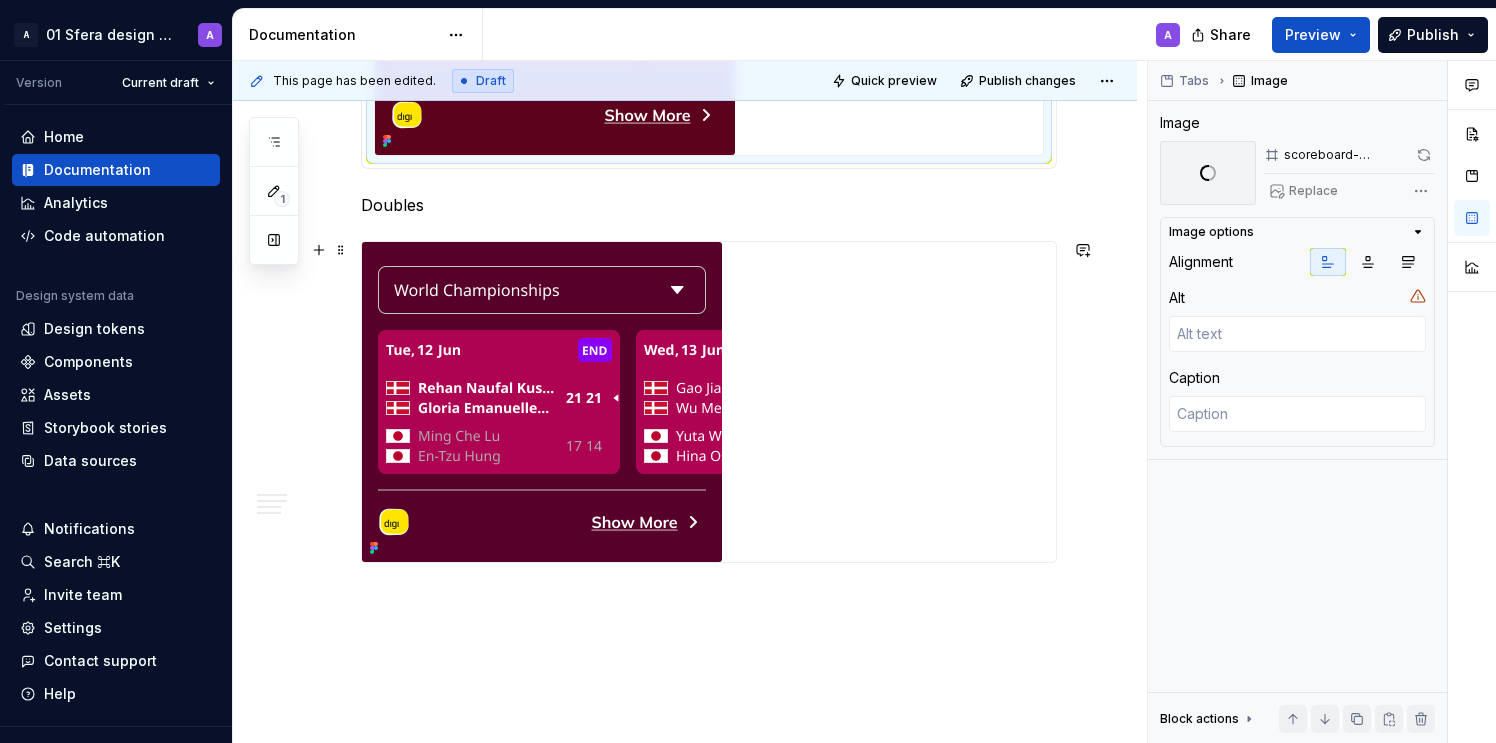 drag, startPoint x: 660, startPoint y: 441, endPoint x: 717, endPoint y: 414, distance: 63.07139 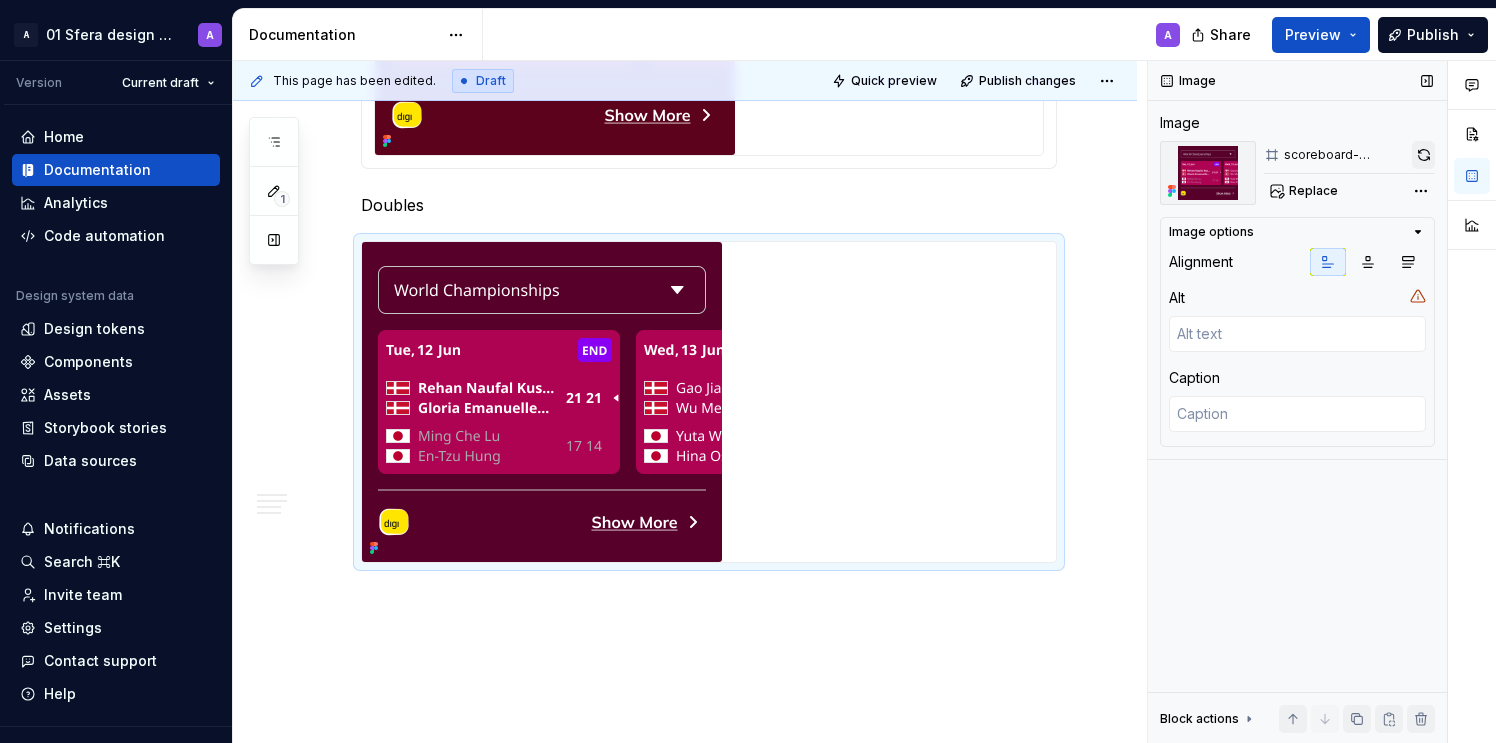 click at bounding box center [1423, 155] 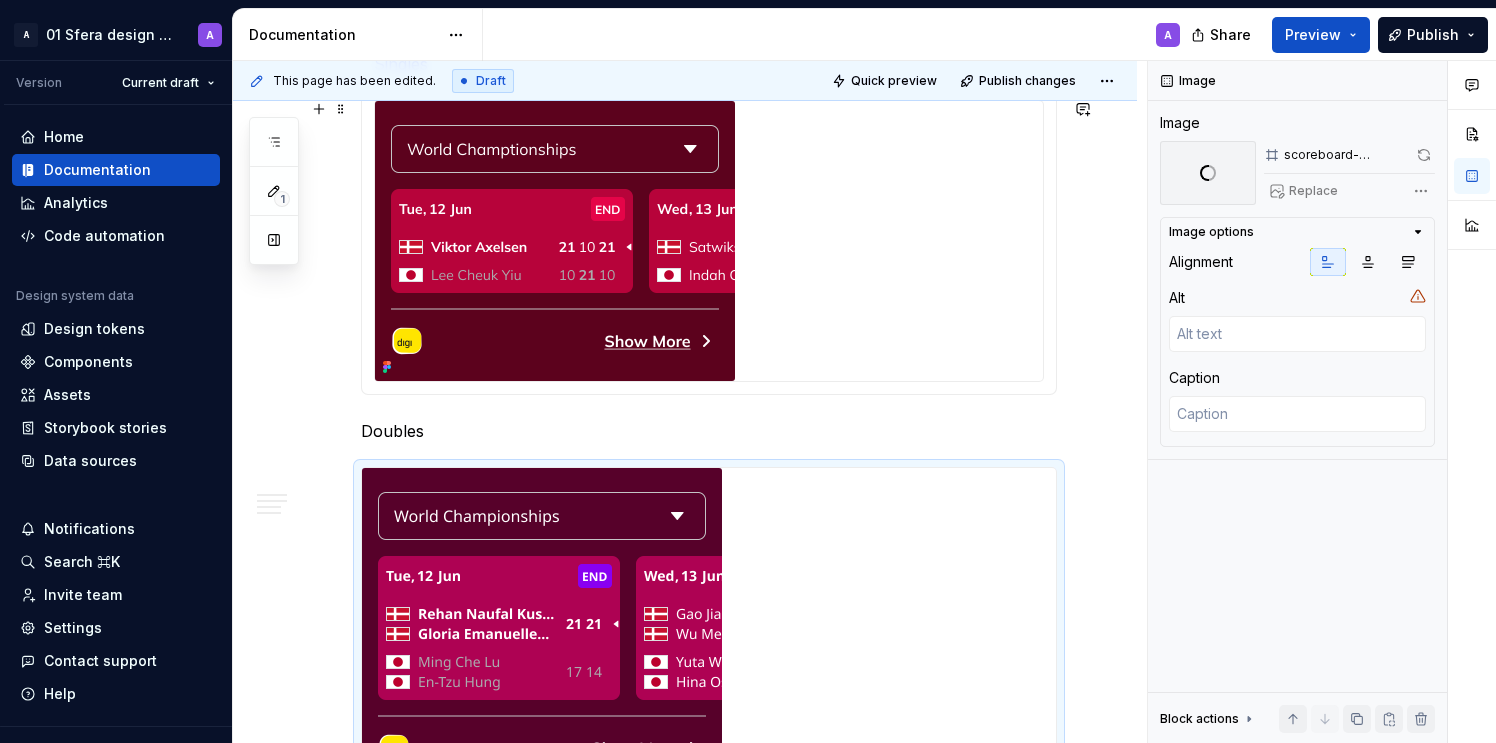 click at bounding box center [555, 241] 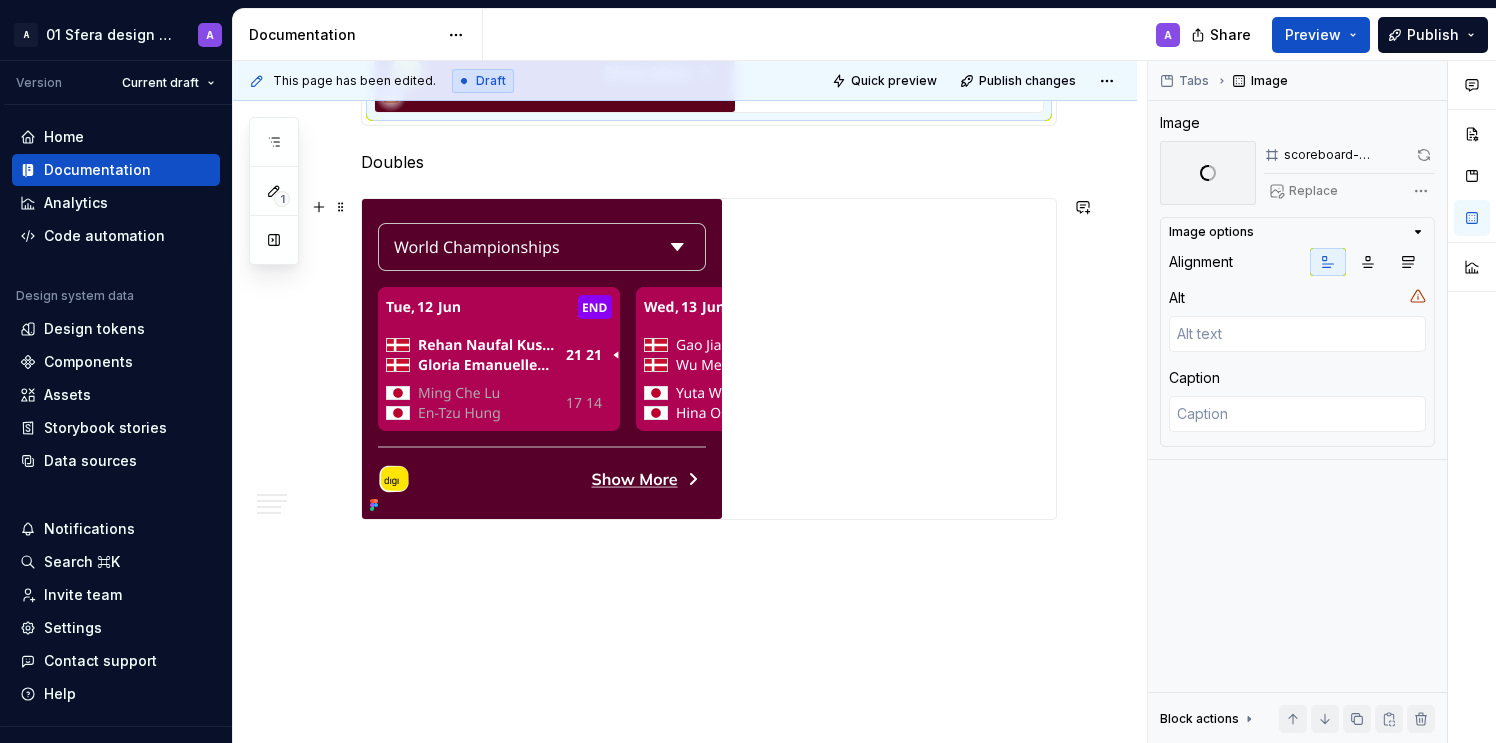 scroll, scrollTop: 2930, scrollLeft: 0, axis: vertical 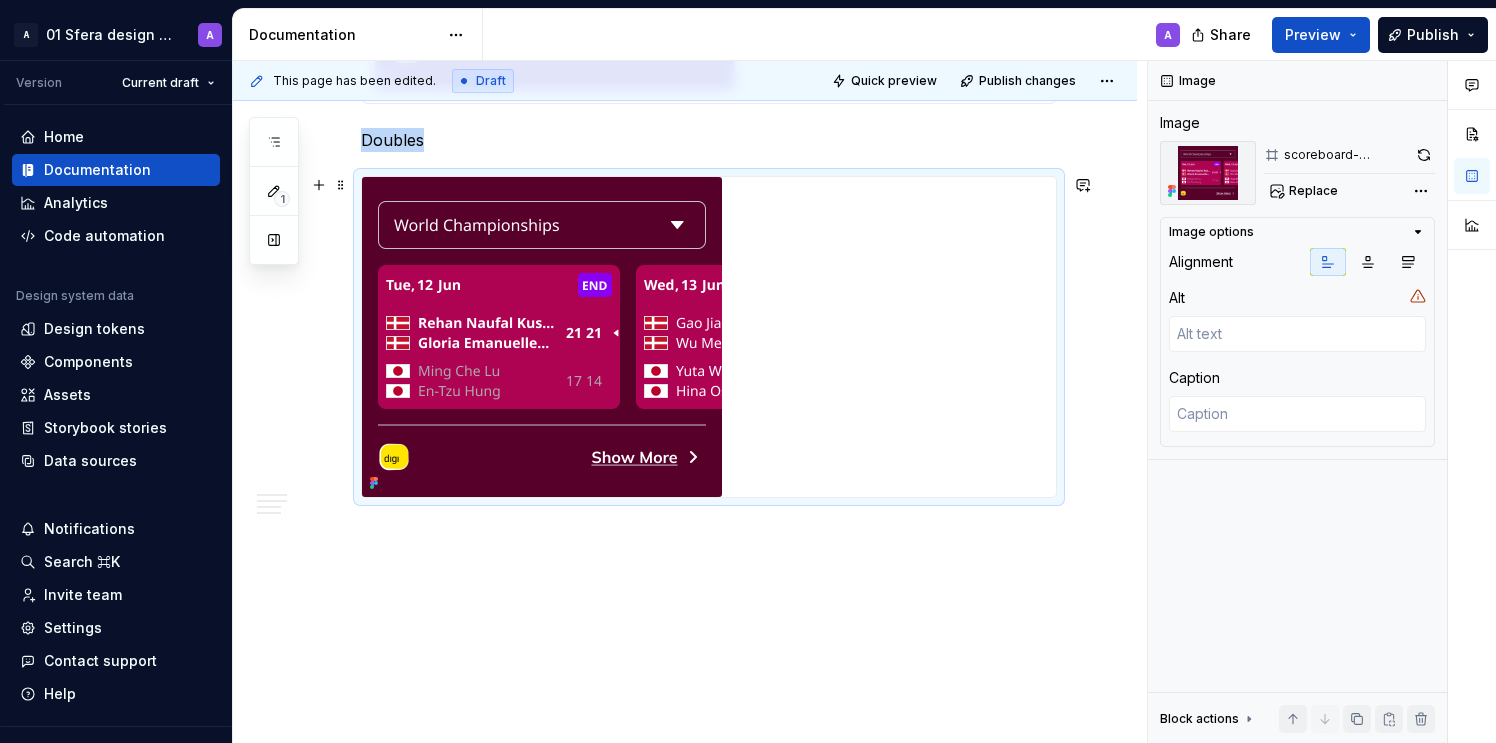 click at bounding box center (542, 337) 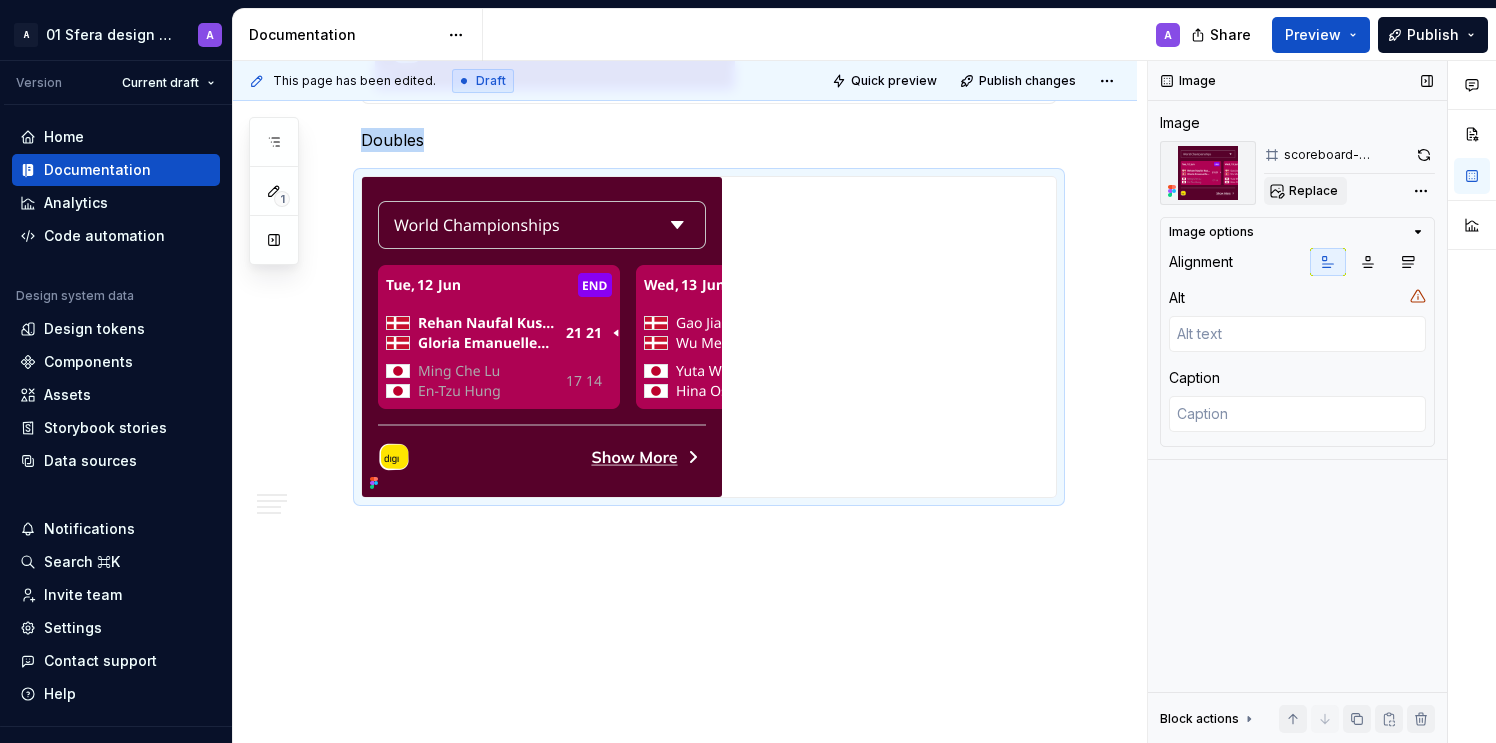 click on "Replace" at bounding box center (1313, 191) 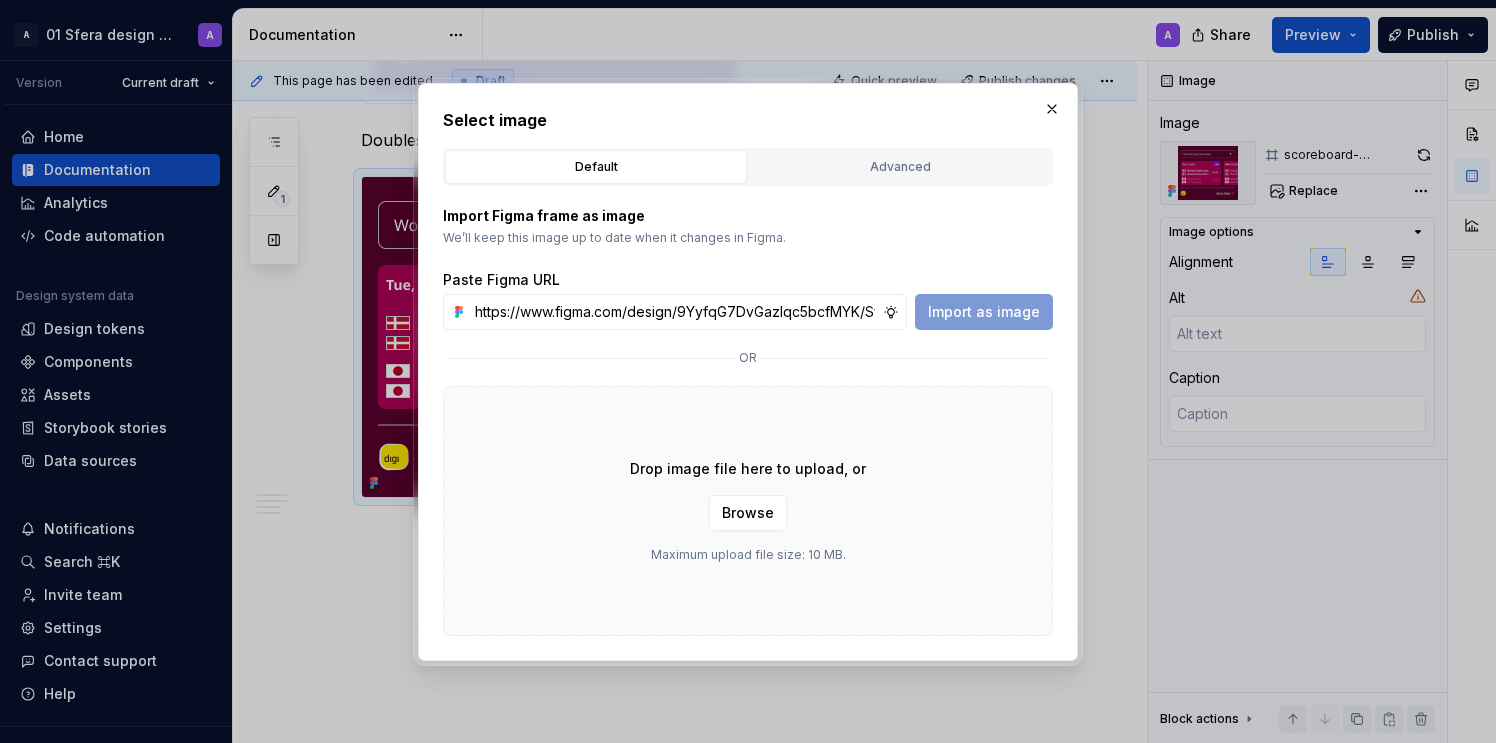 scroll, scrollTop: 0, scrollLeft: 455, axis: horizontal 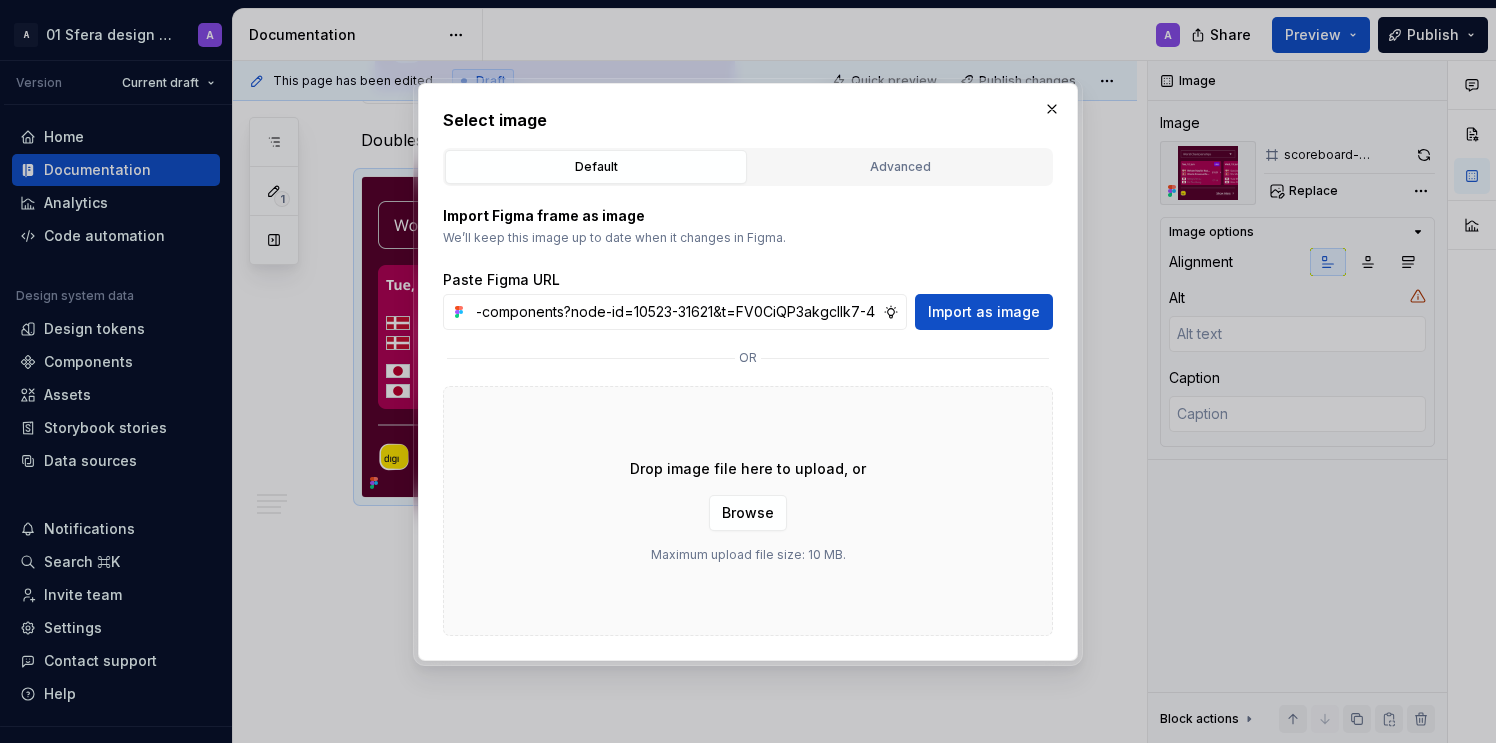 type on "https://www.figma.com/design/9YyfqG7DvGazIqc5bcfMYK/Sfera-DS-components?node-id=10523-31621&t=FV0CiQP3akgcIlk7-4" 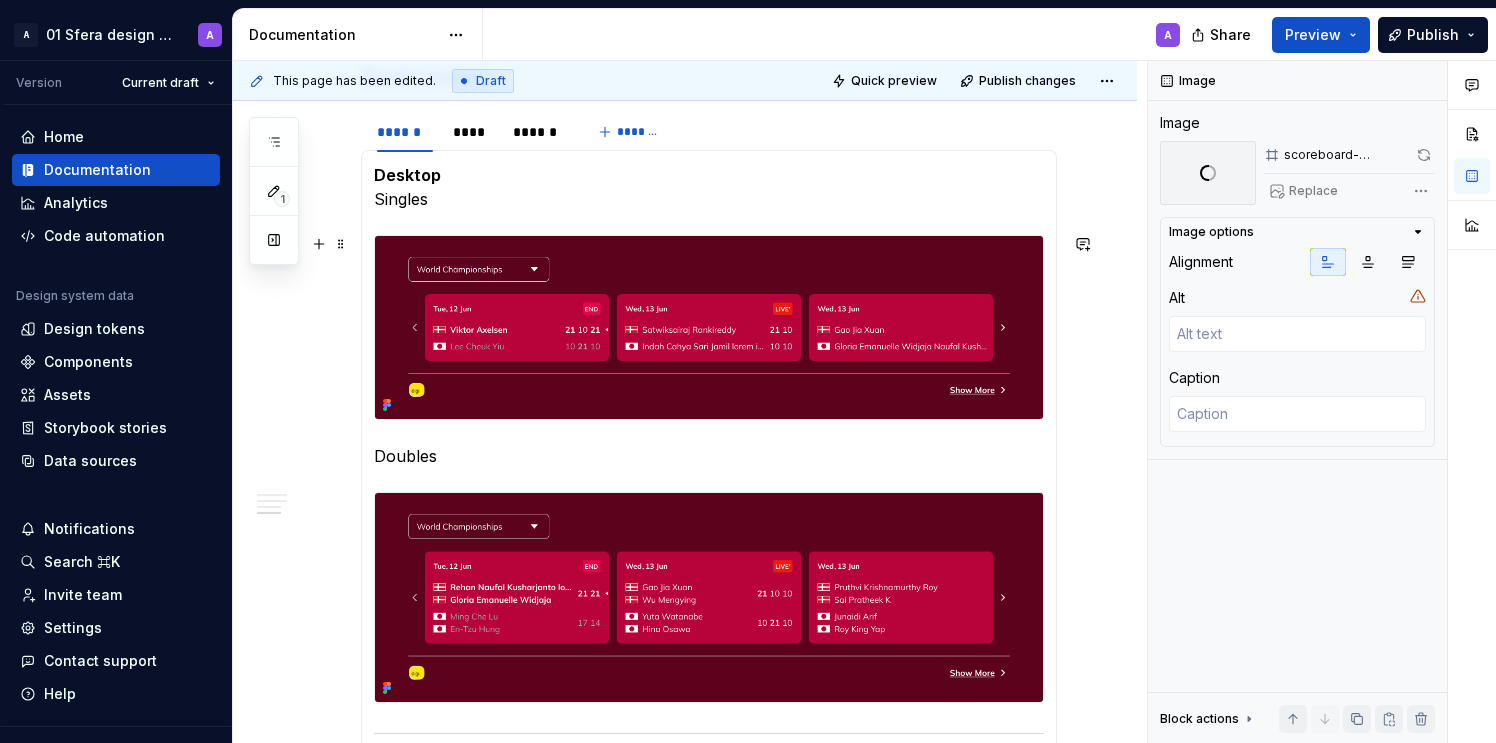 scroll, scrollTop: 1889, scrollLeft: 0, axis: vertical 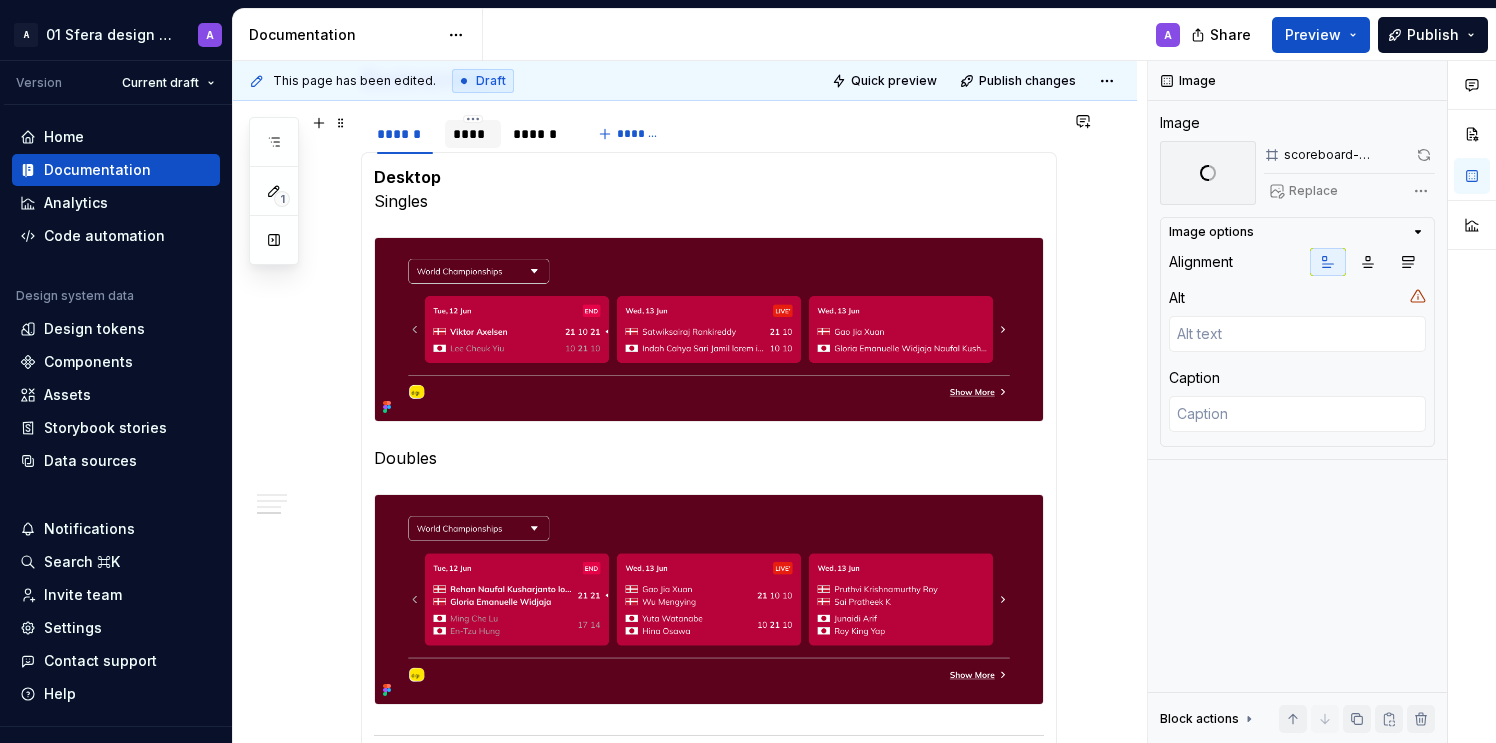 click on "****" at bounding box center [473, 134] 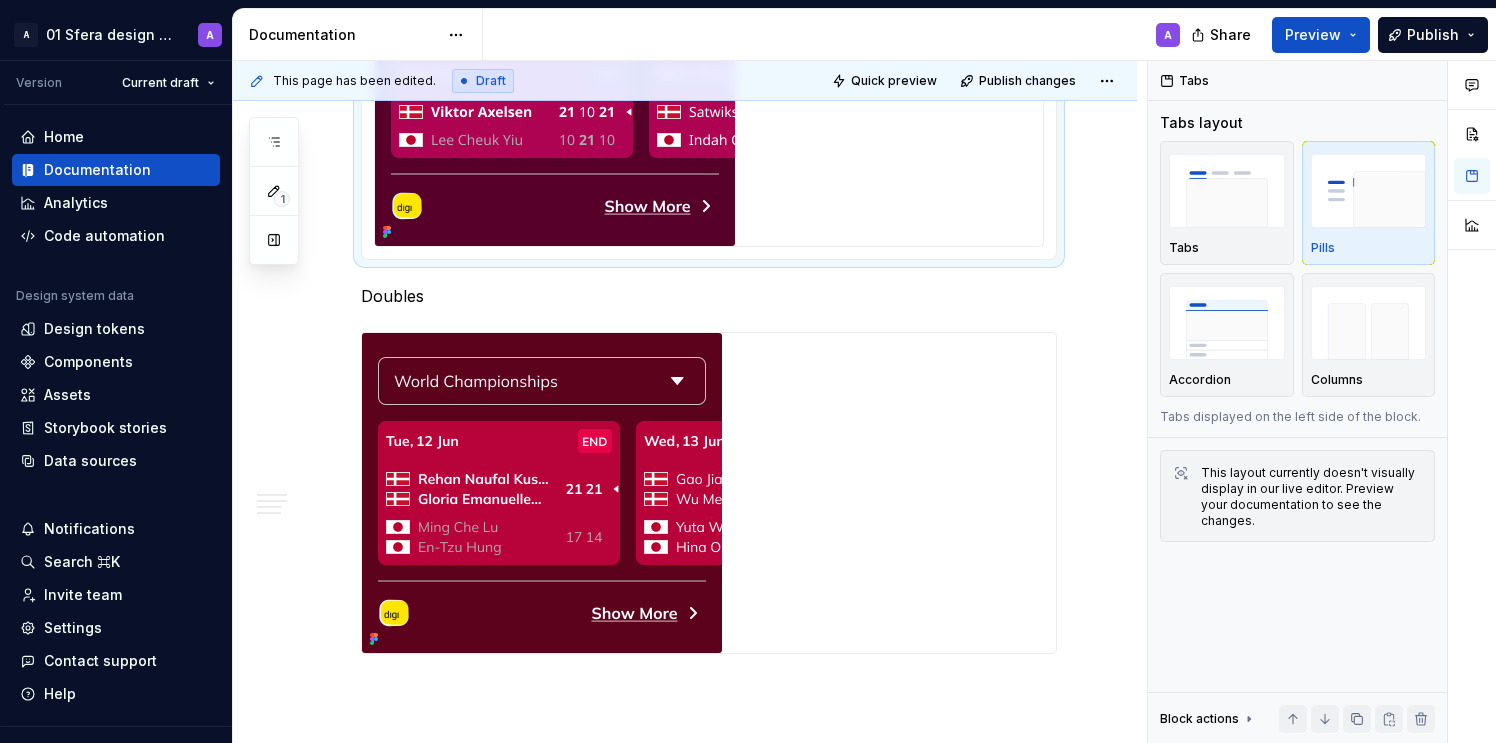scroll, scrollTop: 2888, scrollLeft: 0, axis: vertical 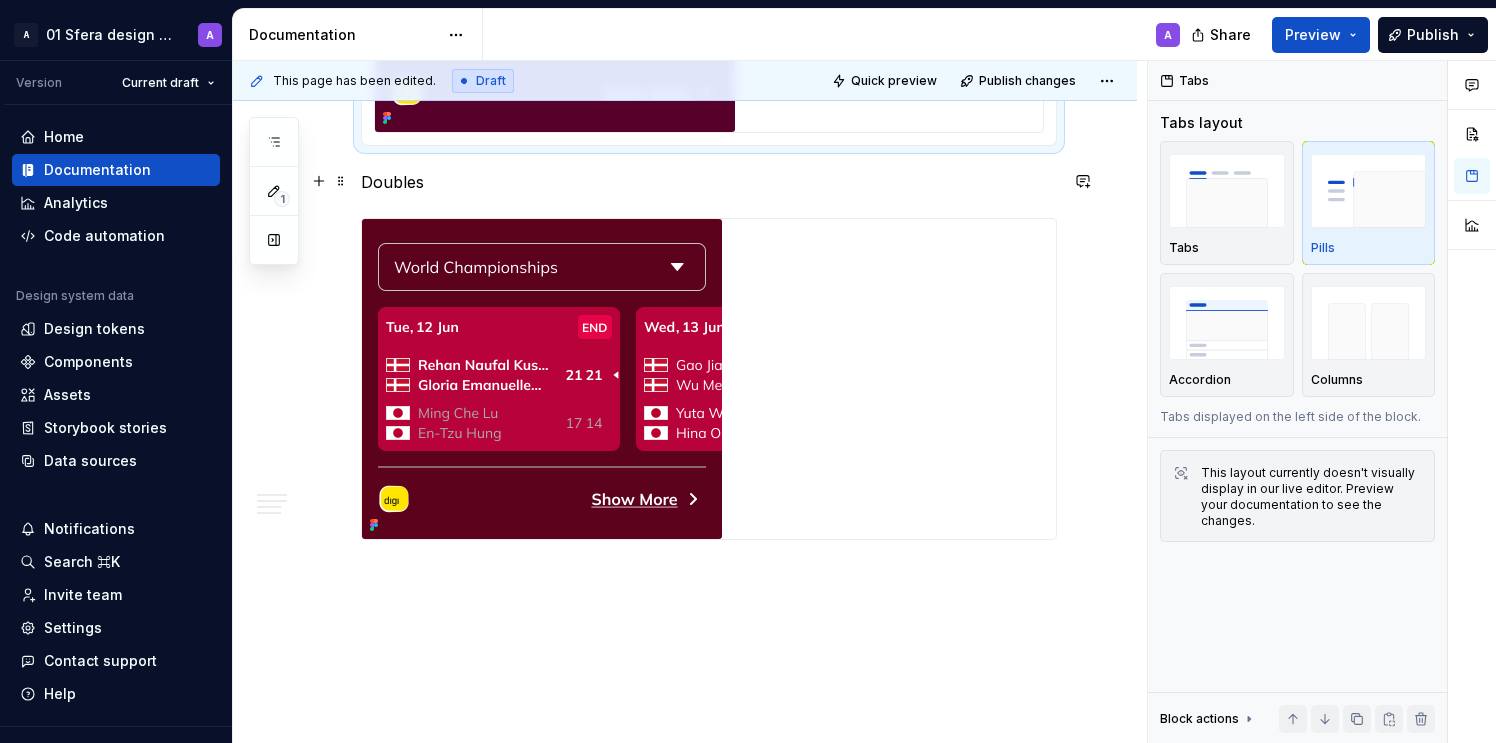 click on "Doubles" at bounding box center (709, 182) 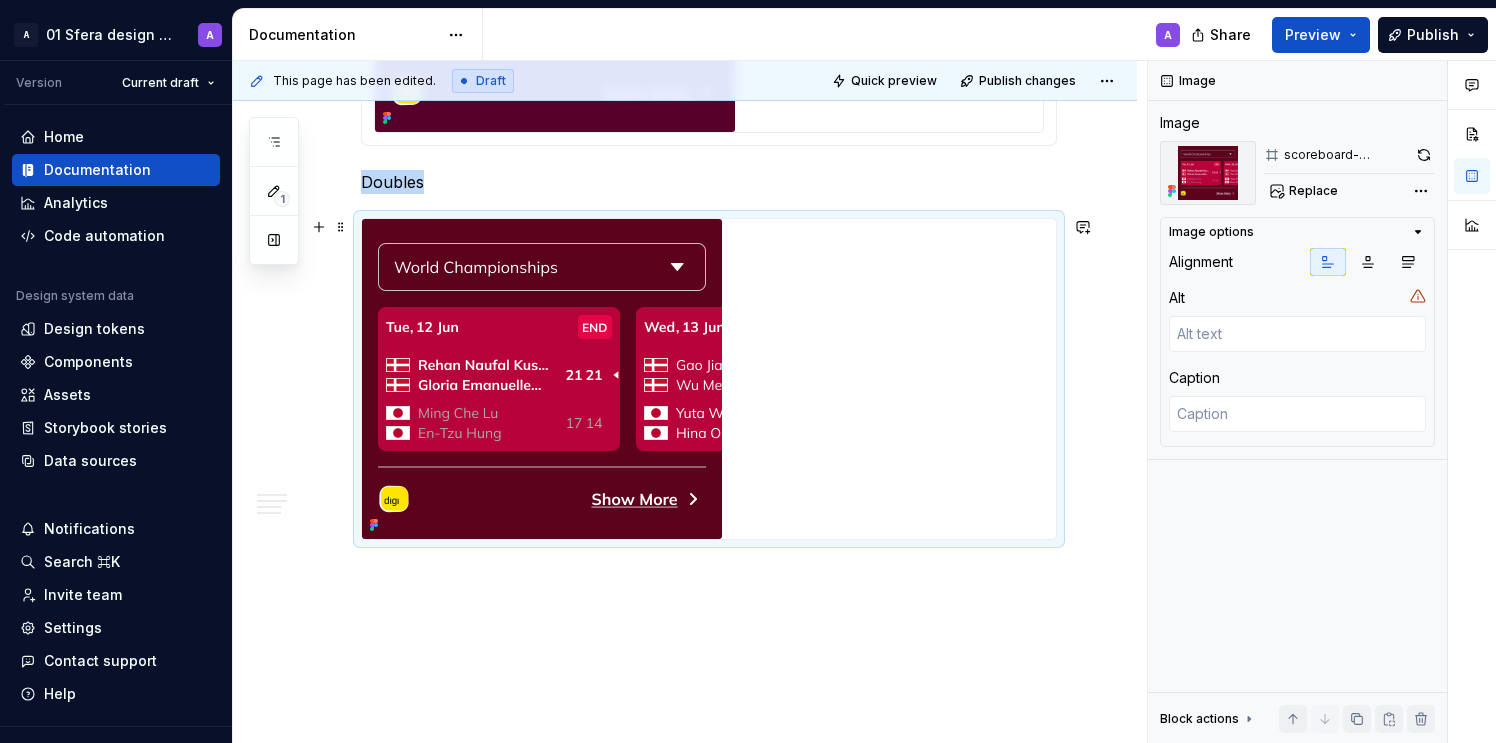 click at bounding box center (542, 379) 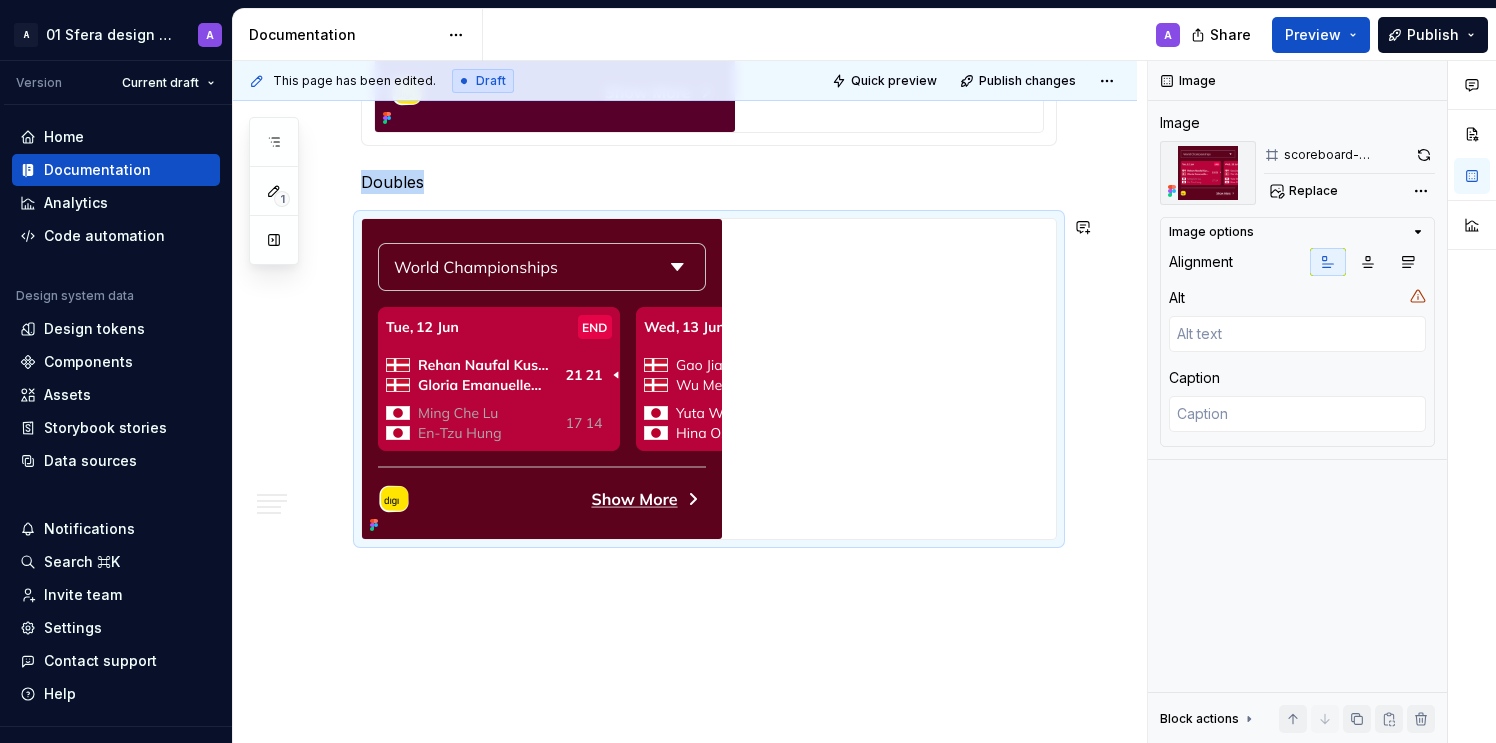 click on "**********" at bounding box center [690, 402] 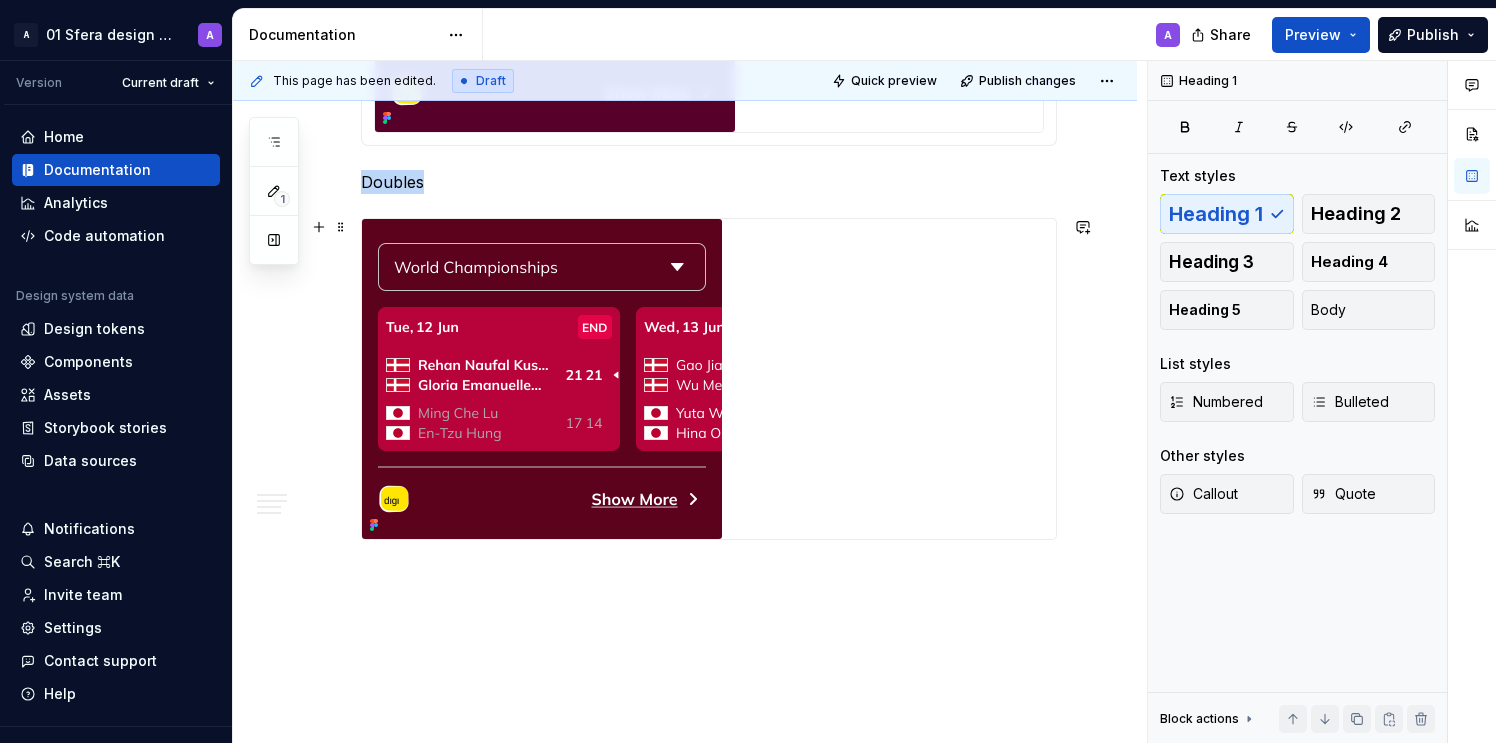 click at bounding box center [542, 379] 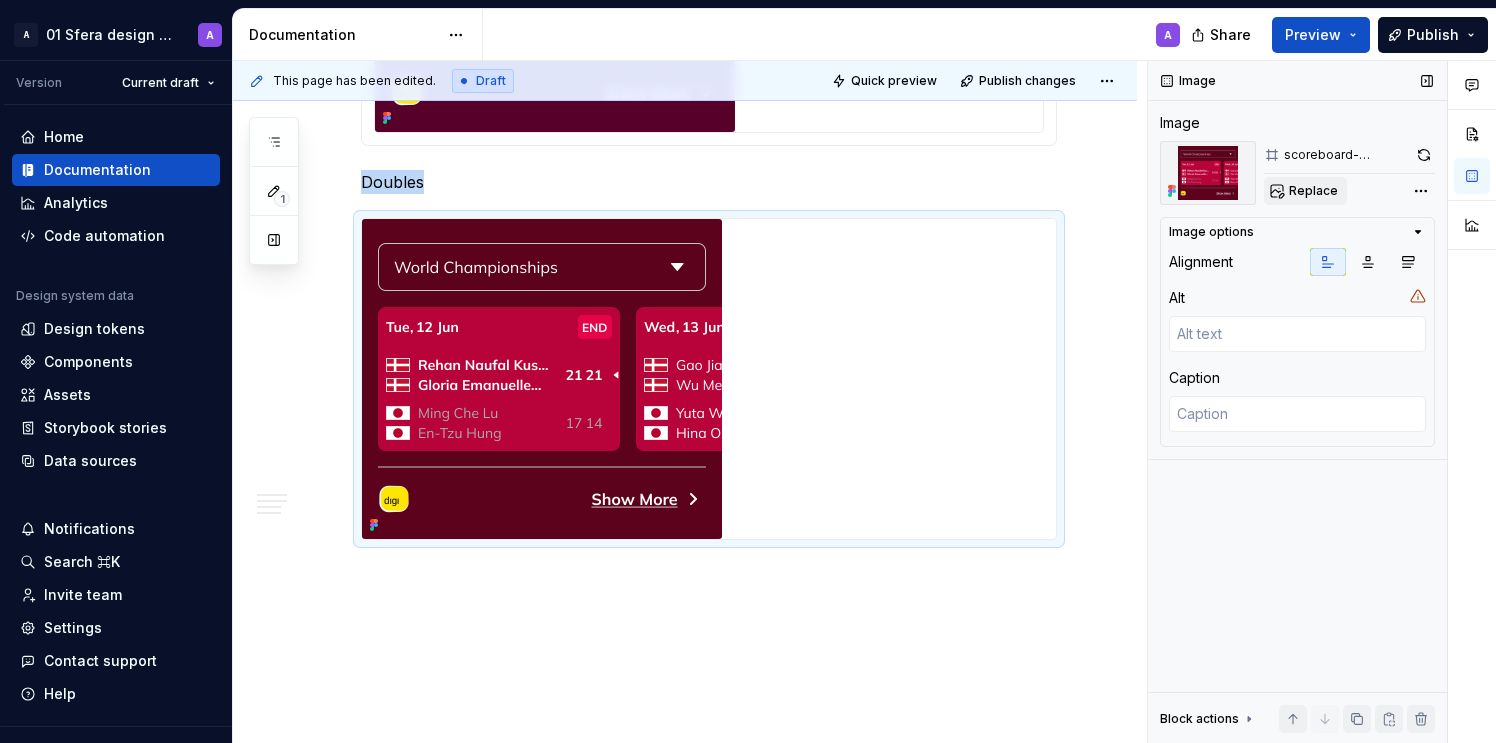 click on "Replace" at bounding box center [1313, 191] 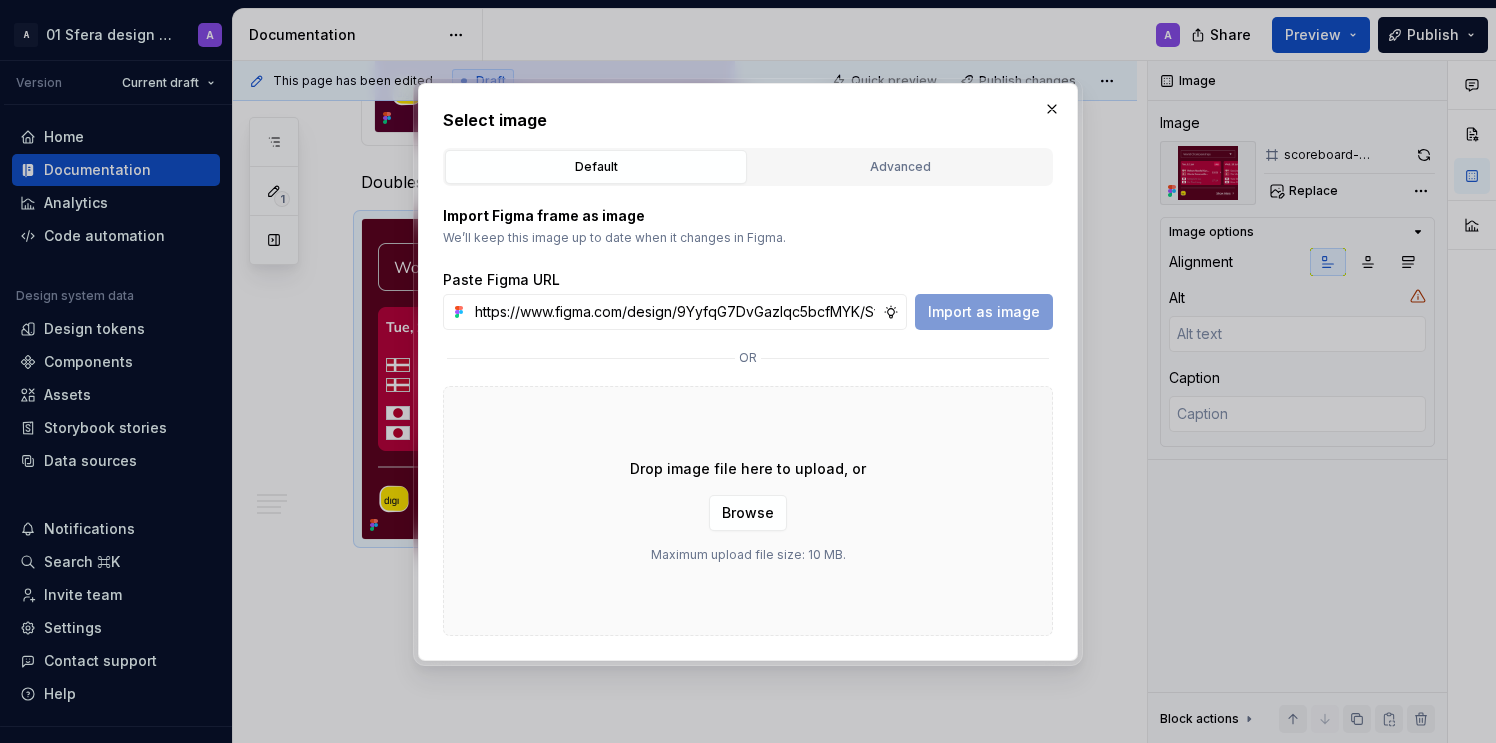scroll, scrollTop: 0, scrollLeft: 460, axis: horizontal 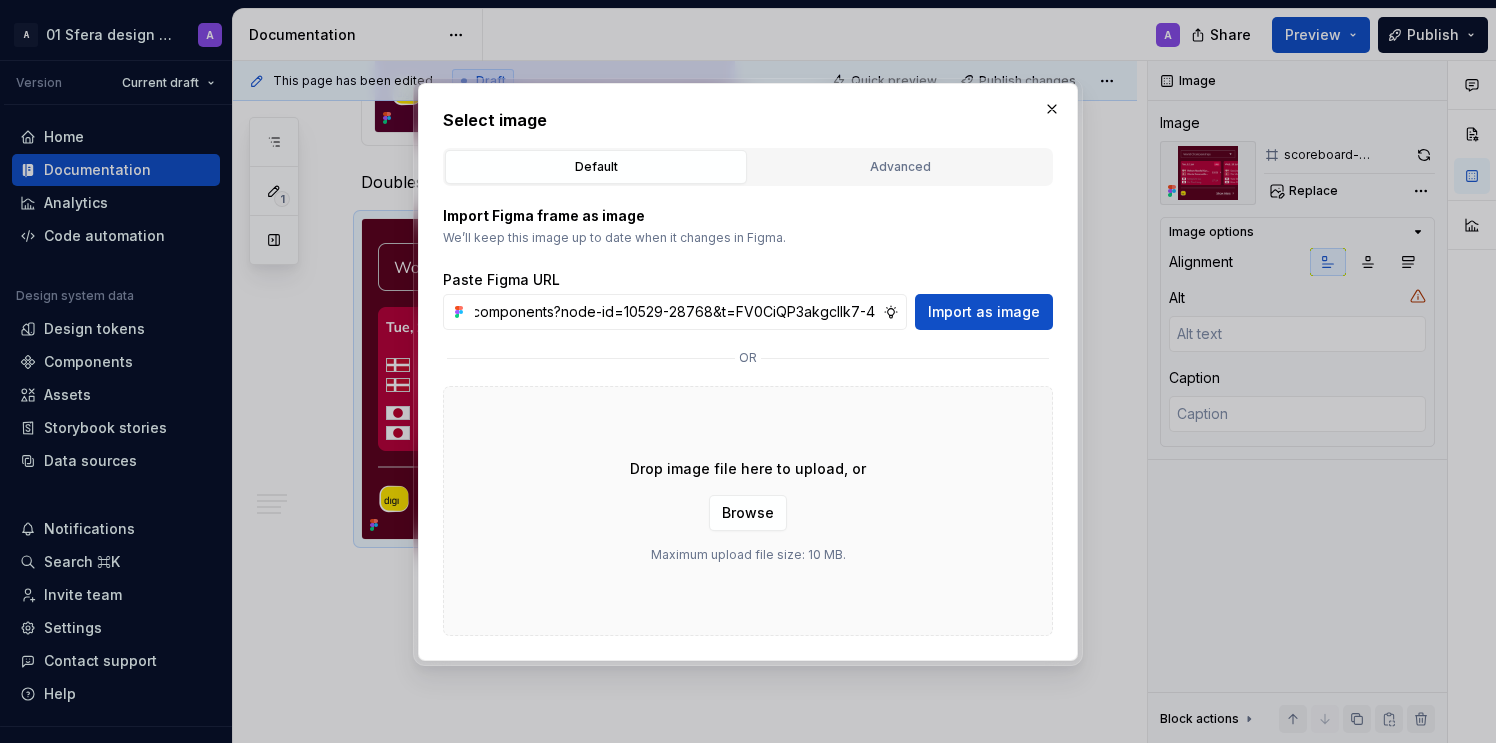 type on "https://www.figma.com/design/9YyfqG7DvGazIqc5bcfMYK/Sfera-DS-components?node-id=10529-28768&t=FV0CiQP3akgcIlk7-4" 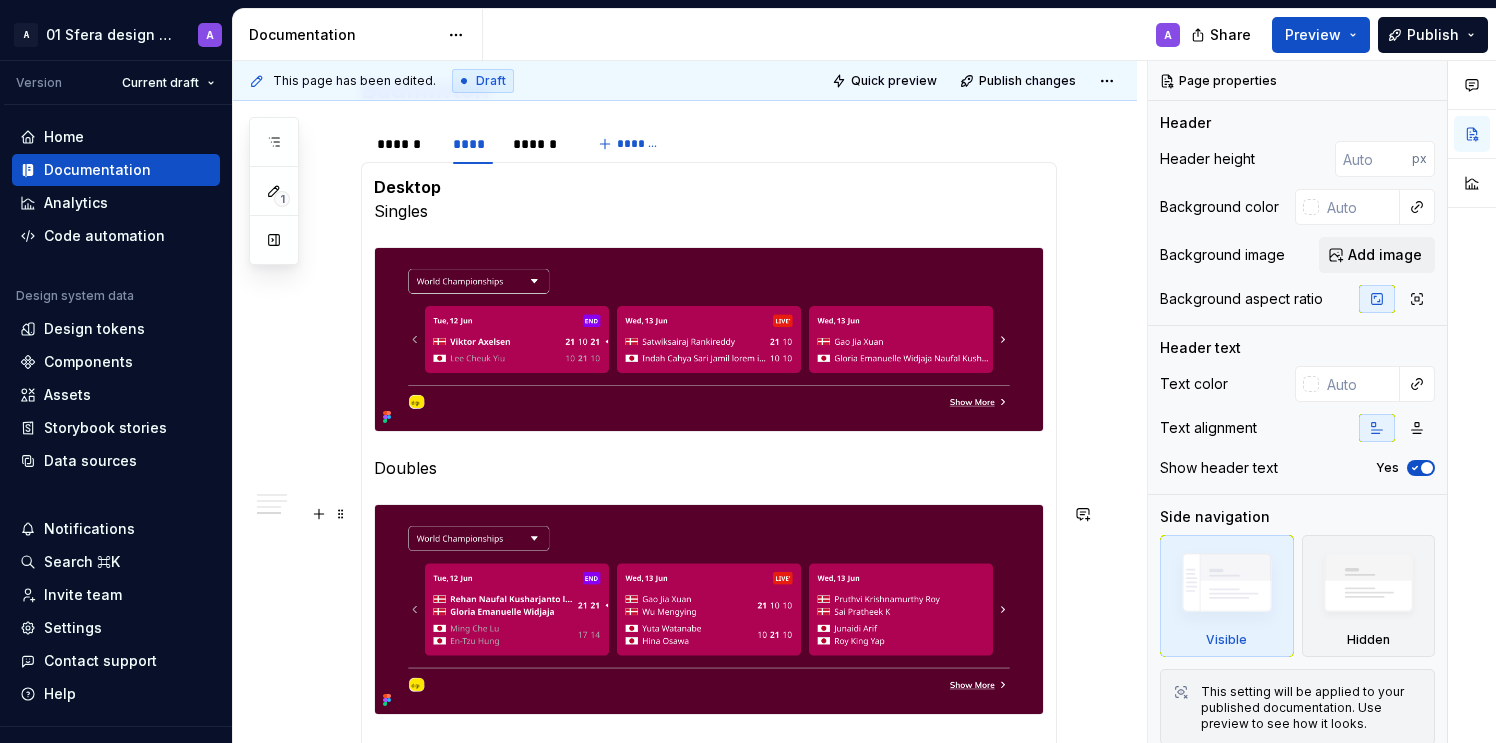 scroll, scrollTop: 1875, scrollLeft: 0, axis: vertical 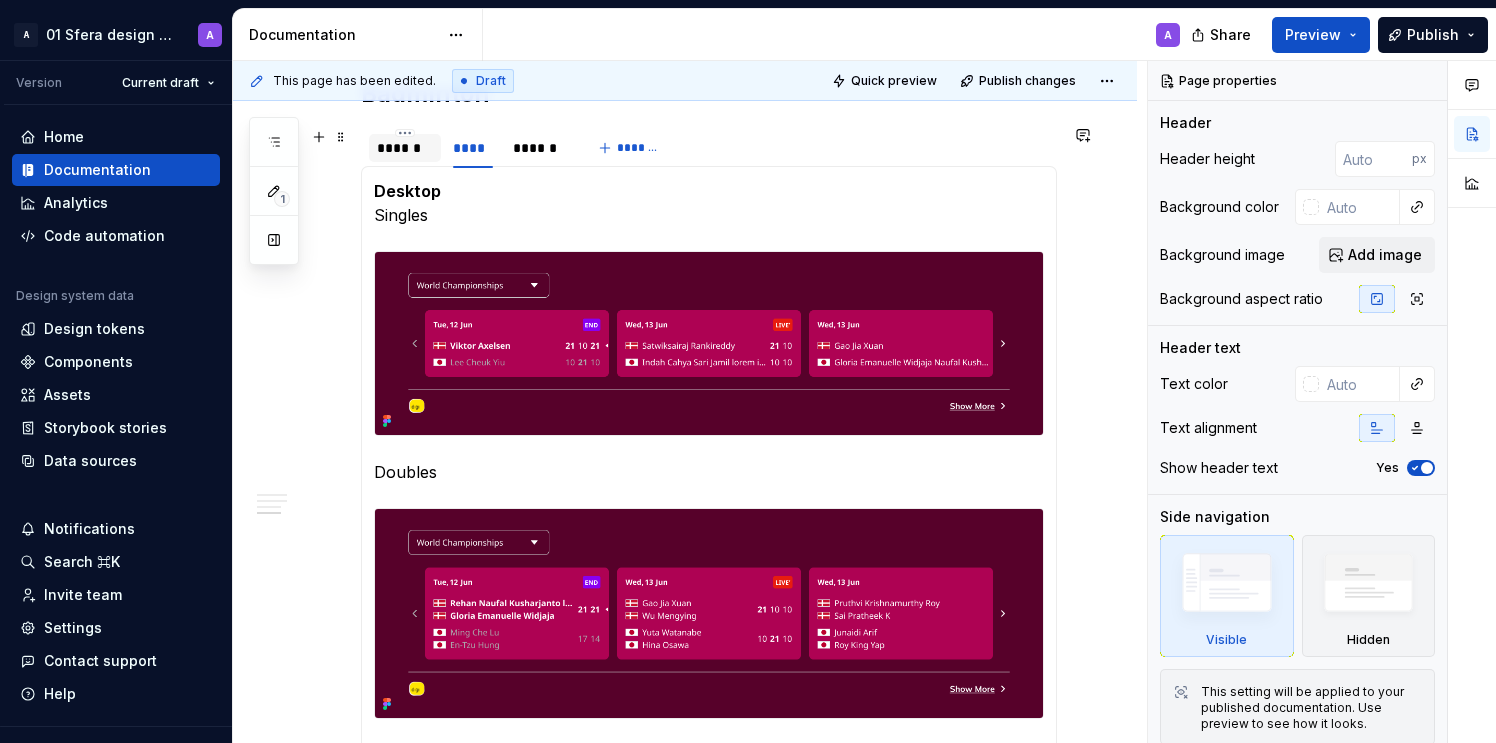 click on "******" at bounding box center (405, 148) 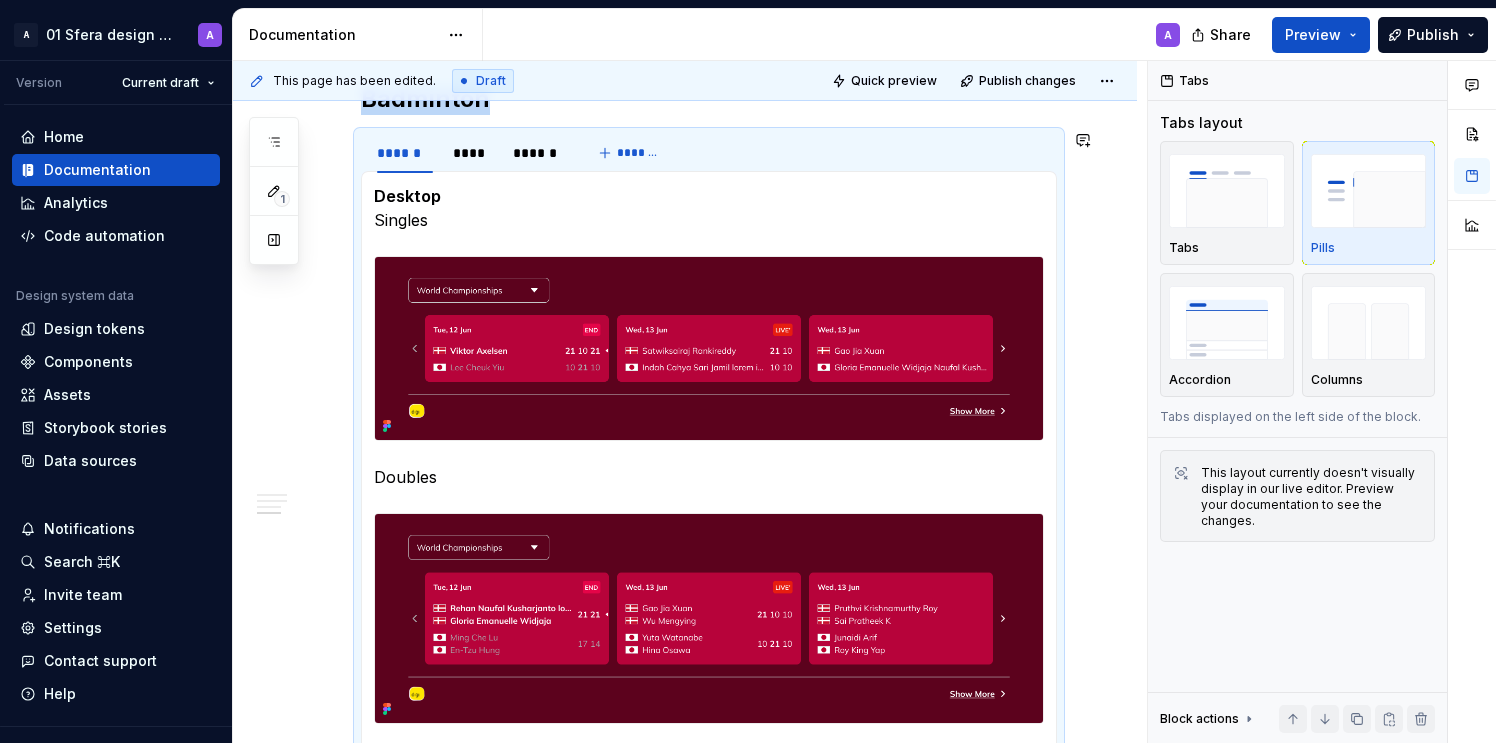 scroll, scrollTop: 1870, scrollLeft: 0, axis: vertical 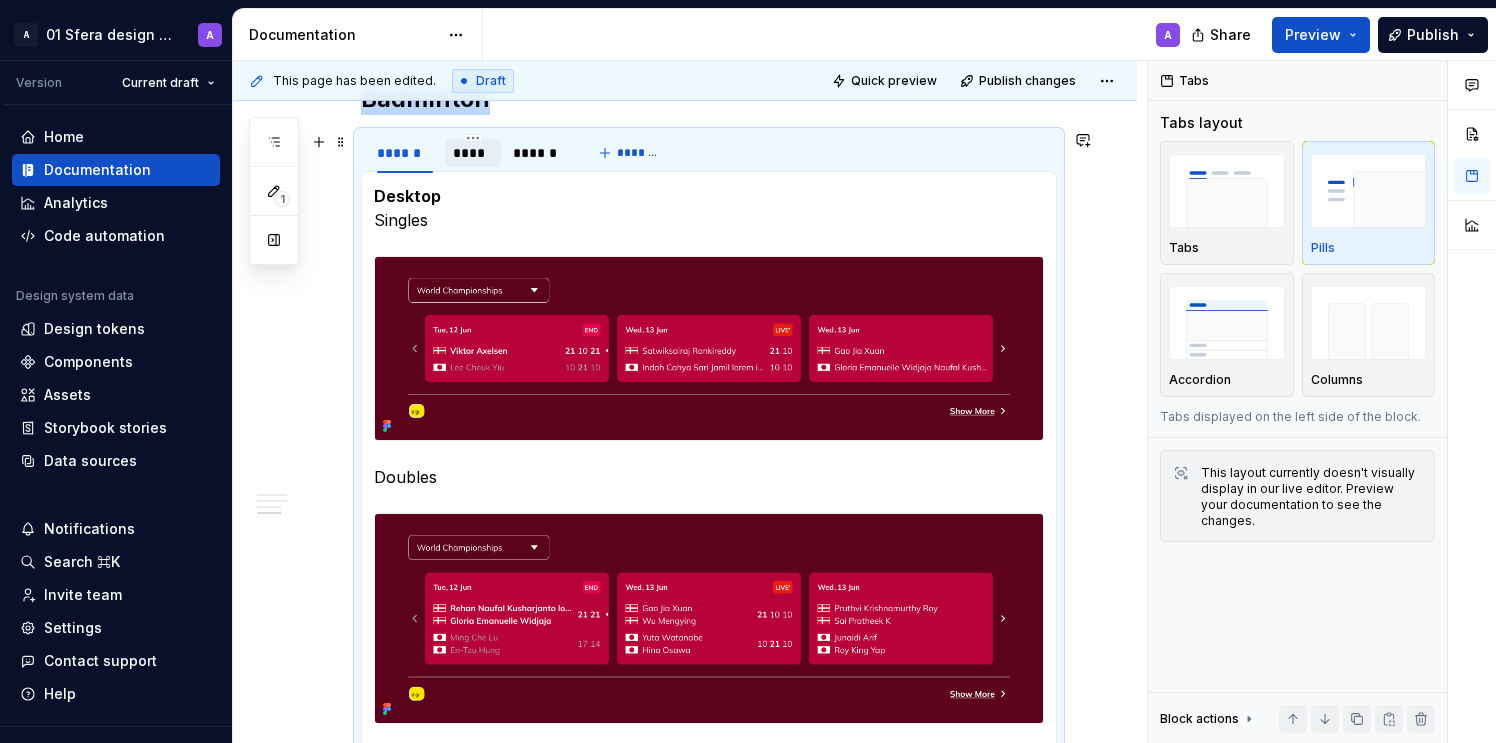 click on "****" at bounding box center [473, 153] 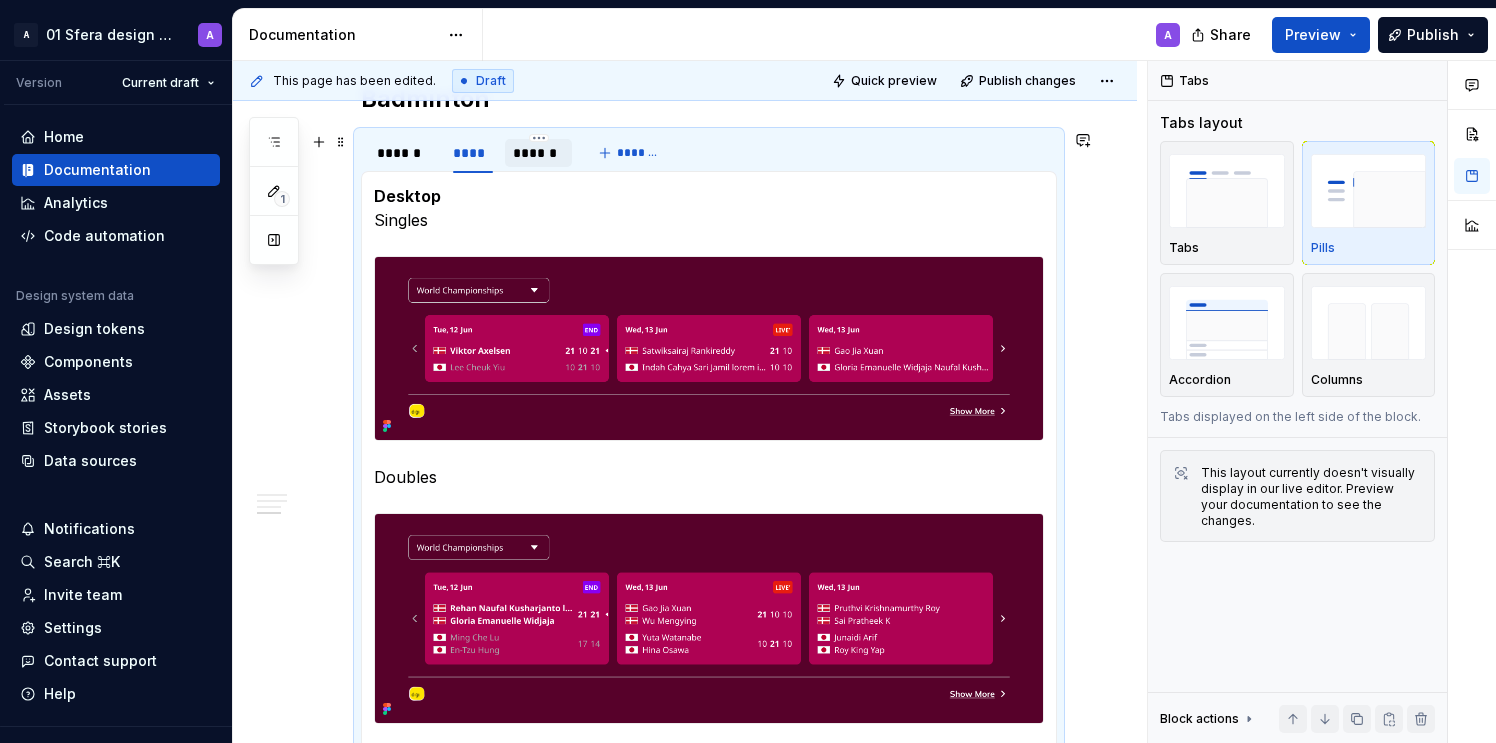 click on "******" at bounding box center (538, 153) 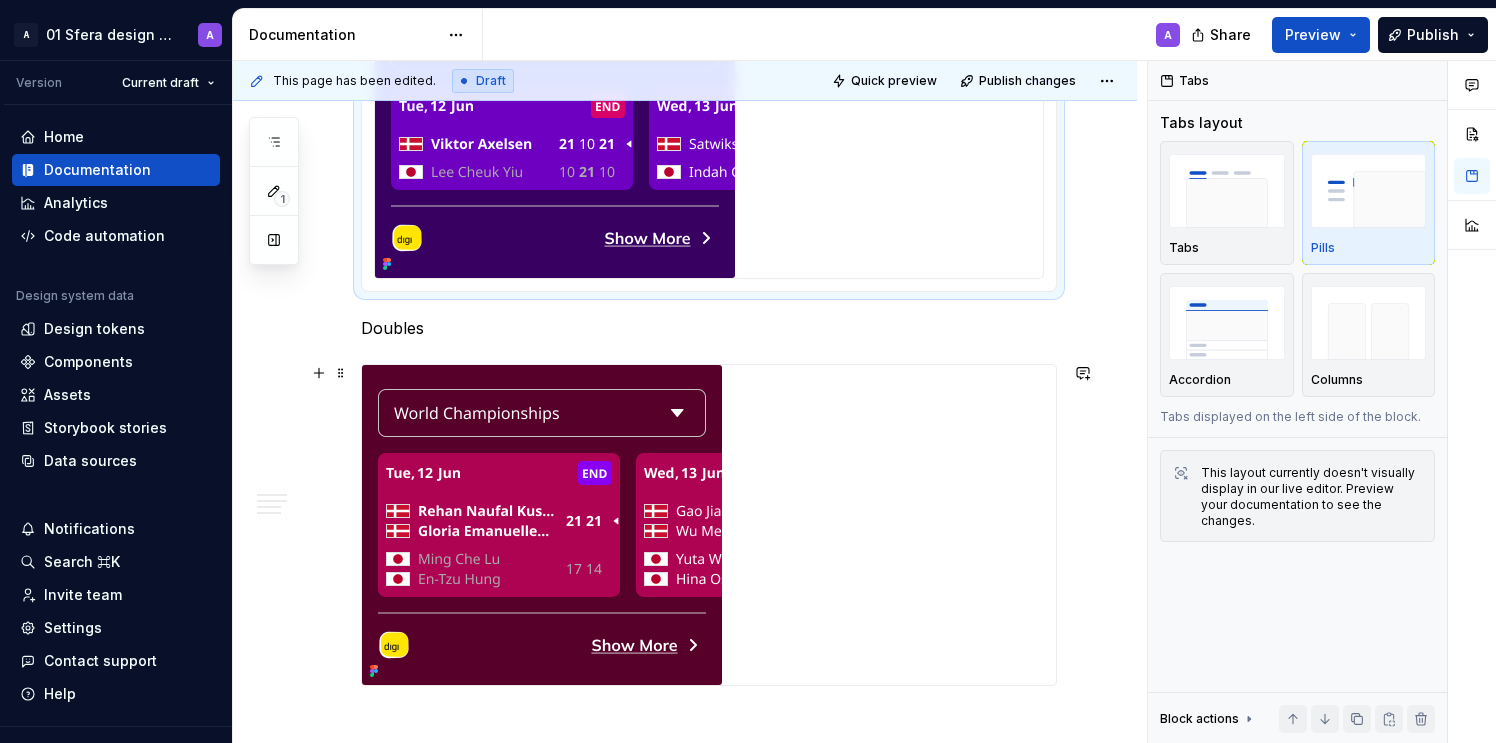 scroll, scrollTop: 2592, scrollLeft: 0, axis: vertical 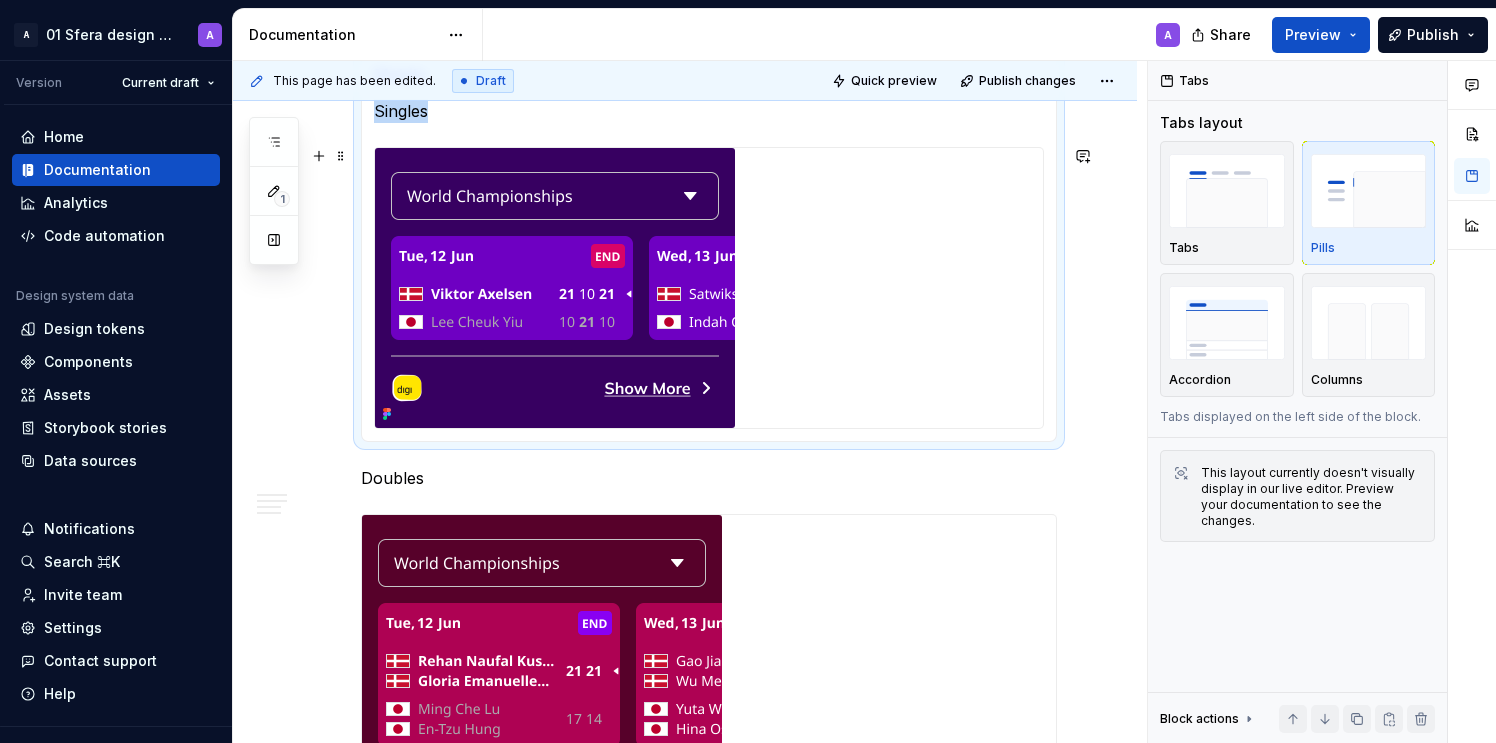 click at bounding box center (555, 288) 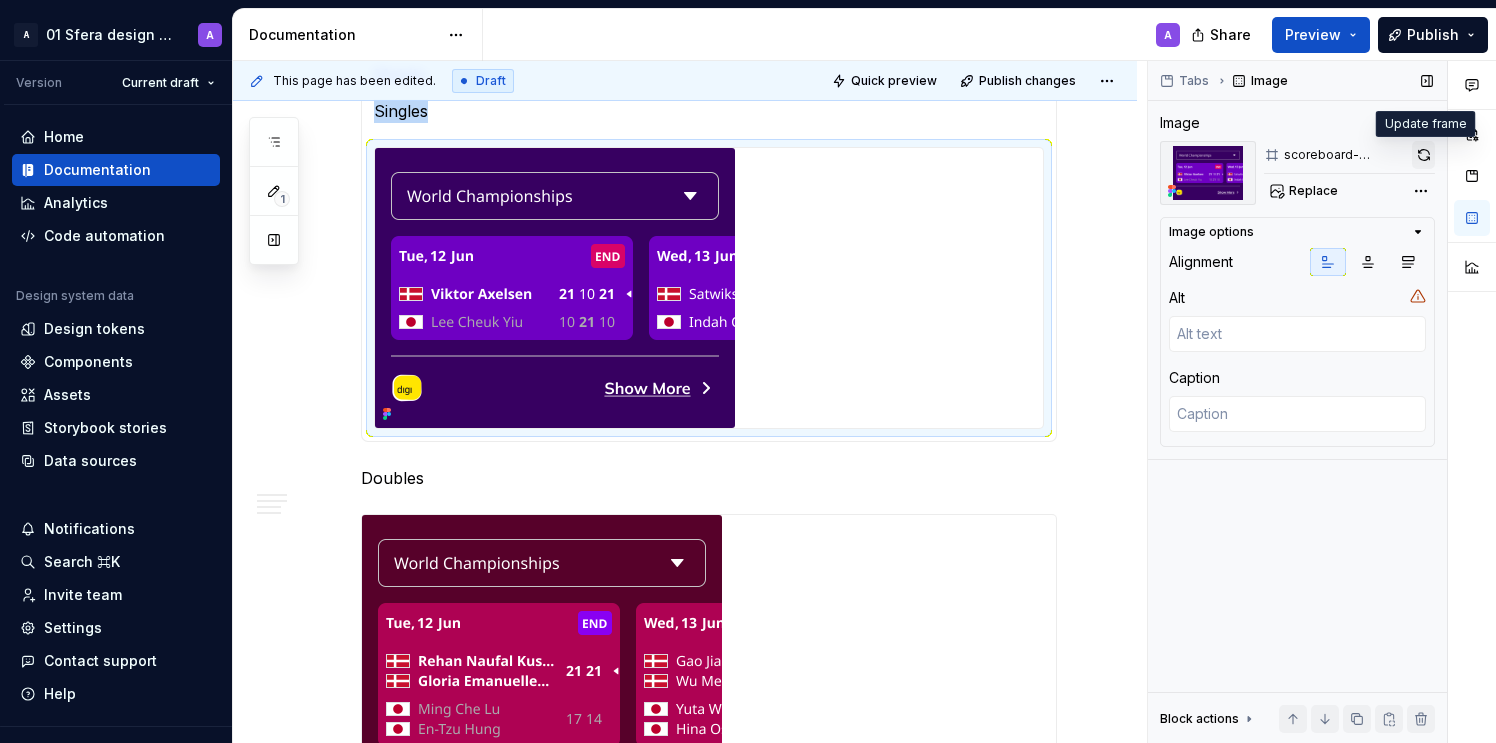 click at bounding box center [1423, 155] 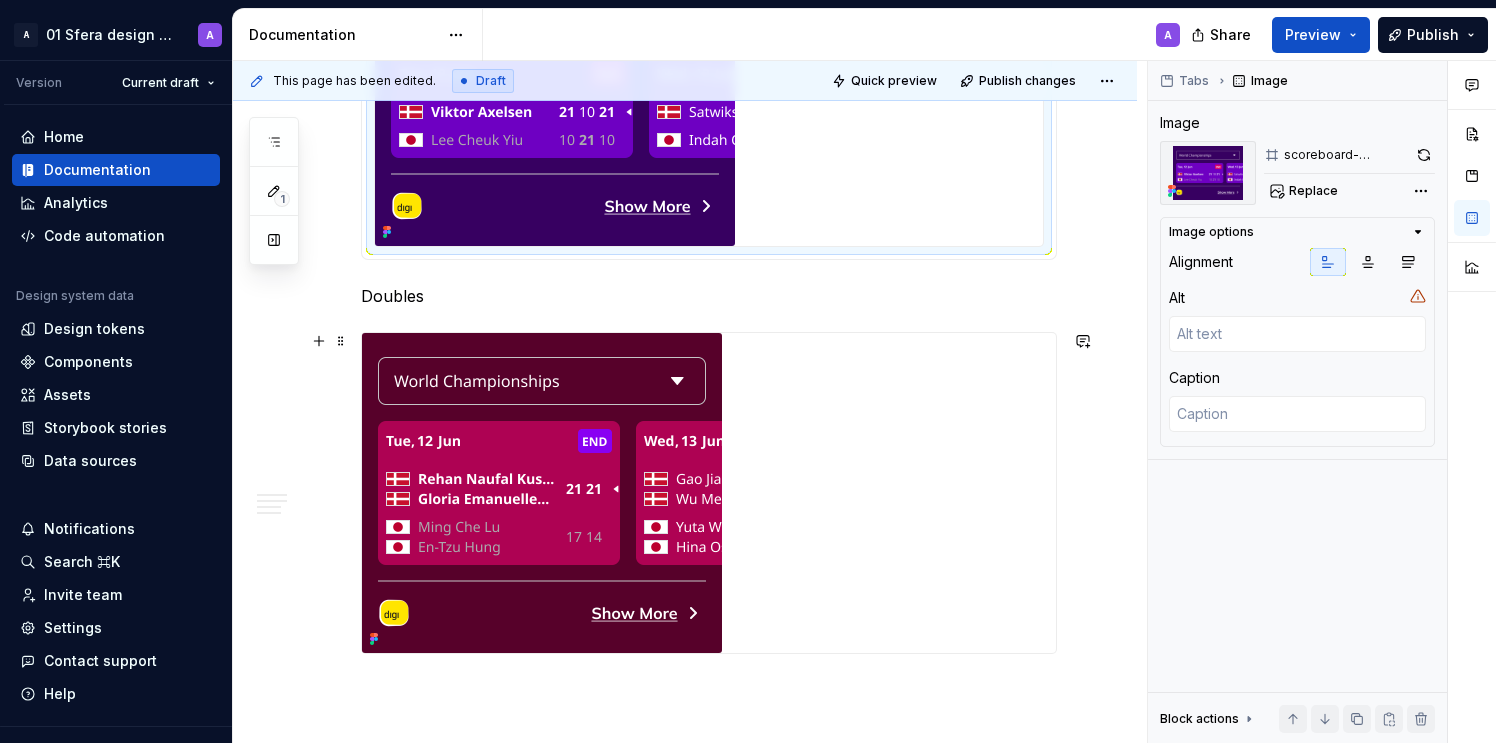scroll, scrollTop: 2815, scrollLeft: 0, axis: vertical 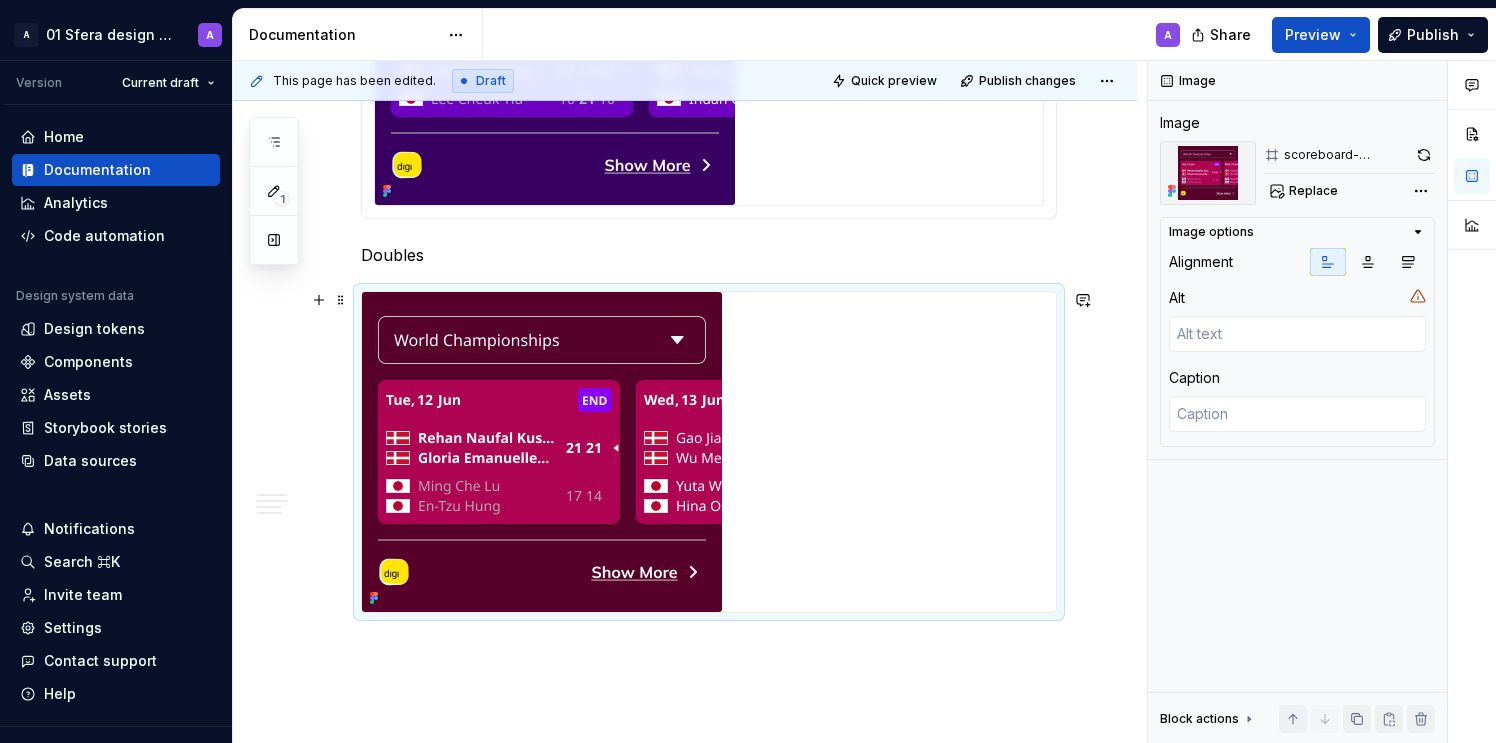 click at bounding box center (542, 452) 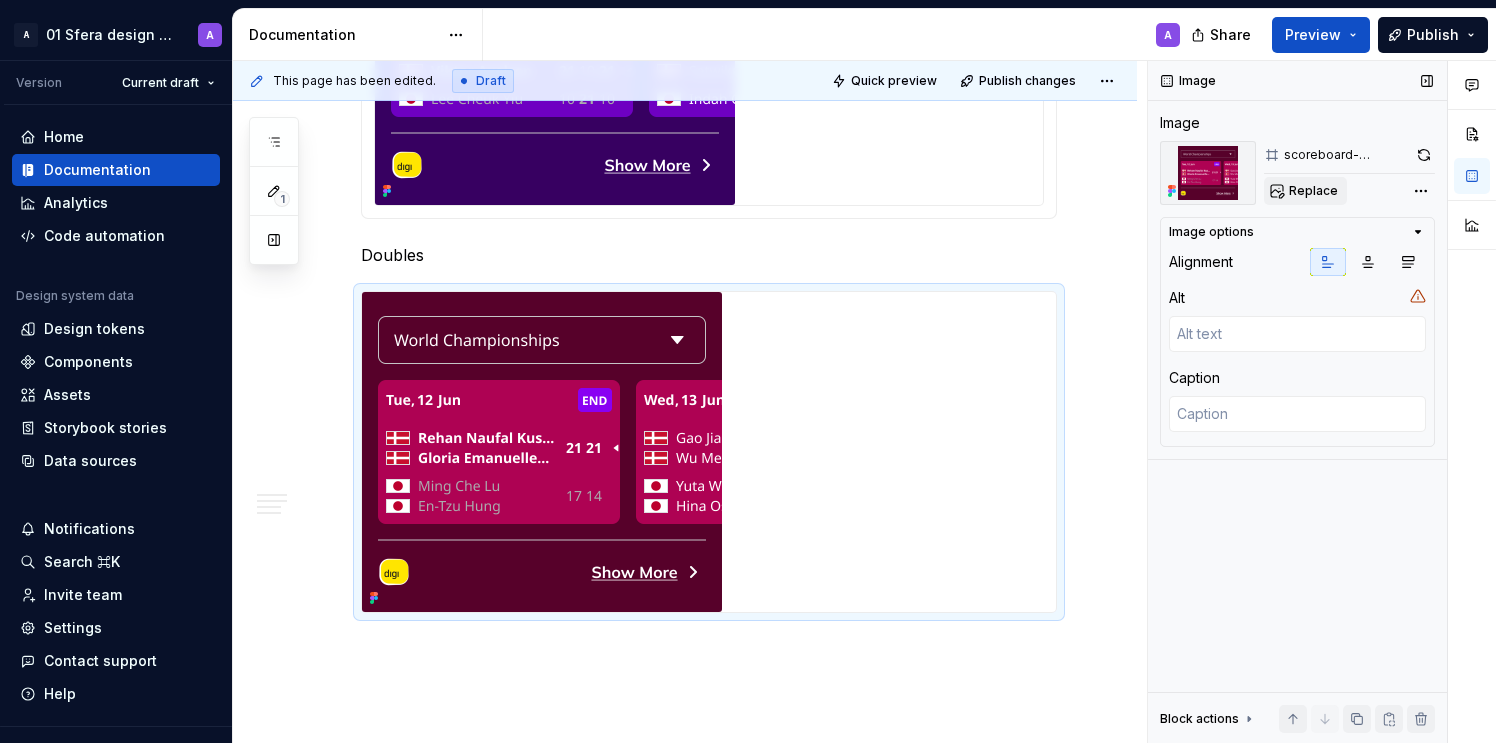 click on "Replace" at bounding box center [1313, 191] 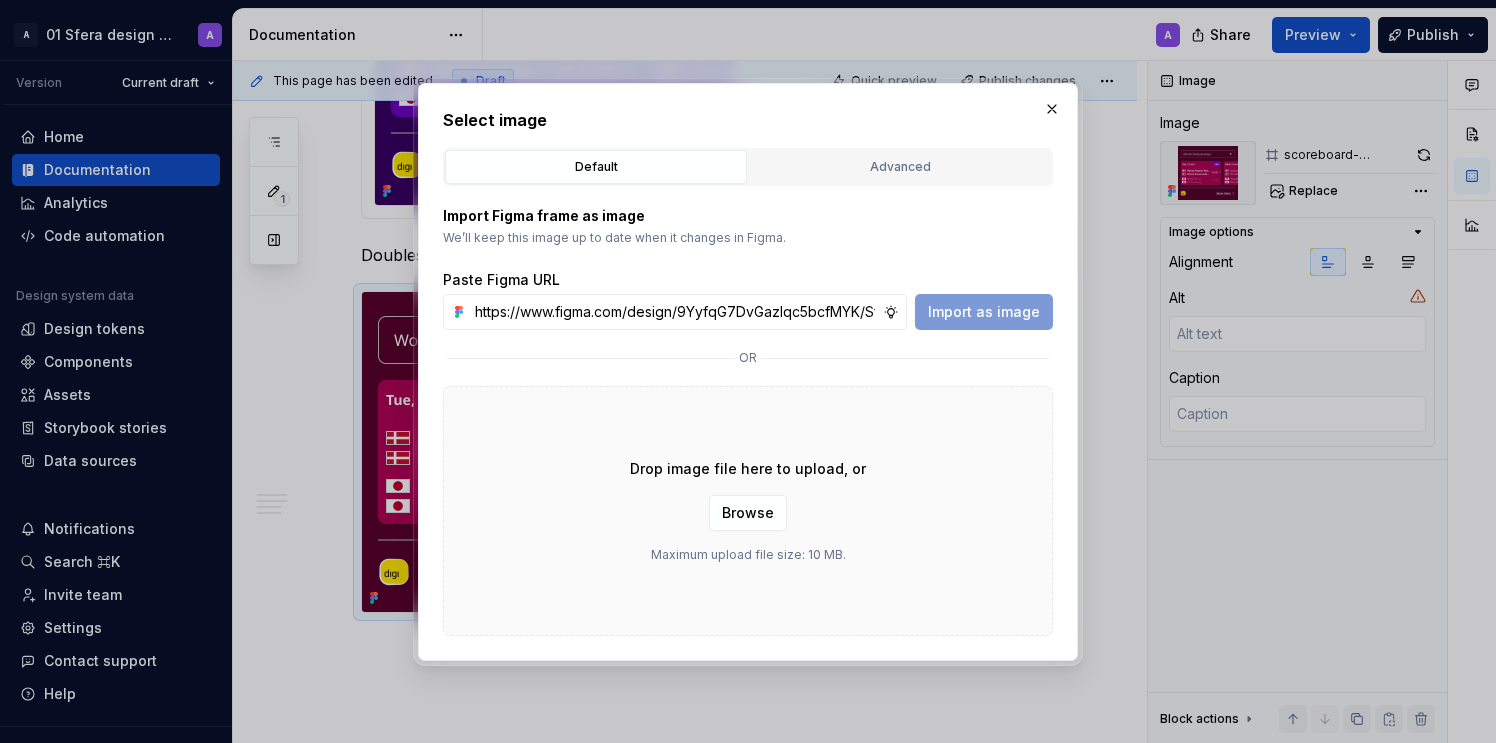 scroll, scrollTop: 0, scrollLeft: 461, axis: horizontal 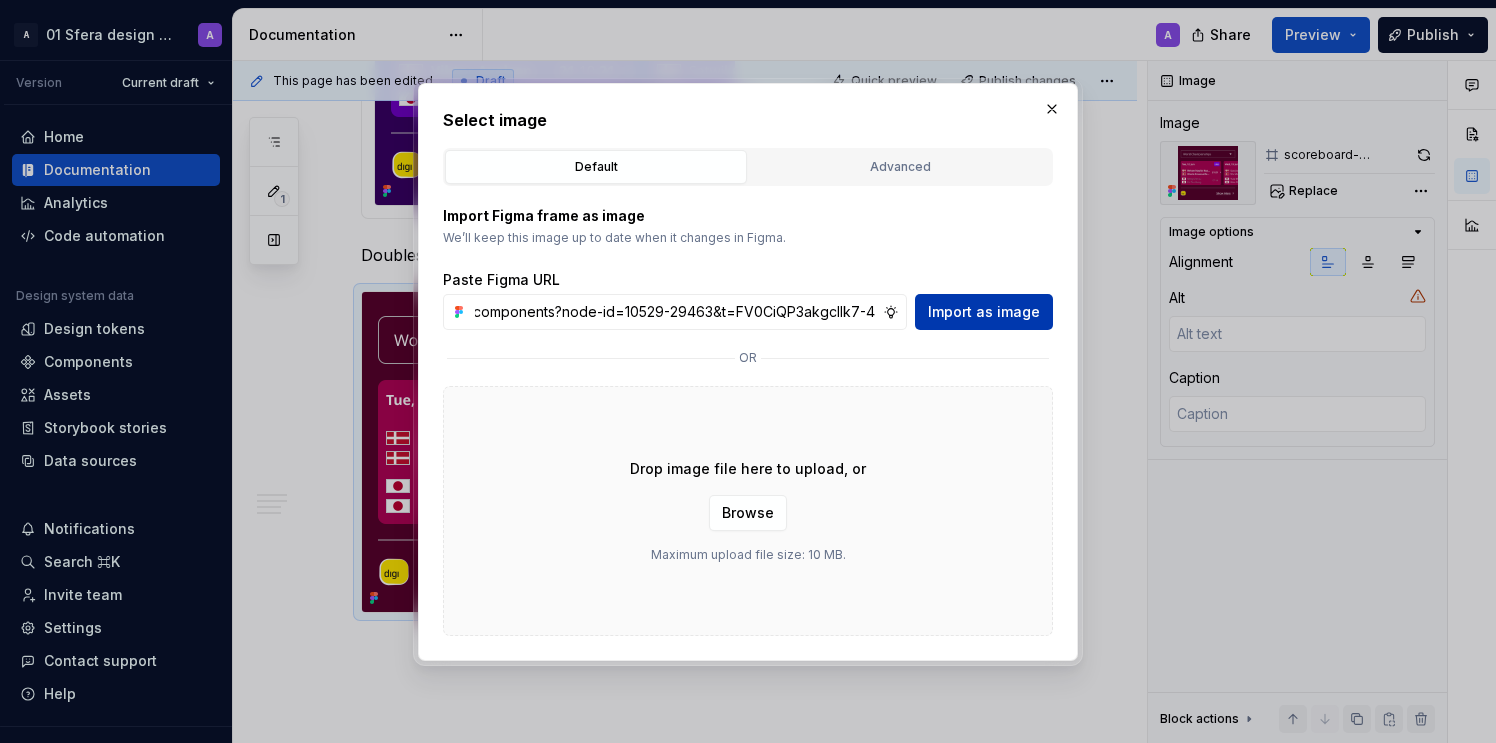 type on "https://www.figma.com/design/9YyfqG7DvGazIqc5bcfMYK/Sfera-DS-components?node-id=10529-29463&t=FV0CiQP3akgcIlk7-4" 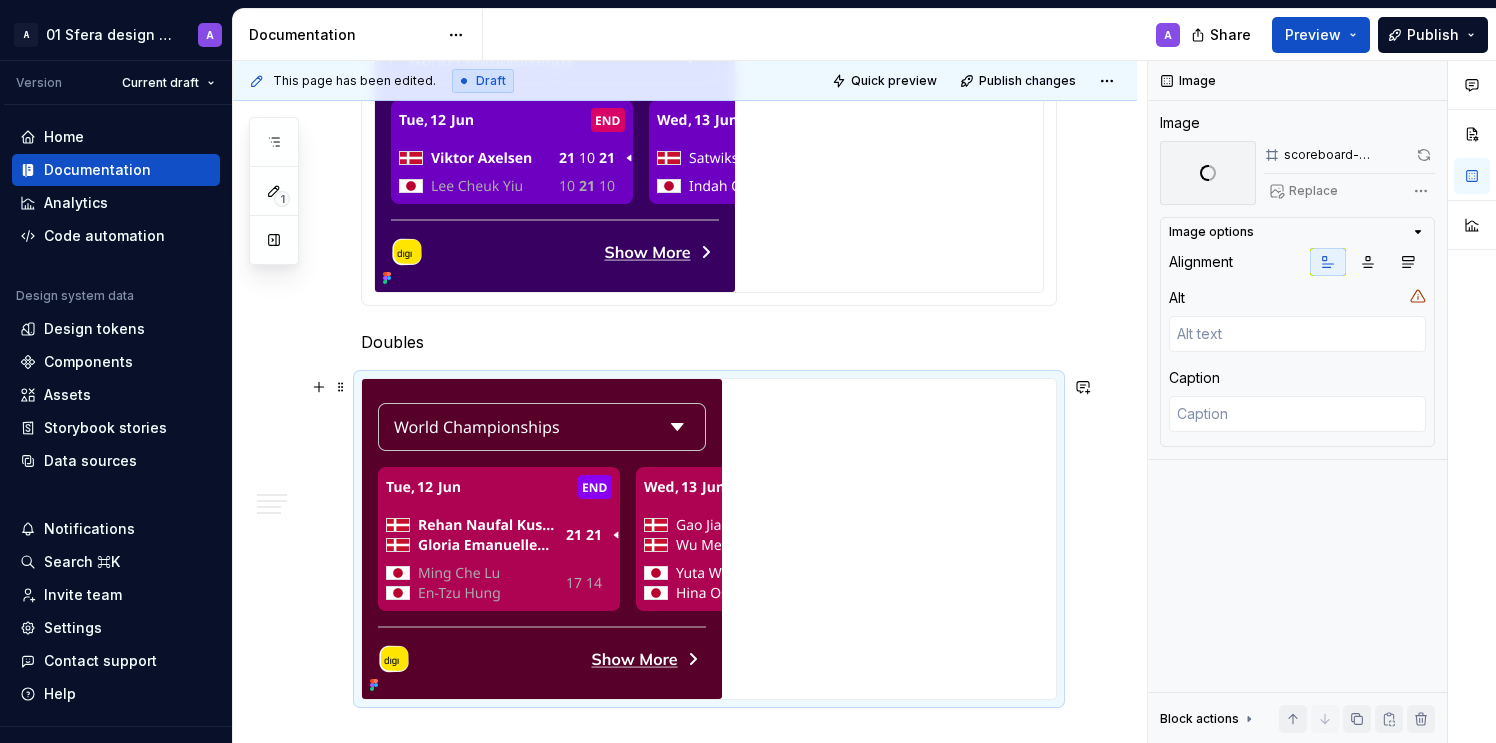 scroll, scrollTop: 2640, scrollLeft: 0, axis: vertical 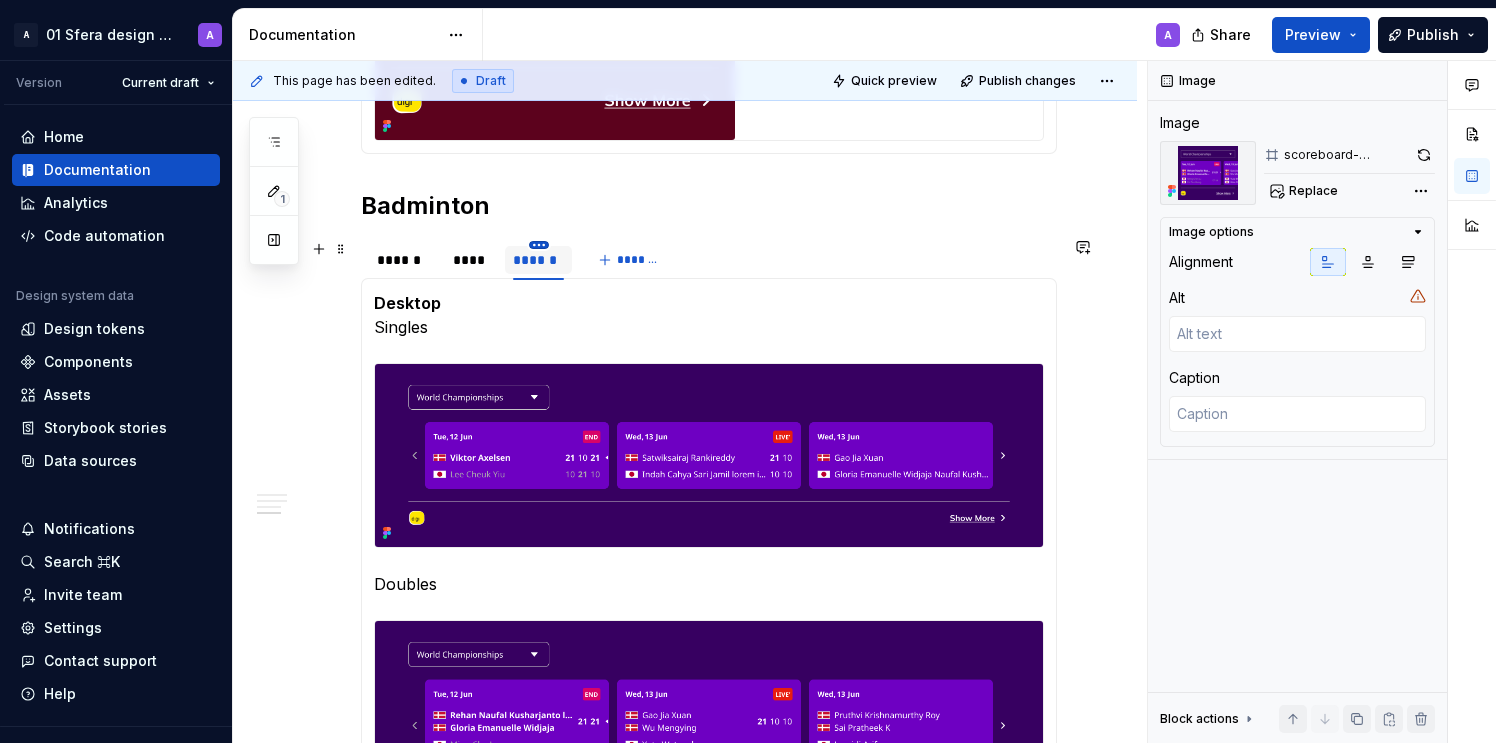 type on "*" 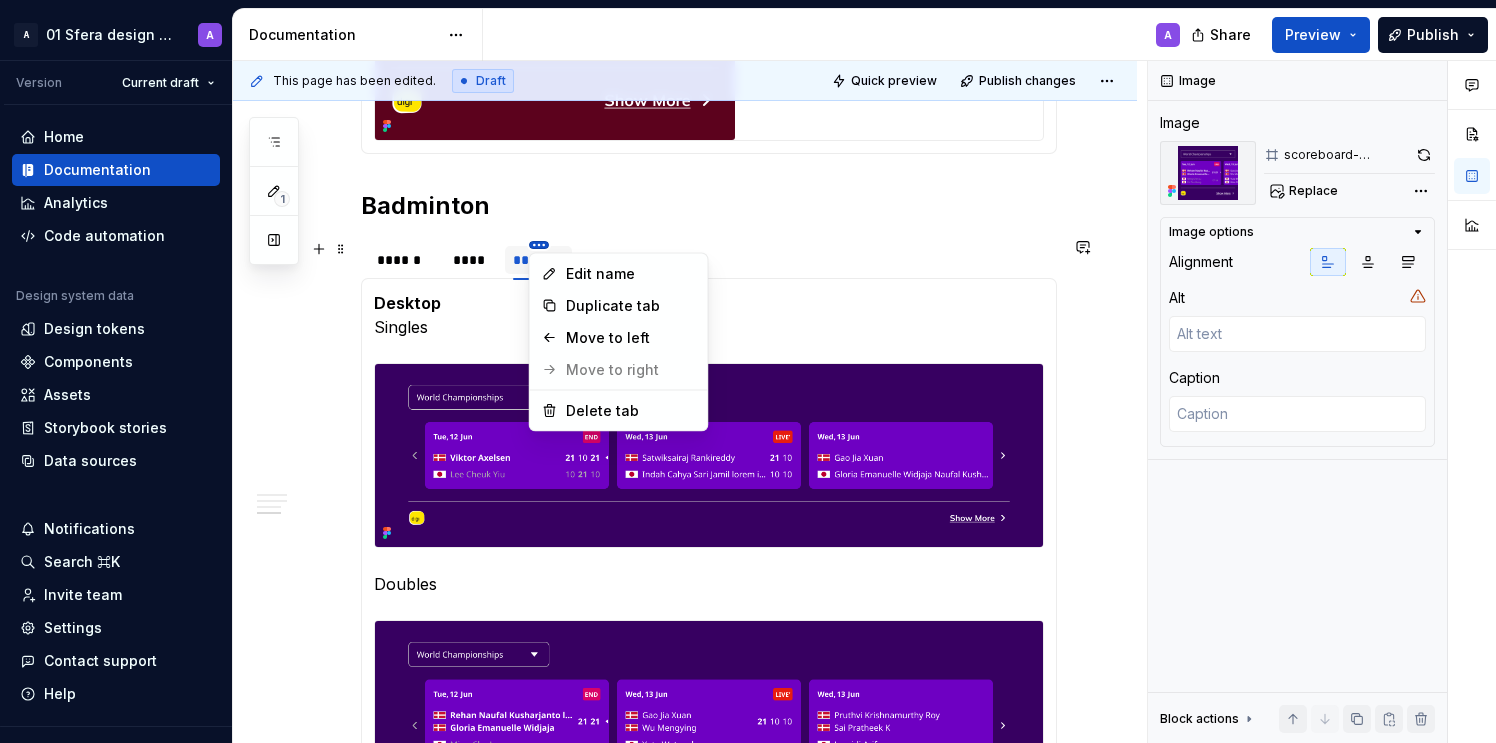 click on "A 01 Sfera design system A Version Current draft Home Documentation Analytics Code automation Design system data Design tokens Components Assets Storybook stories Data sources Notifications Search ⌘K Invite team Settings Contact support Help Documentation A Share Preview Publish 1 Pages Add
Accessibility guide for tree Page tree.
Navigate the tree with the arrow keys. Common tree hotkeys apply. Further keybindings are available:
enter to execute primary action on focused item
f2 to start renaming the focused item
escape to abort renaming an item
control+d to start dragging selected items
Welcome to Sfera Updates Foundations Design tokens Overview How to use Typography Overview Global tokens Semantic tokens How to use Colours Overview Global tokens Semantic tokens How to use Layout Overview Global tokens Semantic tokens Border Overview Global tokens How to use Logo - General Overview How to use Assets Logo - Support Overview How to use A" at bounding box center [748, 371] 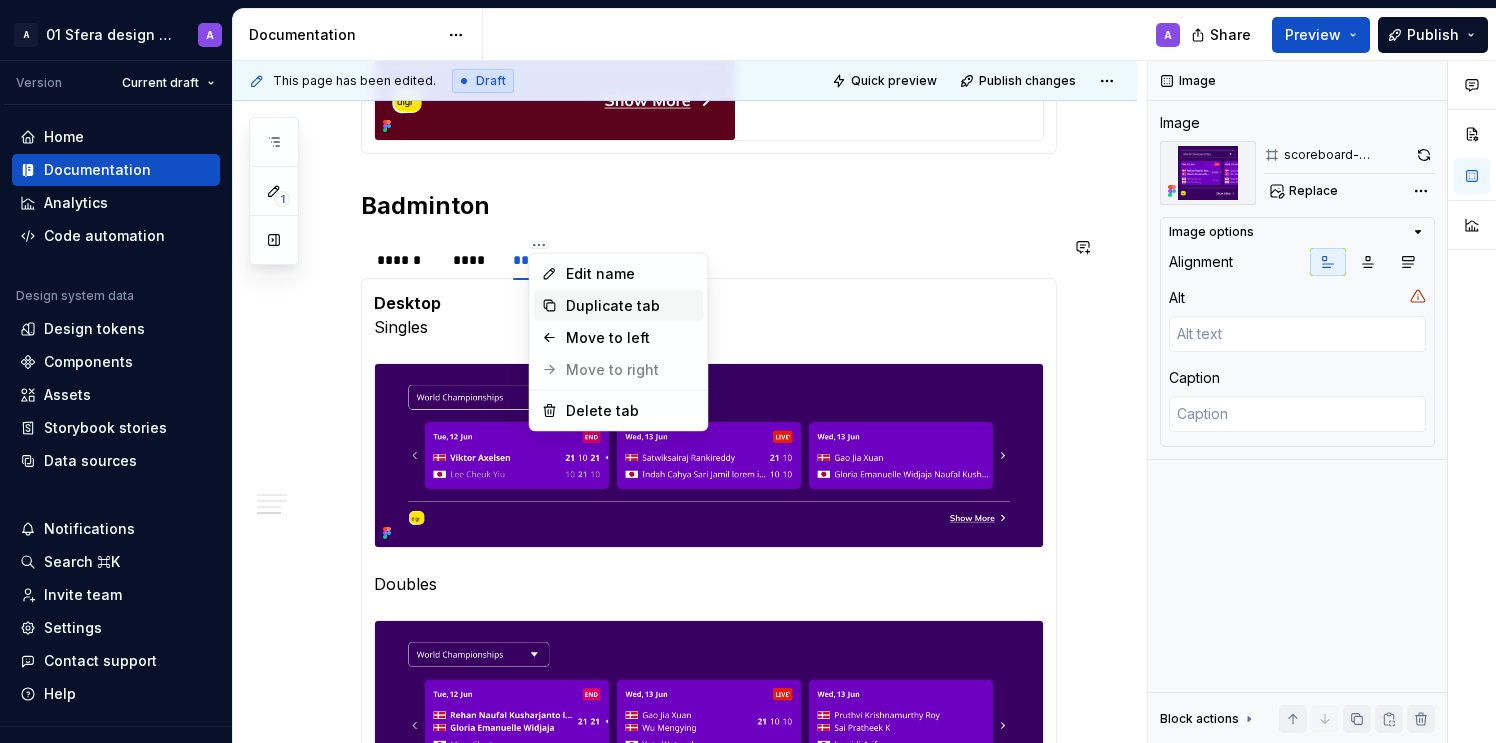 click on "Duplicate tab" at bounding box center [631, 306] 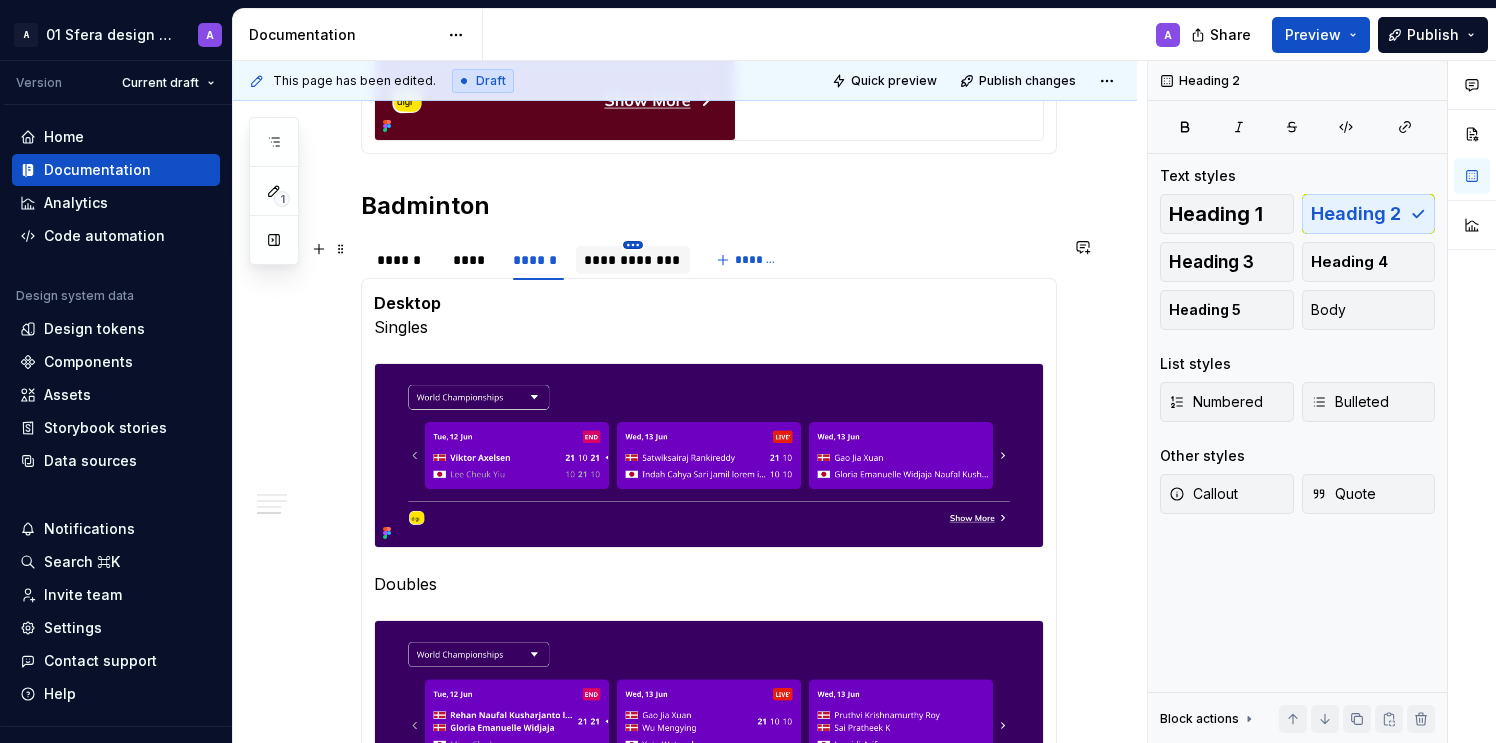 click on "A 01 Sfera design system A Version Current draft Home Documentation Analytics Code automation Design system data Design tokens Components Assets Storybook stories Data sources Notifications Search ⌘K Invite team Settings Contact support Help Documentation A Share Preview Publish 1 Pages Add
Accessibility guide for tree Page tree.
Navigate the tree with the arrow keys. Common tree hotkeys apply. Further keybindings are available:
enter to execute primary action on focused item
f2 to start renaming the focused item
escape to abort renaming an item
control+d to start dragging selected items
Welcome to Sfera Updates Foundations Design tokens Overview How to use Typography Overview Global tokens Semantic tokens How to use Colours Overview Global tokens Semantic tokens How to use Layout Overview Global tokens Semantic tokens Border Overview Global tokens How to use Logo - General Overview How to use Assets Logo - Support Overview How to use A" at bounding box center (748, 371) 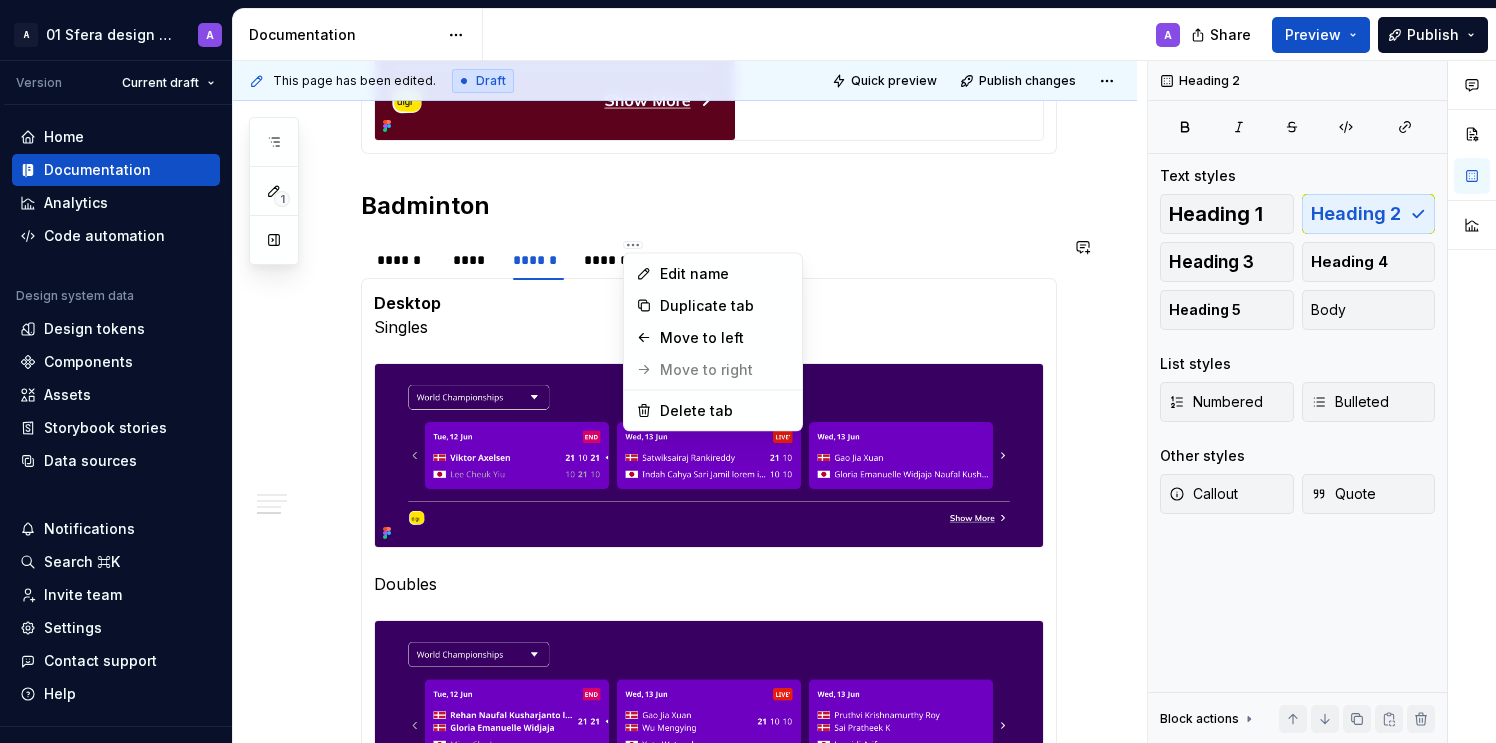 click on "Edit name" at bounding box center [713, 274] 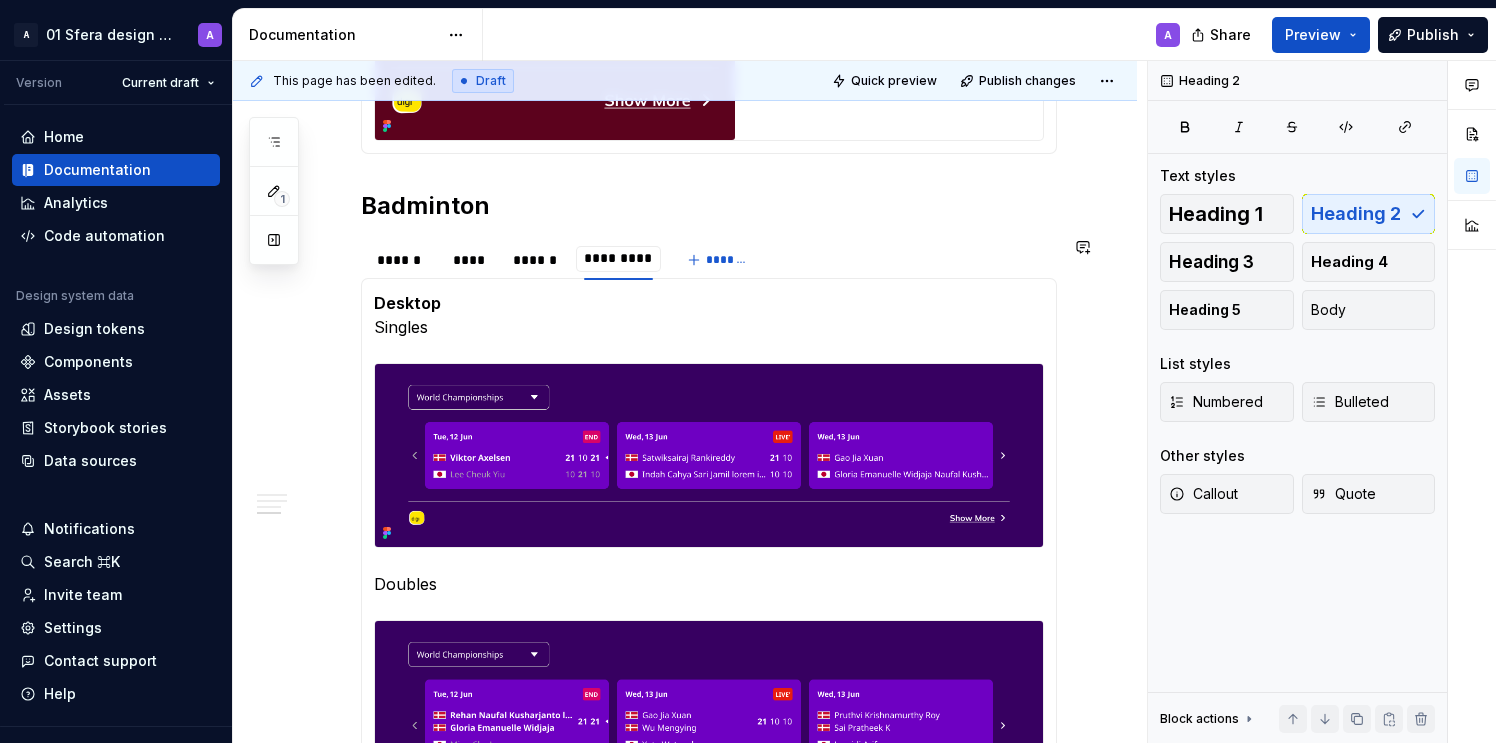 type on "**********" 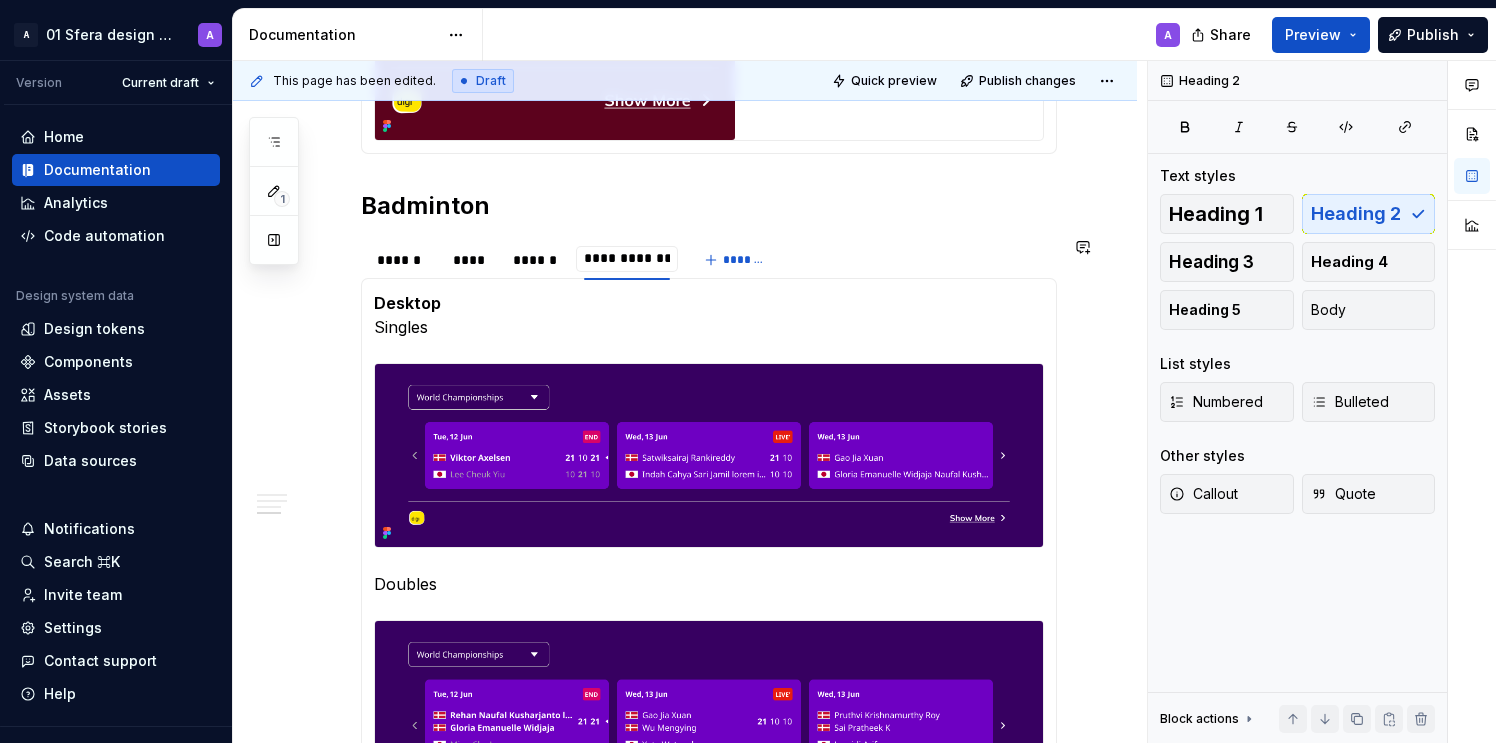 type on "**********" 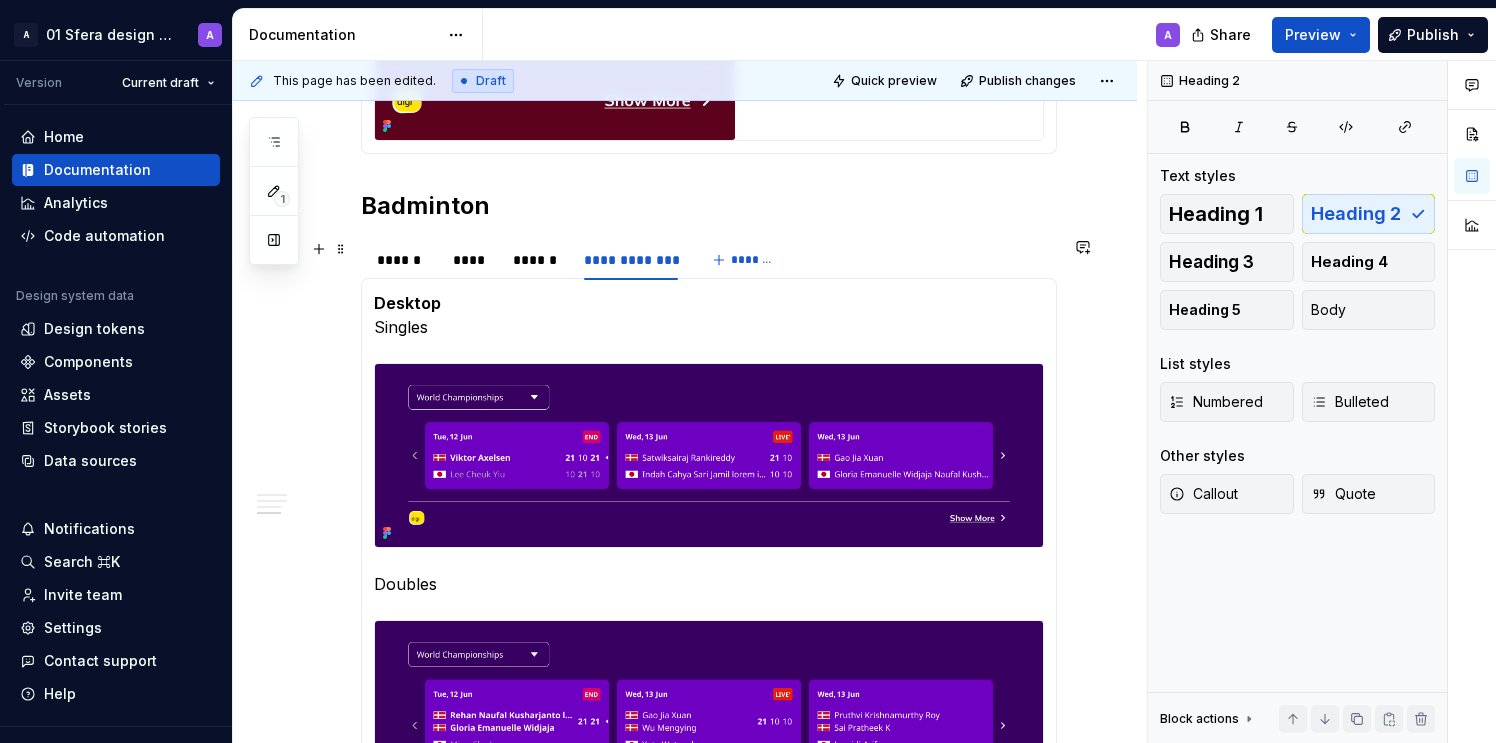 click on "A 01 Sfera design system A Version Current draft Home Documentation Analytics Code automation Design system data Design tokens Components Assets Storybook stories Data sources Notifications Search ⌘K Invite team Settings Contact support Help Documentation A Share Preview Publish 1 Pages Add
Accessibility guide for tree Page tree.
Navigate the tree with the arrow keys. Common tree hotkeys apply. Further keybindings are available:
enter to execute primary action on focused item
f2 to start renaming the focused item
escape to abort renaming an item
control+d to start dragging selected items
Welcome to Sfera Updates Foundations Design tokens Overview How to use Typography Overview Global tokens Semantic tokens How to use Colours Overview Global tokens Semantic tokens How to use Layout Overview Global tokens Semantic tokens Border Overview Global tokens How to use Logo - General Overview How to use Assets Logo - Support Overview How to use A" at bounding box center [748, 371] 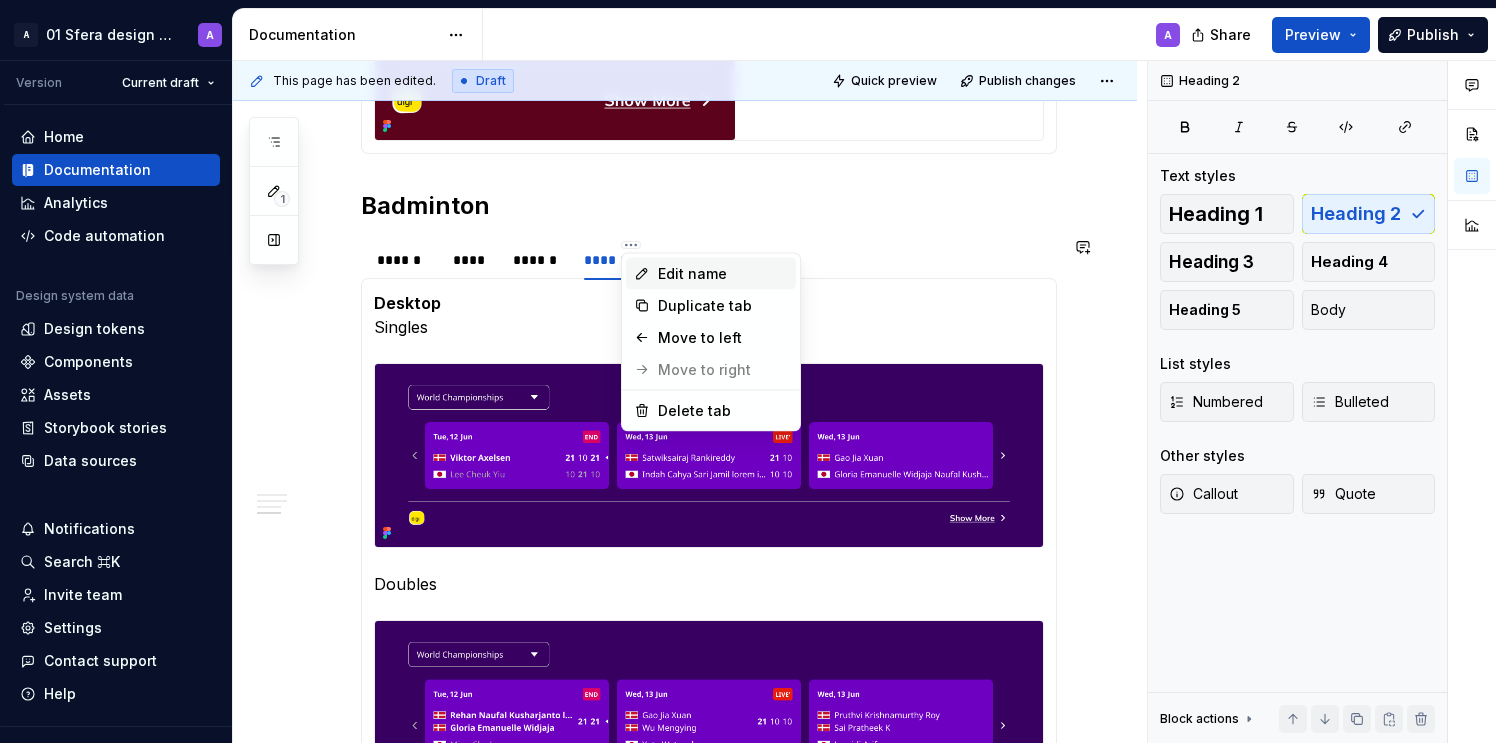 click on "Edit name" at bounding box center [723, 274] 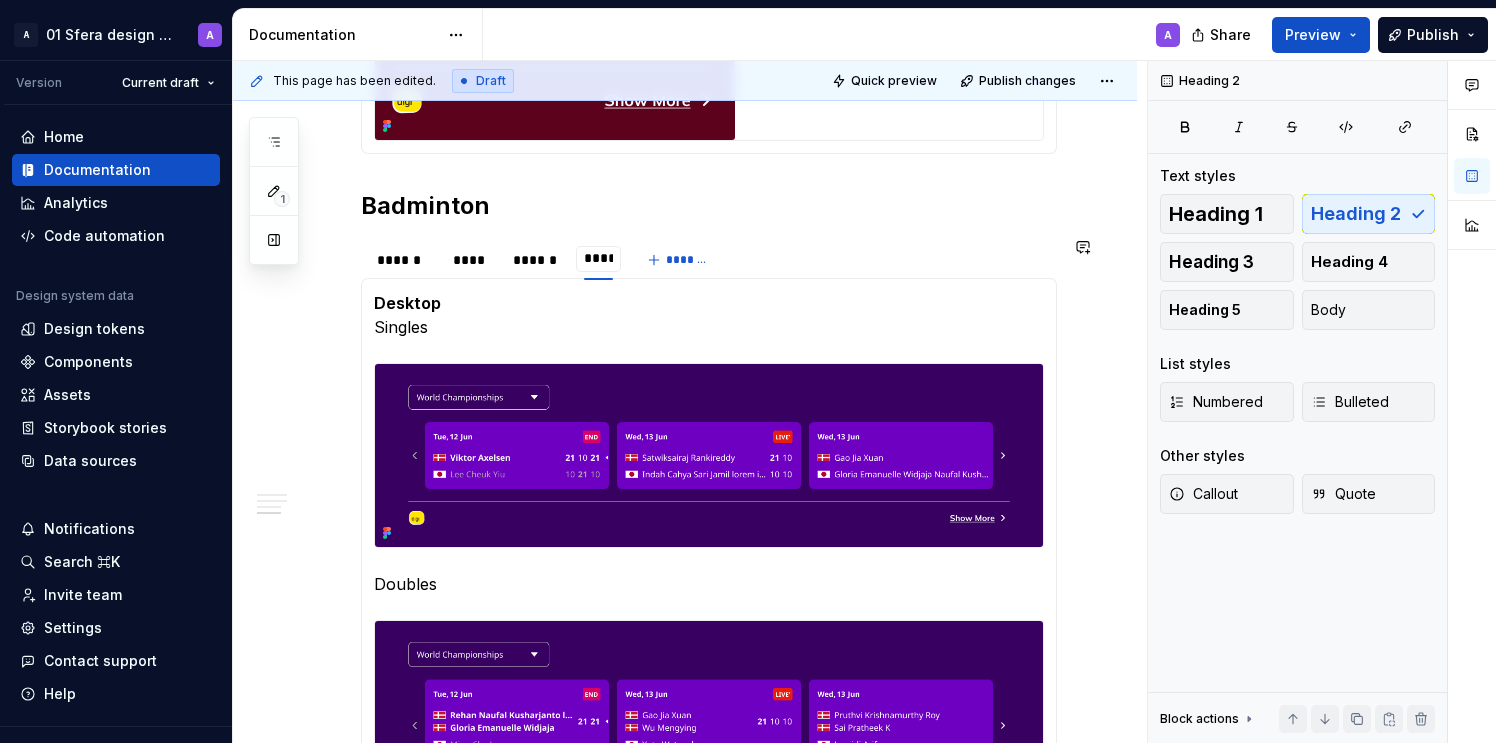 type on "*****" 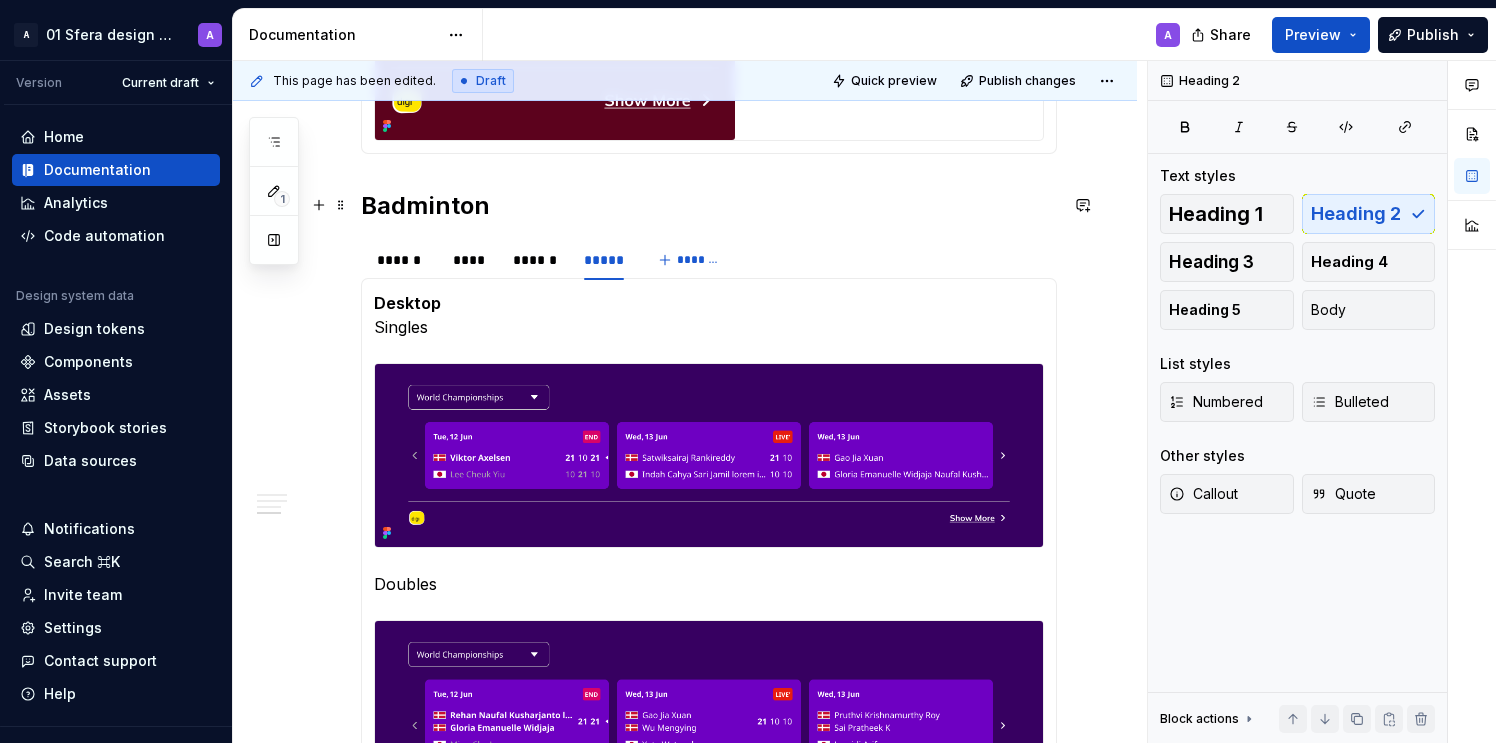 scroll, scrollTop: 1952, scrollLeft: 0, axis: vertical 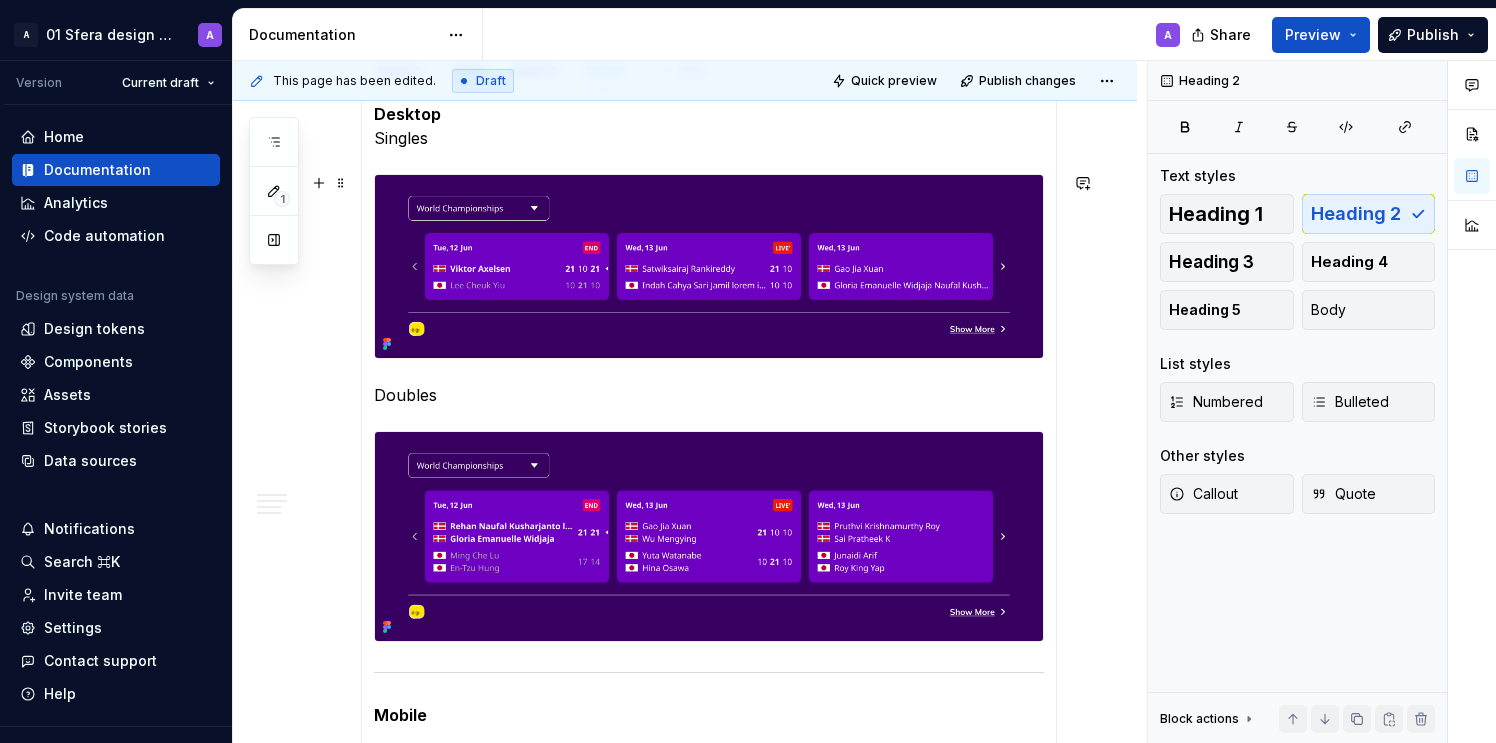 click at bounding box center [709, 267] 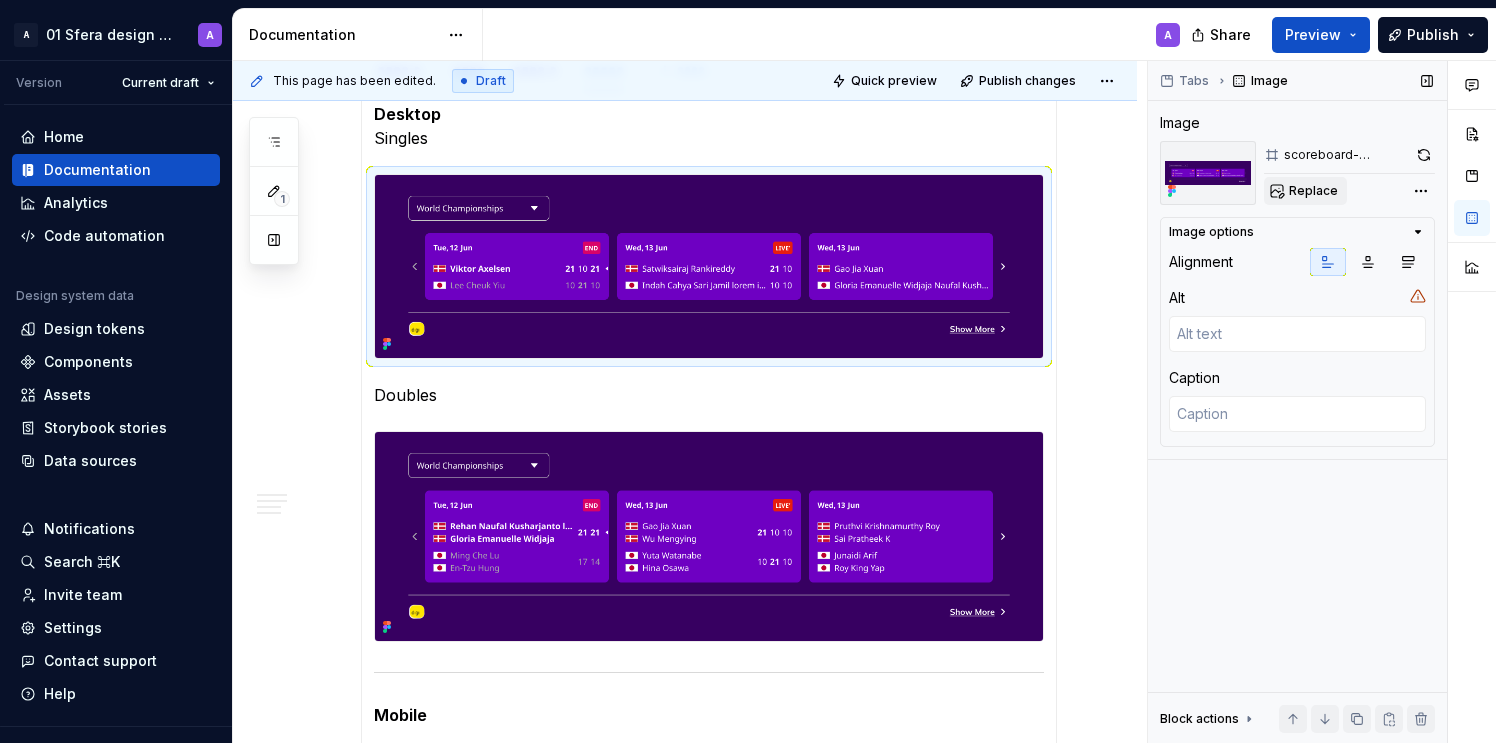click on "Replace" at bounding box center (1313, 191) 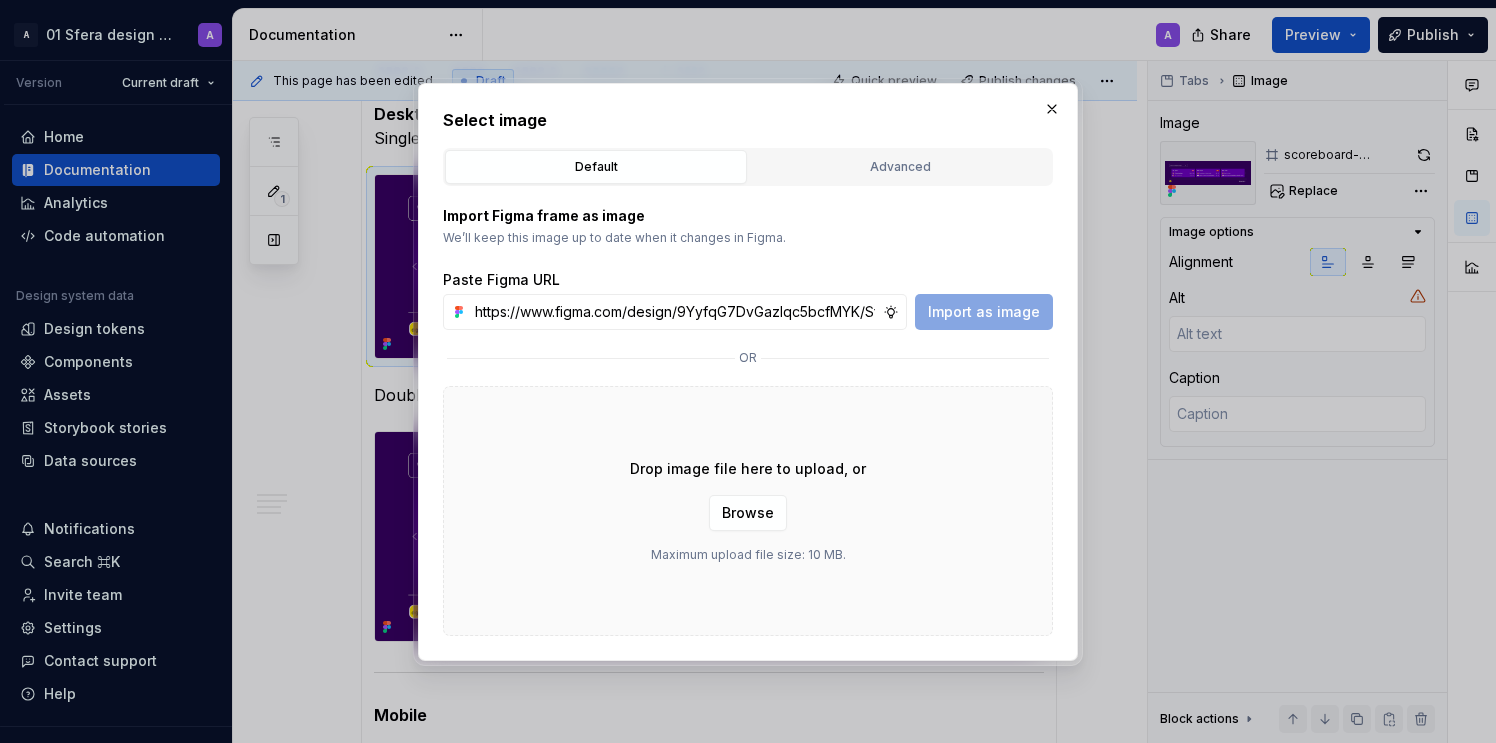 scroll, scrollTop: 0, scrollLeft: 460, axis: horizontal 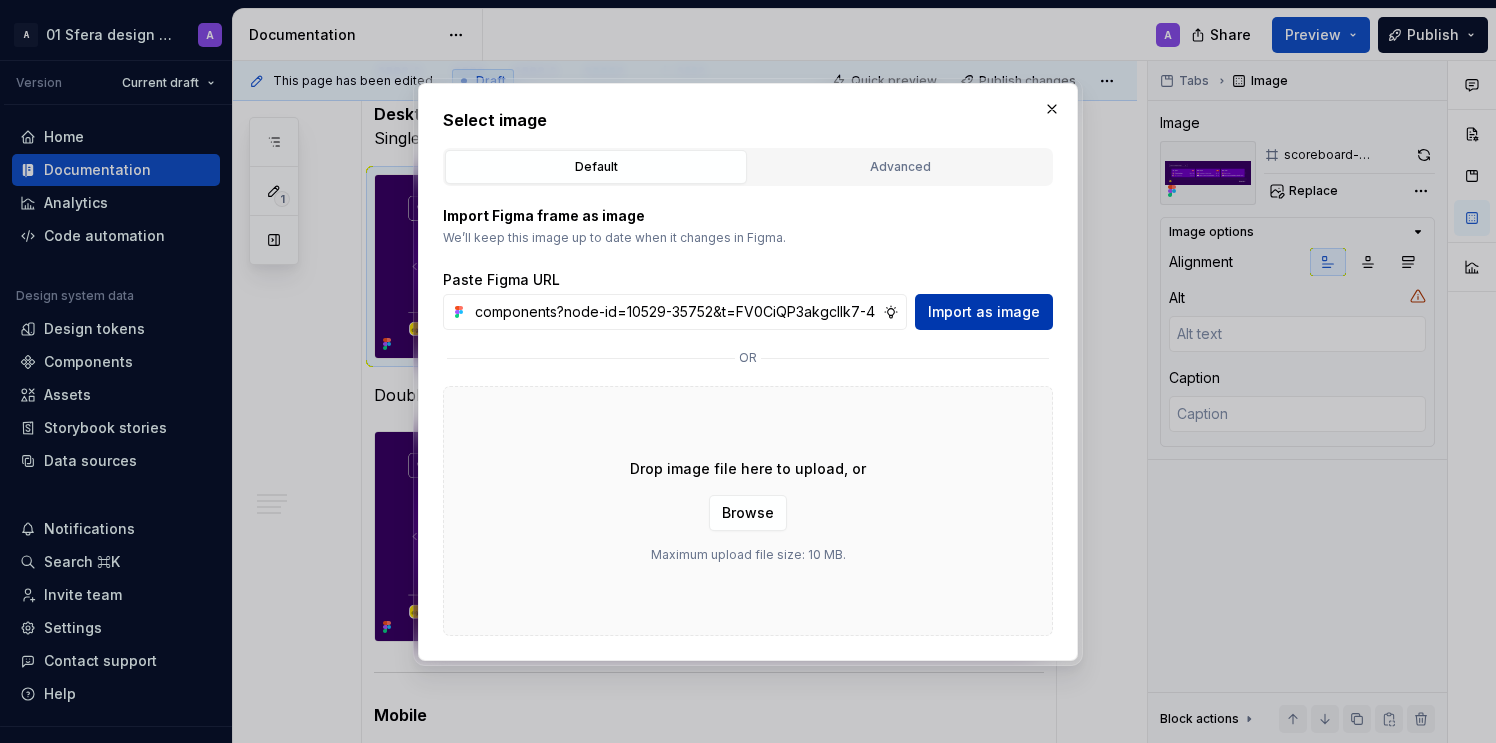 type on "https://www.figma.com/design/9YyfqG7DvGazIqc5bcfMYK/Sfera-DS-components?node-id=10529-35752&t=FV0CiQP3akgcIlk7-4" 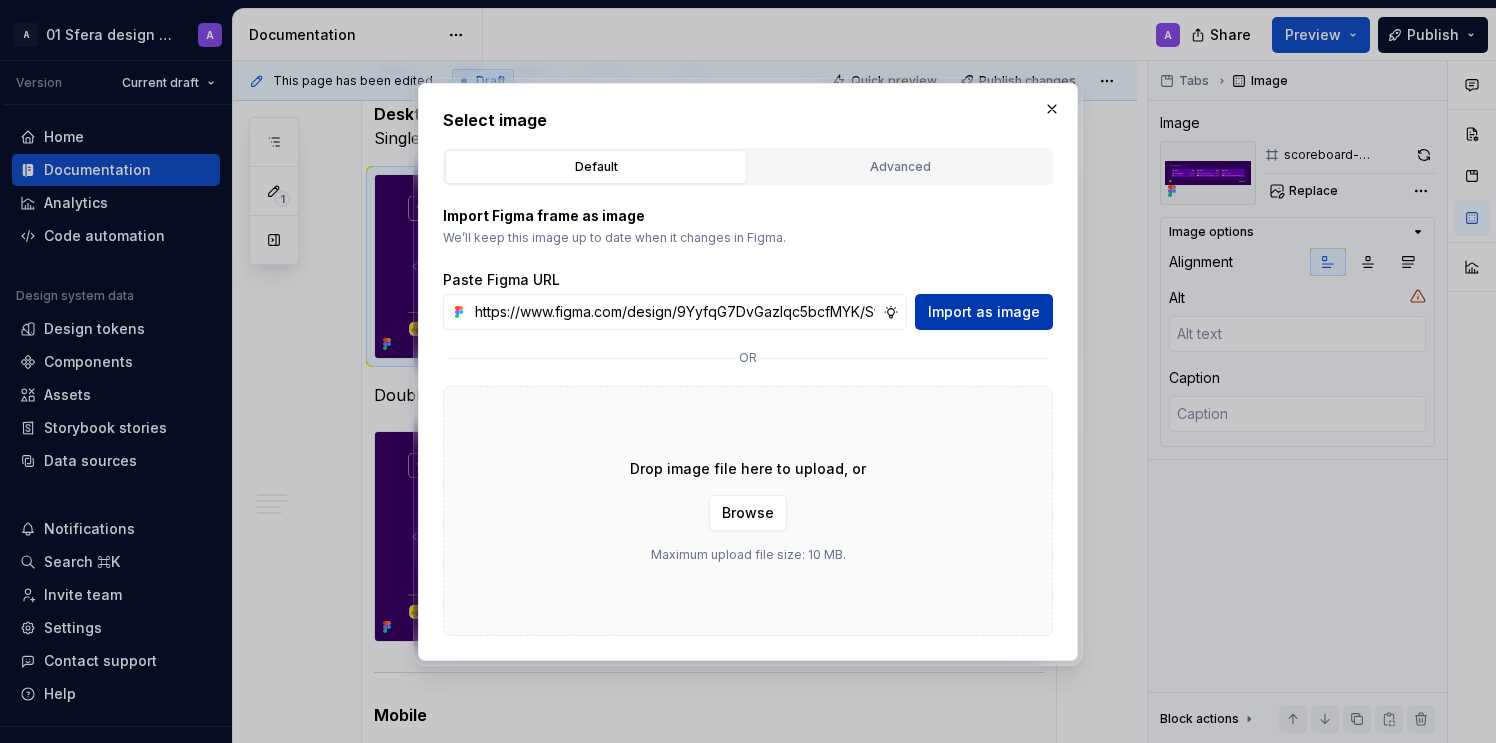 click on "Import as image" at bounding box center [984, 312] 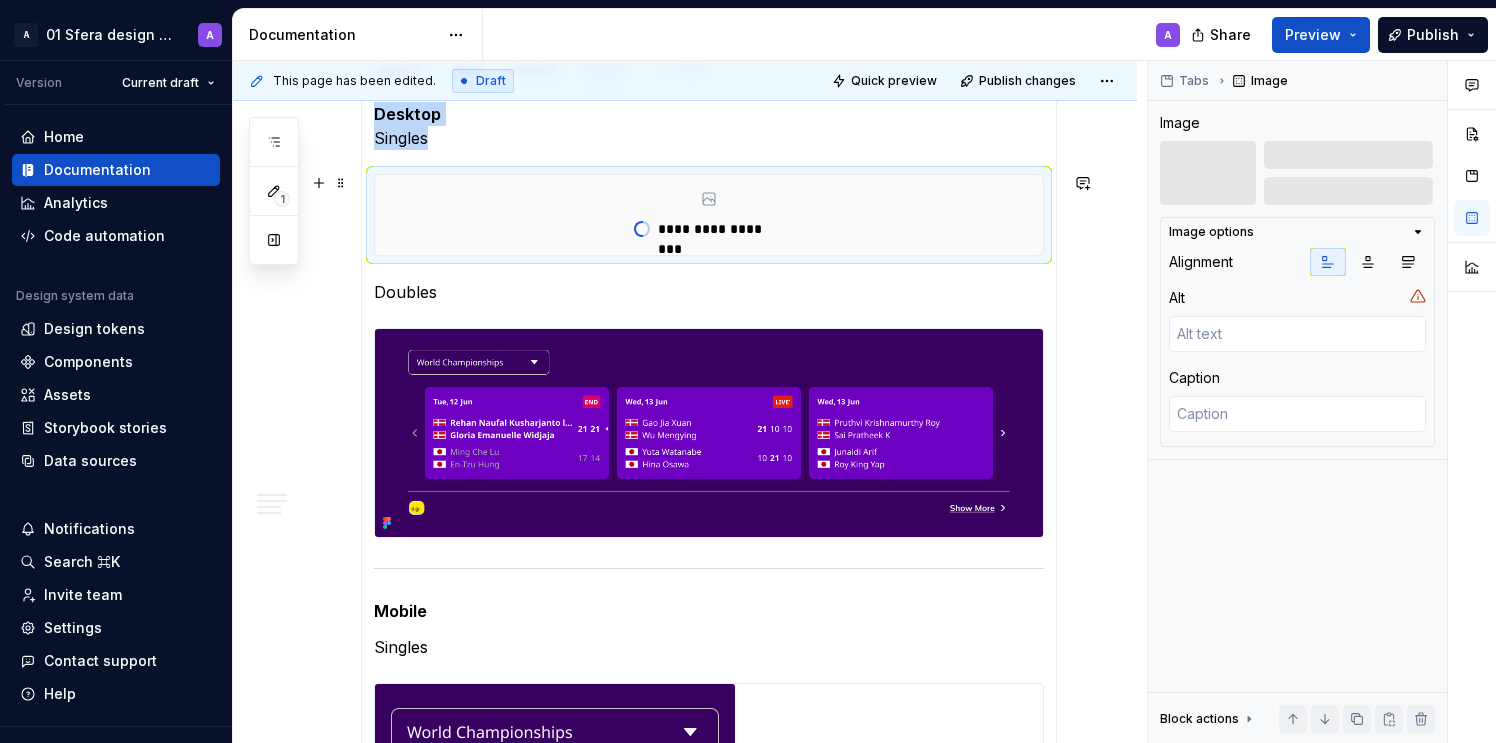 scroll, scrollTop: 2353, scrollLeft: 0, axis: vertical 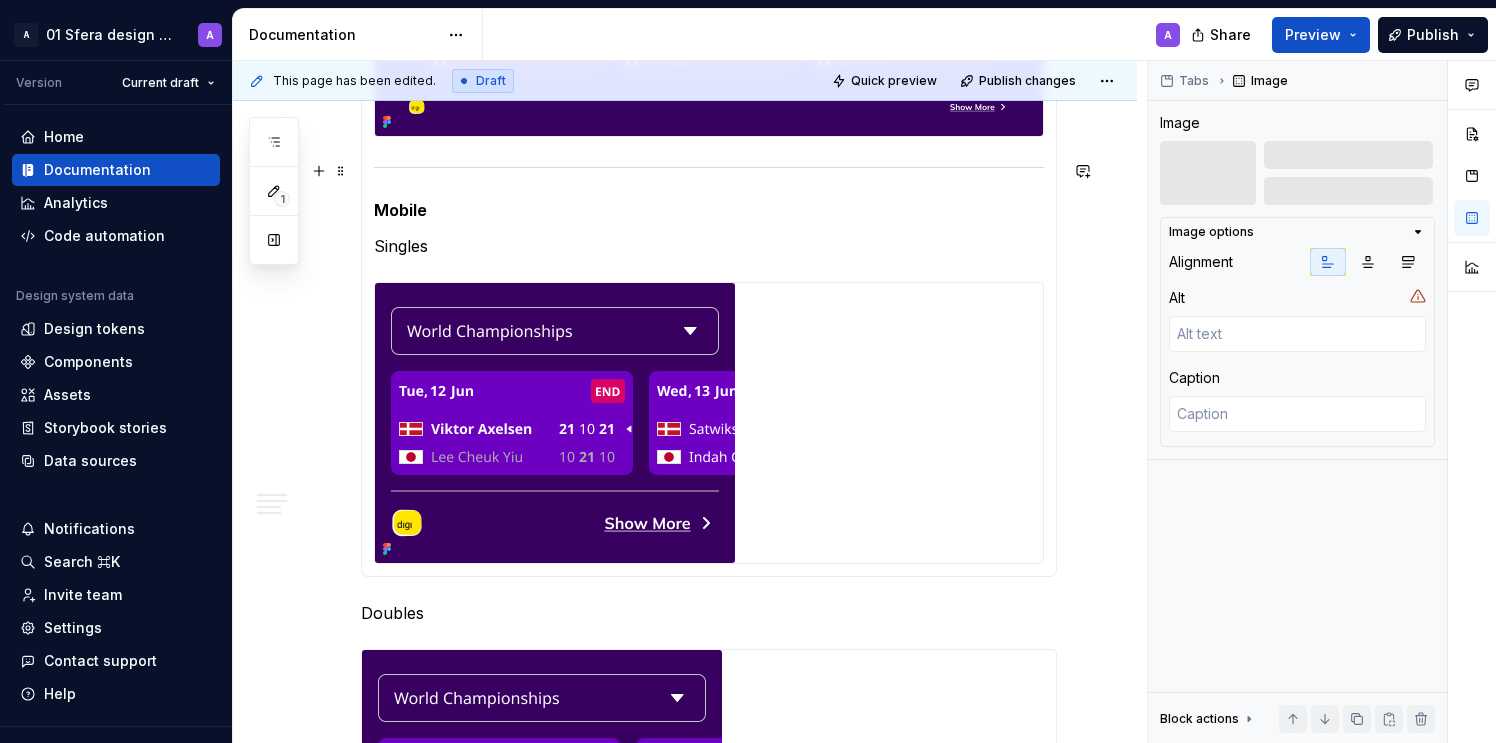 click on "**********" at bounding box center (709, 133) 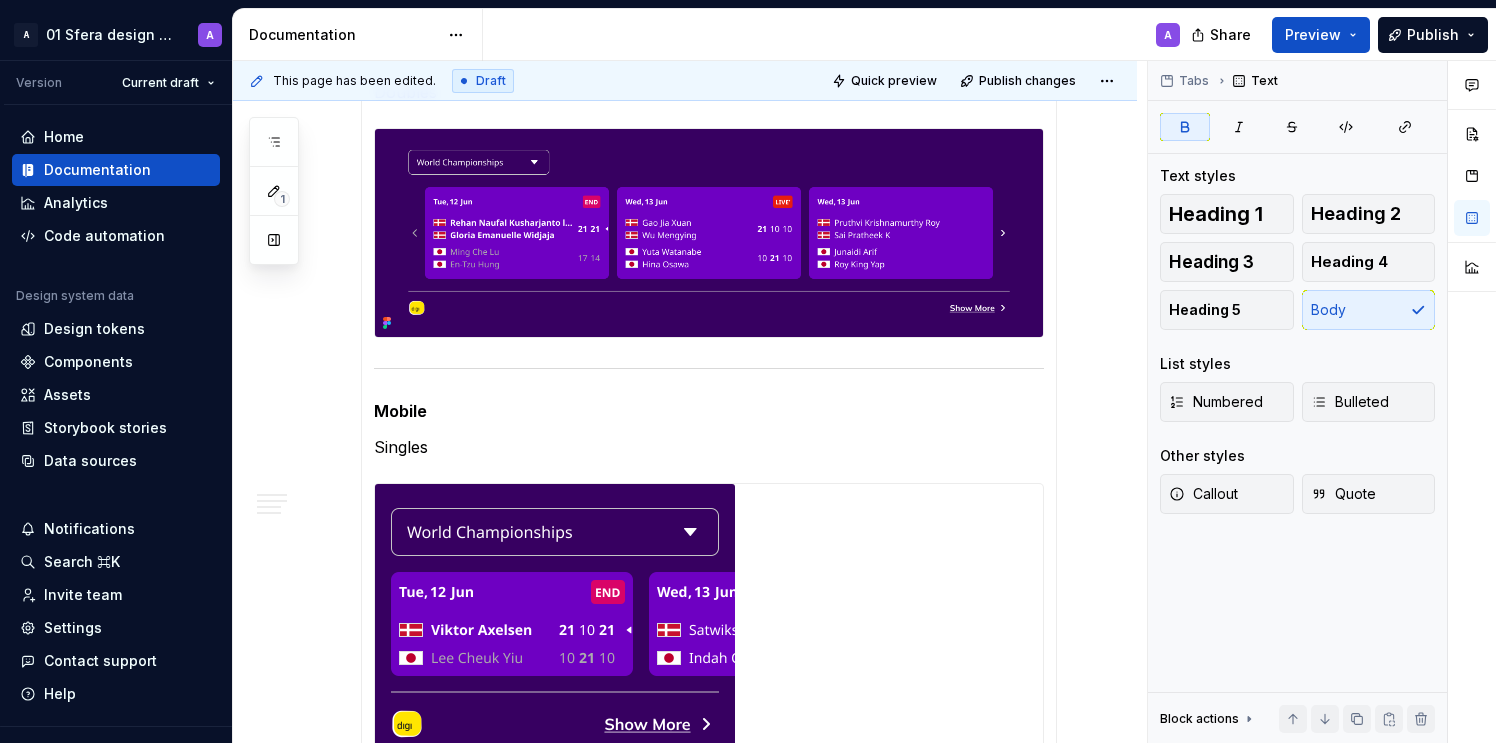scroll, scrollTop: 2092, scrollLeft: 0, axis: vertical 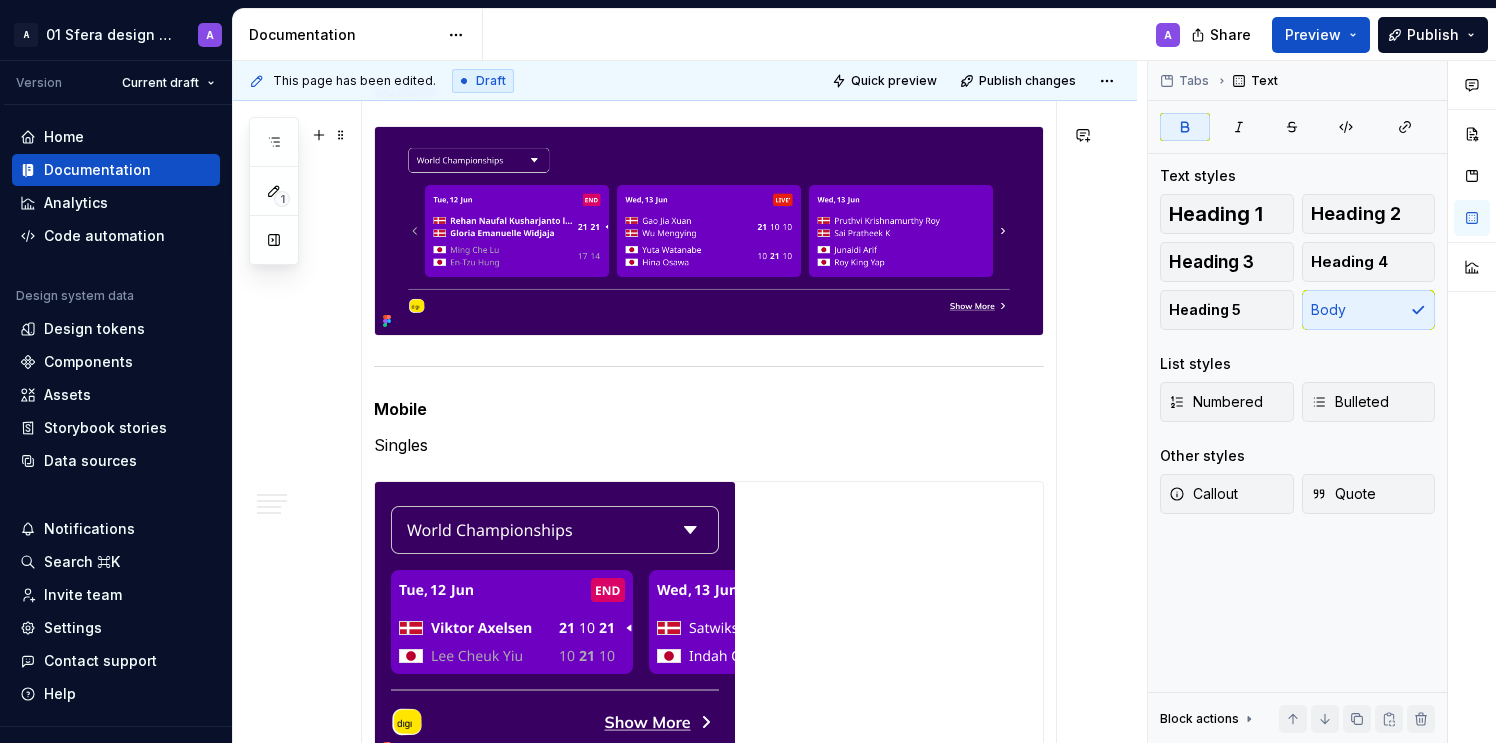 click at bounding box center (709, 231) 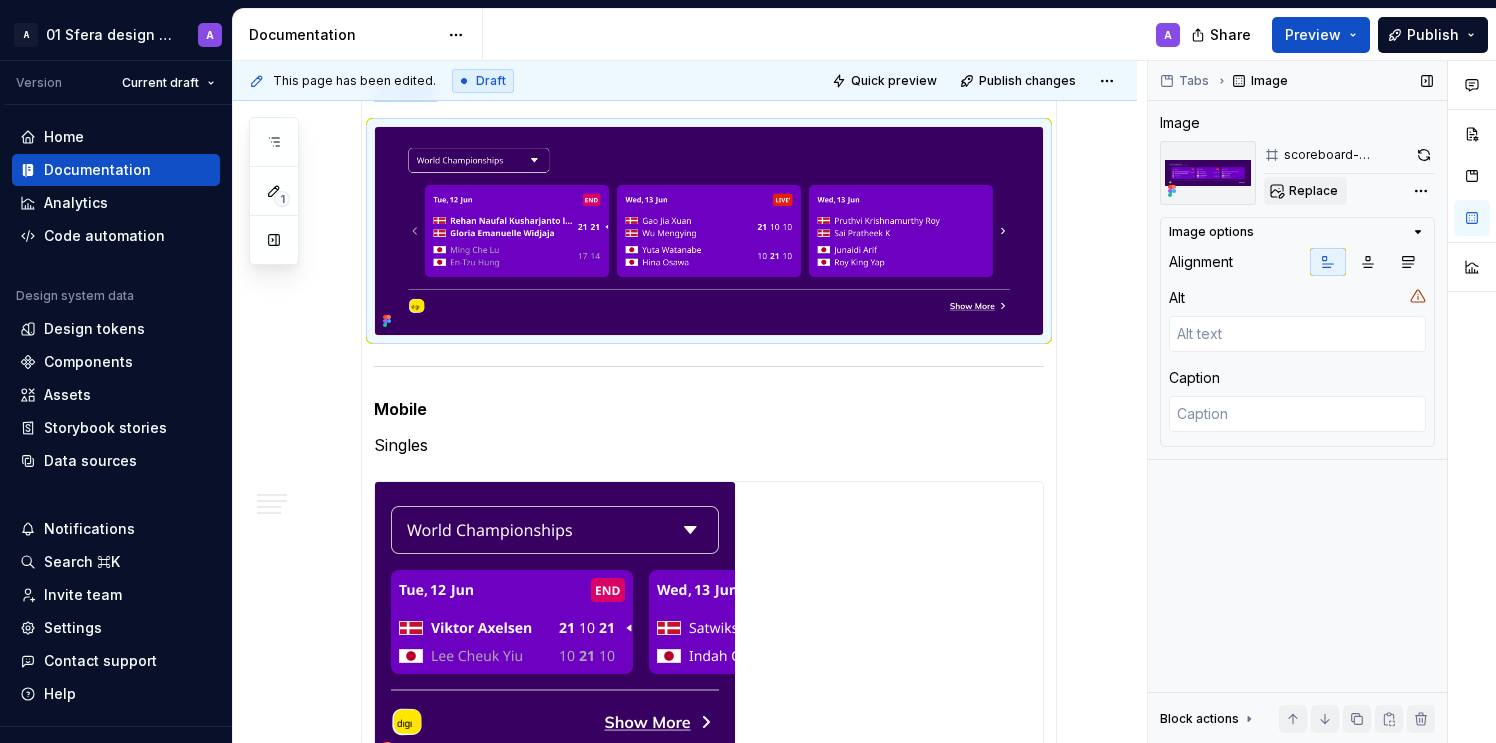 click on "Replace" at bounding box center (1313, 191) 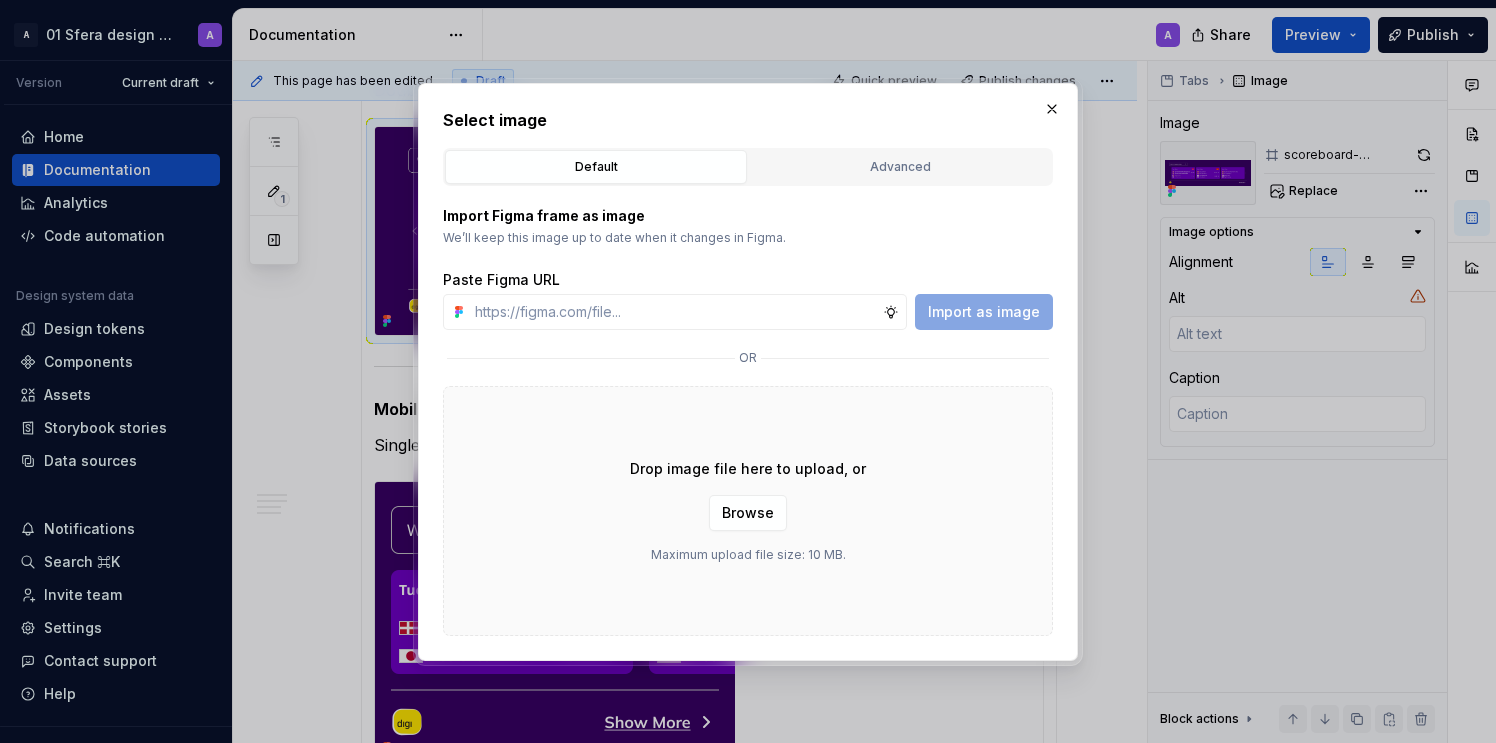 type on "*" 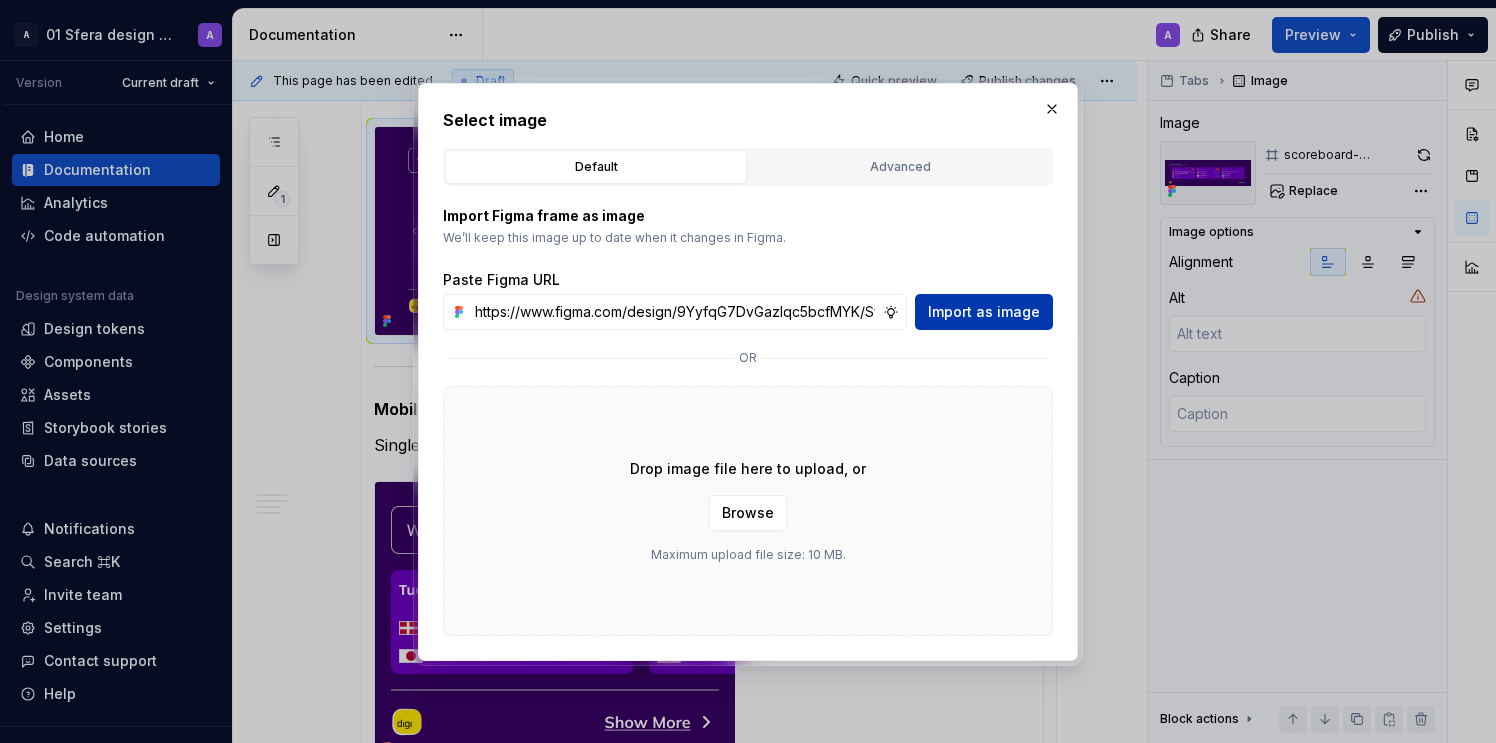 scroll, scrollTop: 0, scrollLeft: 450, axis: horizontal 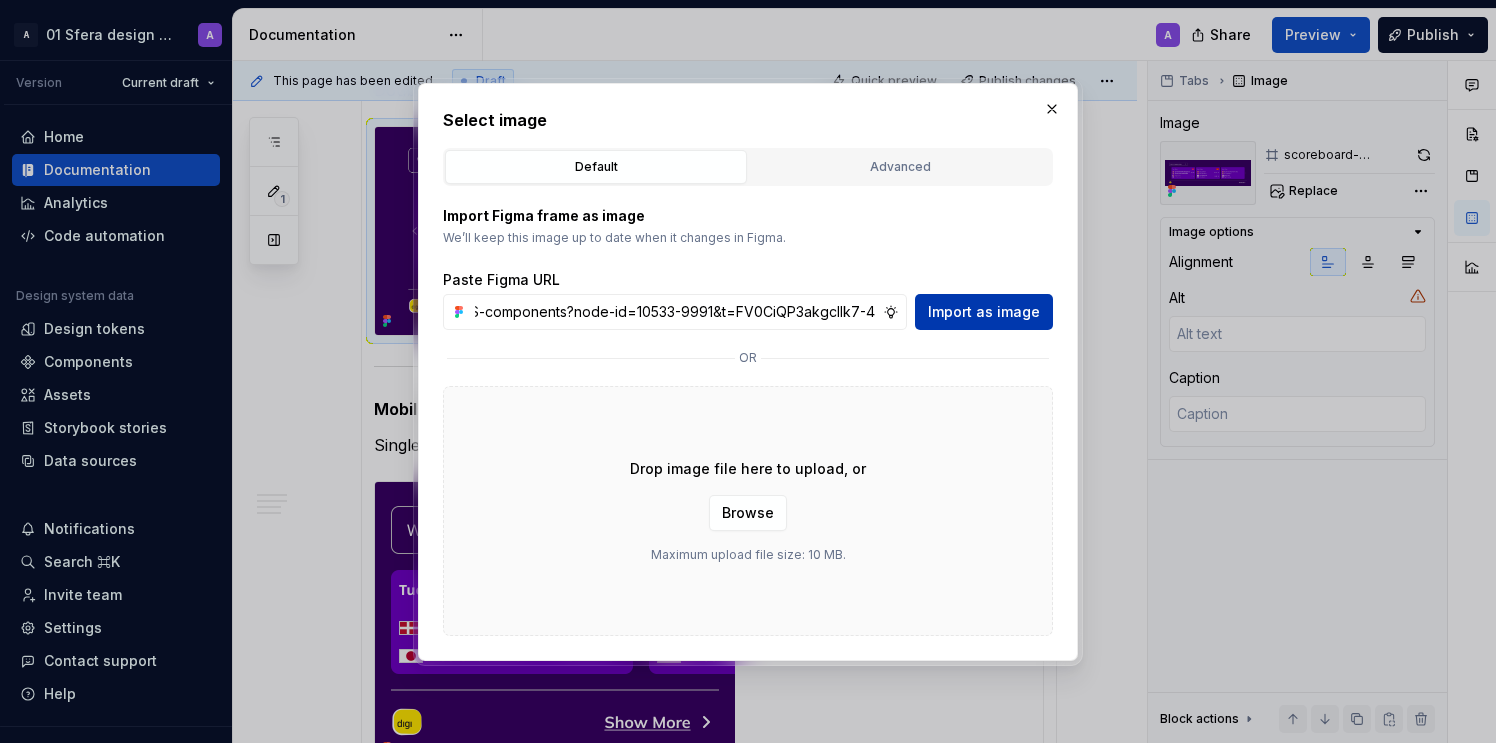 type on "https://www.figma.com/design/9YyfqG7DvGazIqc5bcfMYK/Sfera-DS-components?node-id=10533-9991&t=FV0CiQP3akgcIlk7-4" 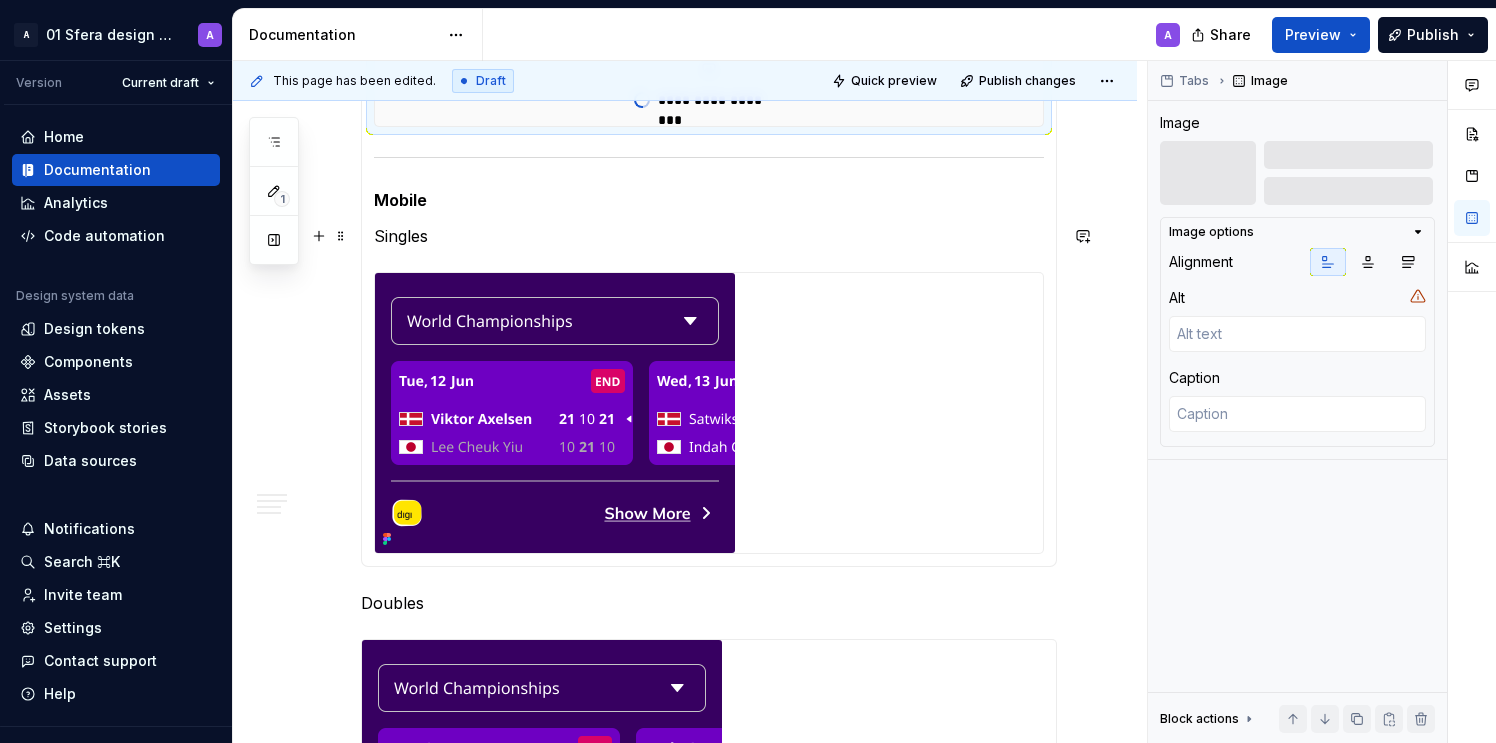 scroll, scrollTop: 2415, scrollLeft: 0, axis: vertical 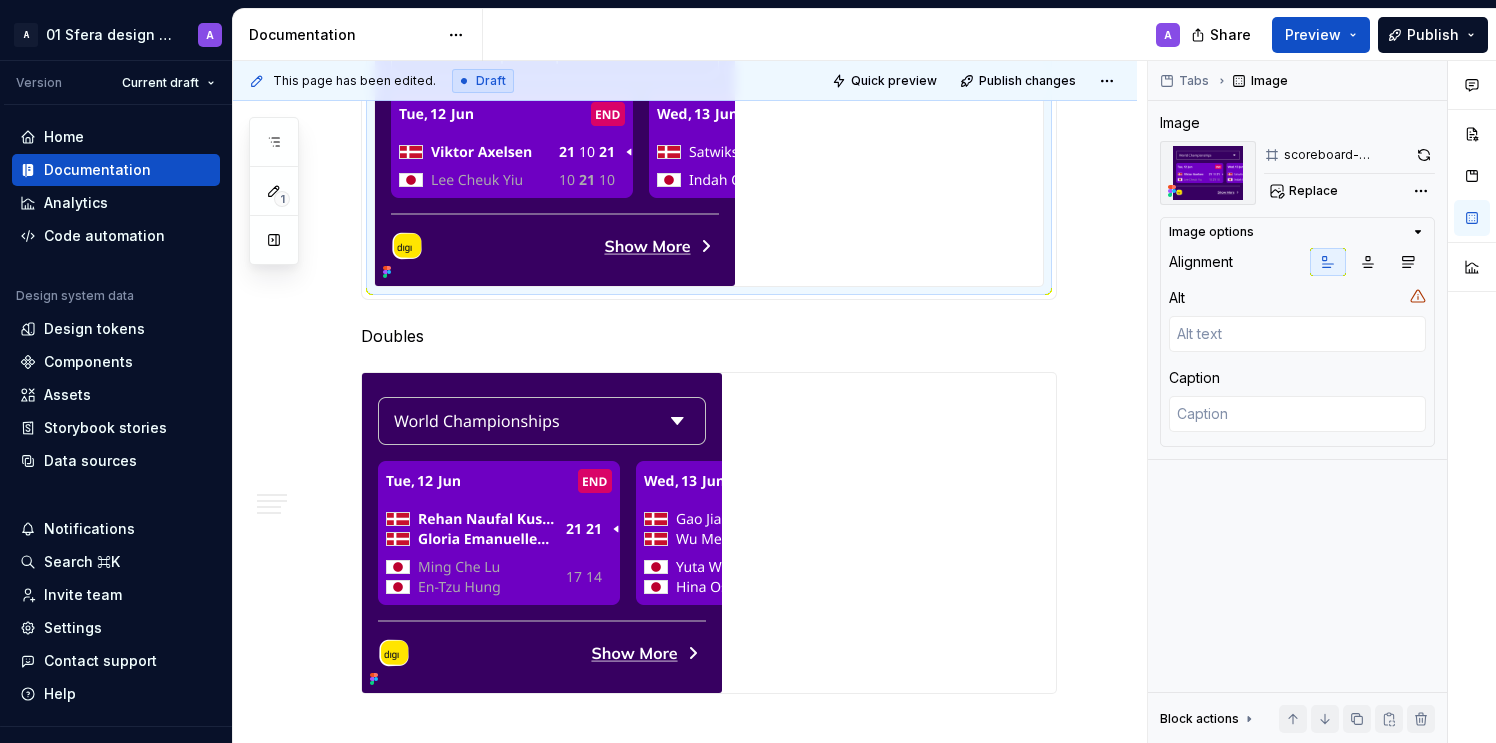 click at bounding box center (555, 146) 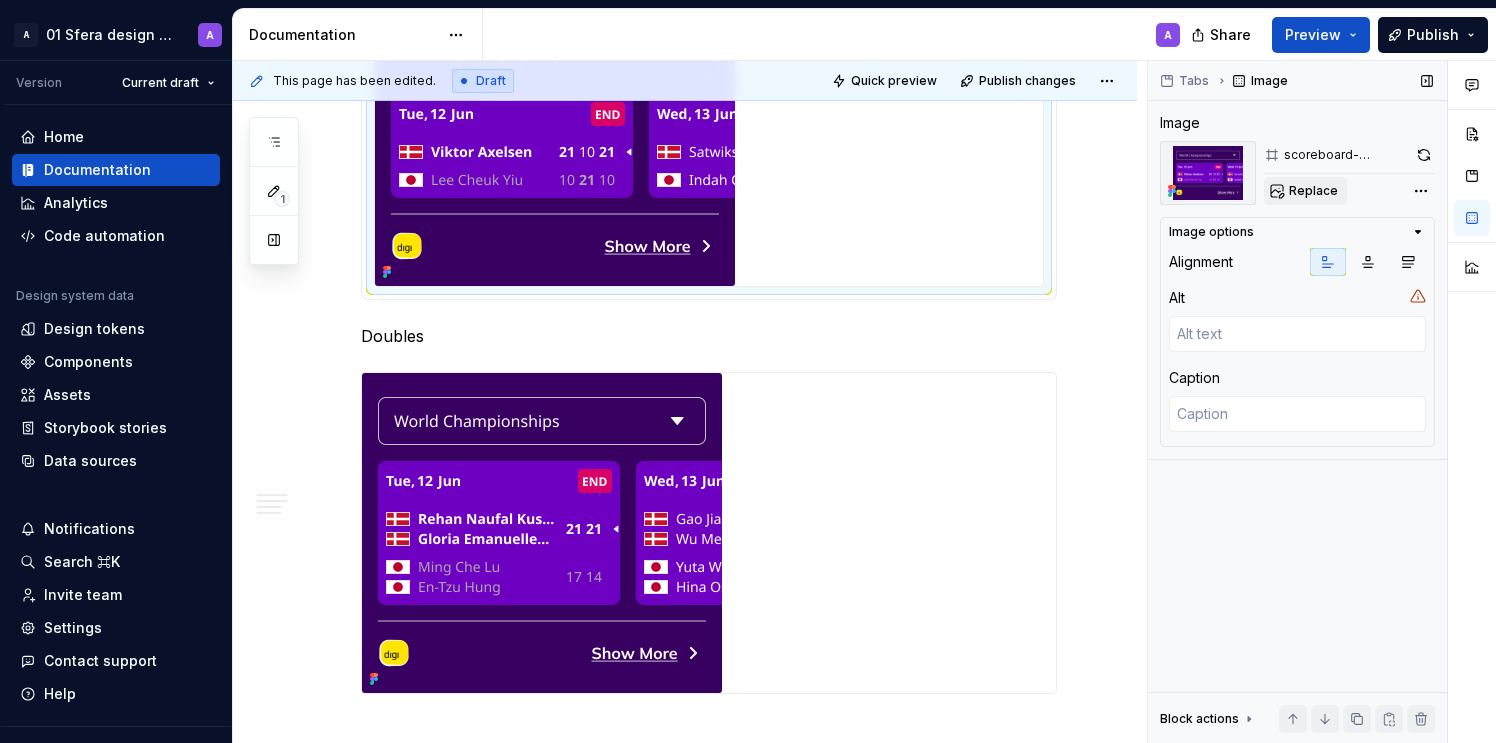 click on "Replace" at bounding box center (1313, 191) 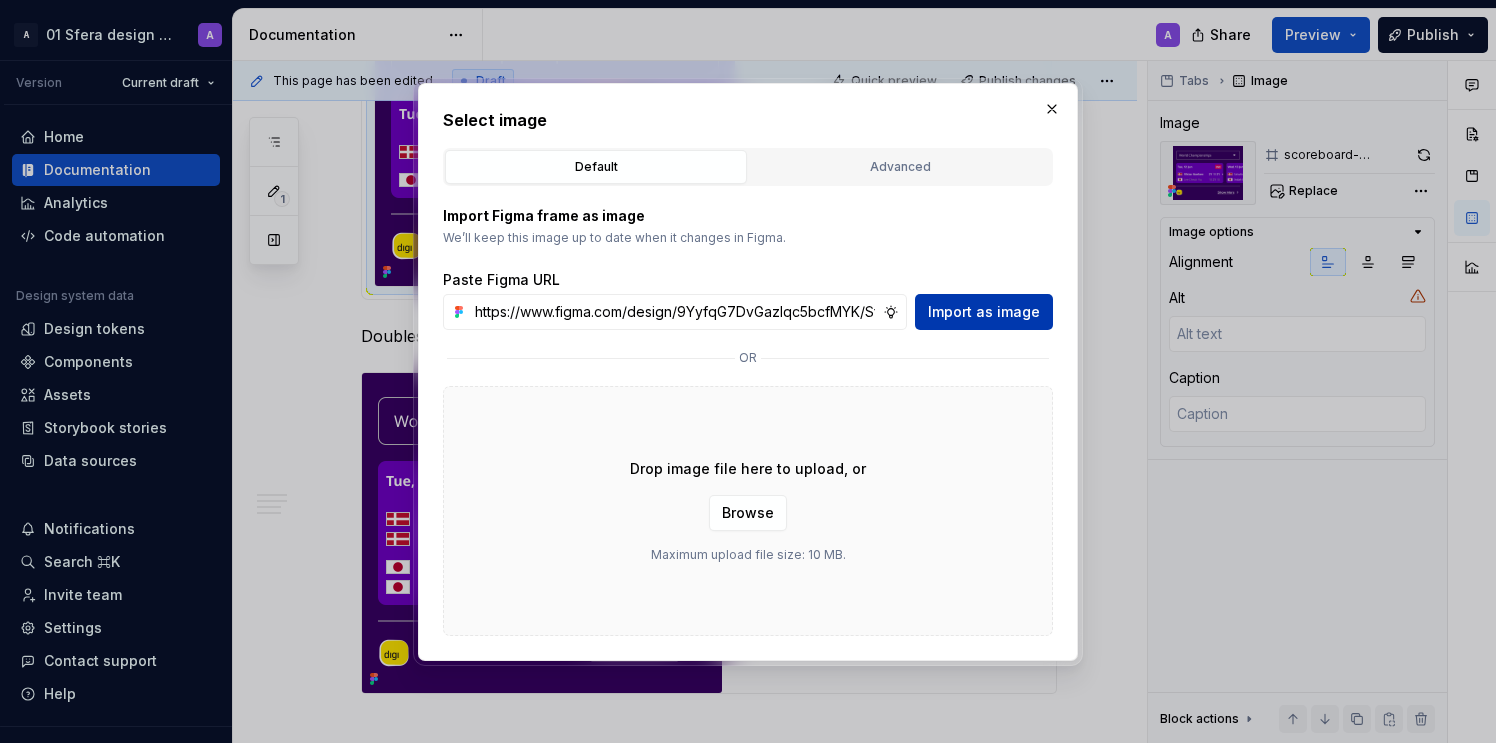 scroll, scrollTop: 0, scrollLeft: 450, axis: horizontal 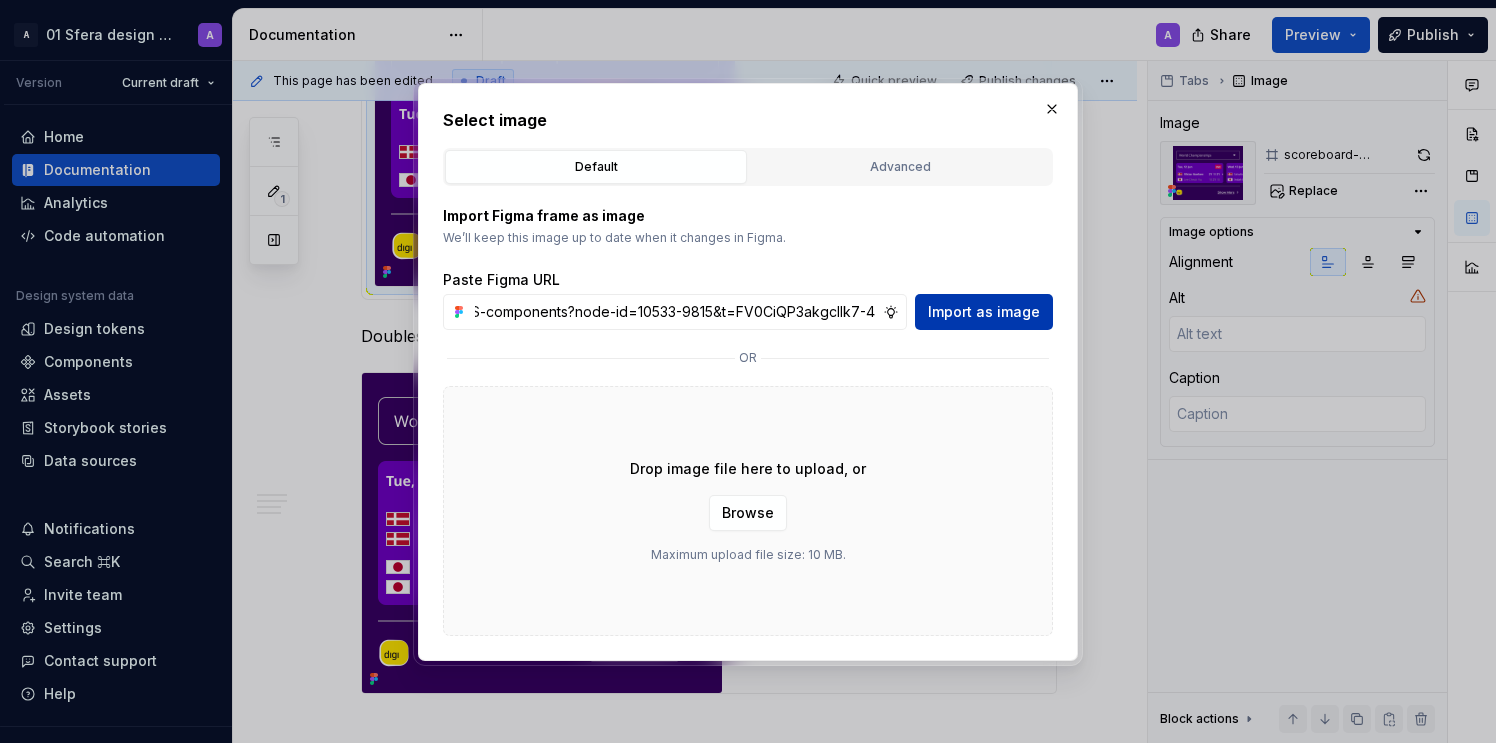 type on "https://www.figma.com/design/9YyfqG7DvGazIqc5bcfMYK/Sfera-DS-components?node-id=10533-9815&t=FV0CiQP3akgcIlk7-4" 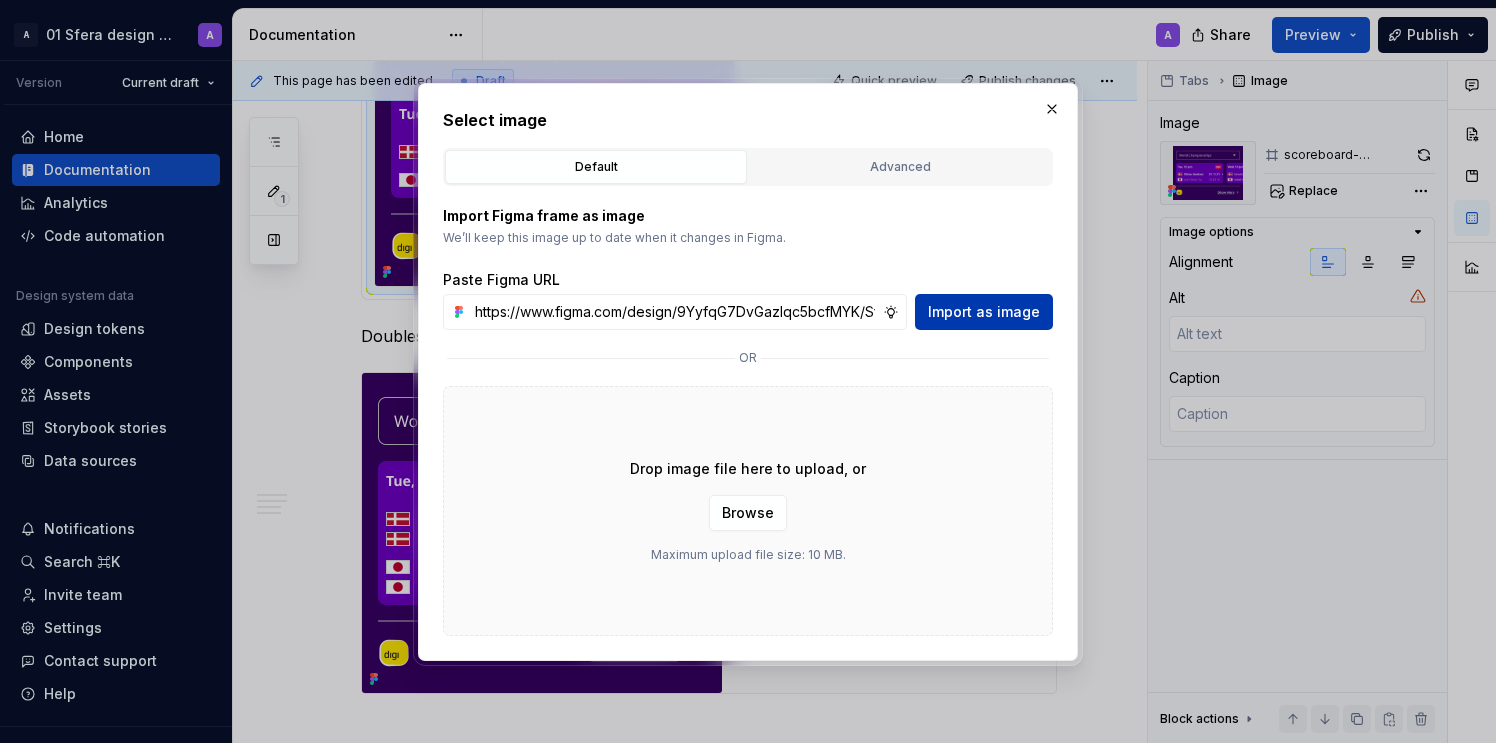 click on "Import as image" at bounding box center [984, 312] 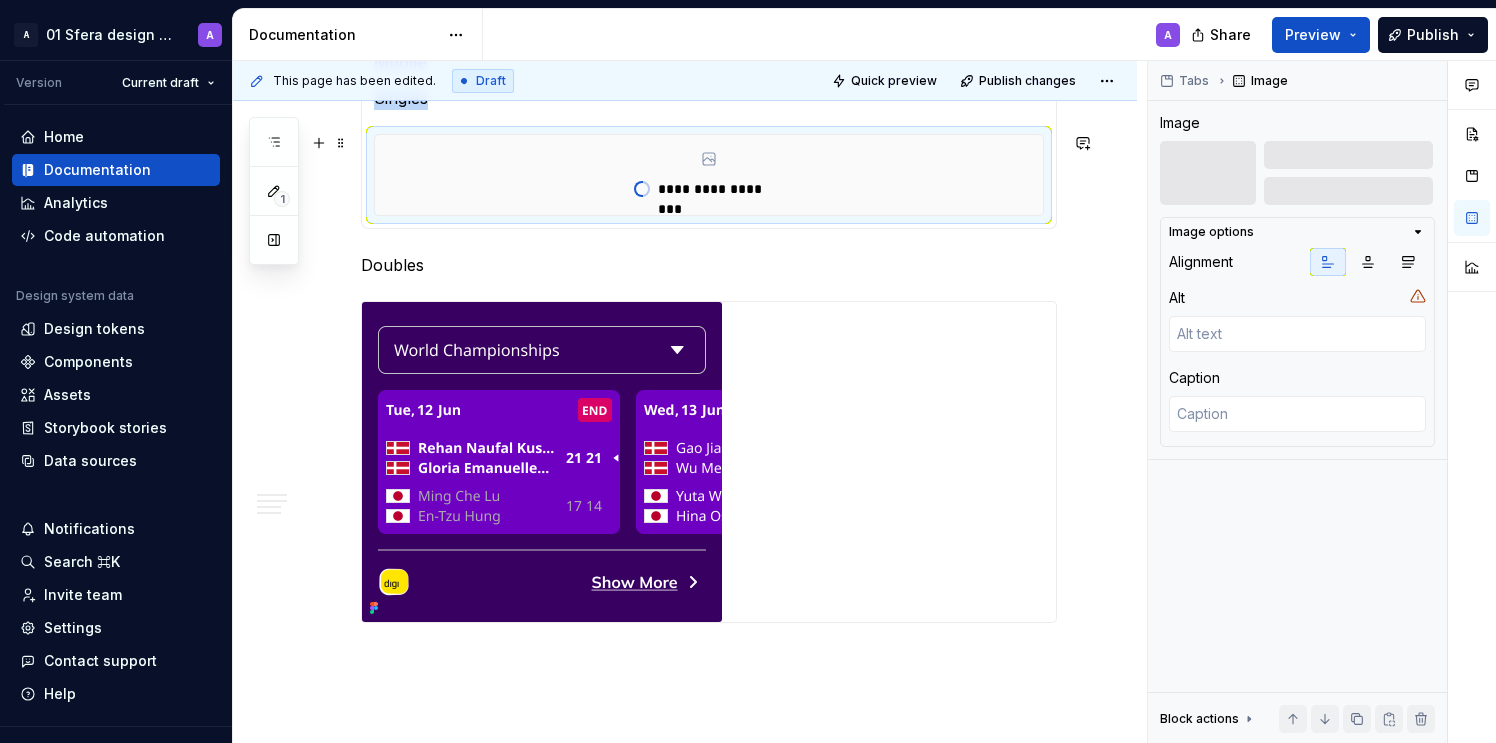 scroll, scrollTop: 2668, scrollLeft: 0, axis: vertical 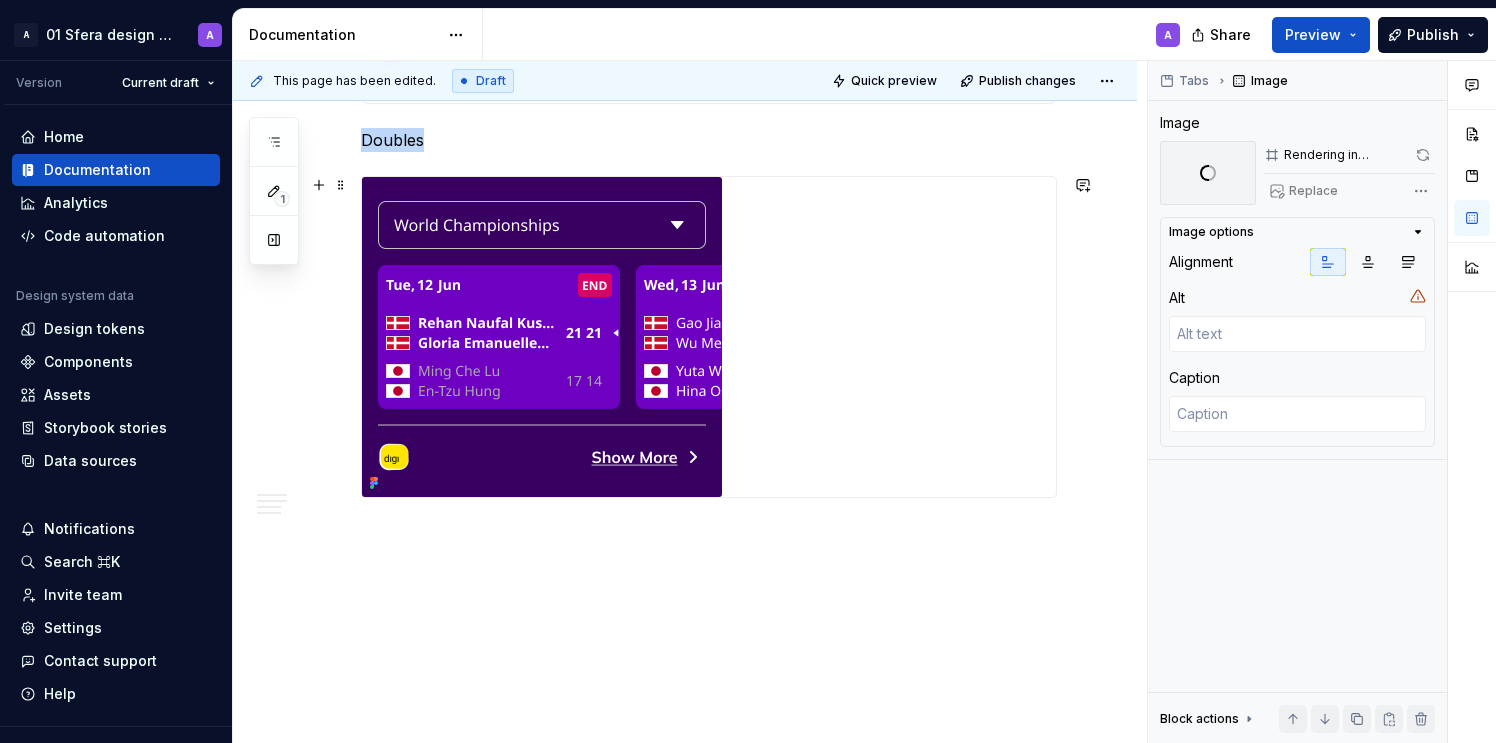 click at bounding box center [542, 337] 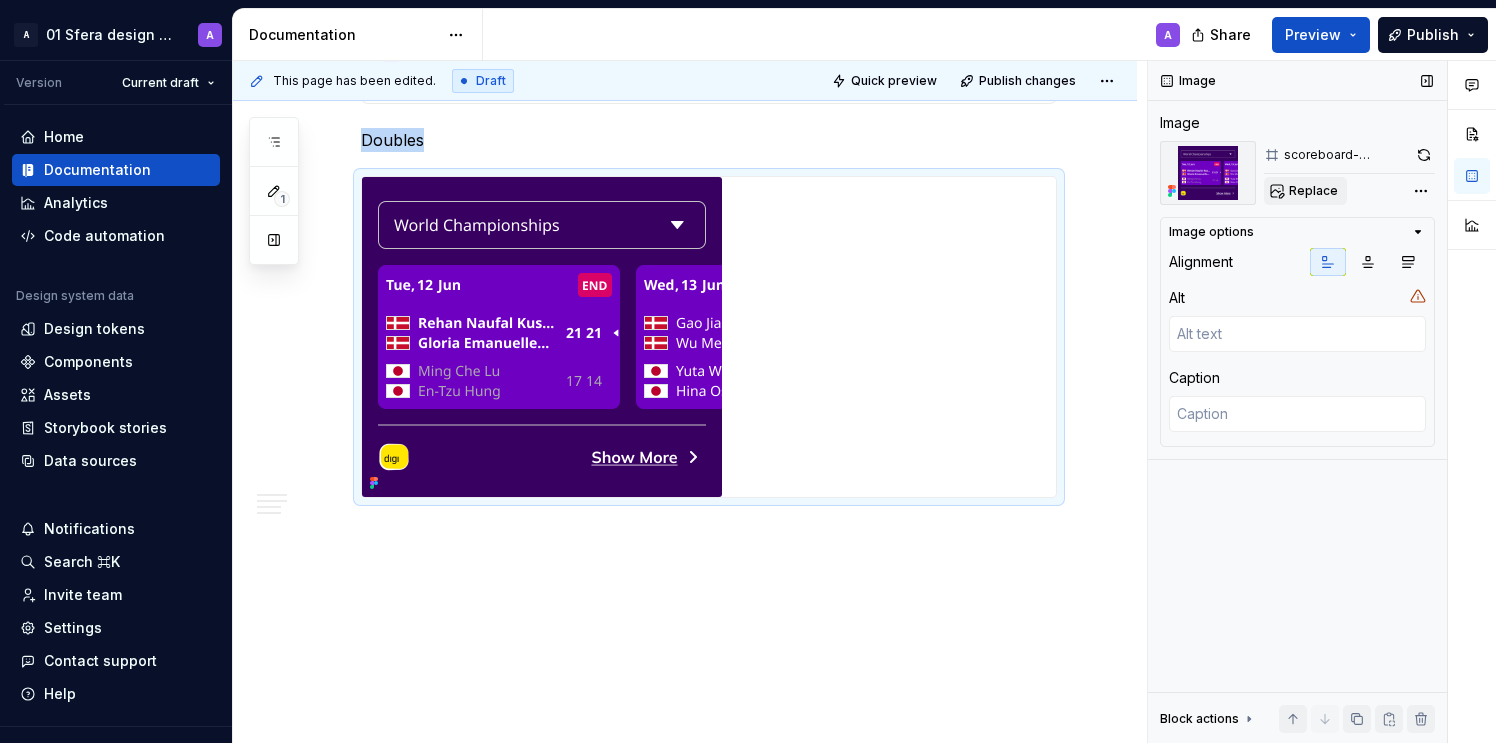 click on "Replace" at bounding box center (1313, 191) 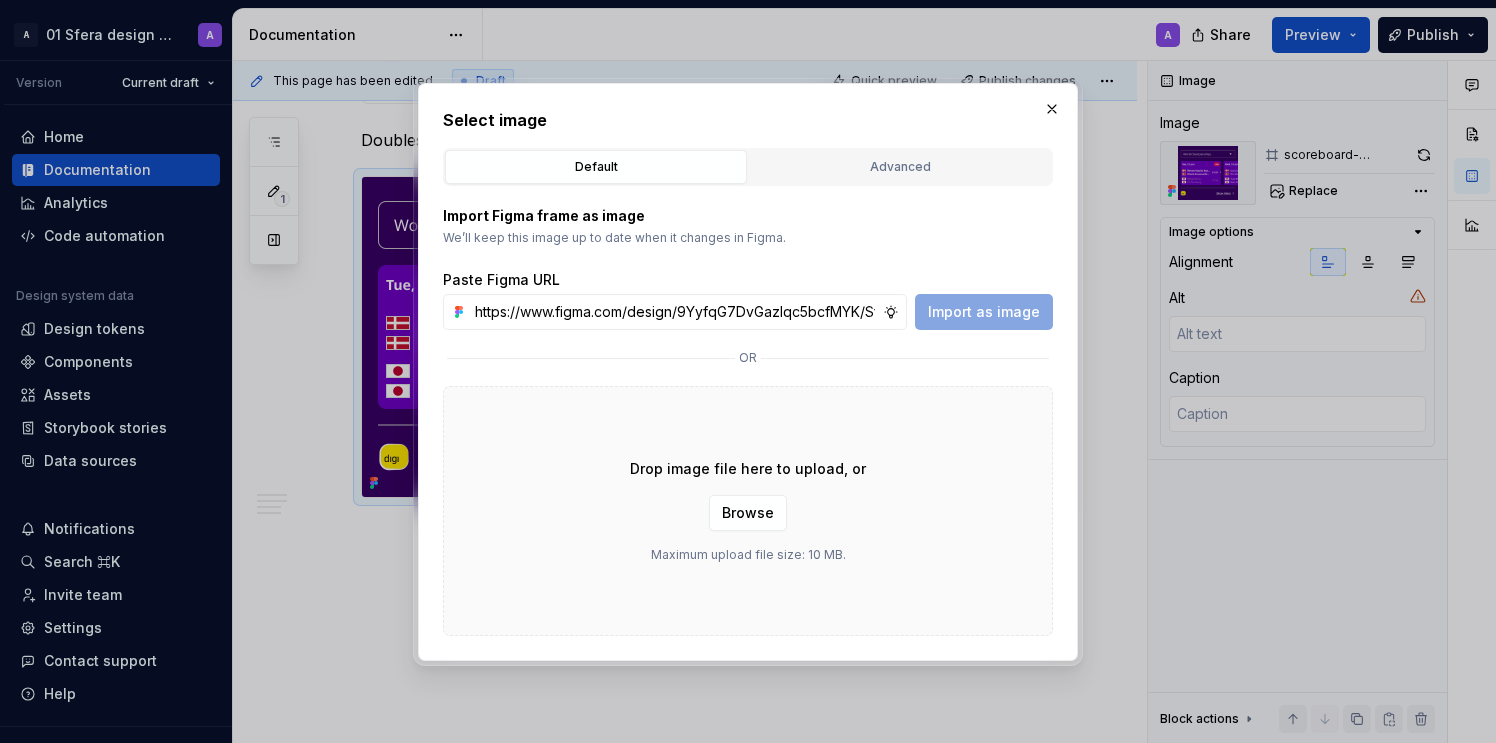 scroll, scrollTop: 0, scrollLeft: 453, axis: horizontal 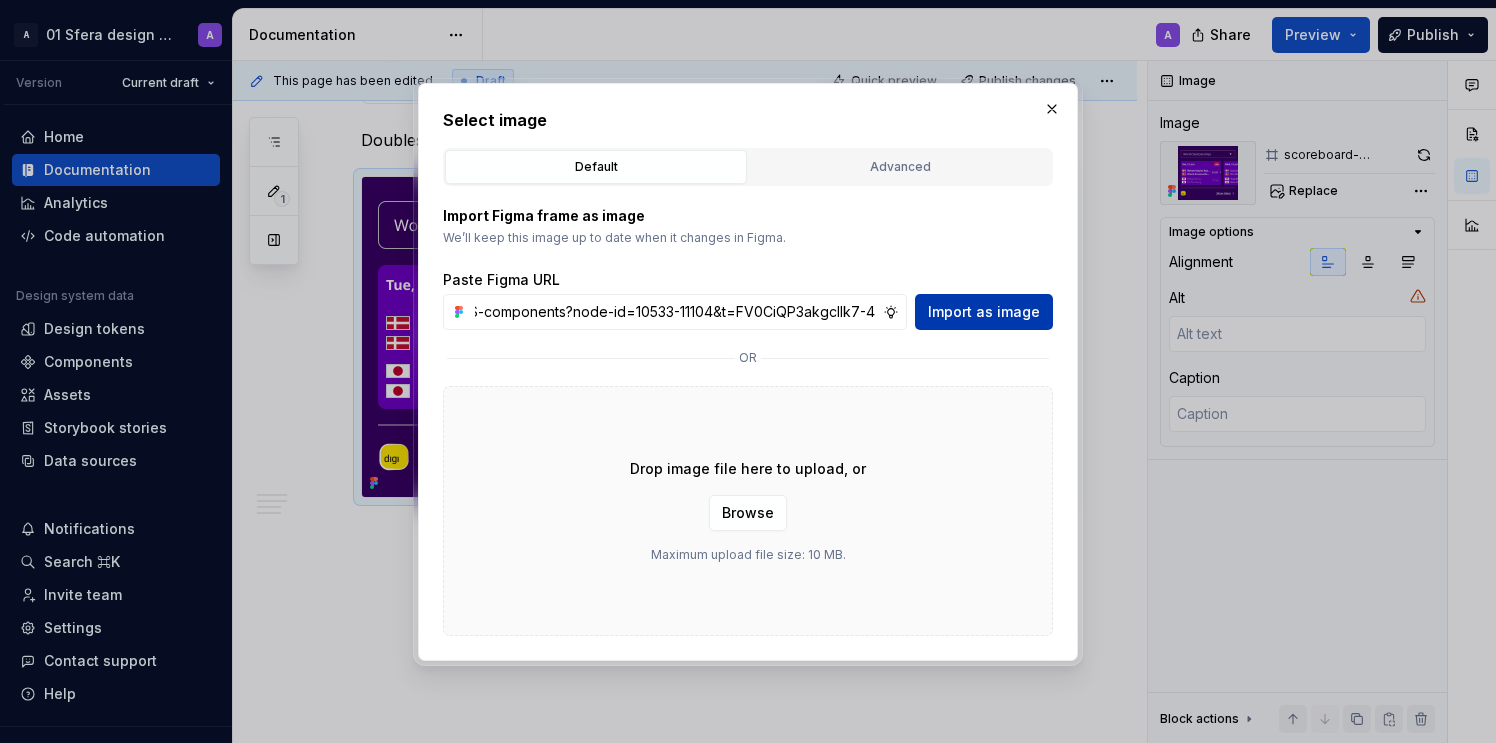 type on "https://www.figma.com/design/9YyfqG7DvGazIqc5bcfMYK/Sfera-DS-components?node-id=10533-11104&t=FV0CiQP3akgcIlk7-4" 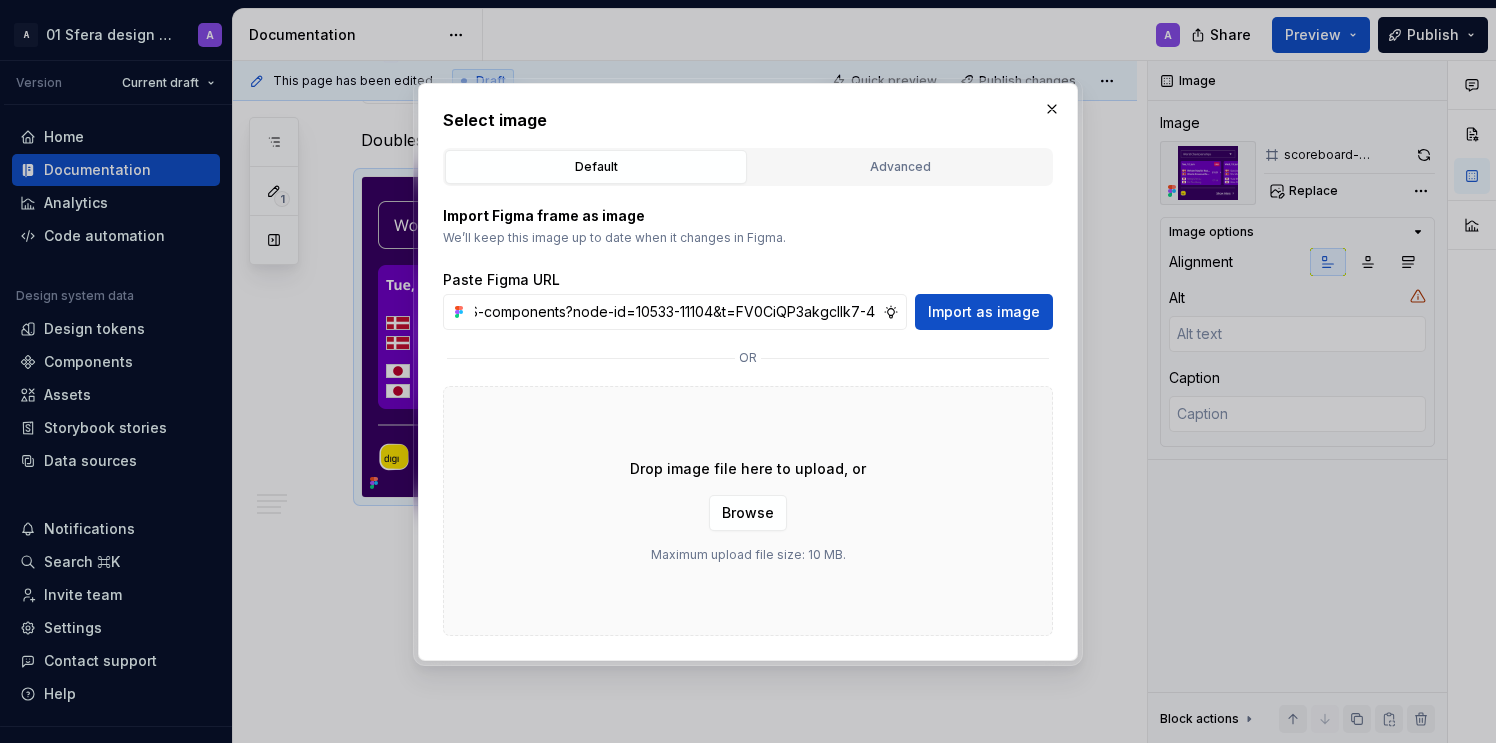 scroll, scrollTop: 0, scrollLeft: 0, axis: both 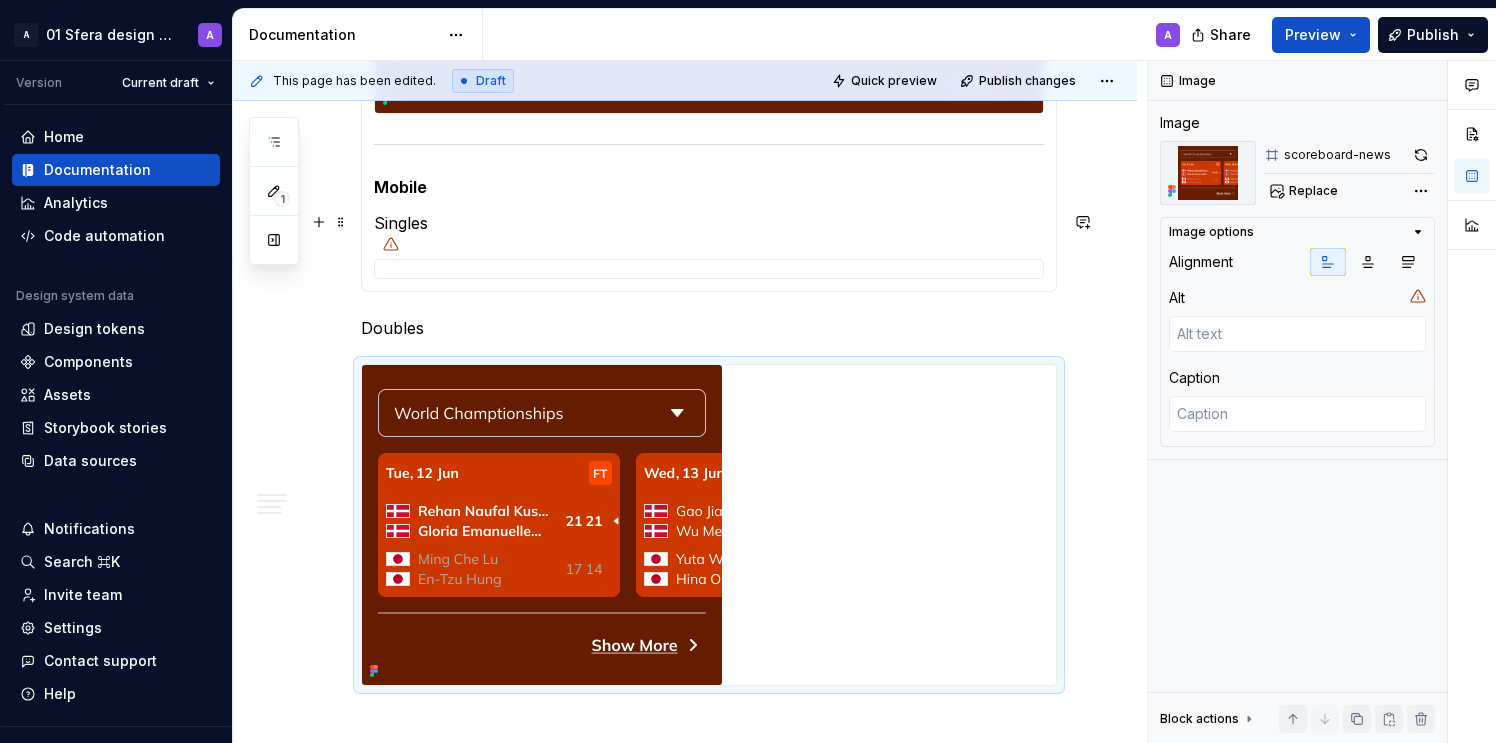 click on "Singles" at bounding box center [709, 223] 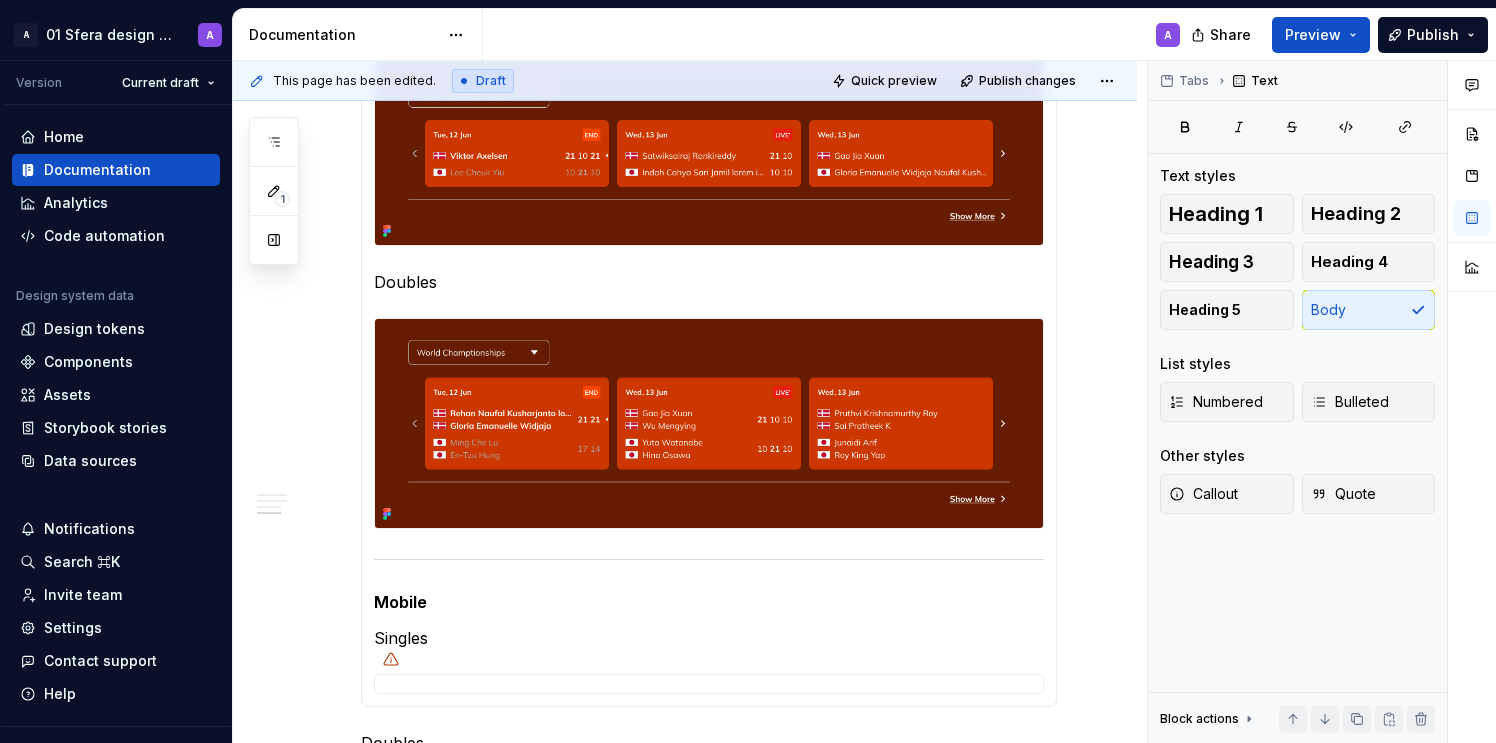 scroll, scrollTop: 1647, scrollLeft: 0, axis: vertical 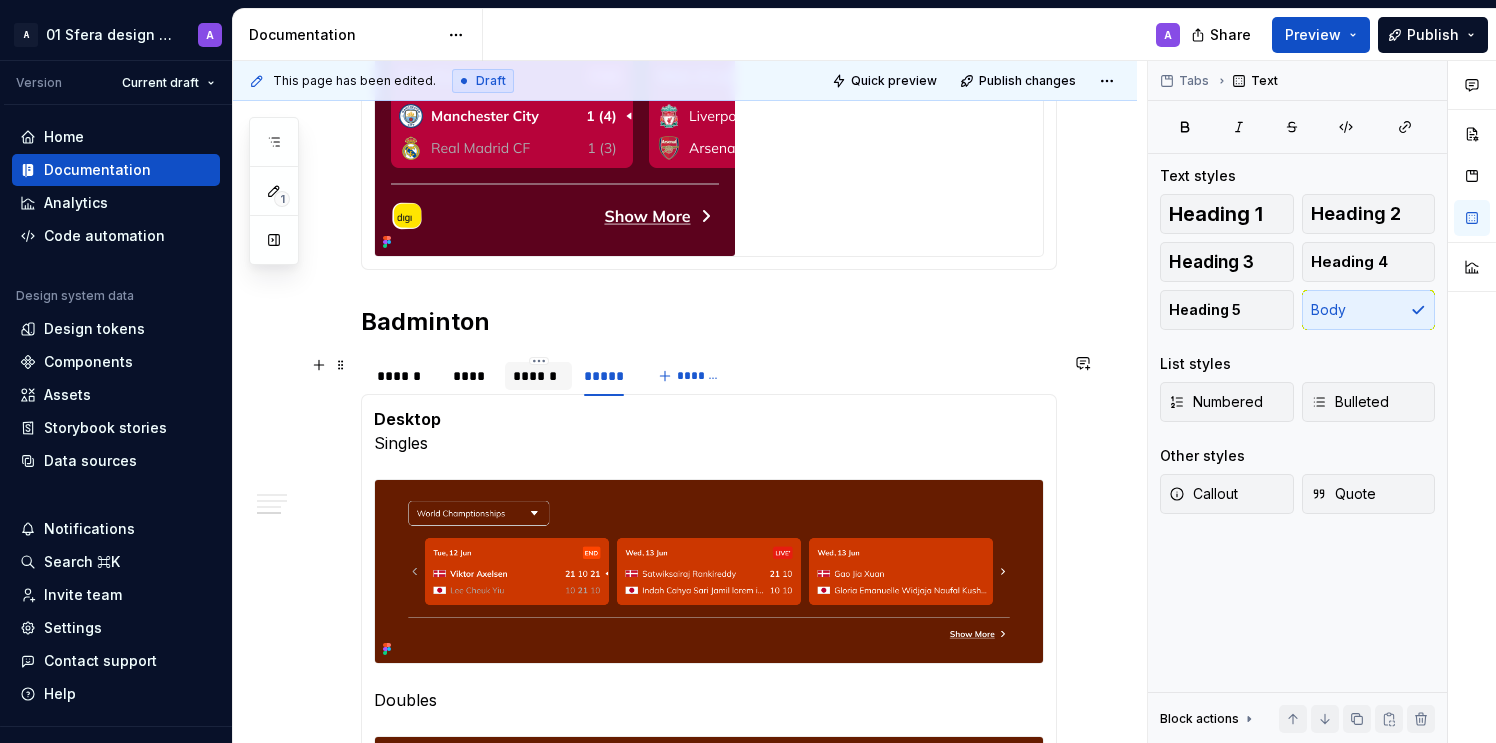click on "******" at bounding box center (538, 376) 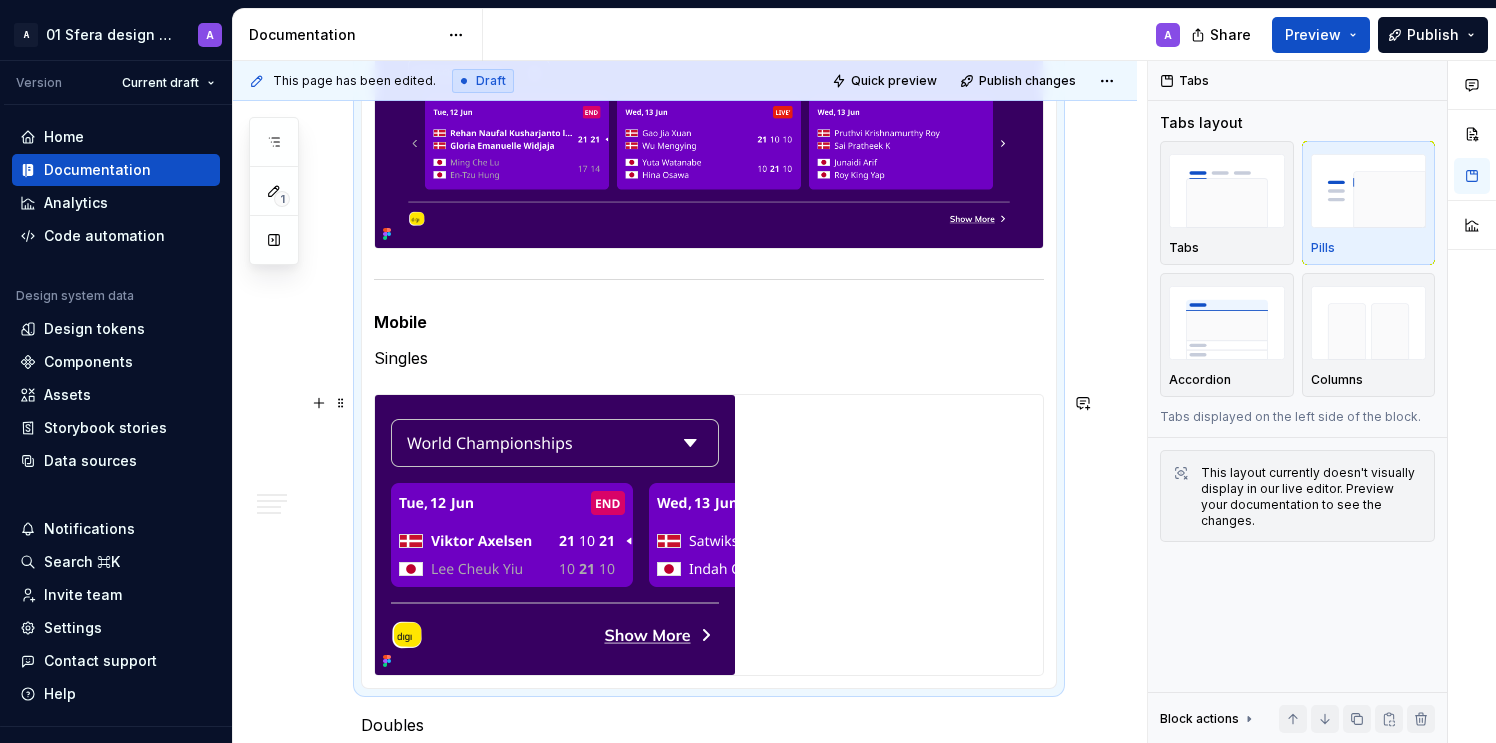 scroll, scrollTop: 2684, scrollLeft: 0, axis: vertical 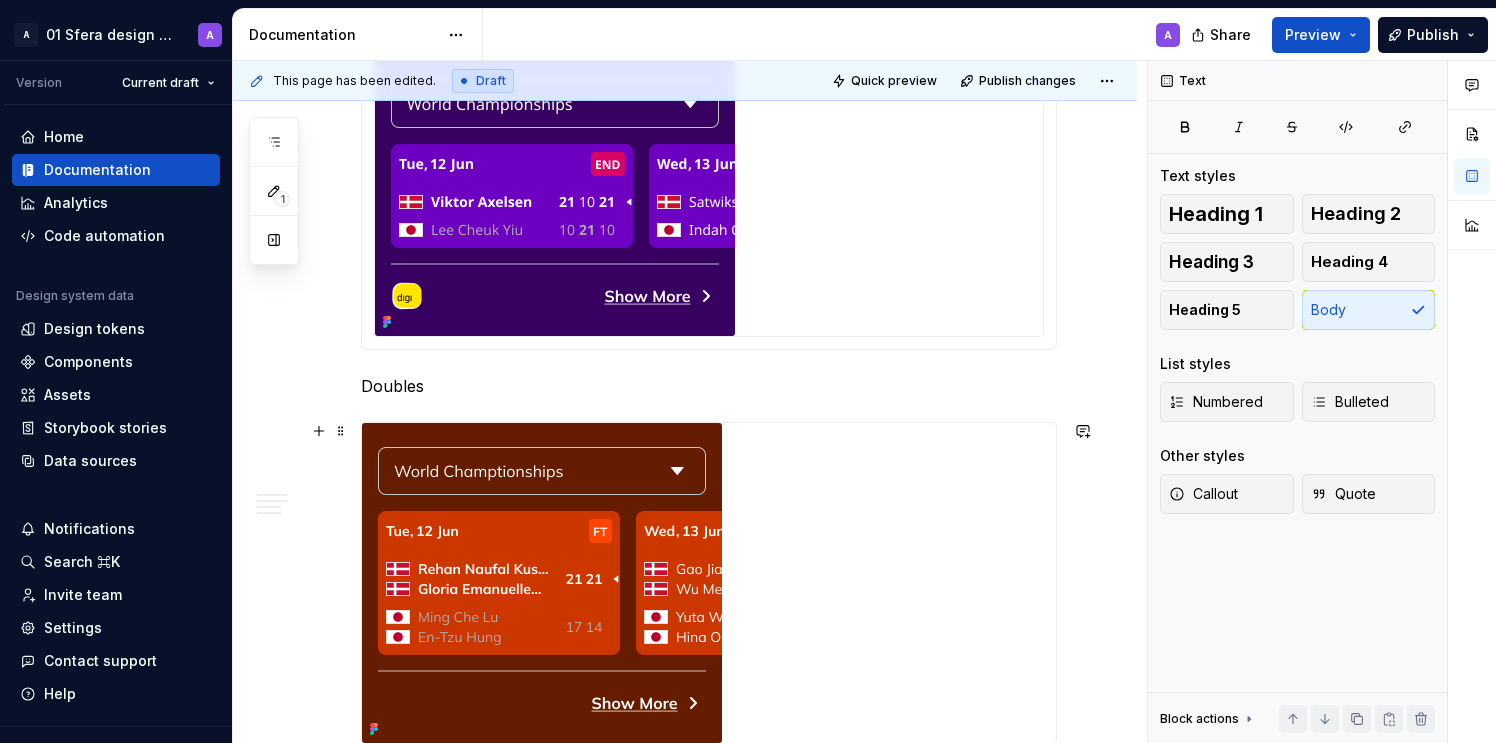 drag, startPoint x: 493, startPoint y: 378, endPoint x: 408, endPoint y: 467, distance: 123.069084 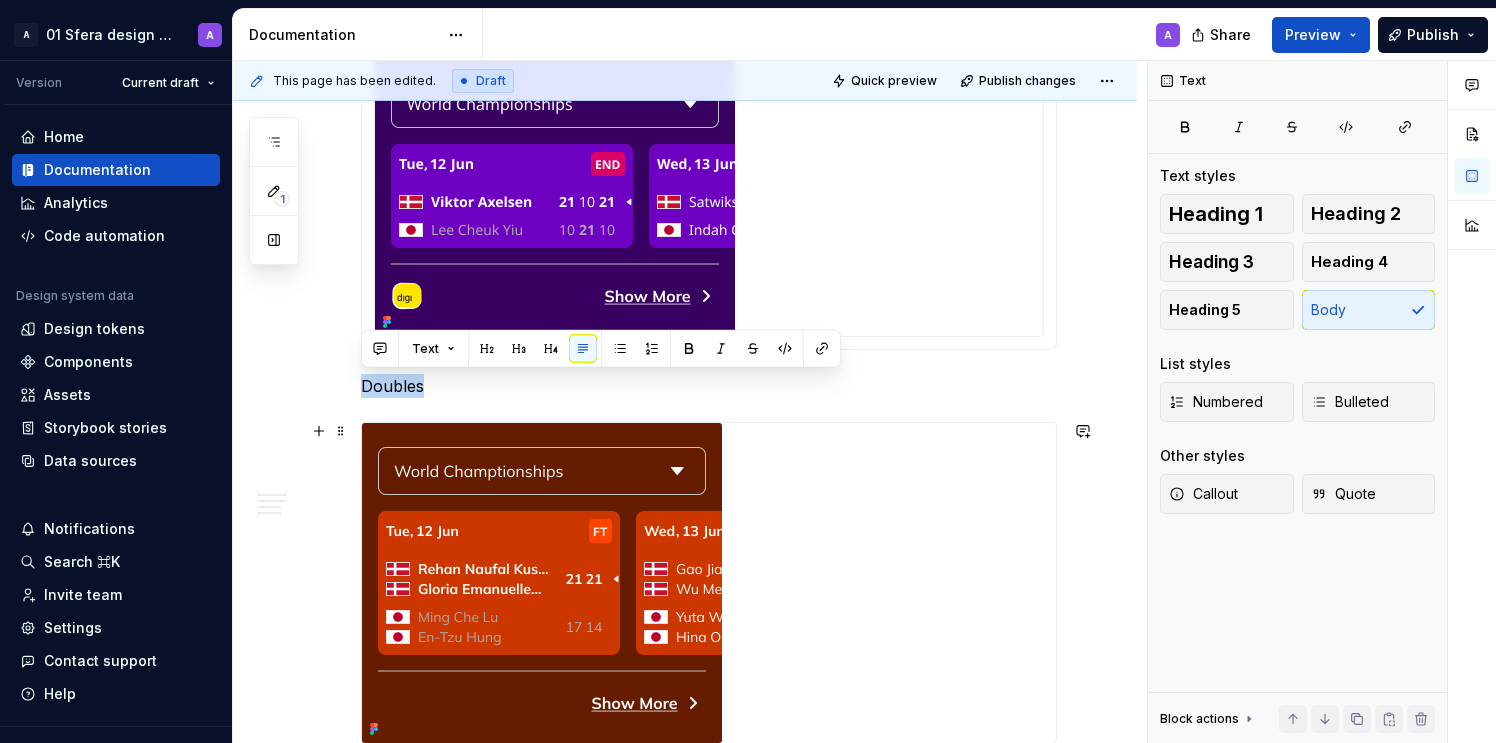 drag, startPoint x: 388, startPoint y: 424, endPoint x: 453, endPoint y: 526, distance: 120.9504 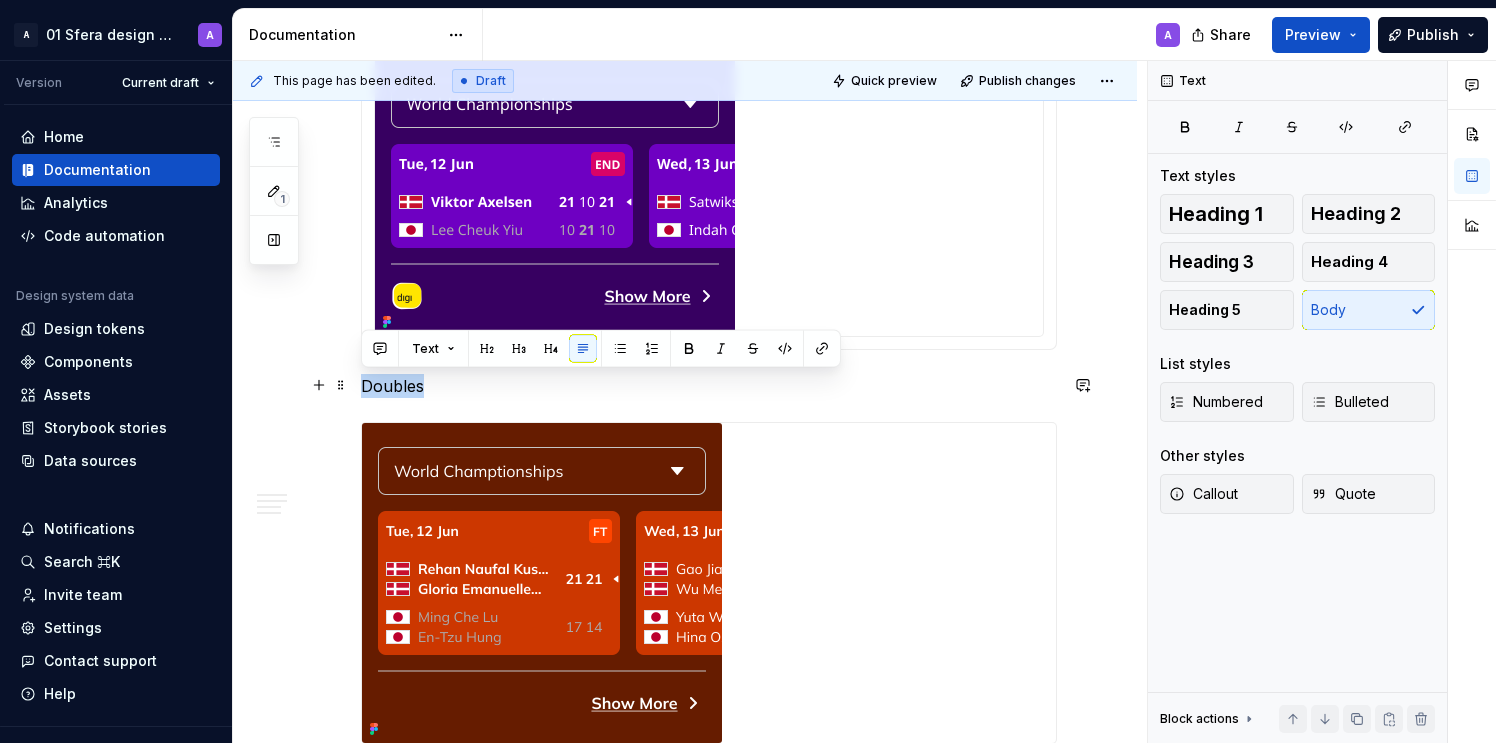 click on "Doubles" at bounding box center [709, 386] 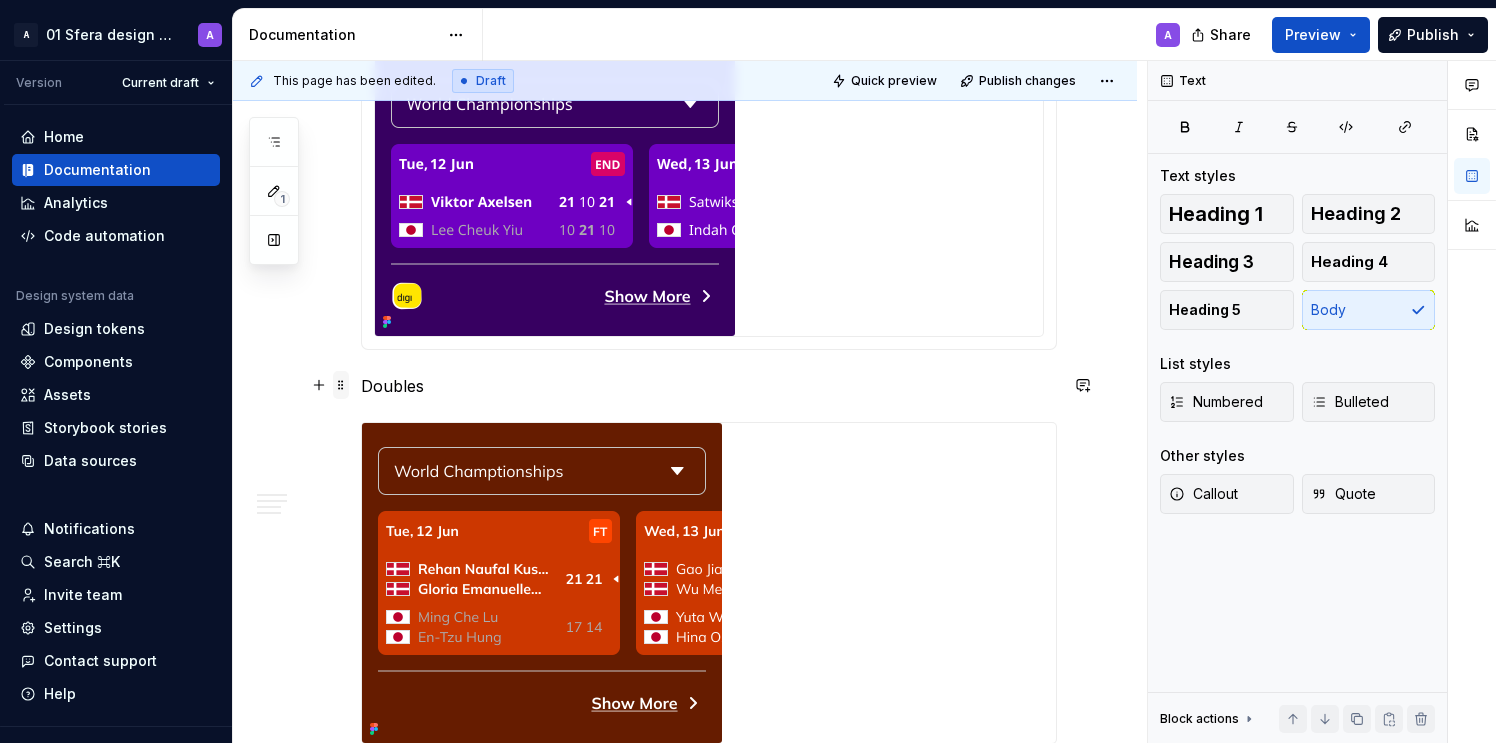 click at bounding box center (341, 385) 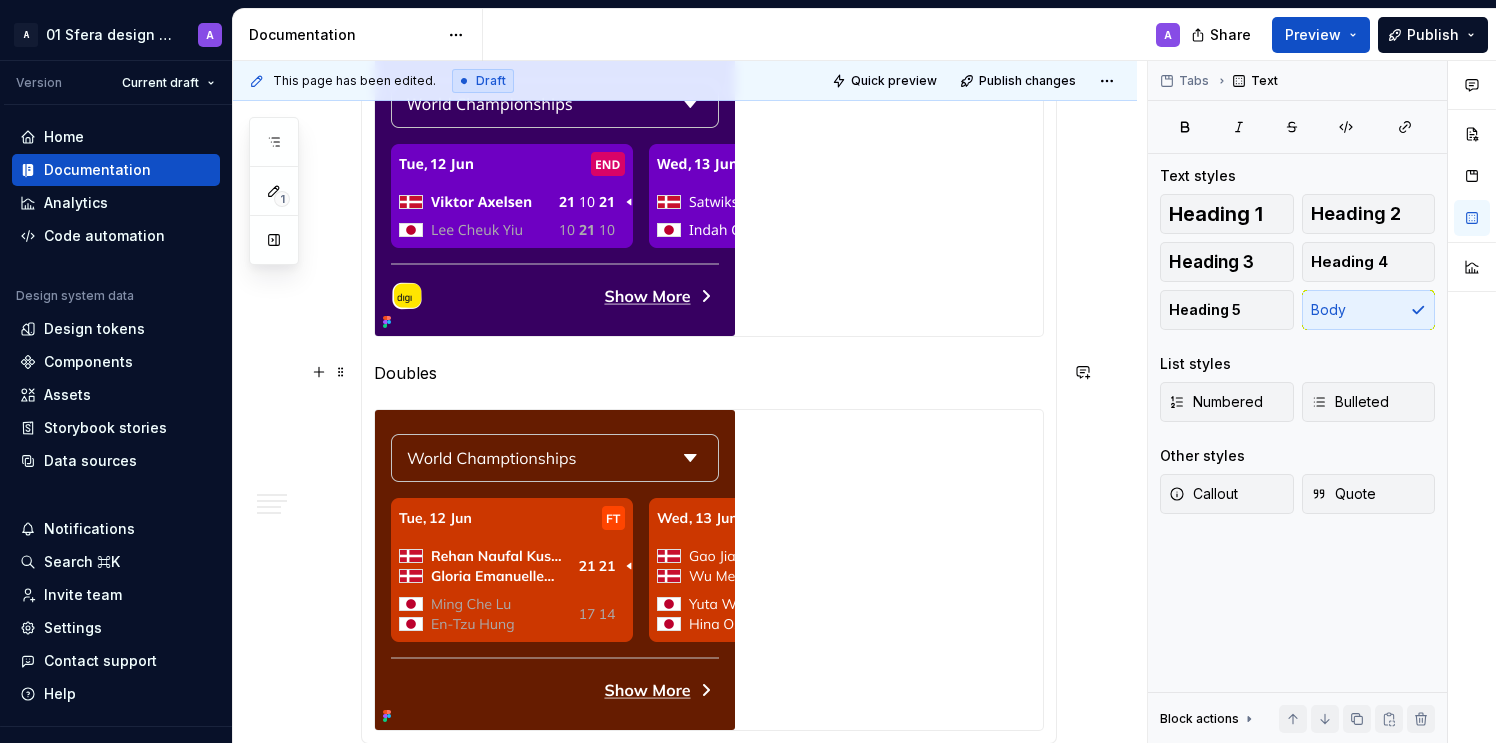 click on "Doubles" at bounding box center [709, 373] 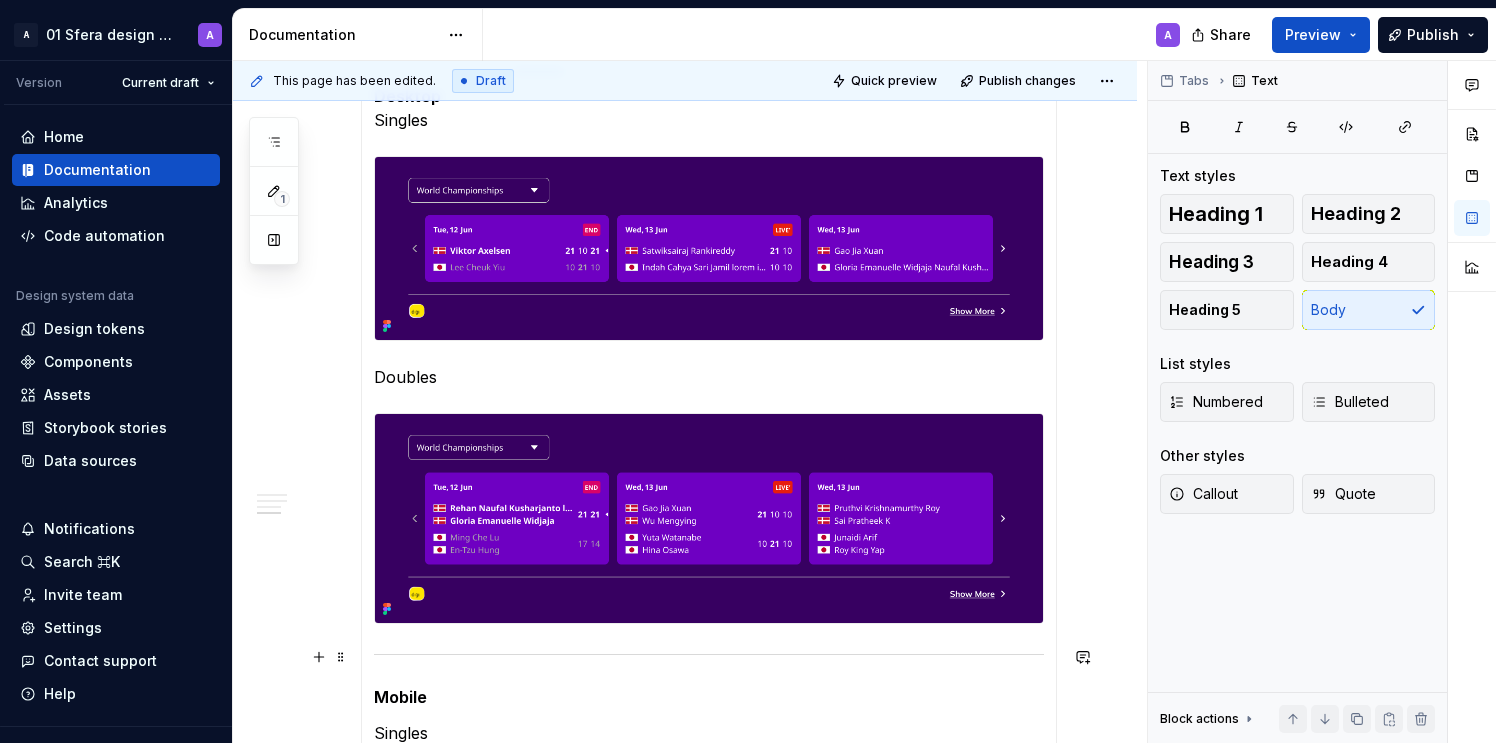 scroll, scrollTop: 1834, scrollLeft: 0, axis: vertical 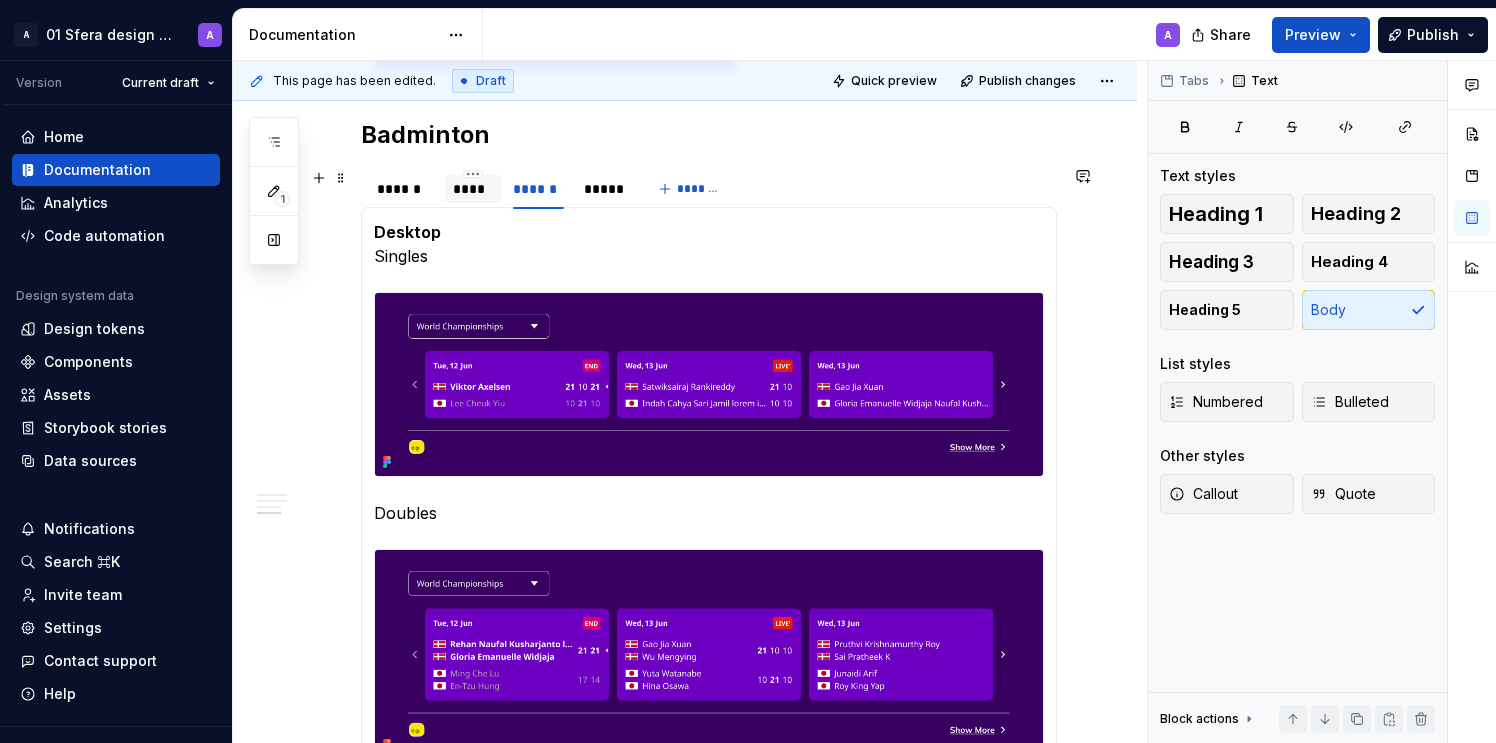 click on "****" at bounding box center [473, 189] 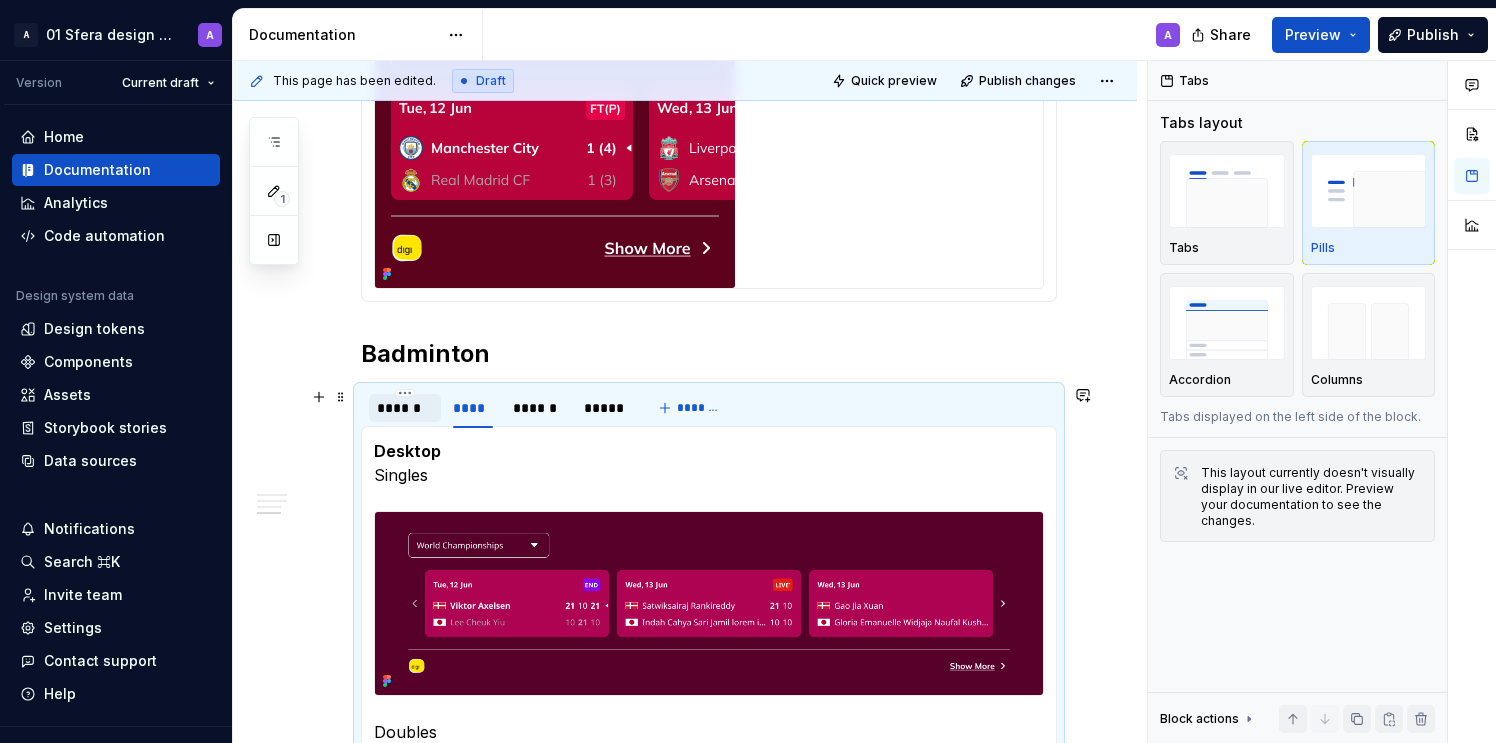 click on "******" at bounding box center [405, 408] 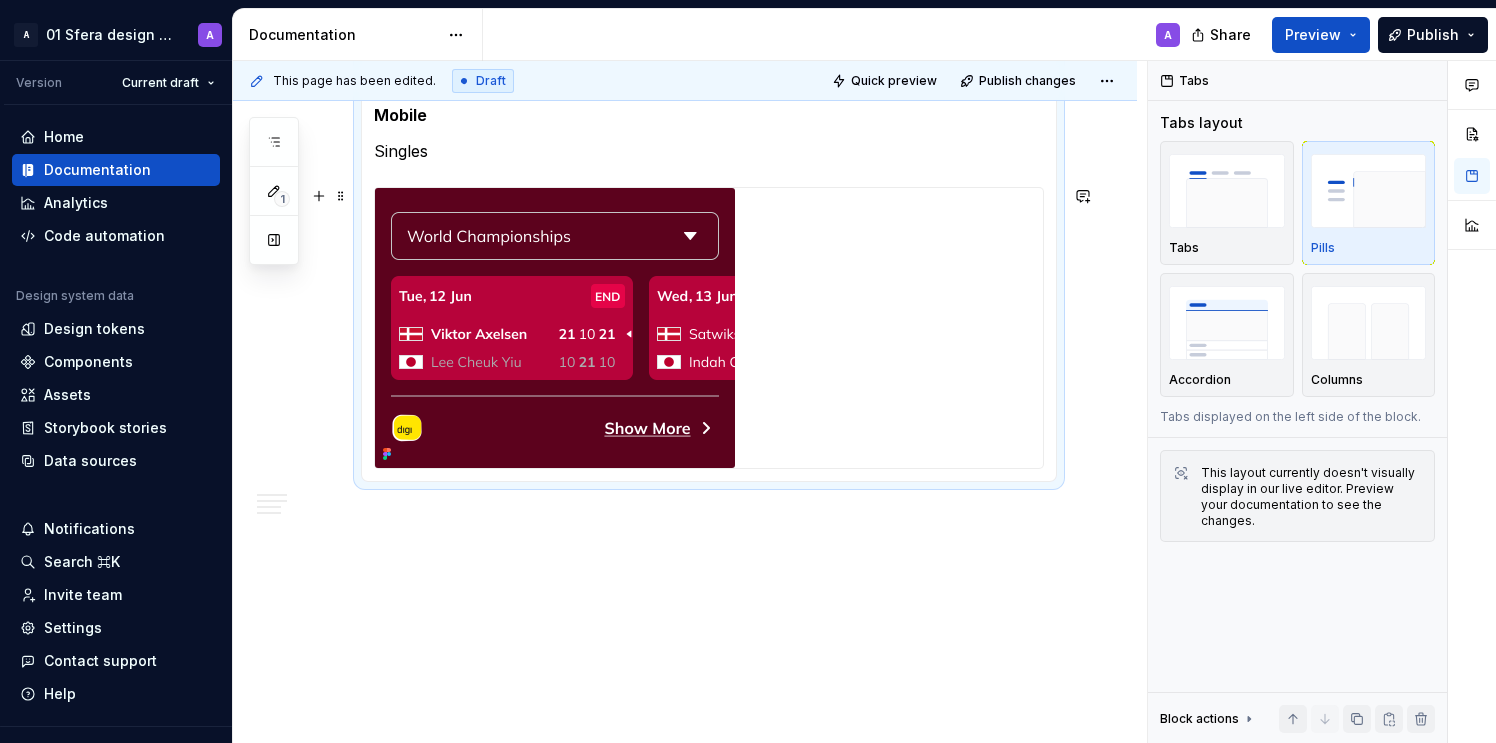 scroll, scrollTop: 1882, scrollLeft: 0, axis: vertical 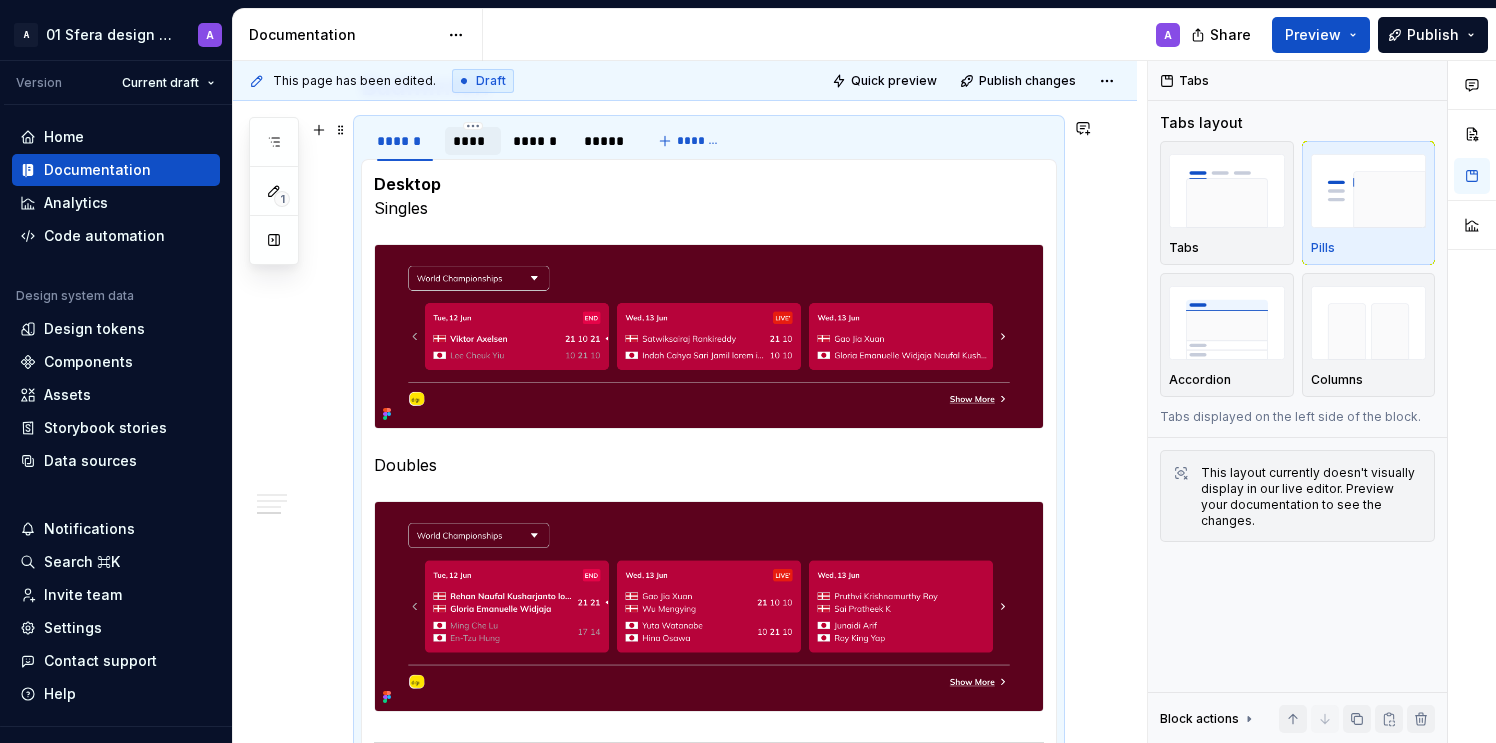 click on "****" at bounding box center [473, 141] 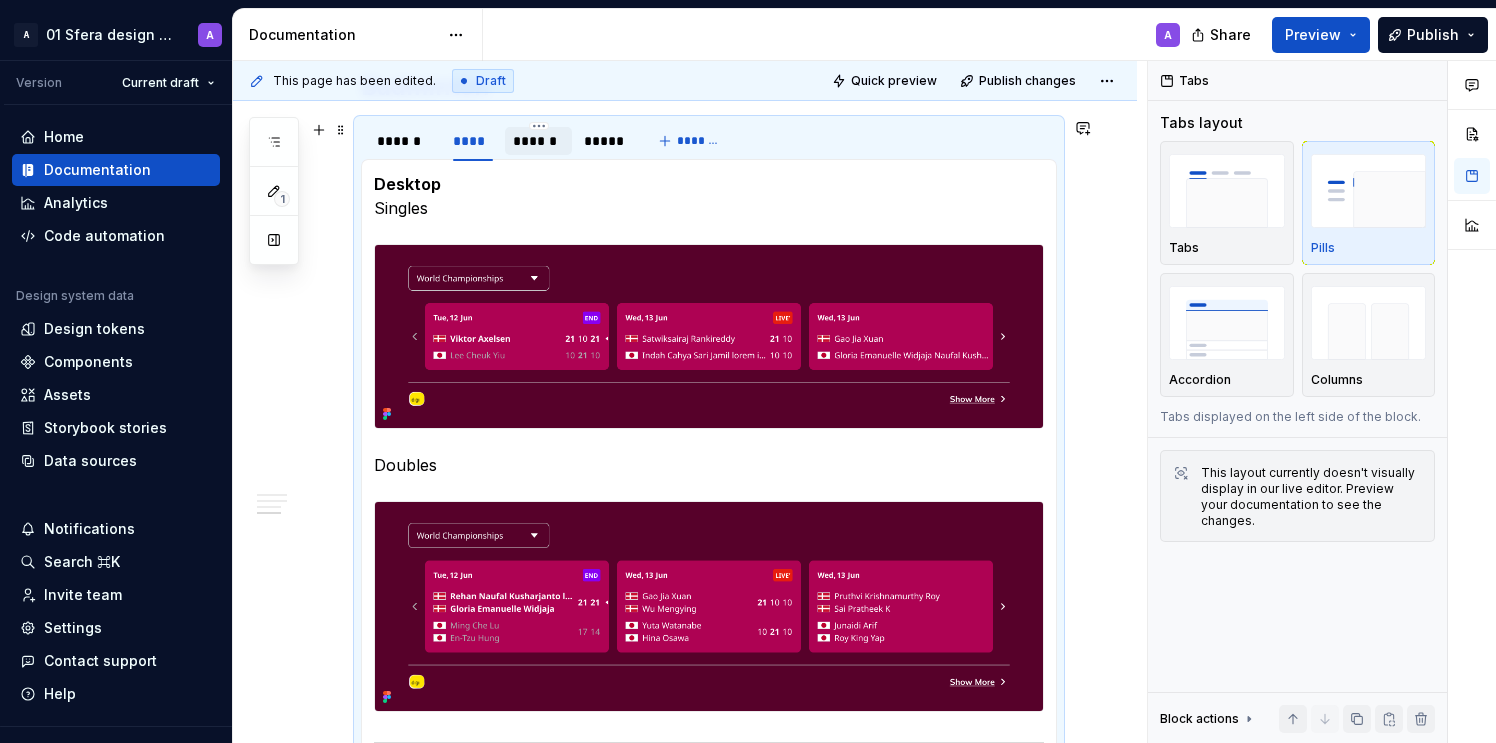 click on "******" at bounding box center (538, 141) 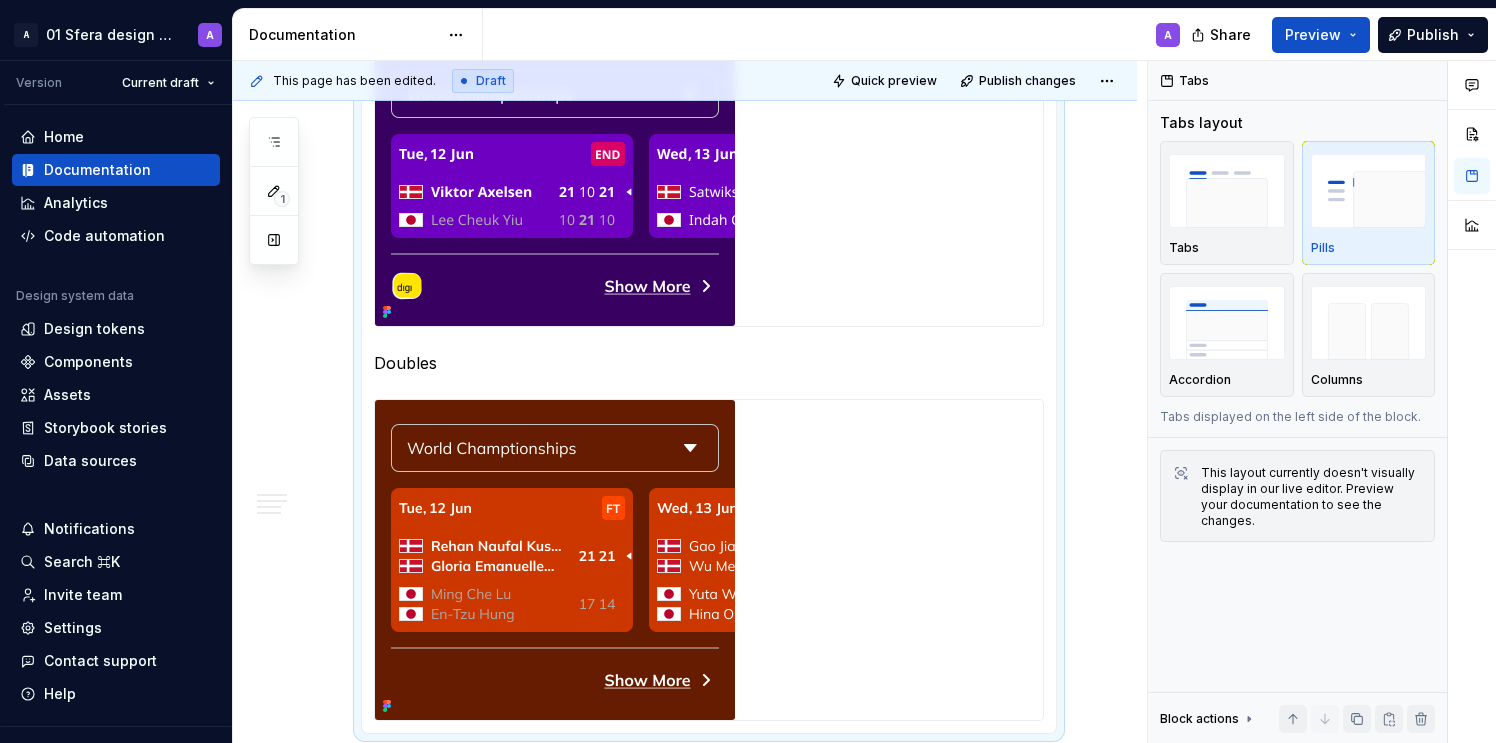 scroll, scrollTop: 2824, scrollLeft: 0, axis: vertical 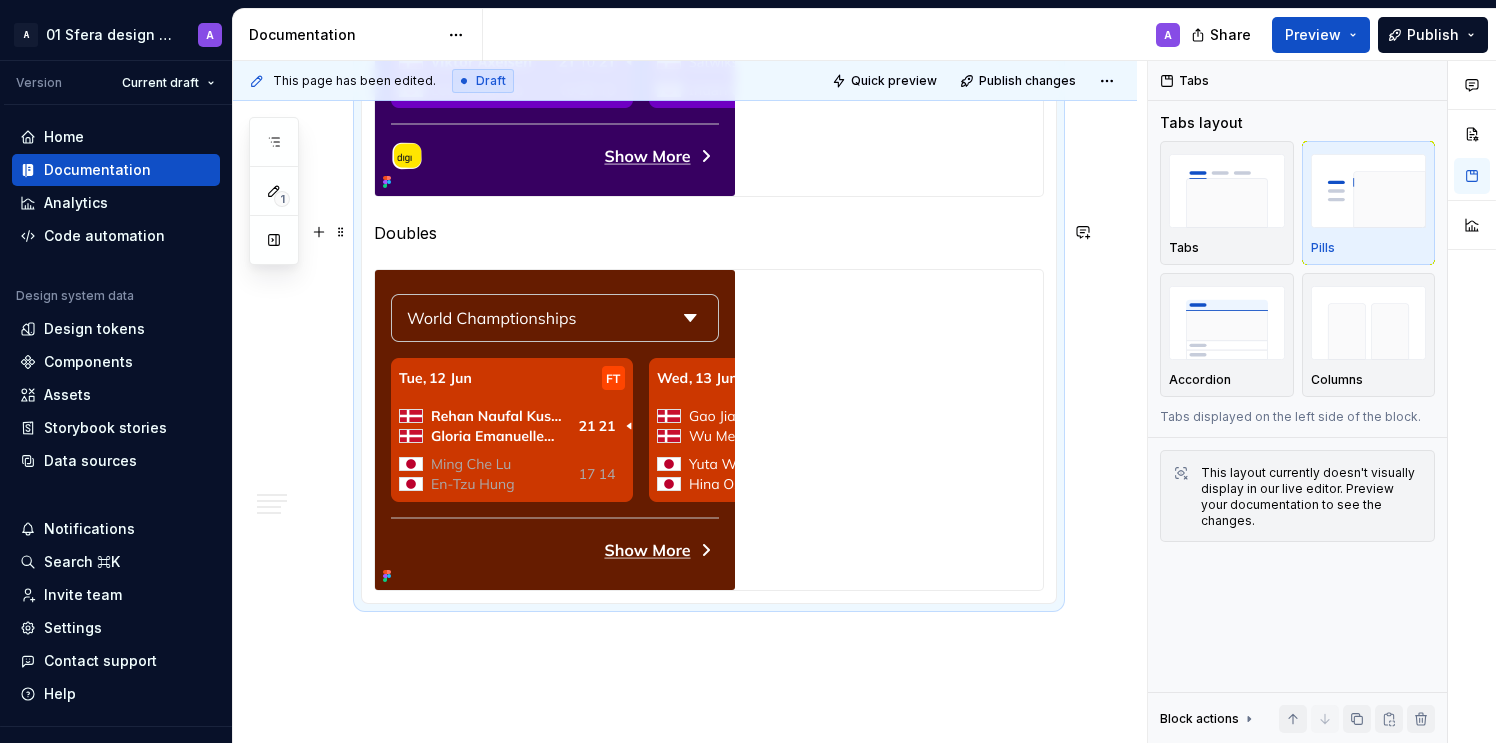 click on "Desktop Singles Doubles Mobile Singles Doubles" at bounding box center (709, -90) 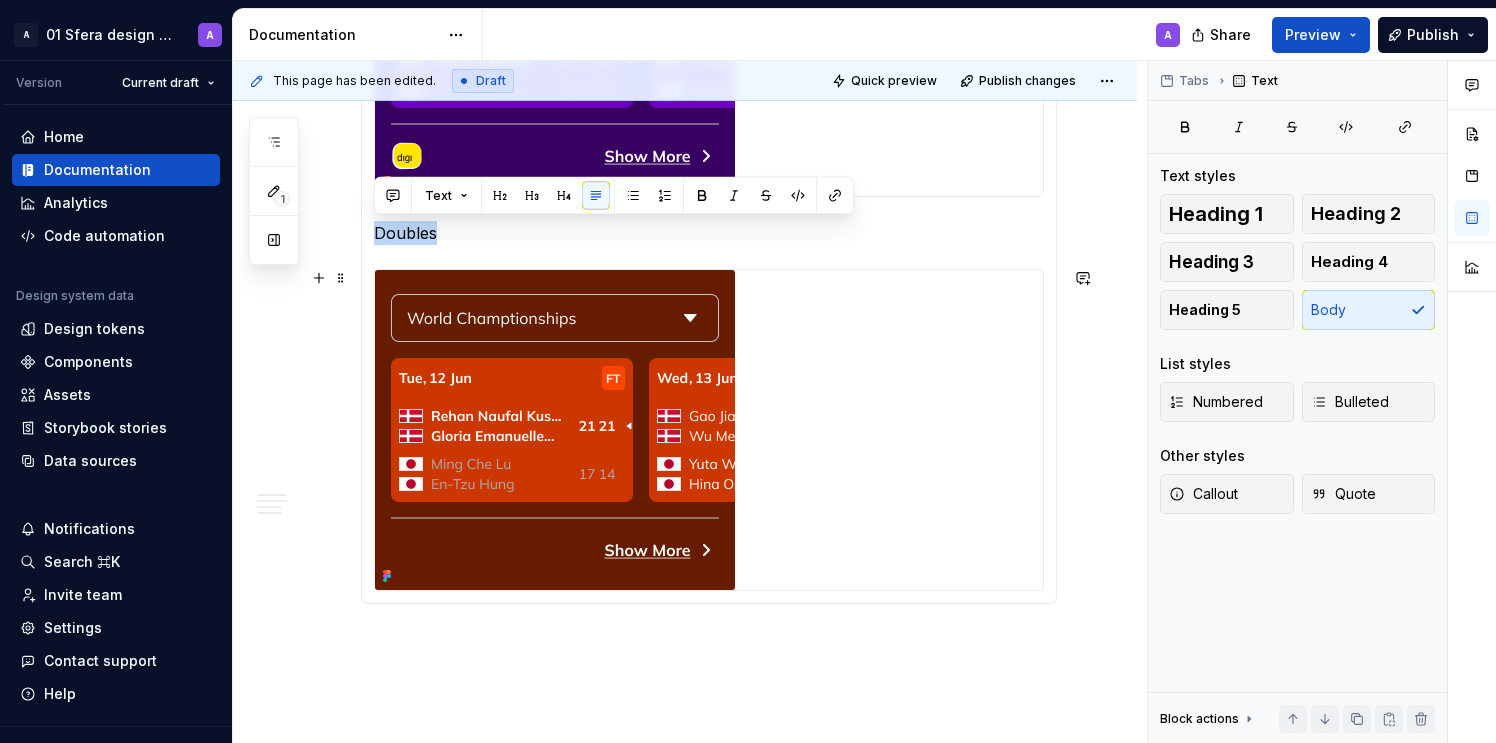 drag, startPoint x: 374, startPoint y: 227, endPoint x: 688, endPoint y: 508, distance: 421.37512 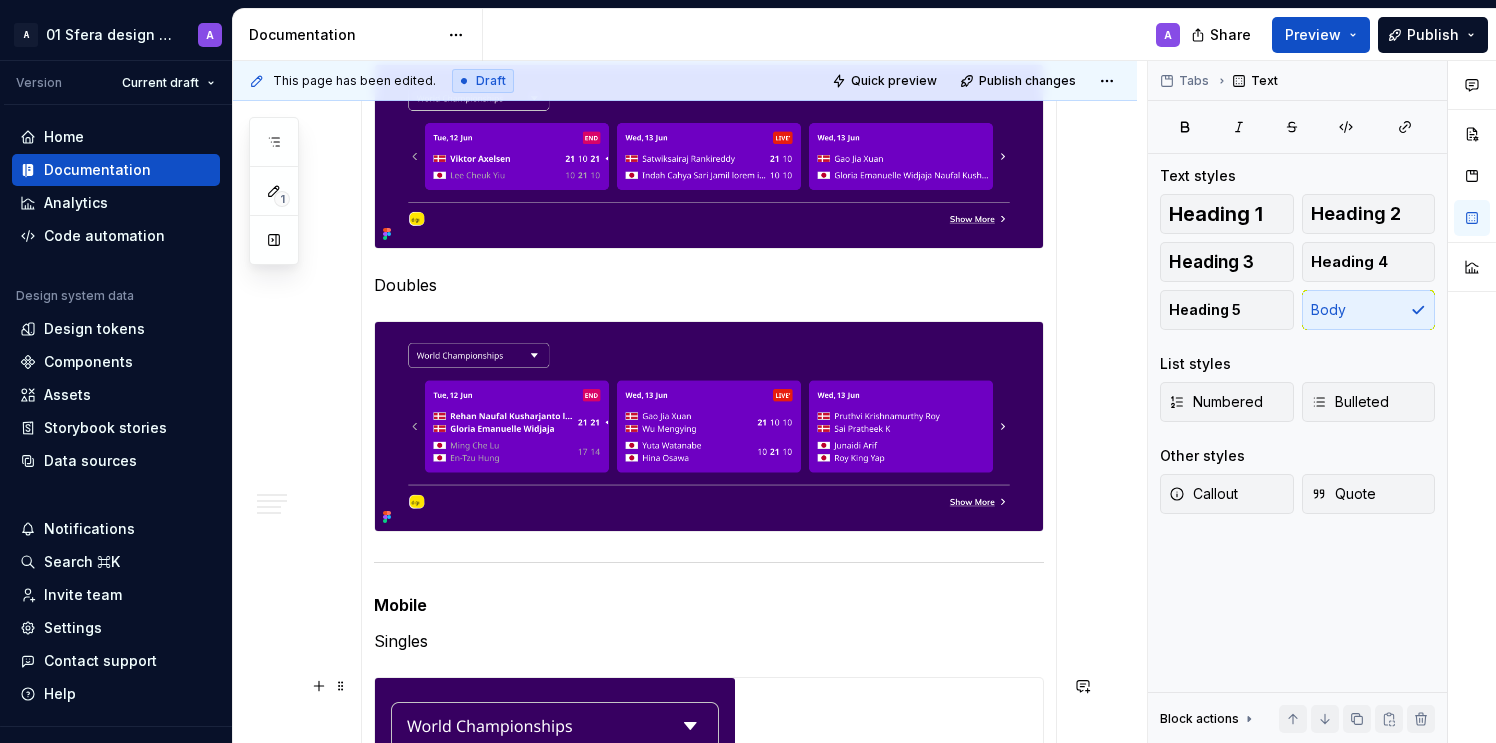 scroll, scrollTop: 1651, scrollLeft: 0, axis: vertical 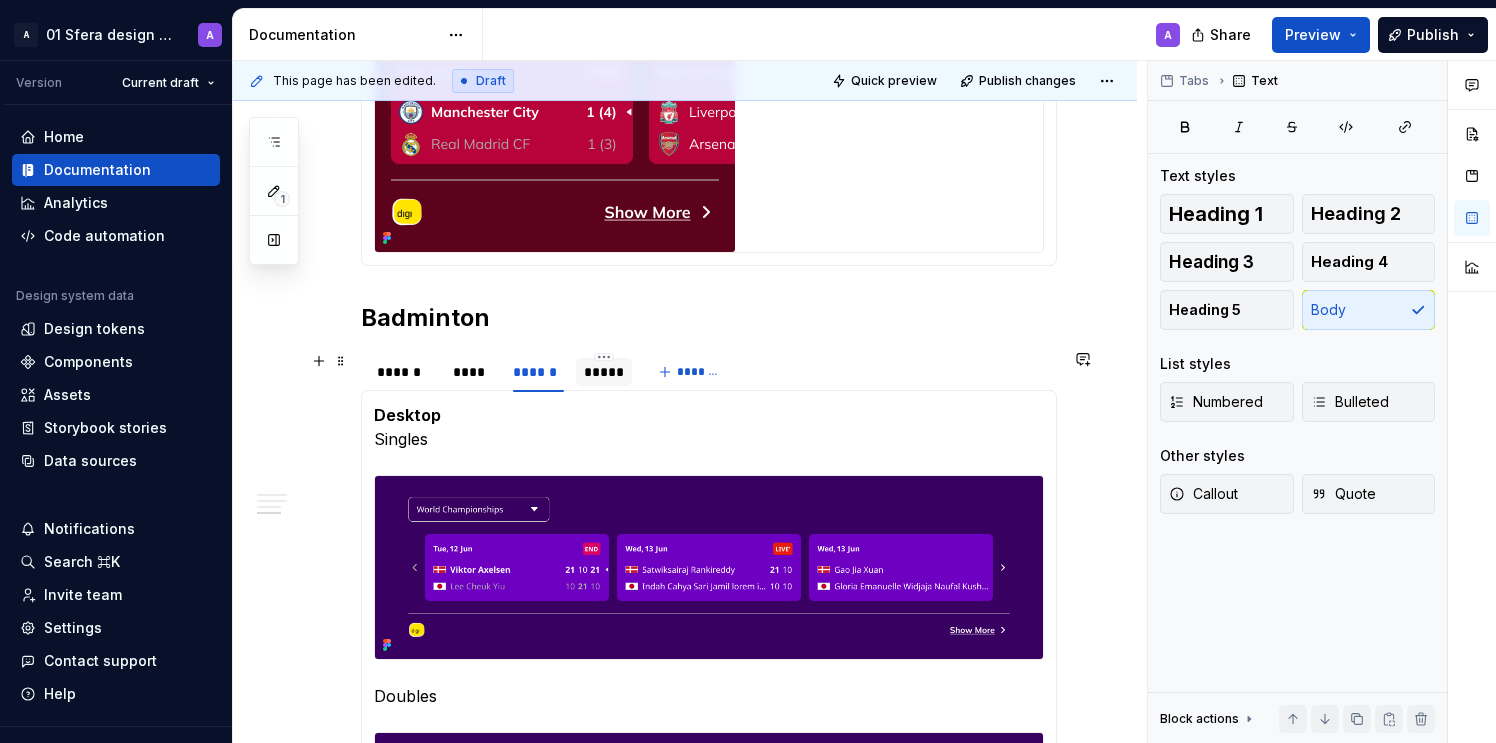click on "*****" at bounding box center (604, 372) 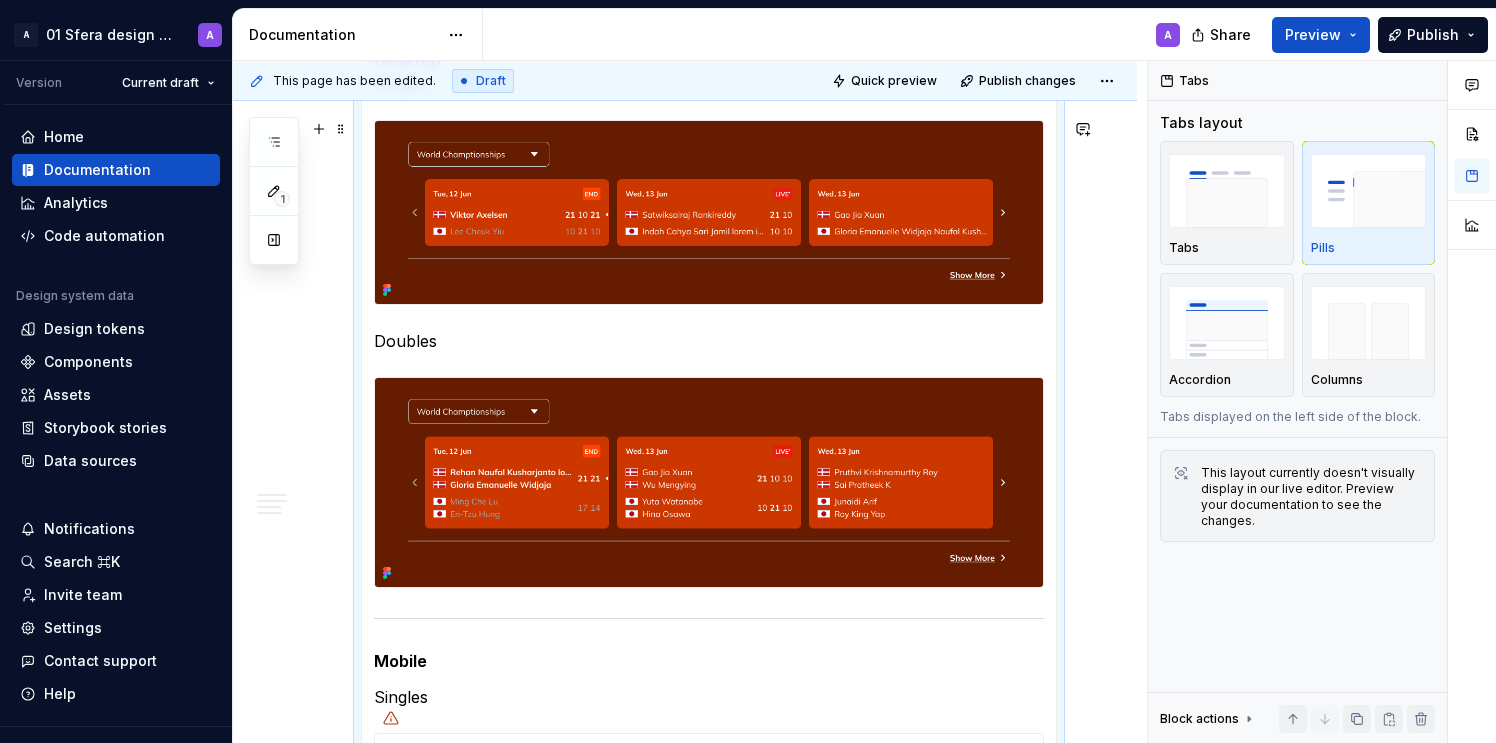 scroll, scrollTop: 2290, scrollLeft: 0, axis: vertical 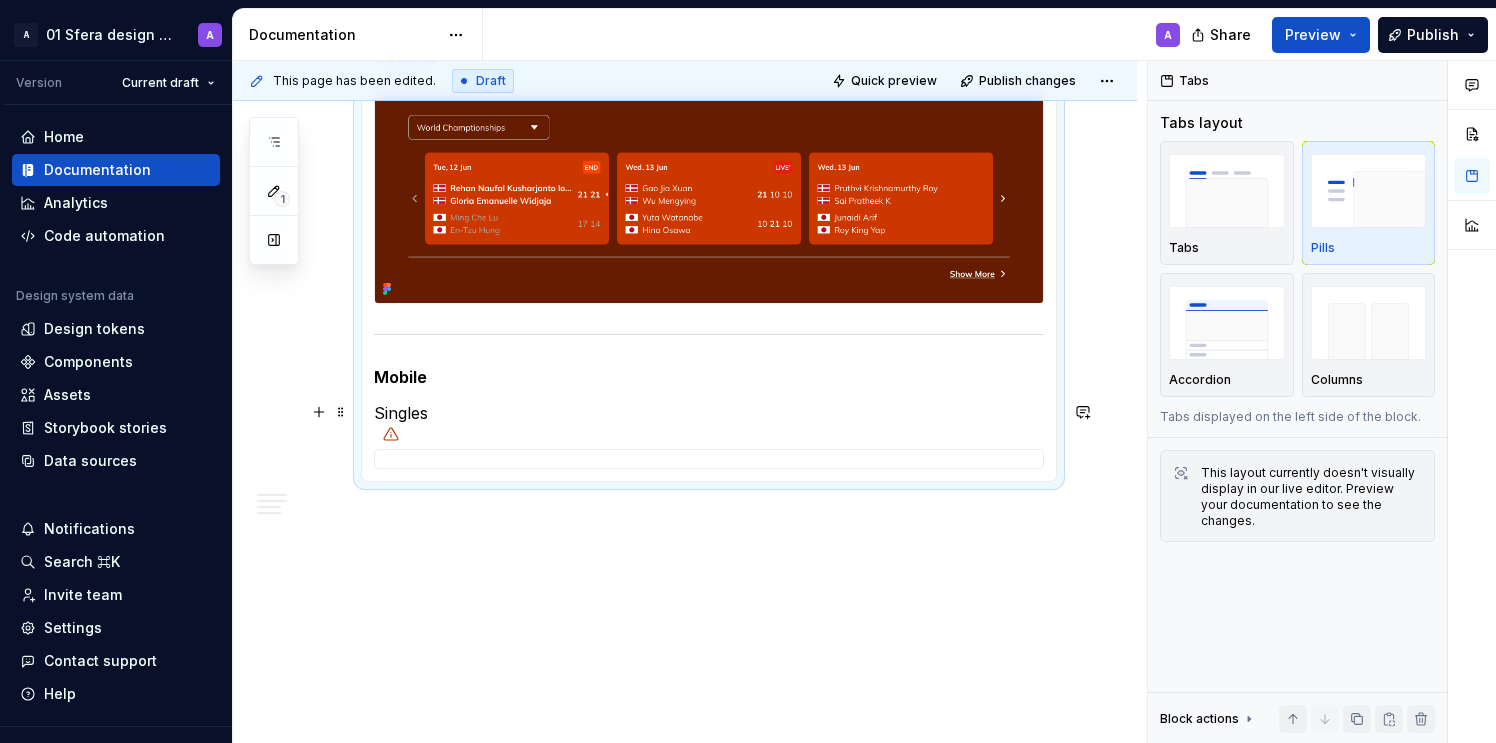 click on "Singles" at bounding box center [709, 413] 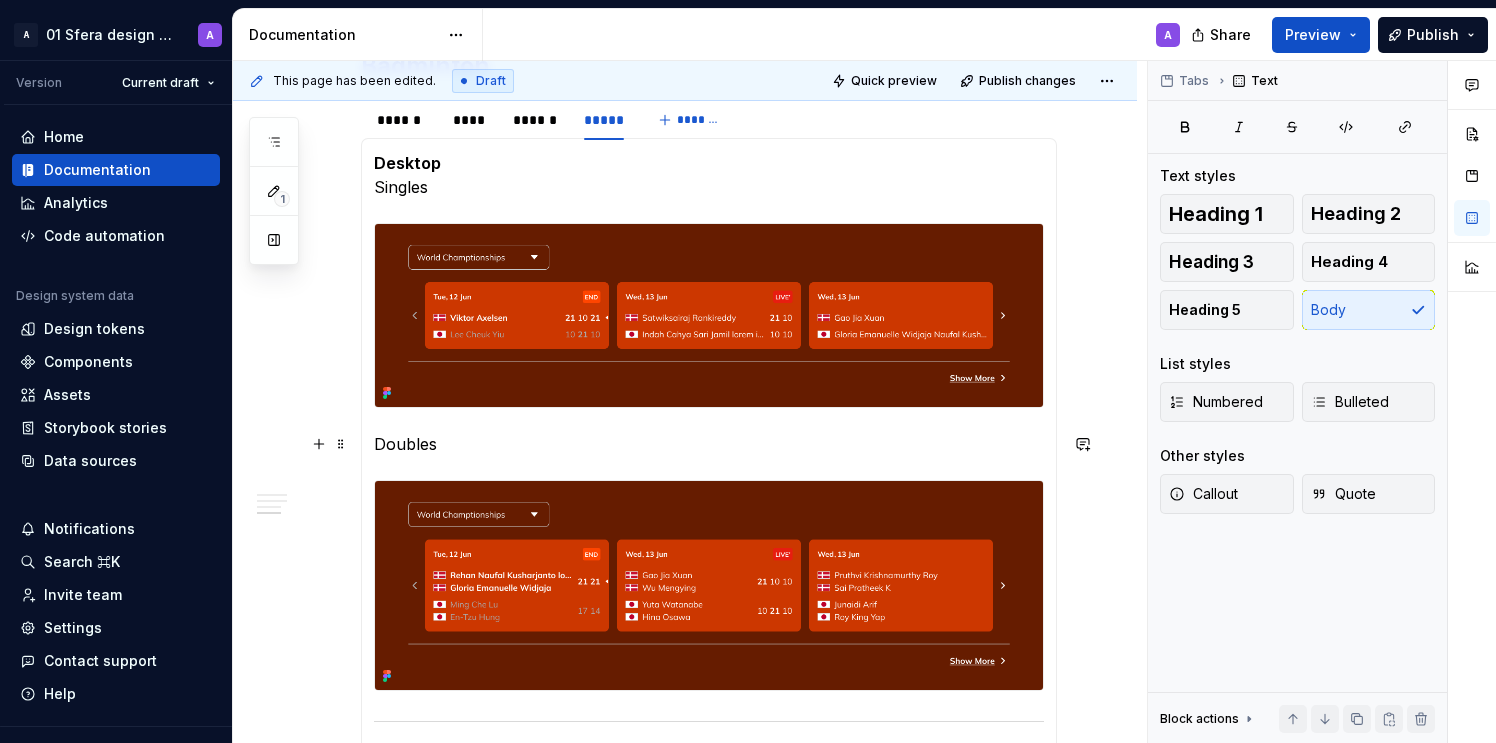 scroll, scrollTop: 2290, scrollLeft: 0, axis: vertical 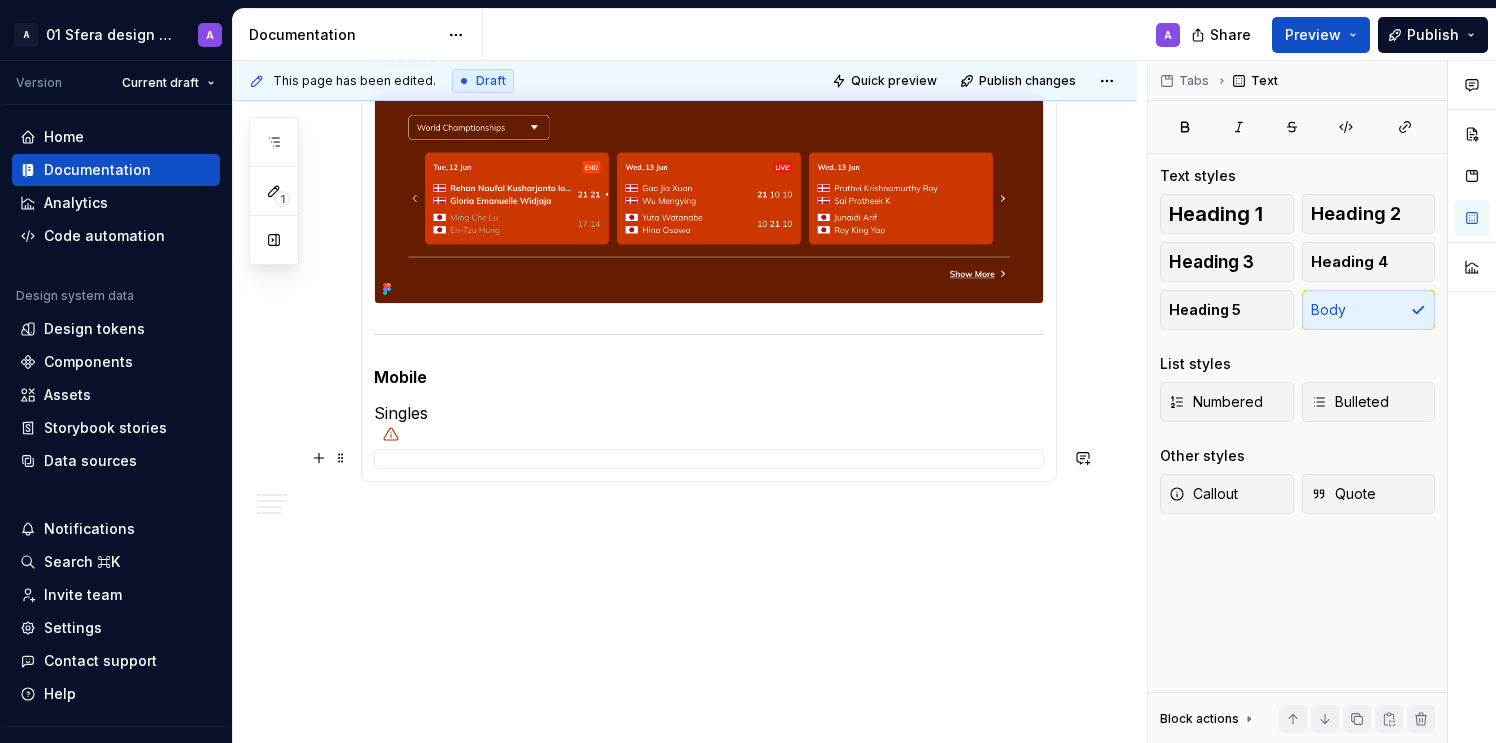 click at bounding box center (709, 459) 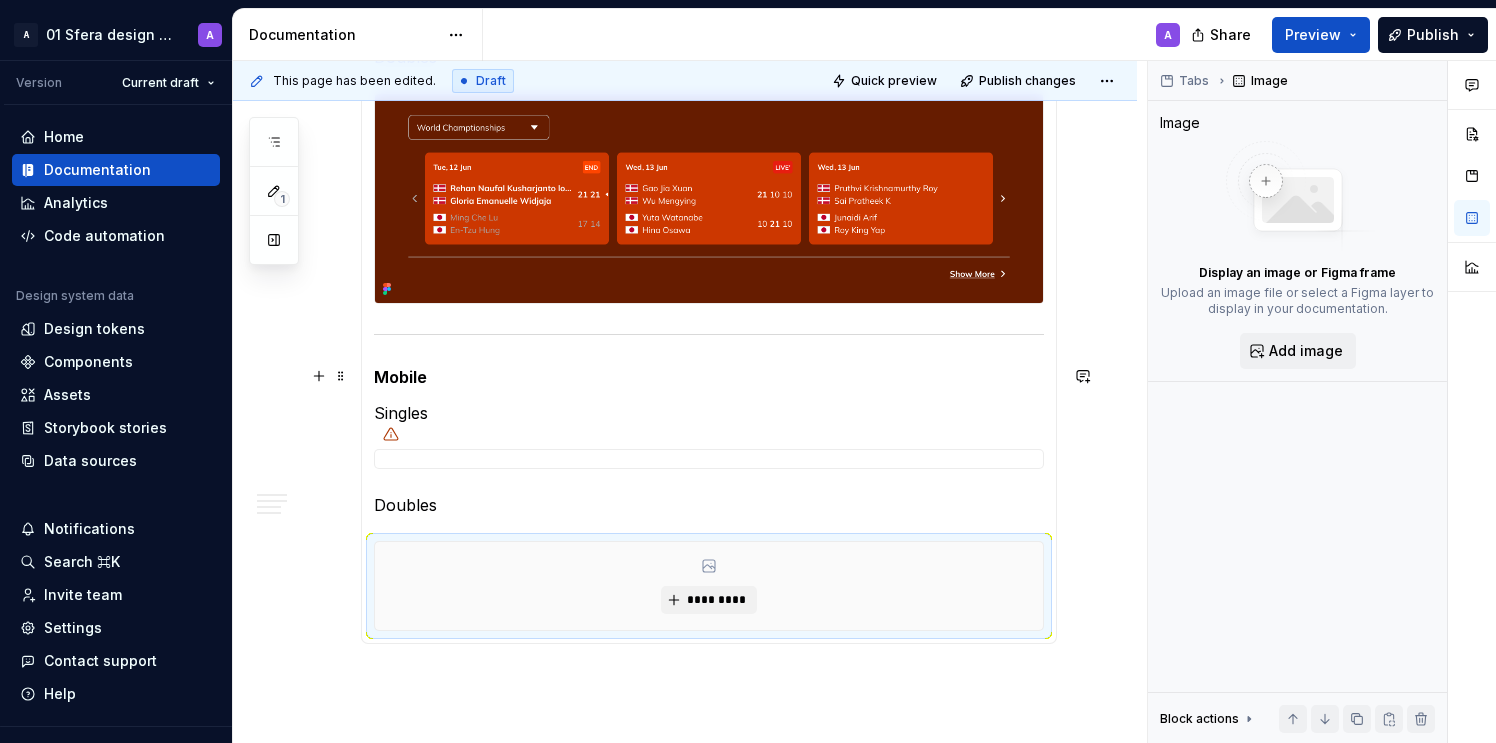 type on "*" 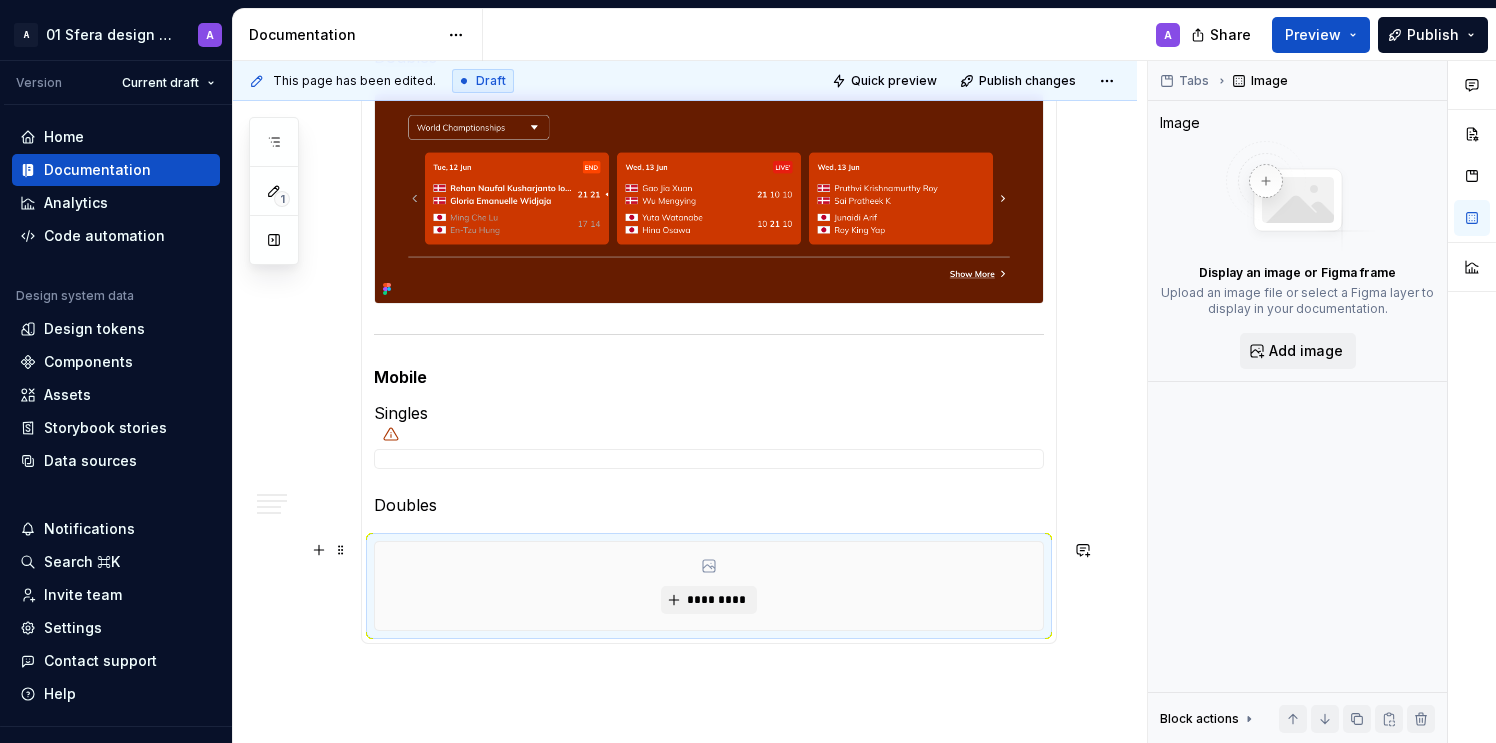 click on "*********" at bounding box center (709, 586) 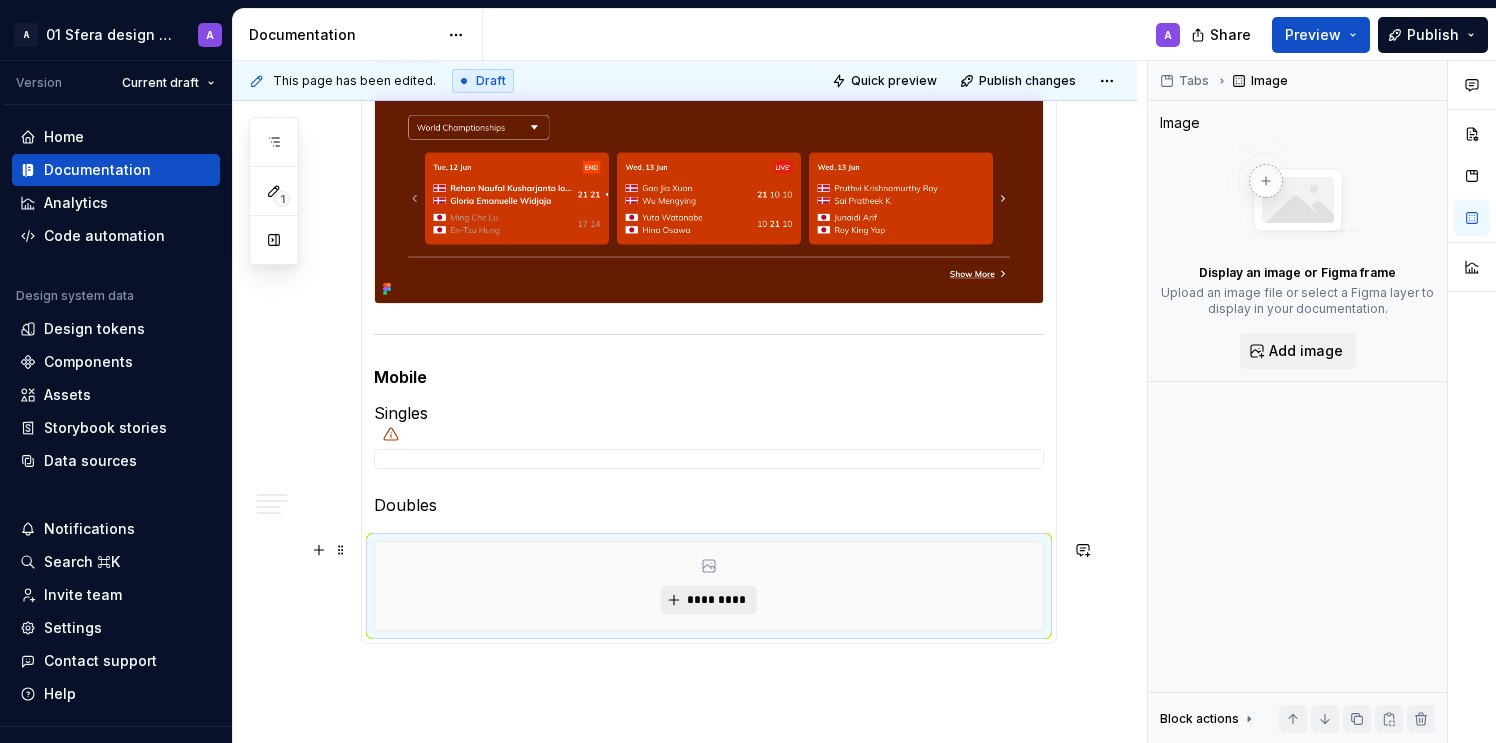 click on "*********" at bounding box center [708, 600] 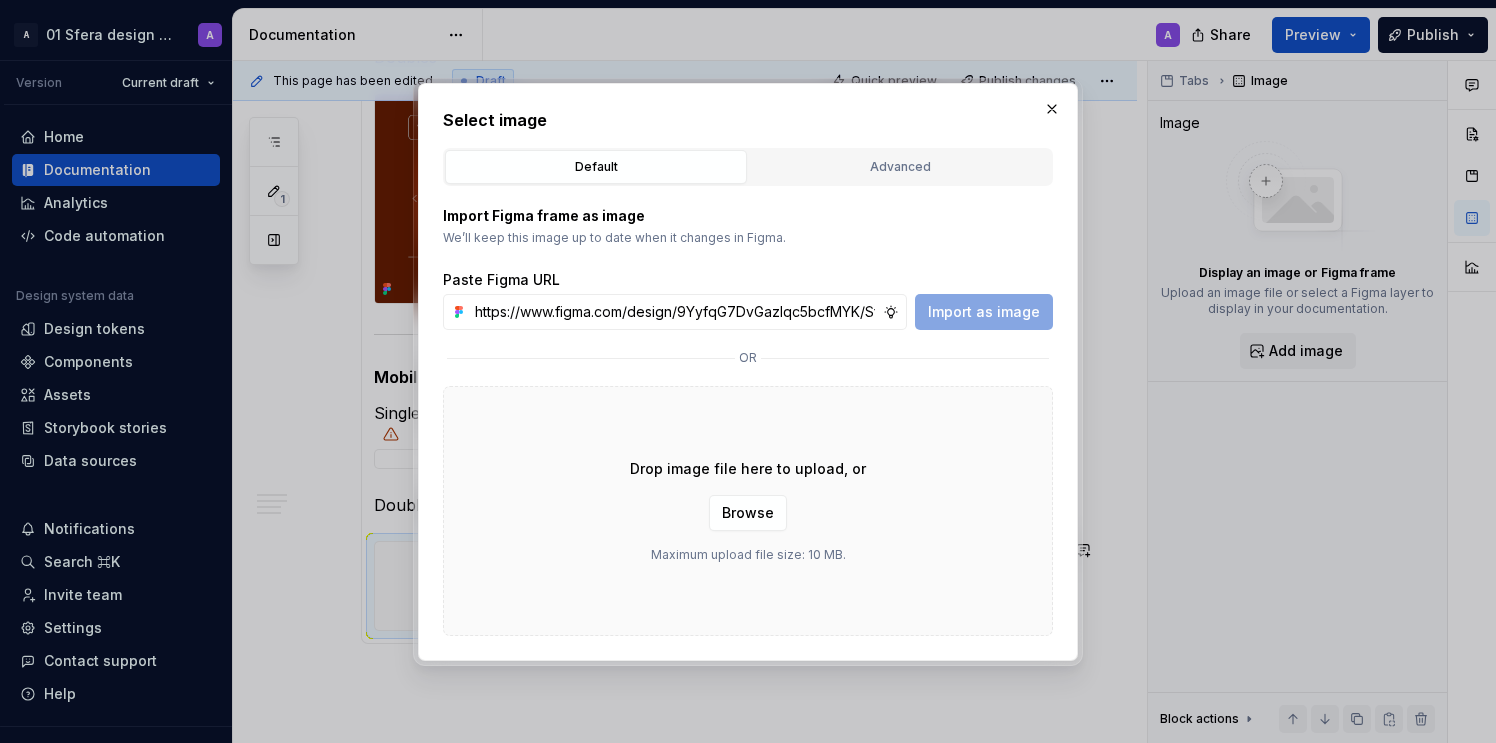 scroll, scrollTop: 0, scrollLeft: 453, axis: horizontal 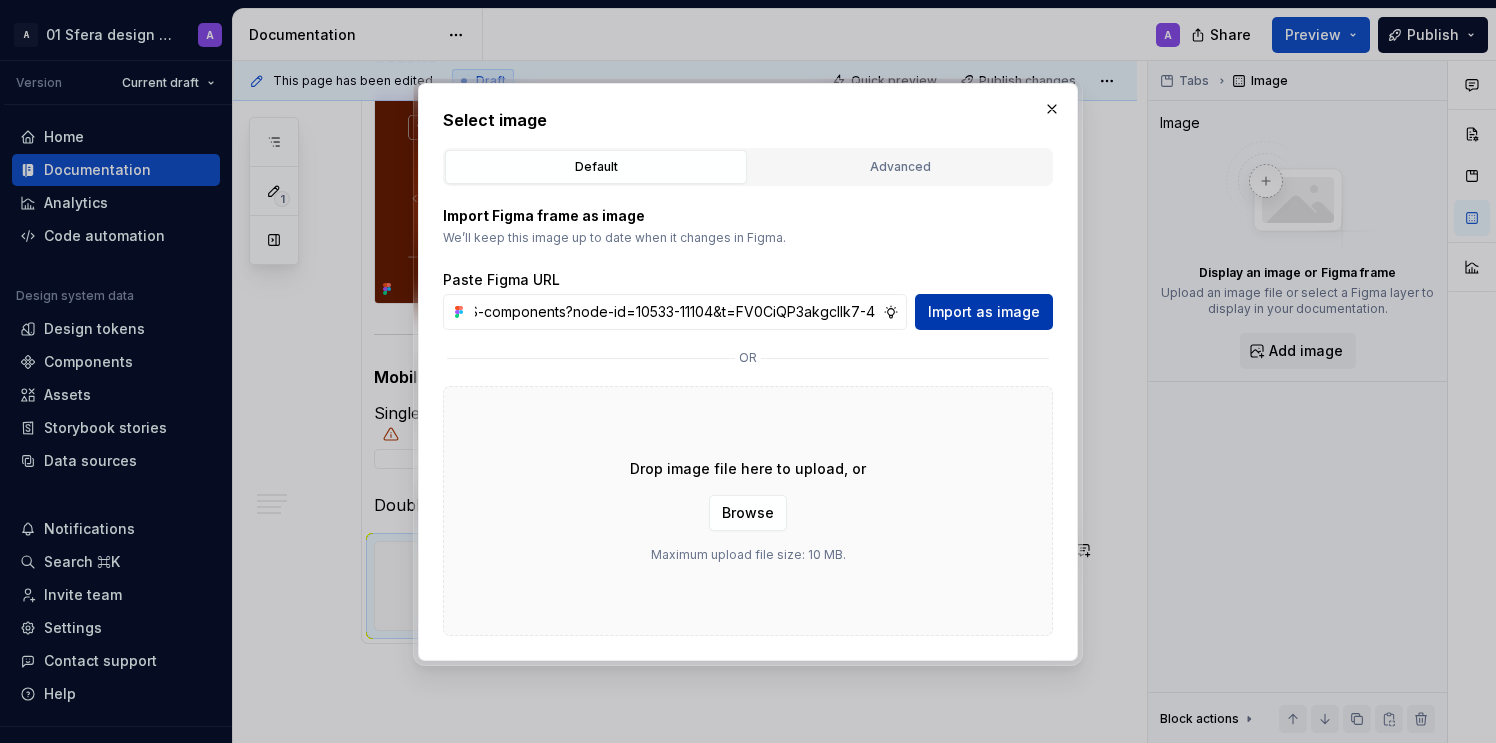 type on "https://www.figma.com/design/9YyfqG7DvGazIqc5bcfMYK/Sfera-DS-components?node-id=10533-11104&t=FV0CiQP3akgcIlk7-4" 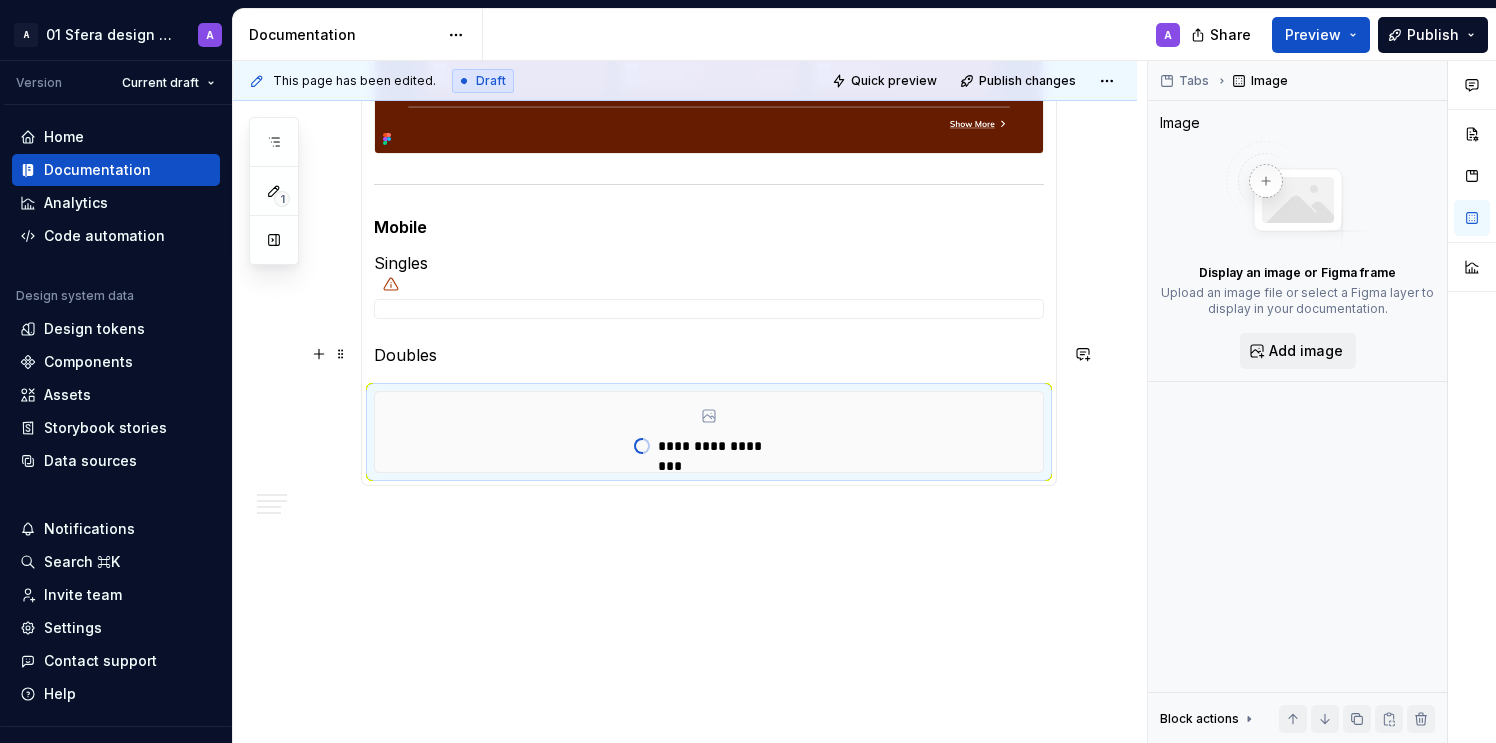 scroll, scrollTop: 2444, scrollLeft: 0, axis: vertical 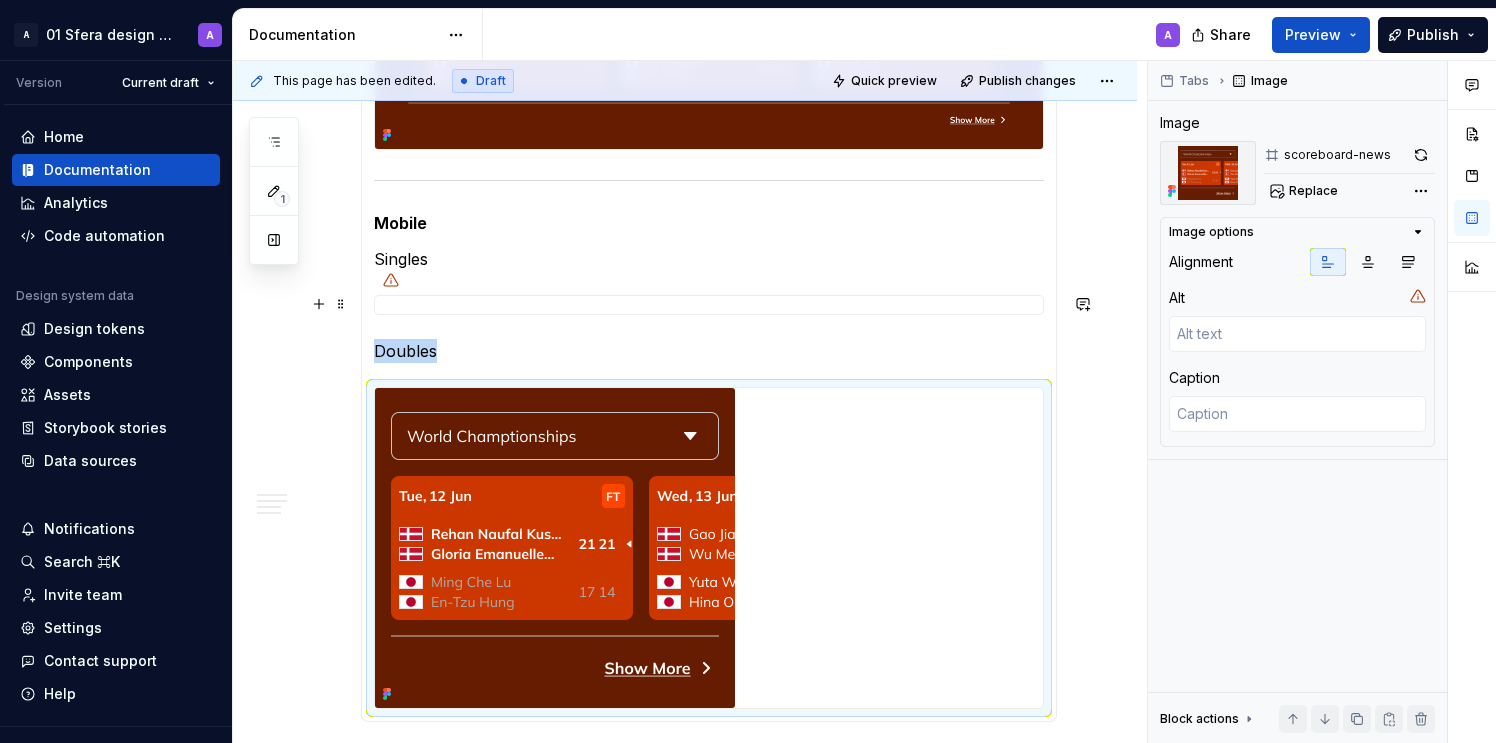 type on "*" 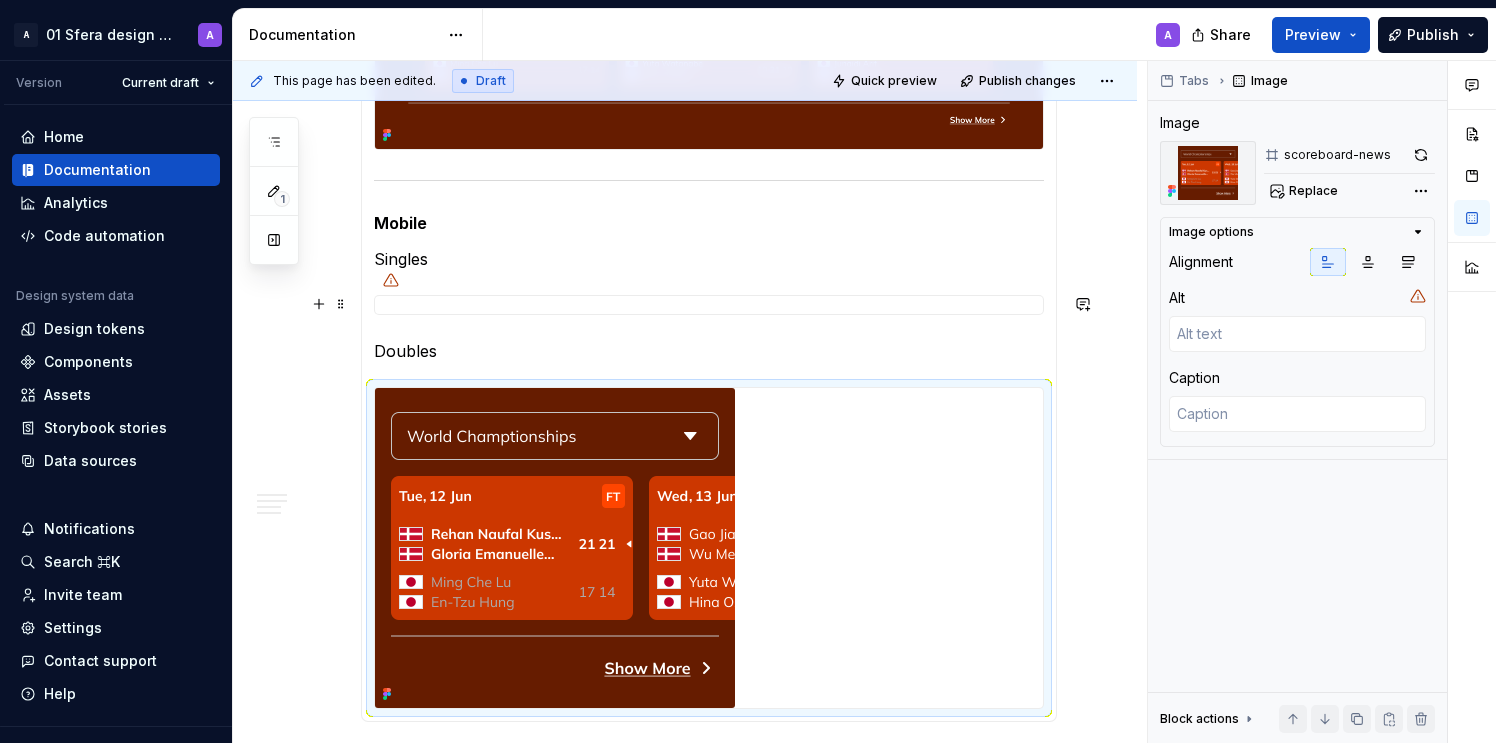 click at bounding box center (709, 305) 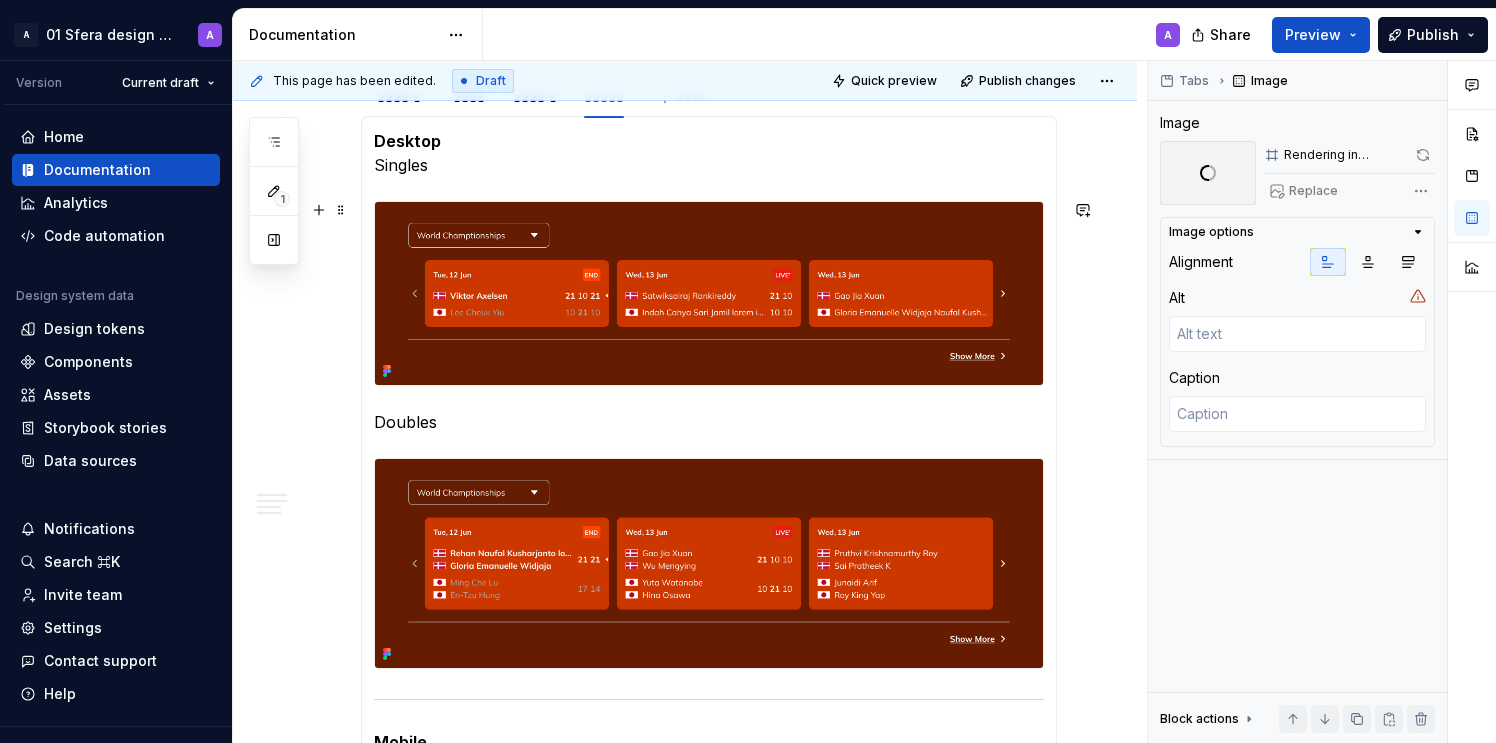 scroll, scrollTop: 2175, scrollLeft: 0, axis: vertical 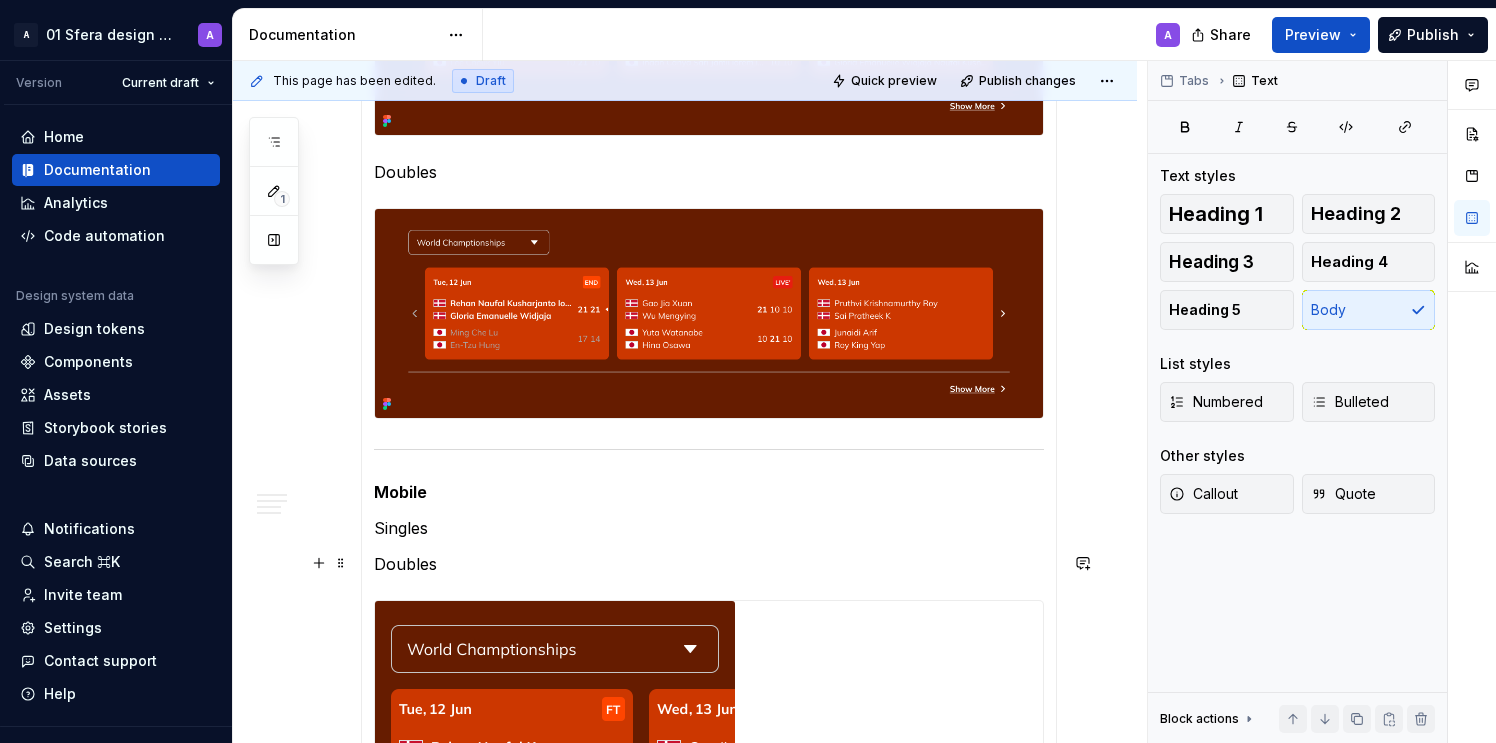 click on "Singles" at bounding box center [709, 528] 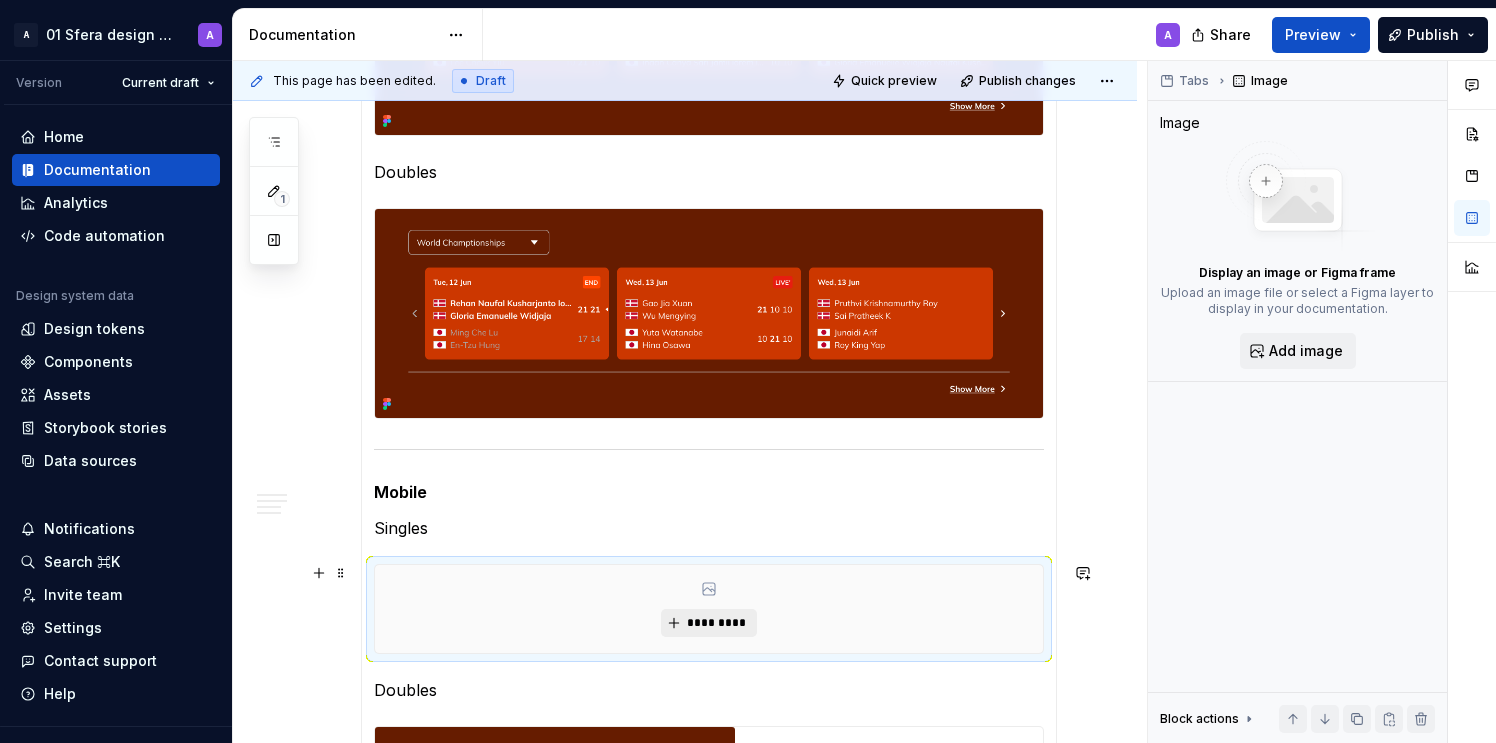 click on "*********" at bounding box center [716, 623] 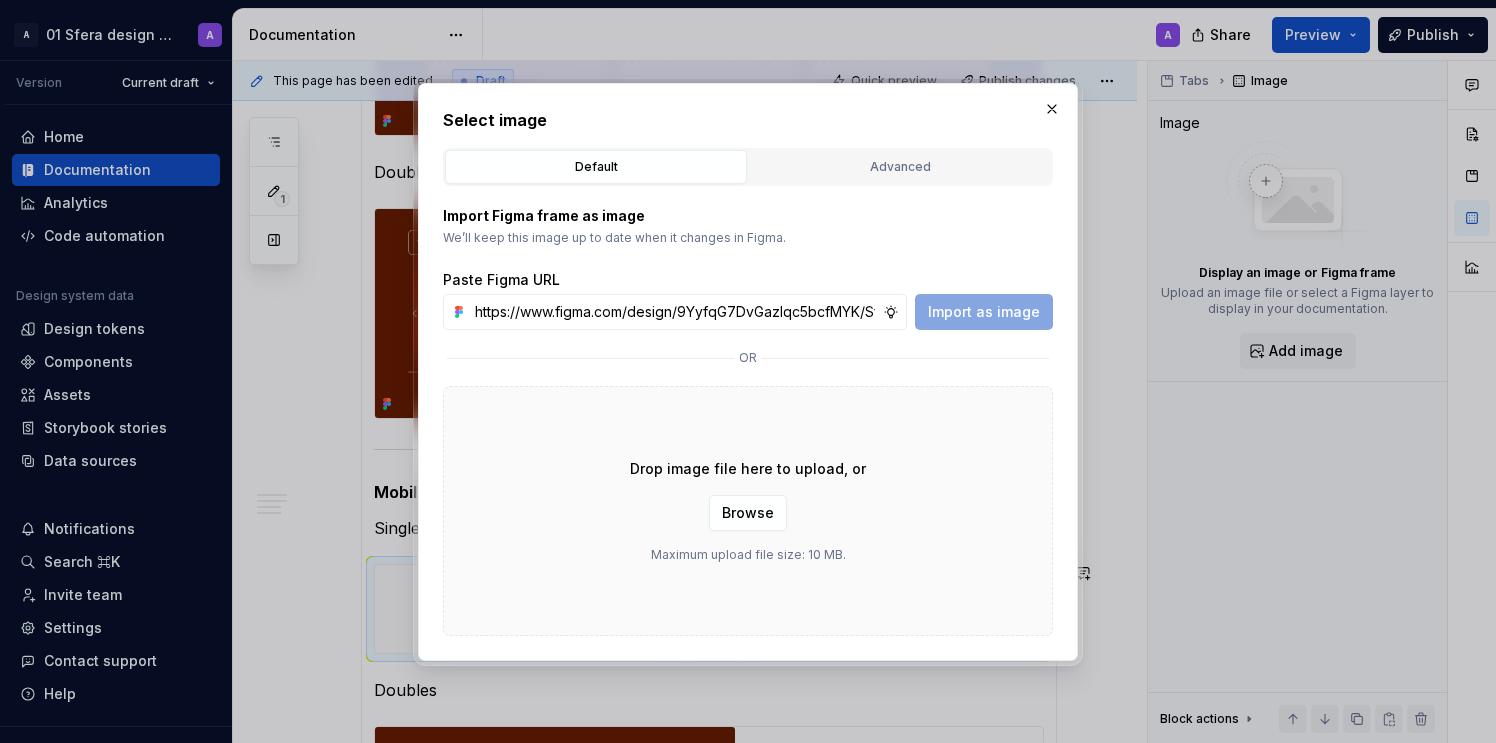 scroll, scrollTop: 0, scrollLeft: 450, axis: horizontal 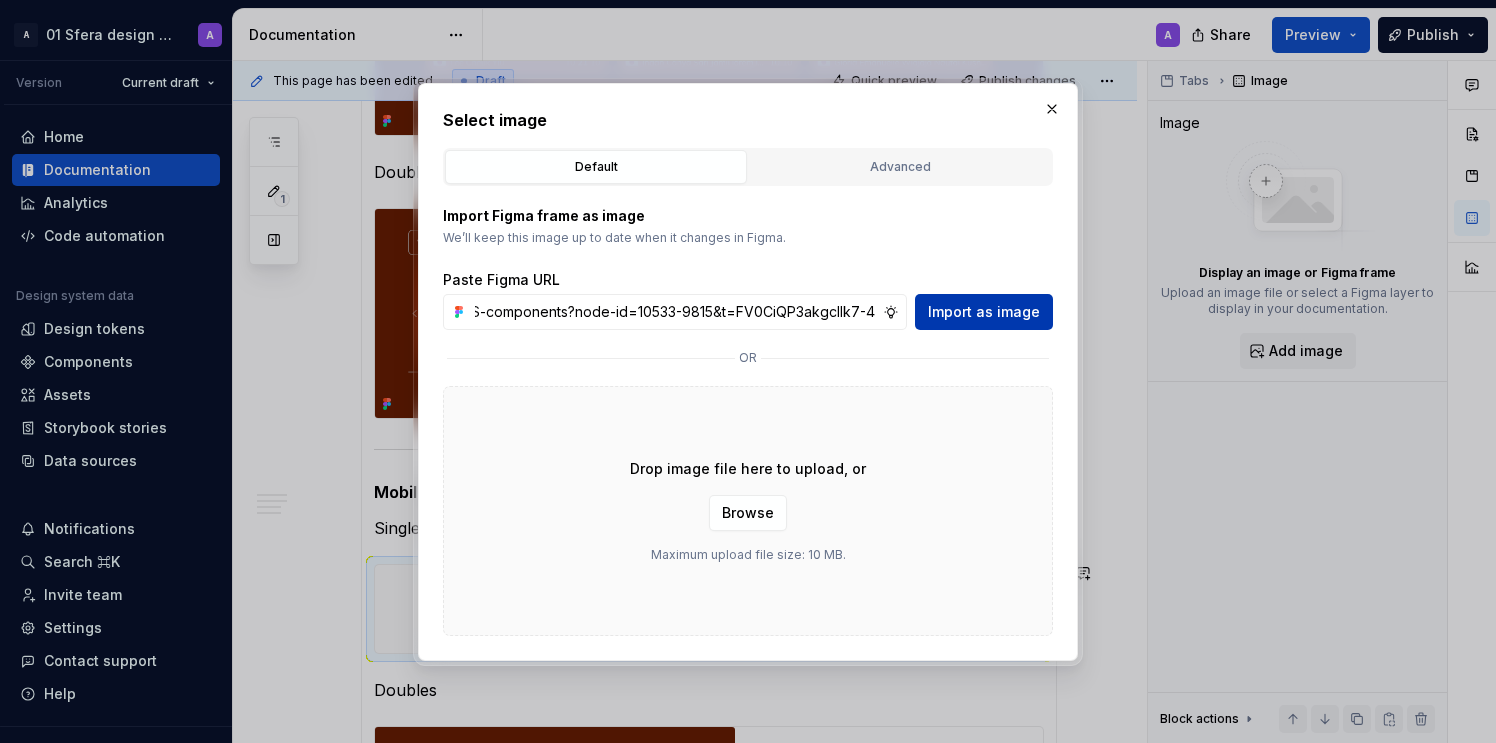 type on "https://www.figma.com/design/9YyfqG7DvGazIqc5bcfMYK/Sfera-DS-components?node-id=10533-9815&t=FV0CiQP3akgcIlk7-4" 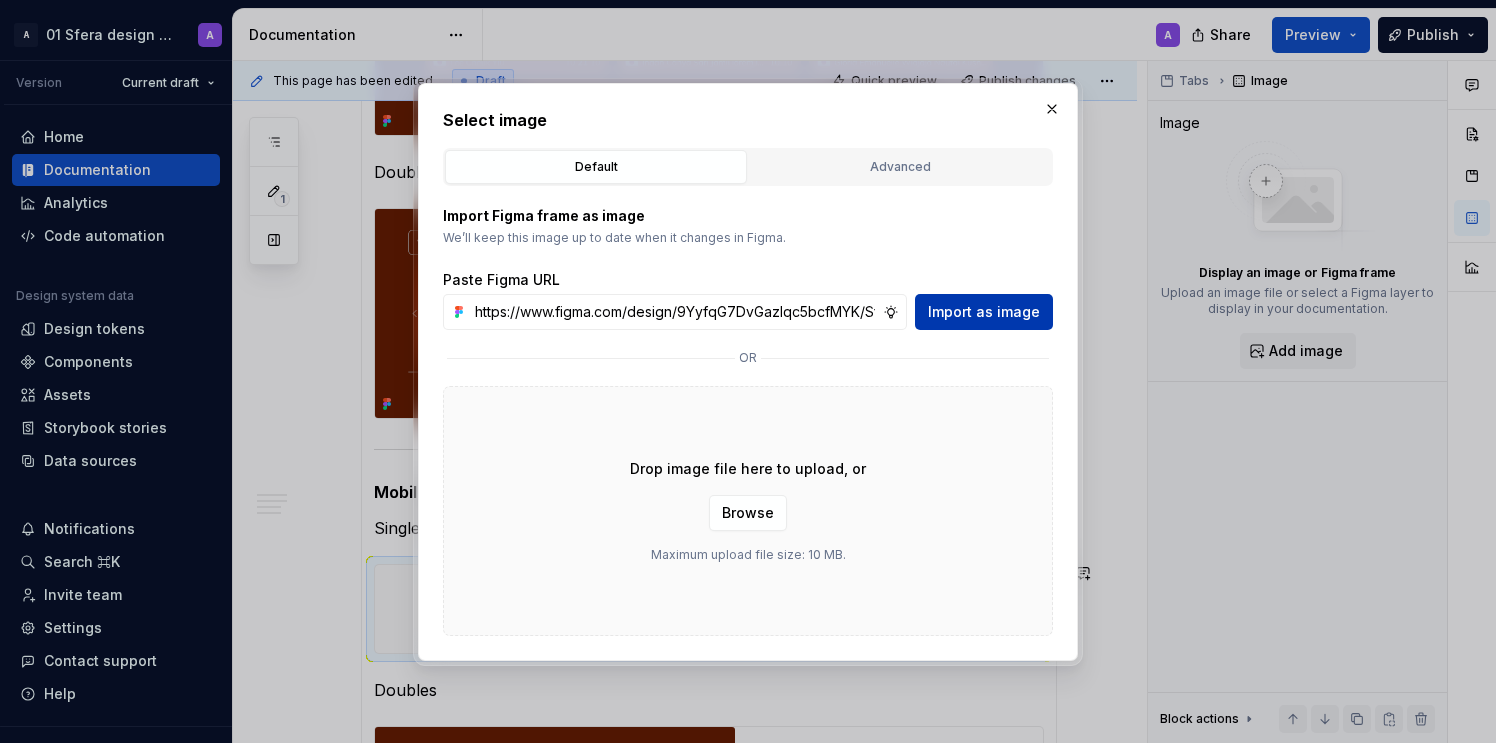 click on "Import as image" at bounding box center (984, 312) 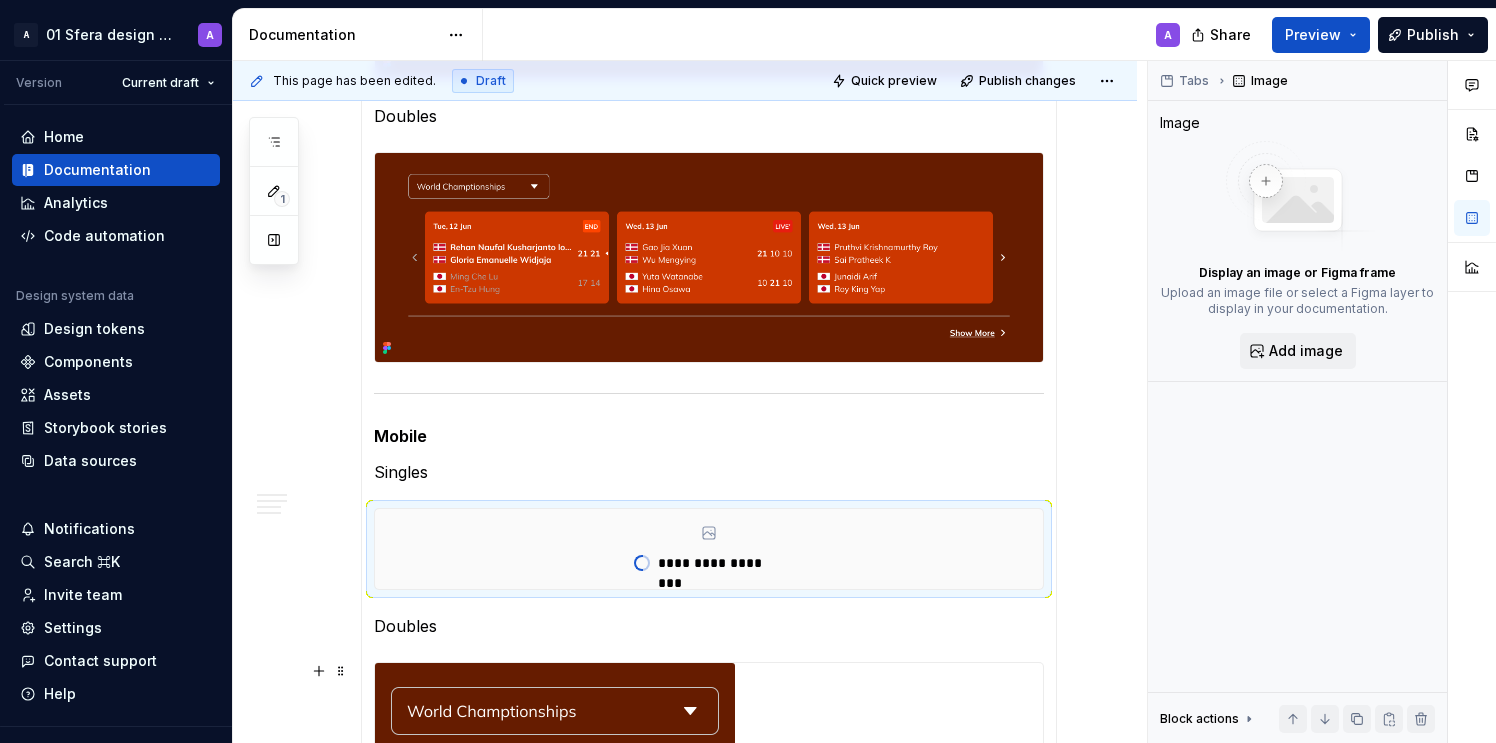 scroll, scrollTop: 2535, scrollLeft: 0, axis: vertical 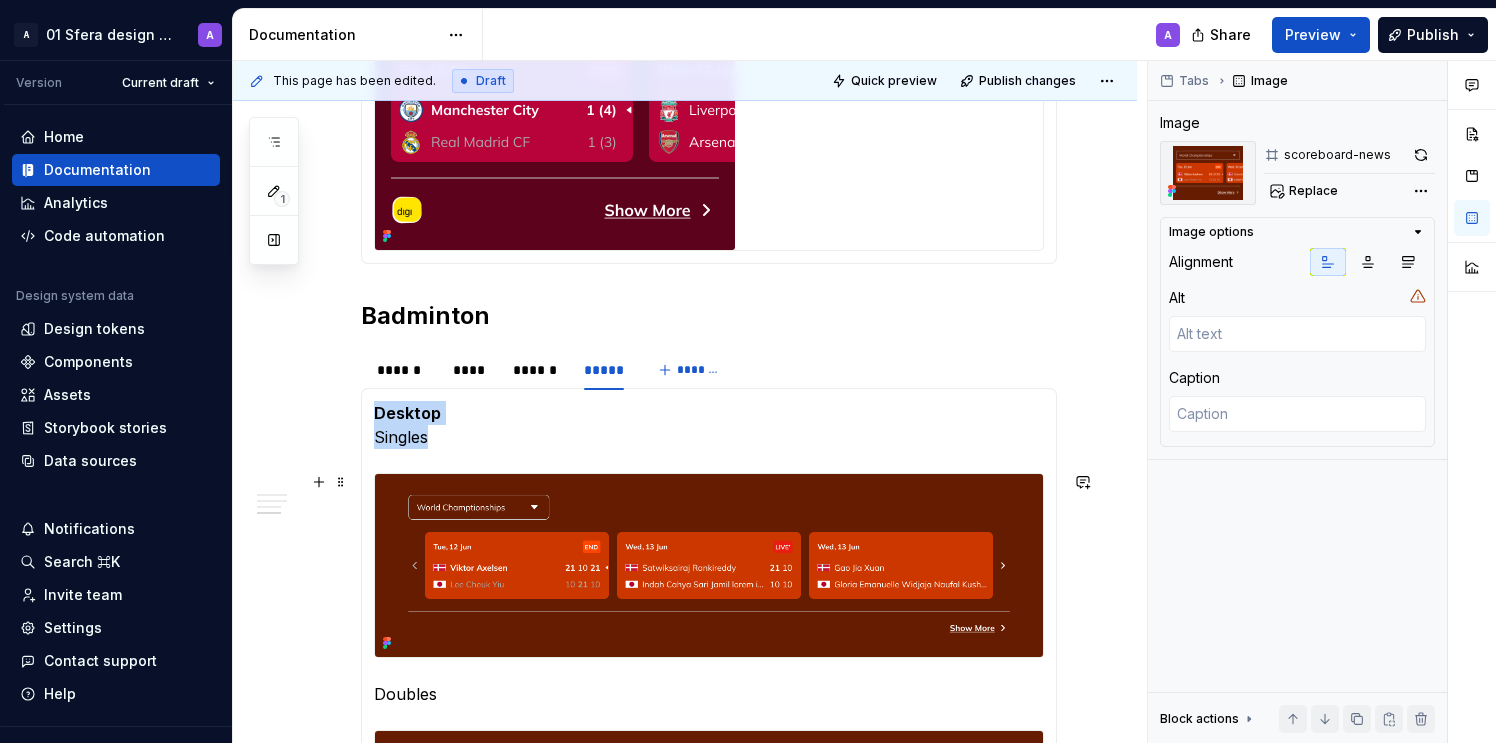 click at bounding box center [709, 566] 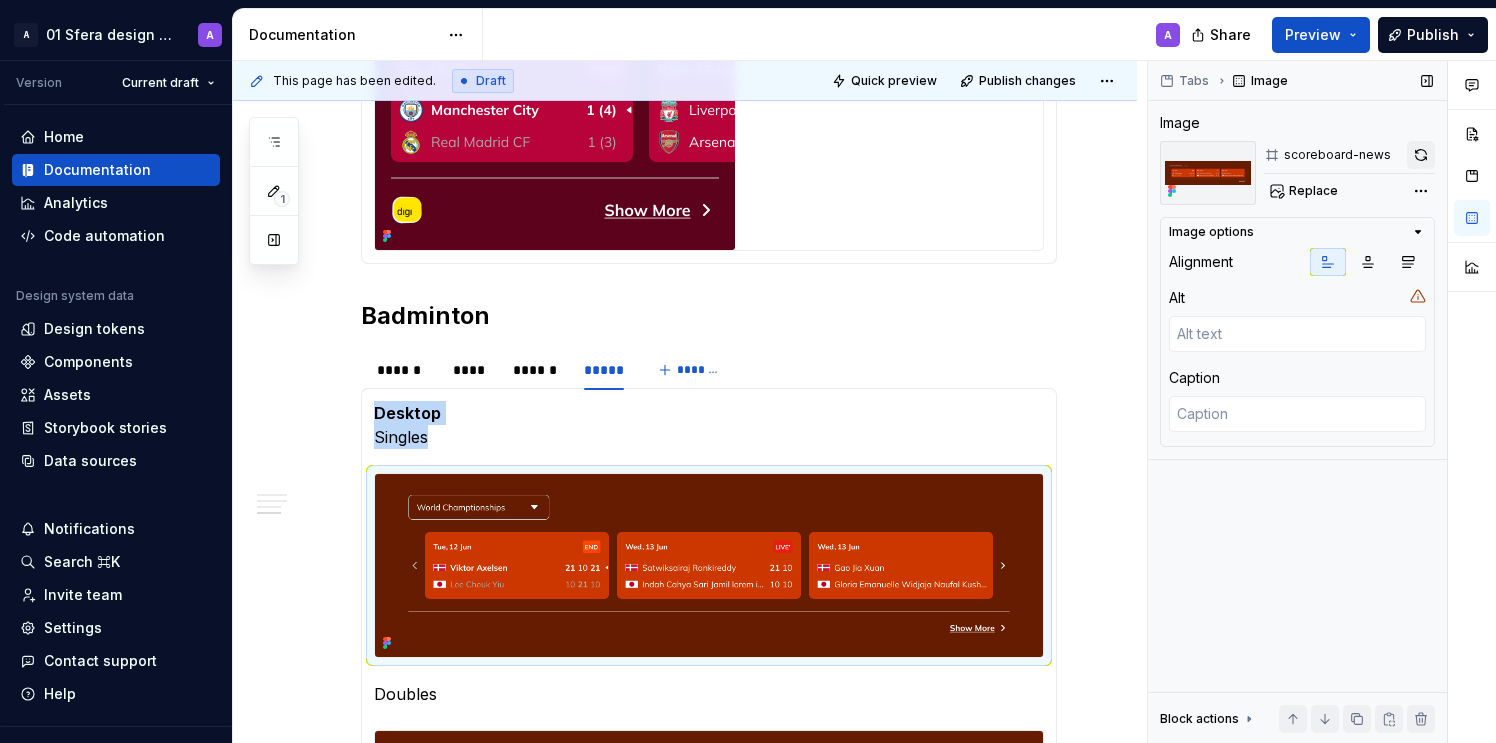 click at bounding box center (1421, 155) 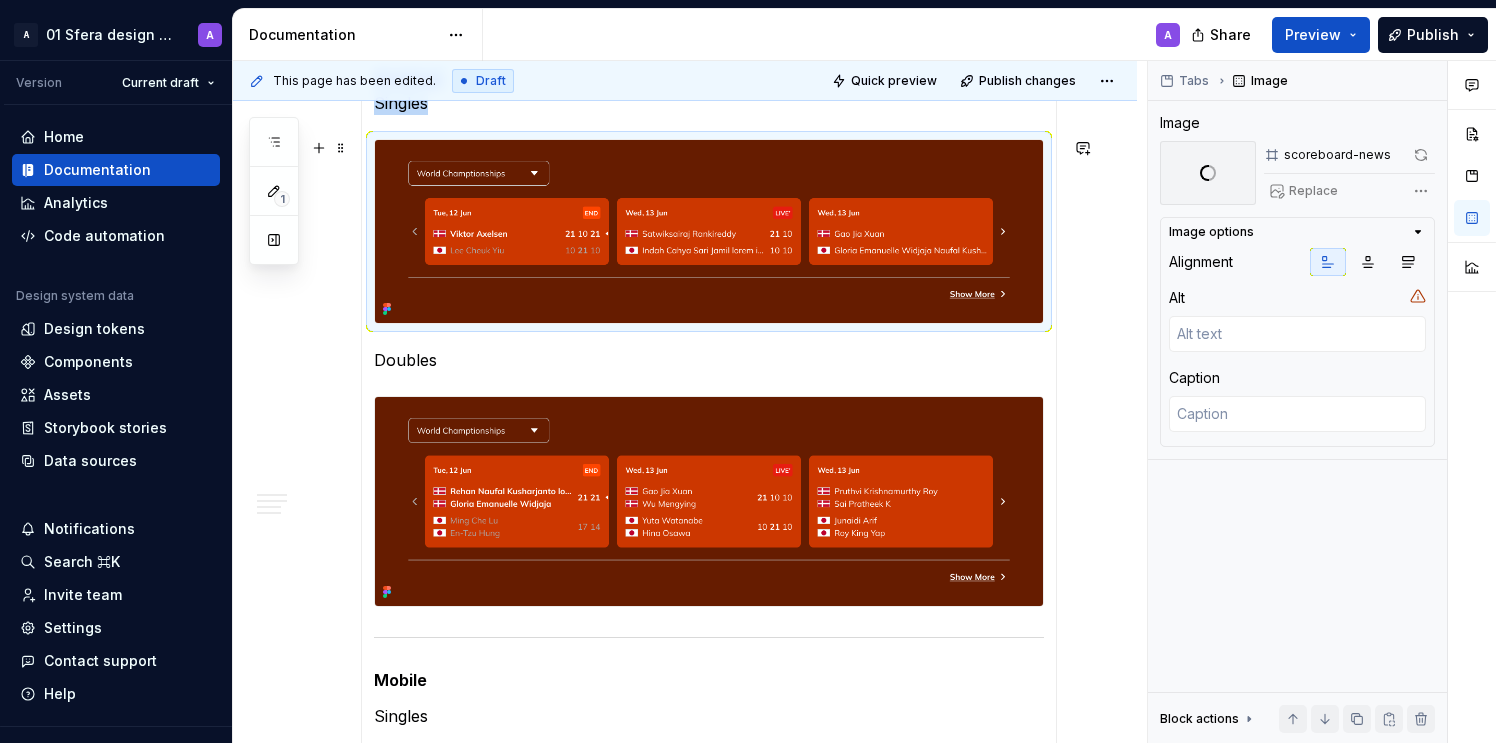 scroll, scrollTop: 1883, scrollLeft: 0, axis: vertical 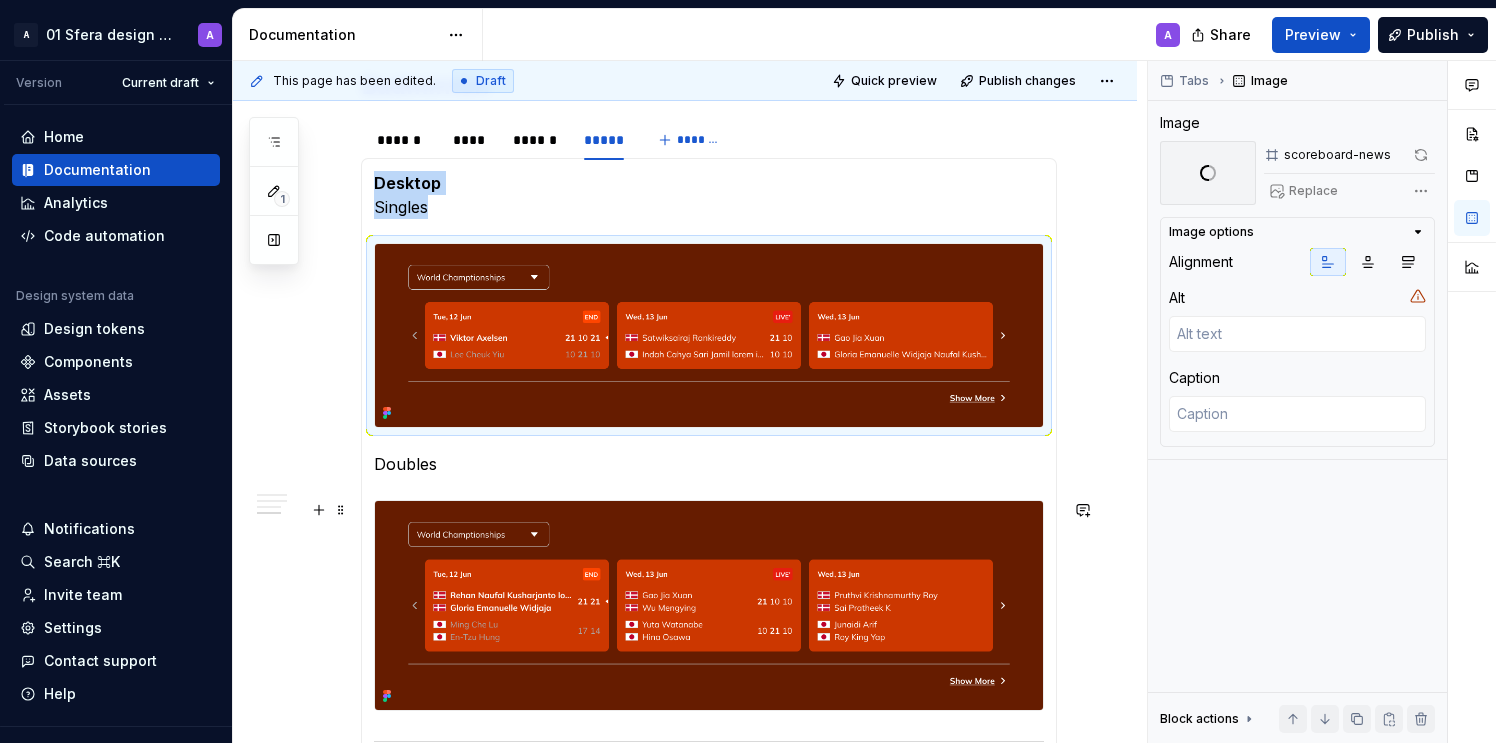 click at bounding box center [709, 605] 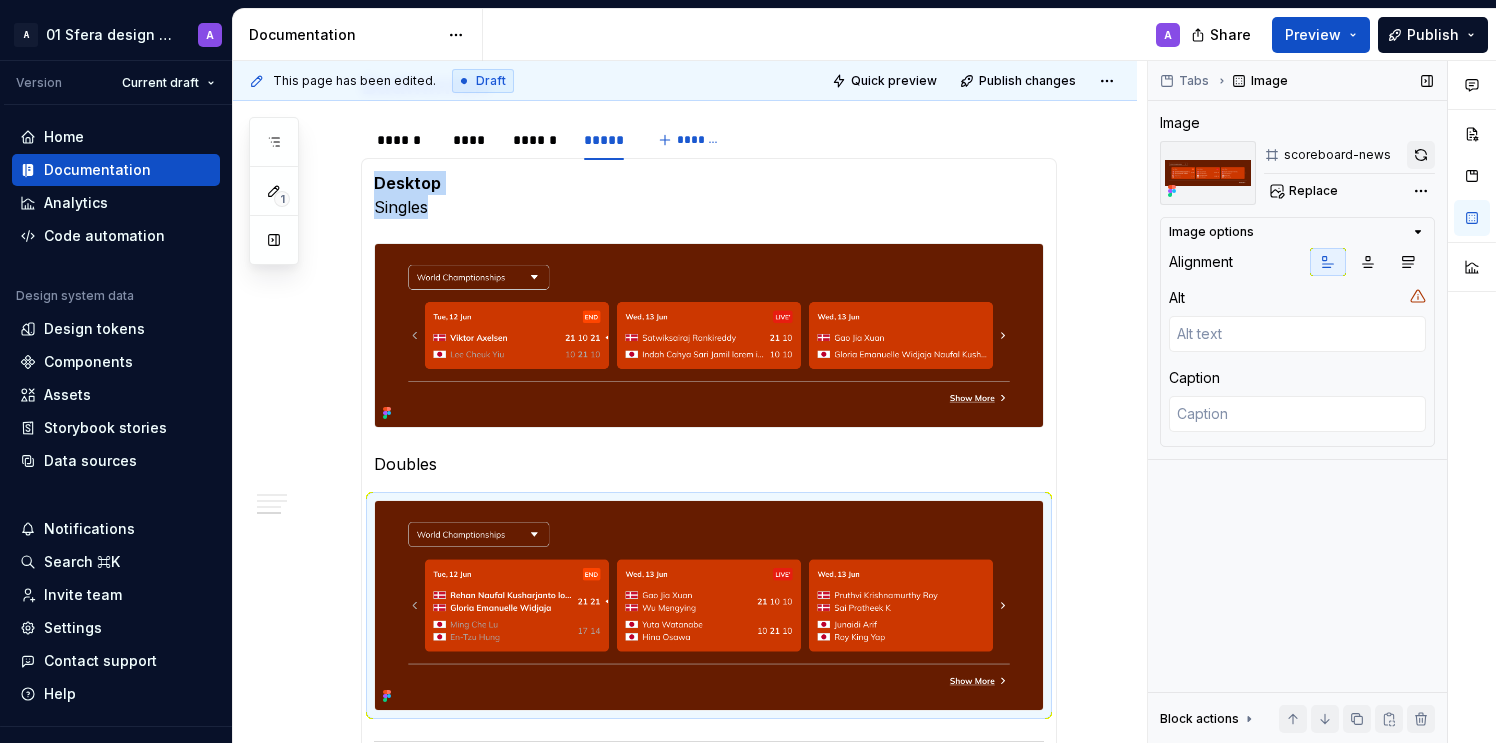click at bounding box center [1421, 155] 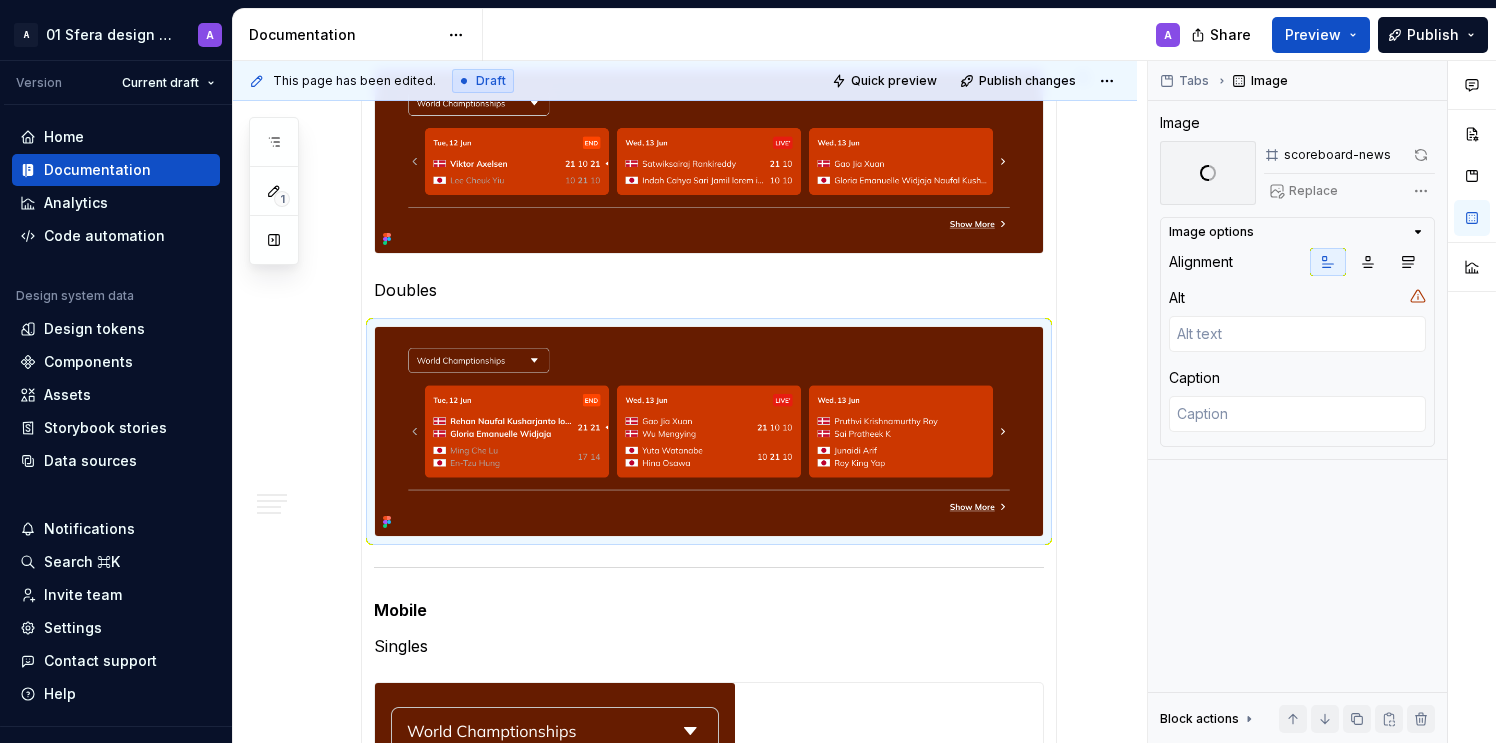 scroll, scrollTop: 2251, scrollLeft: 0, axis: vertical 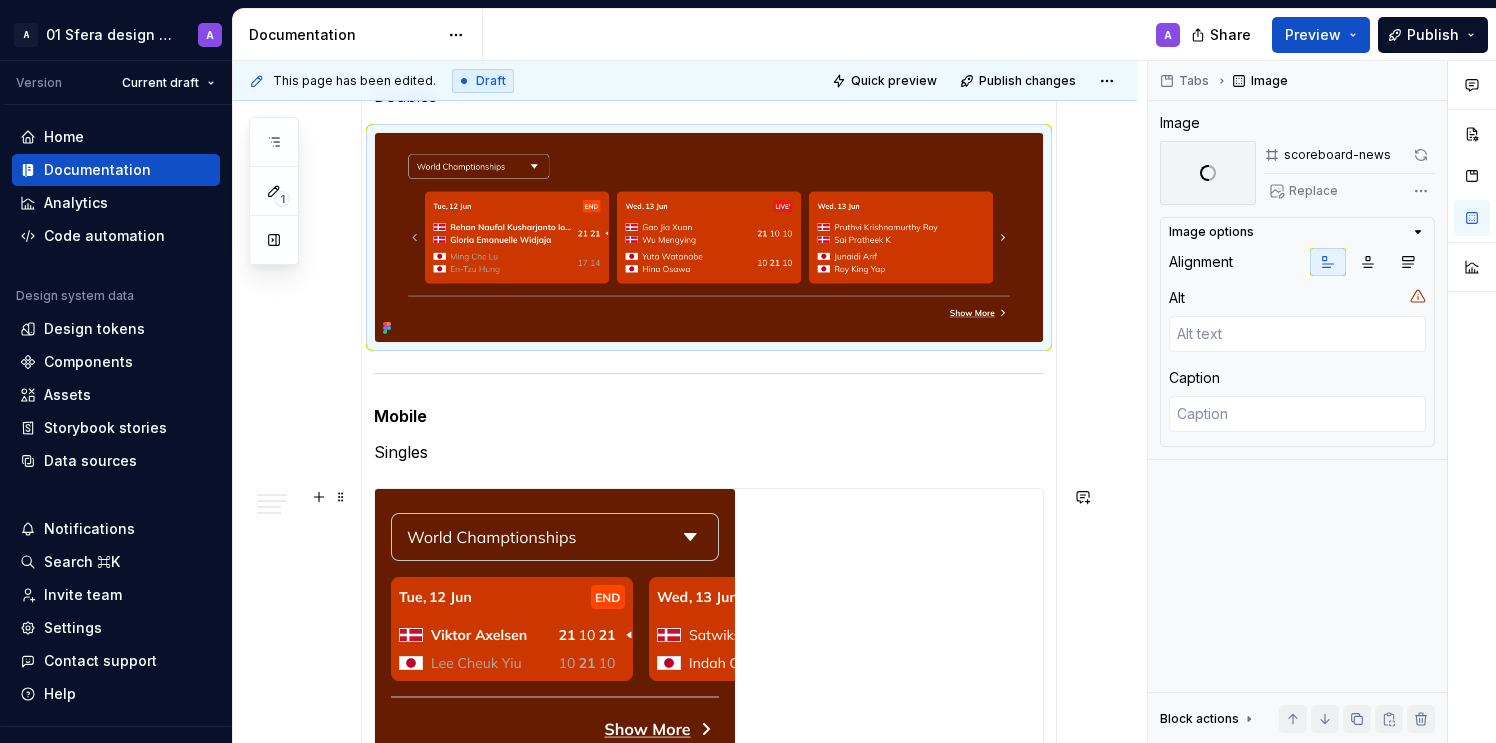 click at bounding box center [555, 629] 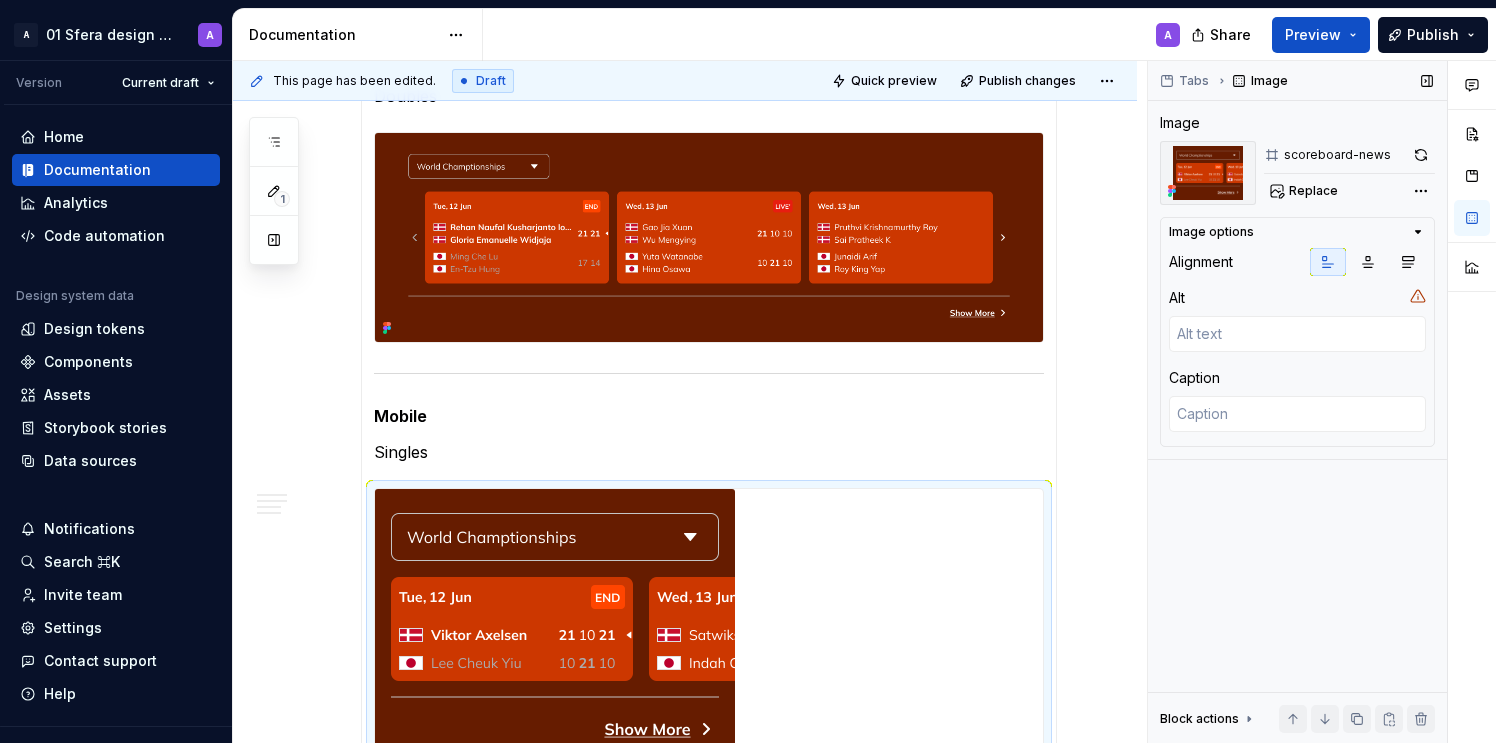 drag, startPoint x: 1427, startPoint y: 154, endPoint x: 1416, endPoint y: 159, distance: 12.083046 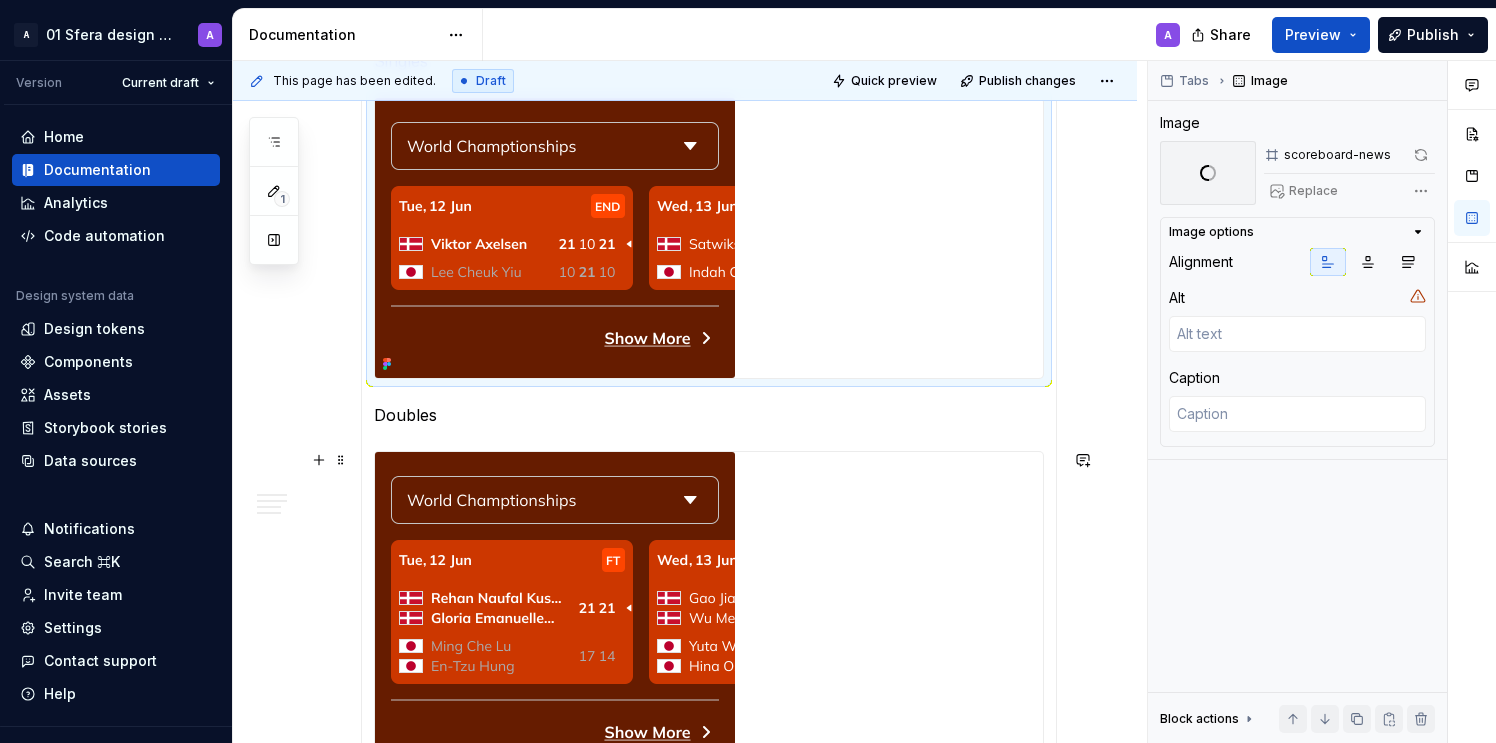 scroll, scrollTop: 2643, scrollLeft: 0, axis: vertical 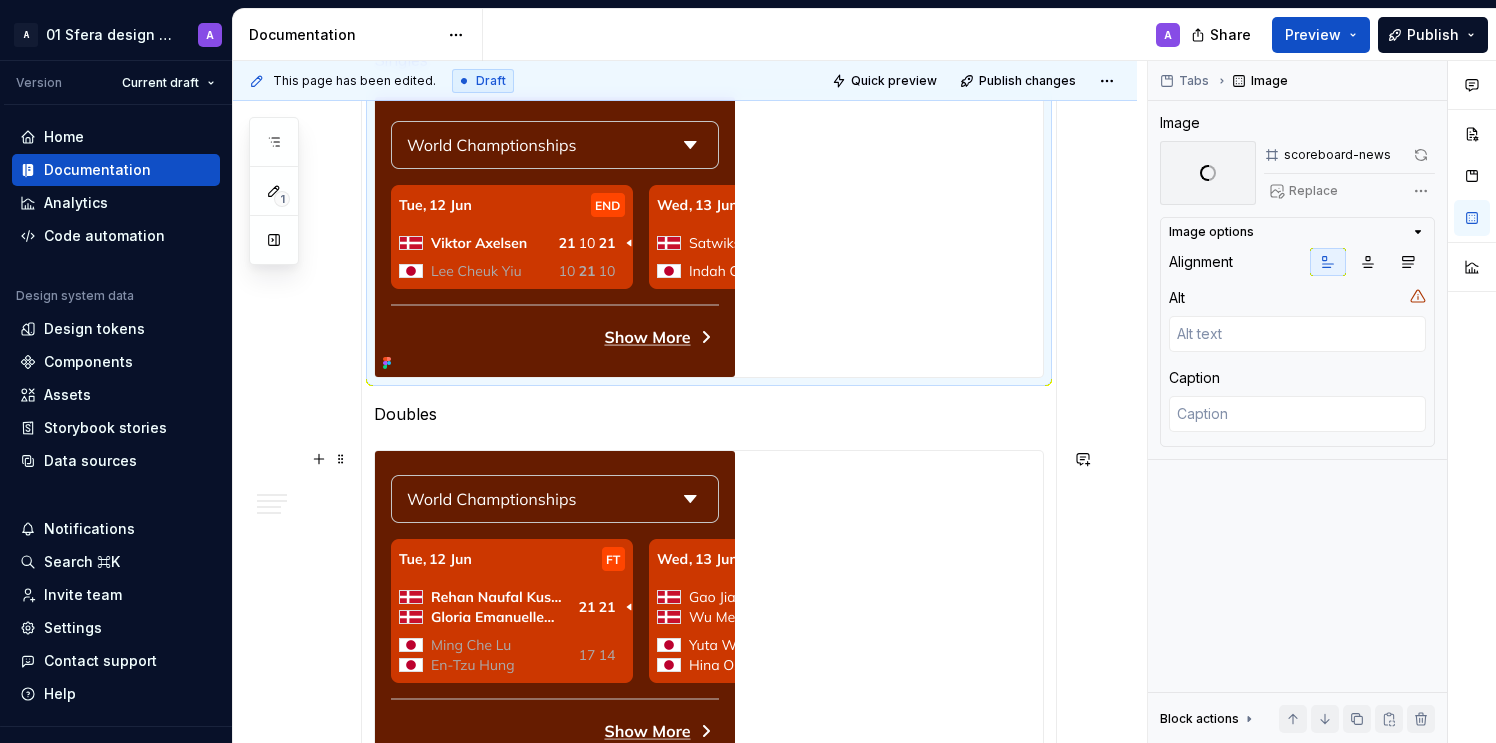 click at bounding box center (555, 611) 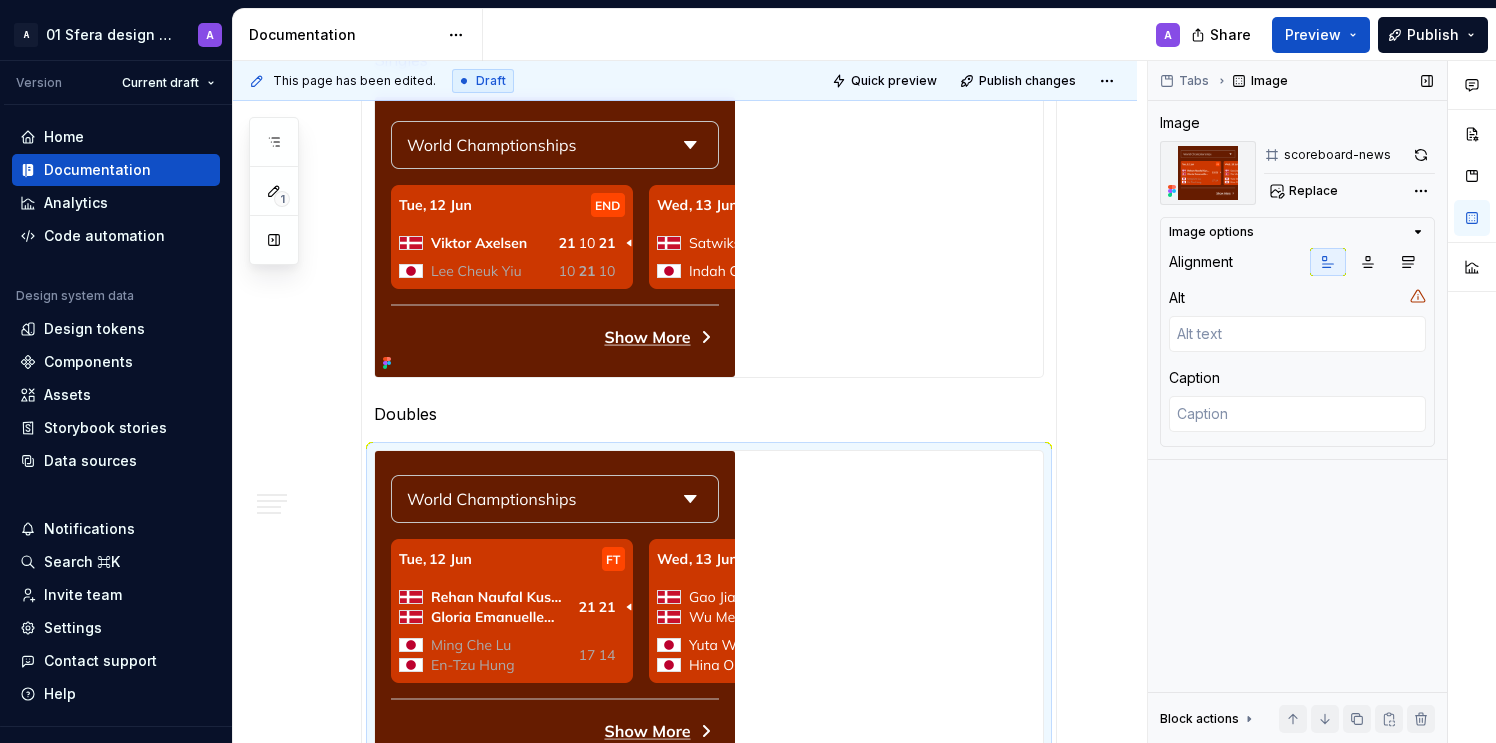 click at bounding box center [1421, 155] 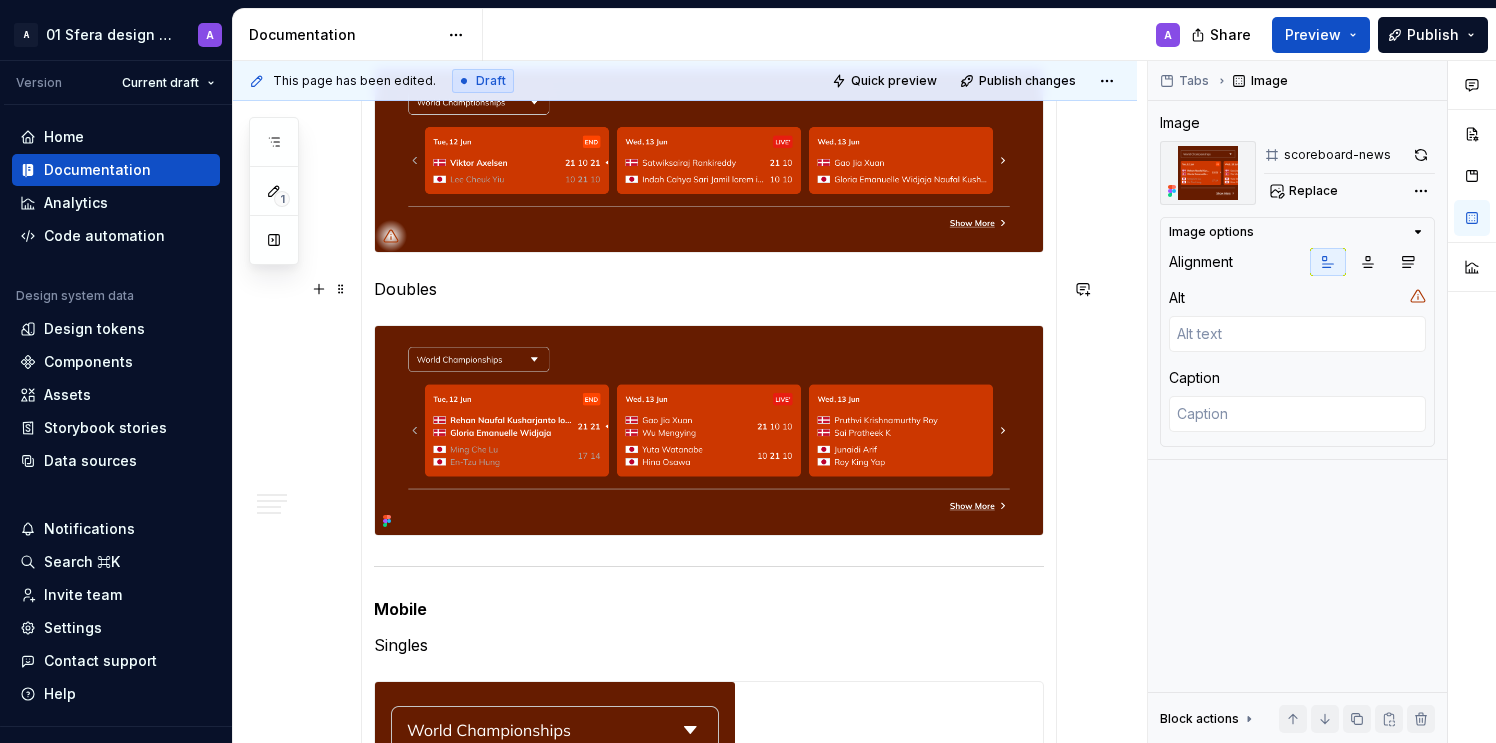 scroll, scrollTop: 1655, scrollLeft: 0, axis: vertical 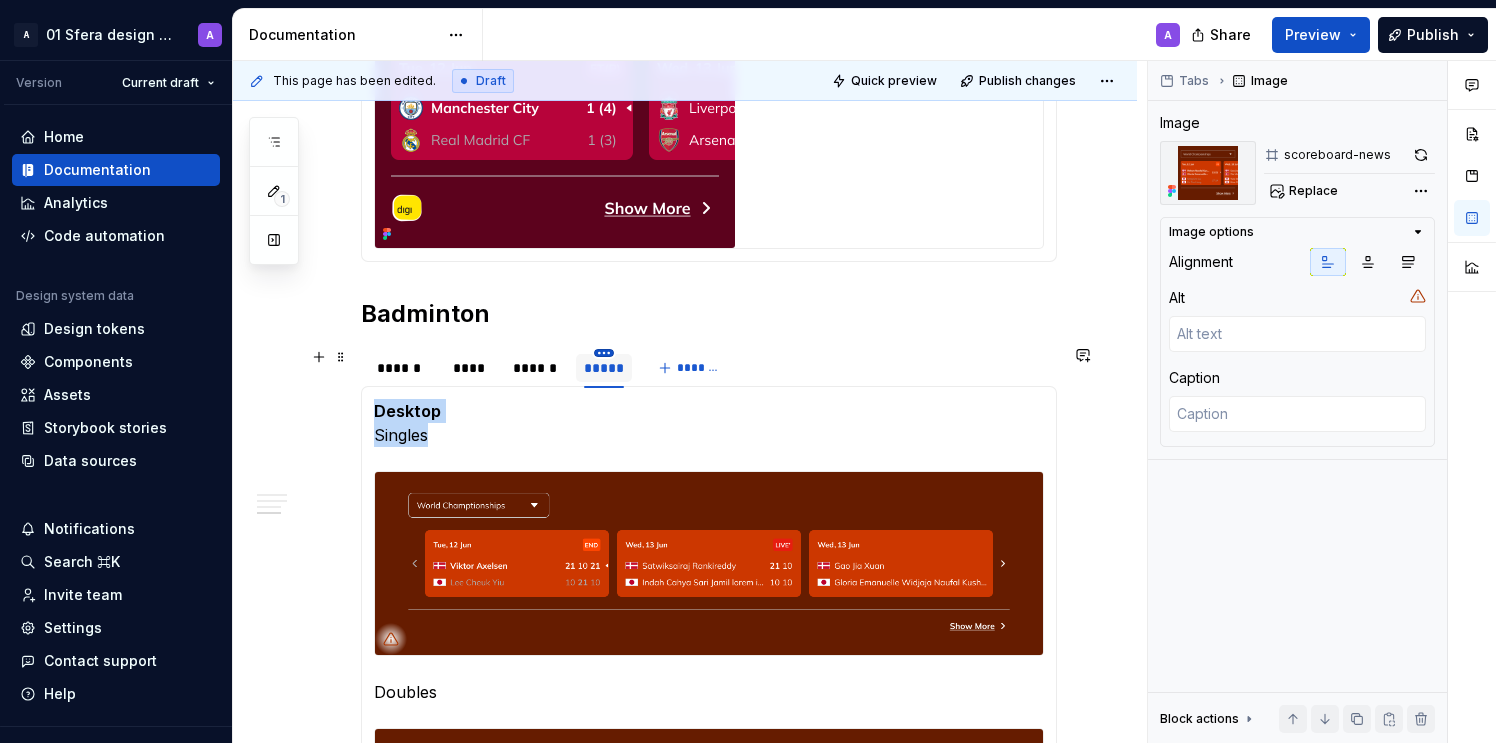 click on "A 01 Sfera design system A Version Current draft Home Documentation Analytics Code automation Design system data Design tokens Components Assets Storybook stories Data sources Notifications Search ⌘K Invite team Settings Contact support Help Documentation A Share Preview Publish 1 Pages Add
Accessibility guide for tree Page tree.
Navigate the tree with the arrow keys. Common tree hotkeys apply. Further keybindings are available:
enter to execute primary action on focused item
f2 to start renaming the focused item
escape to abort renaming an item
control+d to start dragging selected items
Welcome to Sfera Updates Foundations Design tokens Overview How to use Typography Overview Global tokens Semantic tokens How to use Colours Overview Global tokens Semantic tokens How to use Layout Overview Global tokens Semantic tokens Border Overview Global tokens How to use Logo - General Overview How to use Assets Logo - Support Overview How to use A" at bounding box center [748, 371] 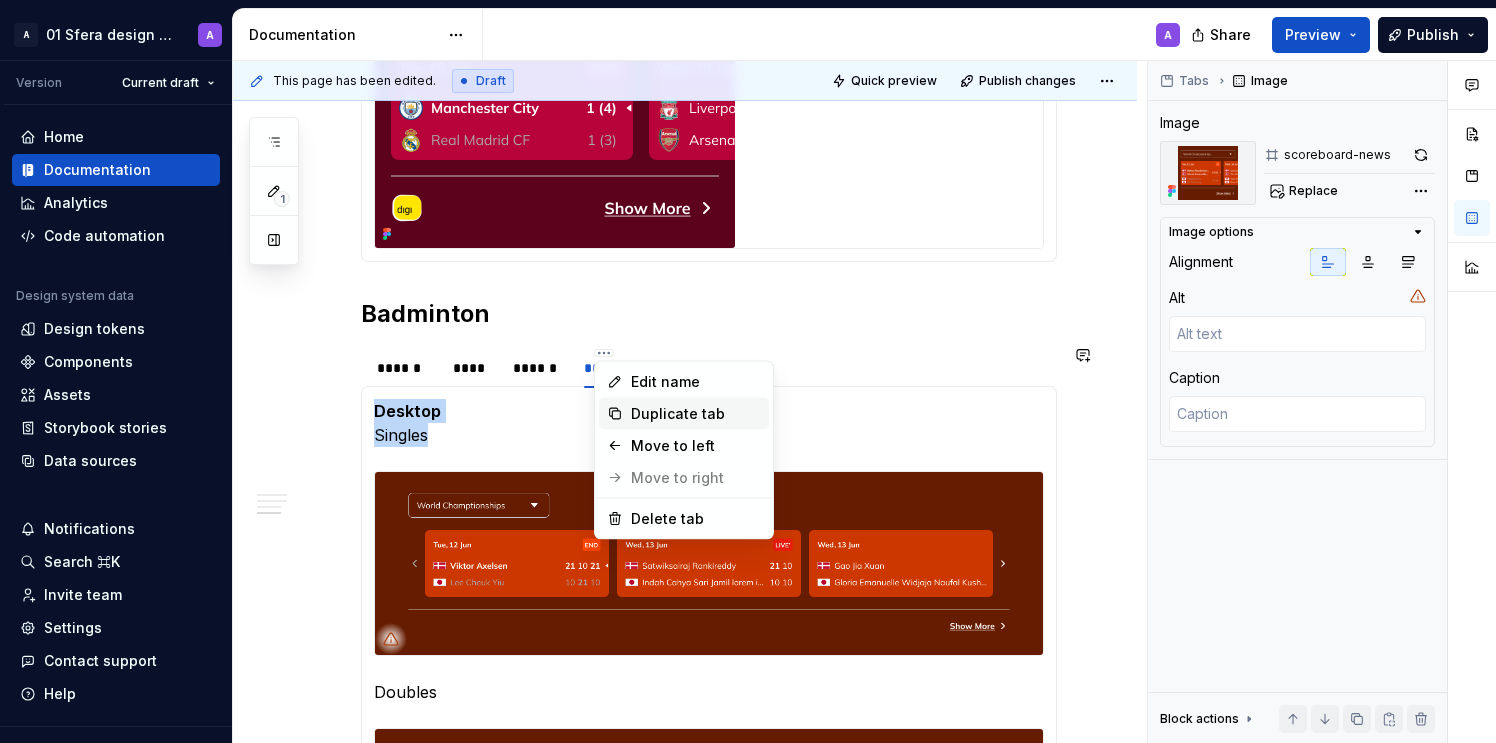 click on "Duplicate tab" at bounding box center [696, 414] 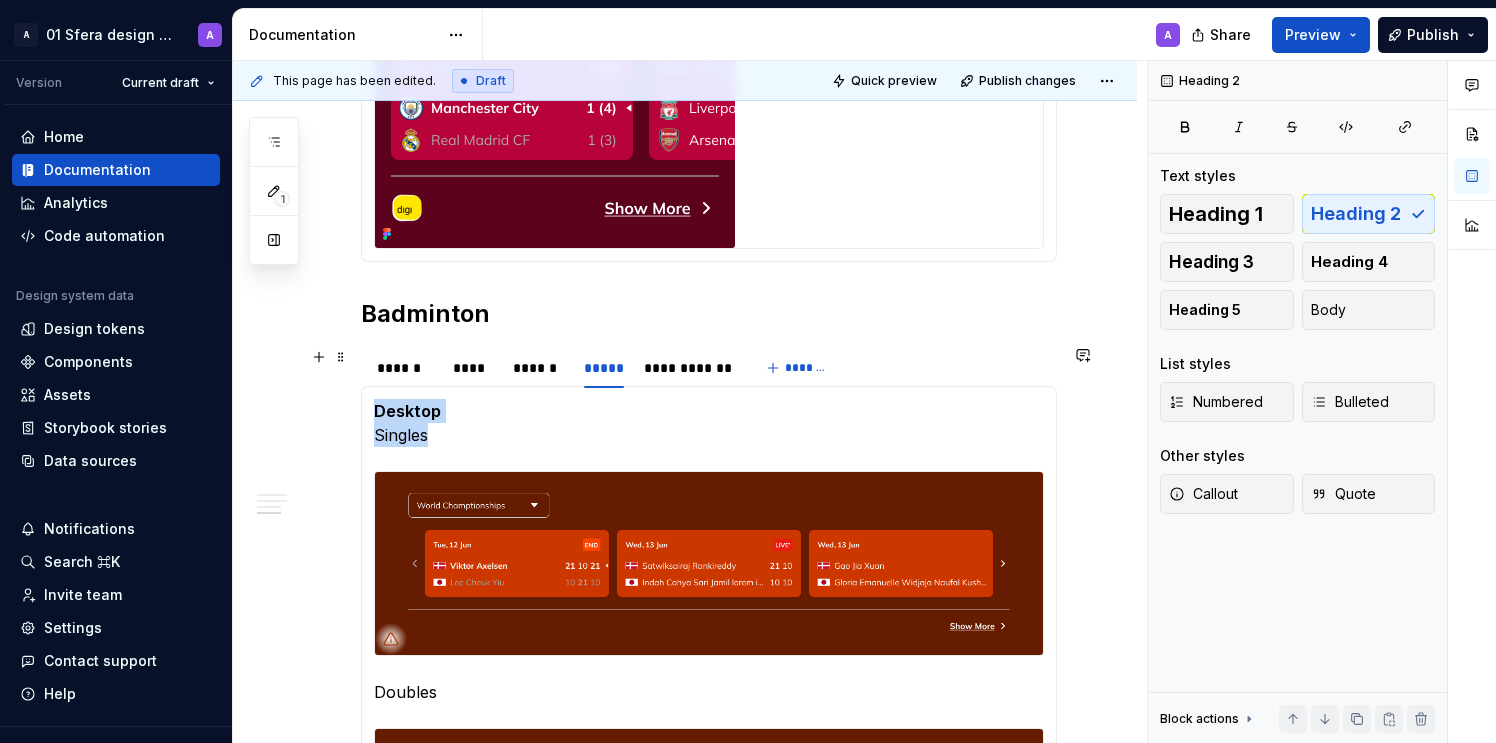 click on "A 01 Sfera design system A Version Current draft Home Documentation Analytics Code automation Design system data Design tokens Components Assets Storybook stories Data sources Notifications Search ⌘K Invite team Settings Contact support Help Documentation A Share Preview Publish 1 Pages Add
Accessibility guide for tree Page tree.
Navigate the tree with the arrow keys. Common tree hotkeys apply. Further keybindings are available:
enter to execute primary action on focused item
f2 to start renaming the focused item
escape to abort renaming an item
control+d to start dragging selected items
Welcome to Sfera Updates Foundations Design tokens Overview How to use Typography Overview Global tokens Semantic tokens How to use Colours Overview Global tokens Semantic tokens How to use Layout Overview Global tokens Semantic tokens Border Overview Global tokens How to use Logo - General Overview How to use Assets Logo - Support Overview How to use A" at bounding box center [748, 371] 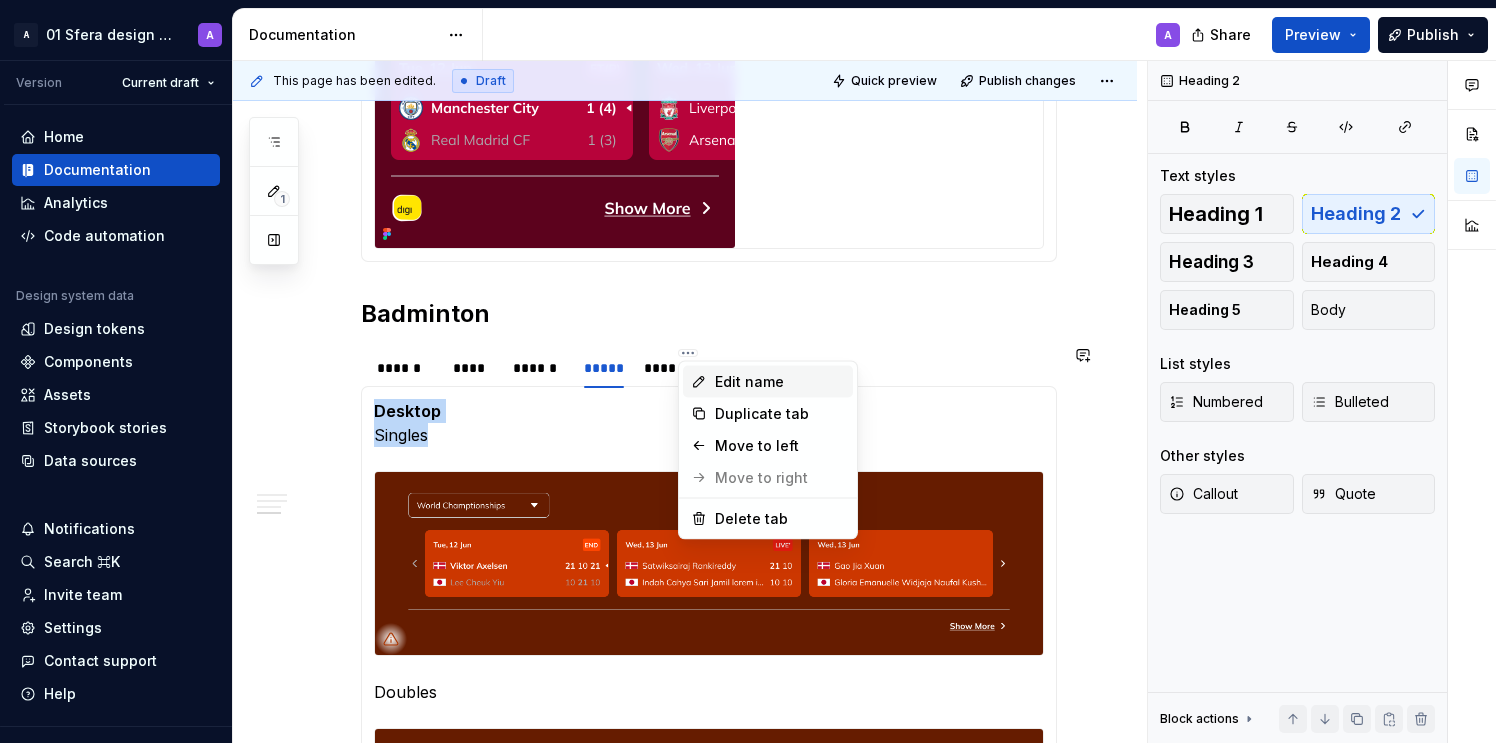 type on "*" 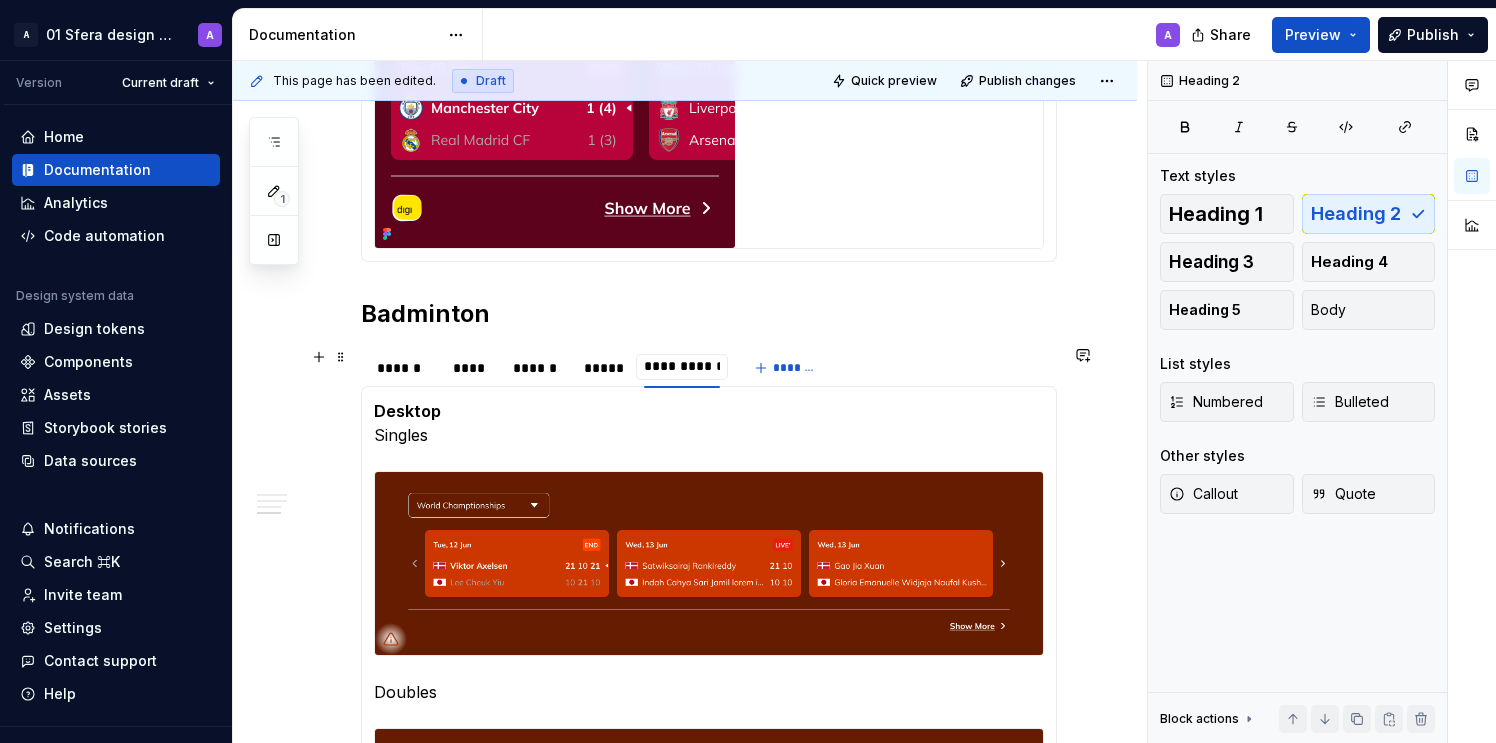 type on "**********" 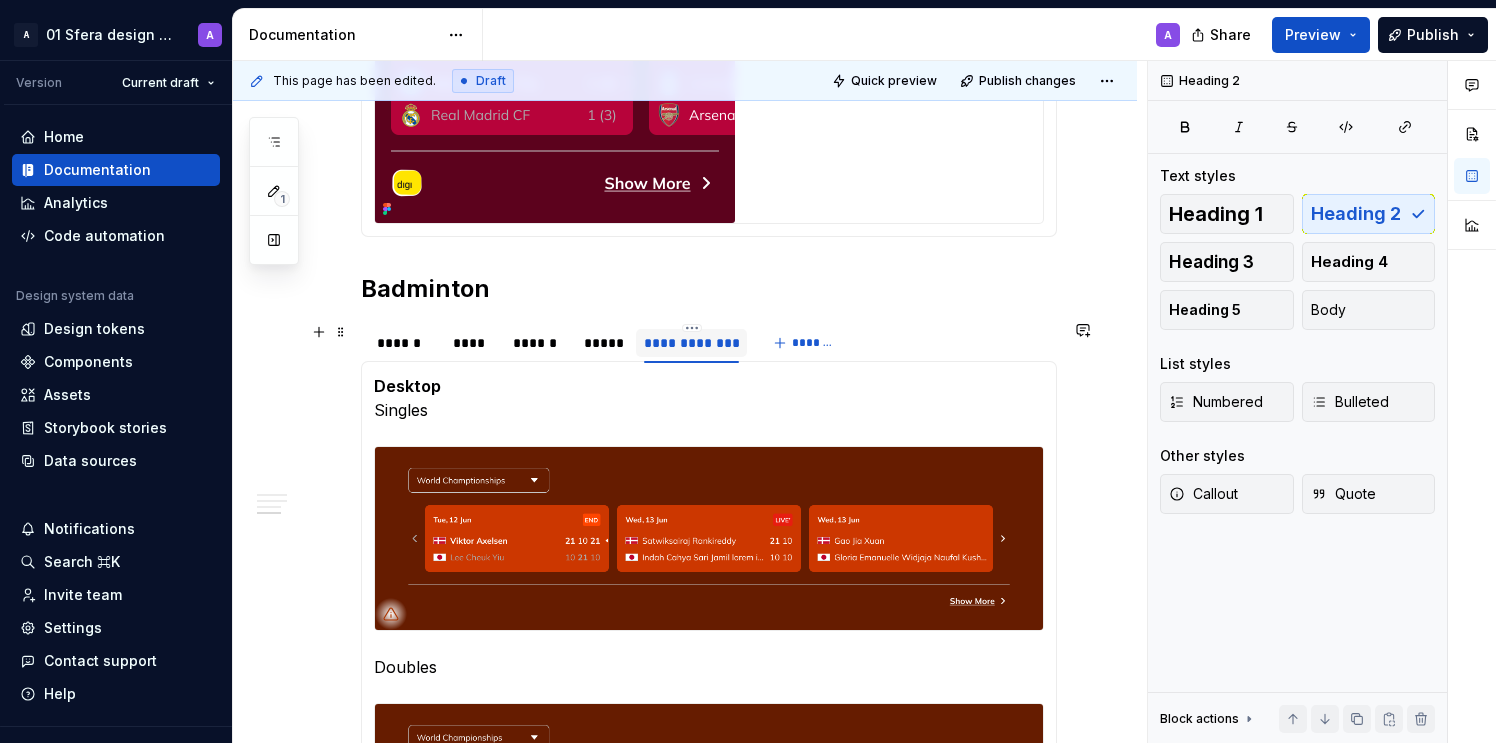 scroll, scrollTop: 1687, scrollLeft: 0, axis: vertical 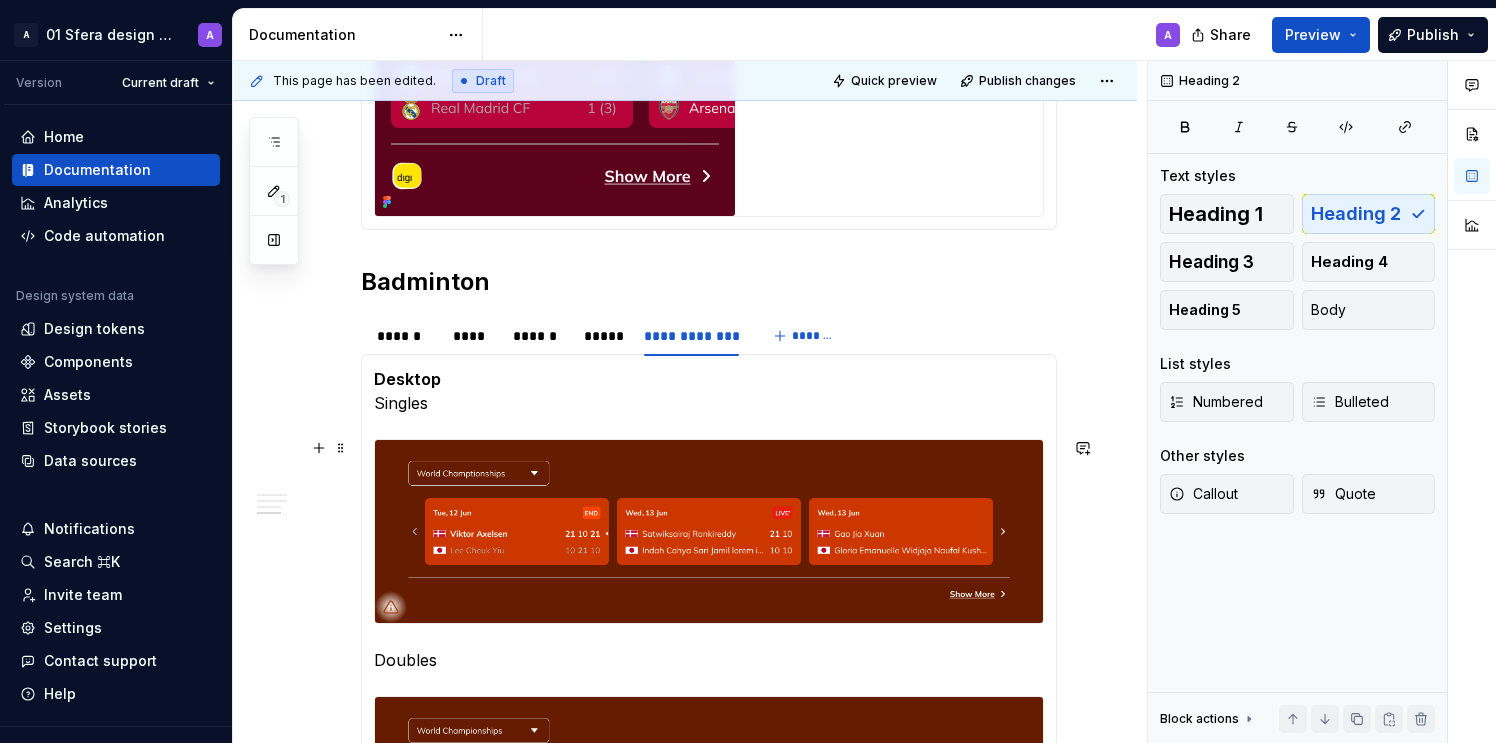 click at bounding box center [709, 532] 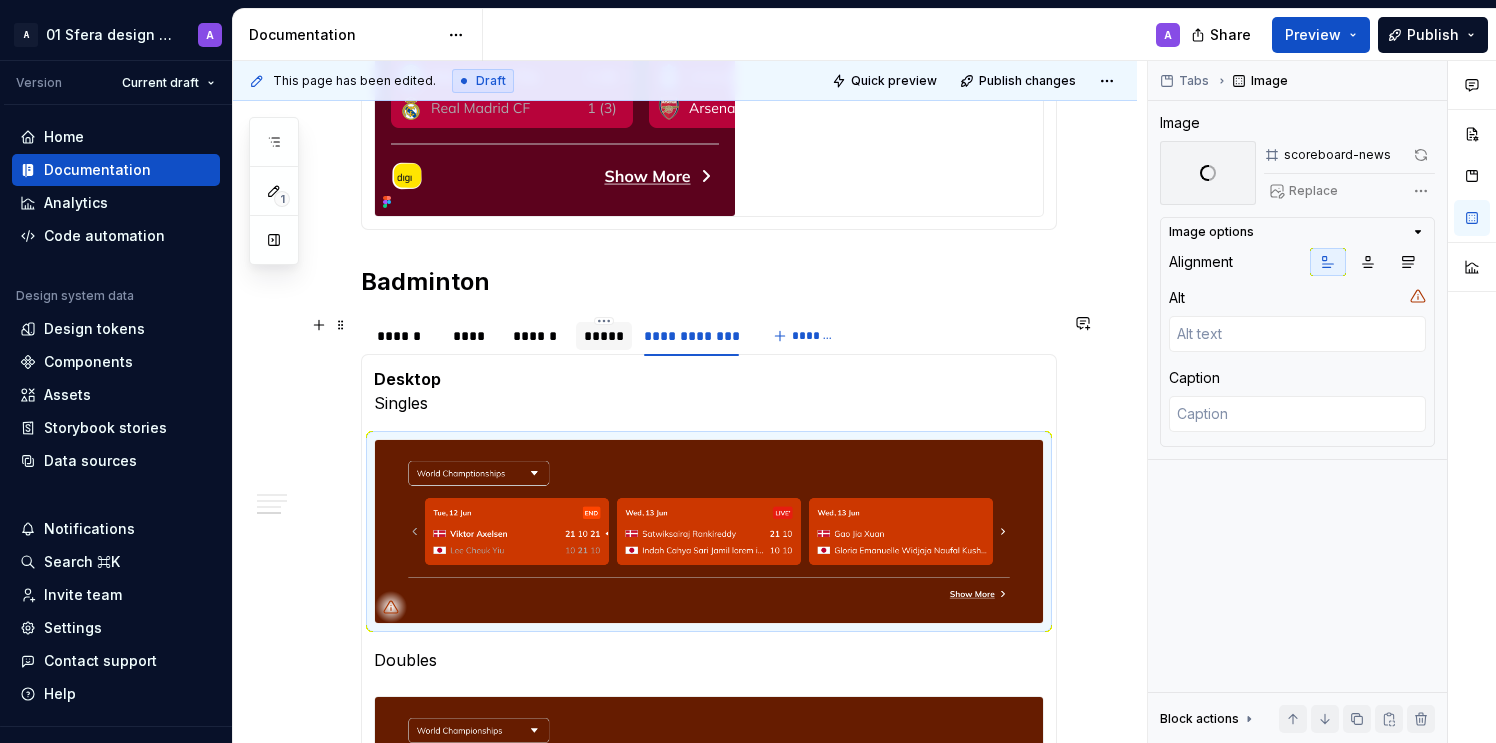 click on "*****" at bounding box center [604, 336] 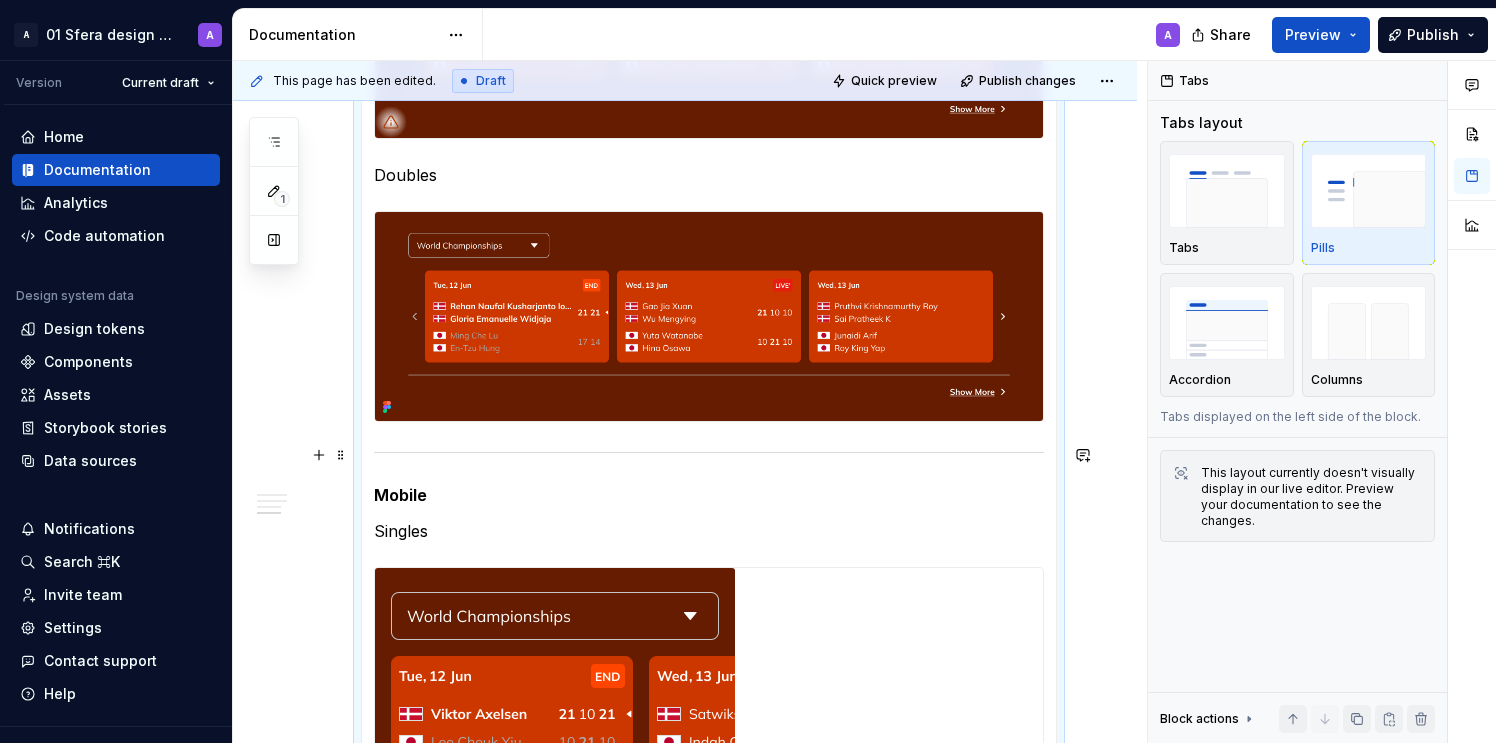 scroll, scrollTop: 1901, scrollLeft: 0, axis: vertical 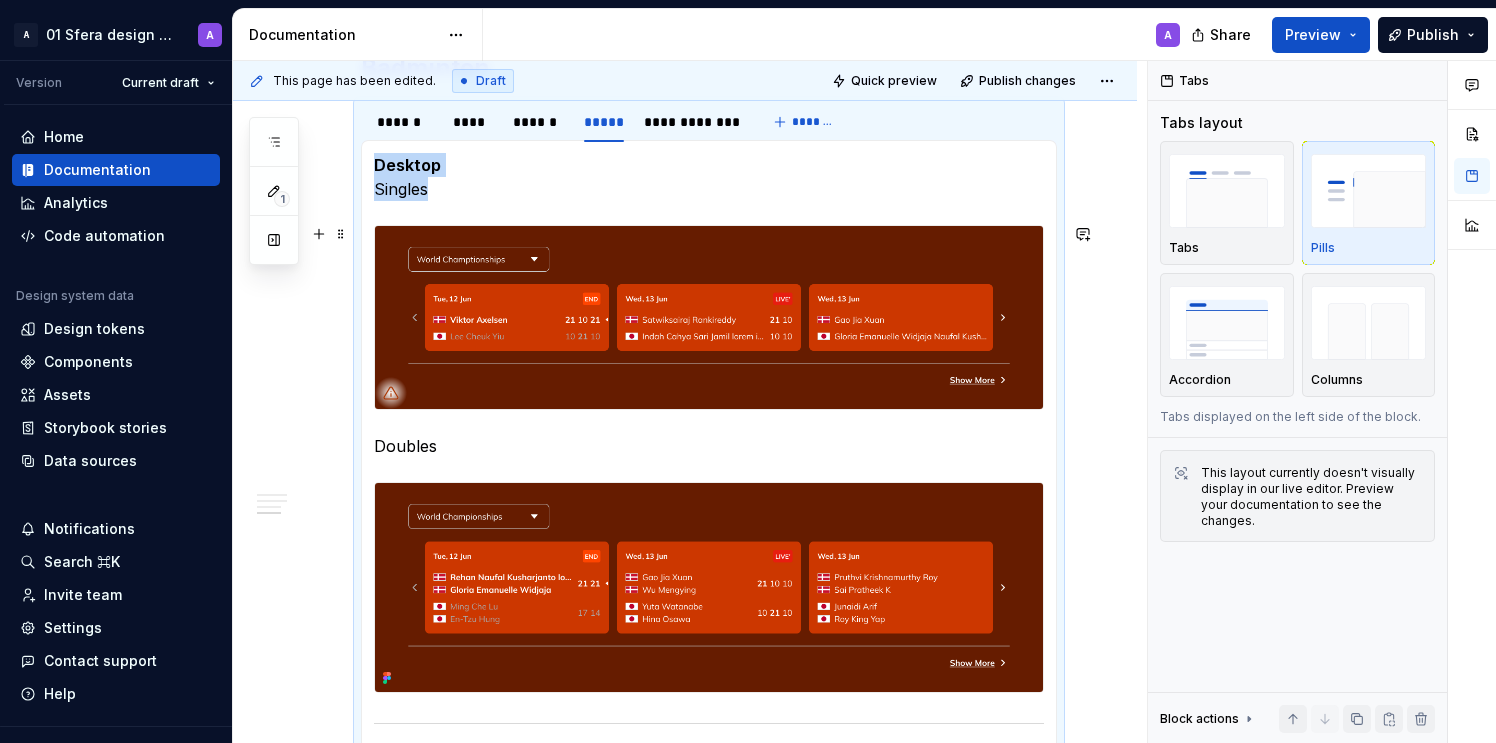 click at bounding box center (709, 318) 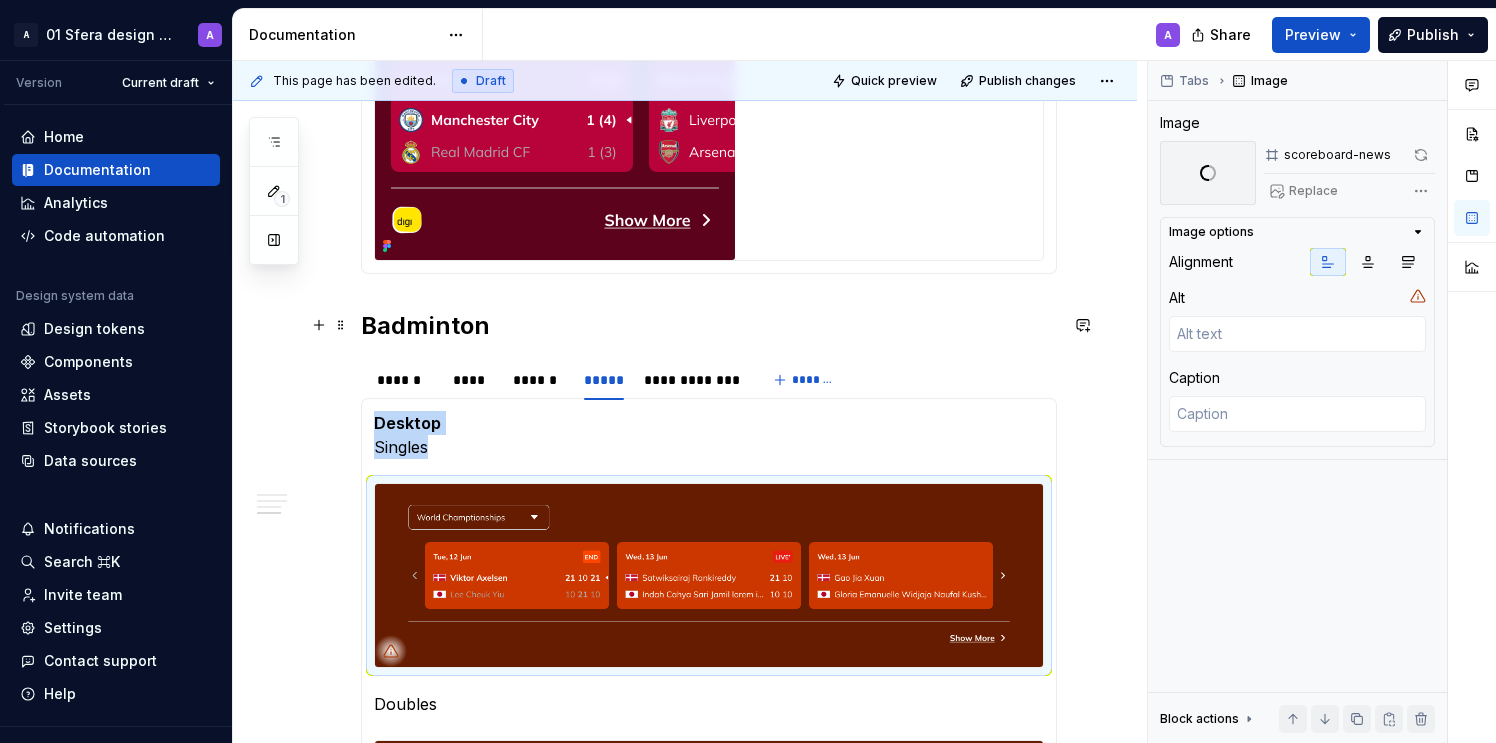 scroll, scrollTop: 1822, scrollLeft: 0, axis: vertical 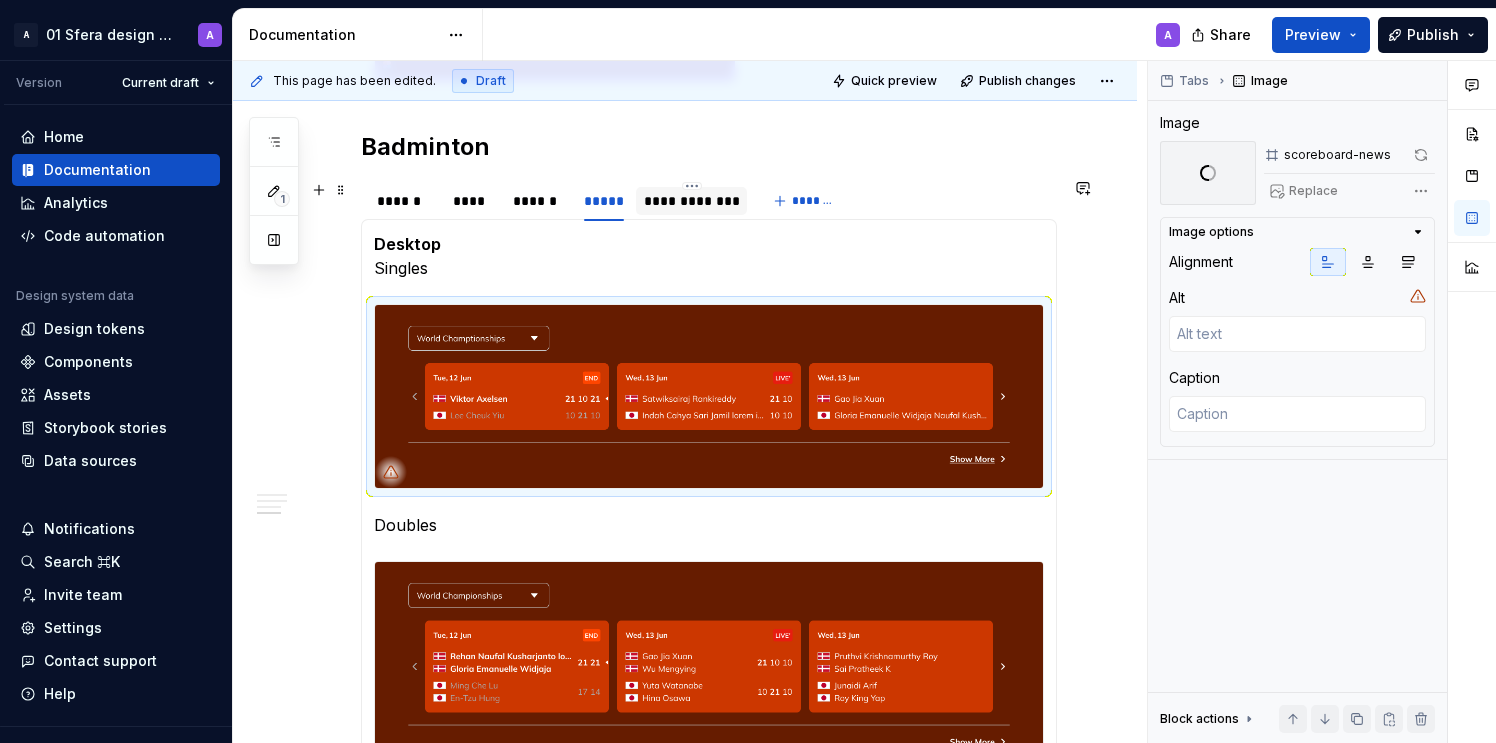 click on "**********" at bounding box center (691, 201) 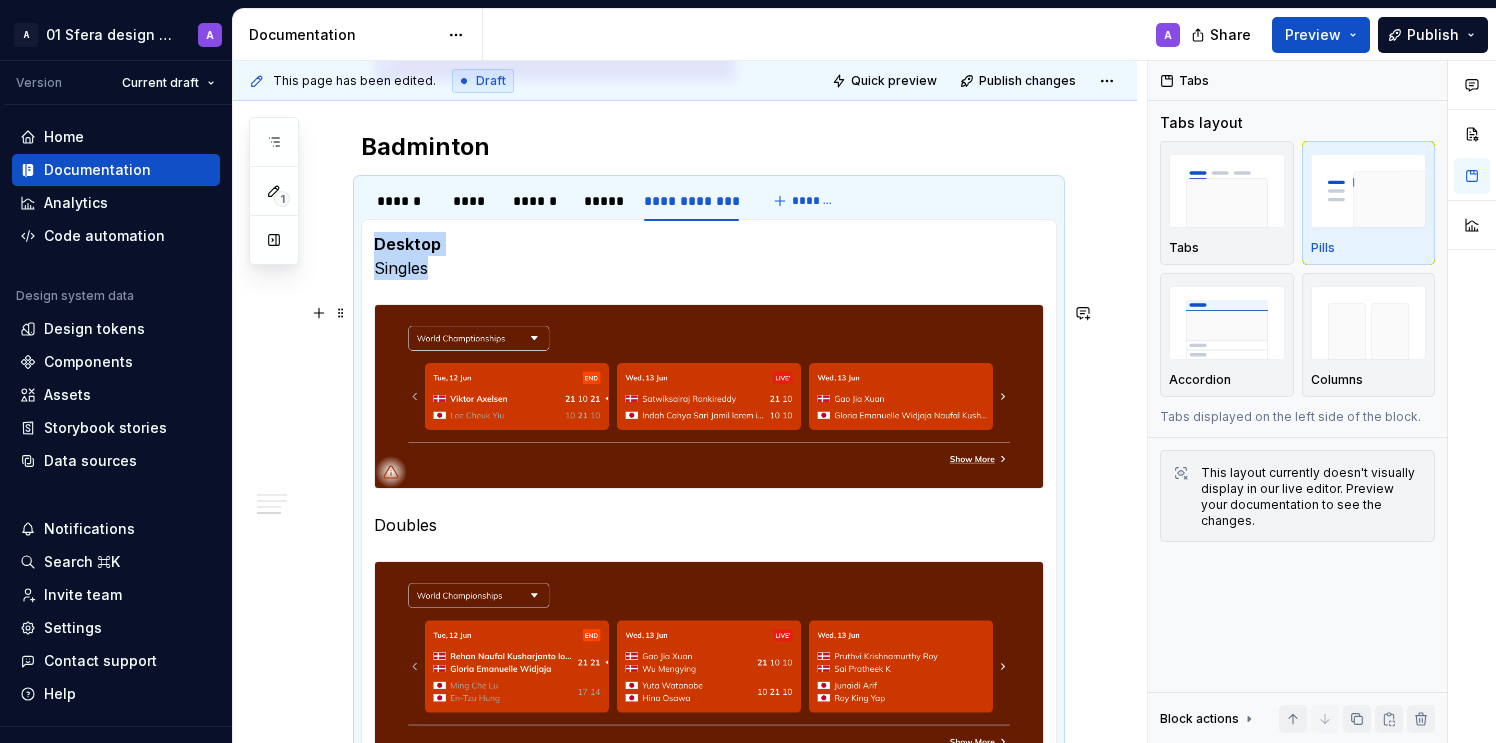click at bounding box center (709, 397) 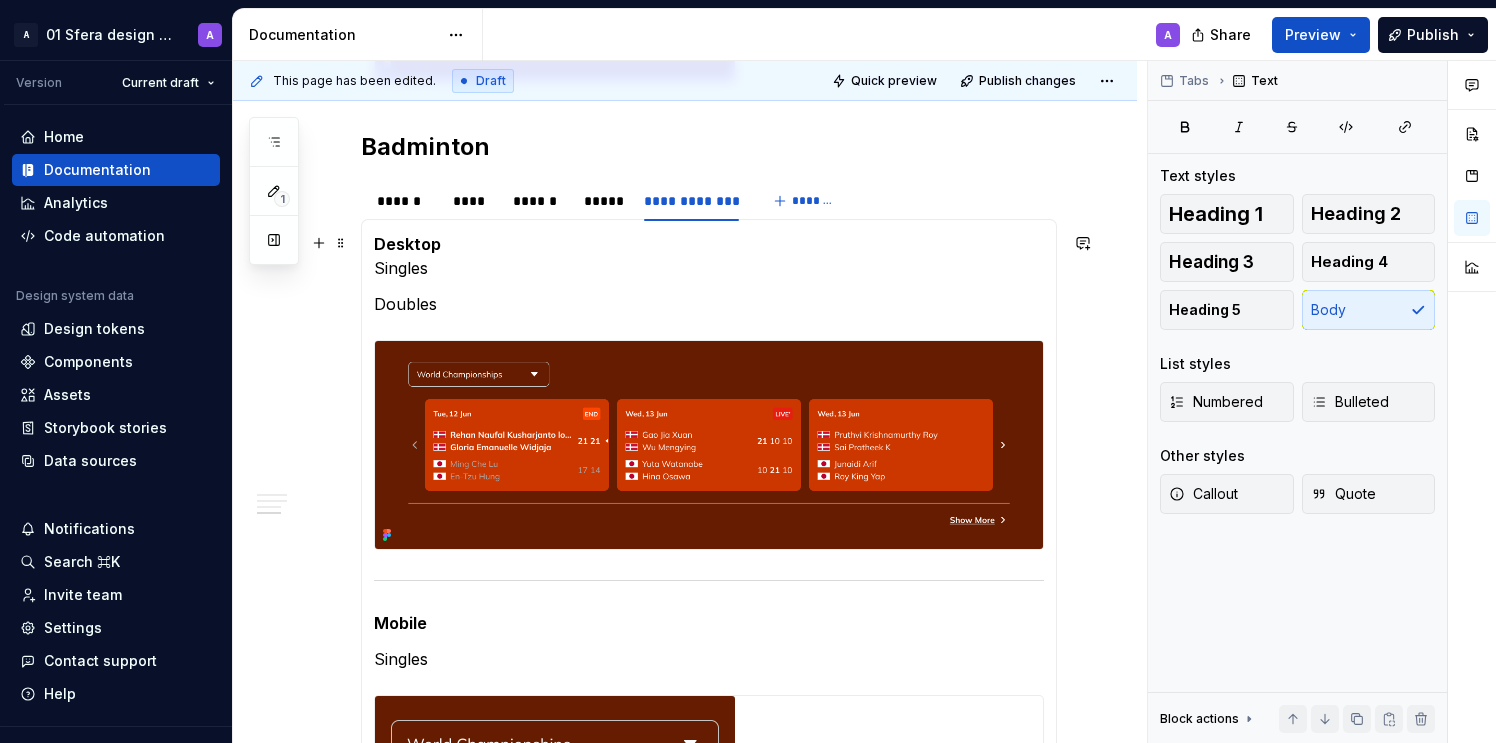 click on "Desktop Singles" at bounding box center [709, 256] 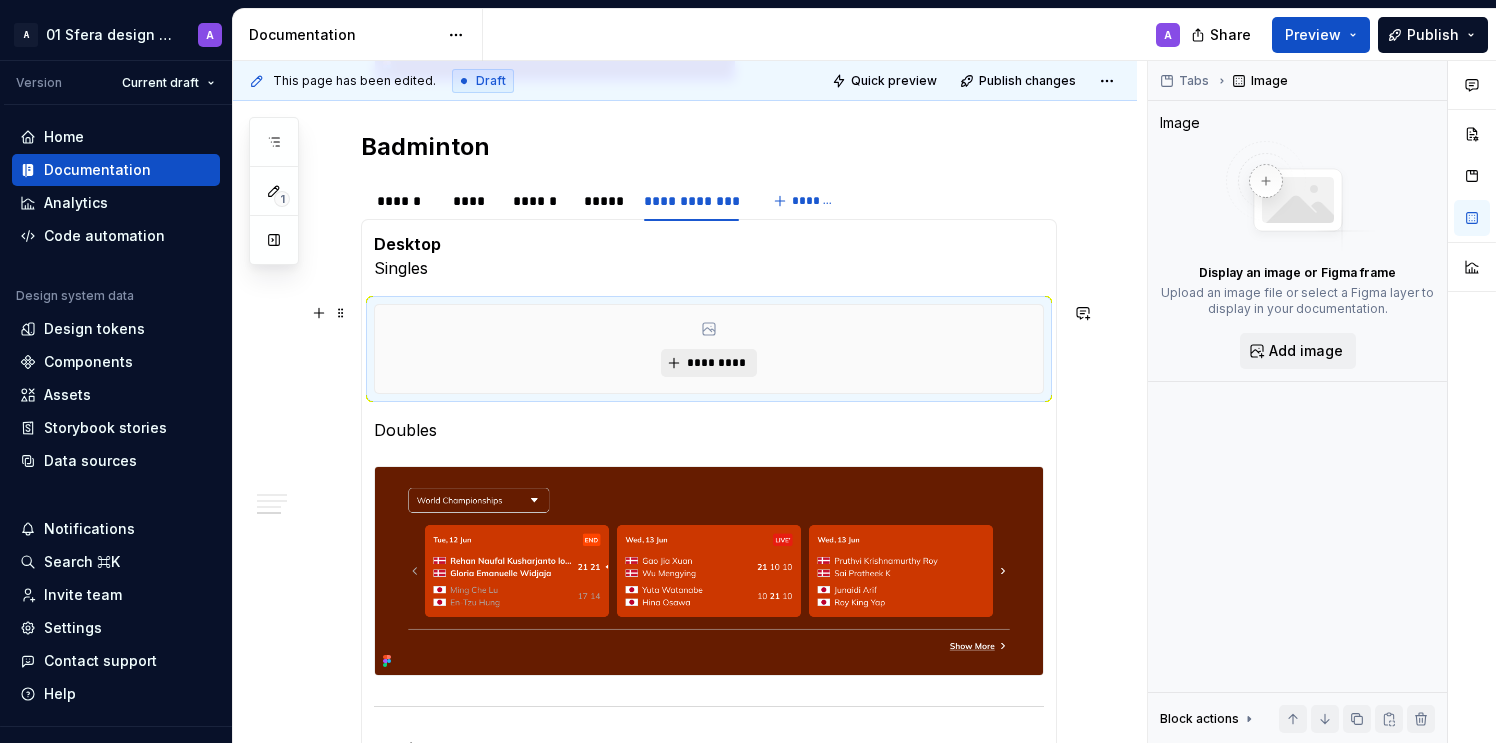 click on "*********" at bounding box center (716, 363) 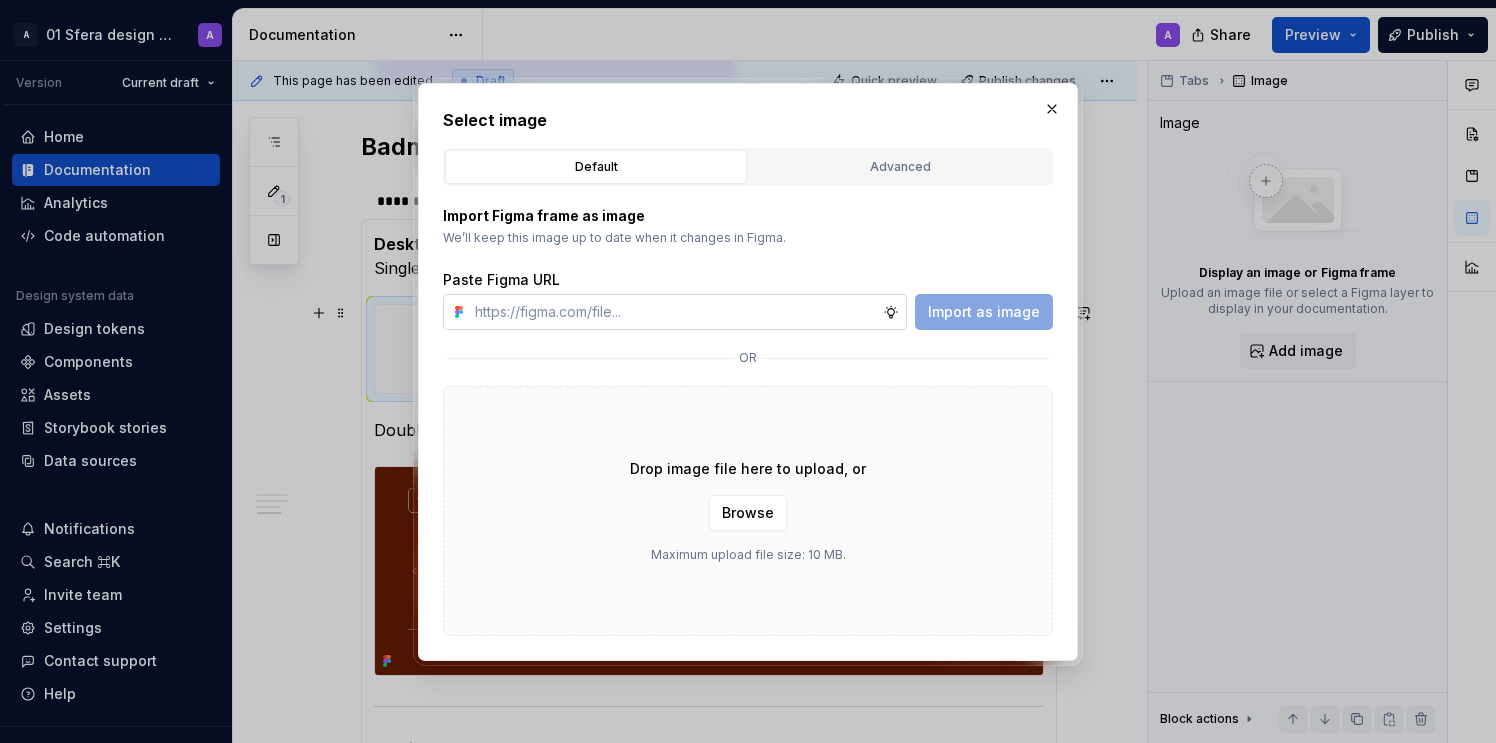 type on "*" 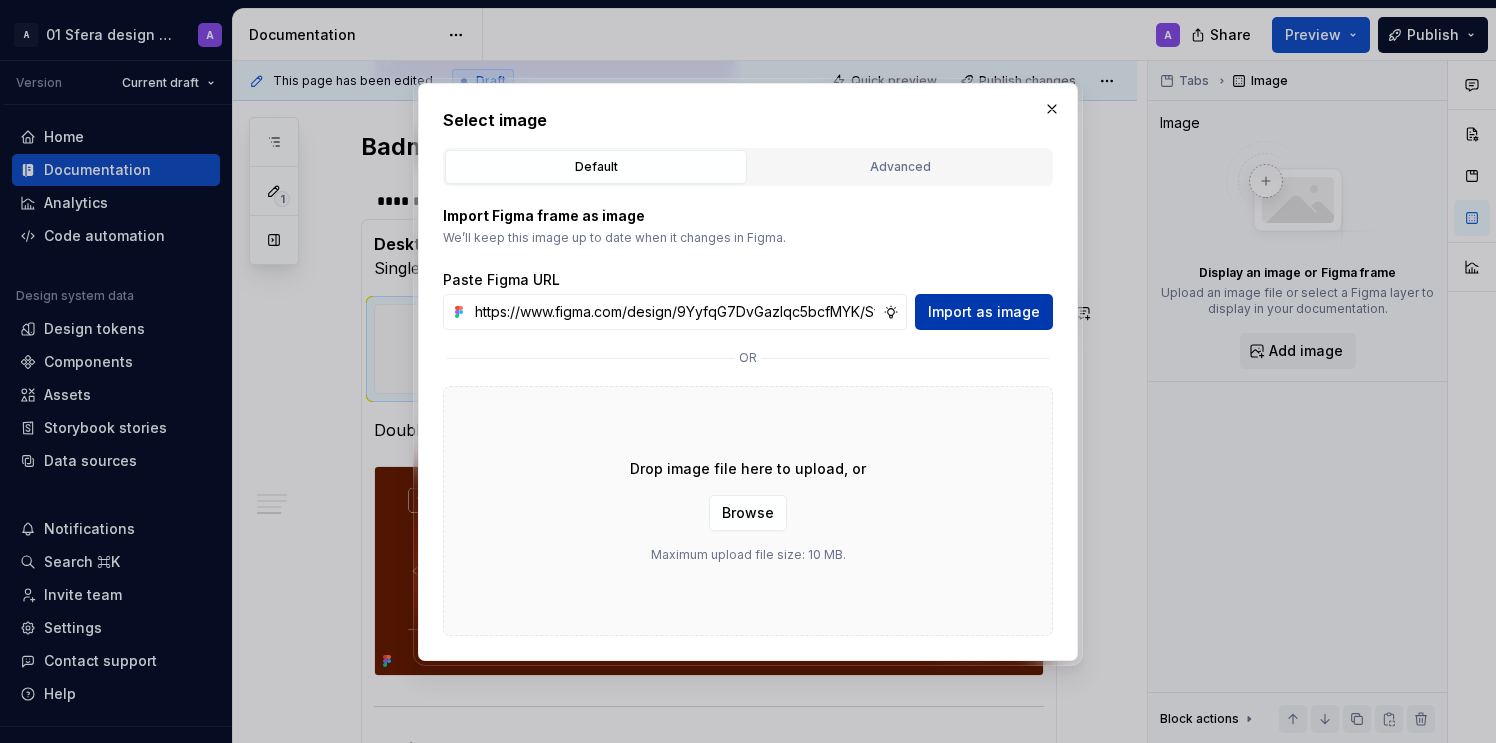 scroll, scrollTop: 0, scrollLeft: 456, axis: horizontal 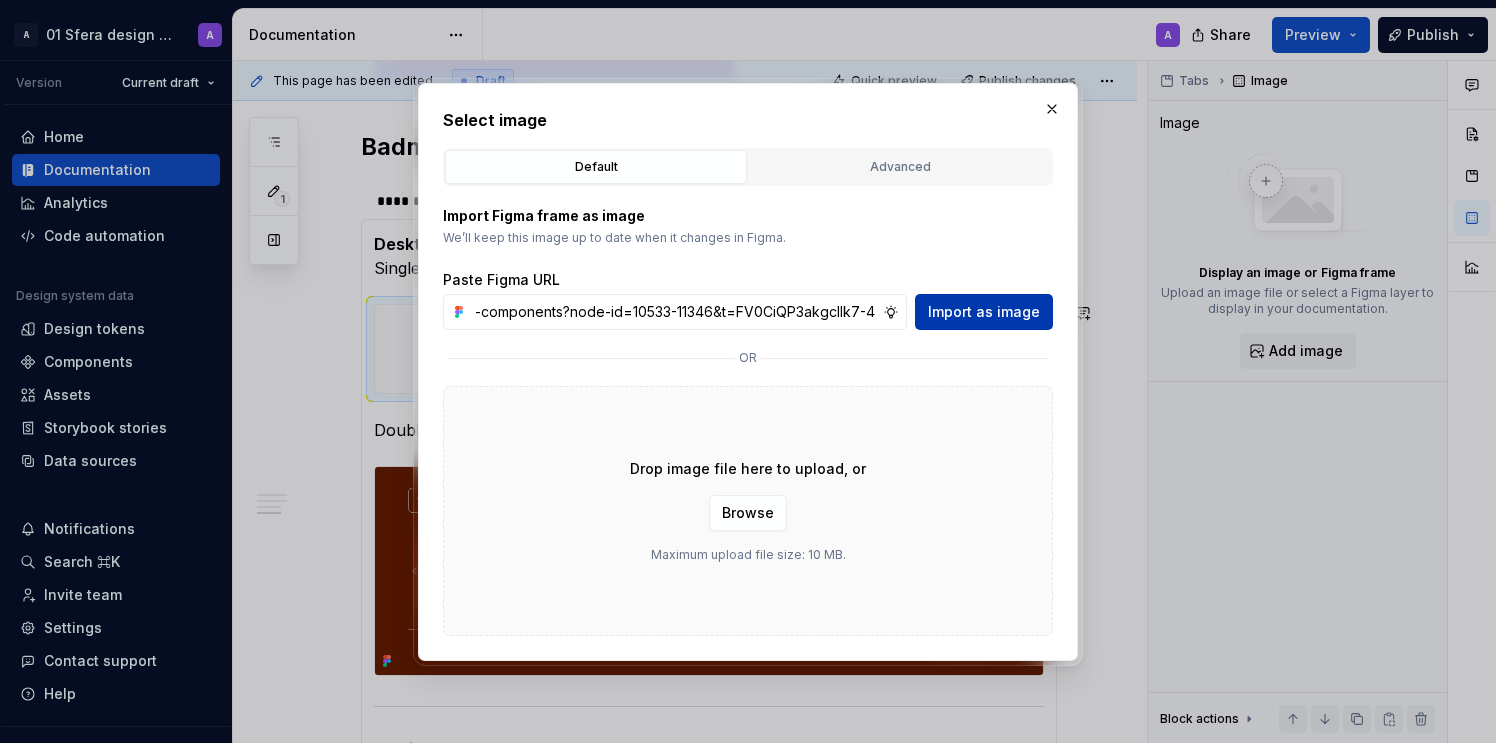 type on "https://www.figma.com/design/9YyfqG7DvGazIqc5bcfMYK/Sfera-DS-components?node-id=10533-11346&t=FV0CiQP3akgcIlk7-4" 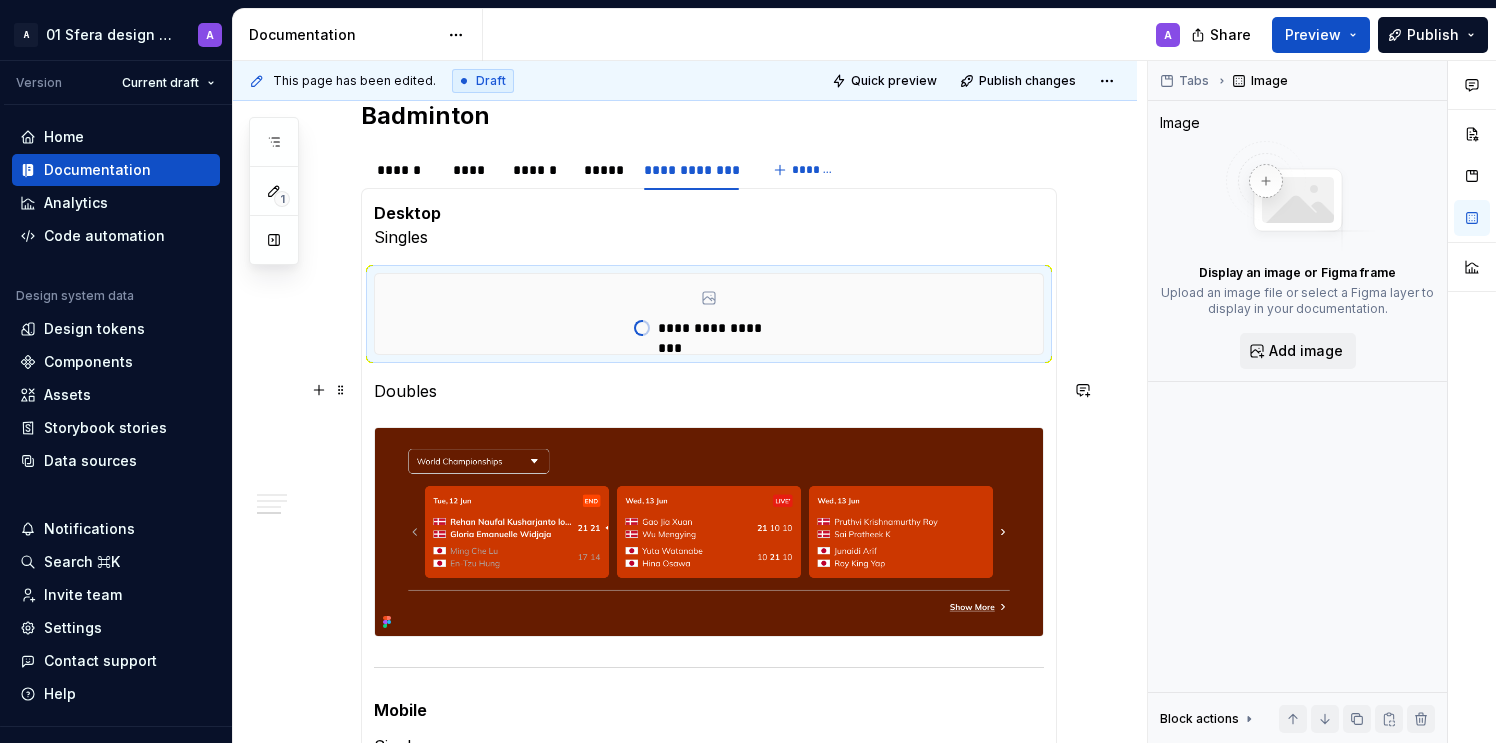 scroll, scrollTop: 1857, scrollLeft: 0, axis: vertical 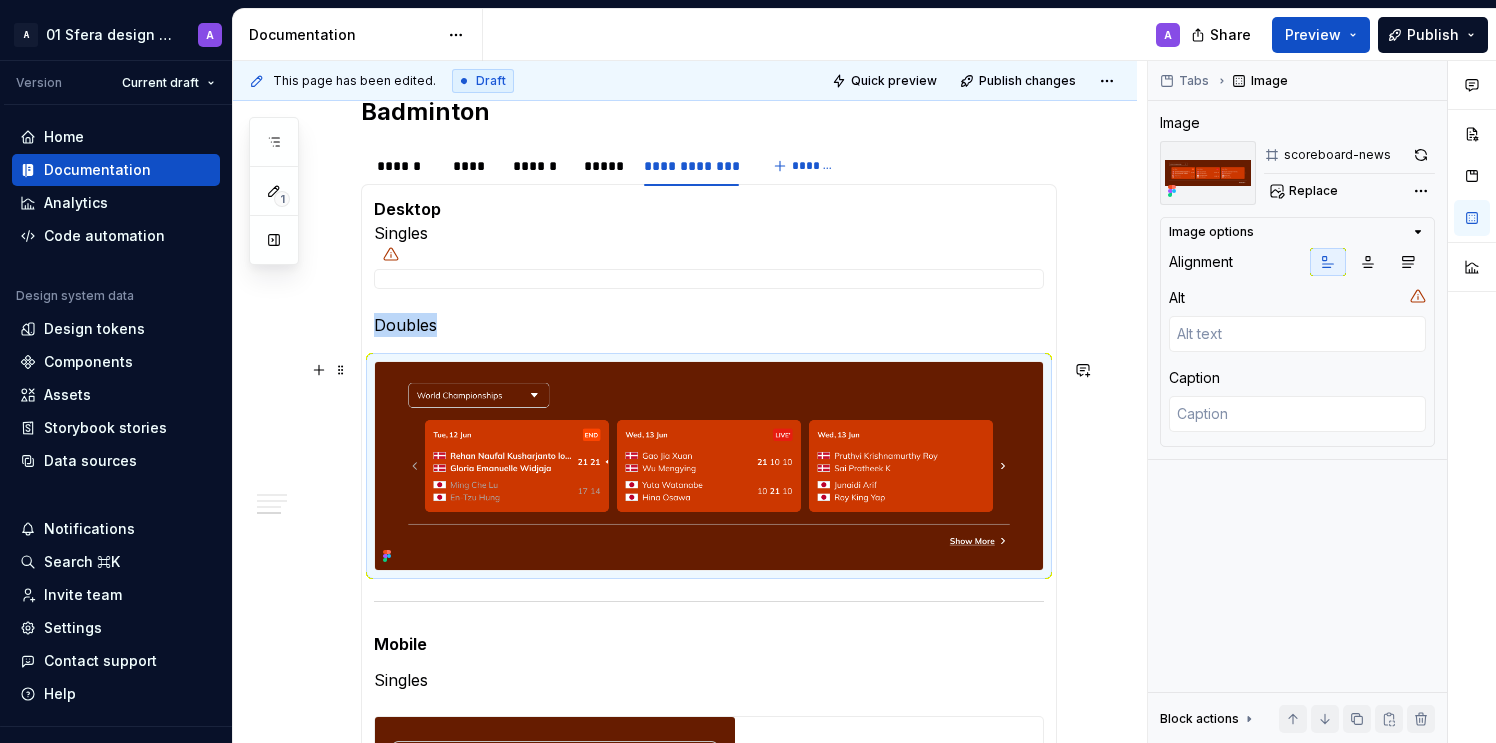 click at bounding box center (709, 466) 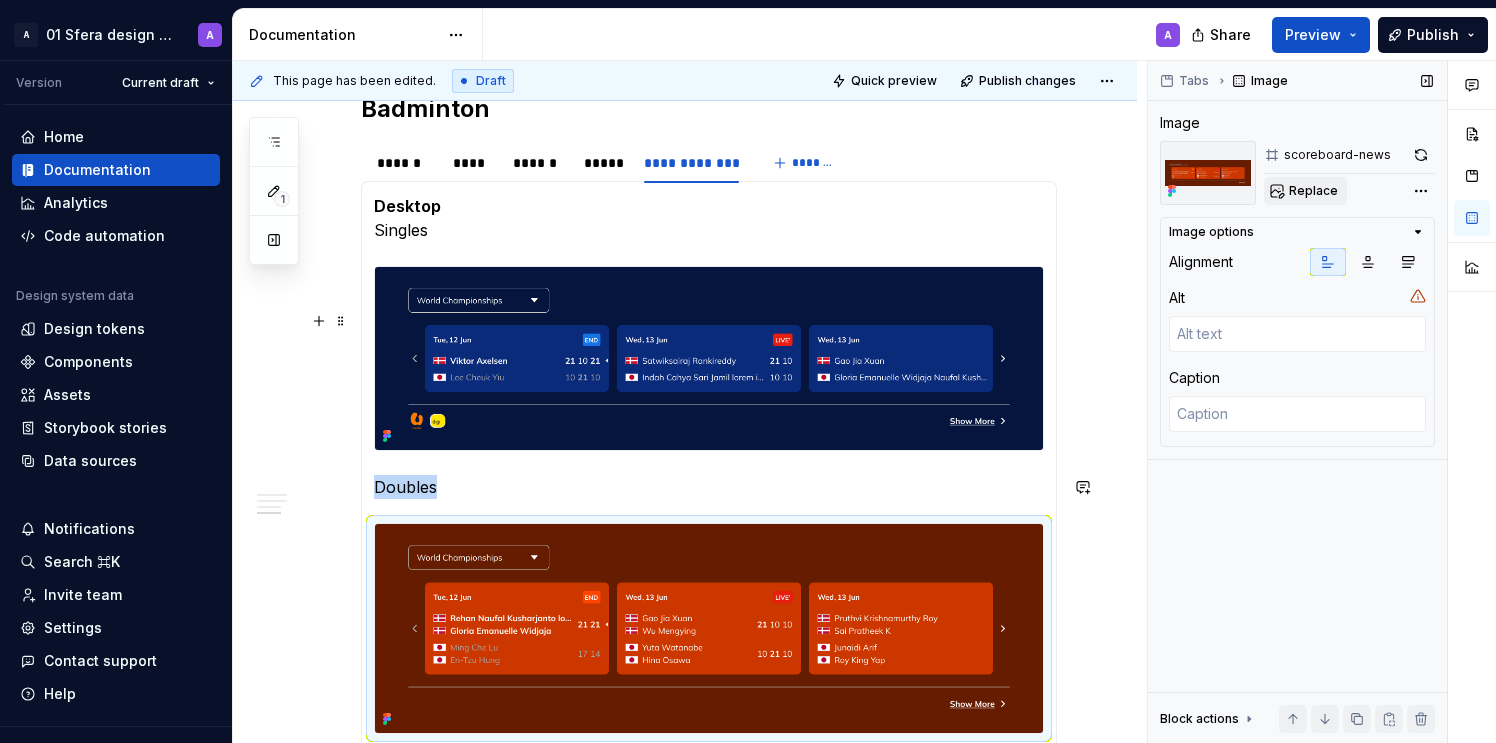 scroll, scrollTop: 1856, scrollLeft: 0, axis: vertical 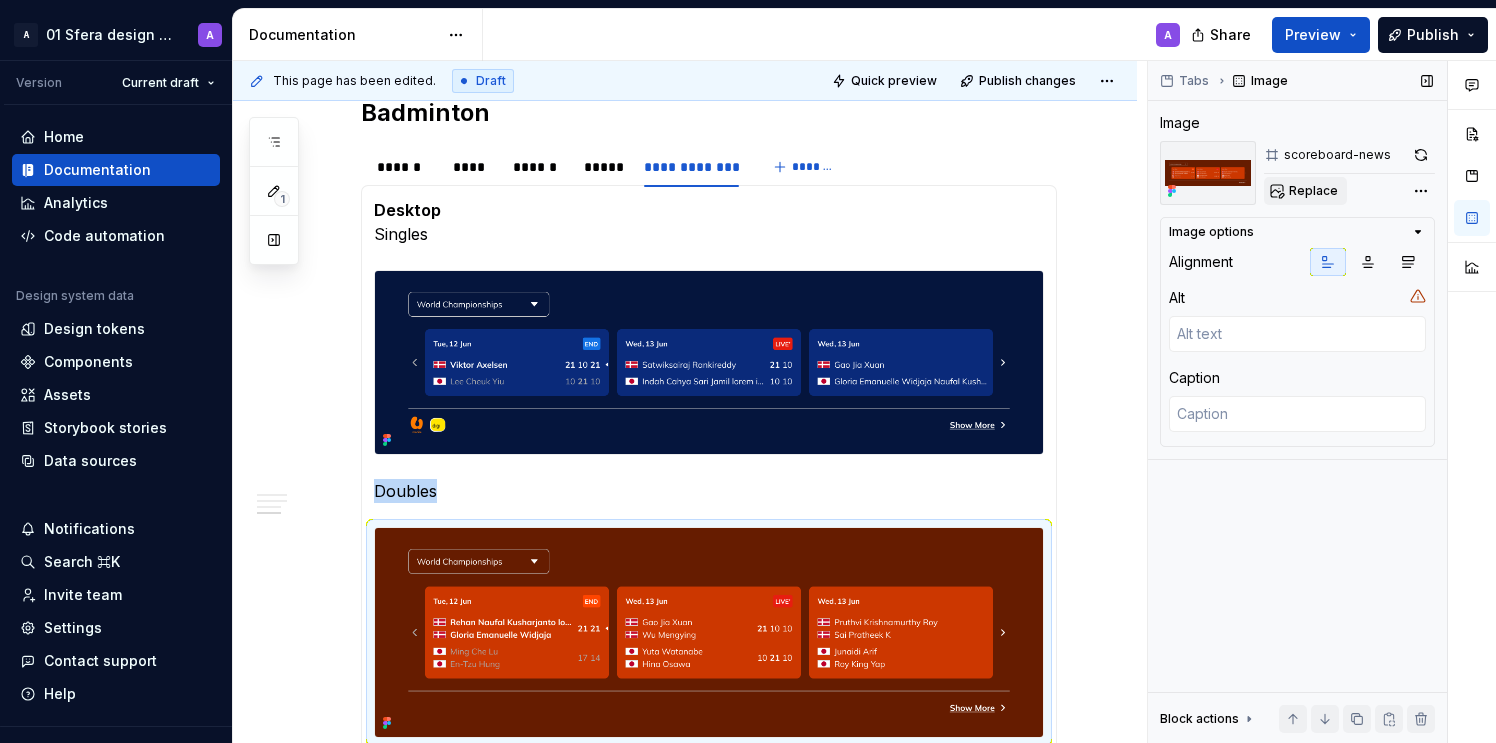 click on "Replace" at bounding box center [1313, 191] 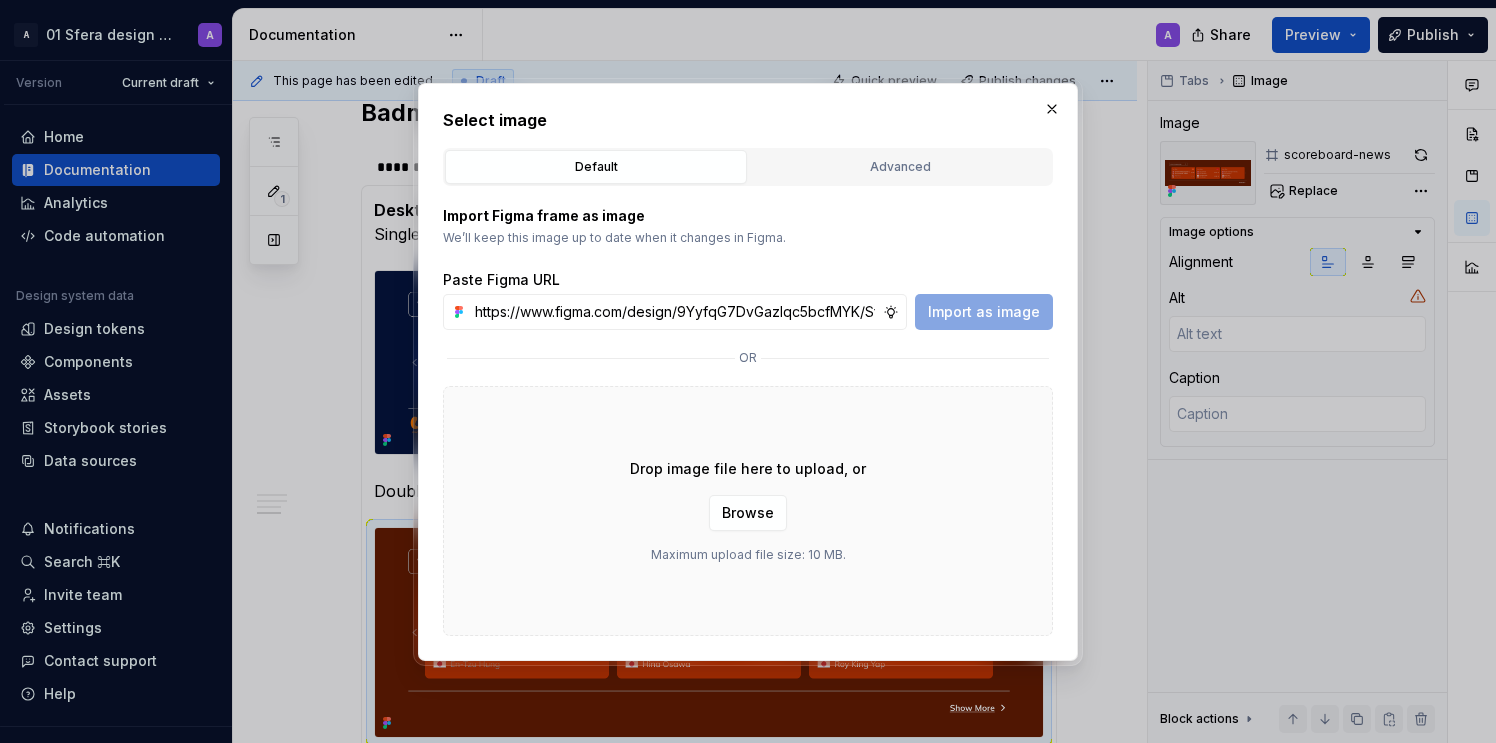 scroll, scrollTop: 0, scrollLeft: 457, axis: horizontal 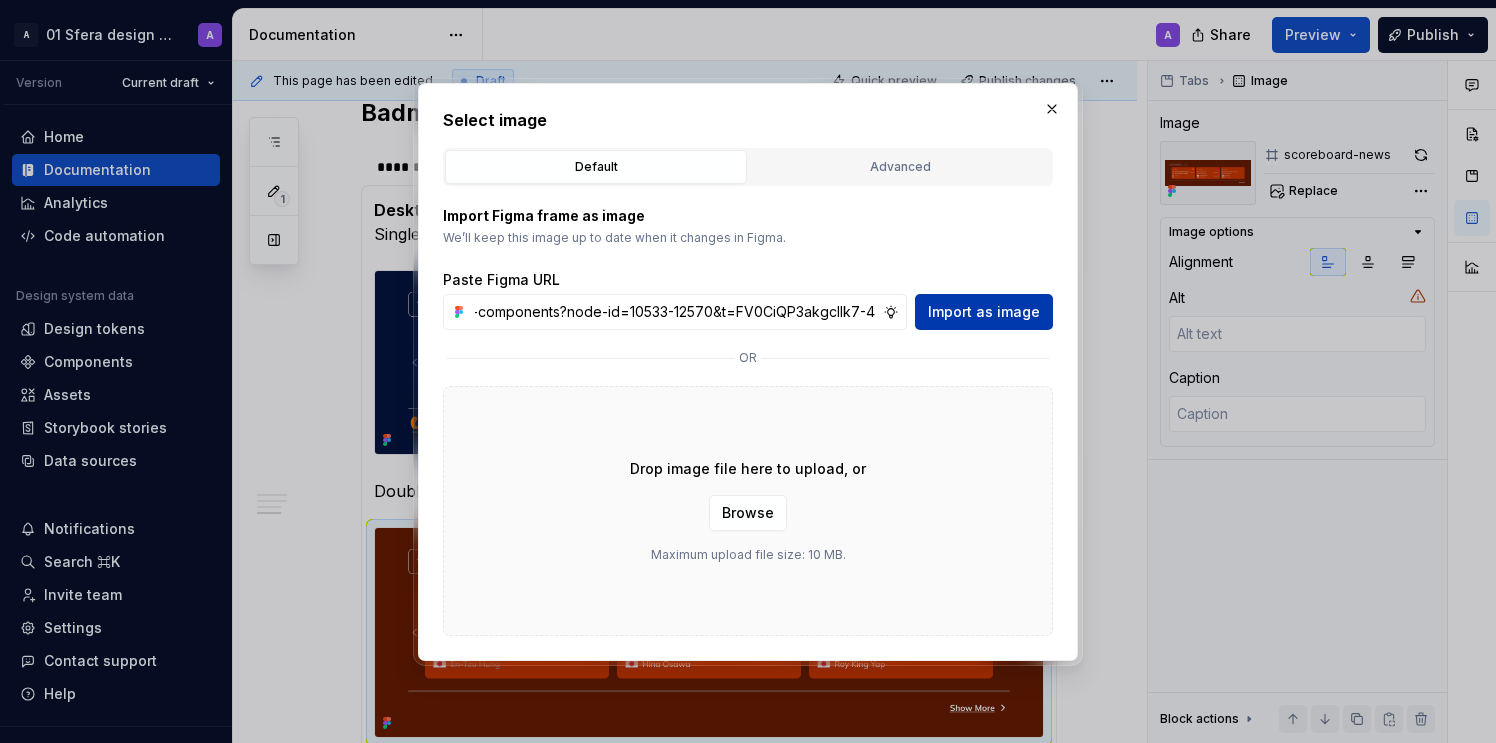 type on "https://www.figma.com/design/9YyfqG7DvGazIqc5bcfMYK/Sfera-DS-components?node-id=10533-12570&t=FV0CiQP3akgcIlk7-4" 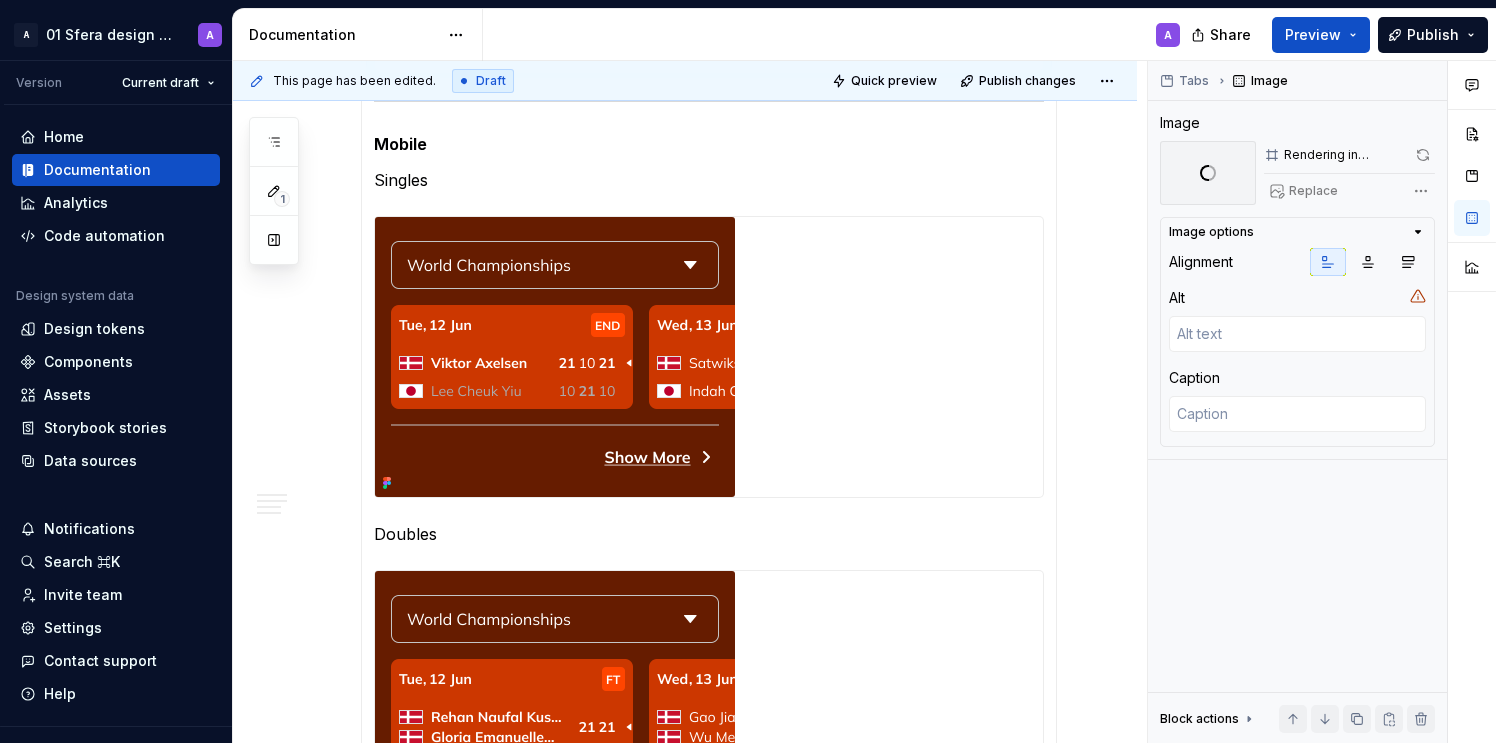 scroll, scrollTop: 2345, scrollLeft: 0, axis: vertical 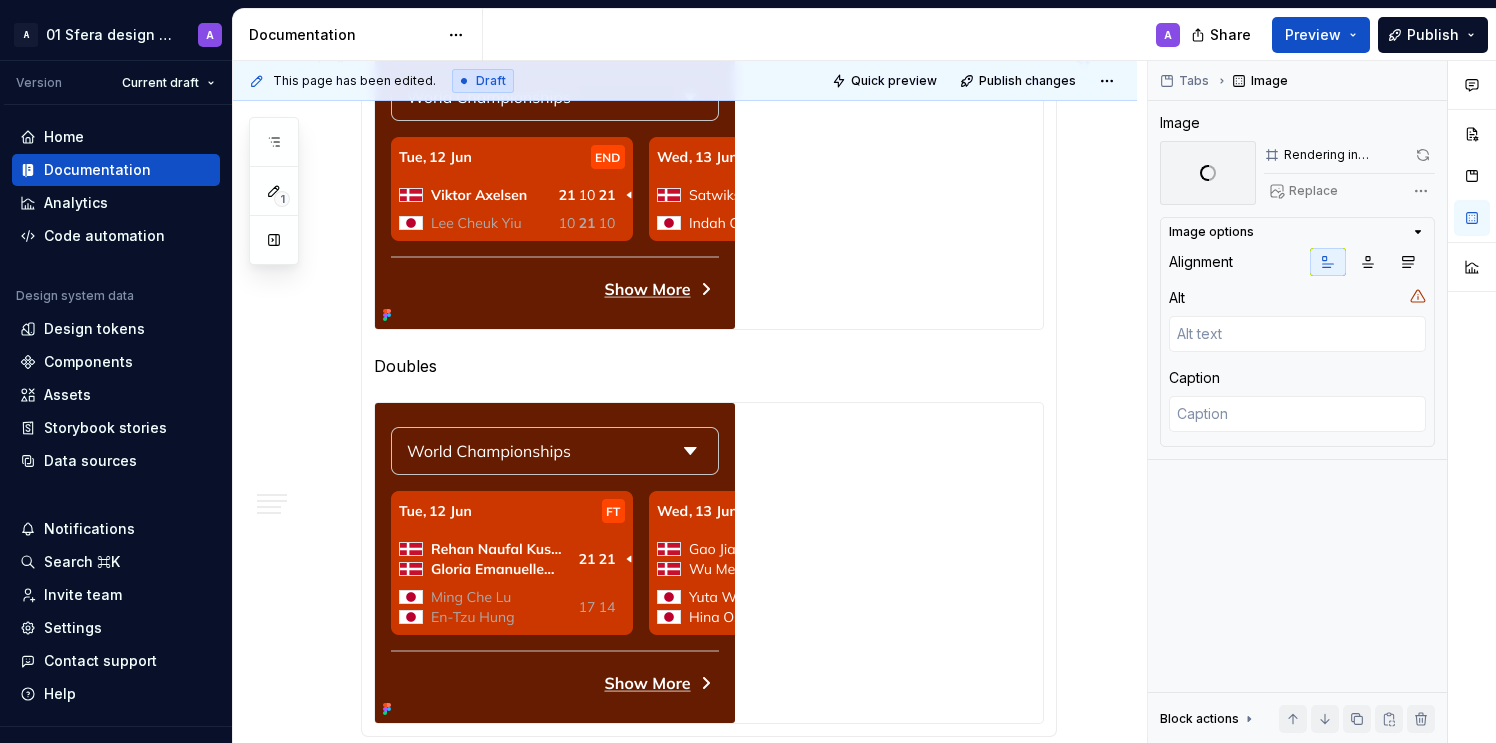 click at bounding box center (555, 189) 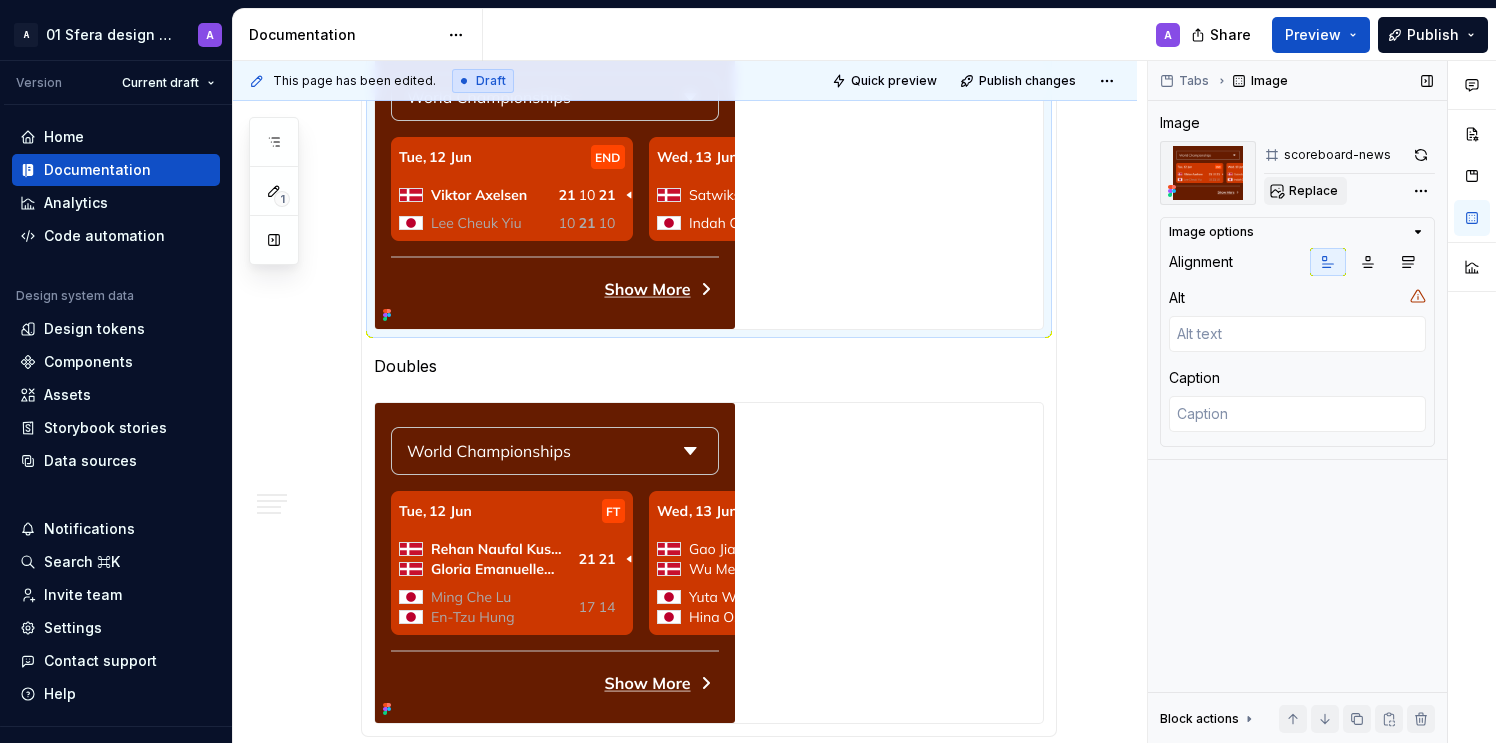 click on "Replace" at bounding box center (1313, 191) 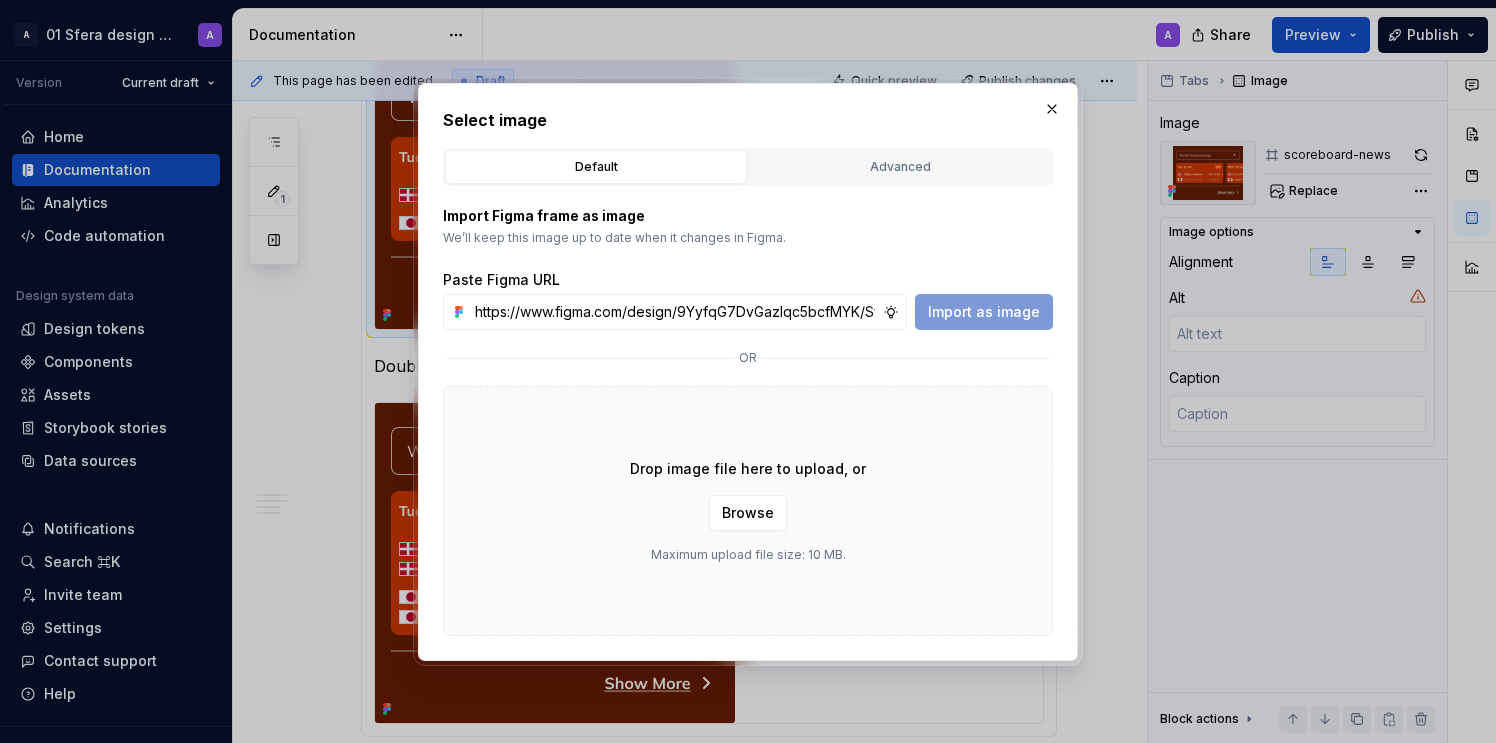 scroll, scrollTop: 0, scrollLeft: 459, axis: horizontal 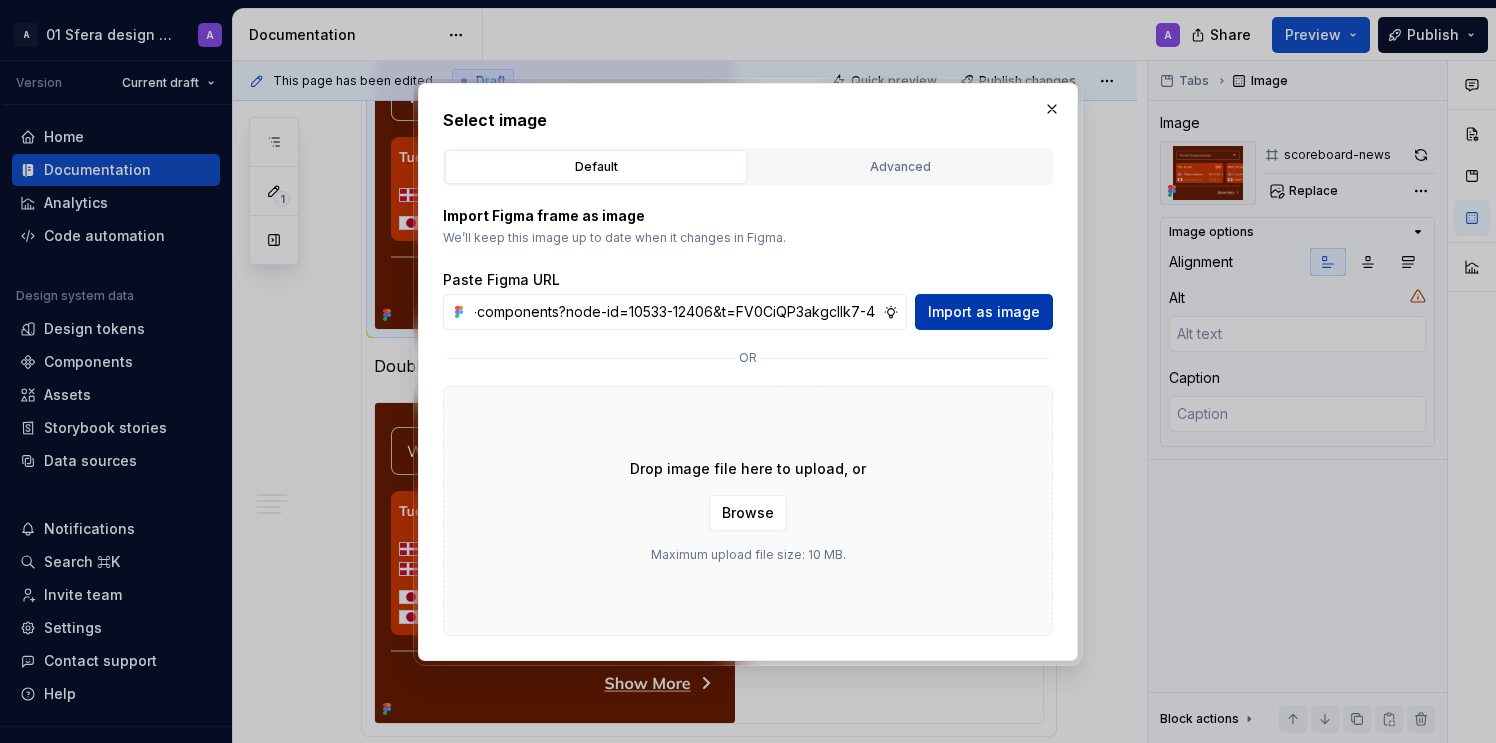 type on "https://www.figma.com/design/9YyfqG7DvGazIqc5bcfMYK/Sfera-DS-components?node-id=10533-12406&t=FV0CiQP3akgcIlk7-4" 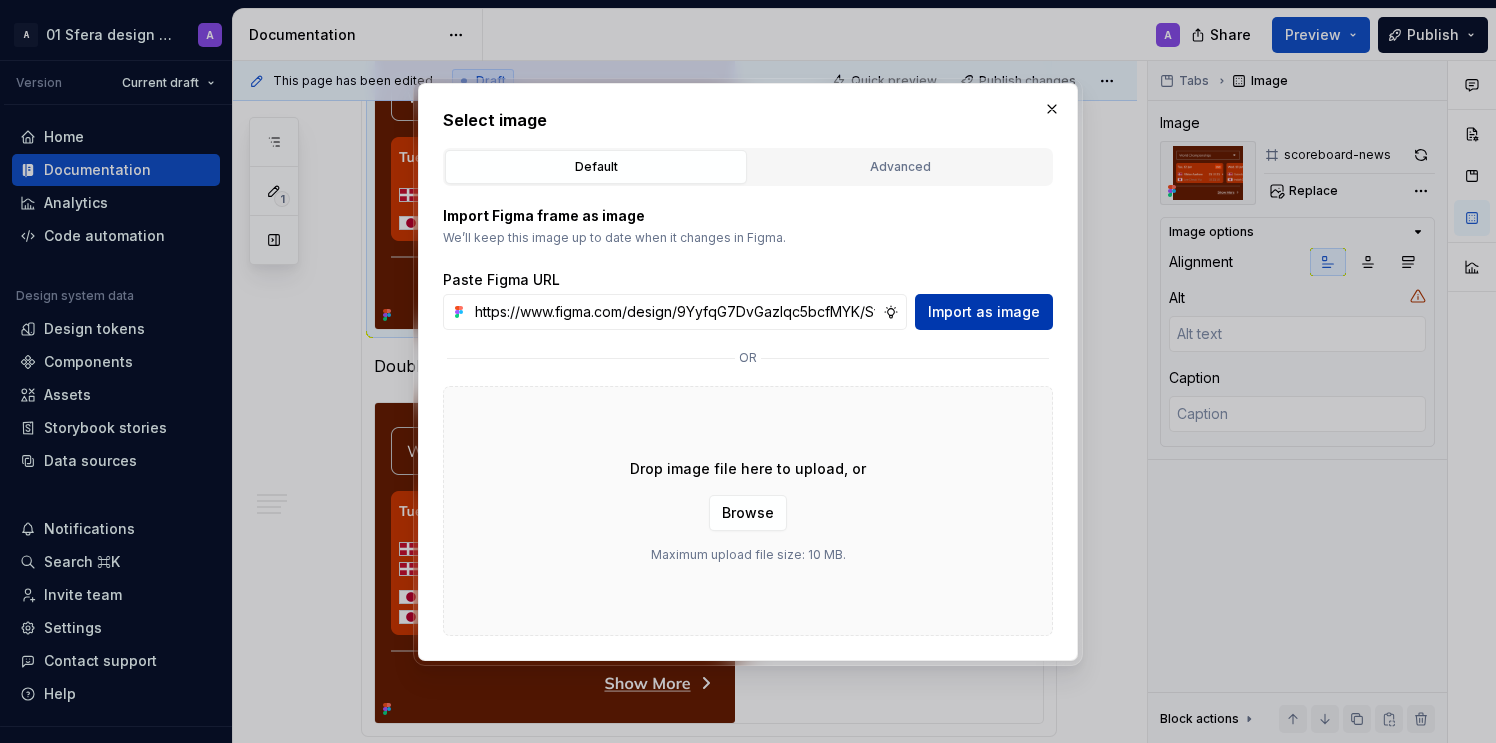 click on "Import as image" at bounding box center [984, 312] 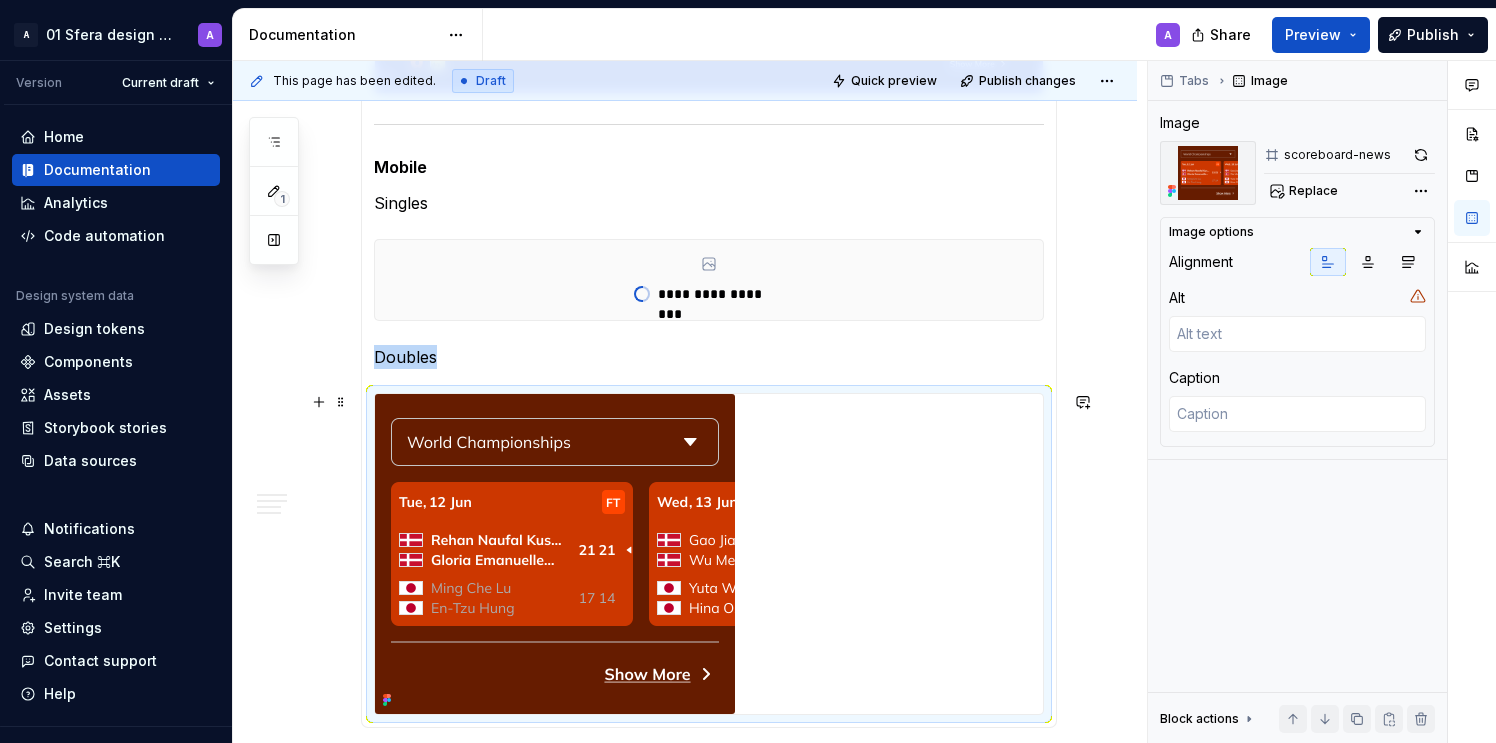 click at bounding box center [555, 554] 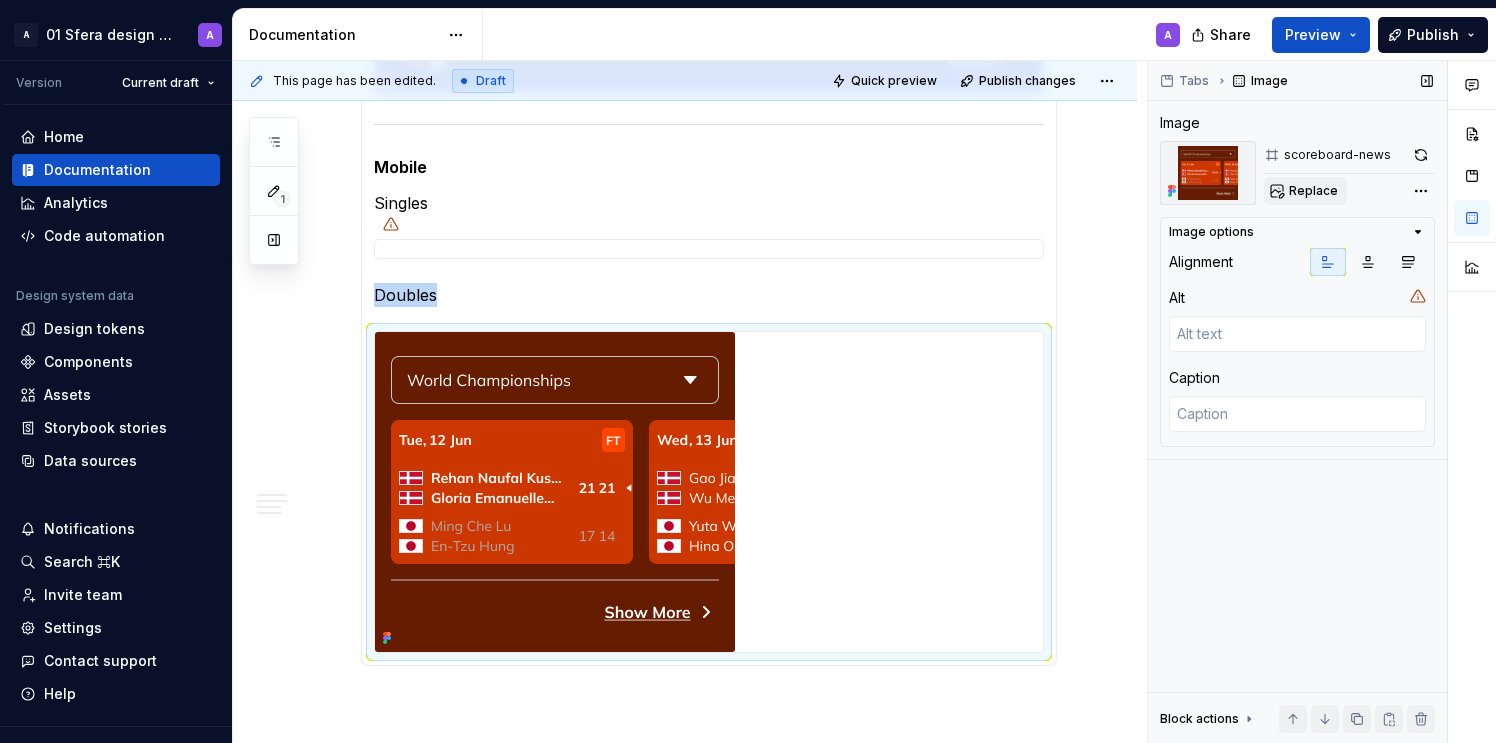 click on "Replace" at bounding box center [1313, 191] 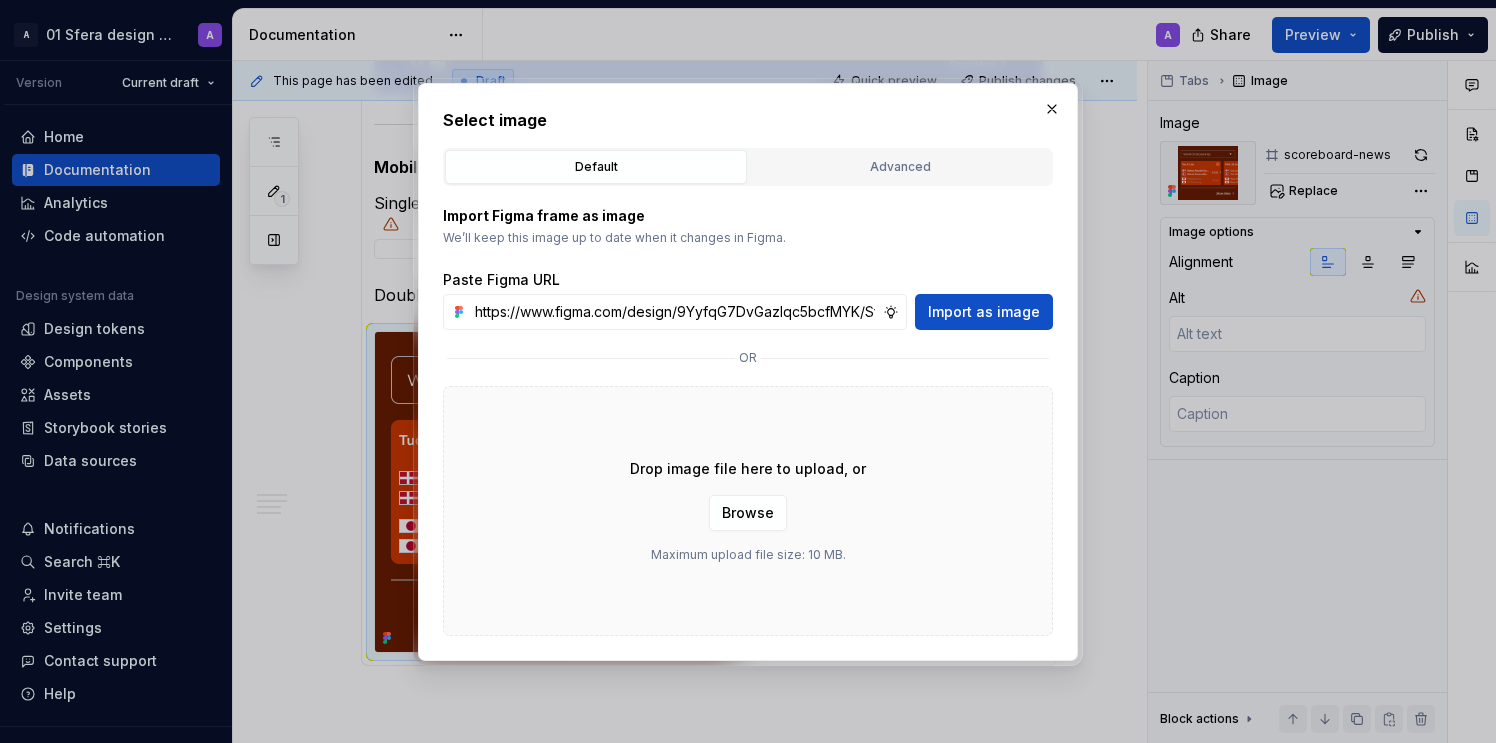 scroll, scrollTop: 0, scrollLeft: 458, axis: horizontal 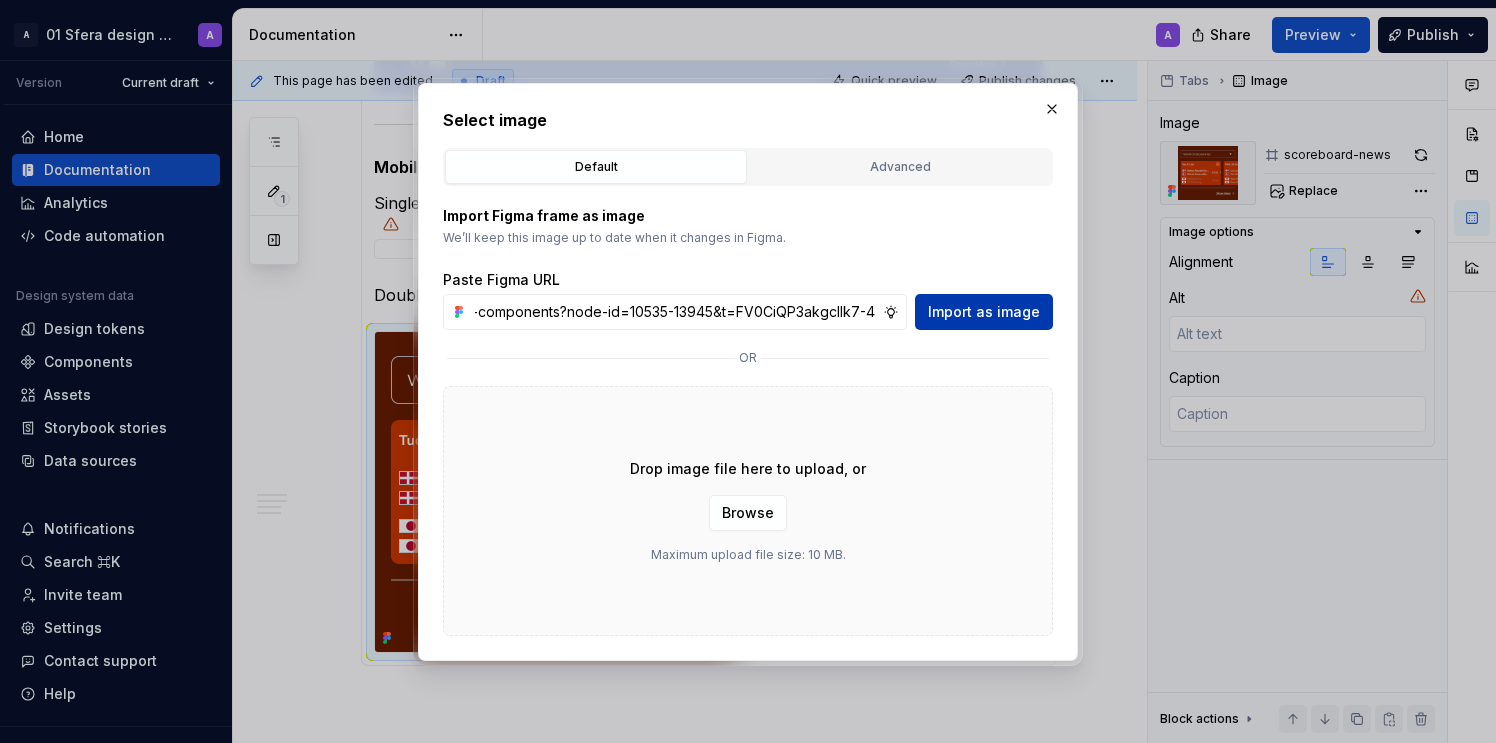 type on "https://www.figma.com/design/9YyfqG7DvGazIqc5bcfMYK/Sfera-DS-components?node-id=10535-13945&t=FV0CiQP3akgcIlk7-4" 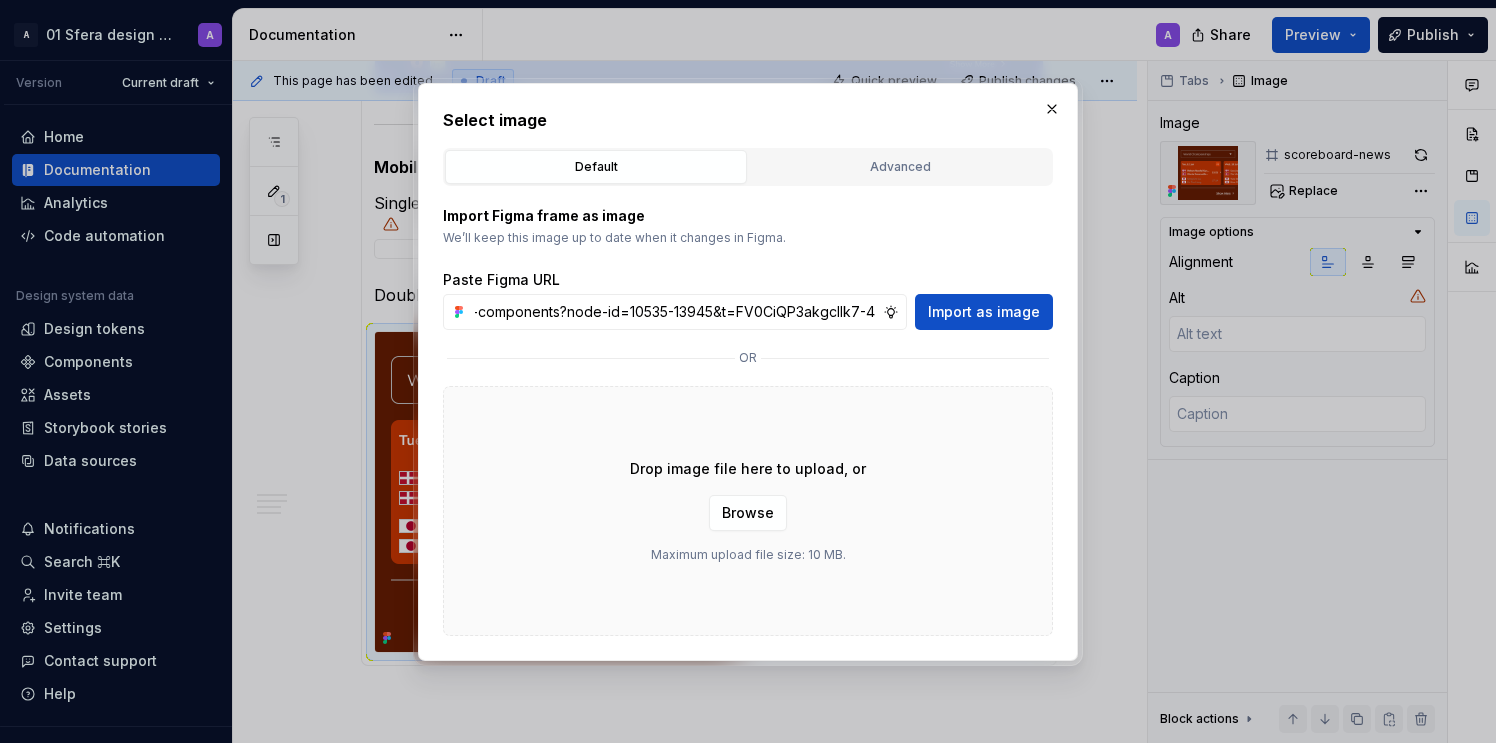 scroll, scrollTop: 0, scrollLeft: 0, axis: both 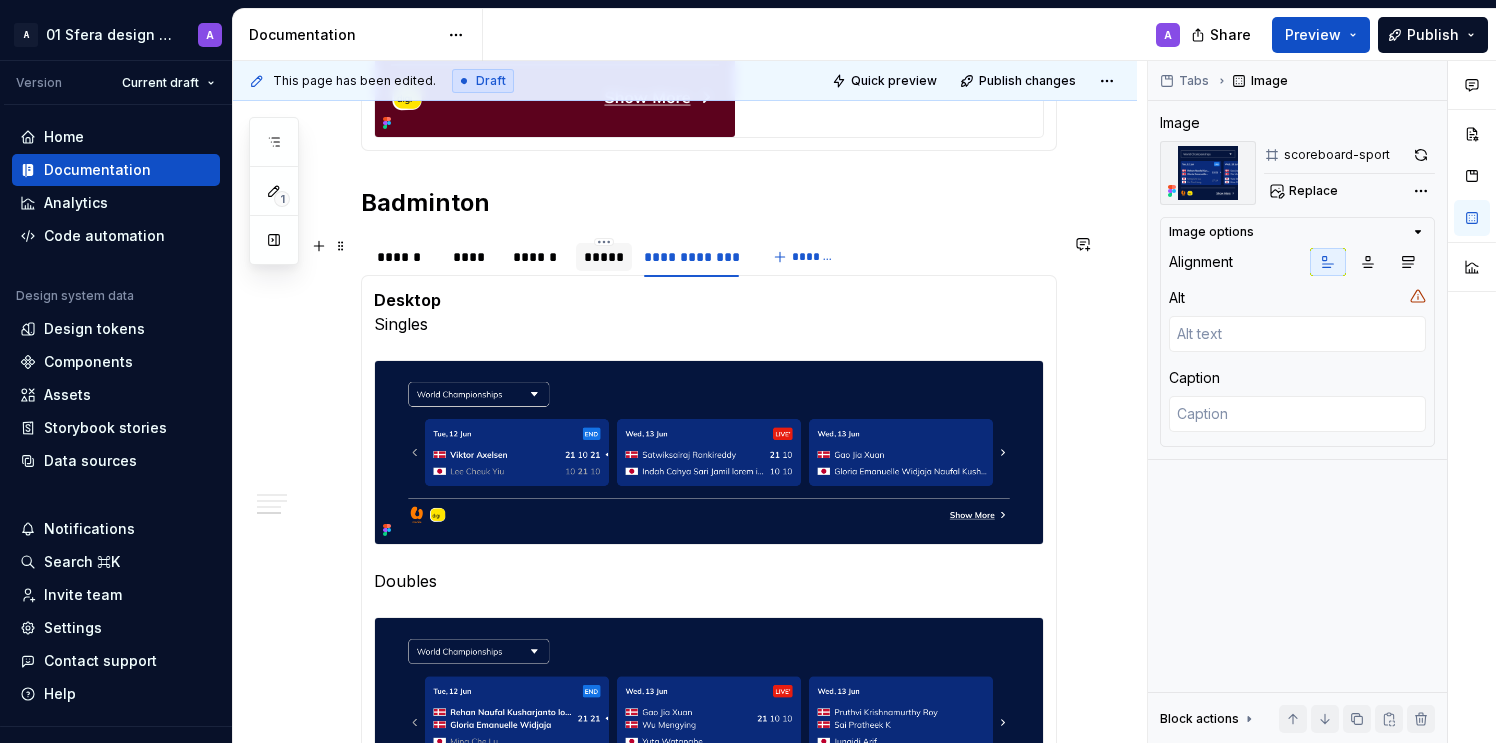 click on "*****" at bounding box center (604, 257) 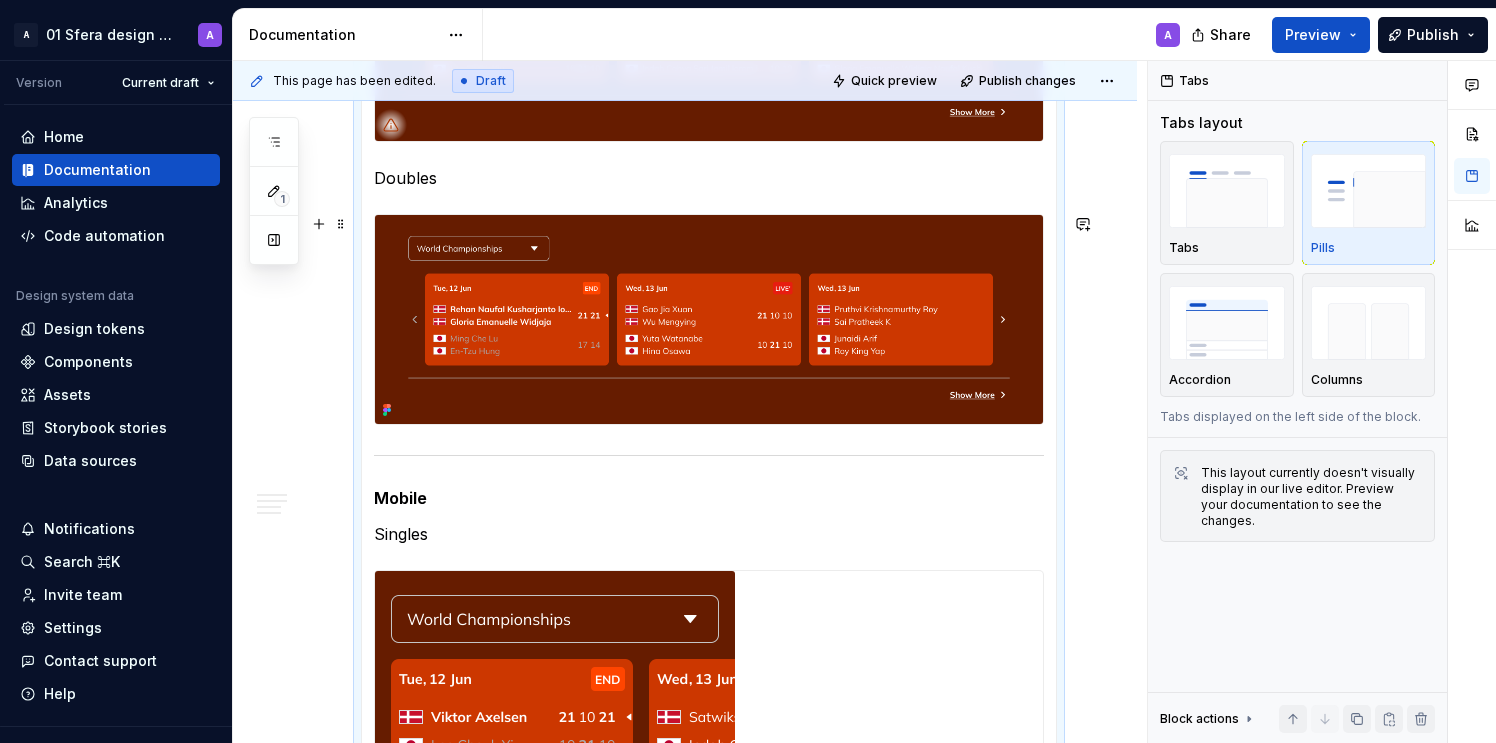 scroll, scrollTop: 1981, scrollLeft: 0, axis: vertical 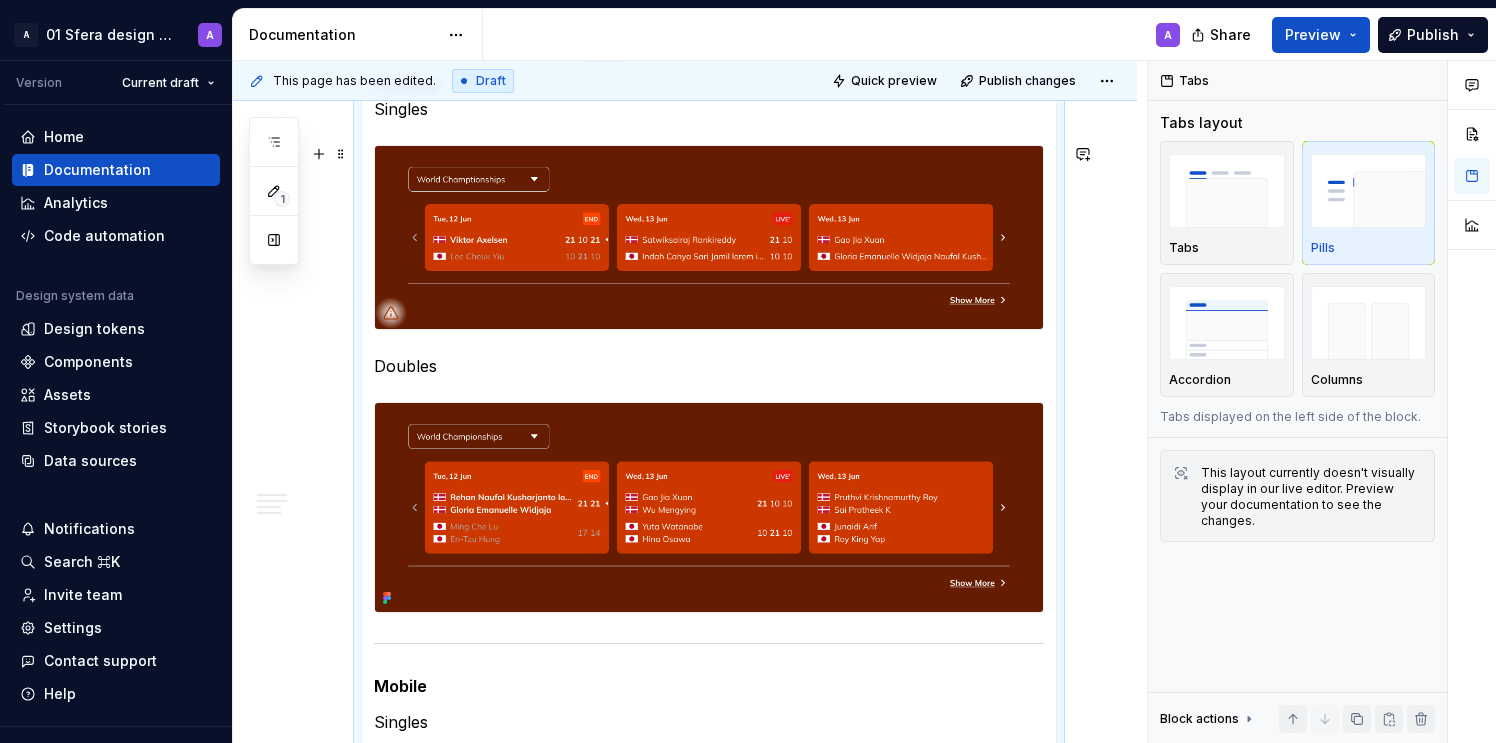 click at bounding box center (709, 238) 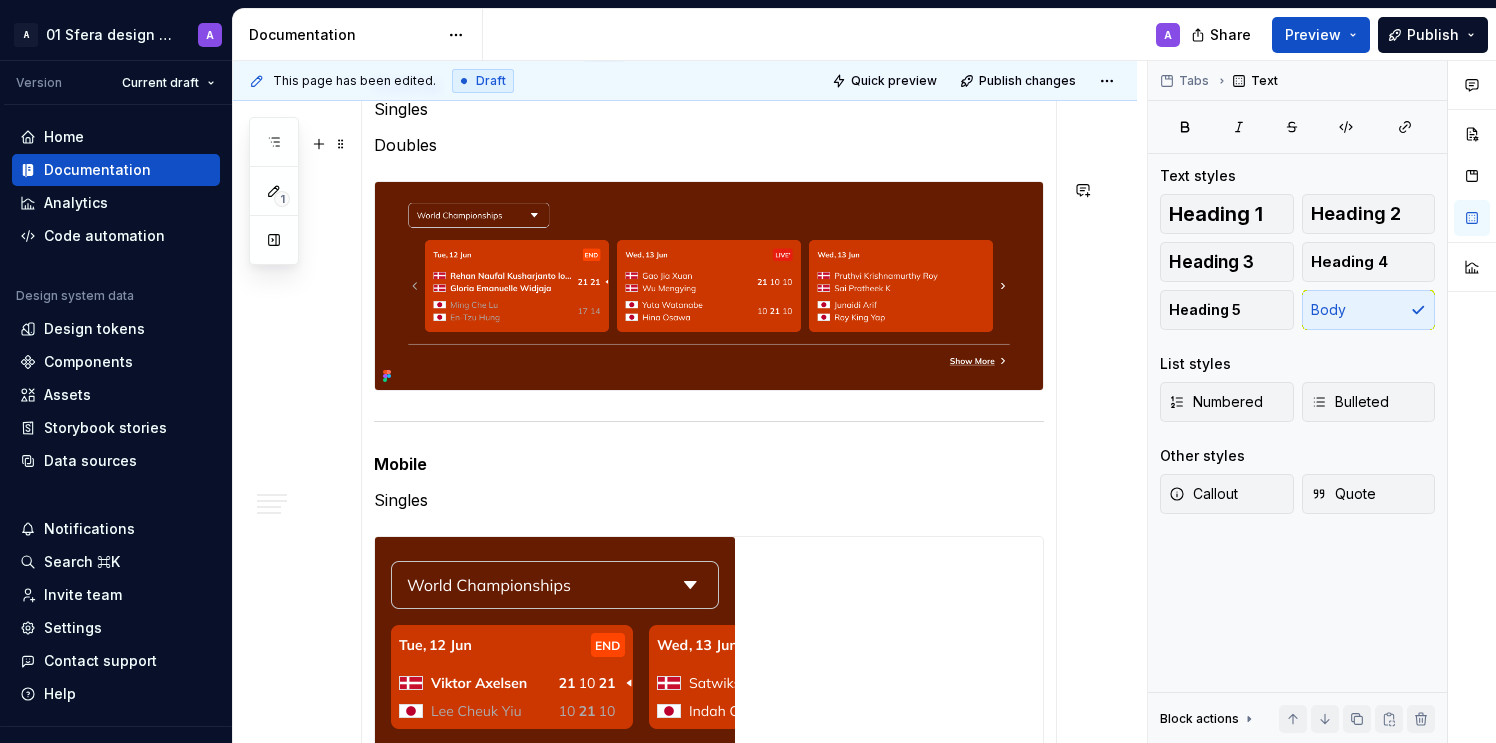 type on "*" 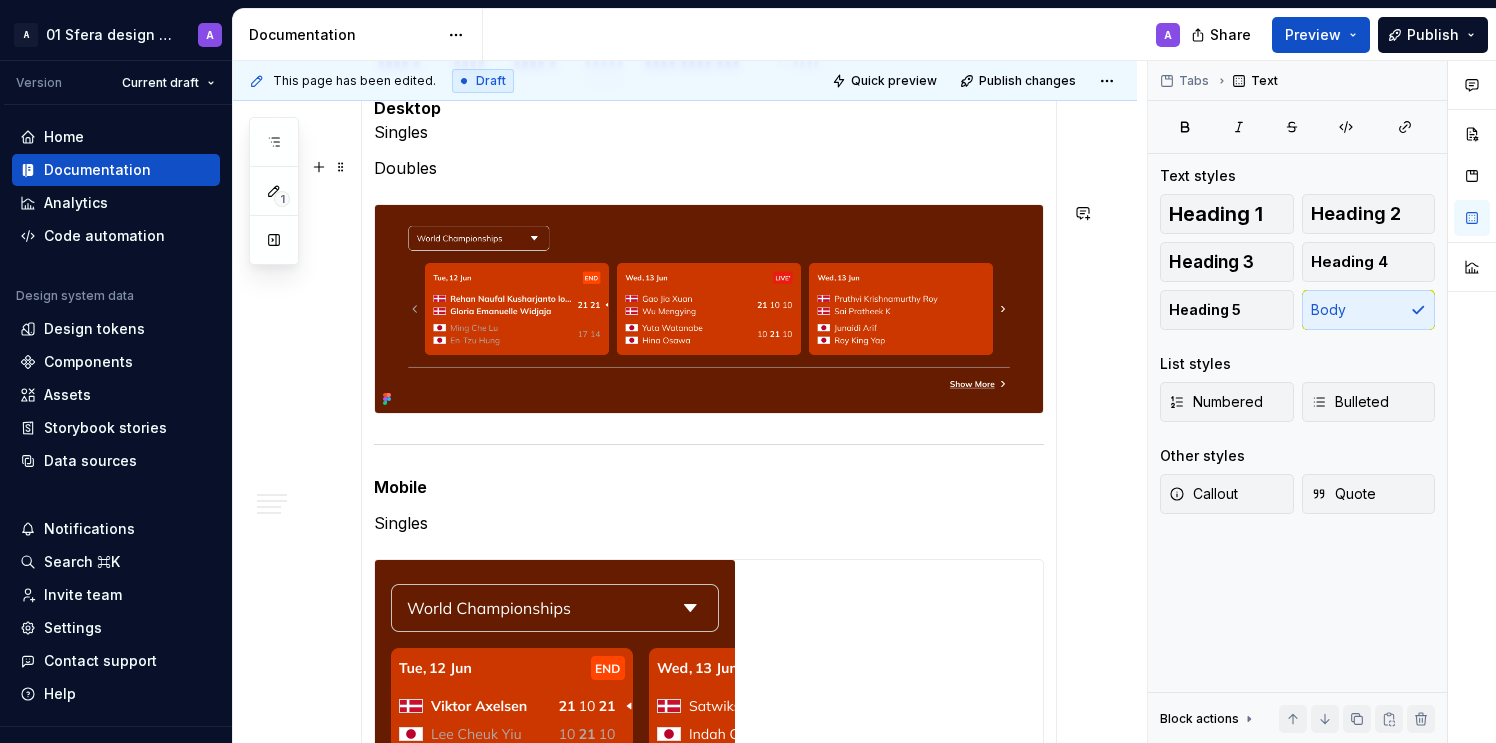 scroll, scrollTop: 1947, scrollLeft: 0, axis: vertical 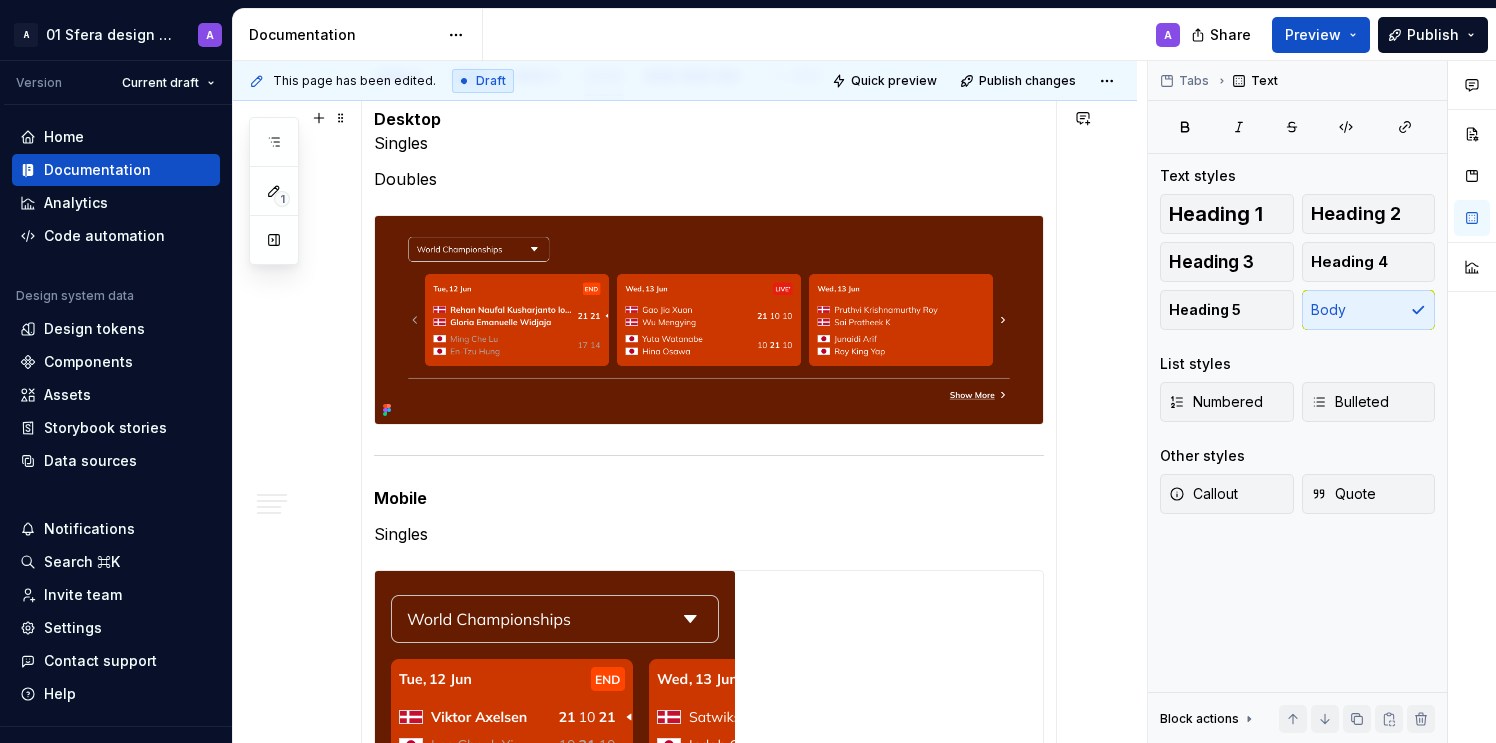 click on "Desktop Singles" at bounding box center [709, 131] 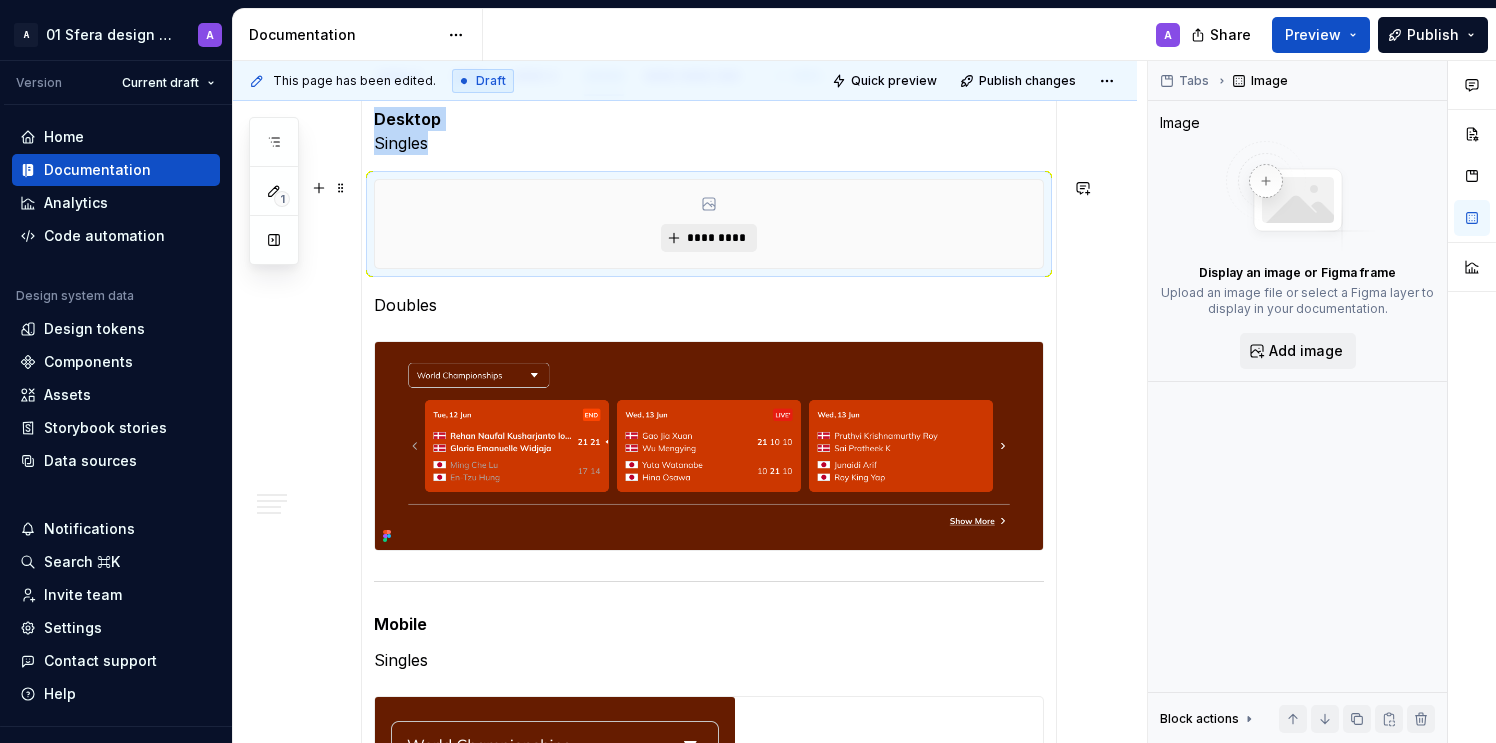 click on "*********" at bounding box center [716, 238] 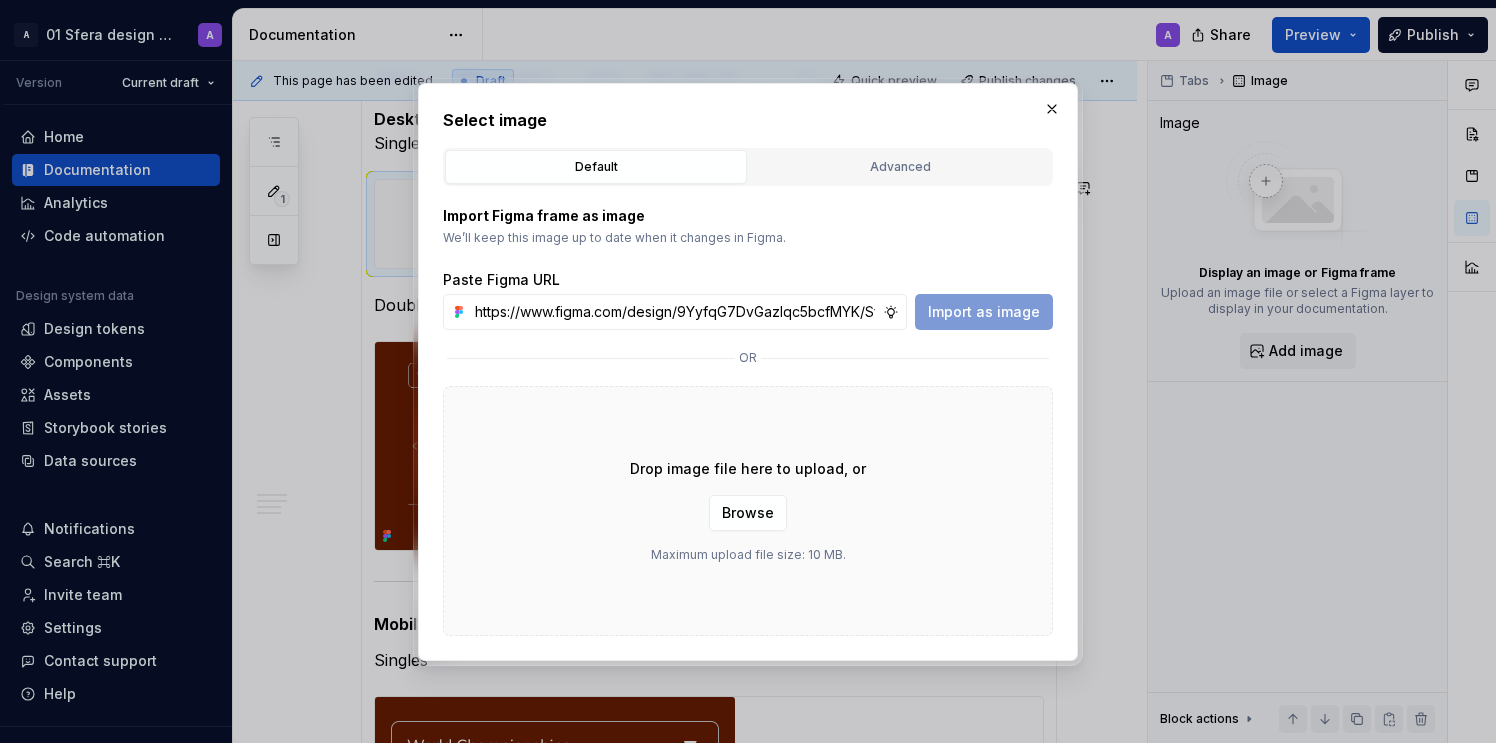 scroll, scrollTop: 0, scrollLeft: 460, axis: horizontal 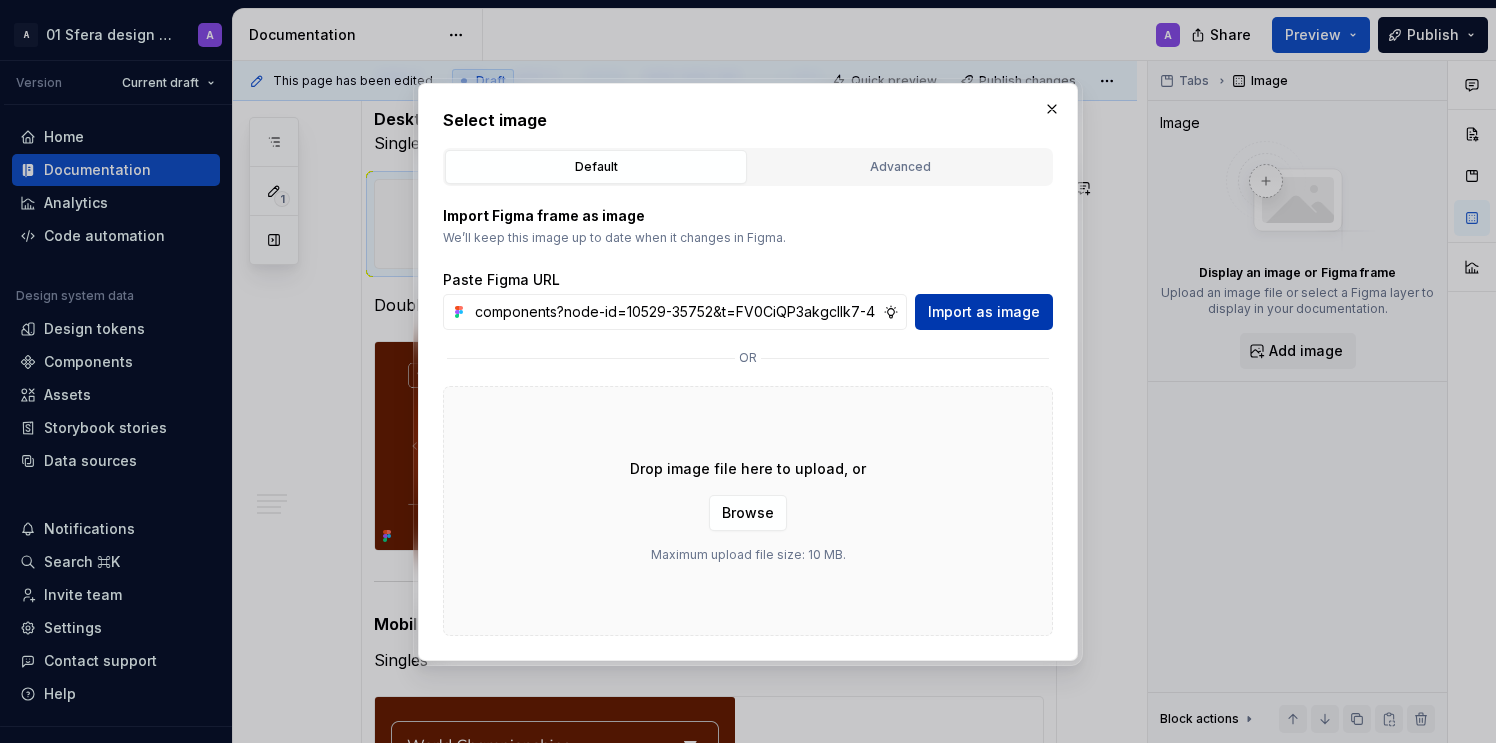 type on "https://www.figma.com/design/9YyfqG7DvGazIqc5bcfMYK/Sfera-DS-components?node-id=10529-35752&t=FV0CiQP3akgcIlk7-4" 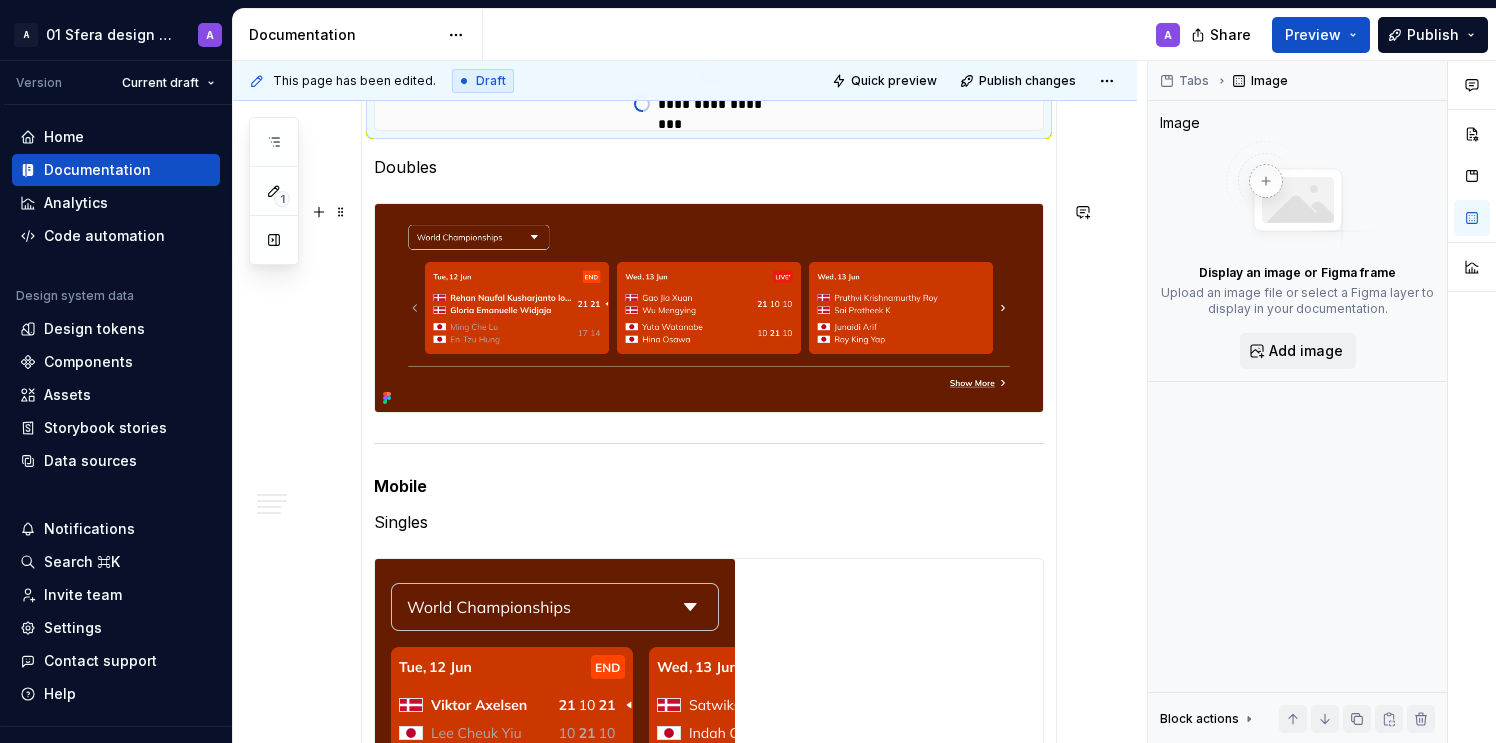 scroll, scrollTop: 1961, scrollLeft: 0, axis: vertical 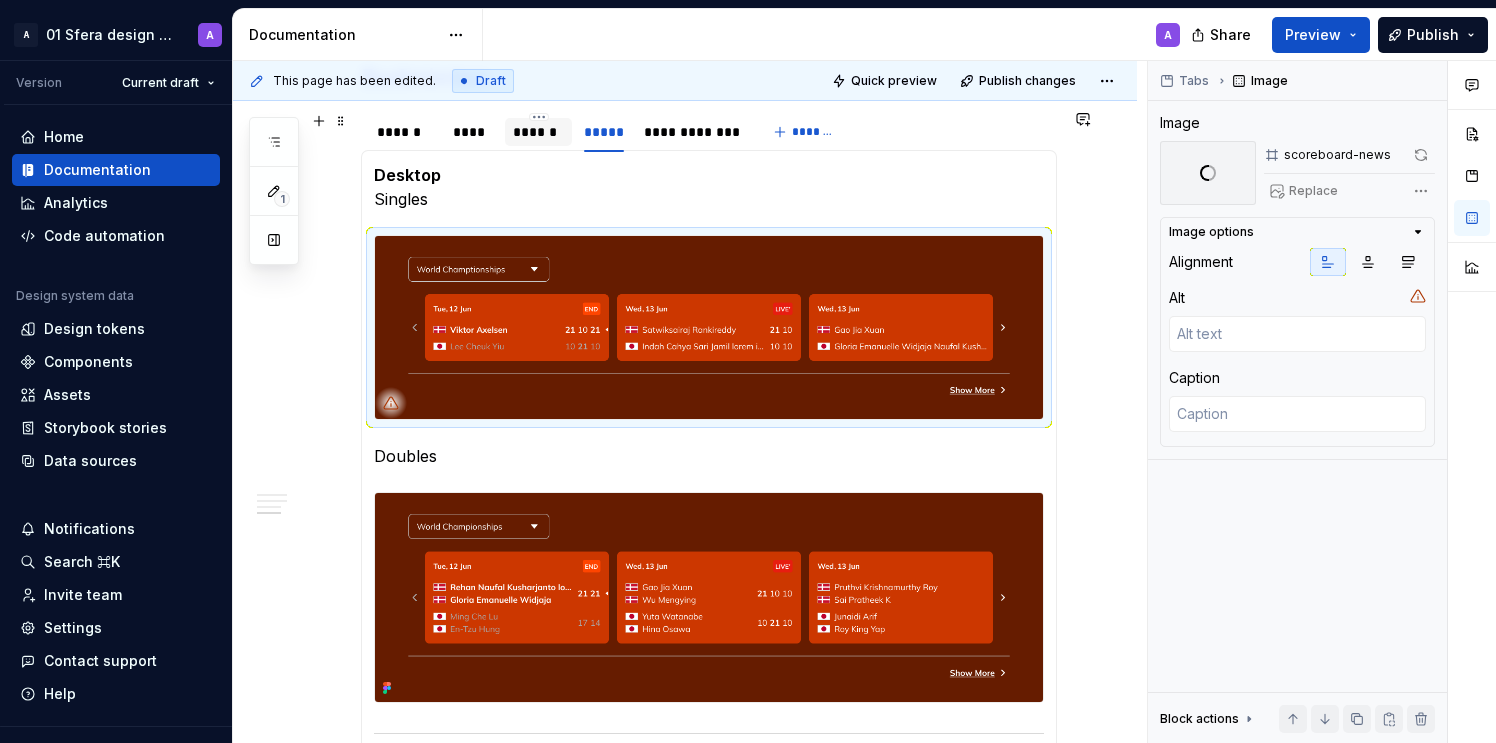 click on "******" at bounding box center [538, 132] 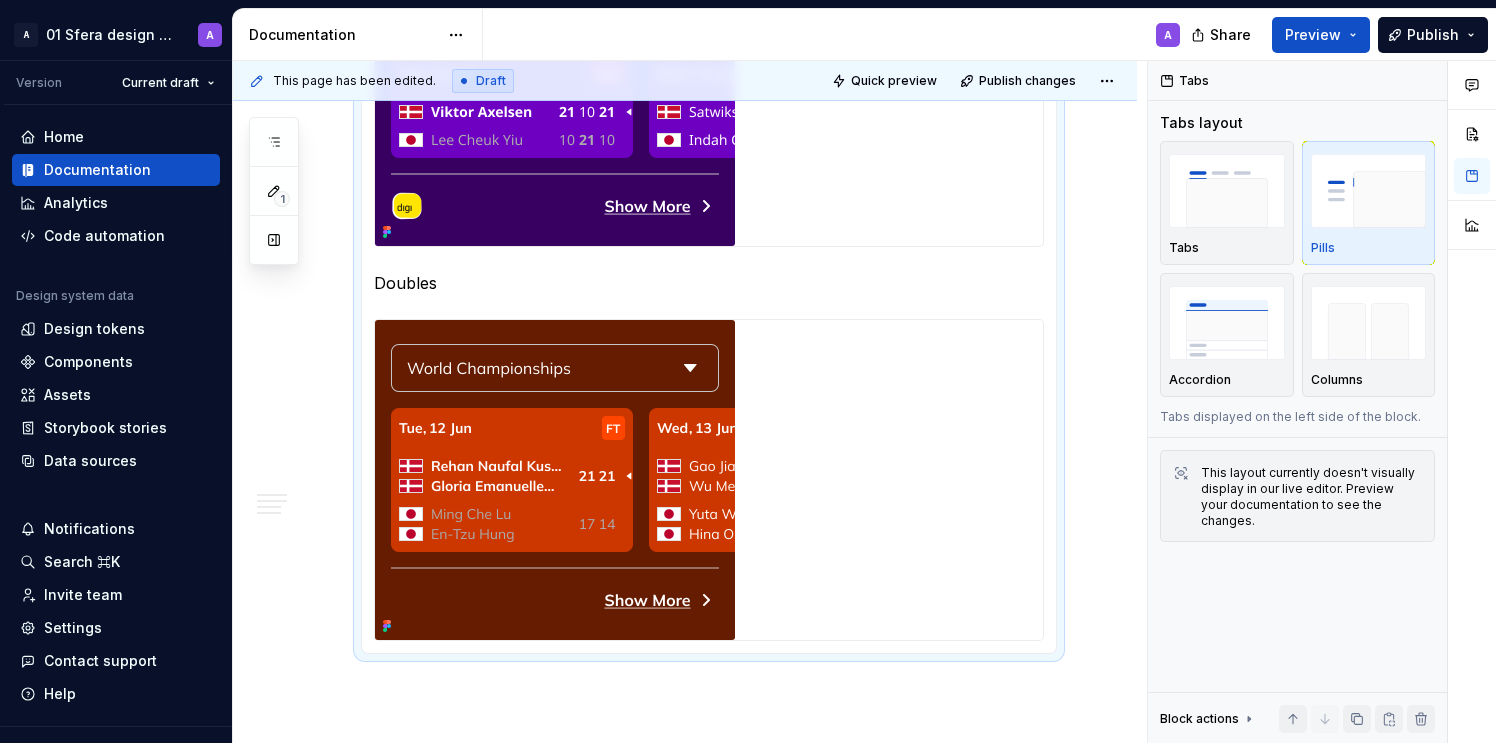 scroll, scrollTop: 2790, scrollLeft: 0, axis: vertical 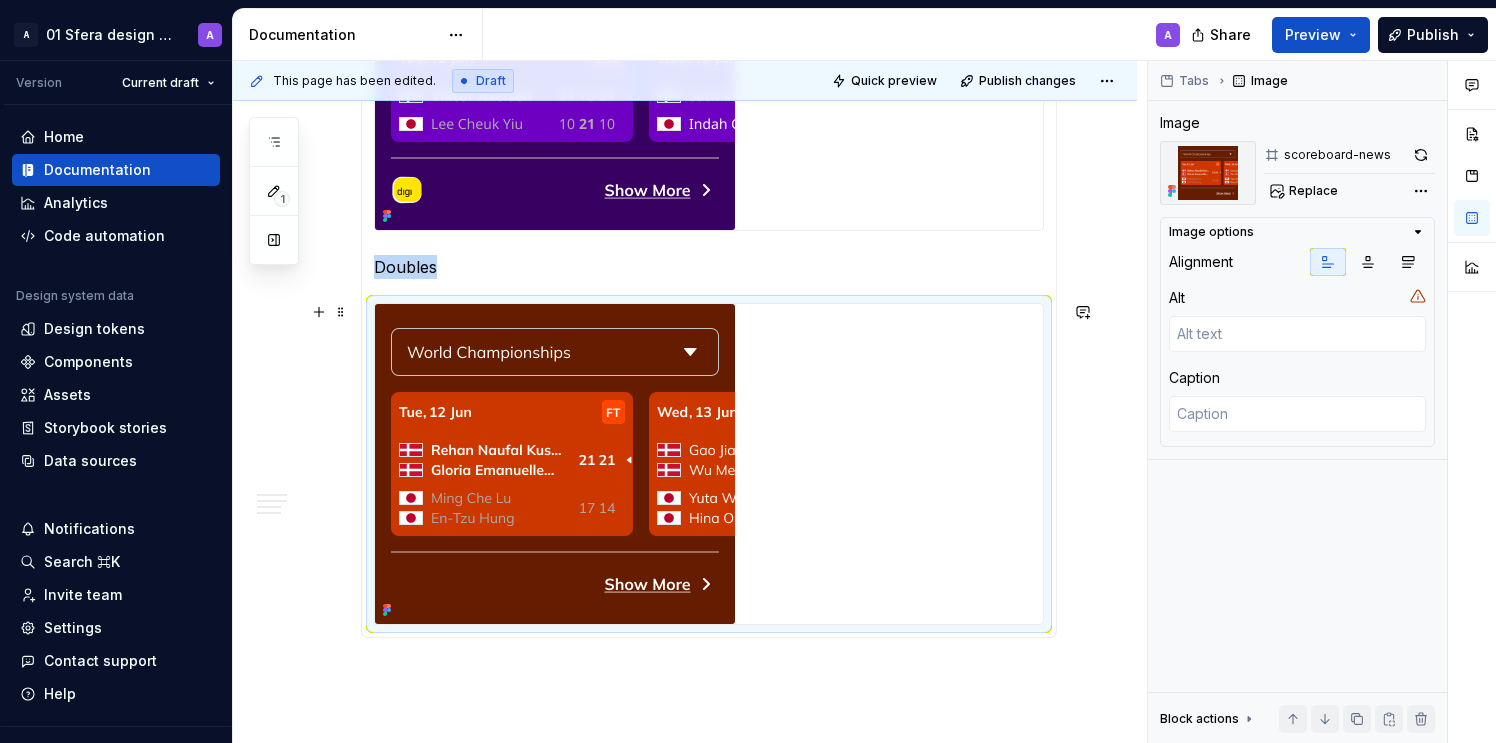 click at bounding box center [555, 464] 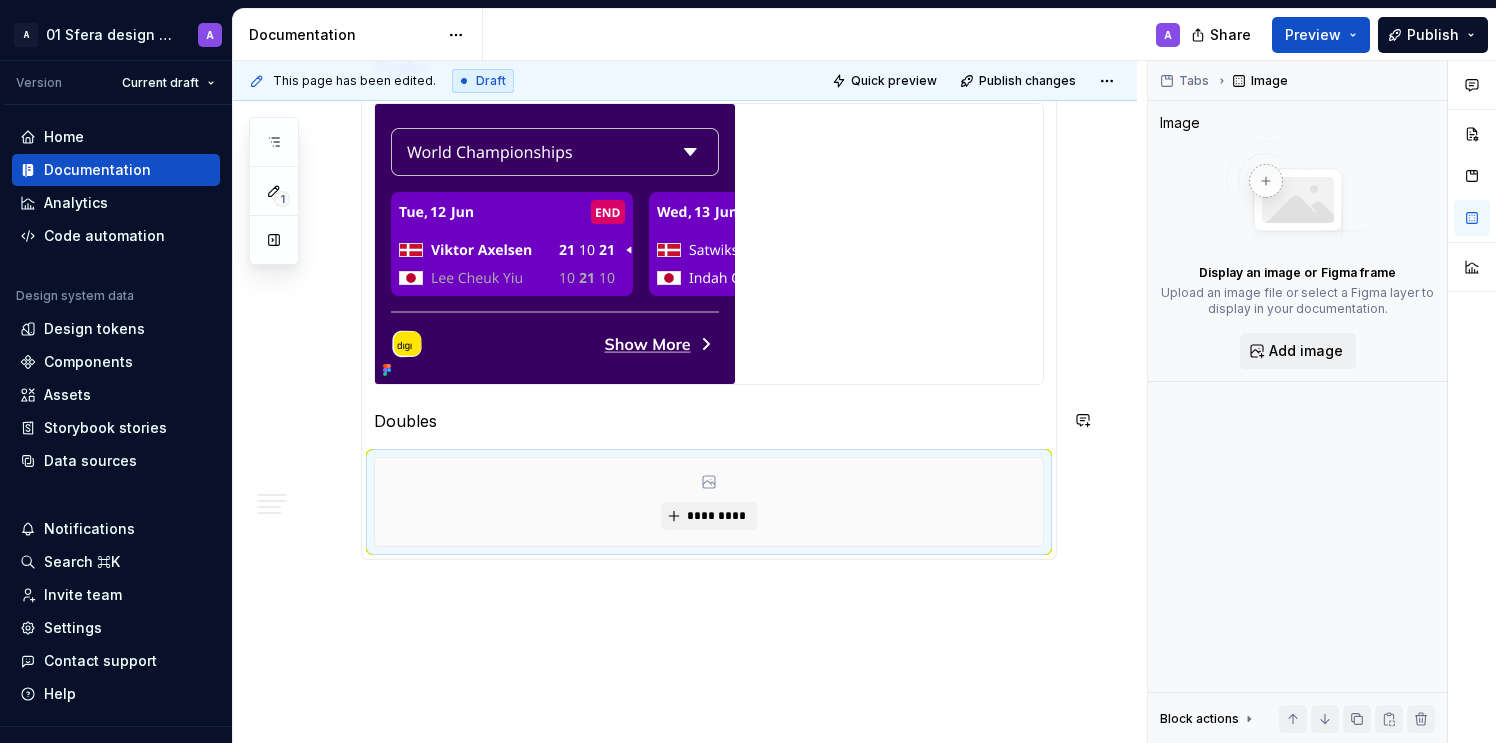 scroll, scrollTop: 2714, scrollLeft: 0, axis: vertical 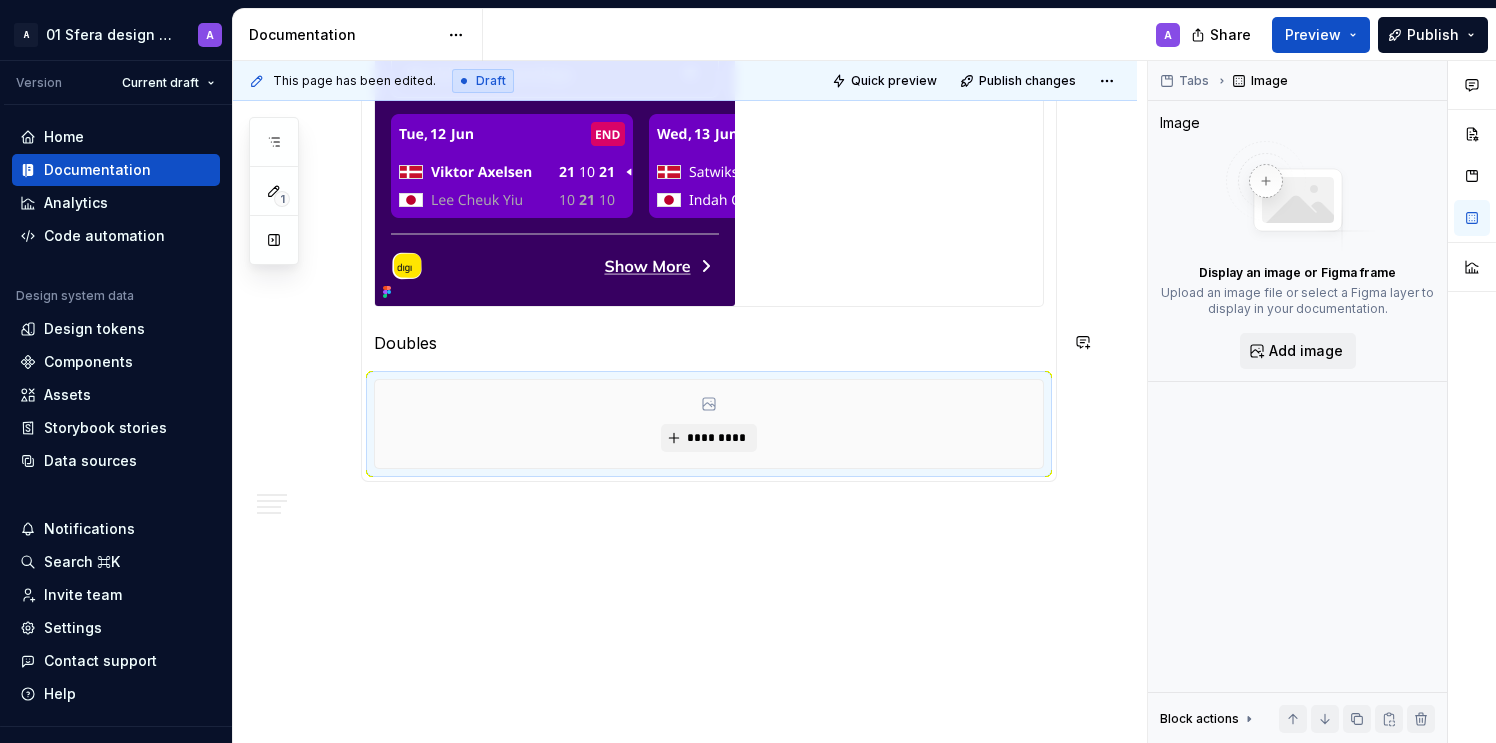 type on "*" 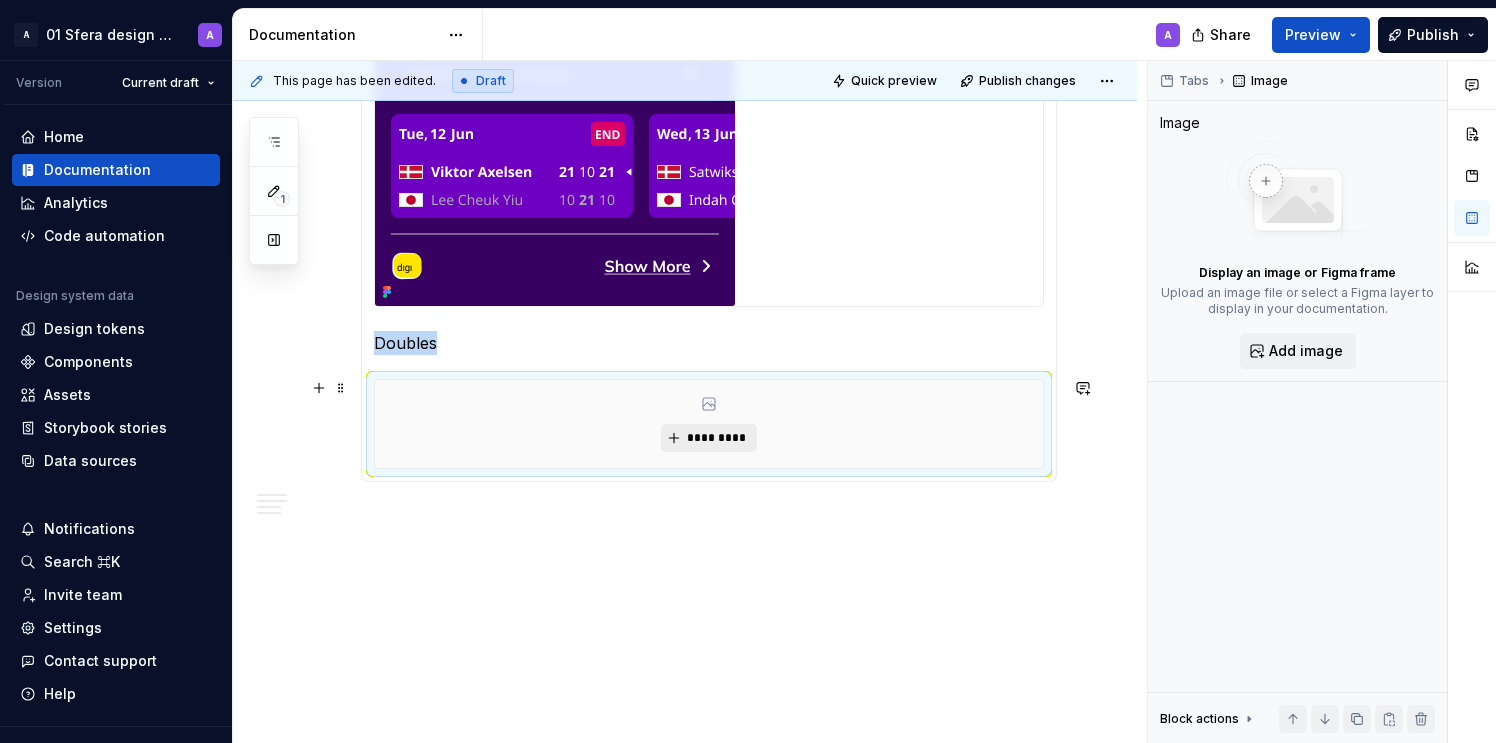 click on "*********" at bounding box center (716, 438) 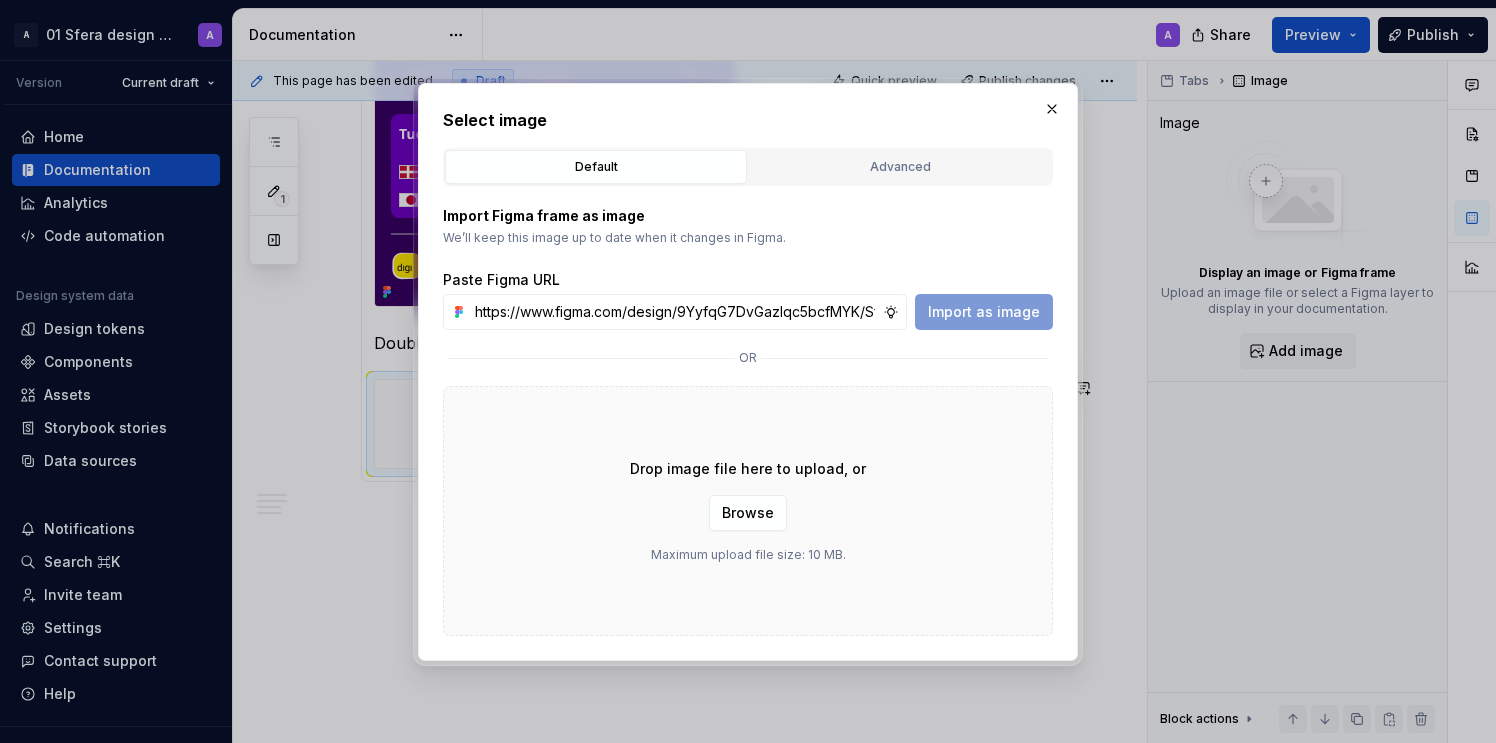scroll, scrollTop: 0, scrollLeft: 461, axis: horizontal 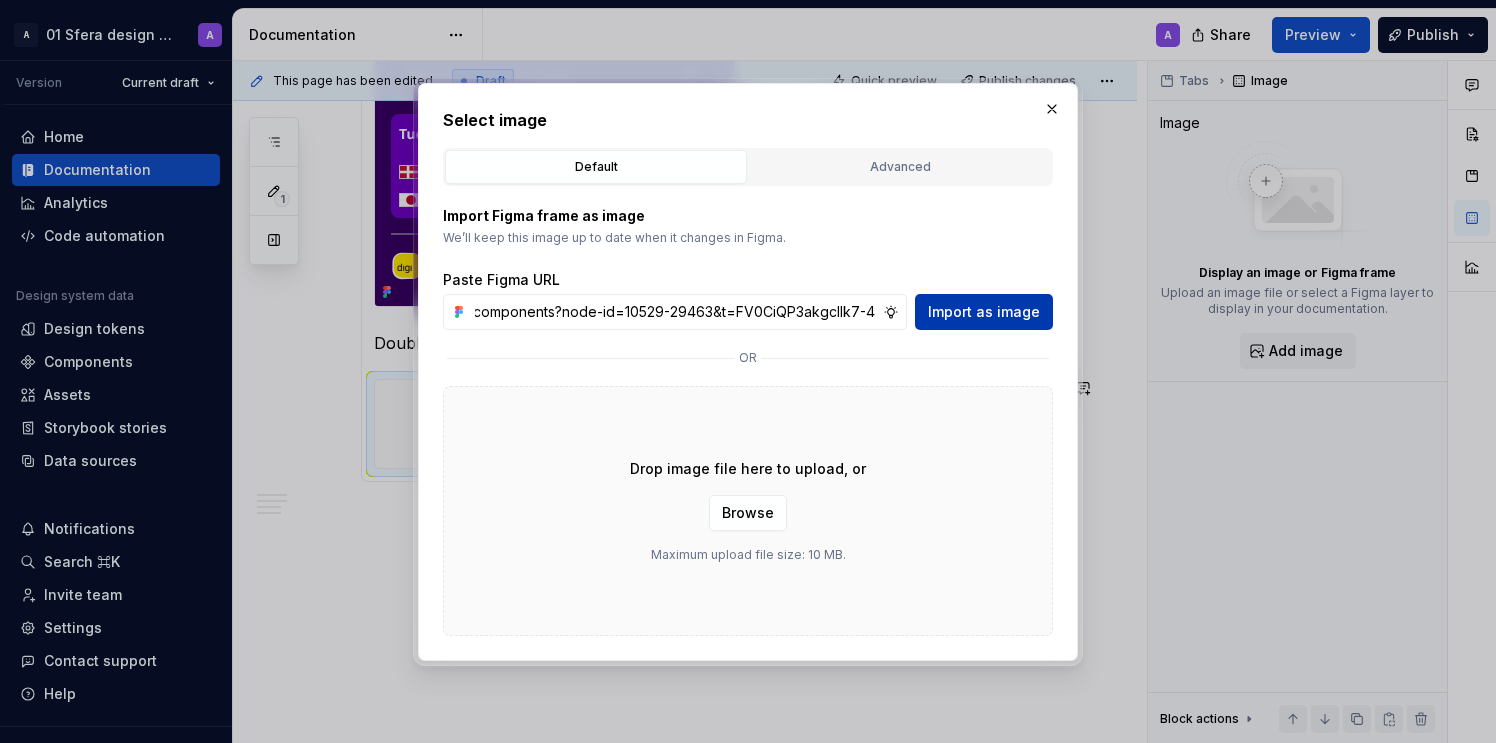 type on "https://www.figma.com/design/9YyfqG7DvGazIqc5bcfMYK/Sfera-DS-components?node-id=10529-29463&t=FV0CiQP3akgcIlk7-4" 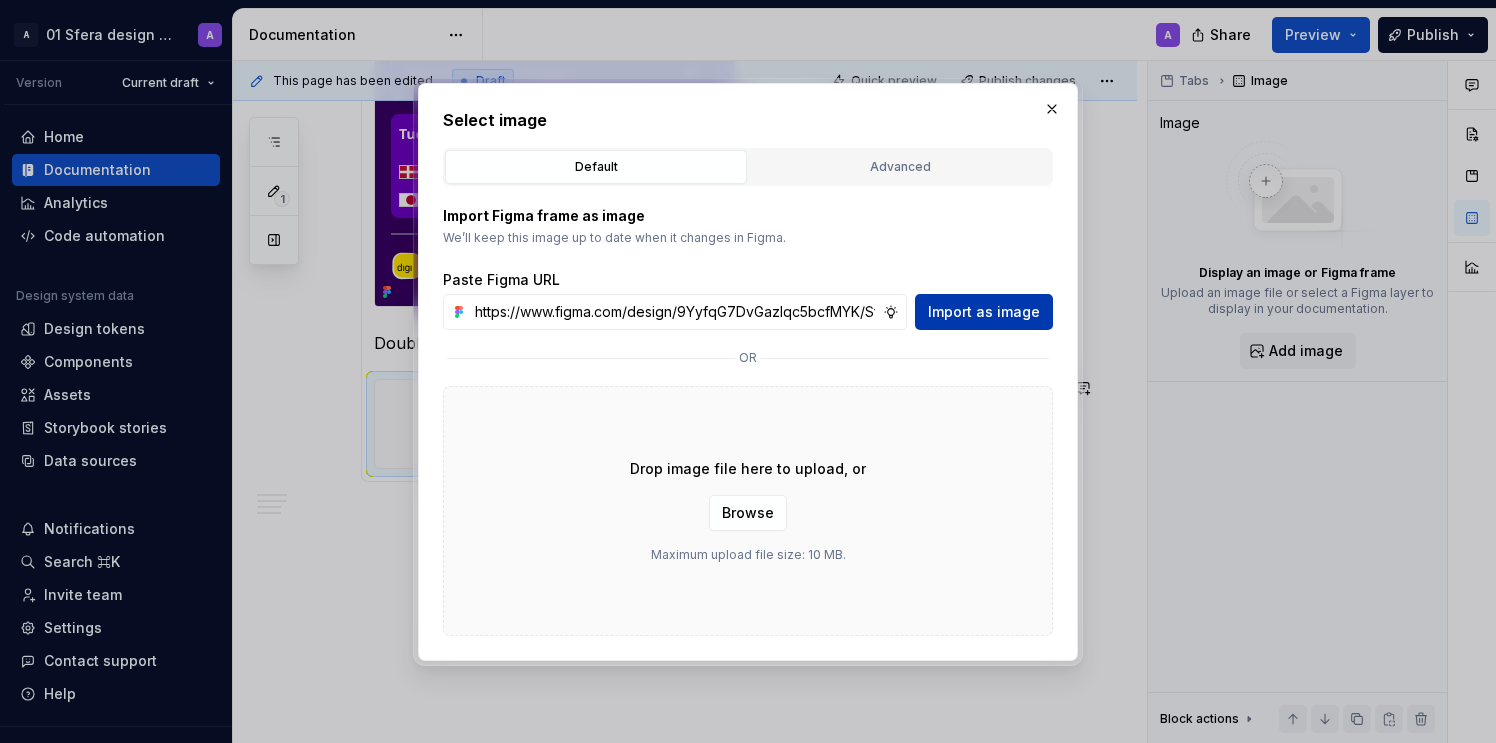 scroll, scrollTop: 2706, scrollLeft: 0, axis: vertical 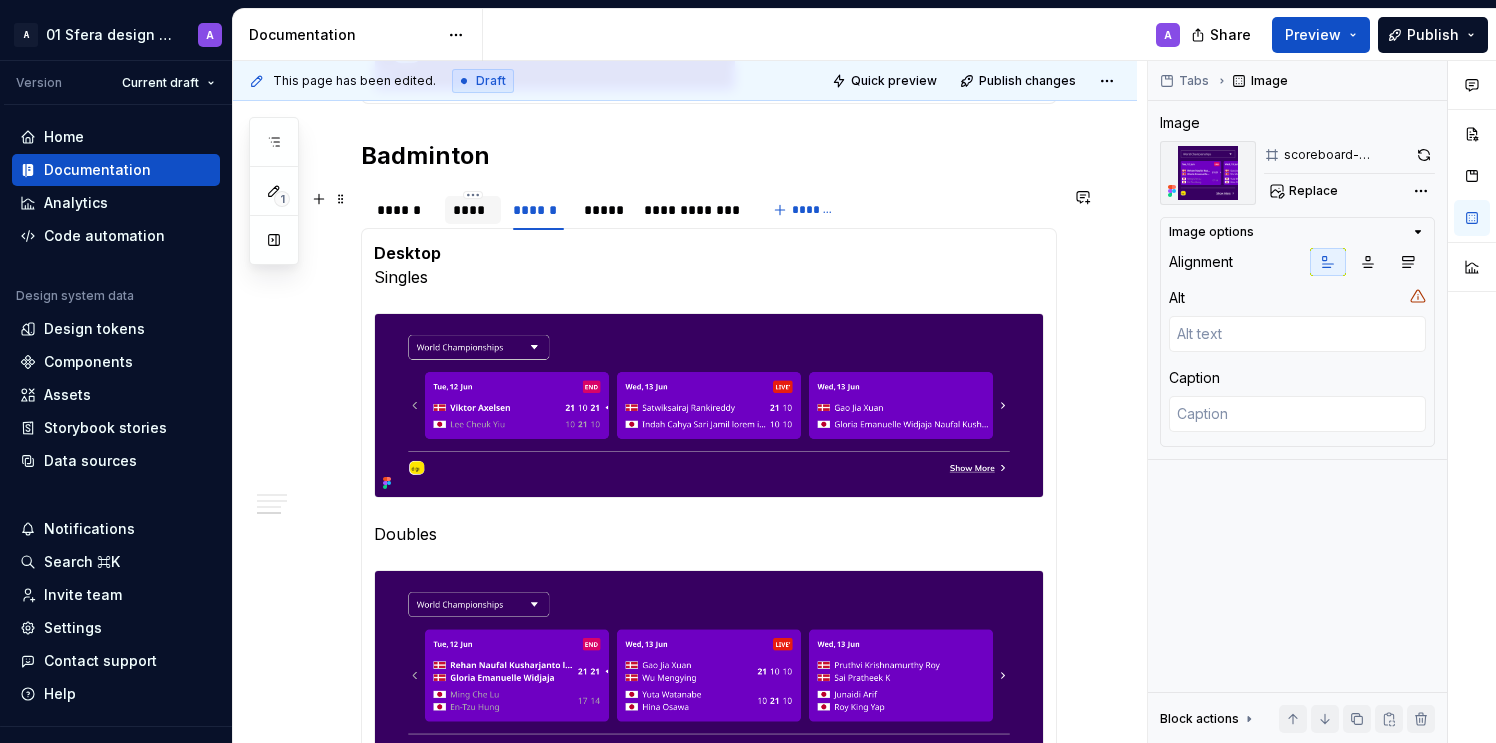 click on "****" at bounding box center [473, 210] 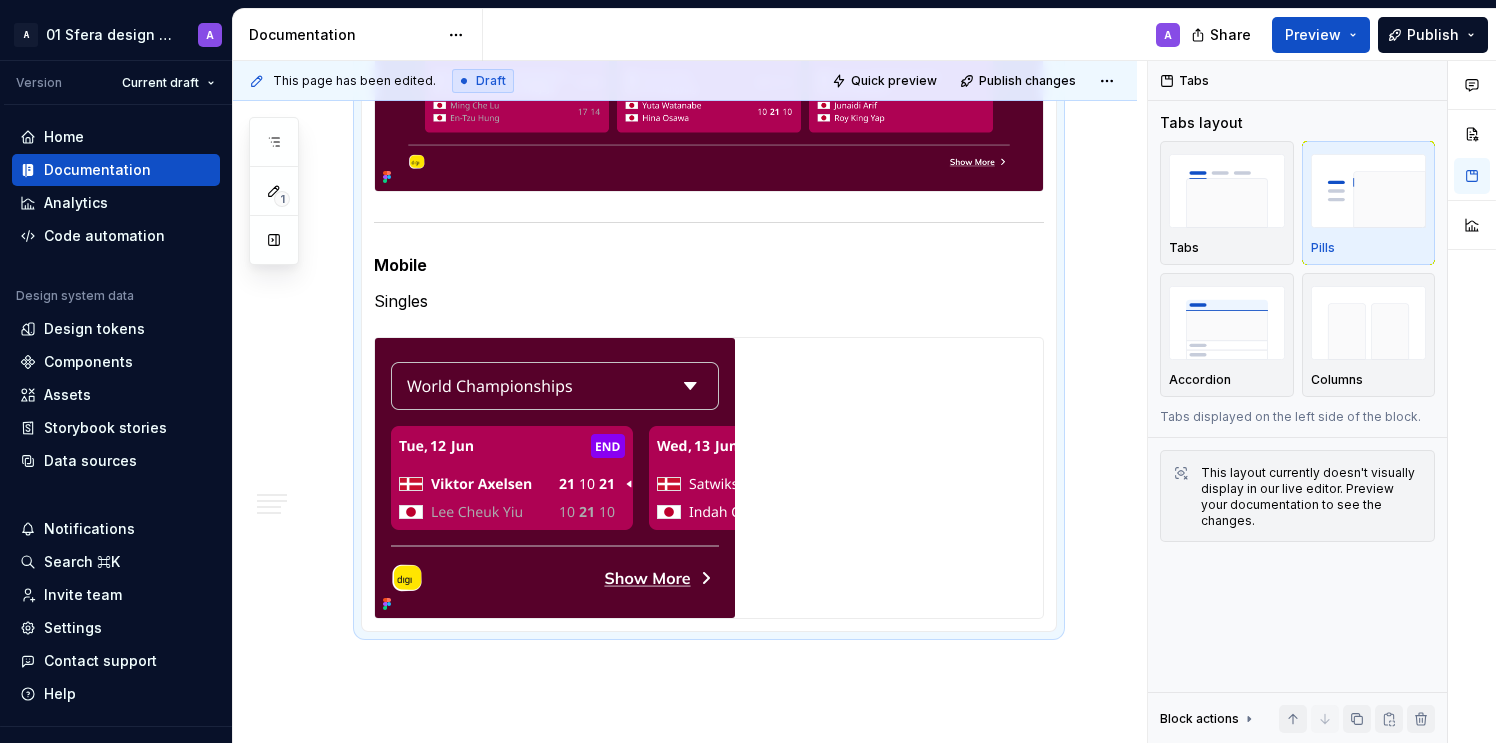 scroll, scrollTop: 2447, scrollLeft: 0, axis: vertical 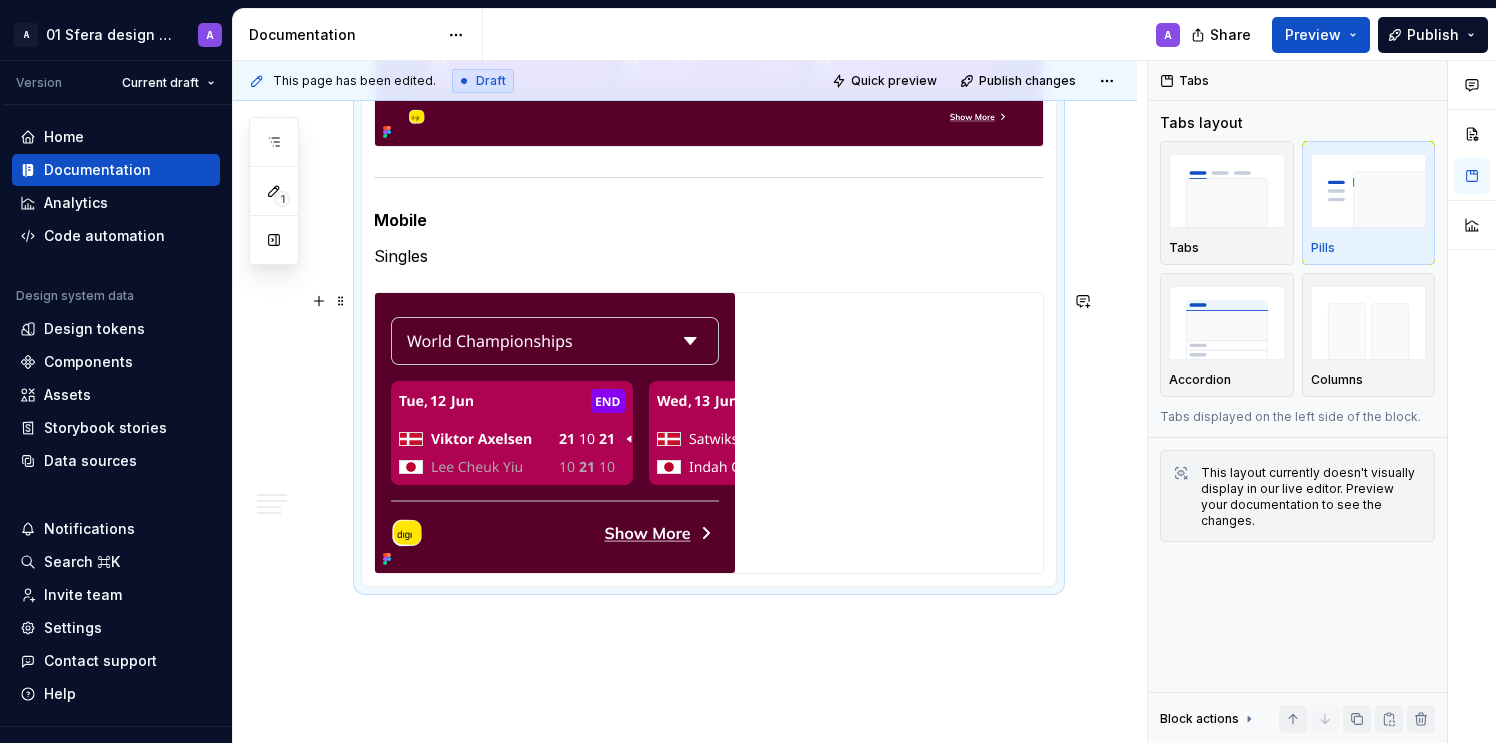 type on "*" 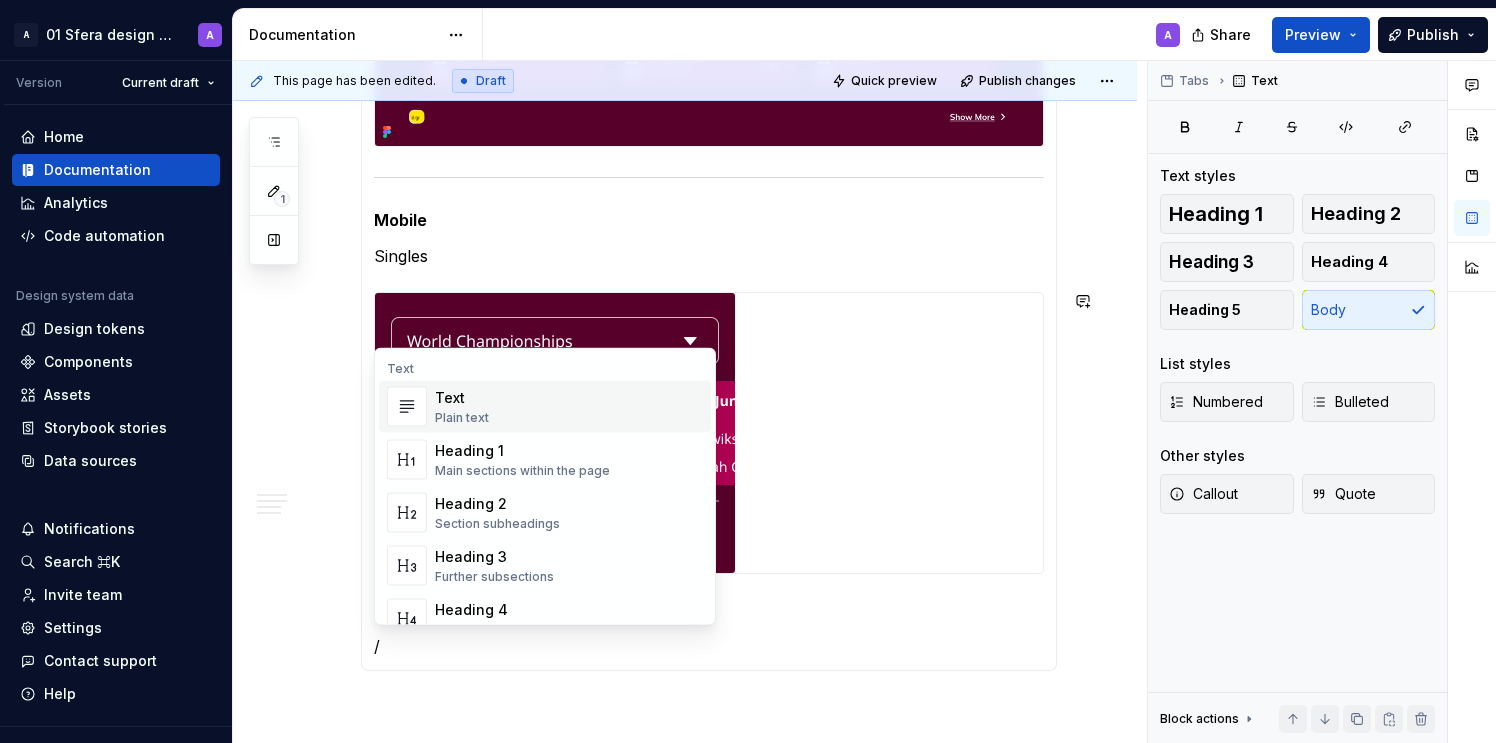 scroll, scrollTop: 2458, scrollLeft: 0, axis: vertical 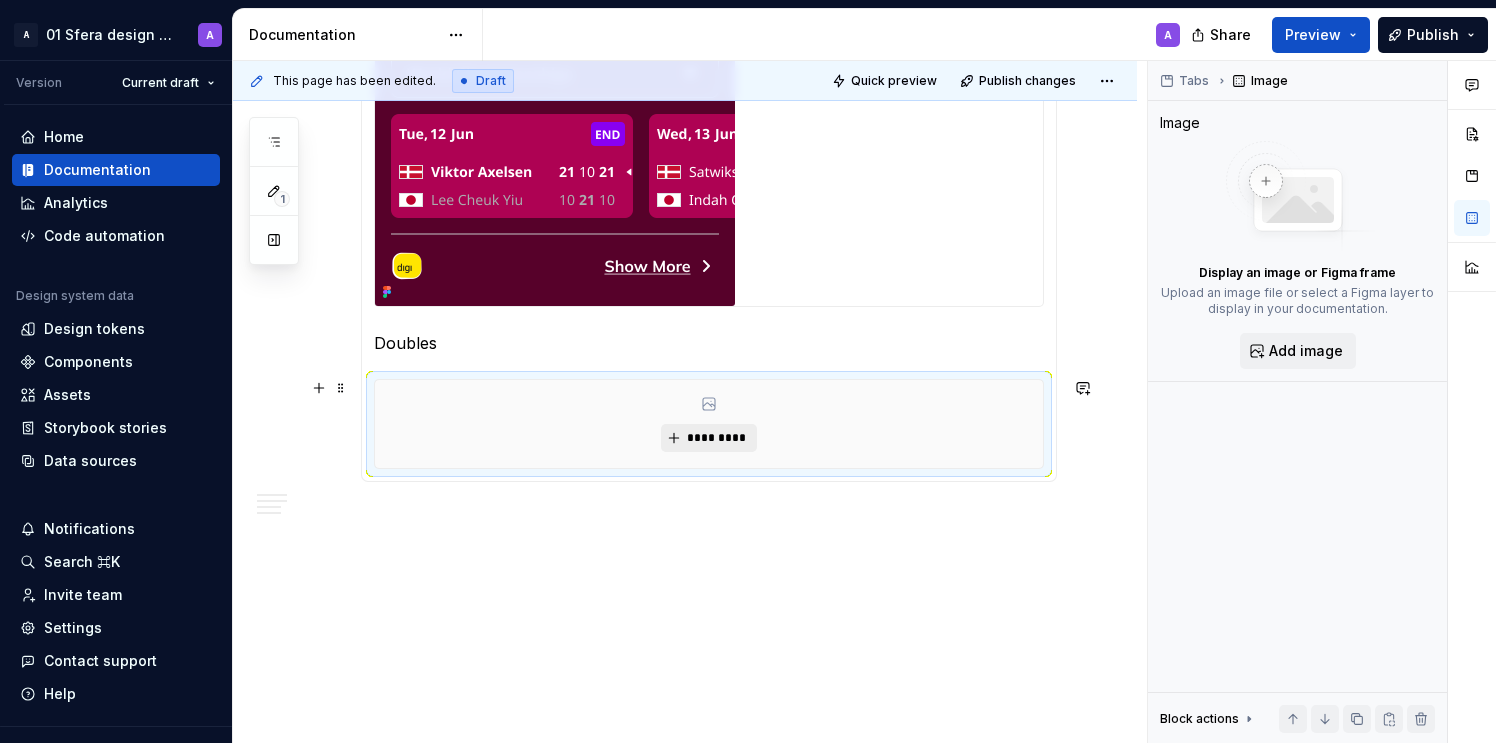 click on "*********" at bounding box center (716, 438) 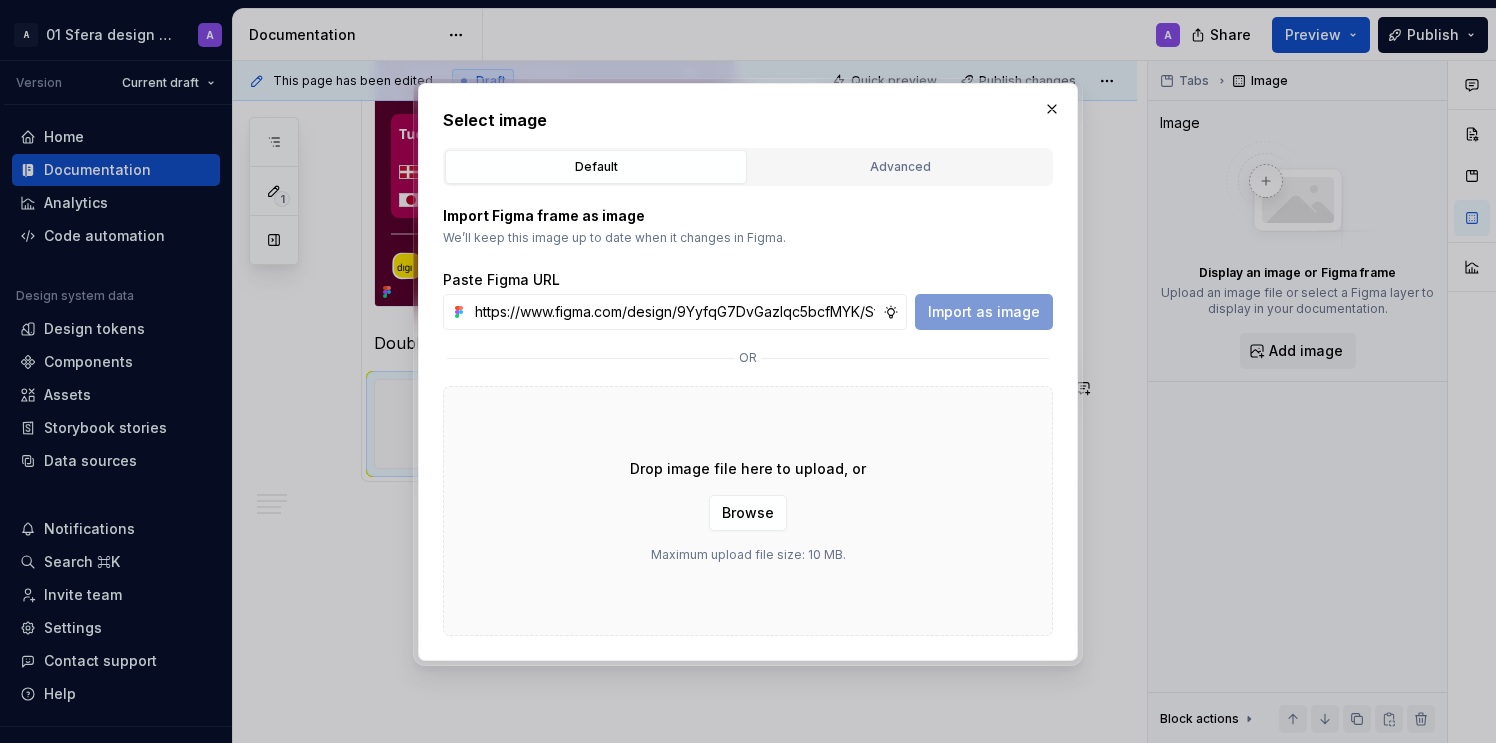 scroll, scrollTop: 0, scrollLeft: 460, axis: horizontal 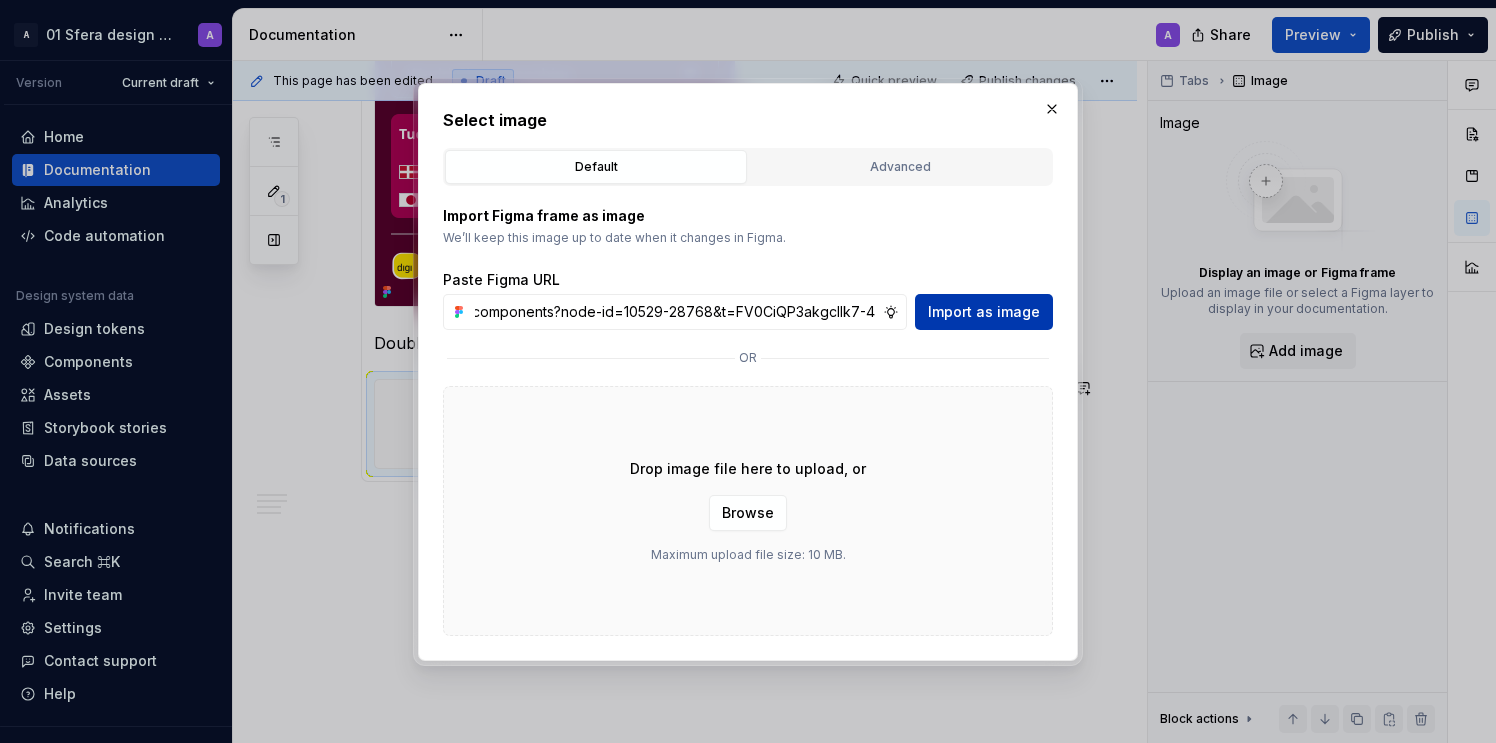 type on "https://www.figma.com/design/9YyfqG7DvGazIqc5bcfMYK/Sfera-DS-components?node-id=10529-28768&t=FV0CiQP3akgcIlk7-4" 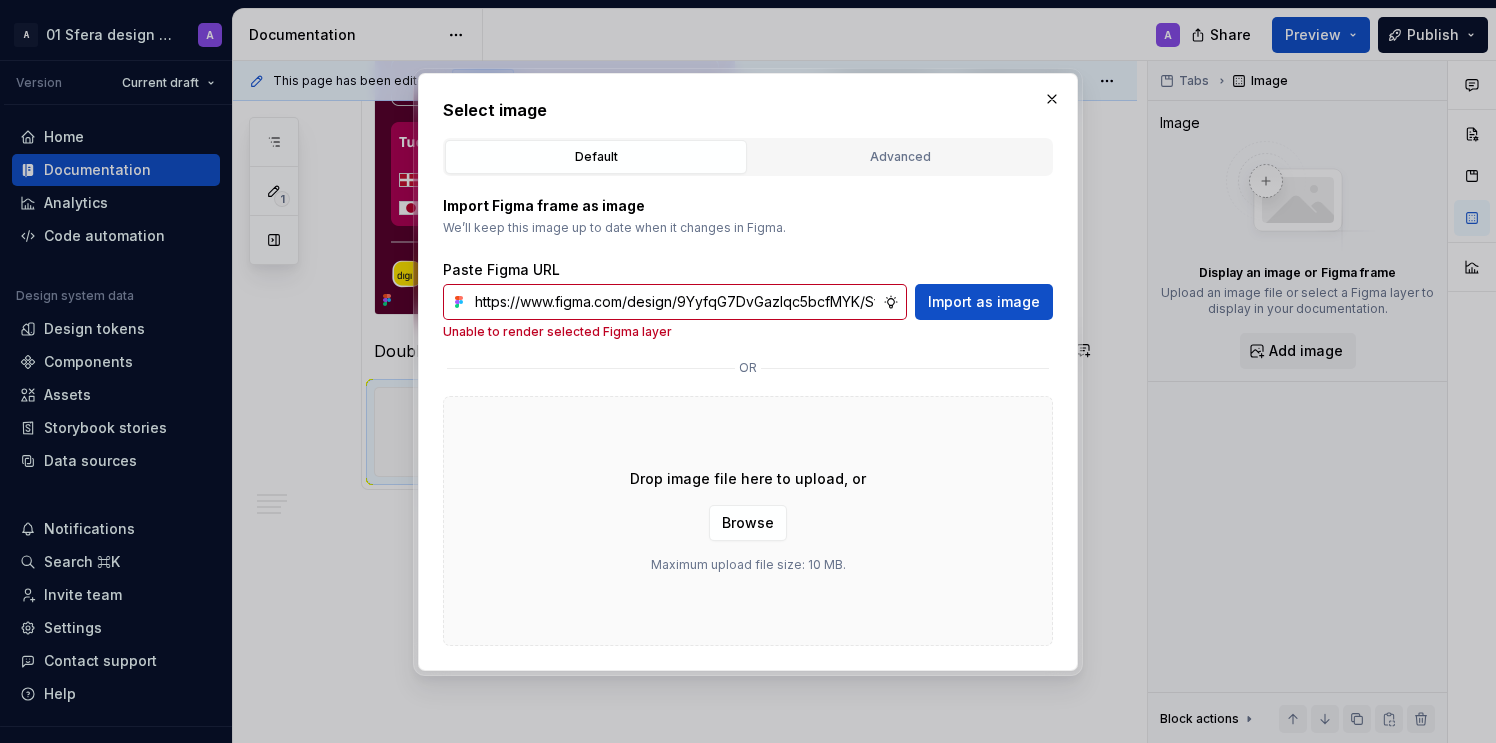 scroll, scrollTop: 2714, scrollLeft: 0, axis: vertical 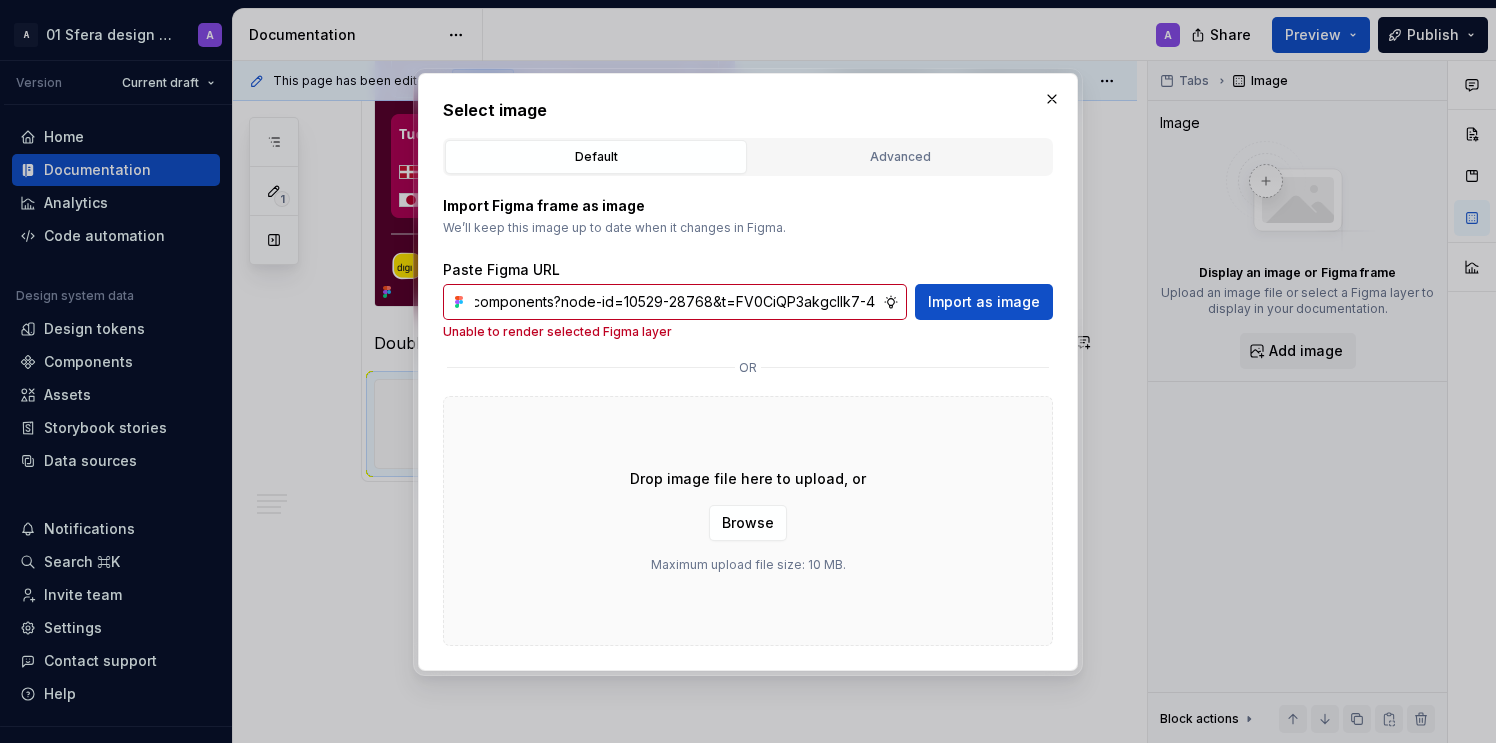 type 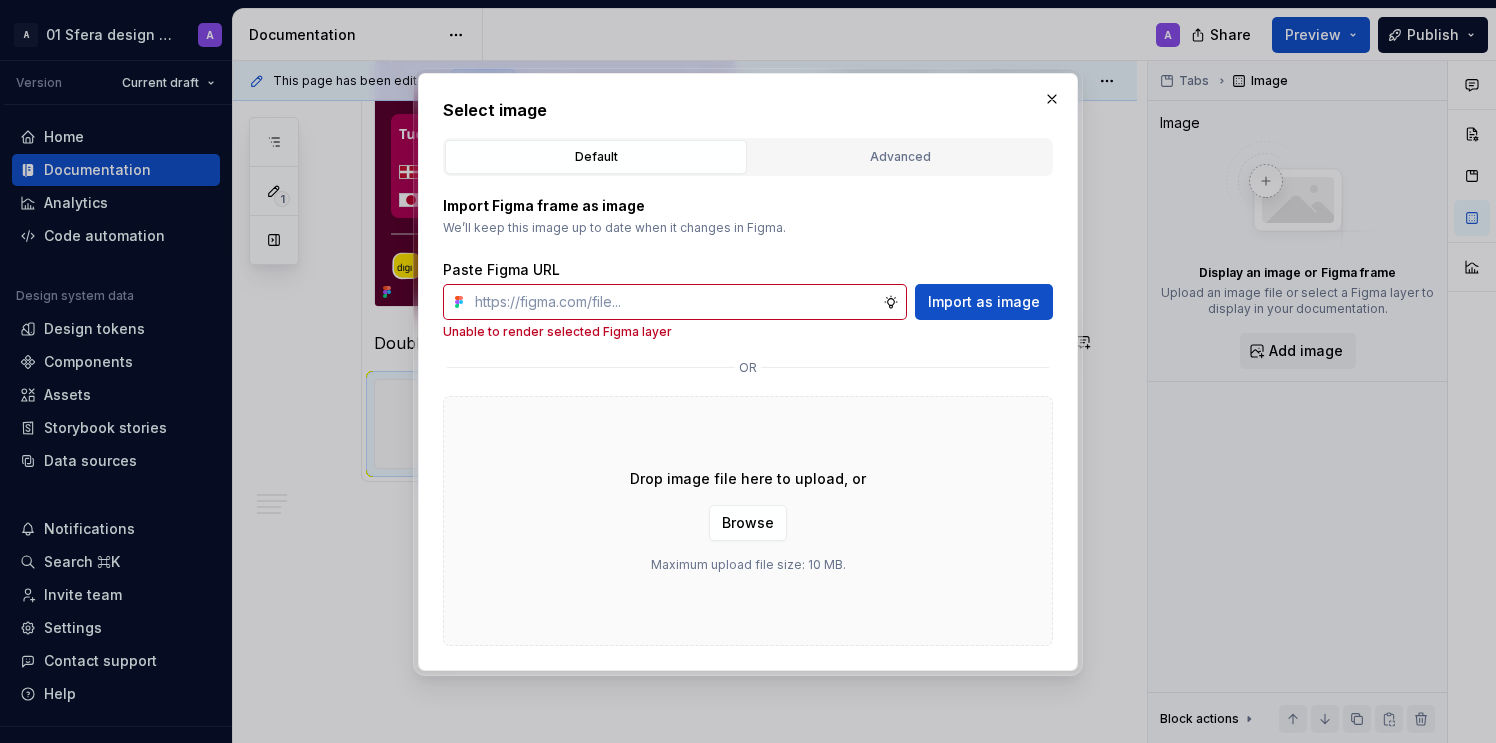 scroll, scrollTop: 0, scrollLeft: 0, axis: both 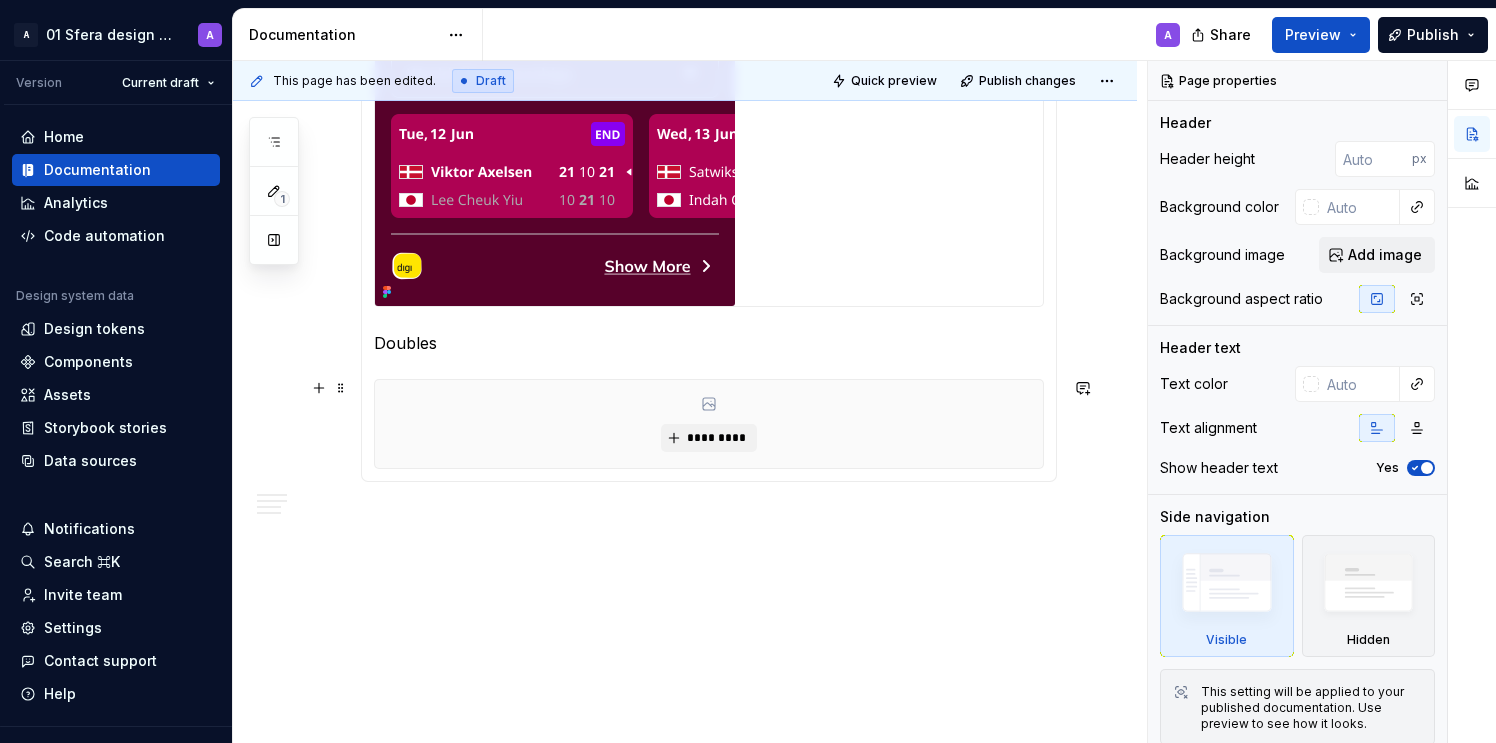 click on "*********" at bounding box center (709, 424) 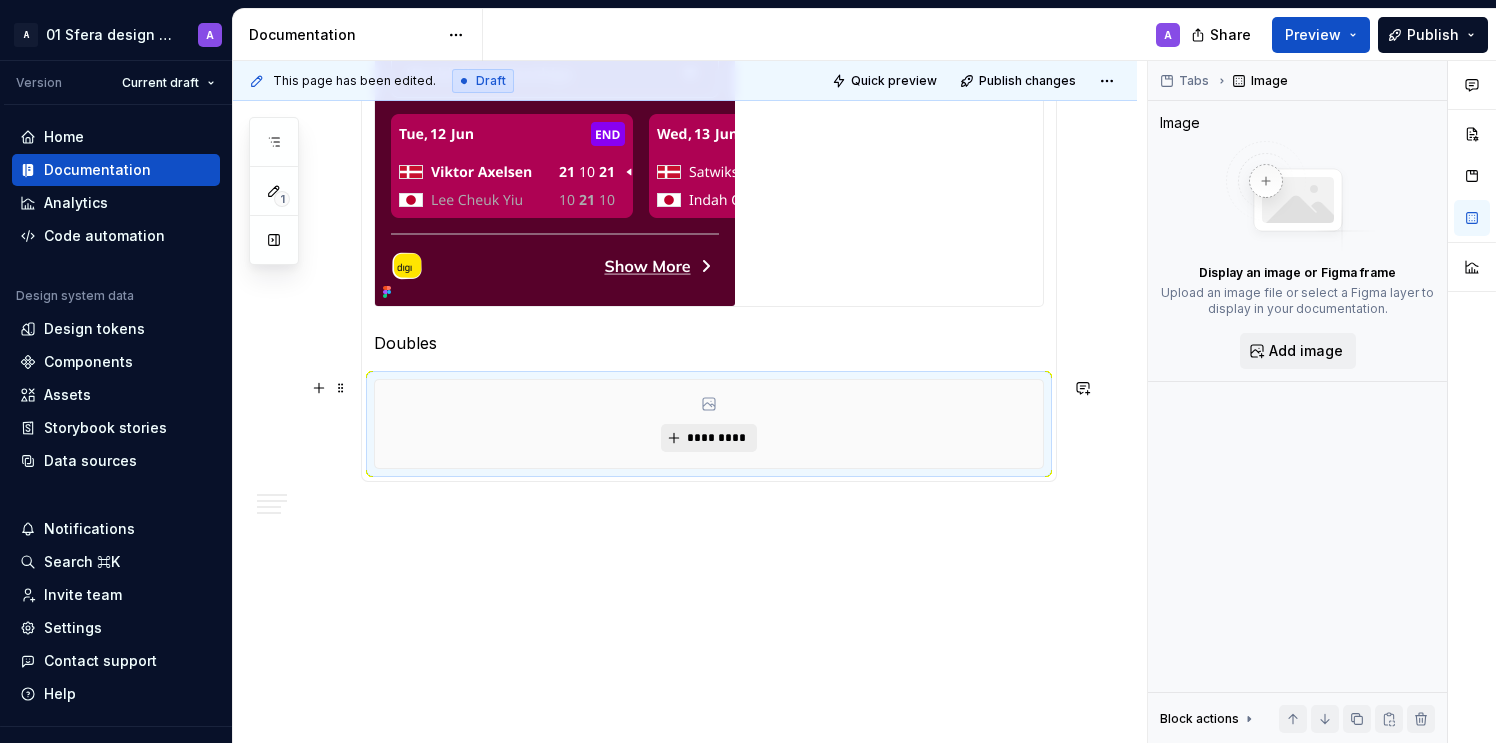 click on "*********" at bounding box center [716, 438] 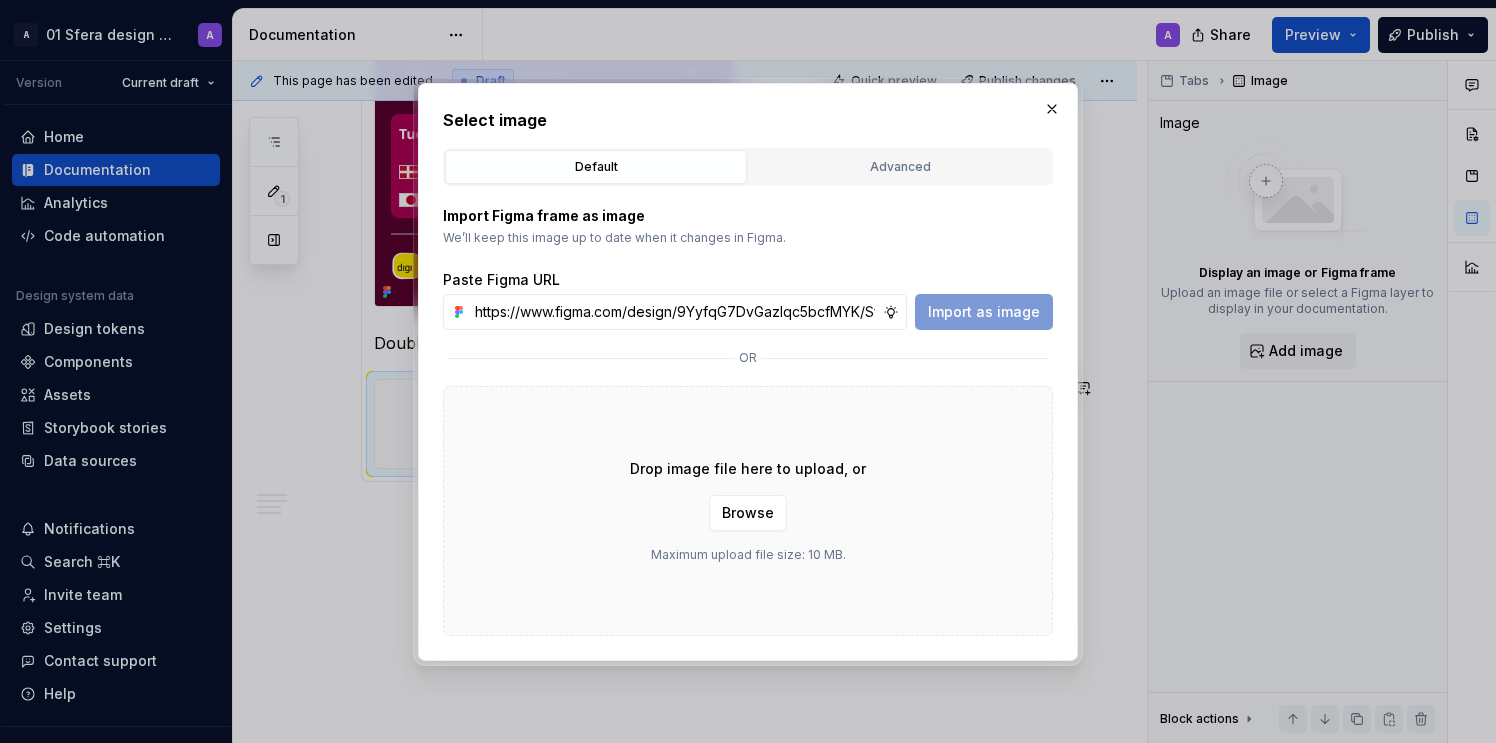 scroll, scrollTop: 0, scrollLeft: 460, axis: horizontal 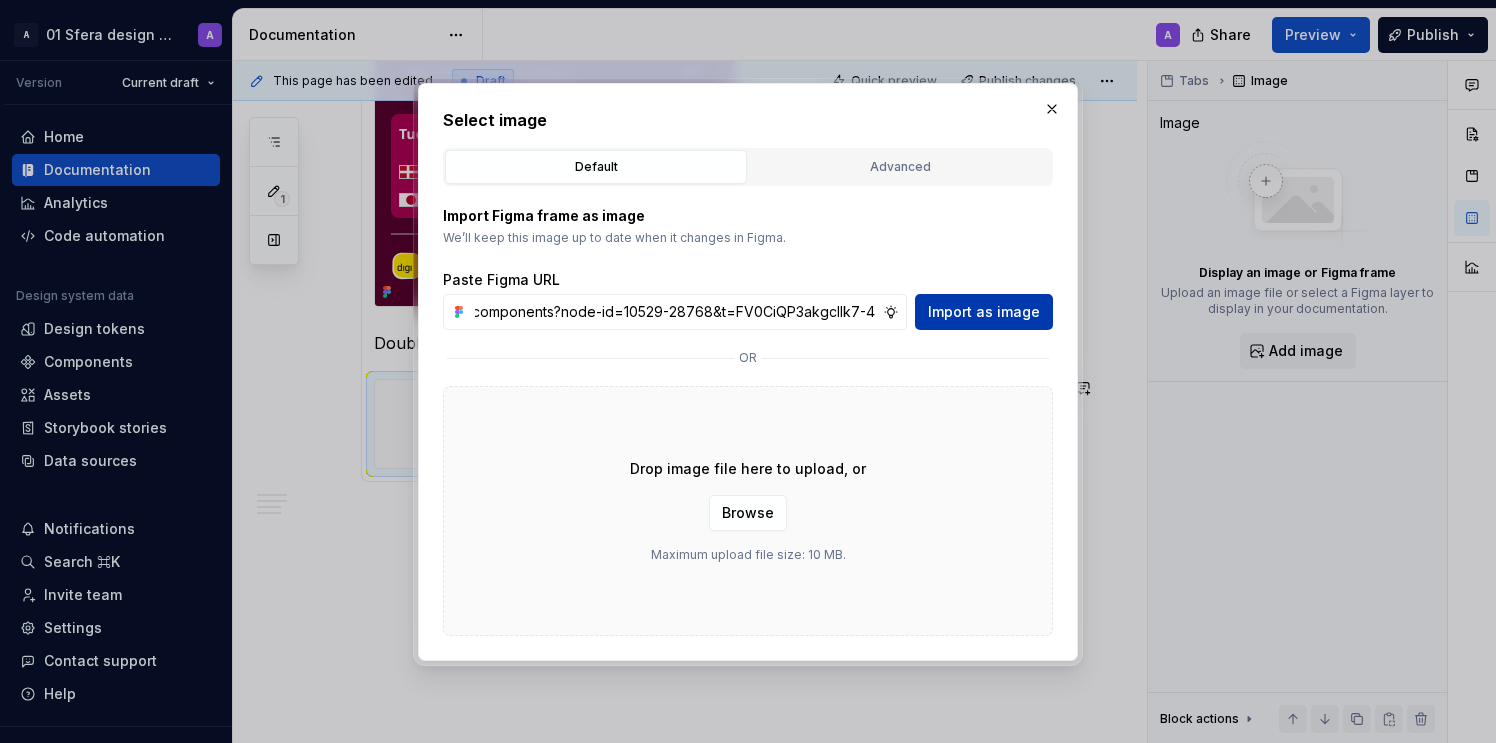type on "https://www.figma.com/design/9YyfqG7DvGazIqc5bcfMYK/Sfera-DS-components?node-id=10529-28768&t=FV0CiQP3akgcIlk7-4" 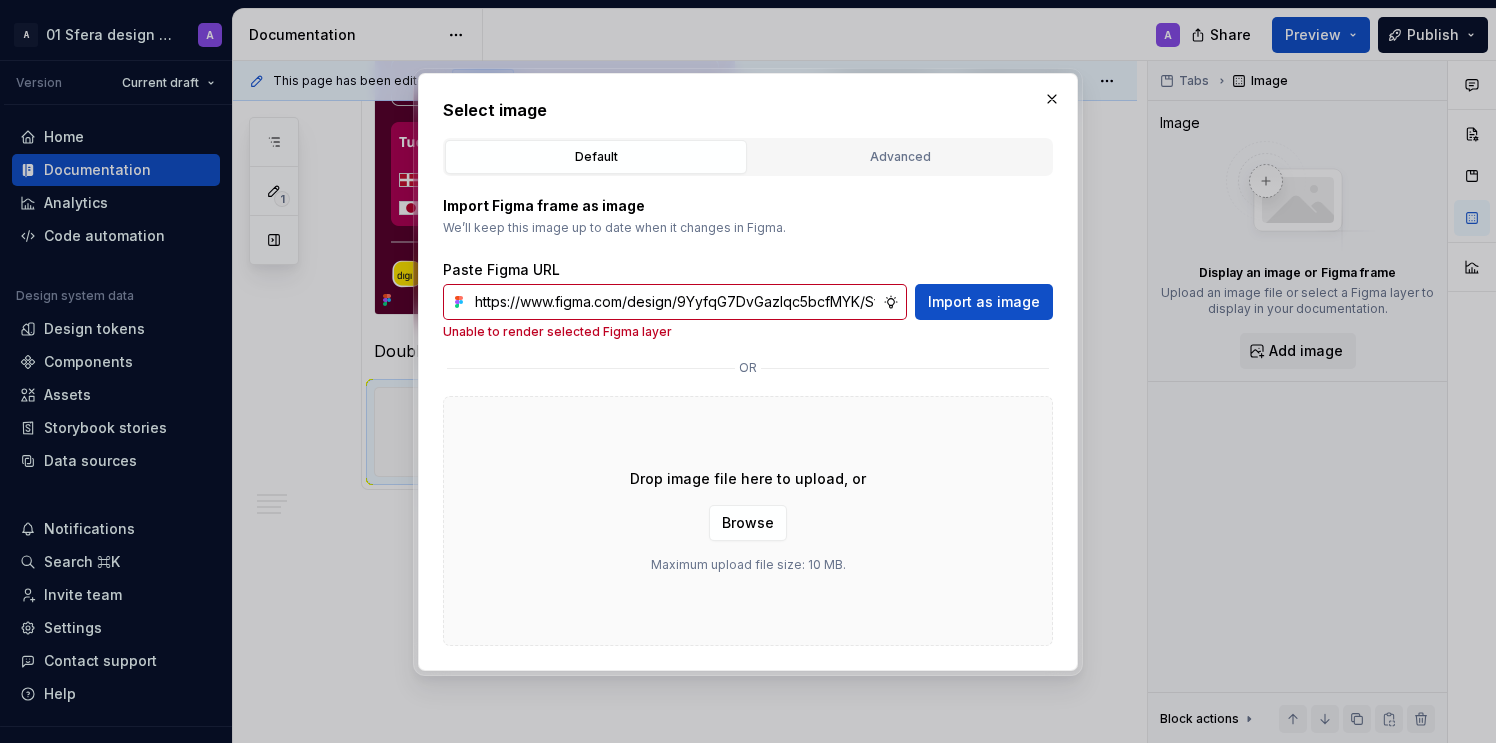 scroll, scrollTop: 2714, scrollLeft: 0, axis: vertical 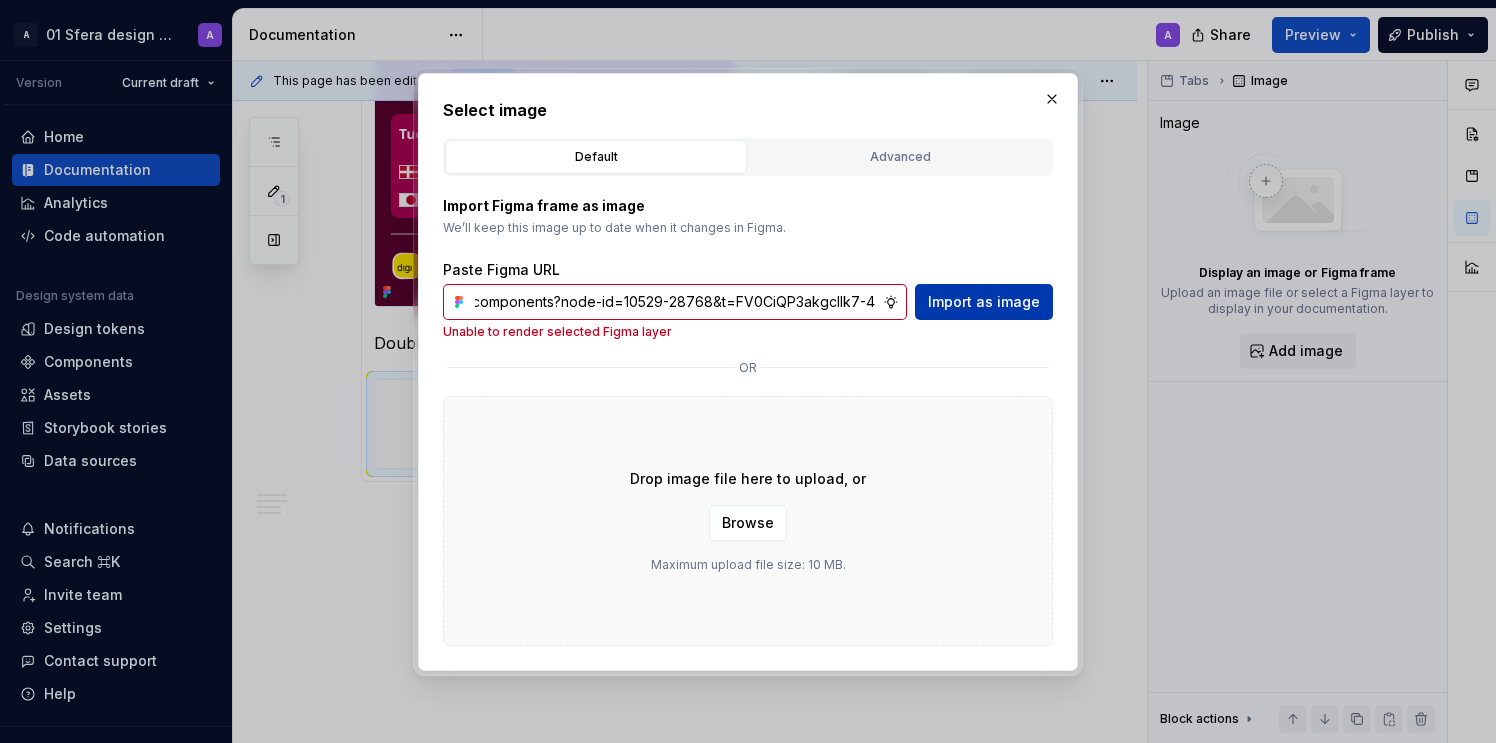 type 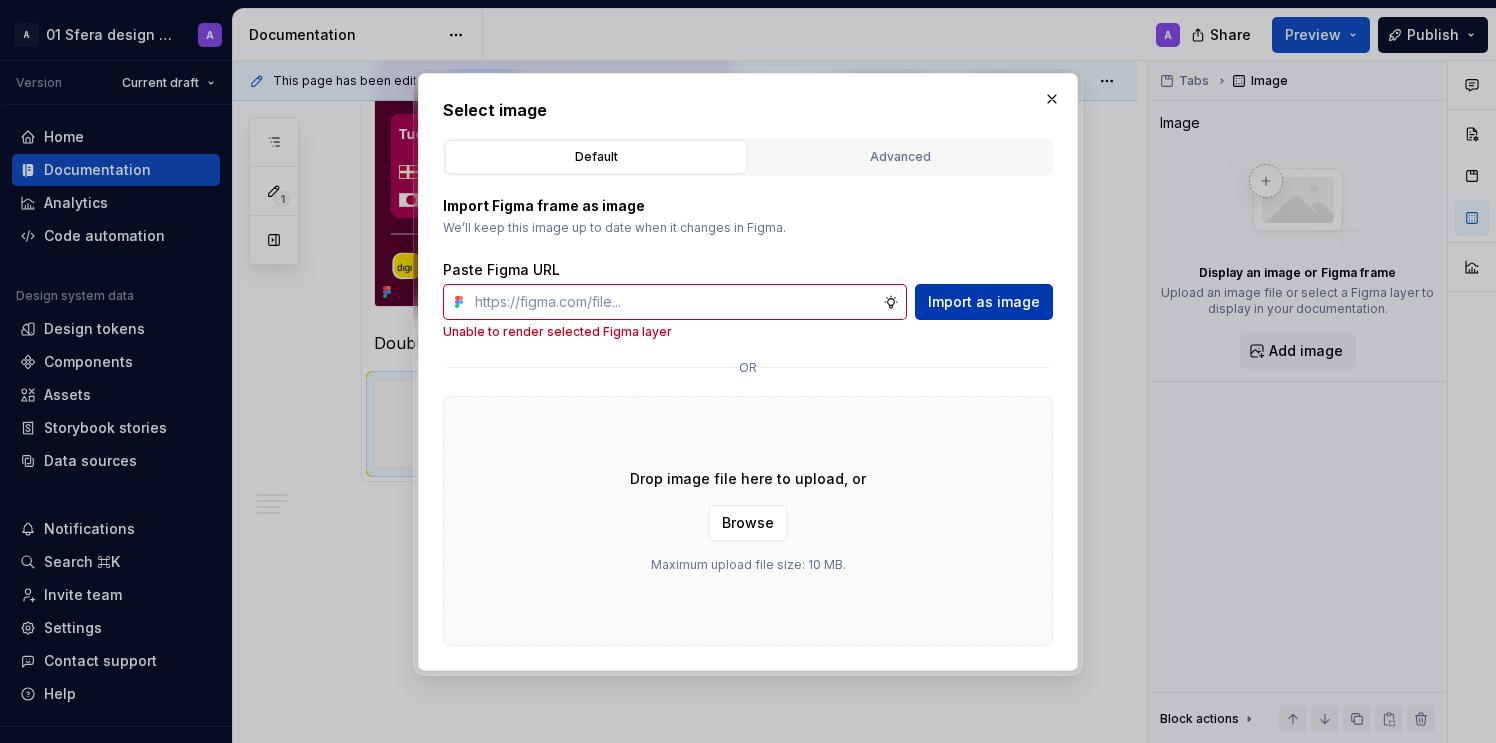 scroll, scrollTop: 0, scrollLeft: 0, axis: both 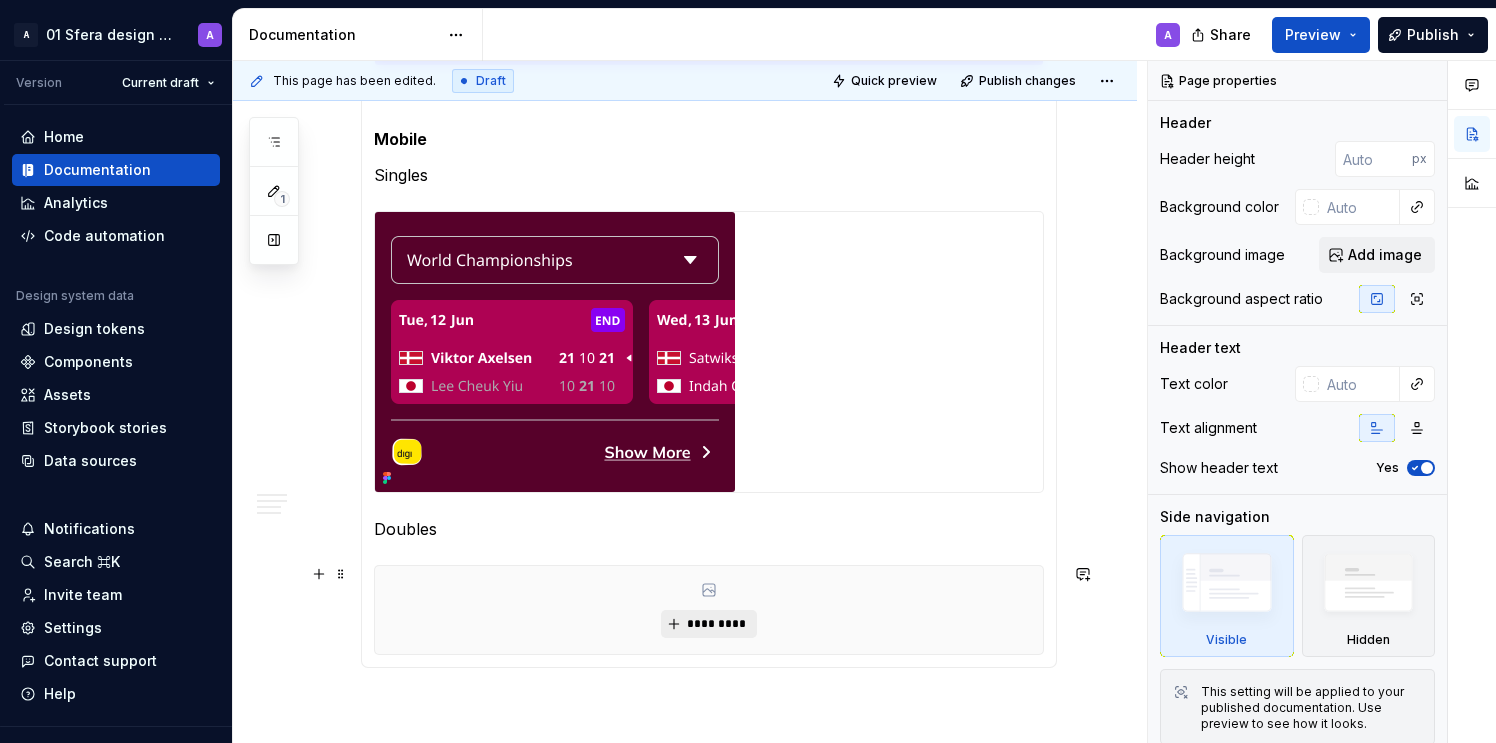 click on "*********" at bounding box center (716, 624) 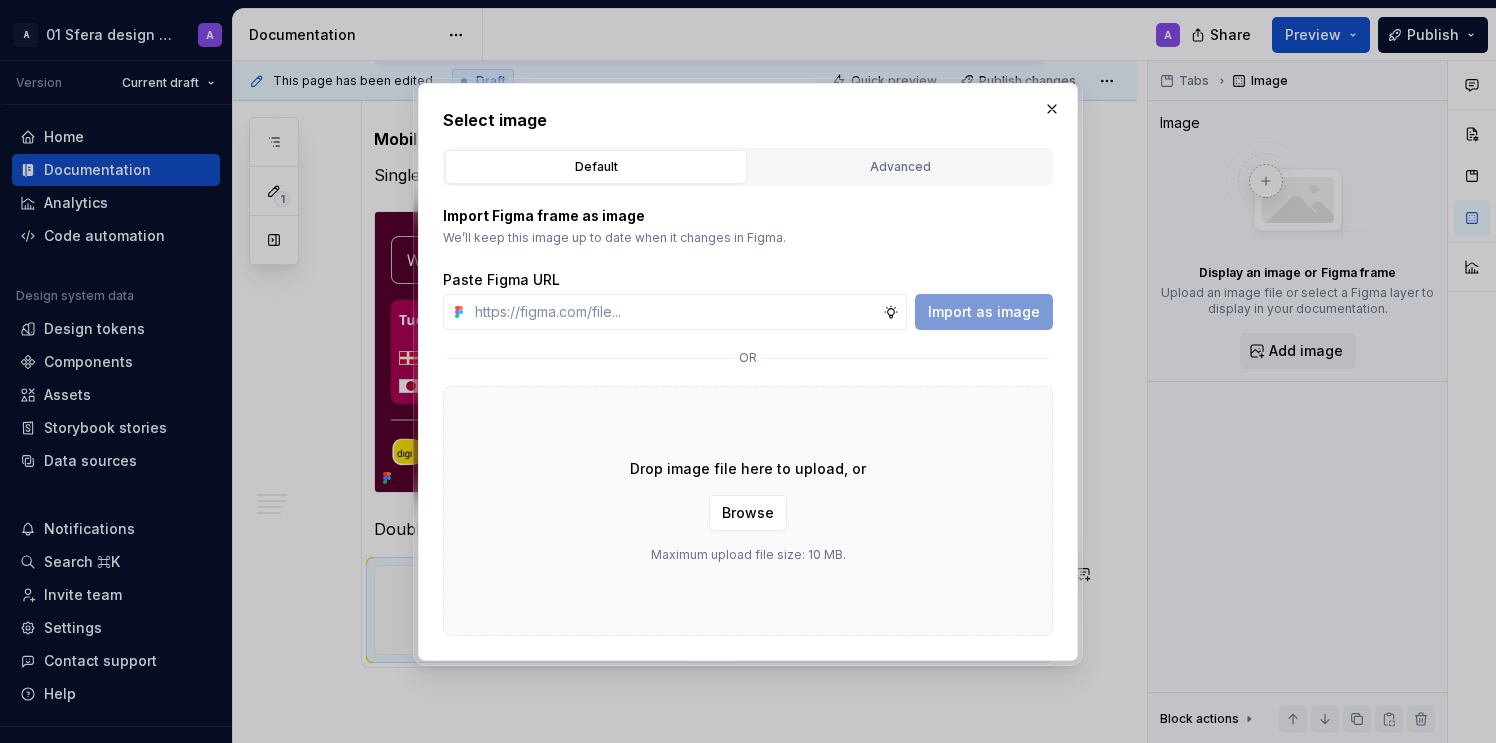type on "https://www.figma.com/design/9YyfqG7DvGazIqc5bcfMYK/Sfera-DS-components?node-id=10542-10575&t=FV0CiQP3akgcIlk7-4" 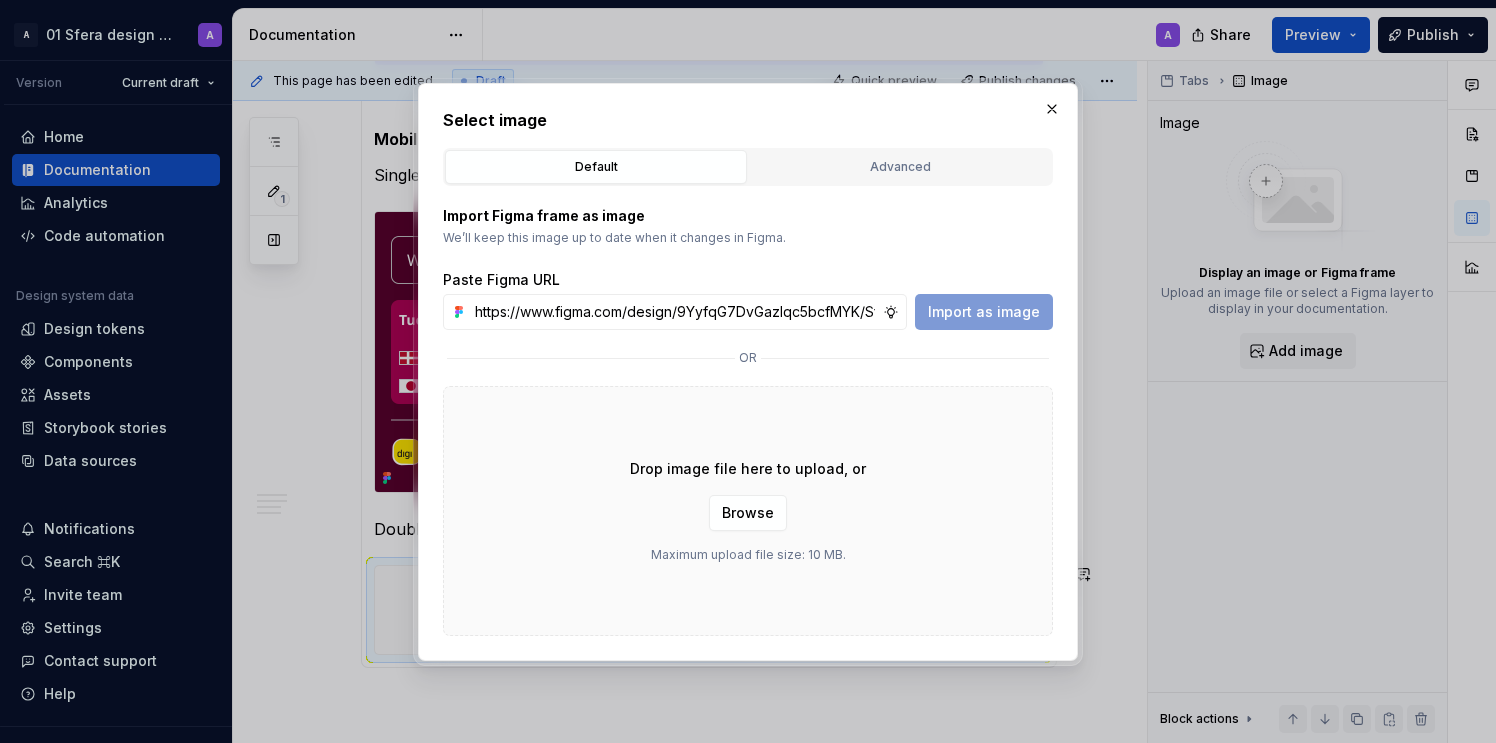 scroll, scrollTop: 0, scrollLeft: 457, axis: horizontal 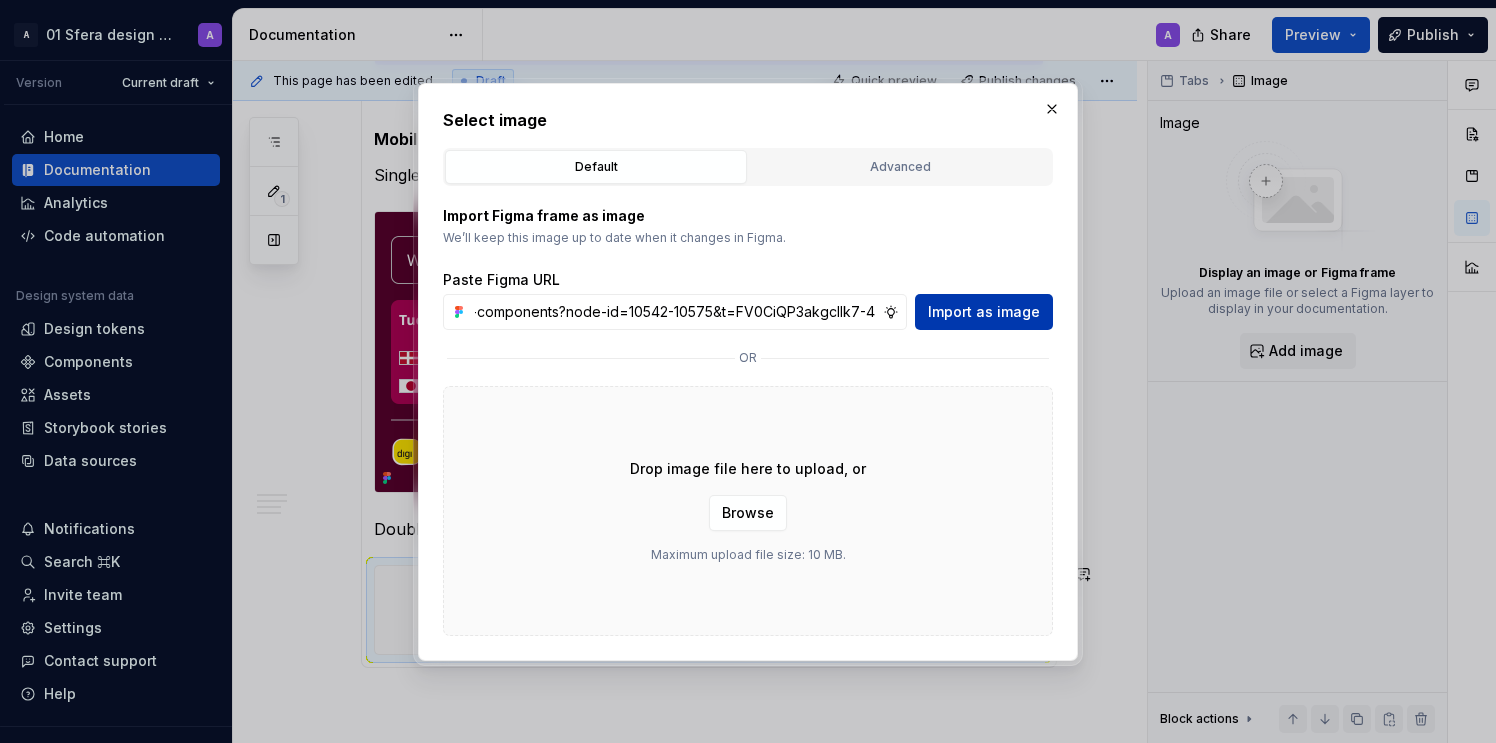 click on "Import as image" at bounding box center [984, 312] 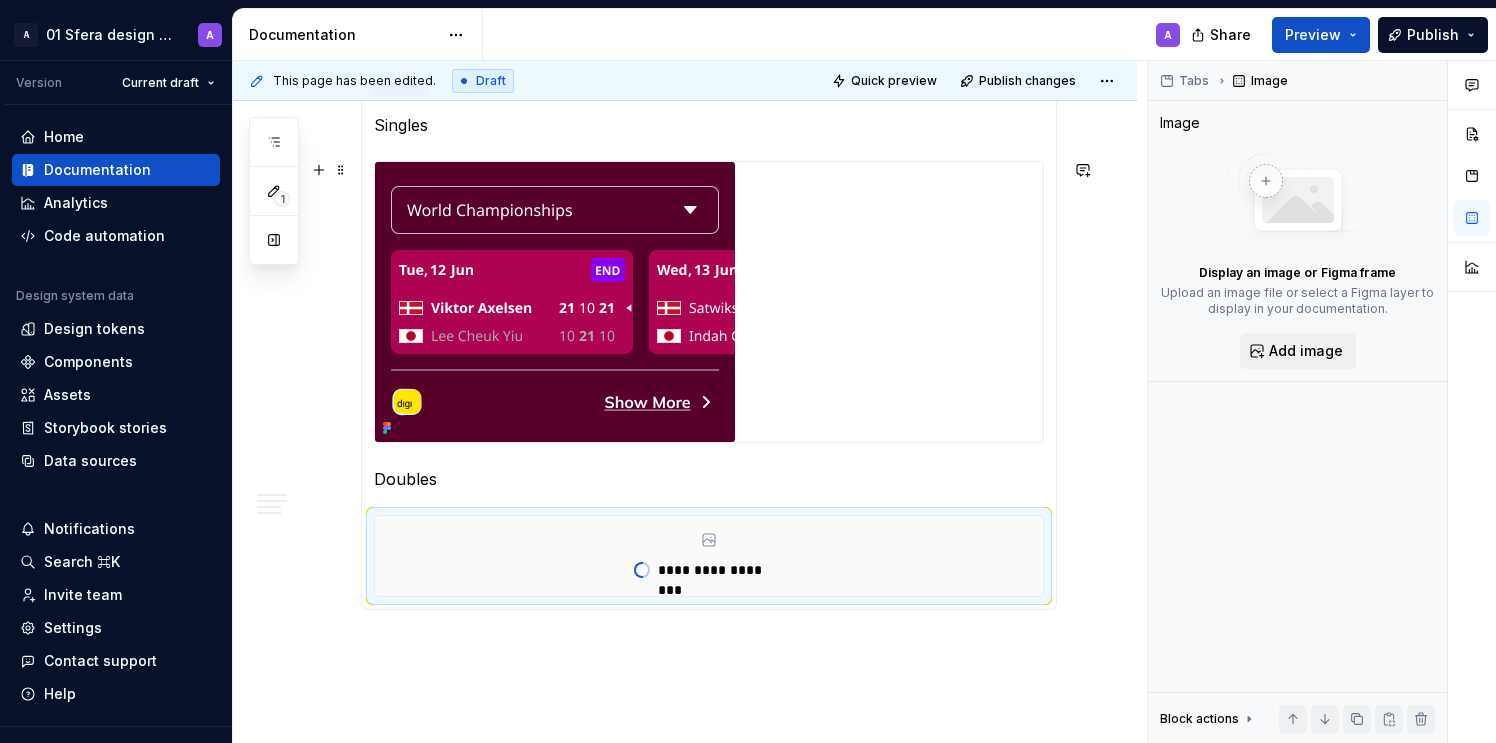 scroll, scrollTop: 2698, scrollLeft: 0, axis: vertical 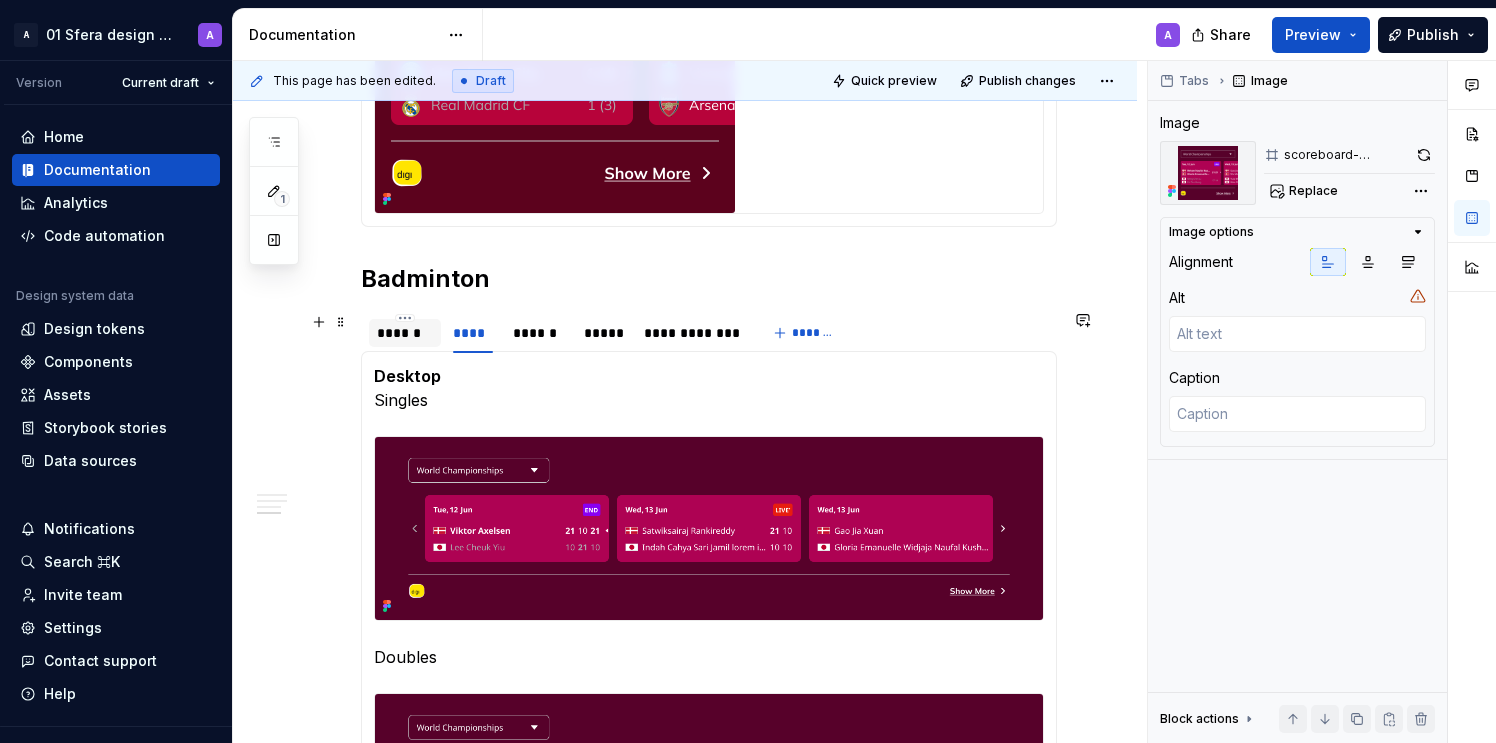 click on "******" at bounding box center (405, 333) 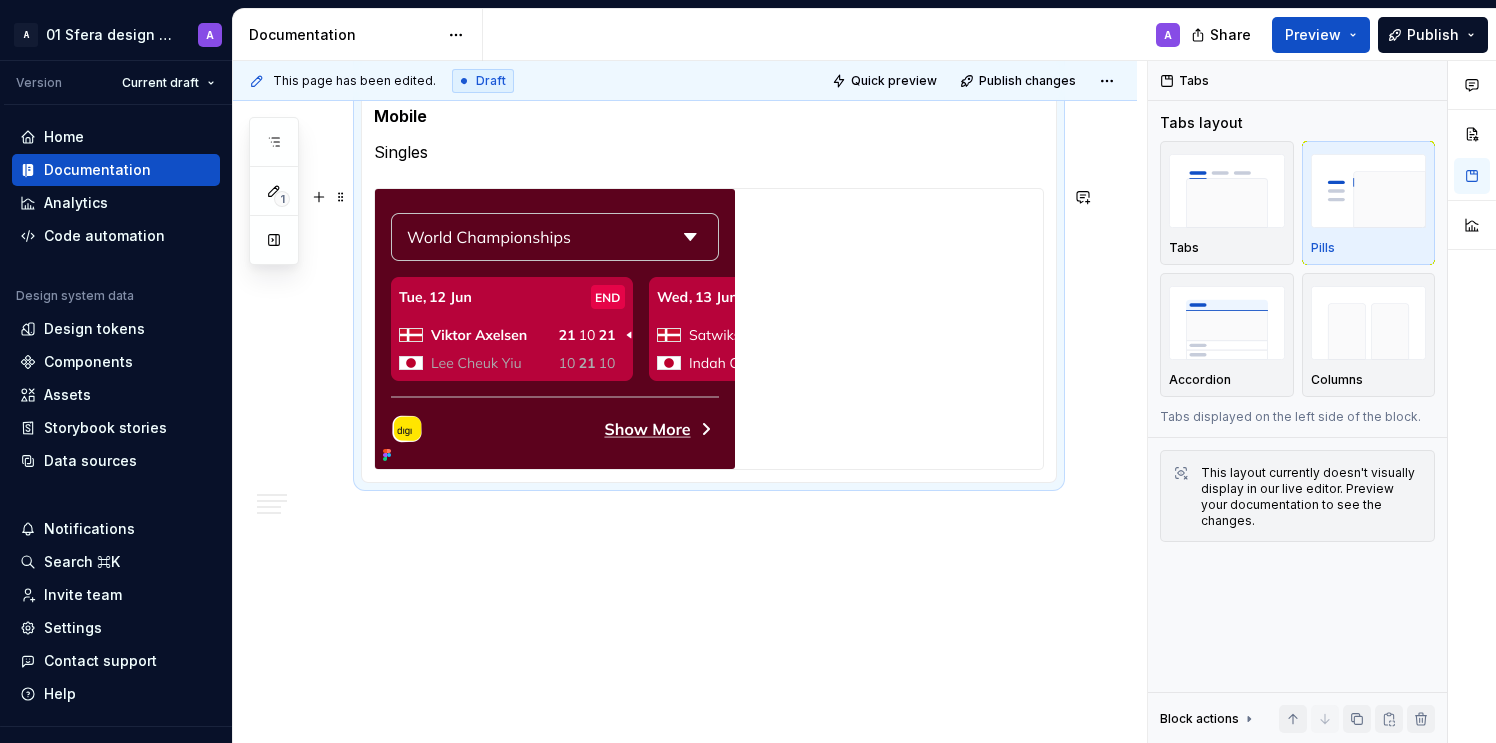 scroll, scrollTop: 2552, scrollLeft: 0, axis: vertical 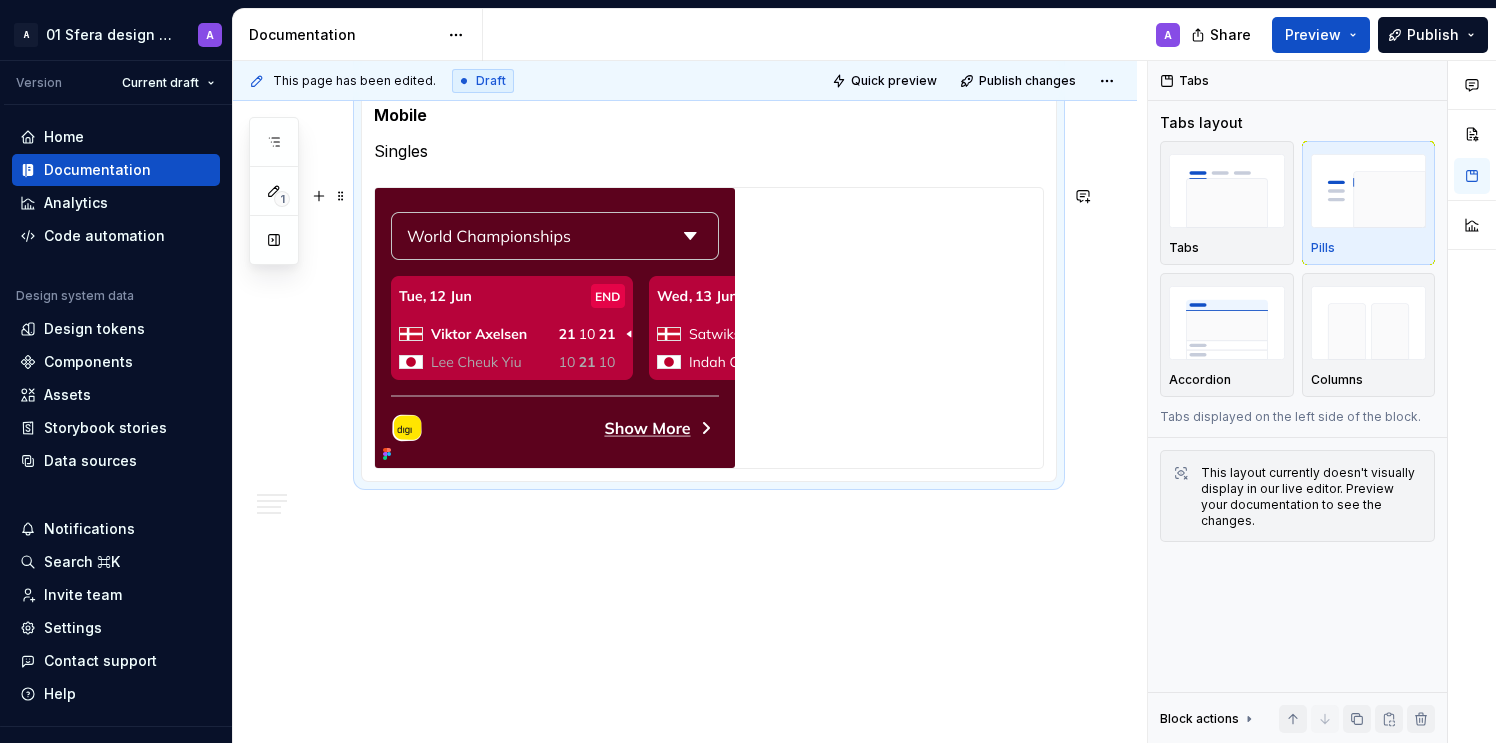 click at bounding box center (709, 328) 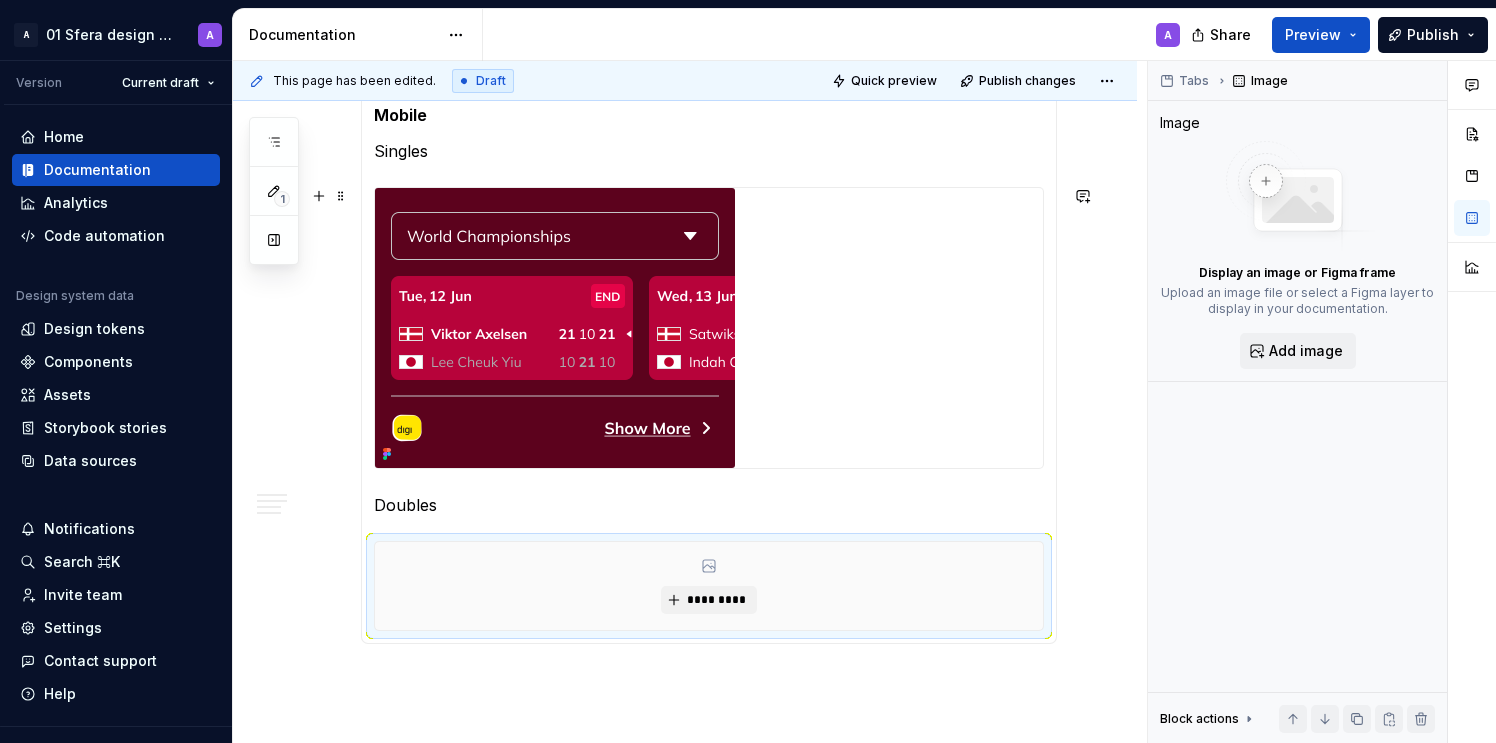 type on "*" 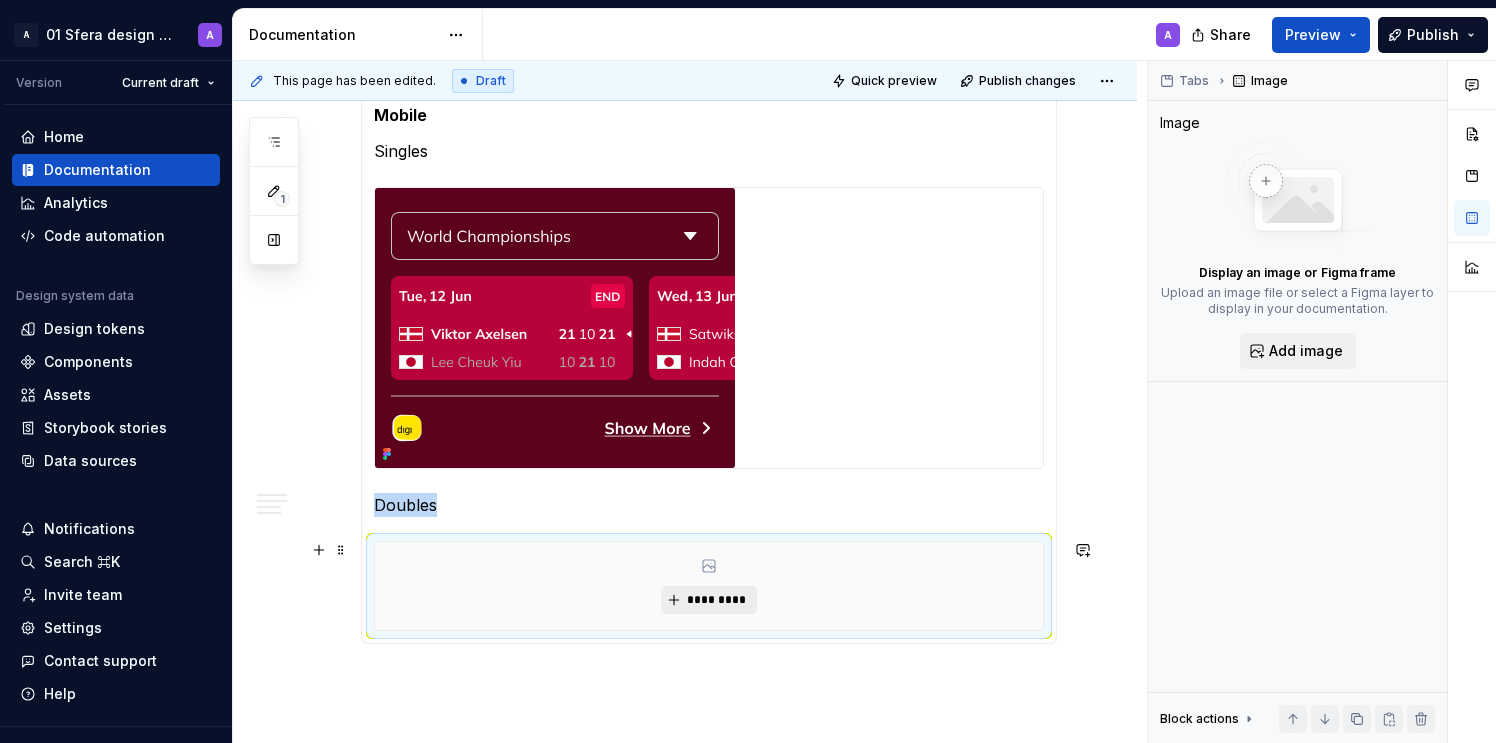click on "*********" at bounding box center [716, 600] 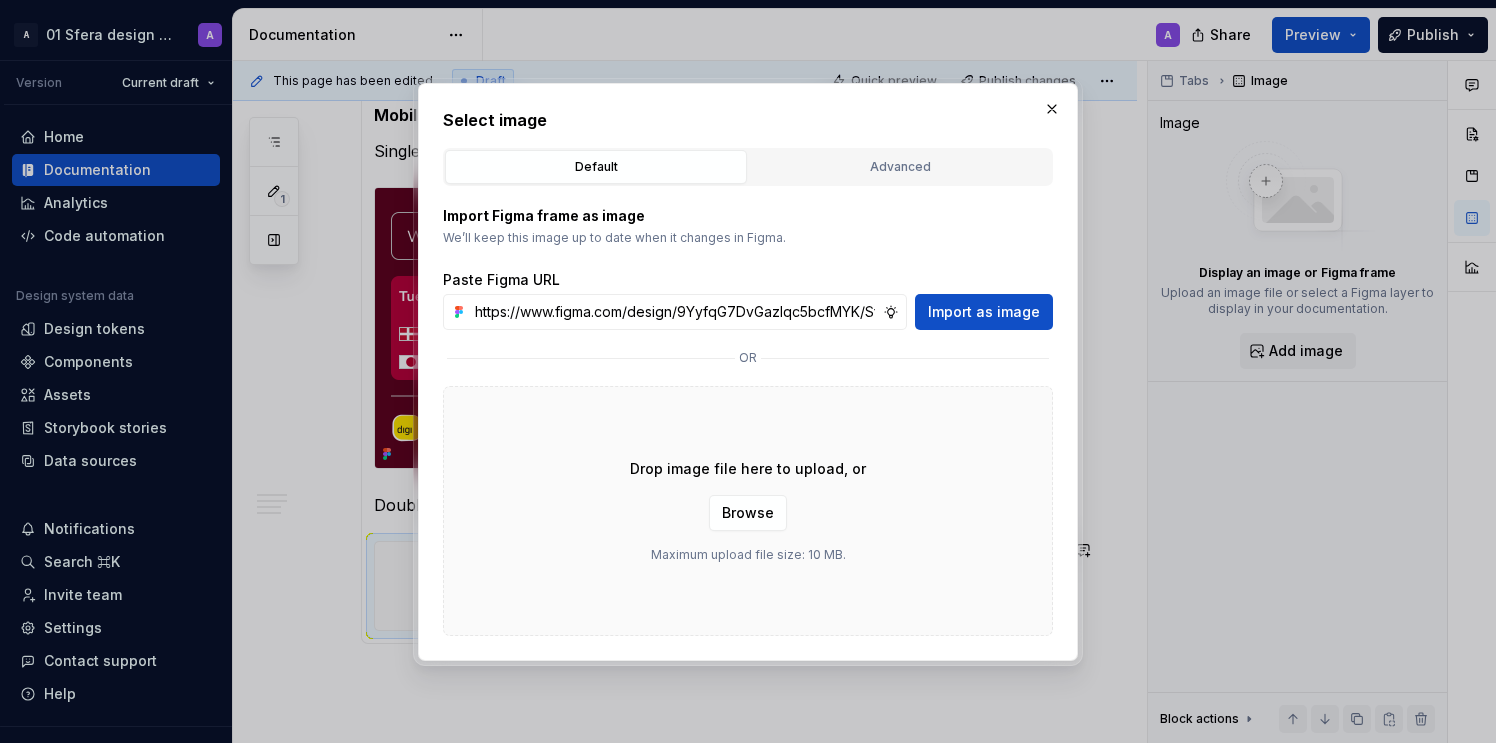 scroll, scrollTop: 0, scrollLeft: 455, axis: horizontal 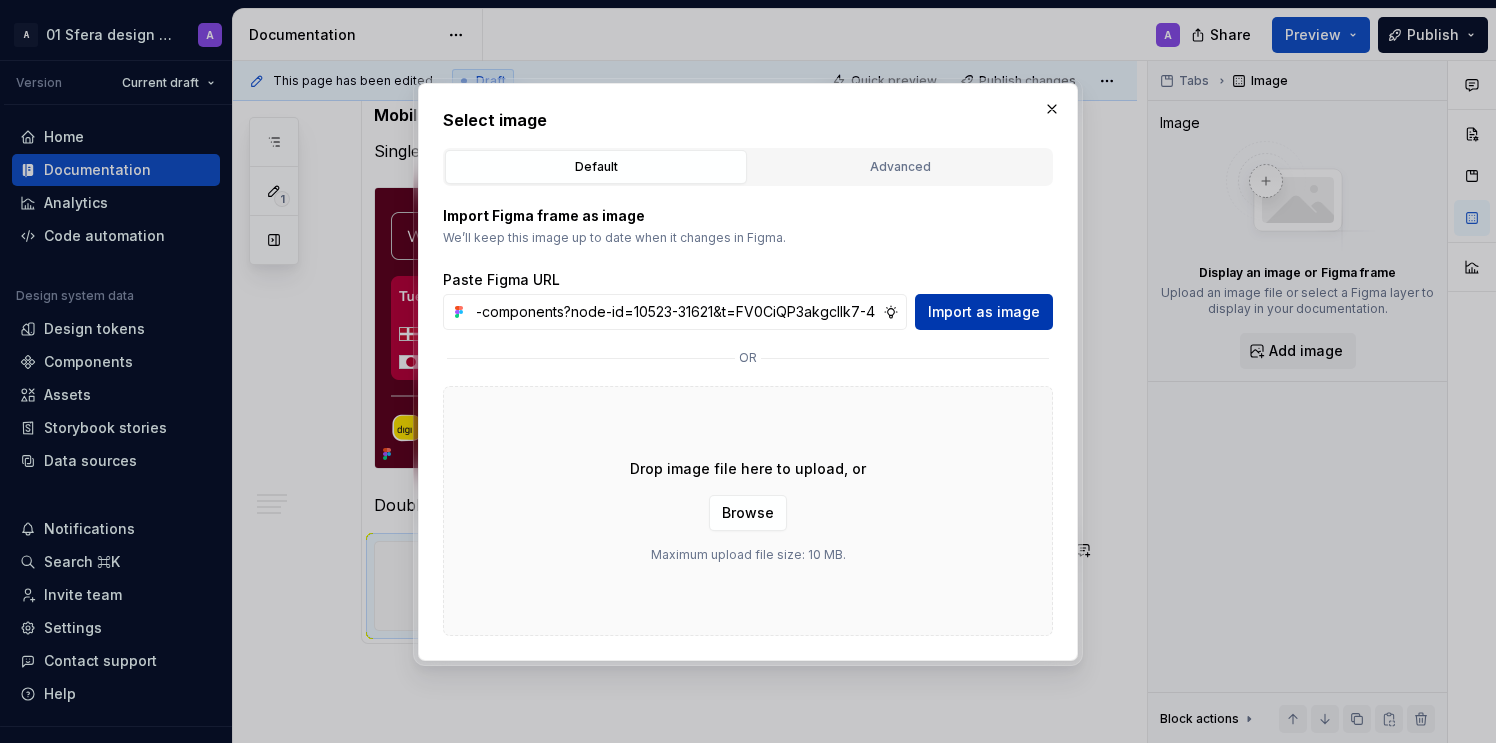 type on "https://www.figma.com/design/9YyfqG7DvGazIqc5bcfMYK/Sfera-DS-components?node-id=10523-31621&t=FV0CiQP3akgcIlk7-4" 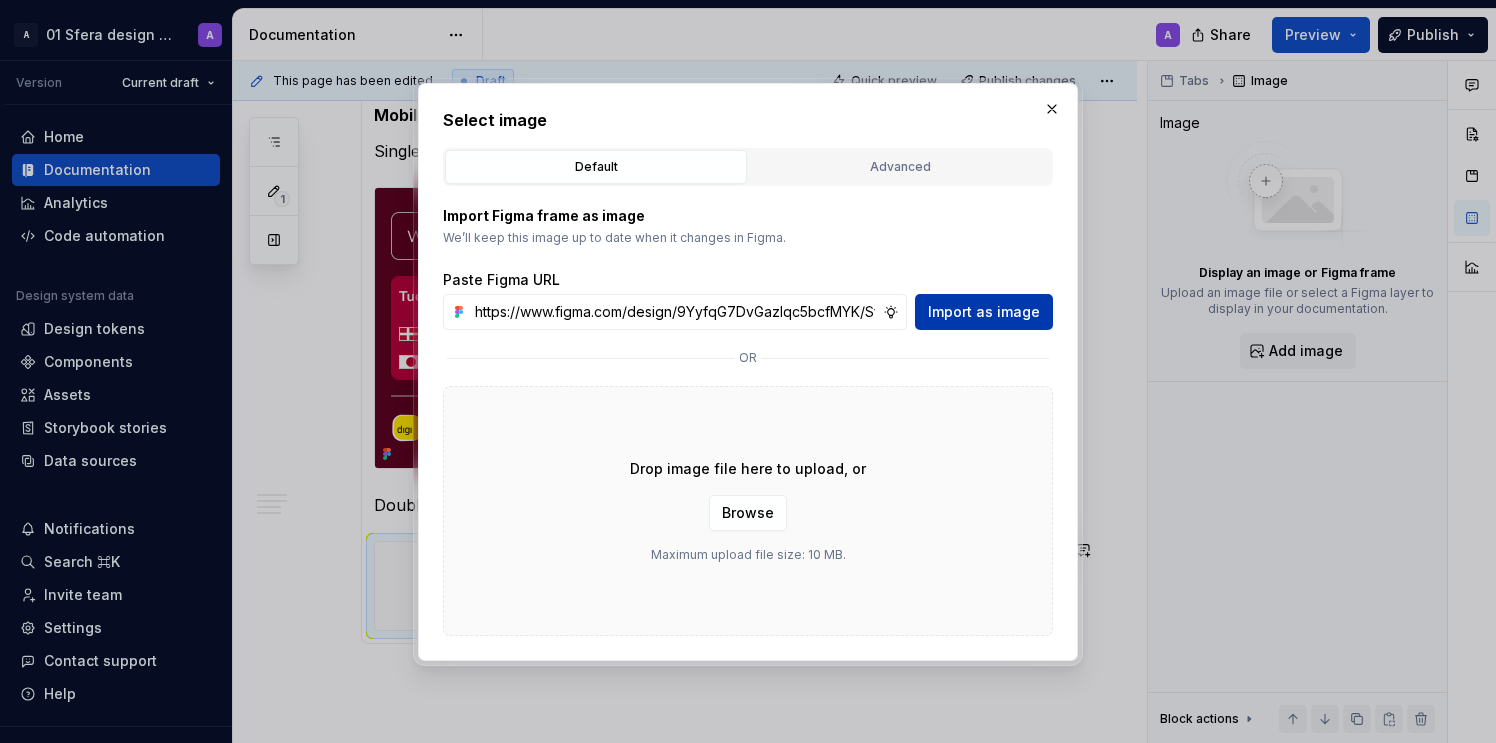 click on "Import as image" at bounding box center (984, 312) 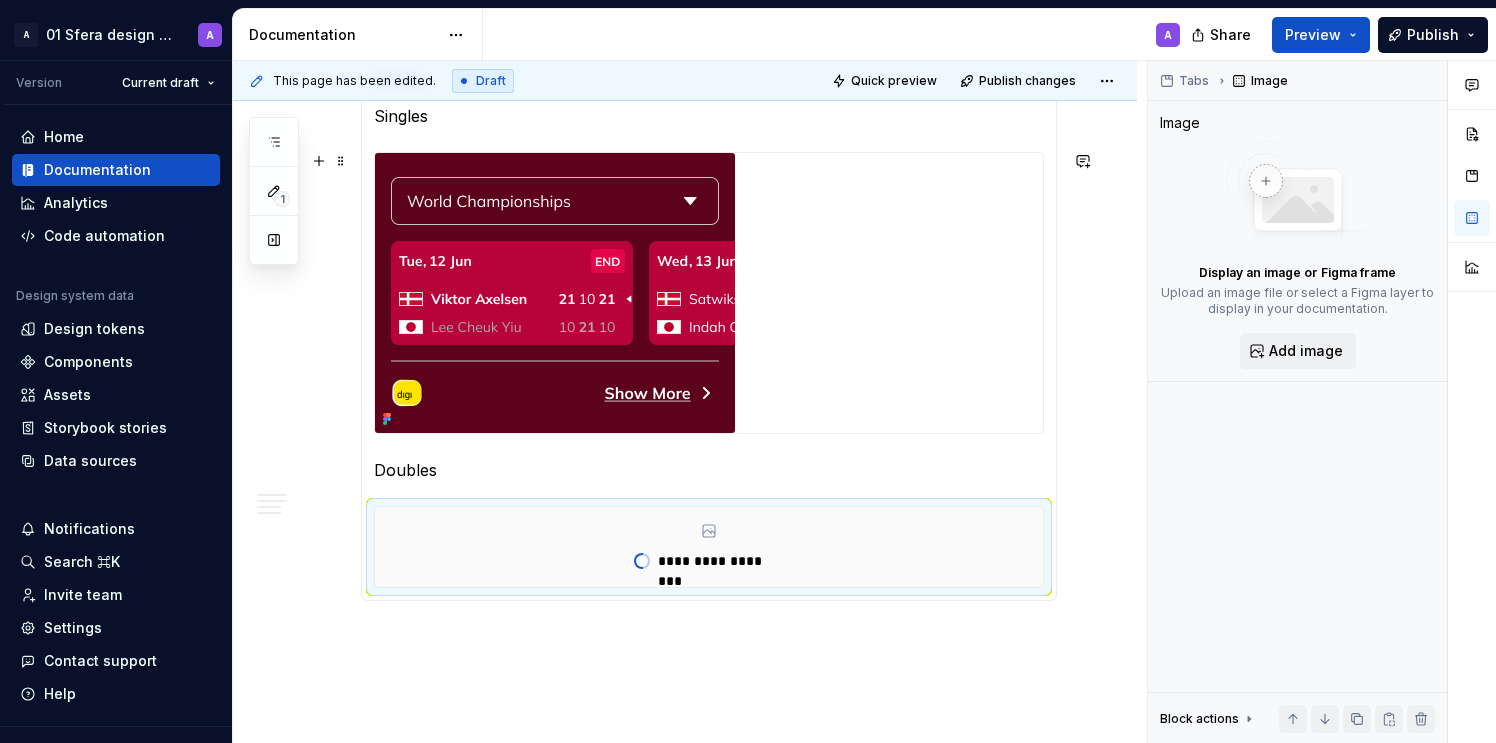 scroll, scrollTop: 2591, scrollLeft: 0, axis: vertical 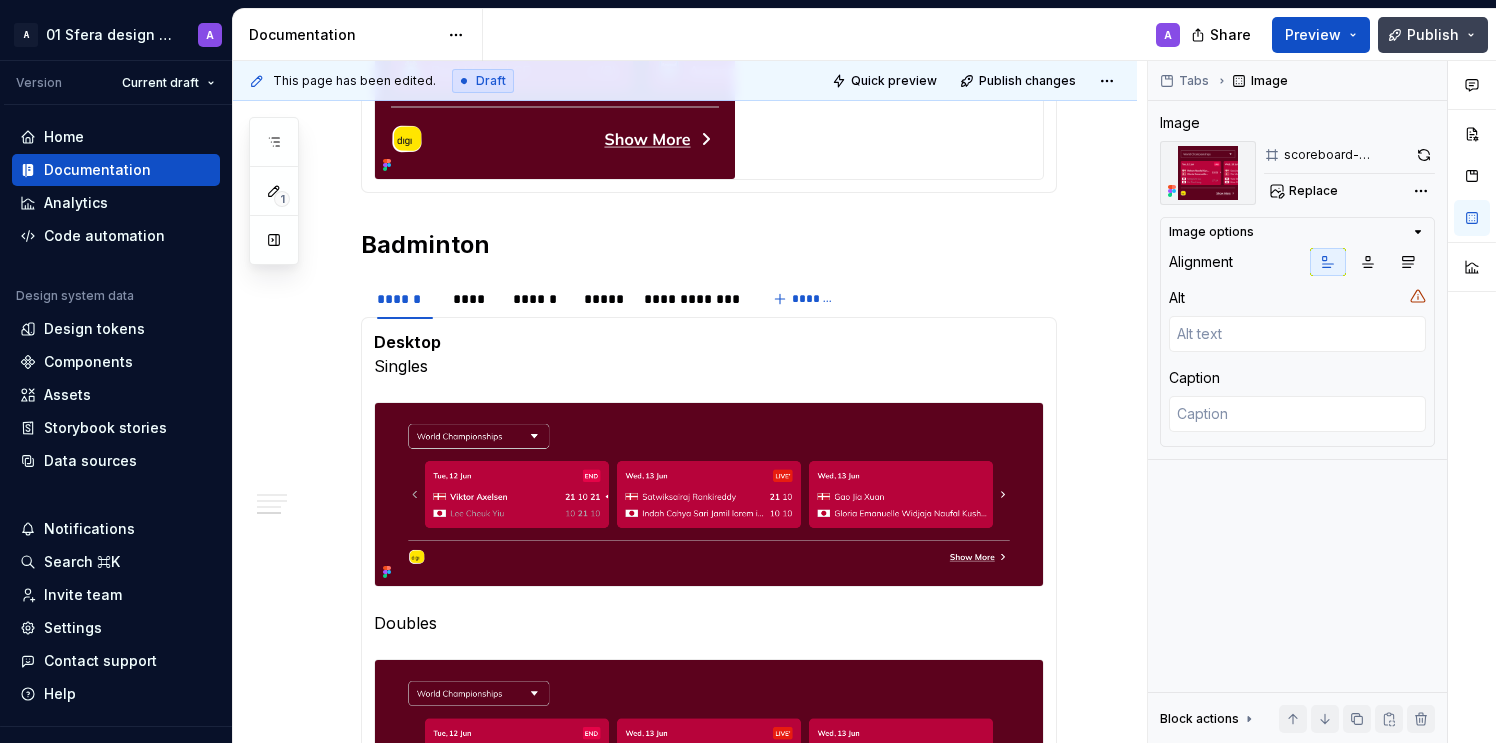 click on "Publish" at bounding box center [1433, 35] 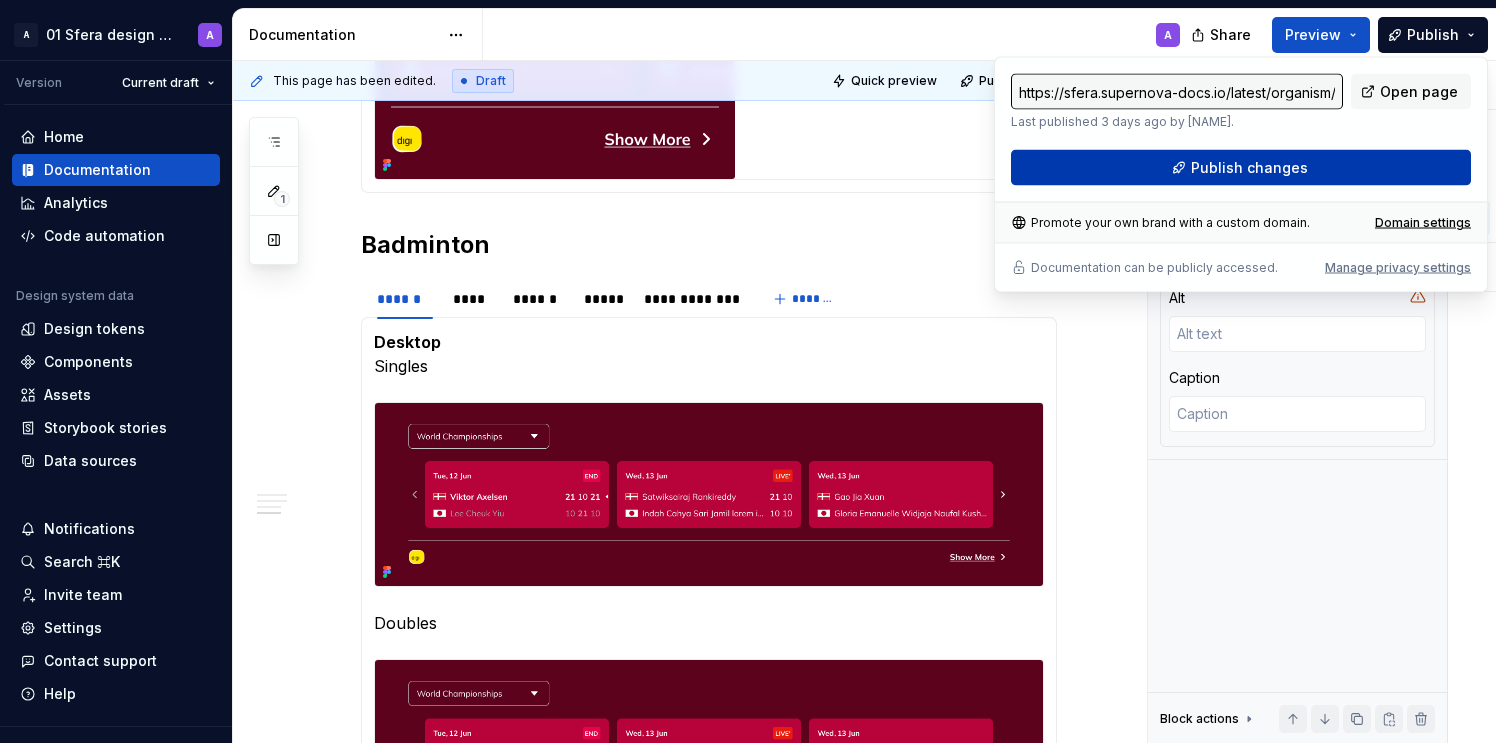 click on "Publish changes" at bounding box center (1241, 168) 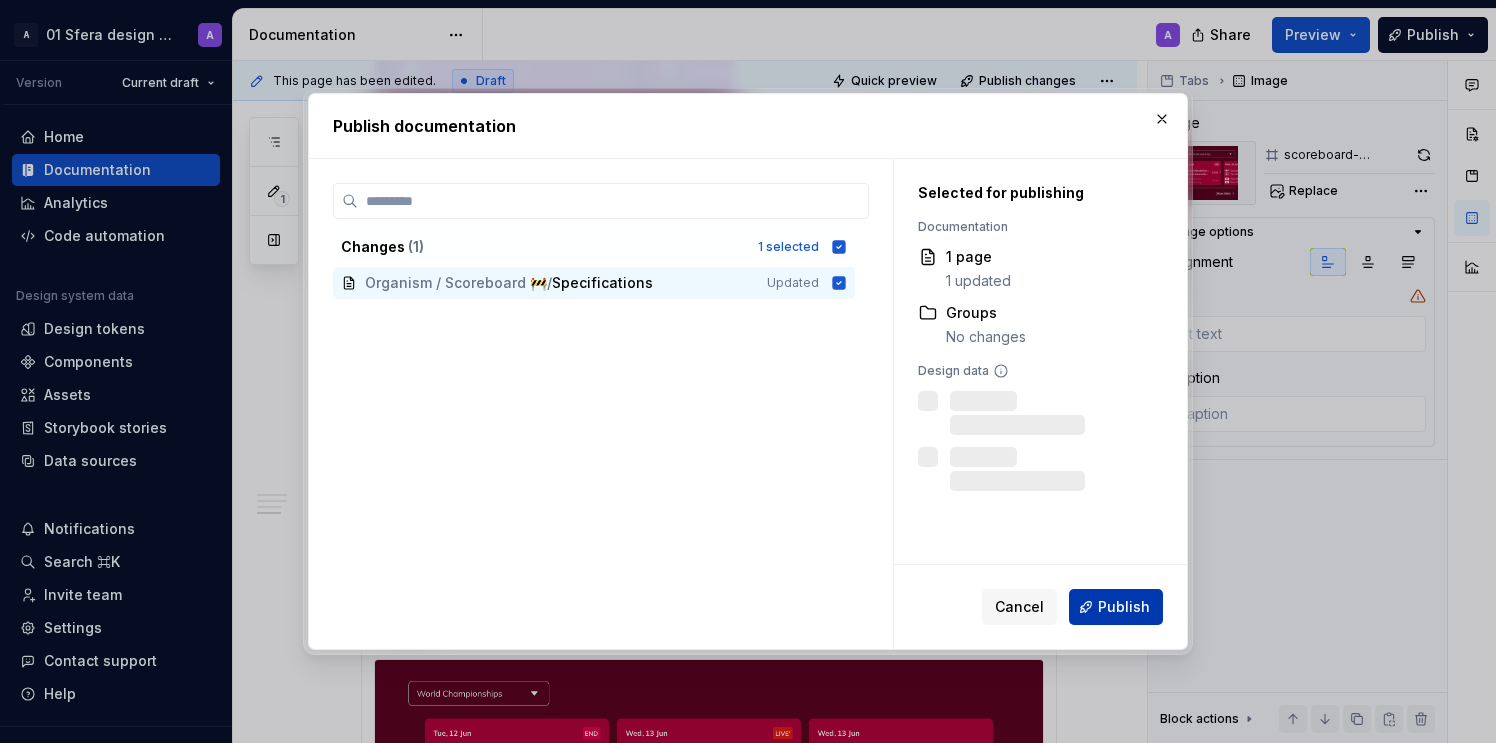 click on "Publish" at bounding box center (1124, 607) 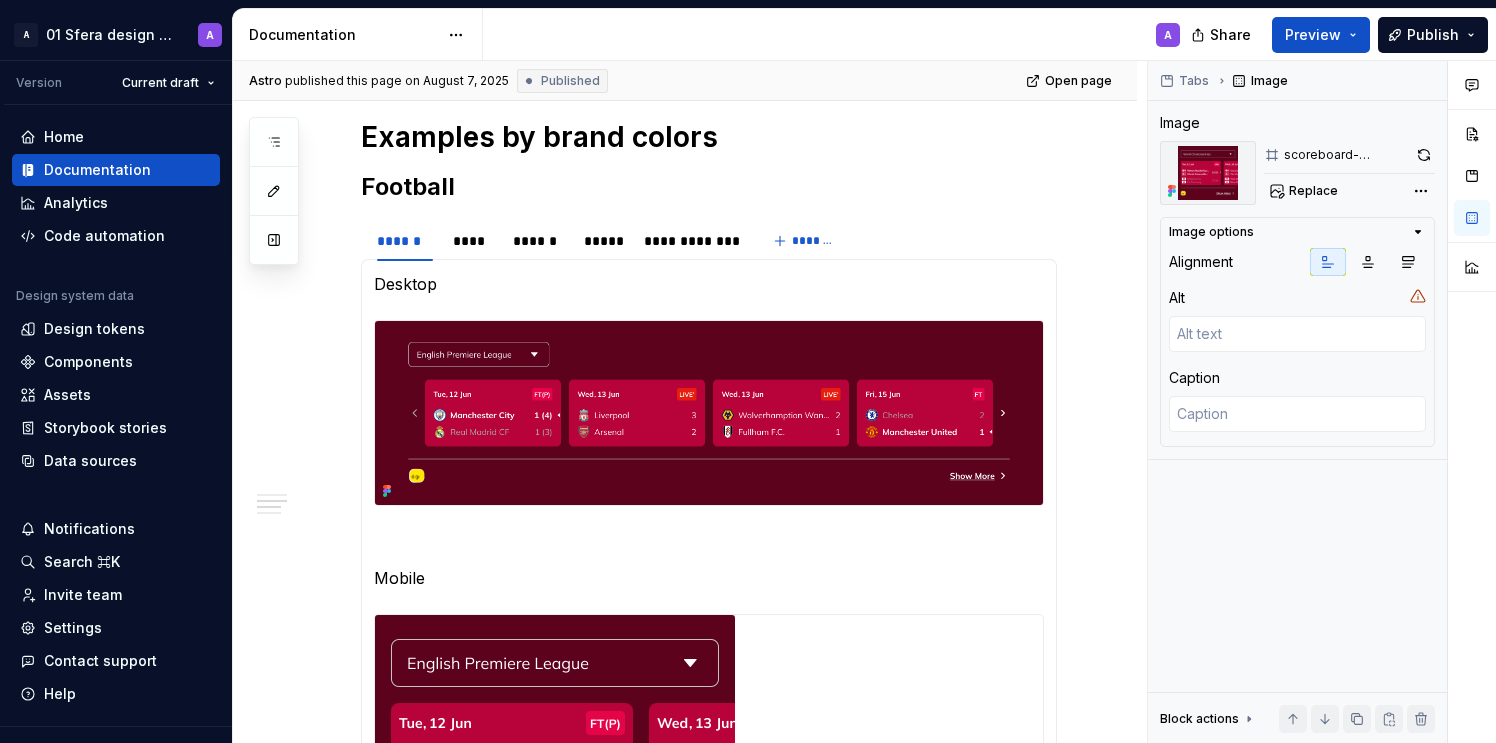 scroll, scrollTop: 1696, scrollLeft: 0, axis: vertical 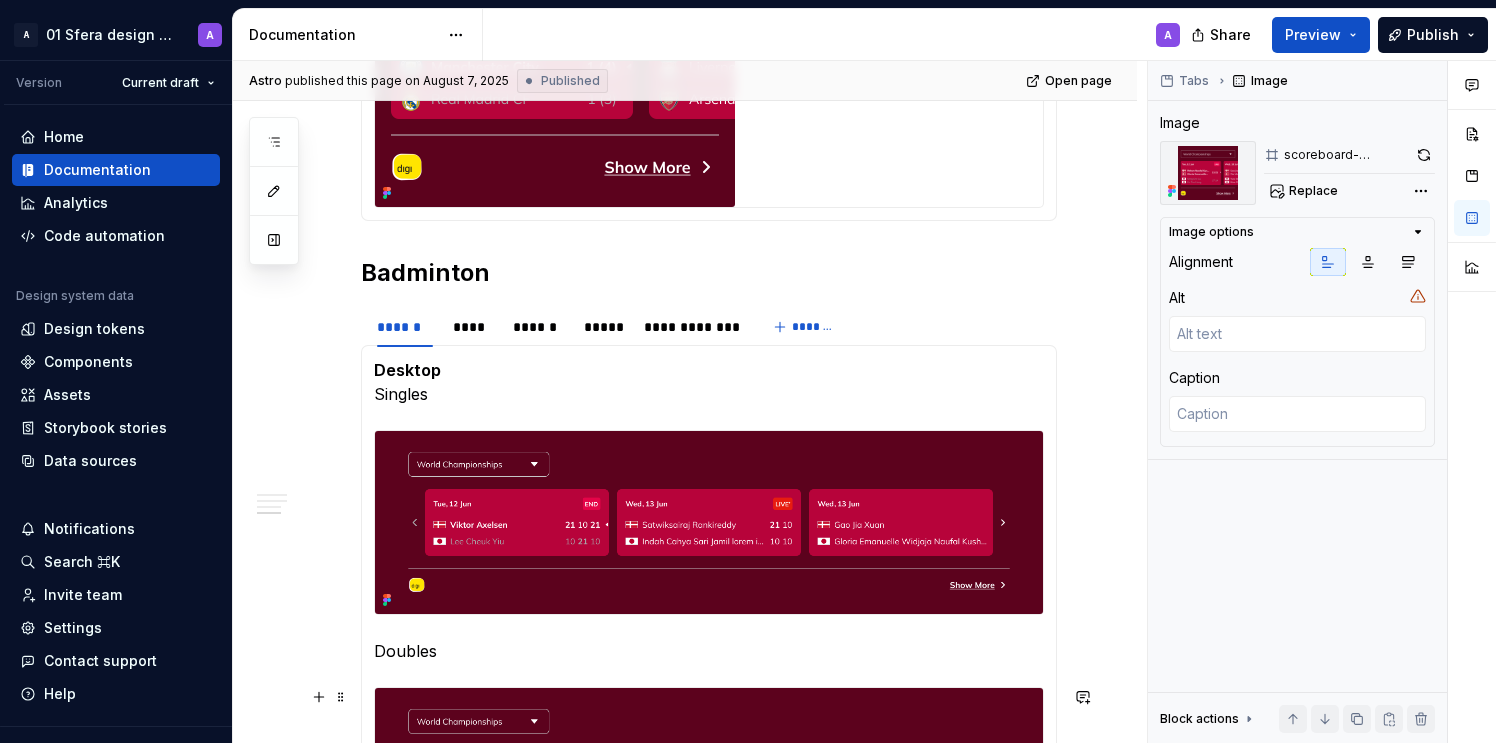 type on "*" 